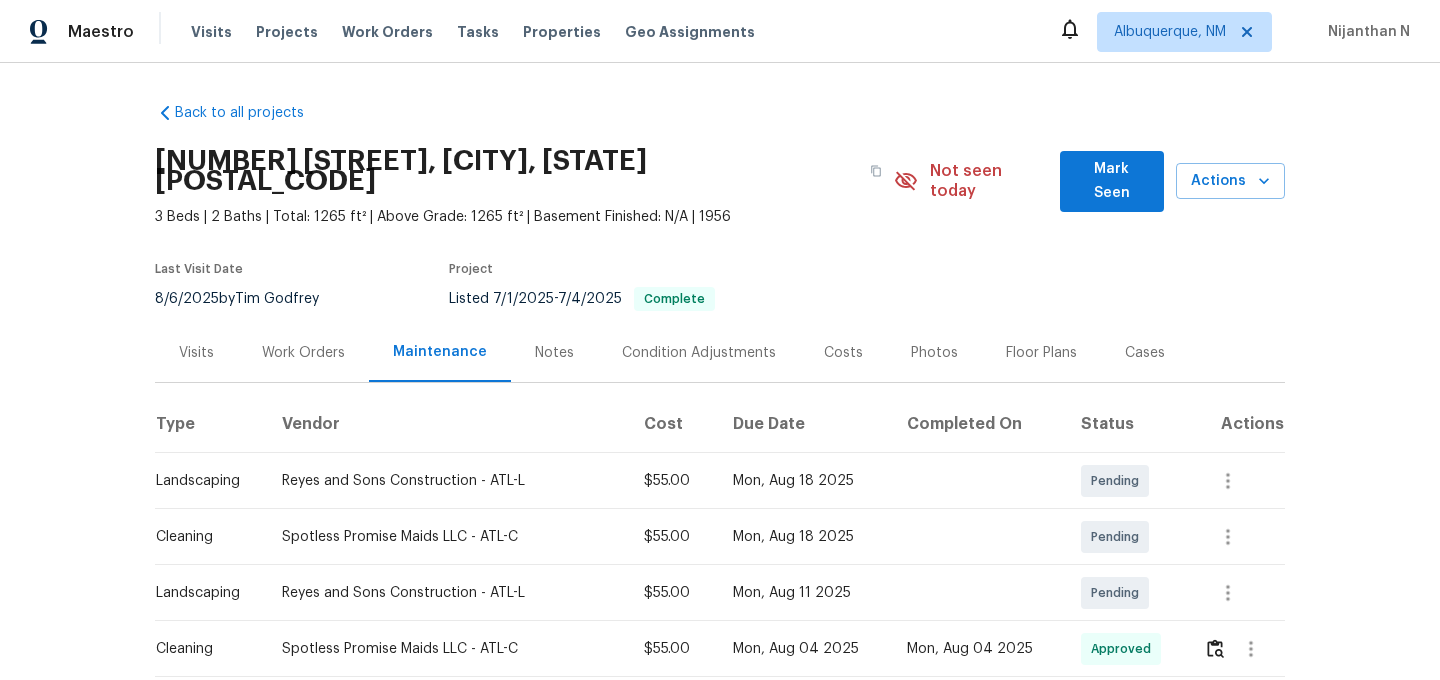 scroll, scrollTop: 0, scrollLeft: 0, axis: both 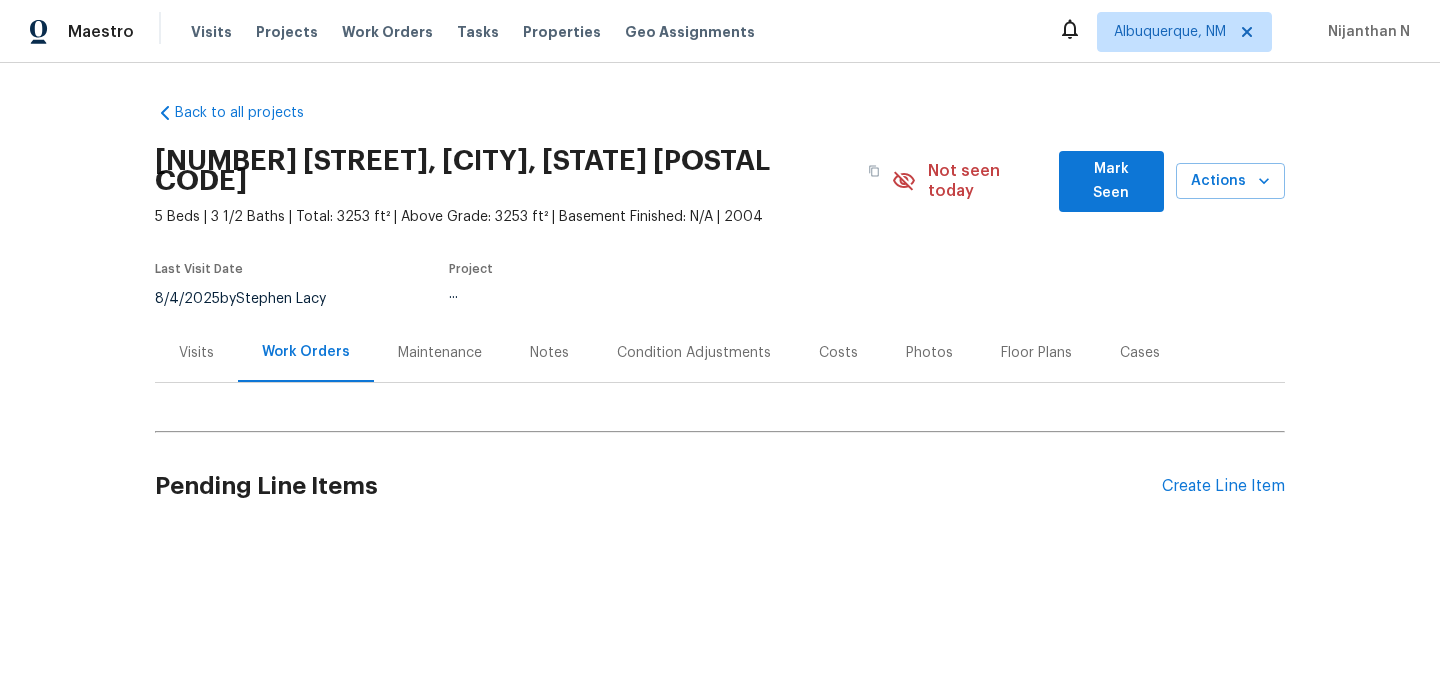 click on "Maintenance" at bounding box center [440, 353] 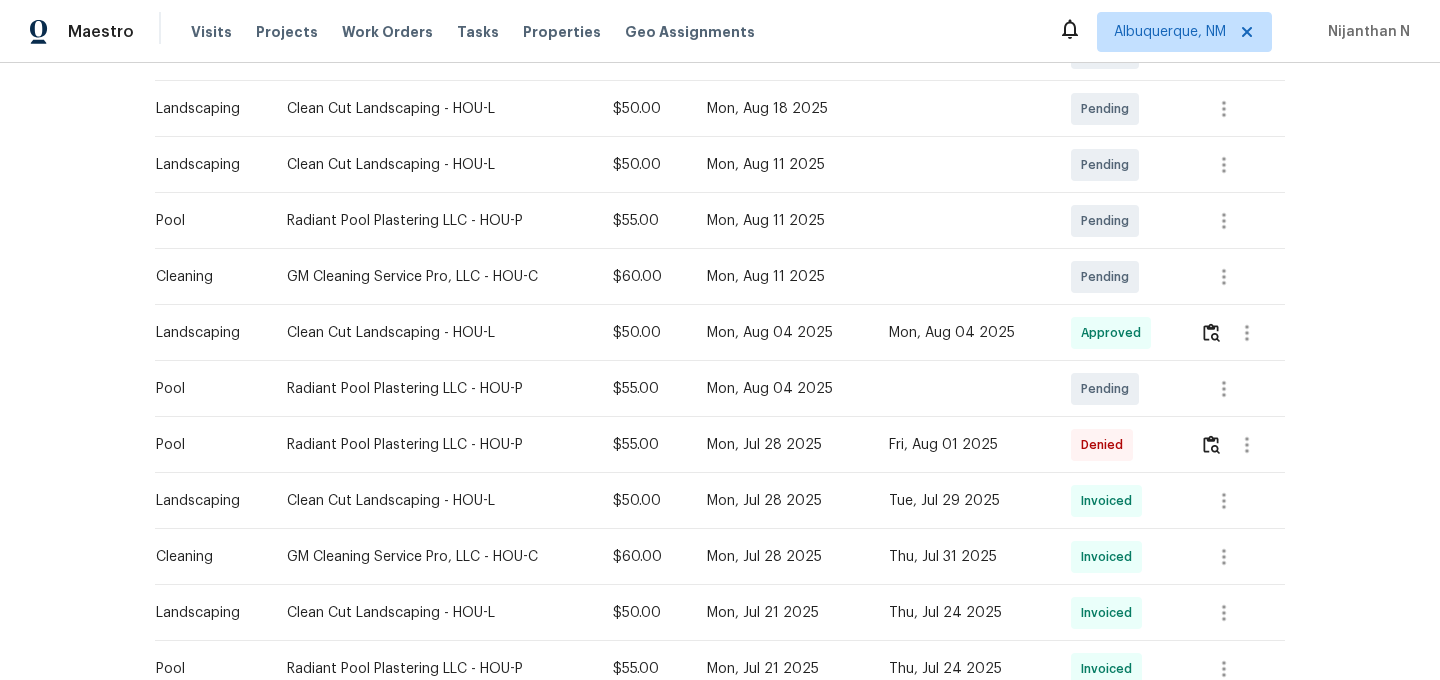 scroll, scrollTop: 444, scrollLeft: 0, axis: vertical 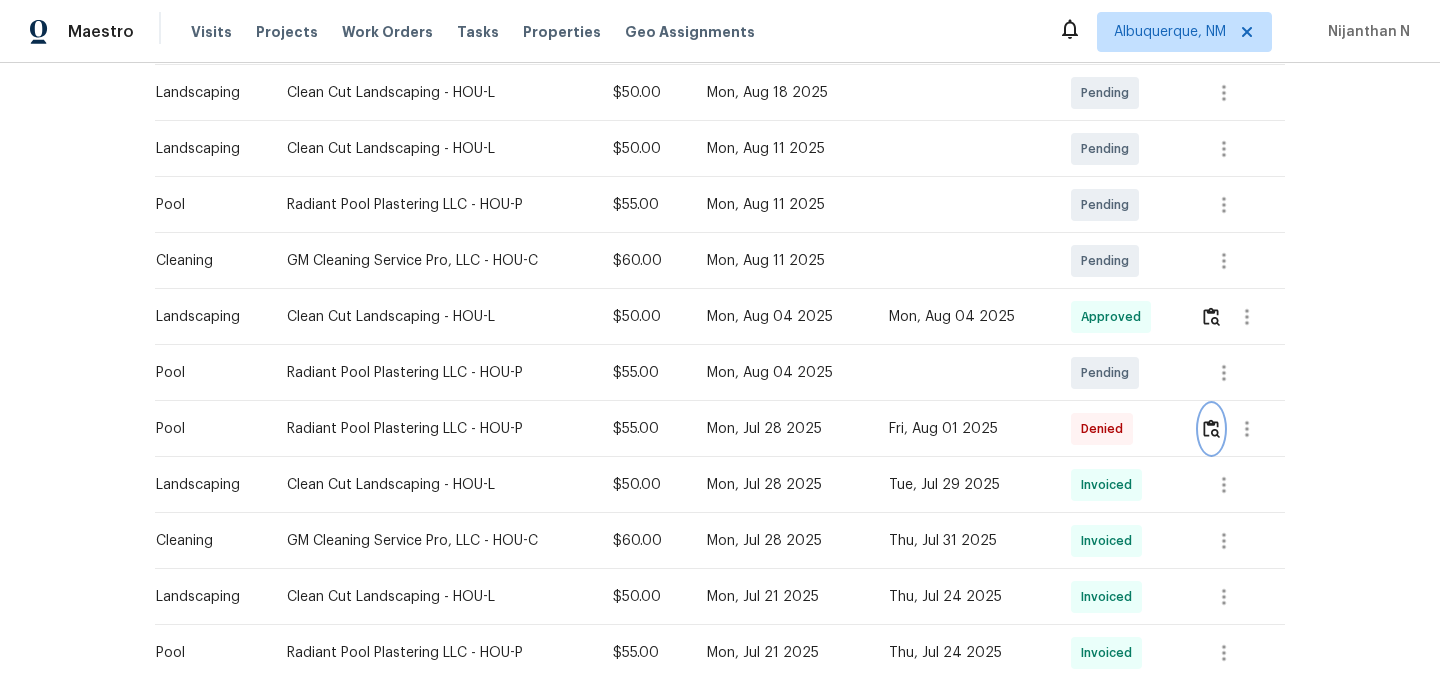 click at bounding box center [1211, 428] 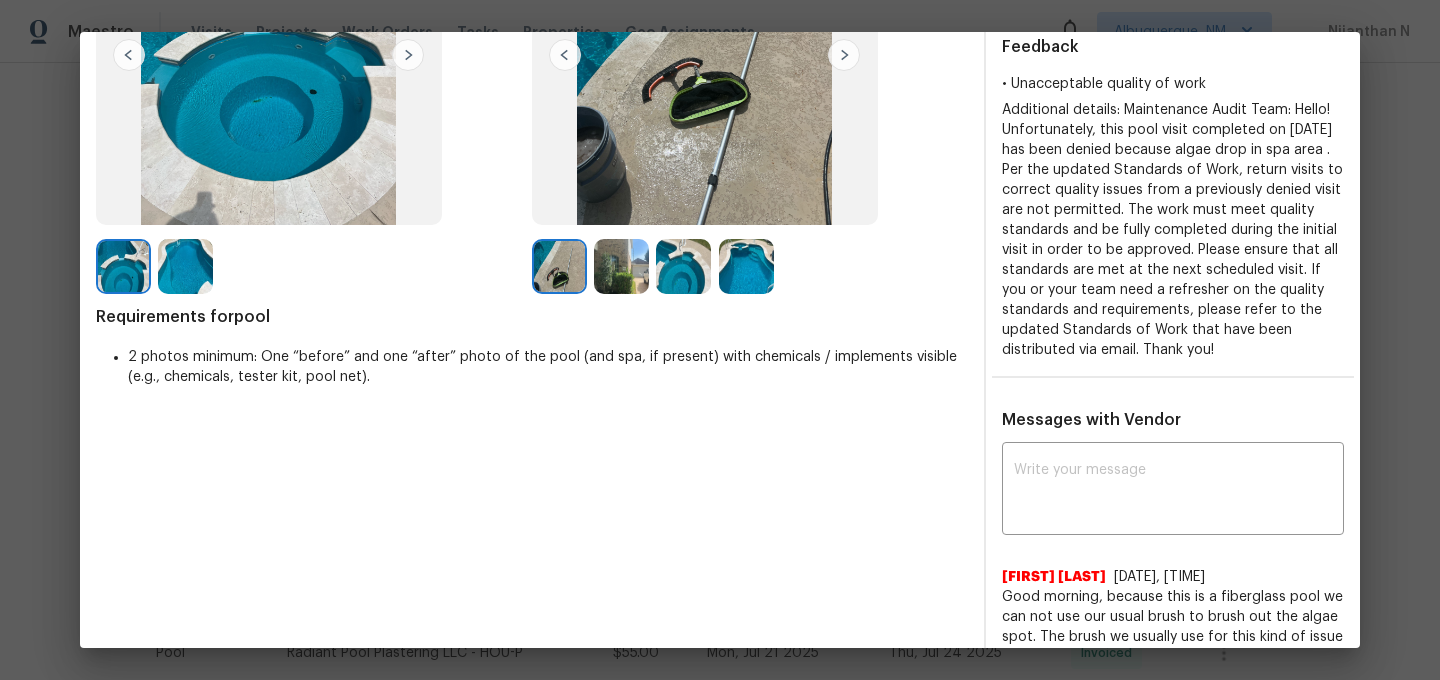 scroll, scrollTop: 177, scrollLeft: 0, axis: vertical 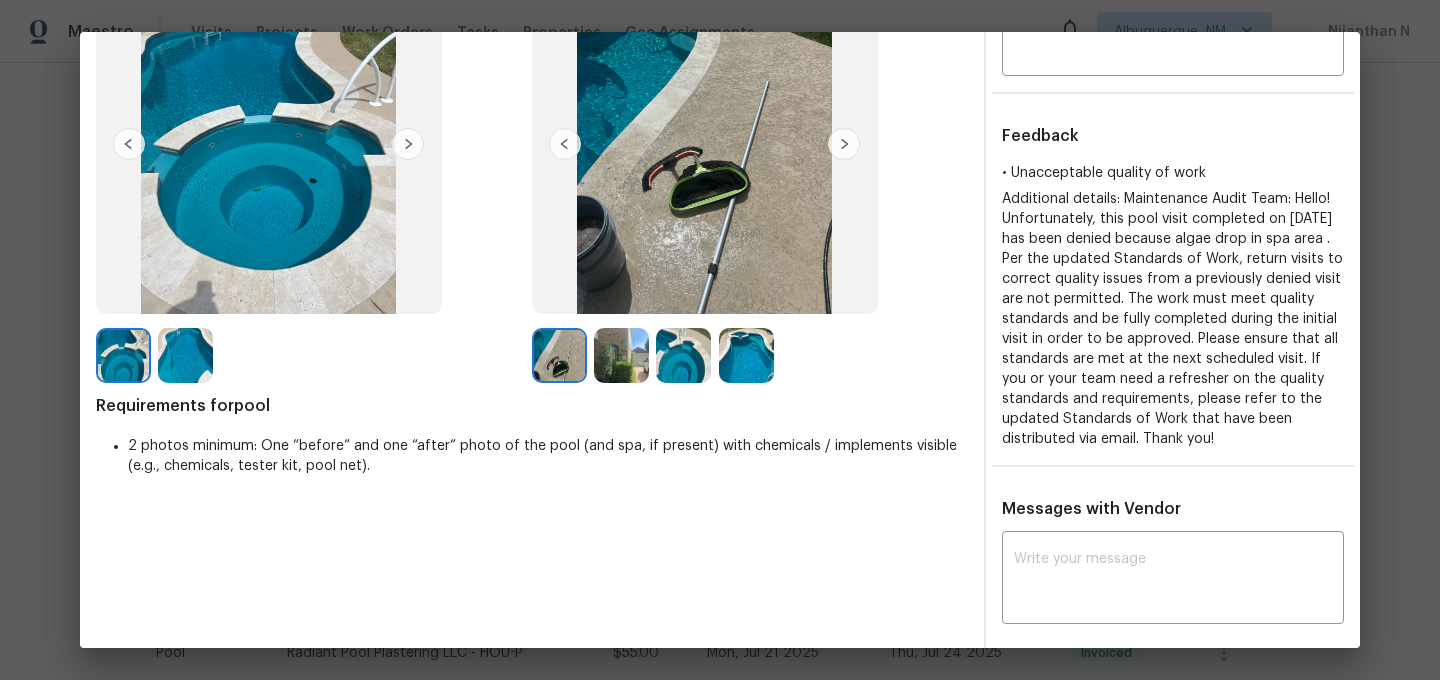 click at bounding box center [683, 355] 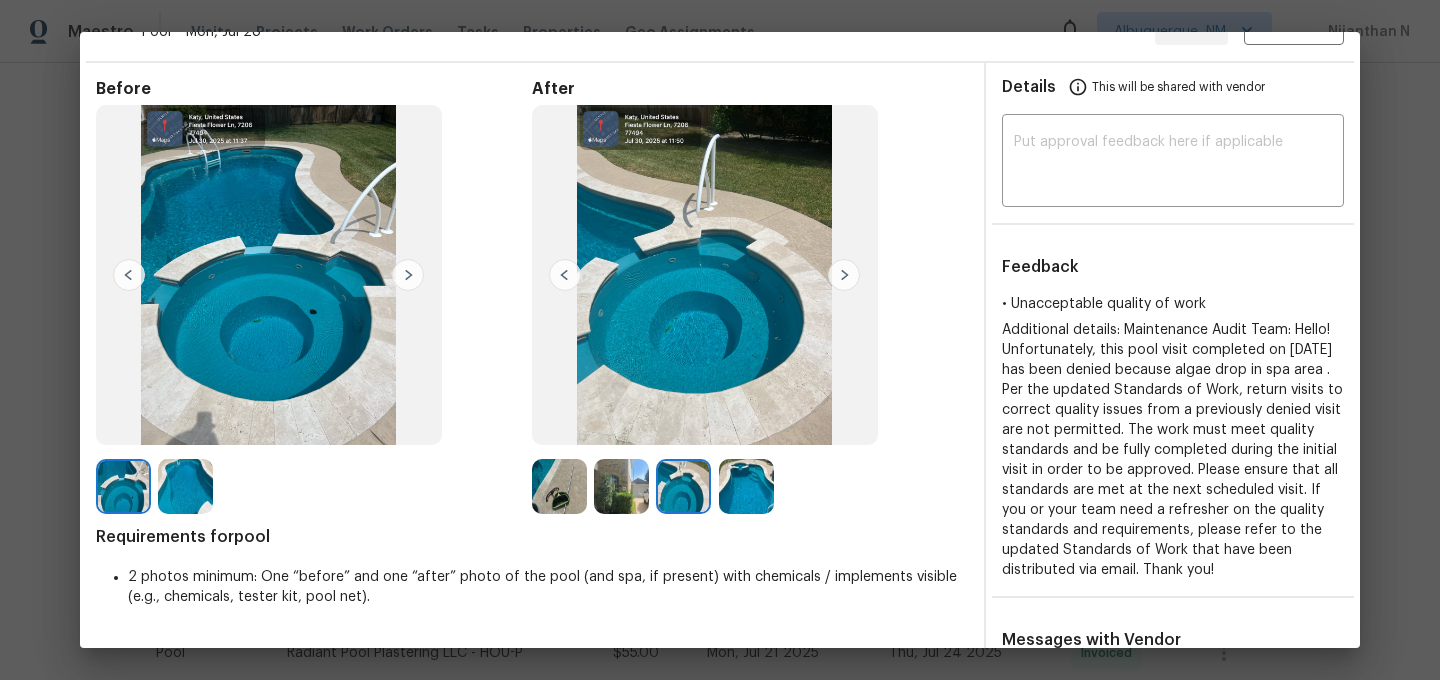 scroll, scrollTop: 36, scrollLeft: 0, axis: vertical 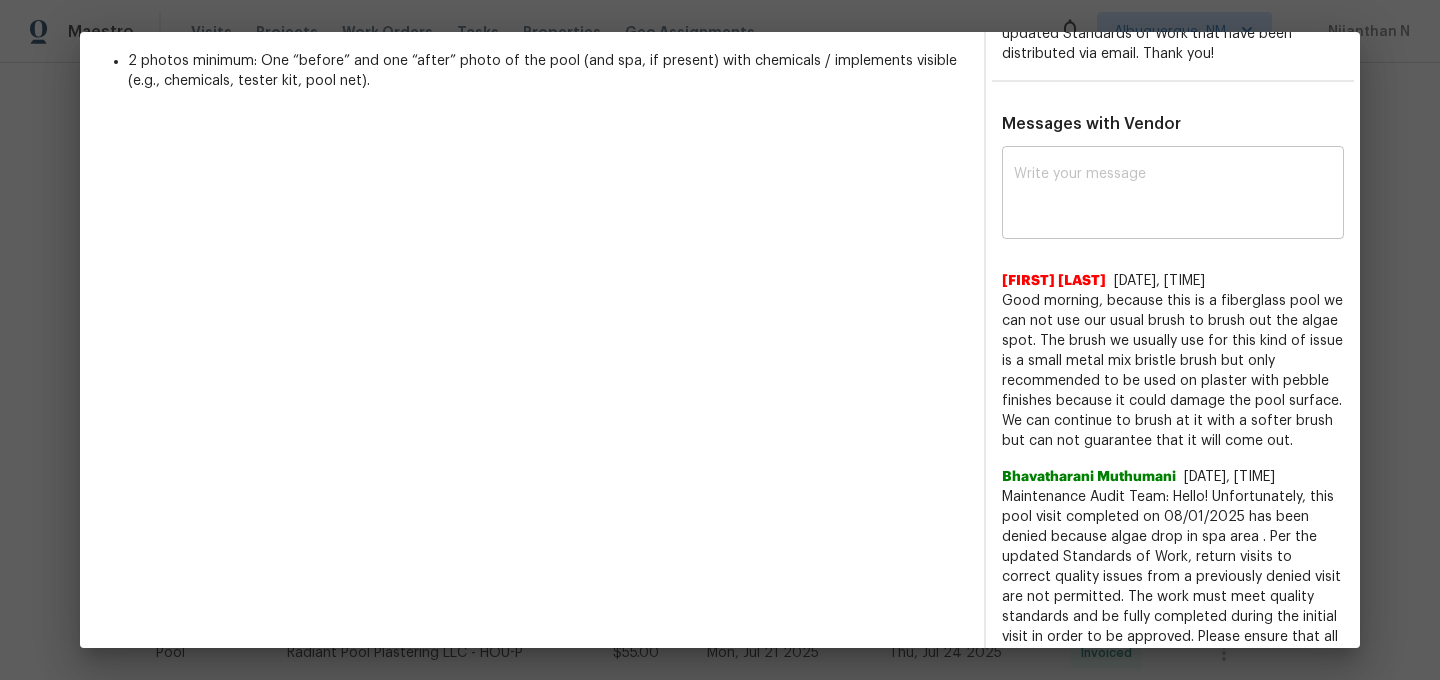 click at bounding box center [1173, 195] 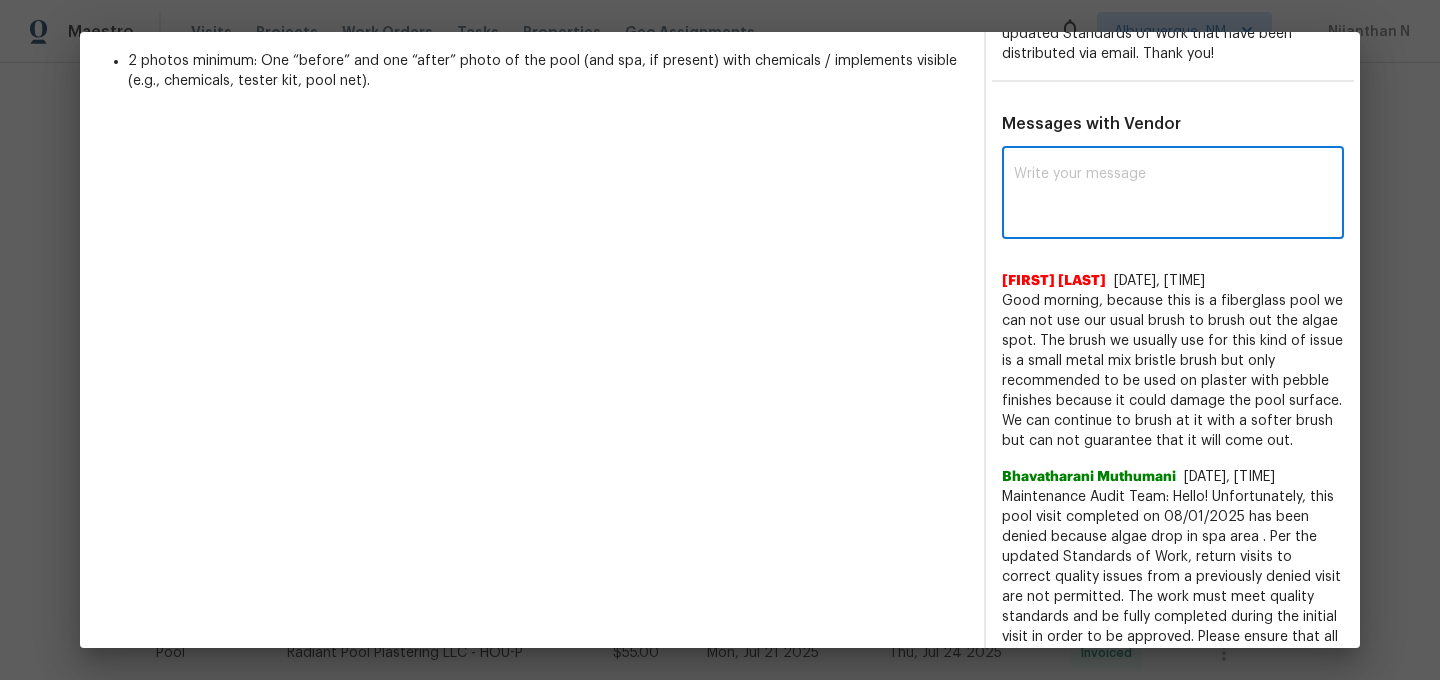 paste on "Maintenance Audit Team: Hello! Thank you for the feedback after further review this visit was approved." 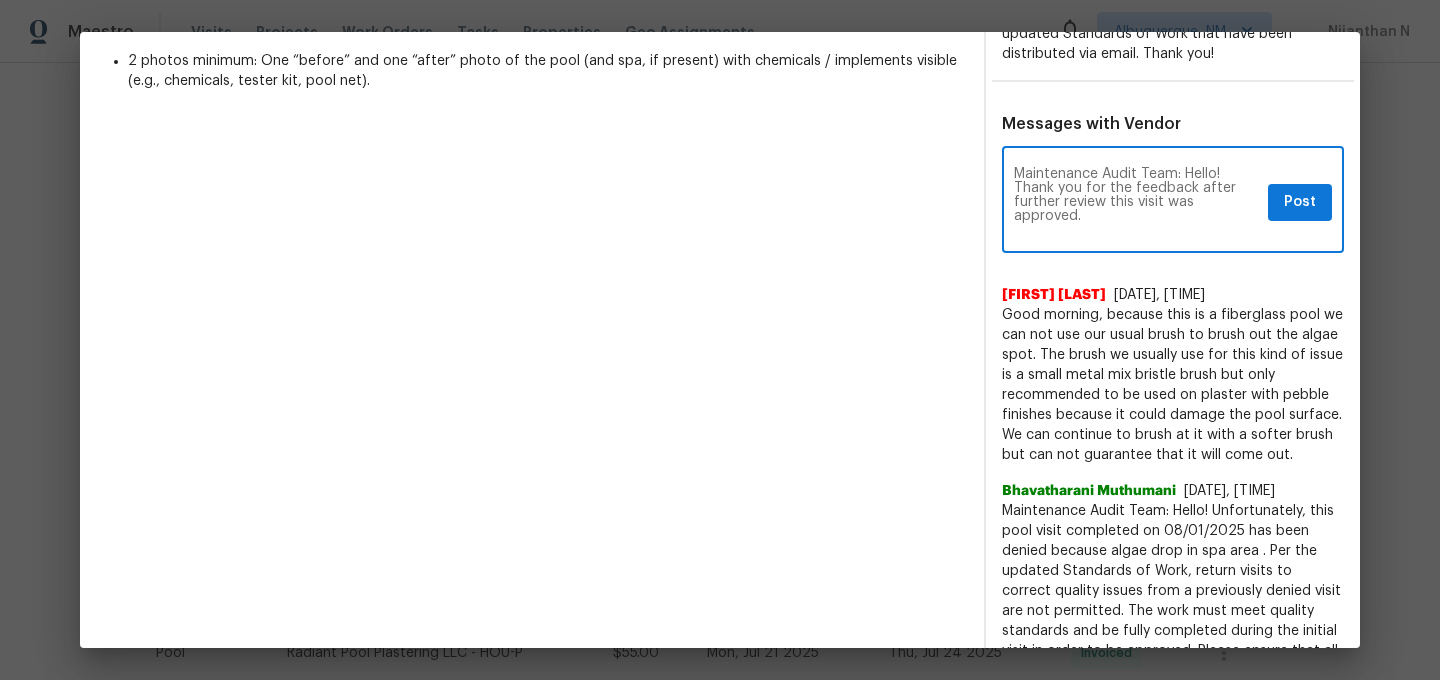scroll, scrollTop: 83, scrollLeft: 0, axis: vertical 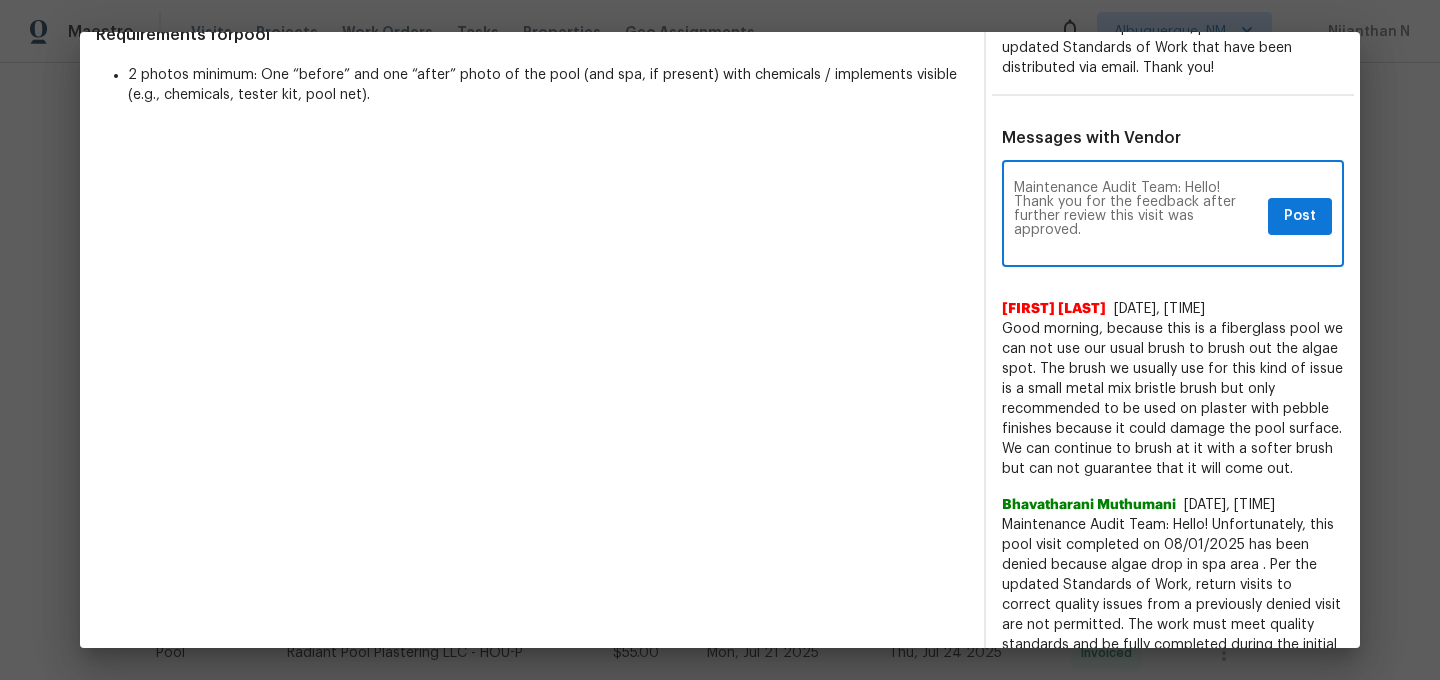 type on "Maintenance Audit Team: Hello! Thank you for the feedback after further review this visit was approved." 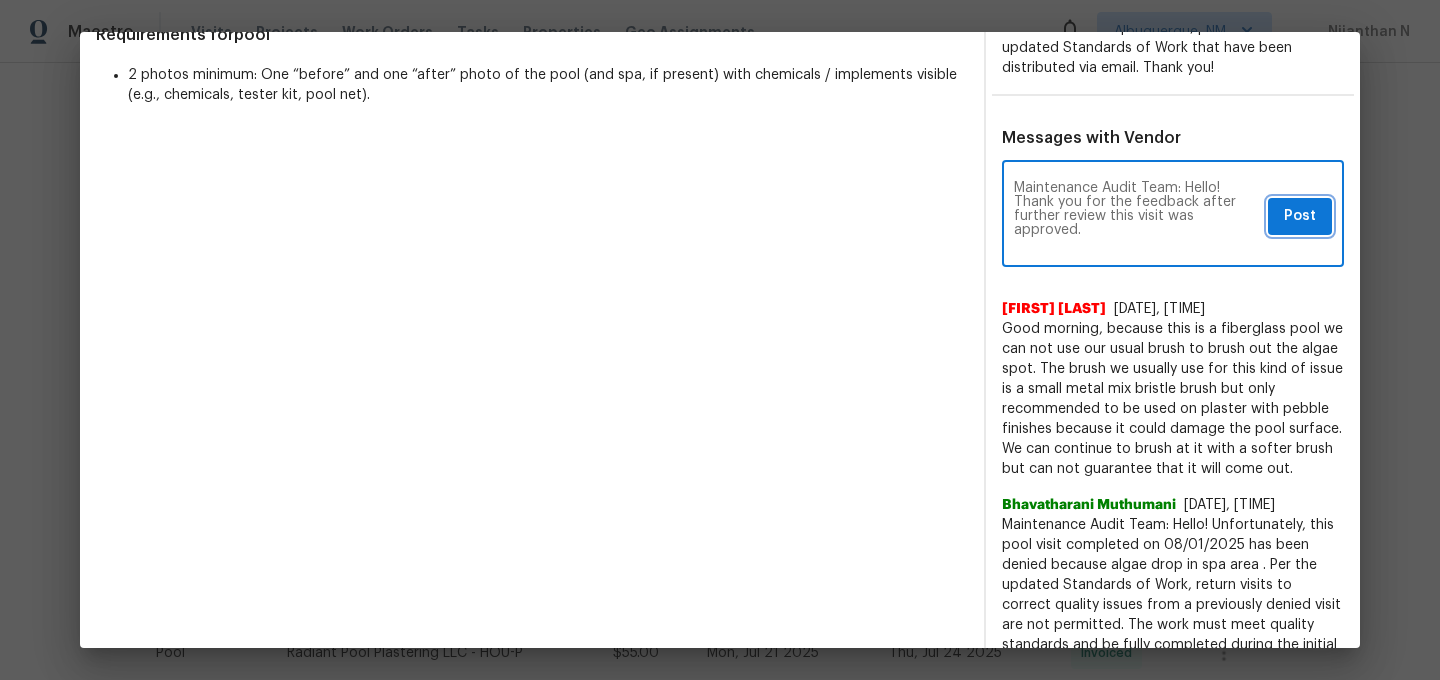 click on "Post" at bounding box center [1300, 216] 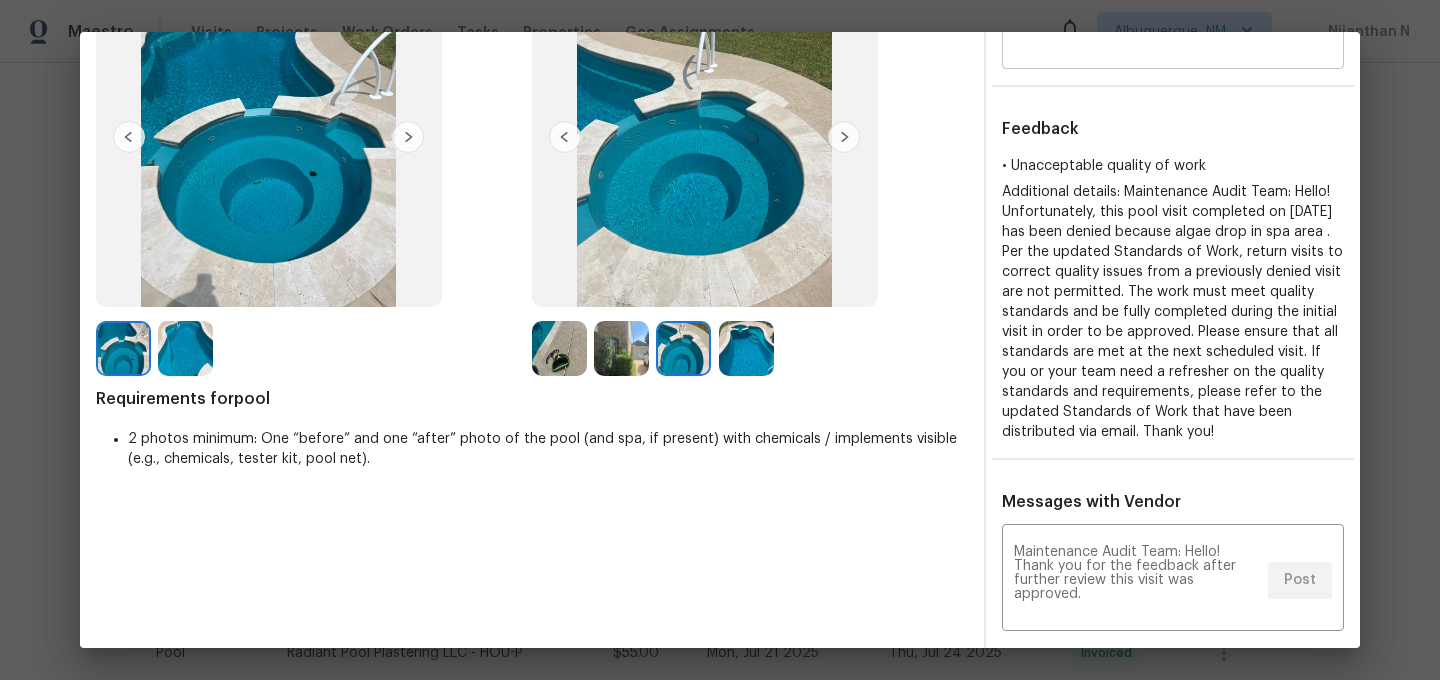 scroll, scrollTop: 0, scrollLeft: 0, axis: both 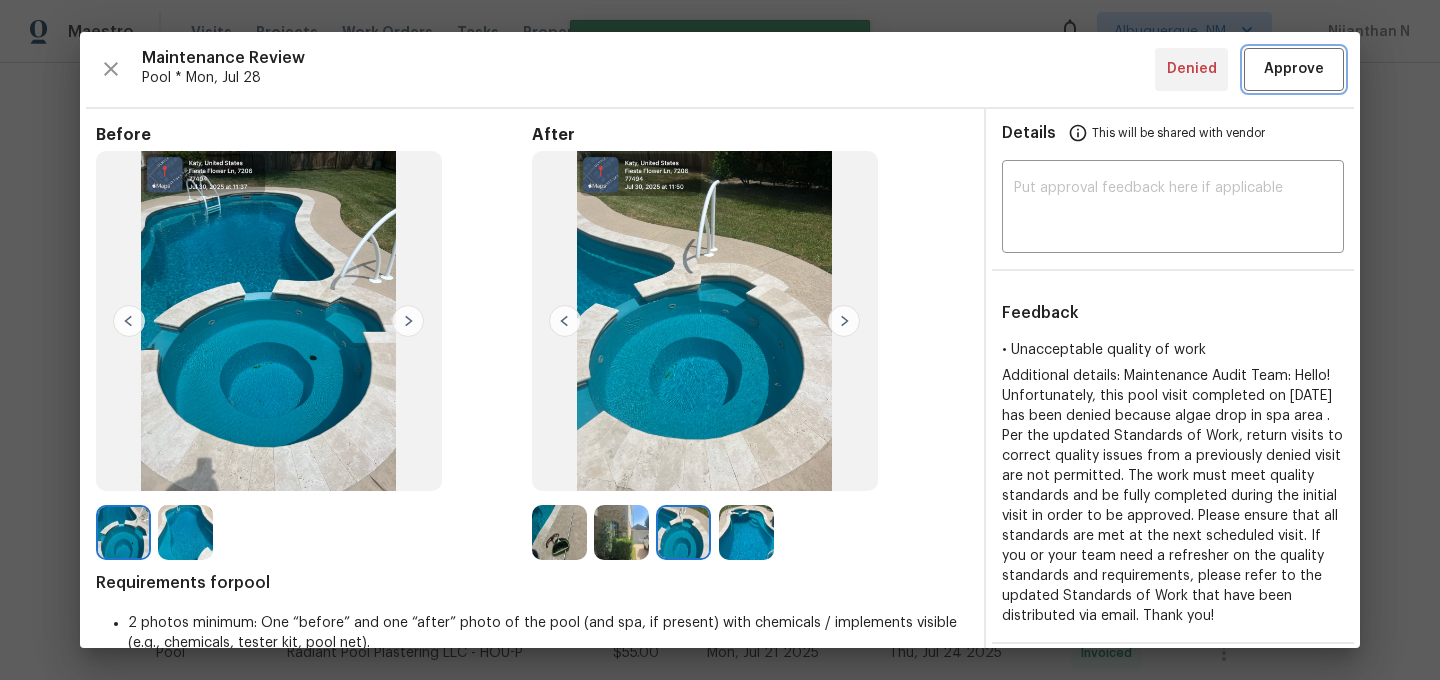 type 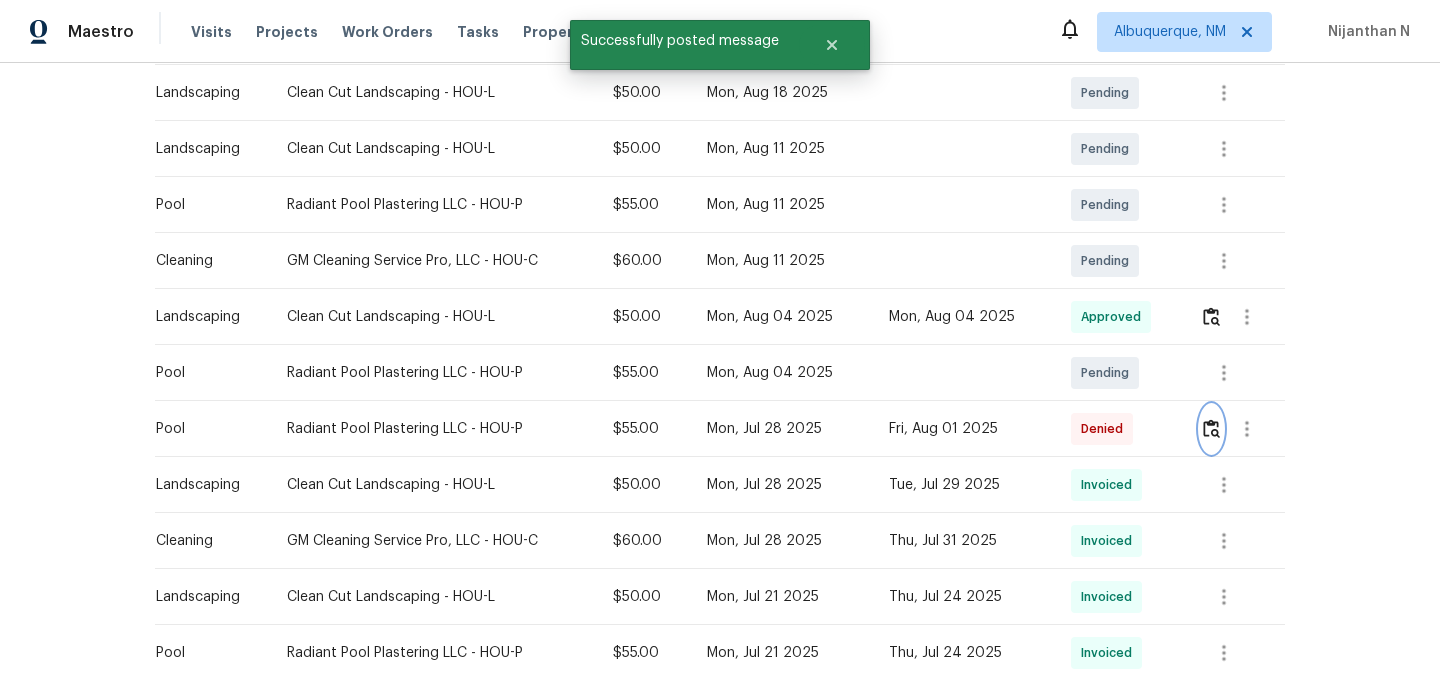 scroll, scrollTop: 0, scrollLeft: 0, axis: both 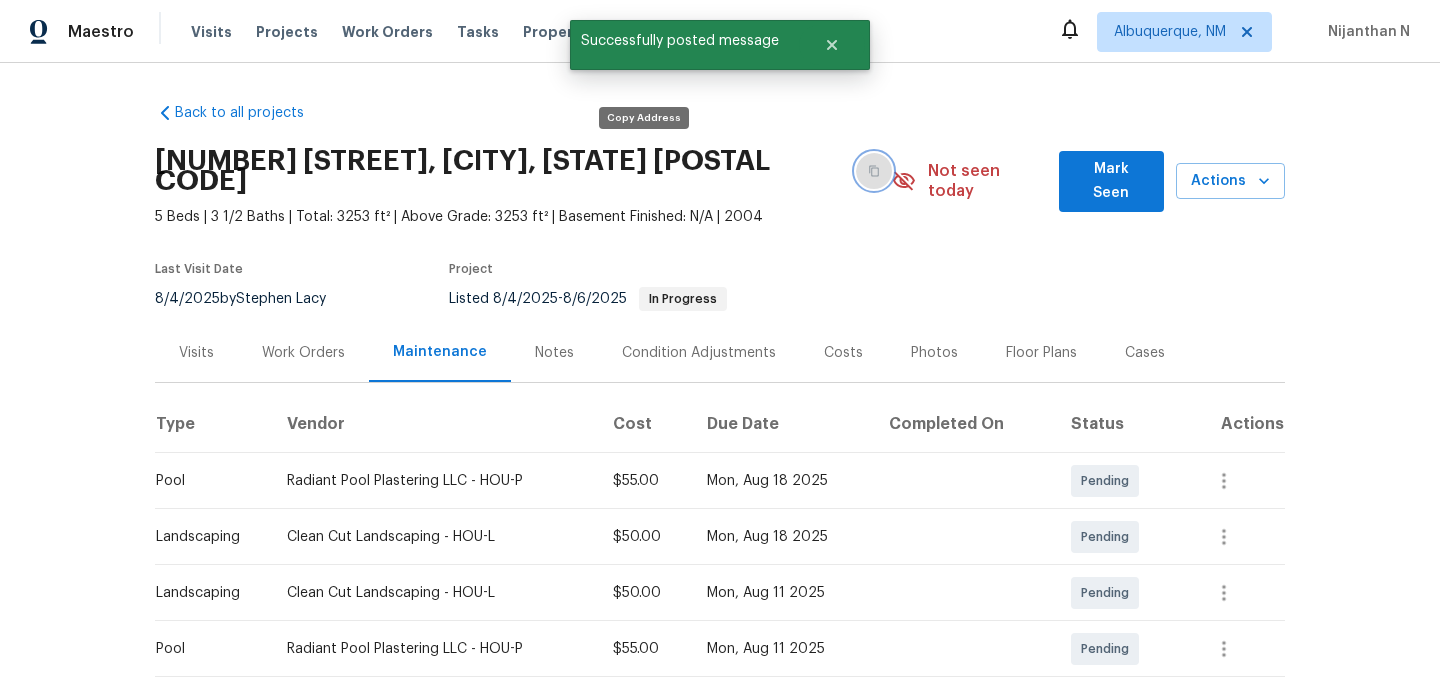 click at bounding box center [874, 171] 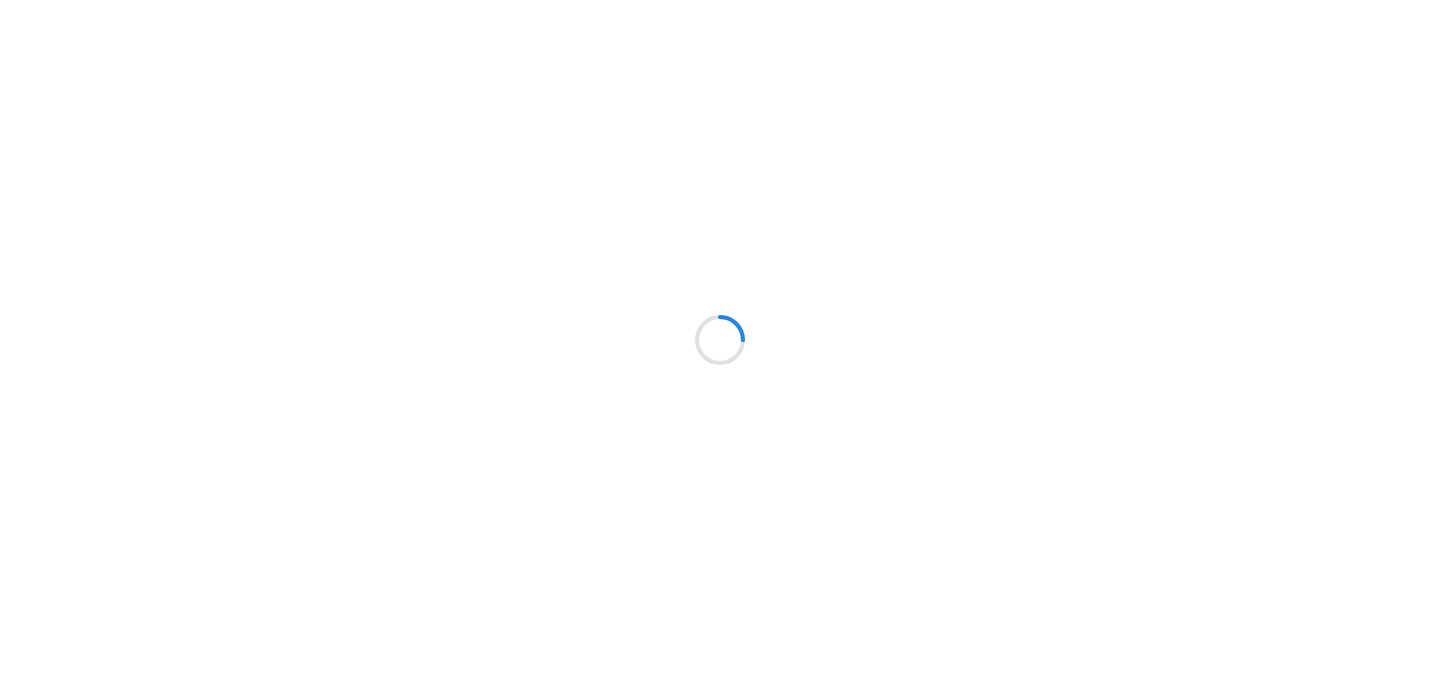 scroll, scrollTop: 0, scrollLeft: 0, axis: both 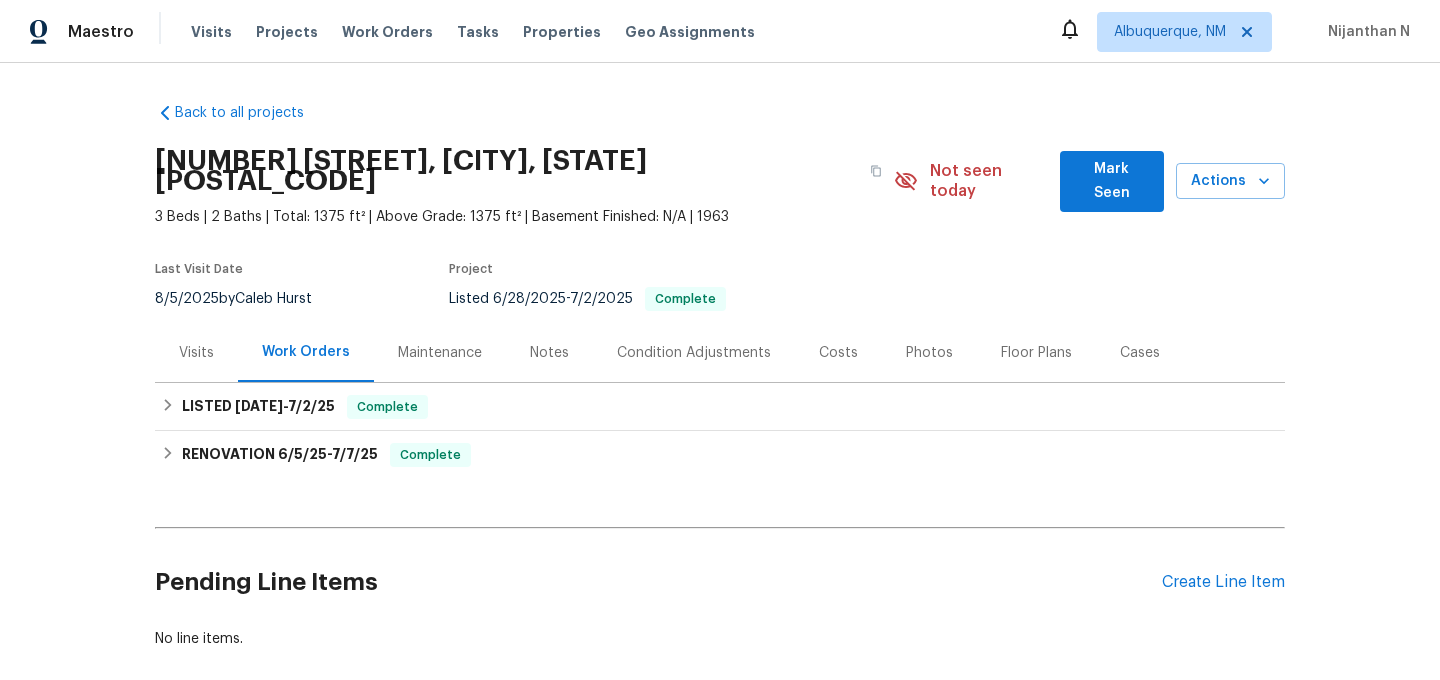 click on "Maintenance" at bounding box center [440, 353] 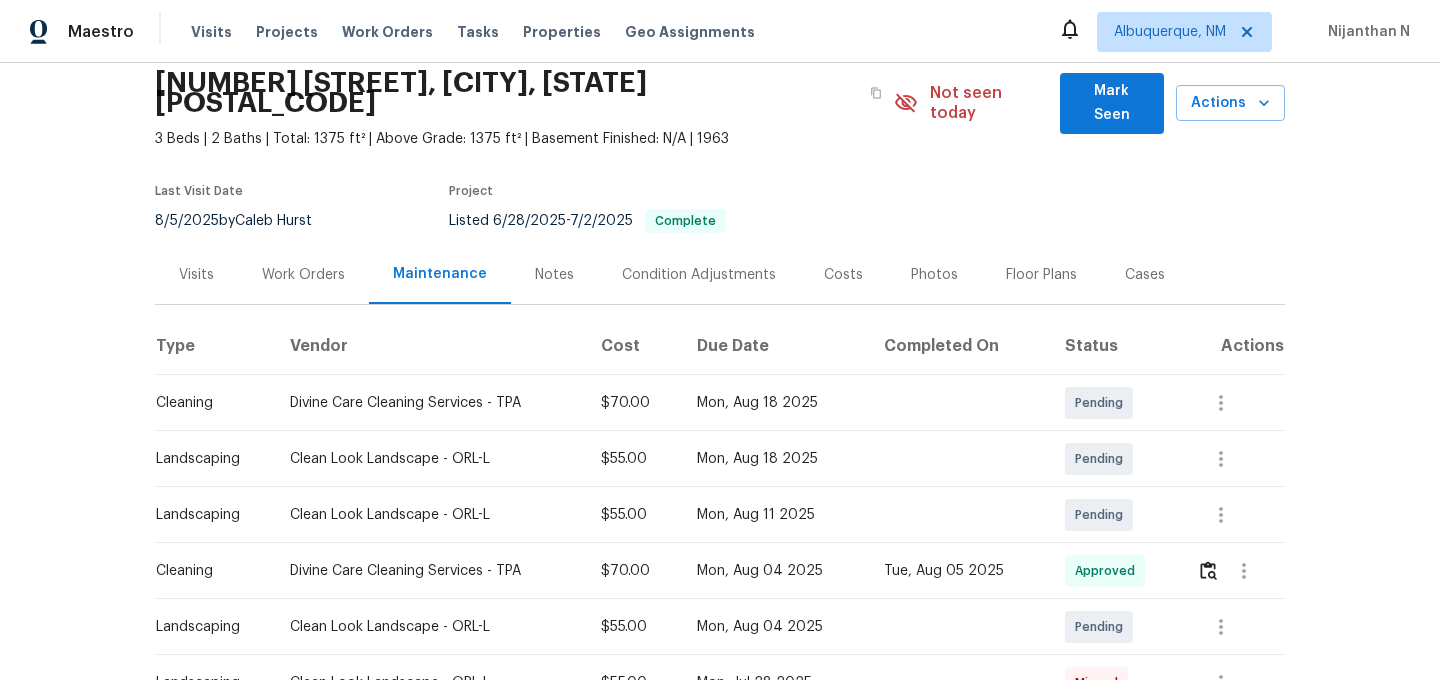 scroll, scrollTop: 0, scrollLeft: 0, axis: both 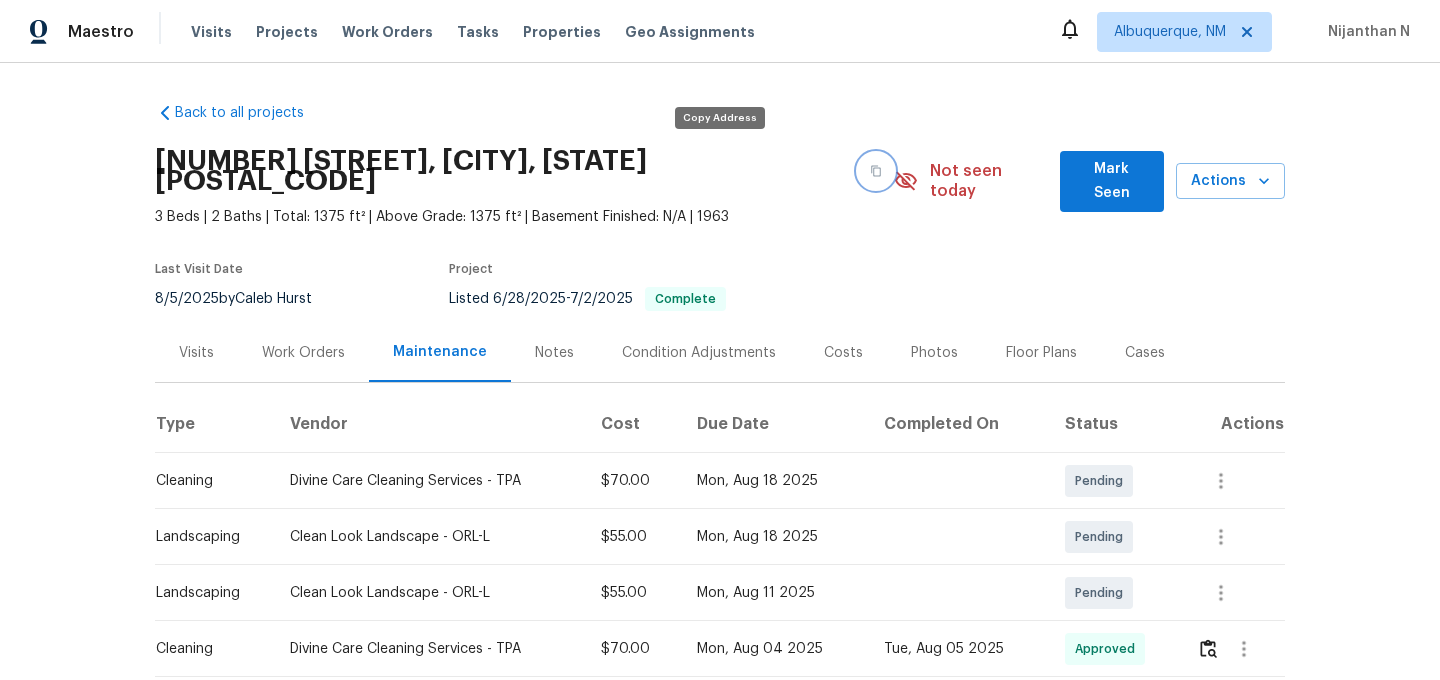 click at bounding box center (876, 171) 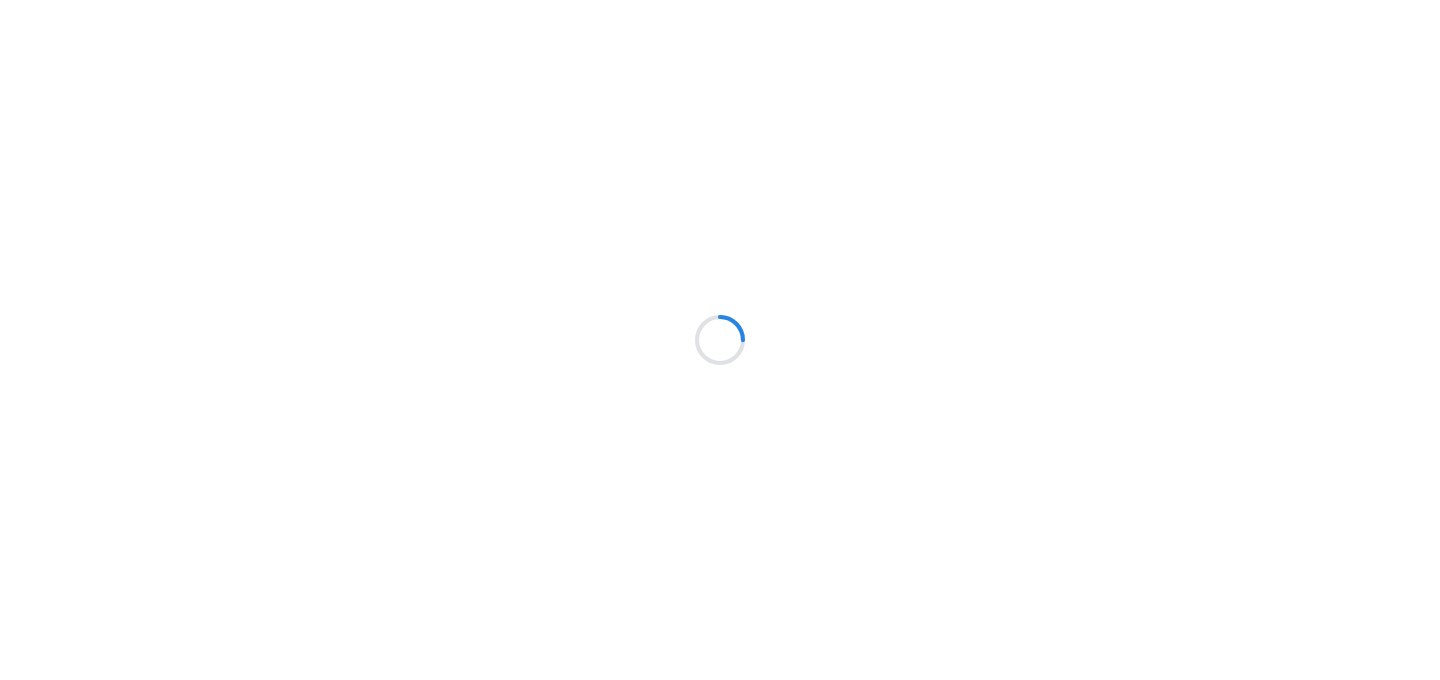 scroll, scrollTop: 0, scrollLeft: 0, axis: both 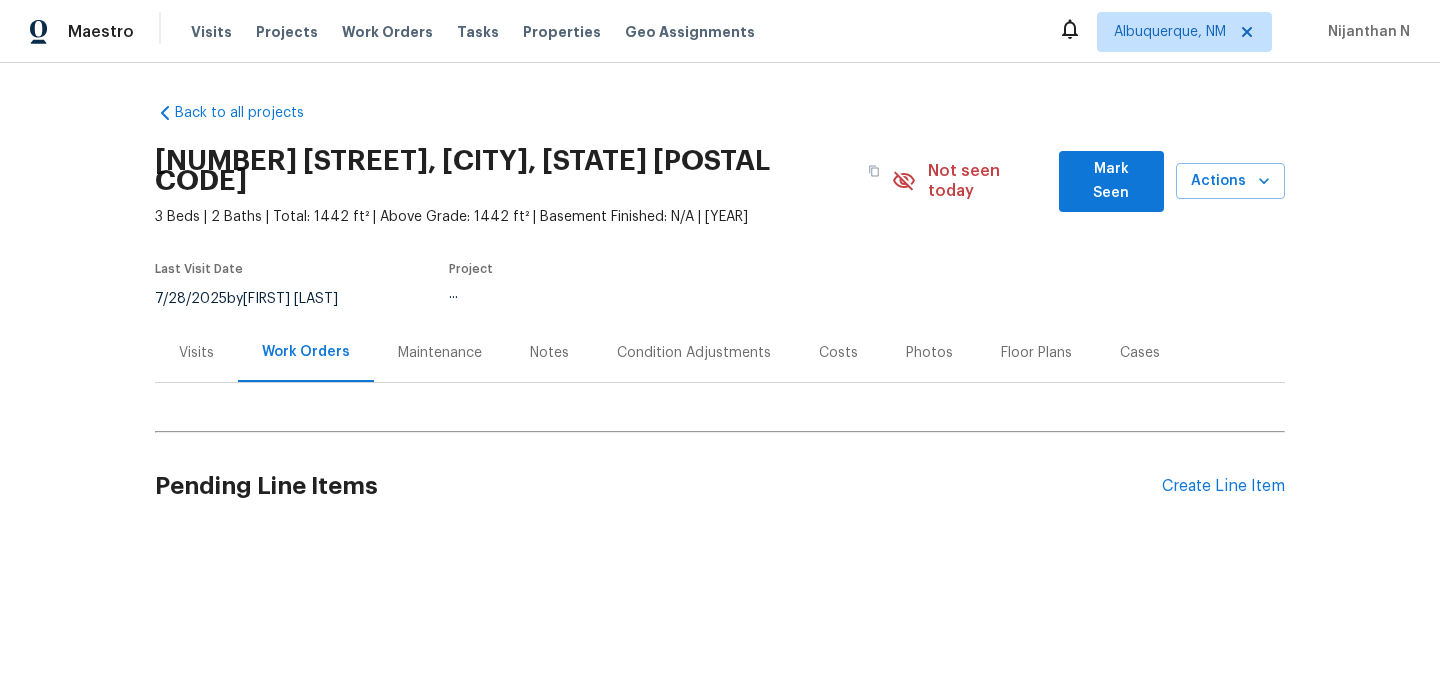 click on "Maintenance" at bounding box center [440, 353] 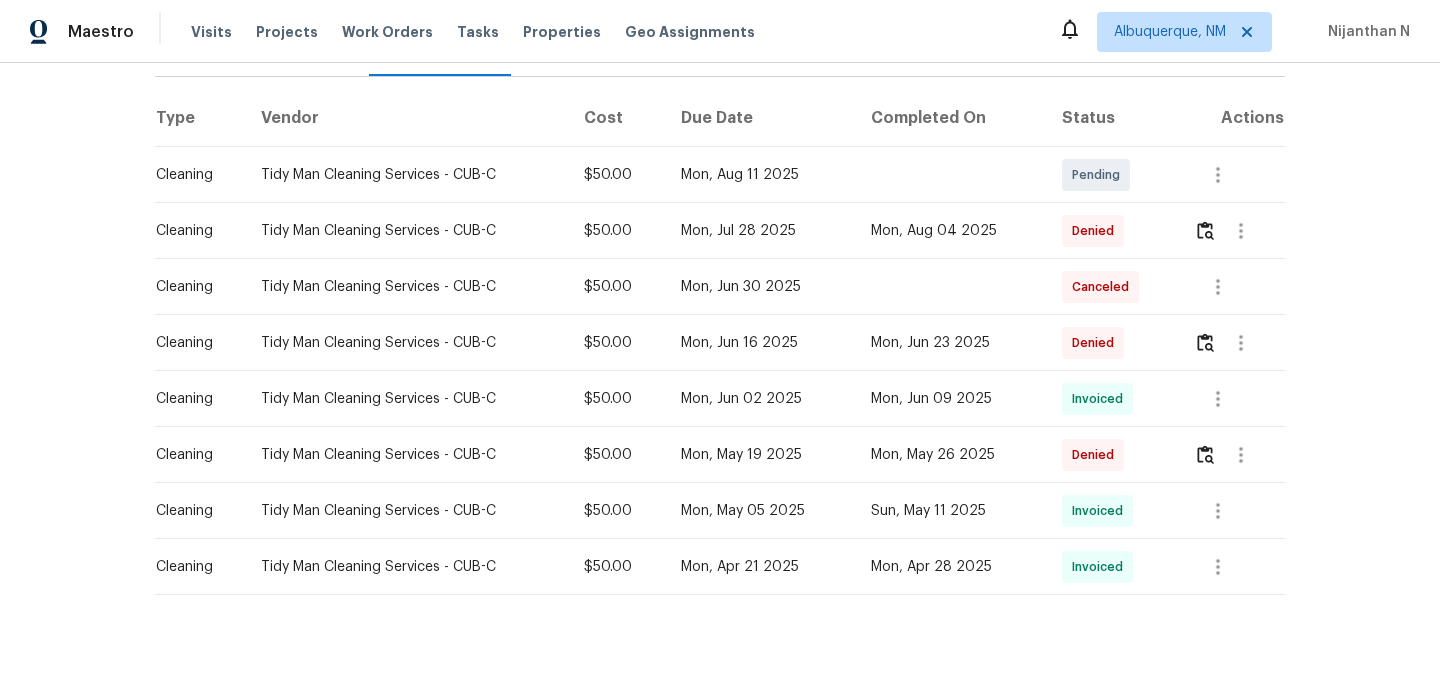 scroll, scrollTop: 321, scrollLeft: 0, axis: vertical 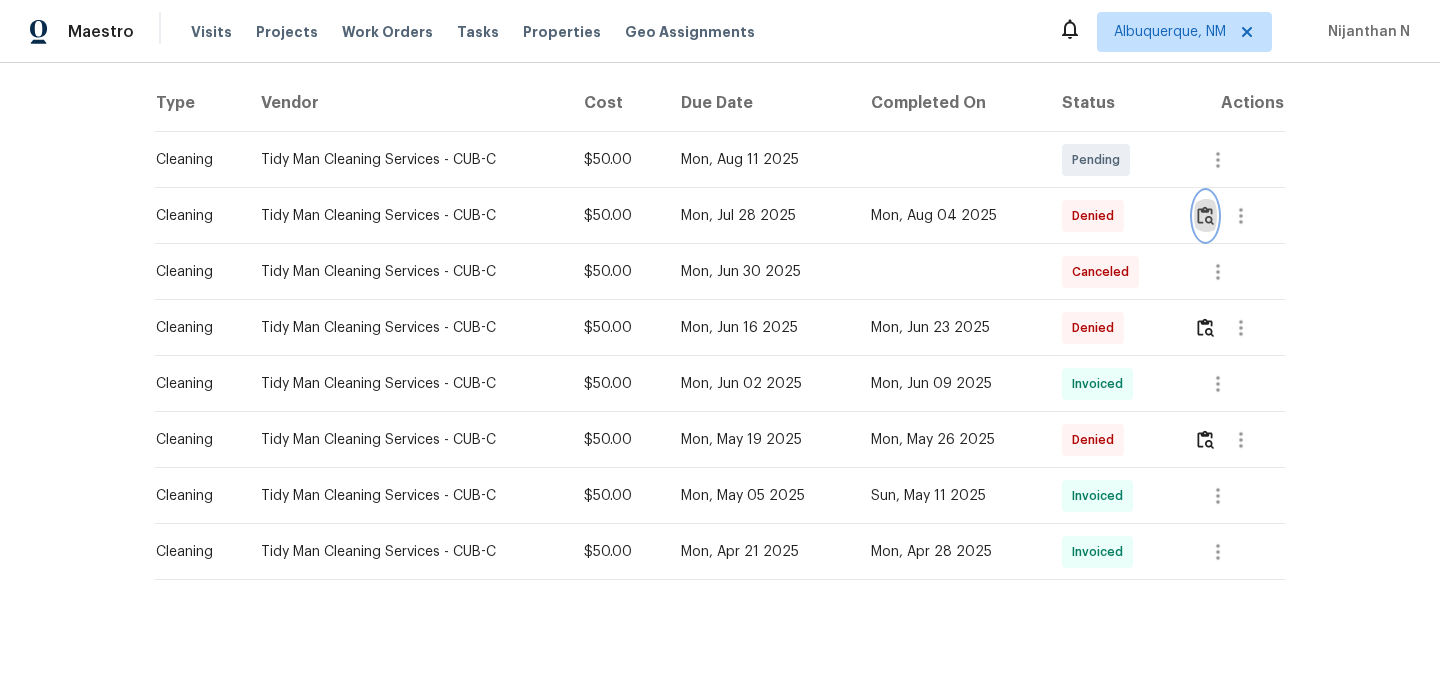 click at bounding box center [1205, 215] 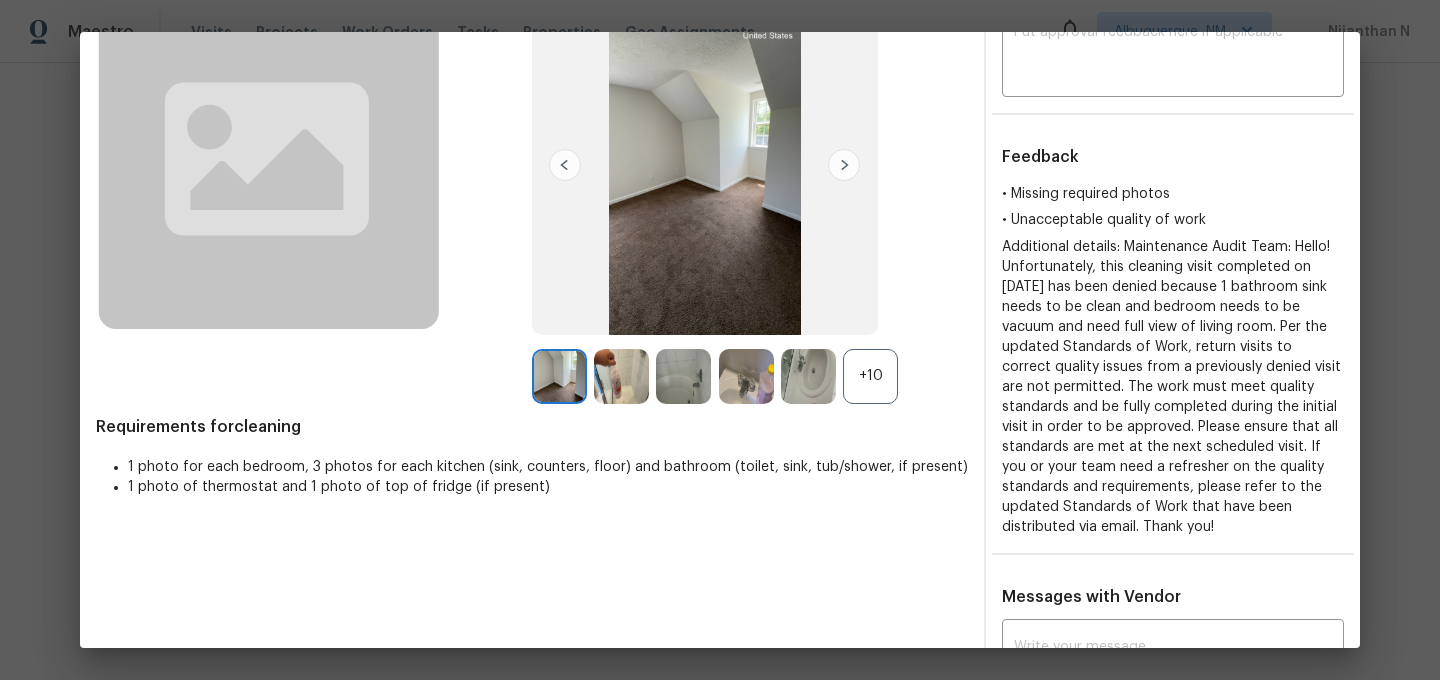 click on "+10" at bounding box center (870, 376) 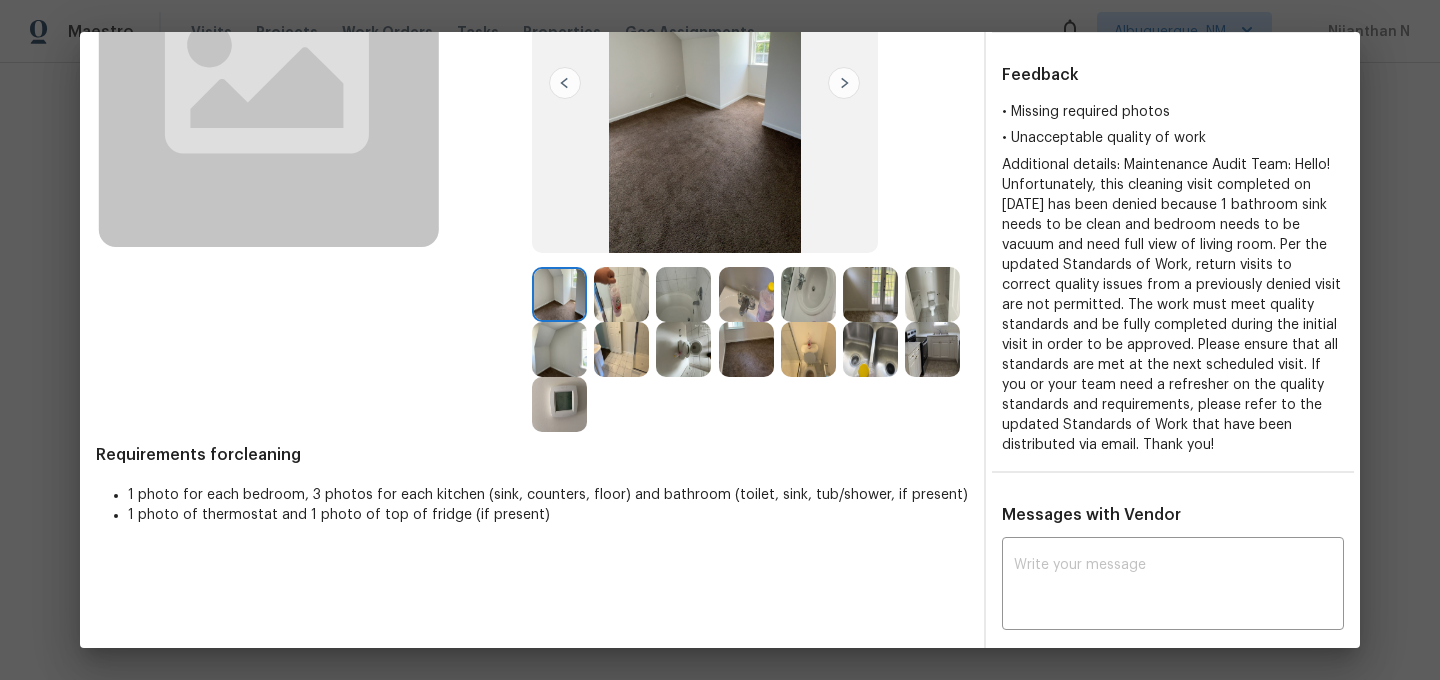 scroll, scrollTop: 224, scrollLeft: 0, axis: vertical 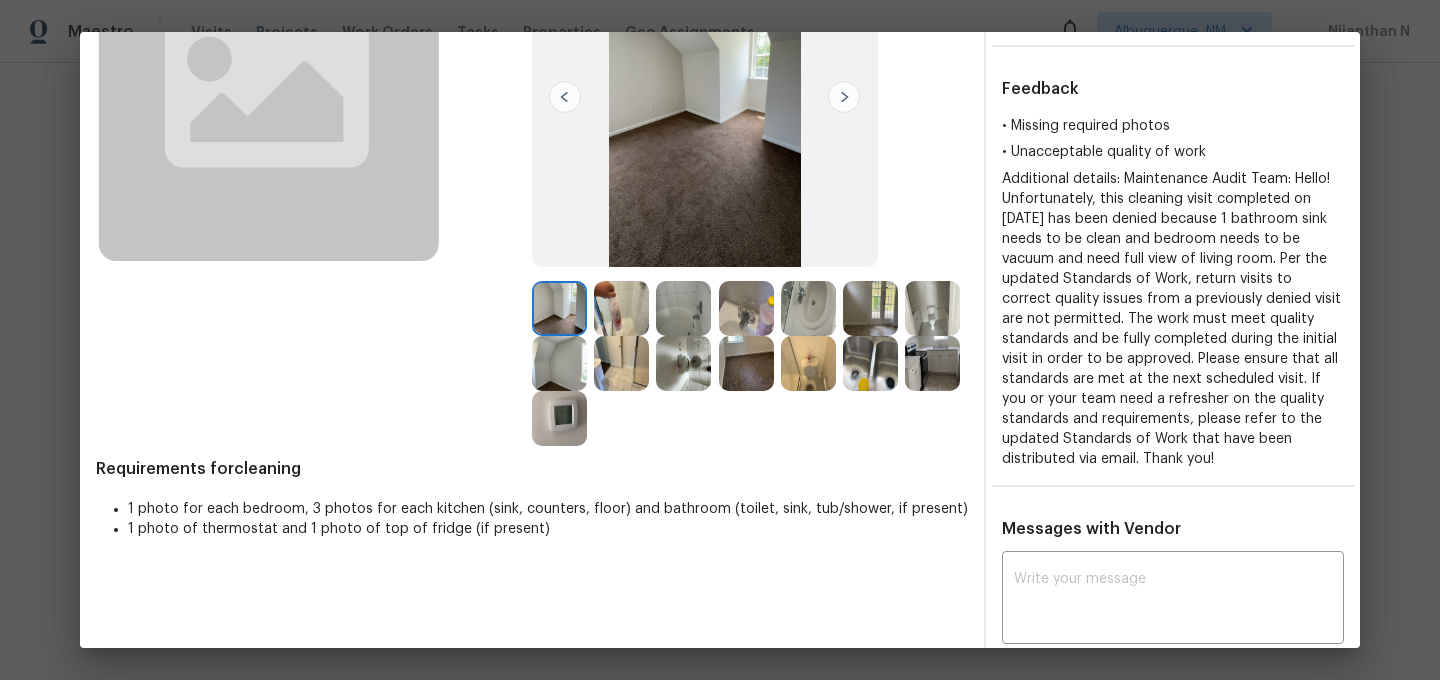 click at bounding box center [746, 308] 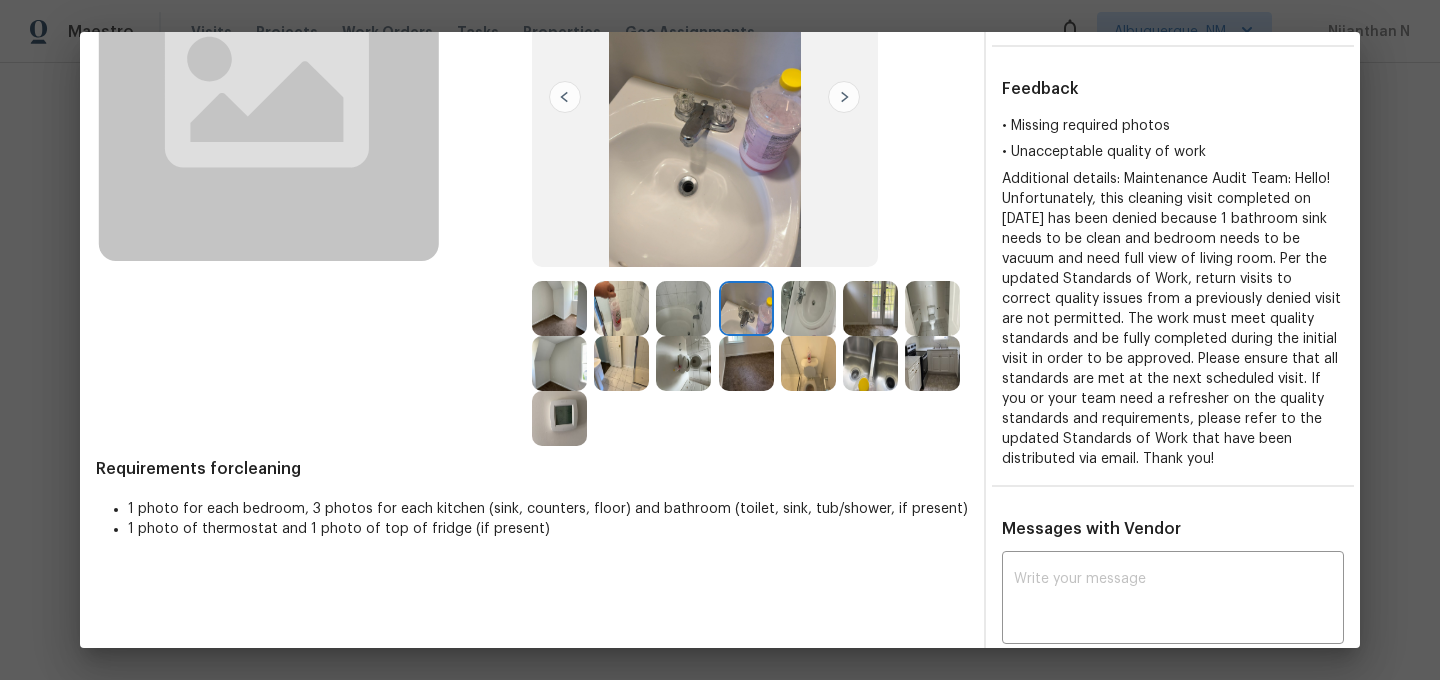 click at bounding box center [808, 308] 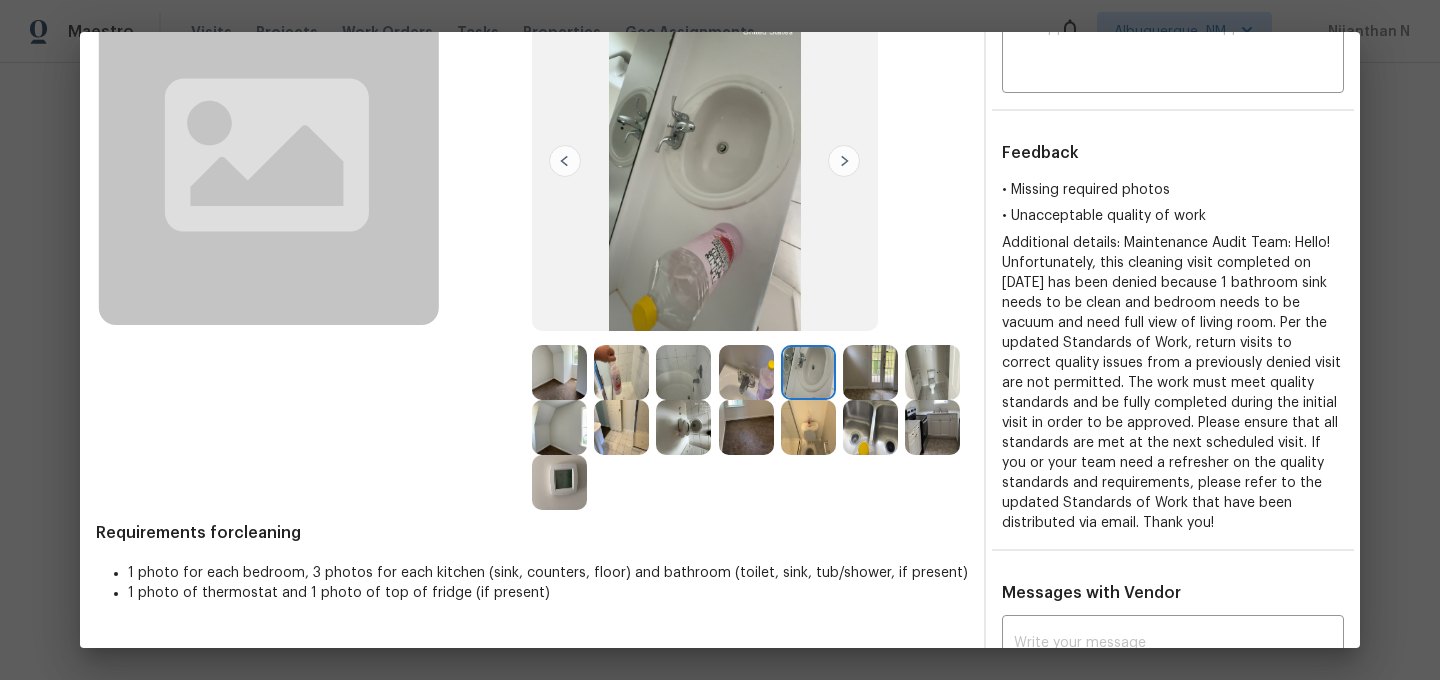 scroll, scrollTop: 170, scrollLeft: 0, axis: vertical 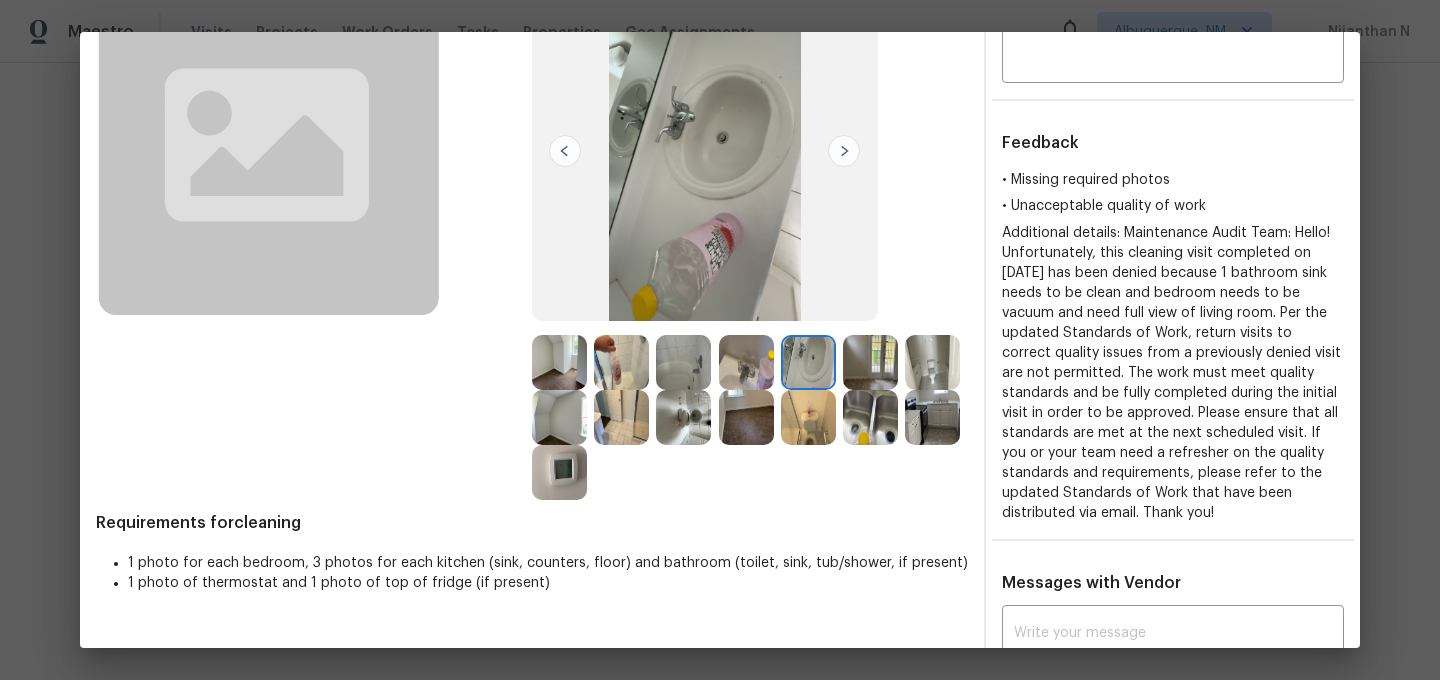 click at bounding box center [746, 417] 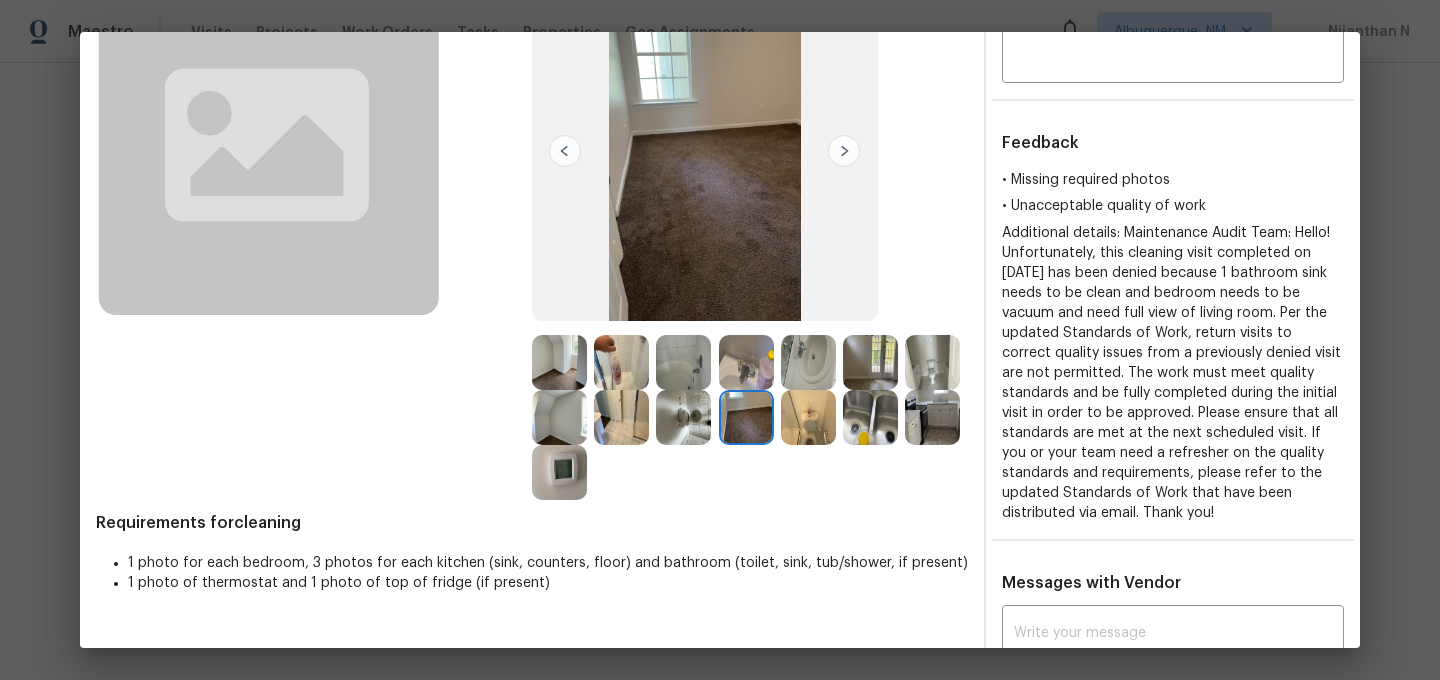 click at bounding box center (746, 417) 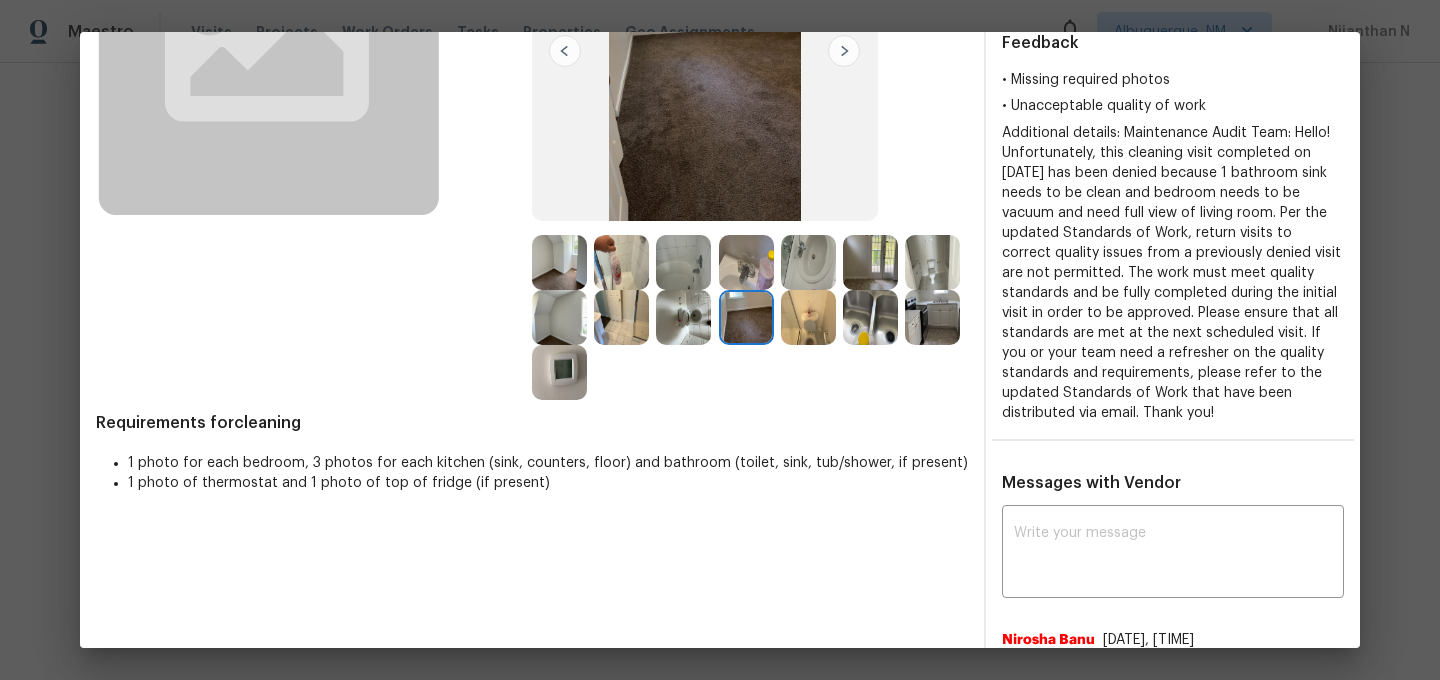 scroll, scrollTop: 510, scrollLeft: 0, axis: vertical 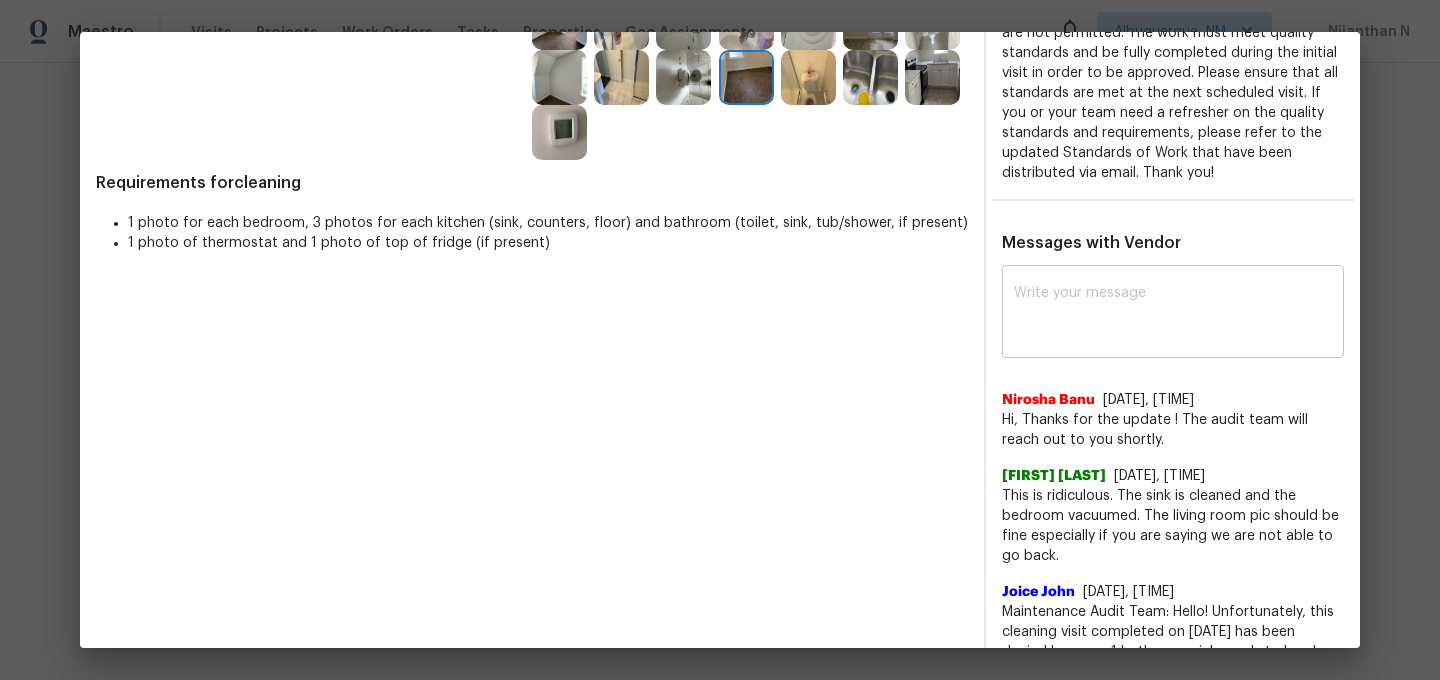 click at bounding box center [1173, 314] 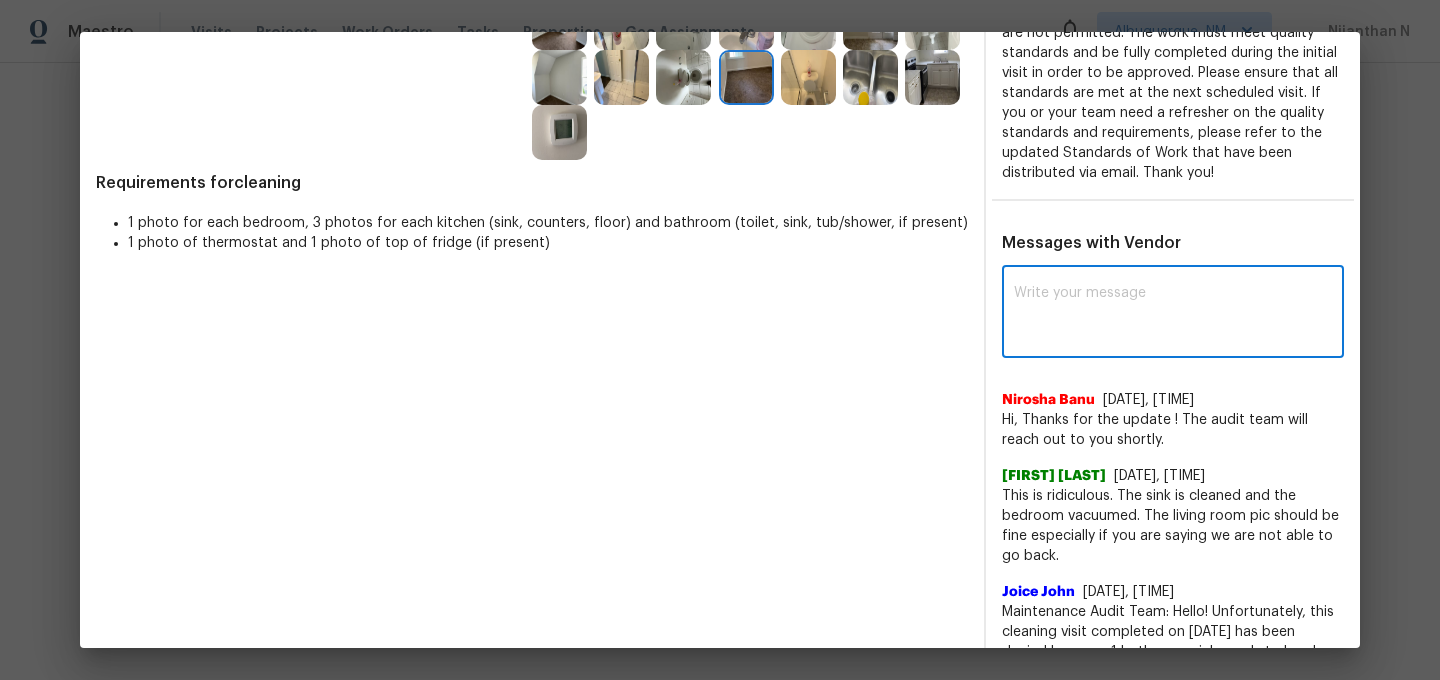 paste on "Maintenance Audit Team: Hello! Thank you for the feedback after further review this visit was approved." 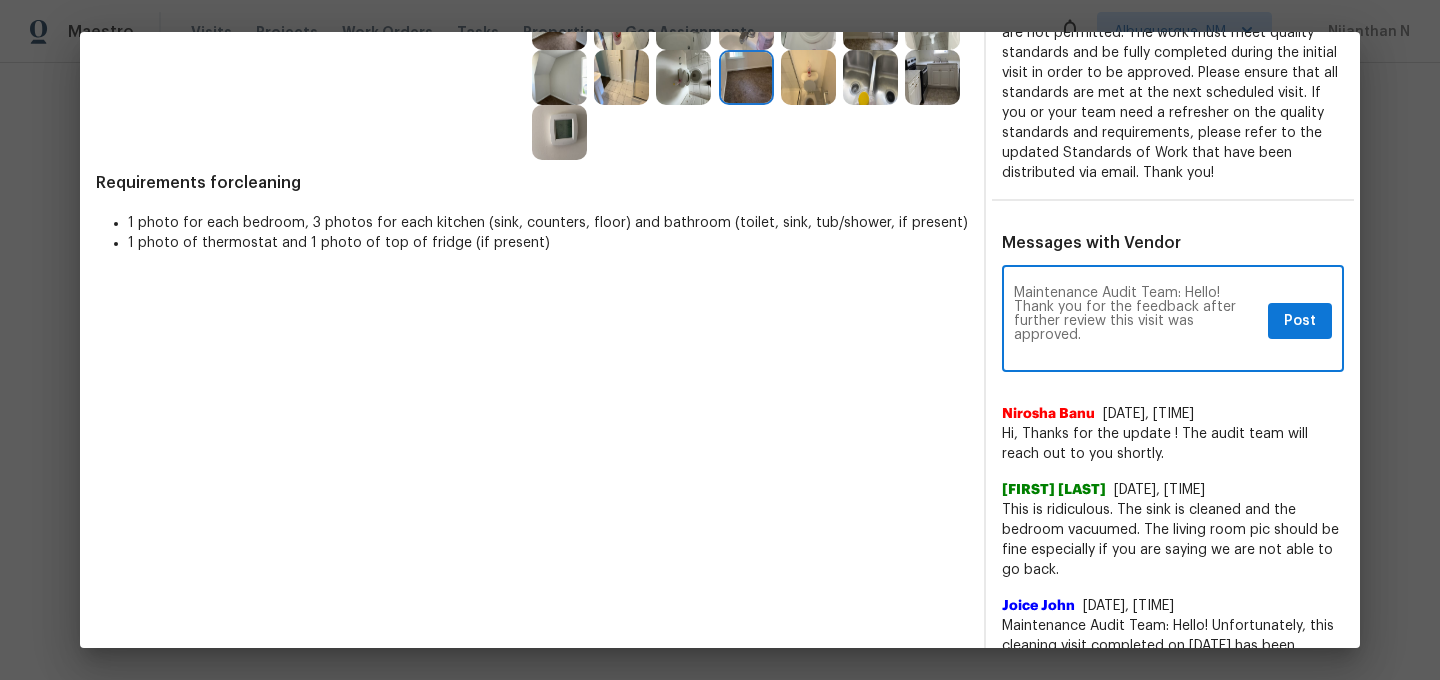 scroll, scrollTop: 0, scrollLeft: 0, axis: both 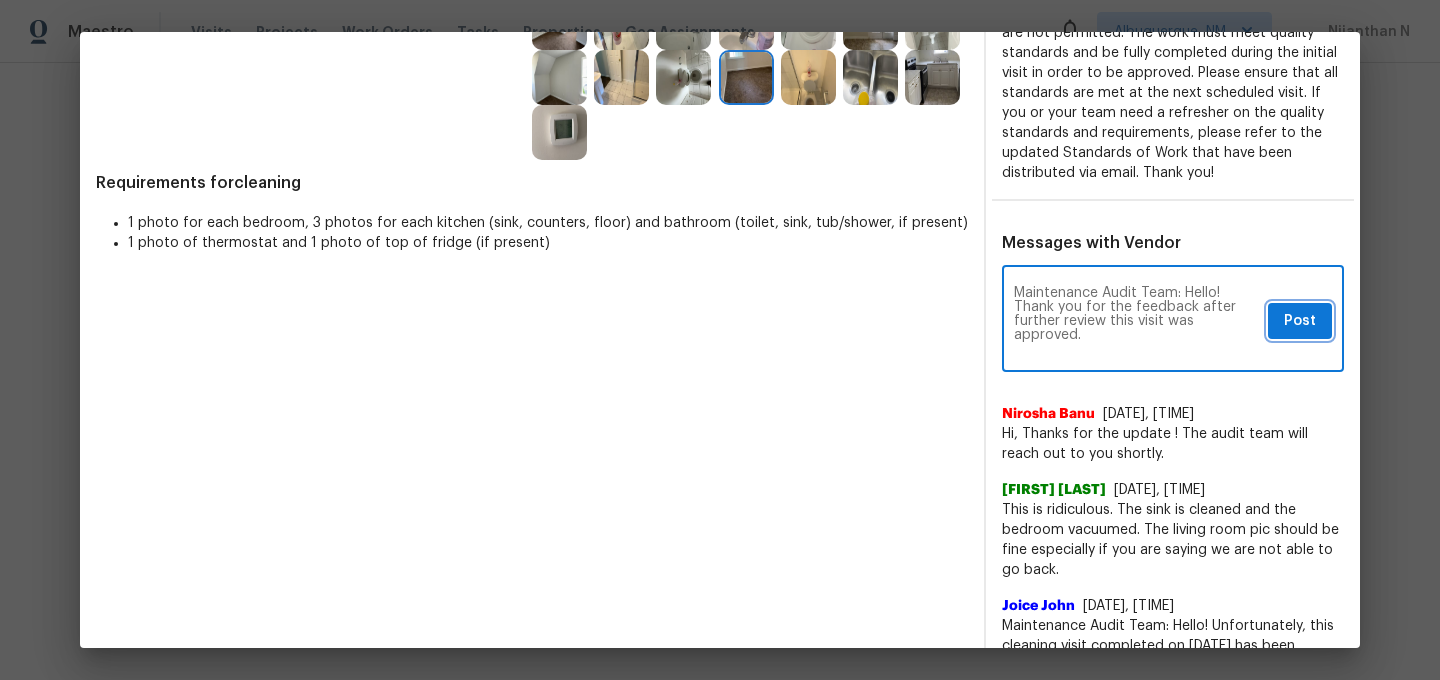 click on "Post" at bounding box center [1300, 321] 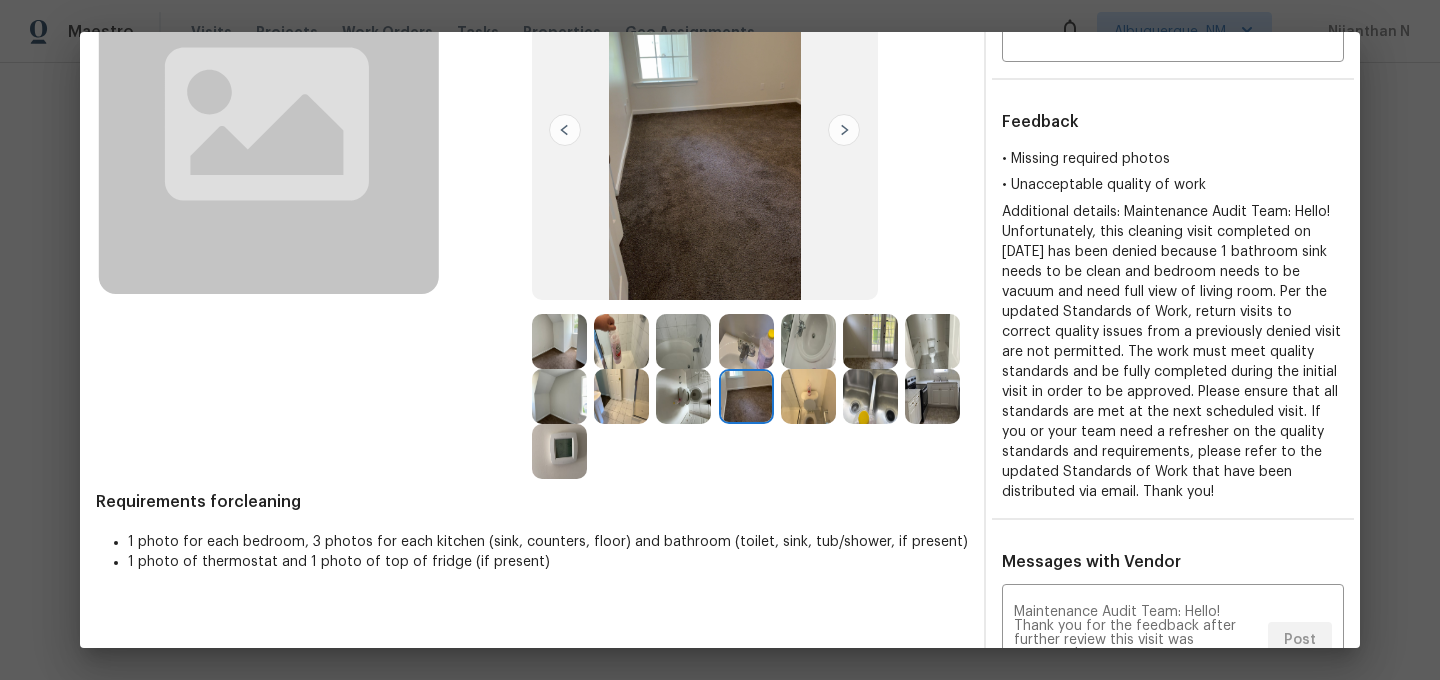 scroll, scrollTop: 0, scrollLeft: 0, axis: both 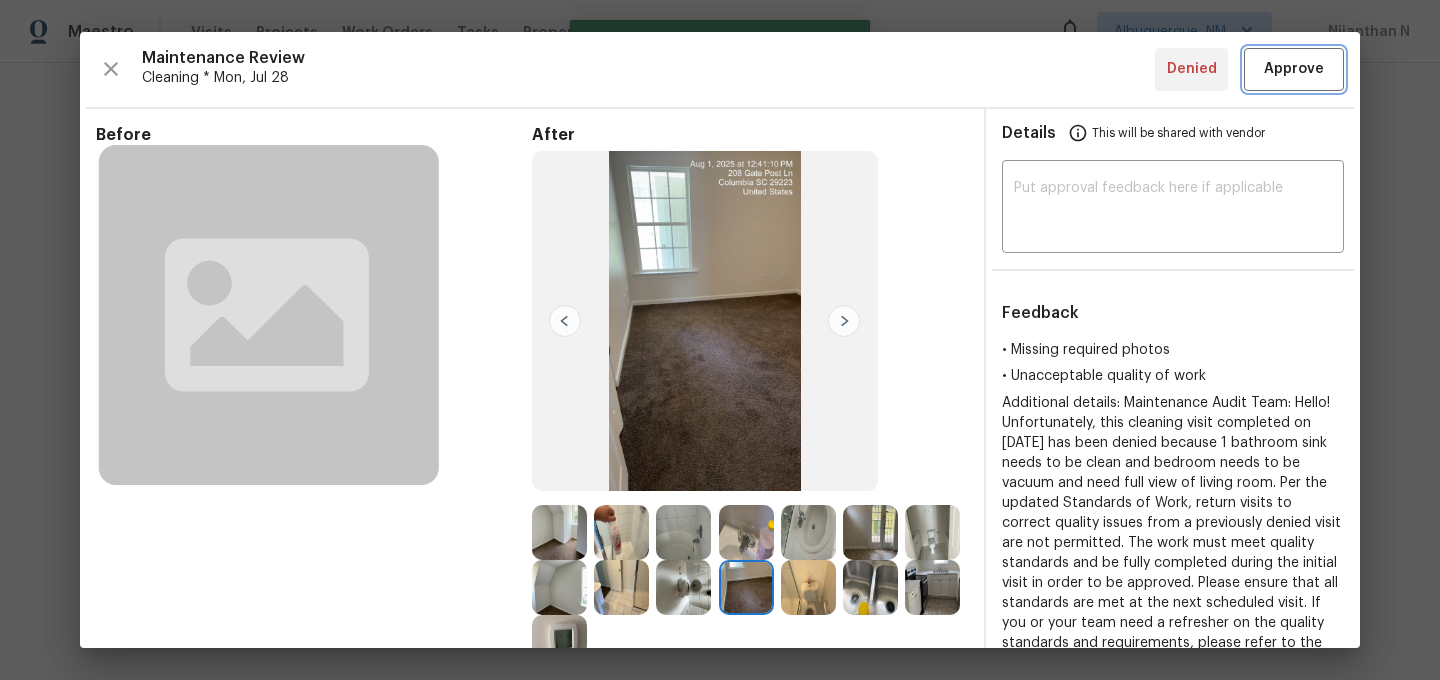 click on "Approve" at bounding box center [1294, 69] 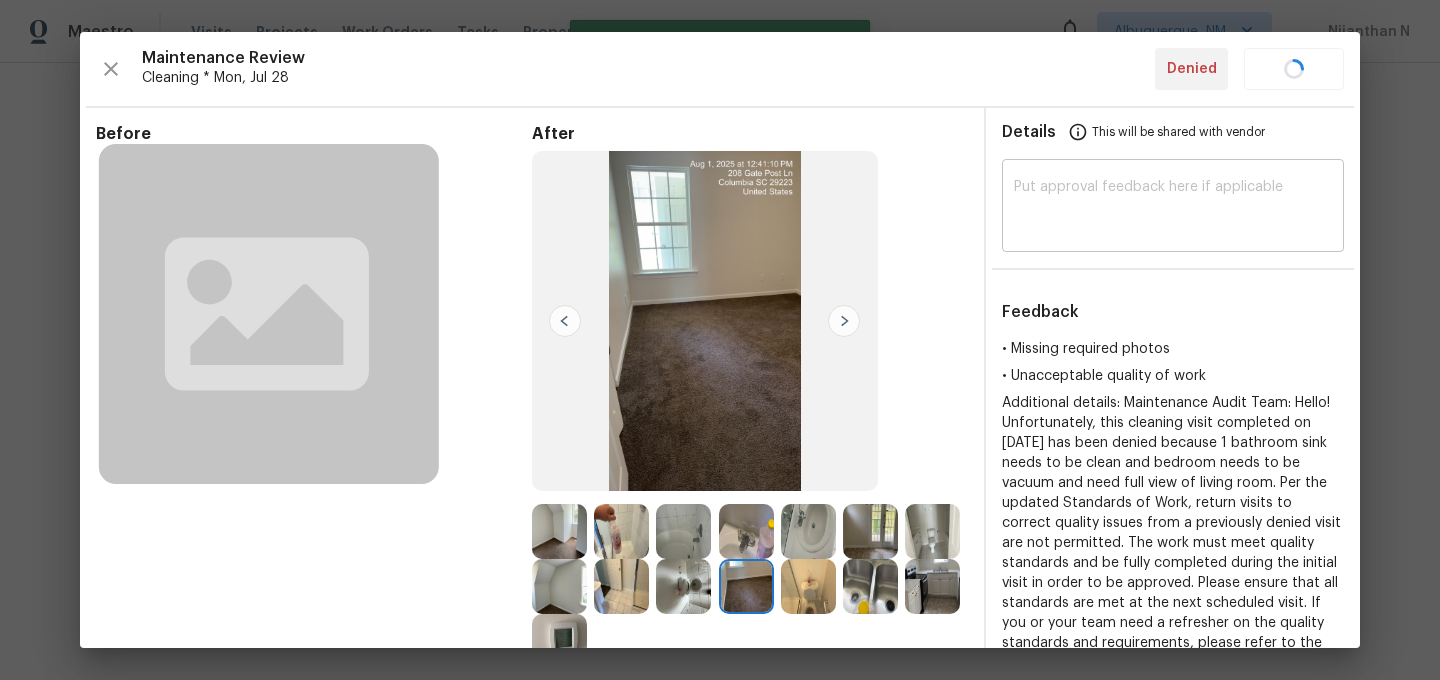 type 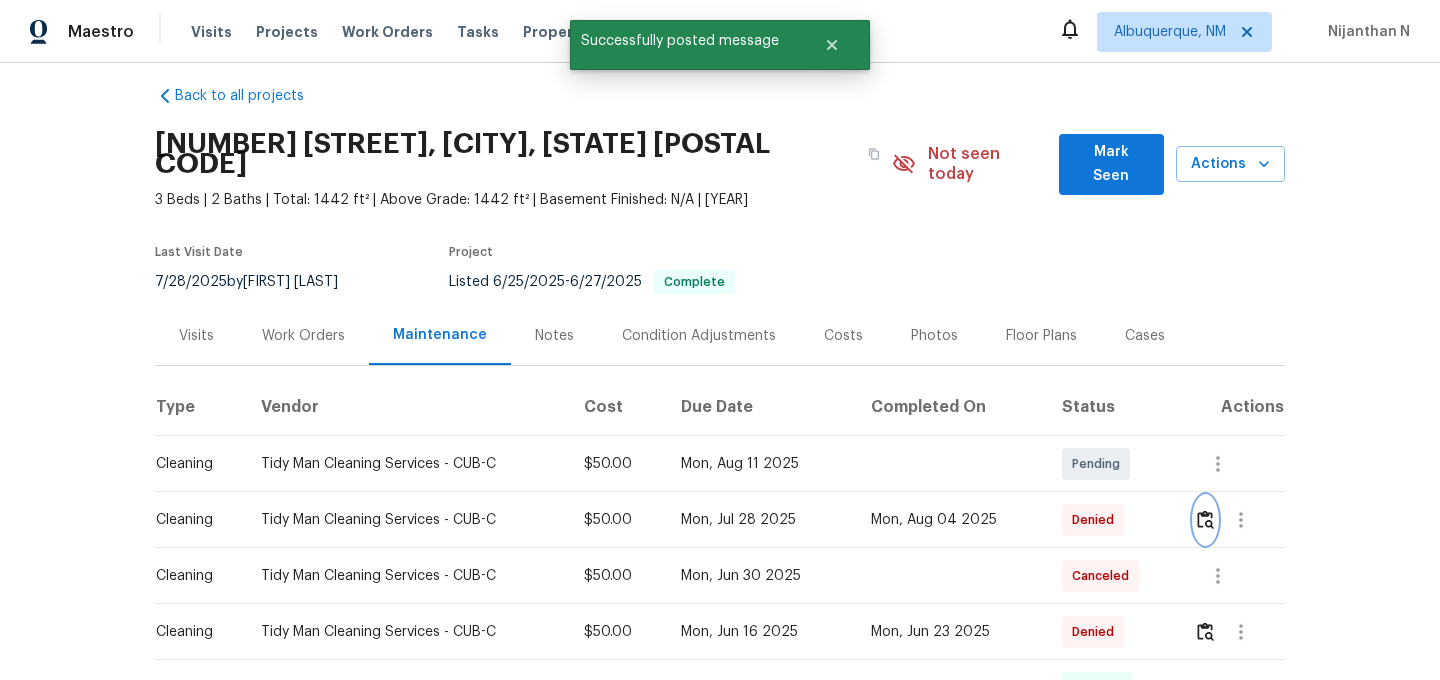 scroll, scrollTop: 0, scrollLeft: 0, axis: both 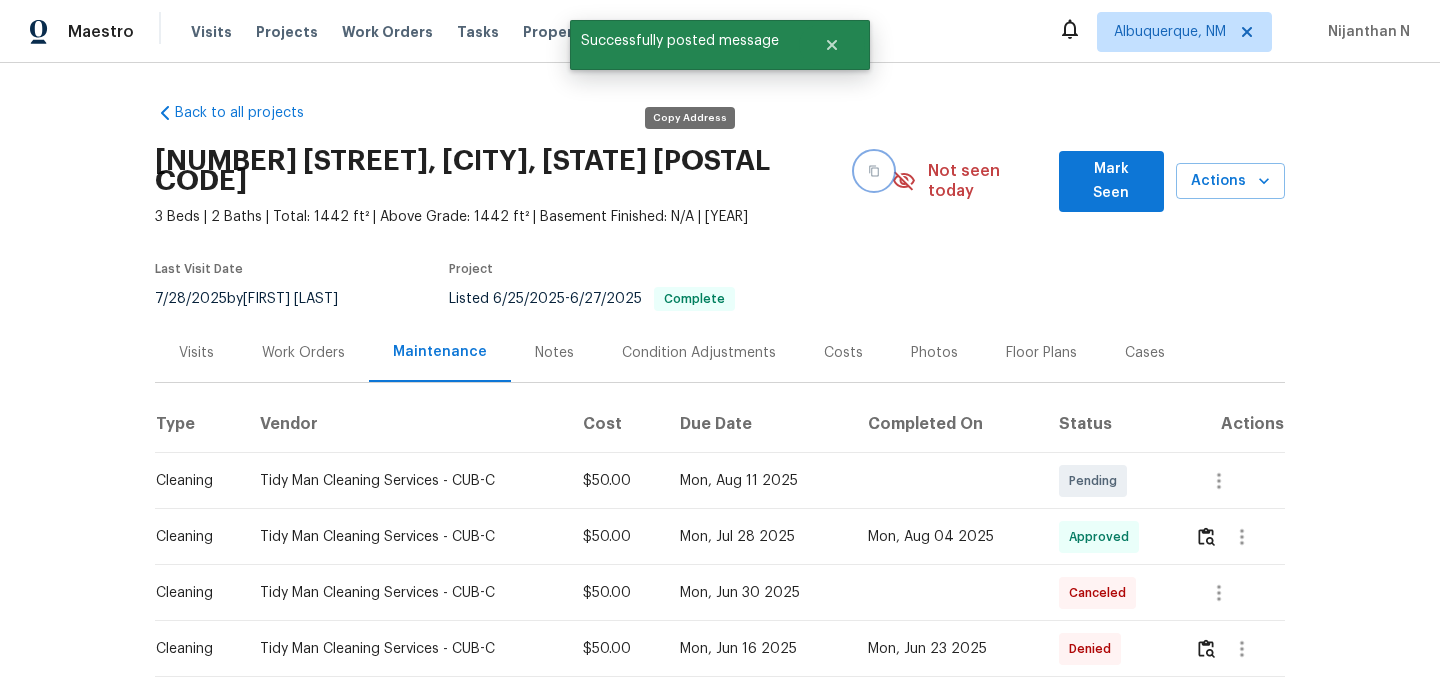 click 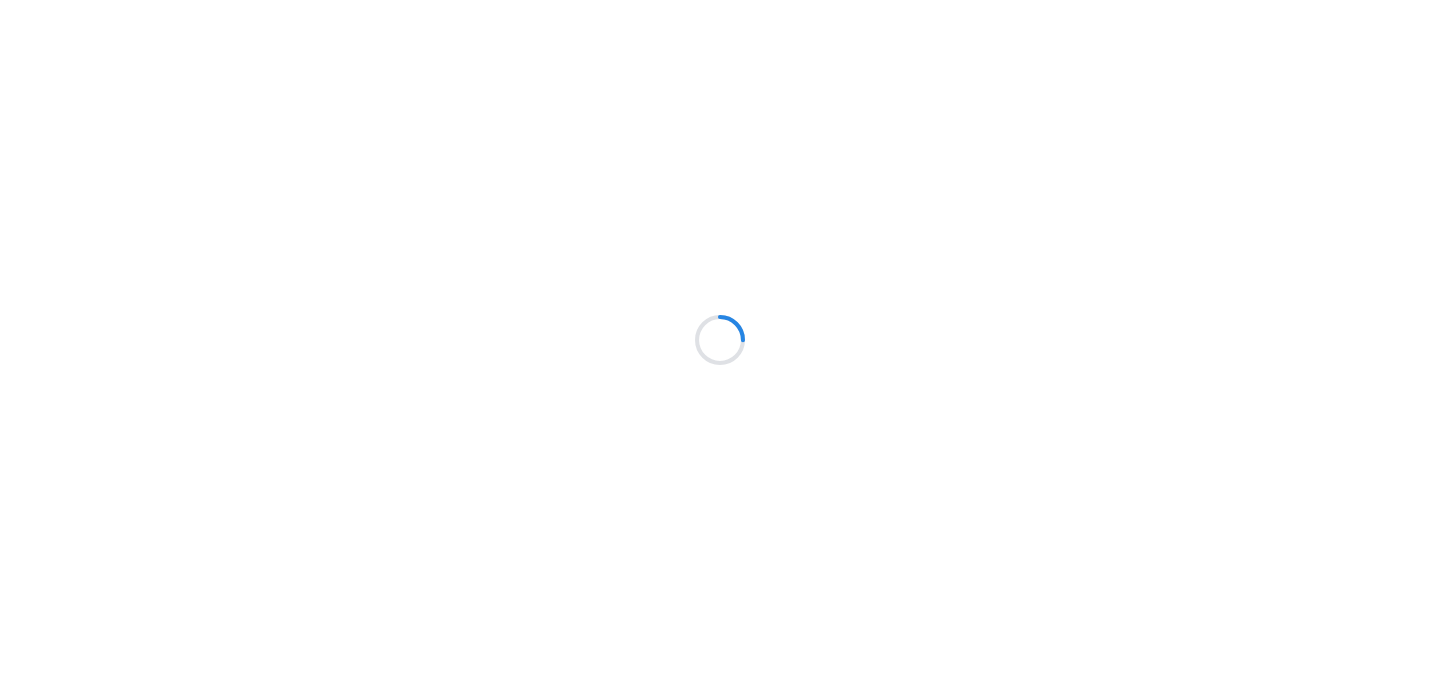 scroll, scrollTop: 0, scrollLeft: 0, axis: both 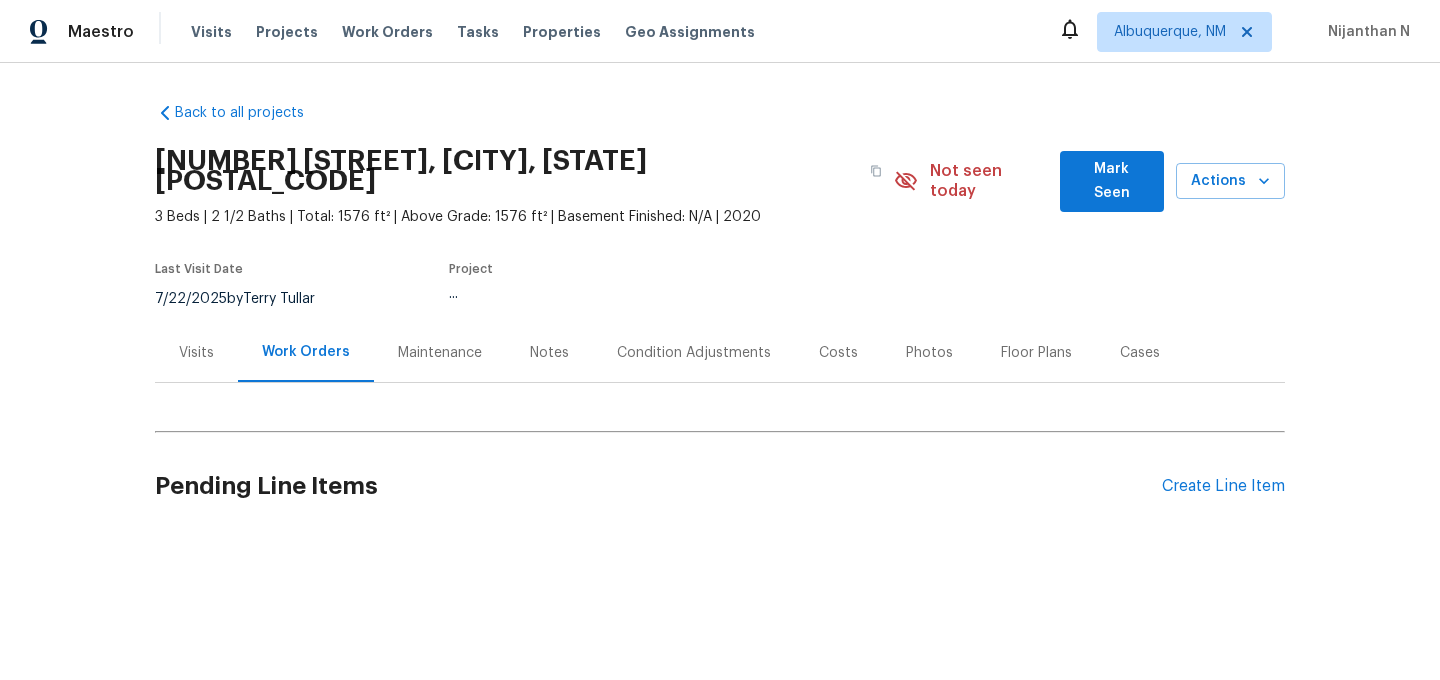 click on "Maintenance" at bounding box center [440, 353] 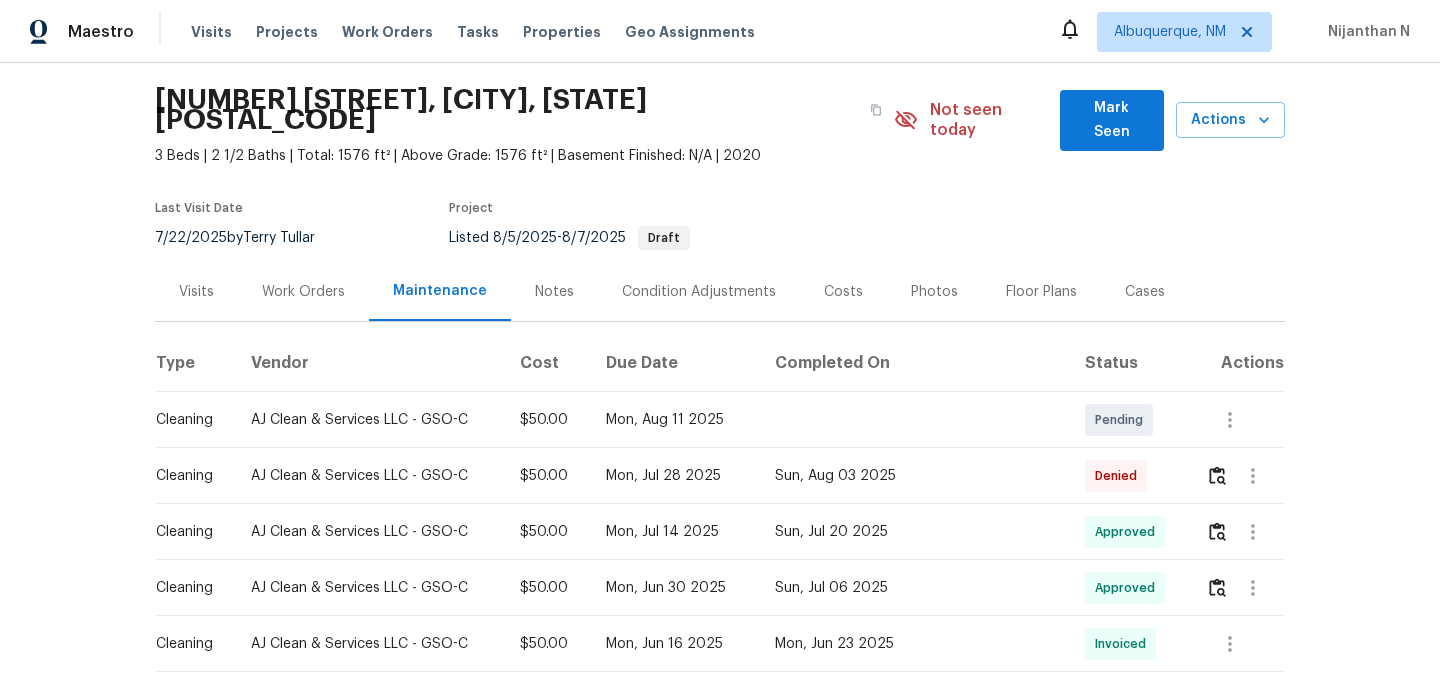 scroll, scrollTop: 131, scrollLeft: 0, axis: vertical 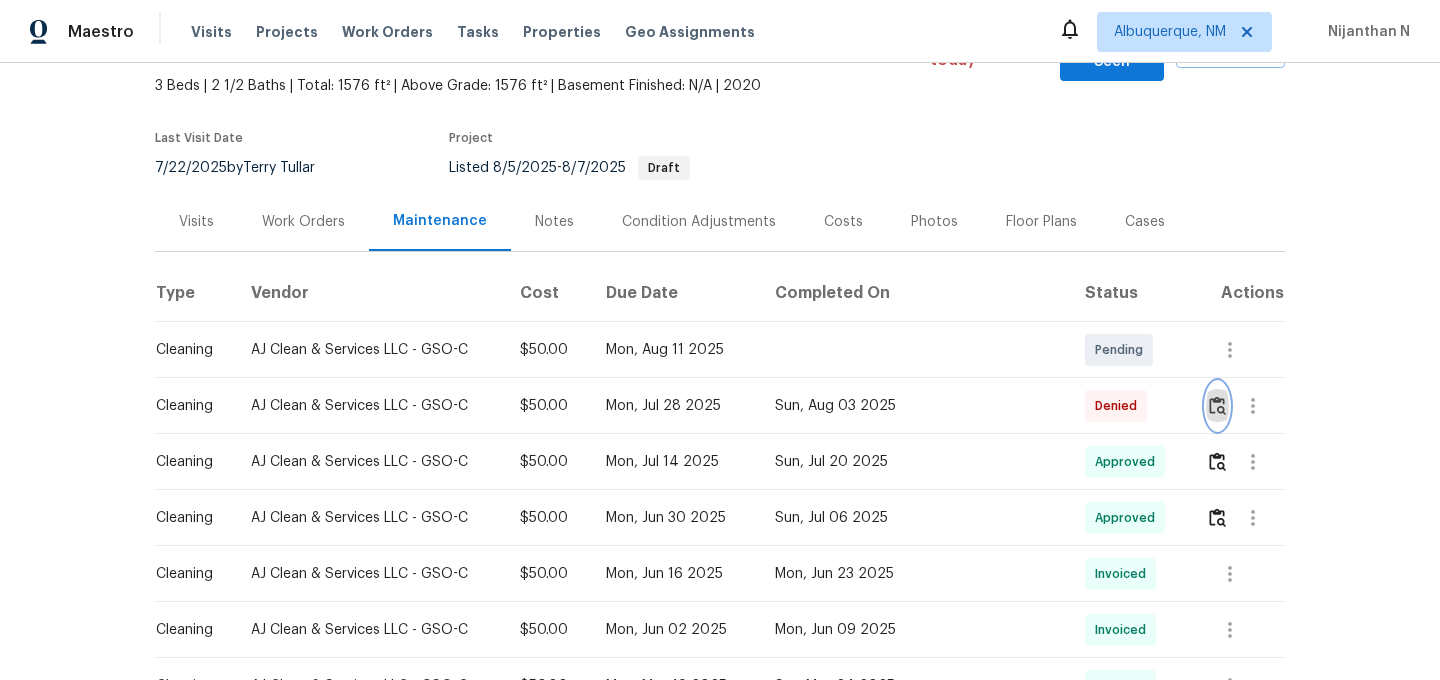 click at bounding box center (1217, 405) 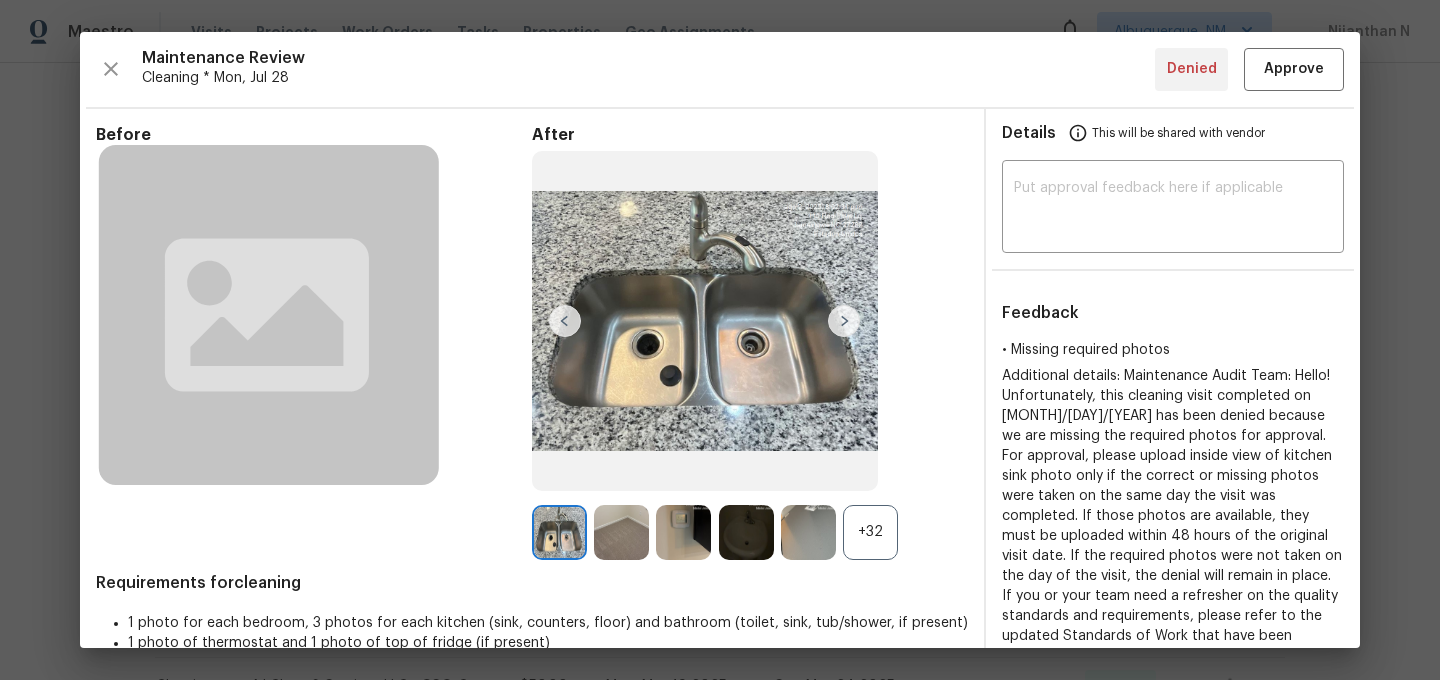 click on "+32" at bounding box center [870, 532] 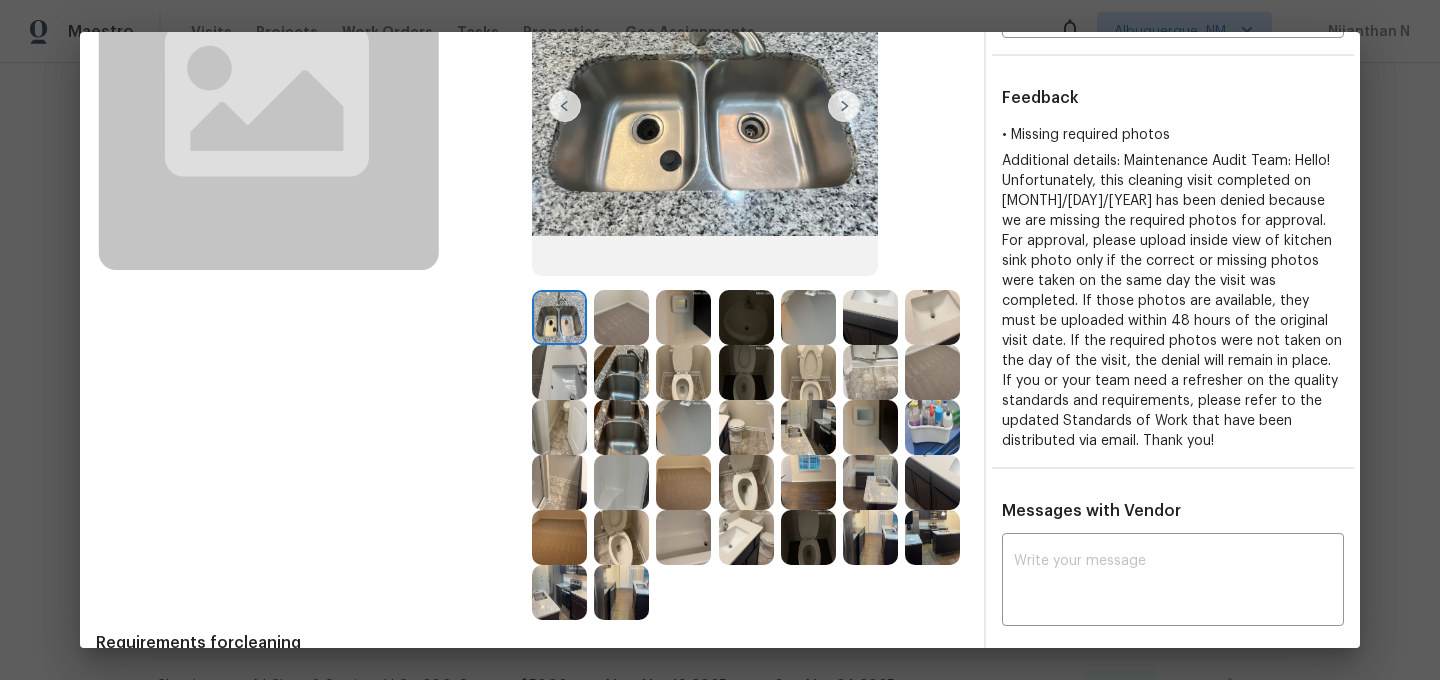 scroll, scrollTop: 258, scrollLeft: 0, axis: vertical 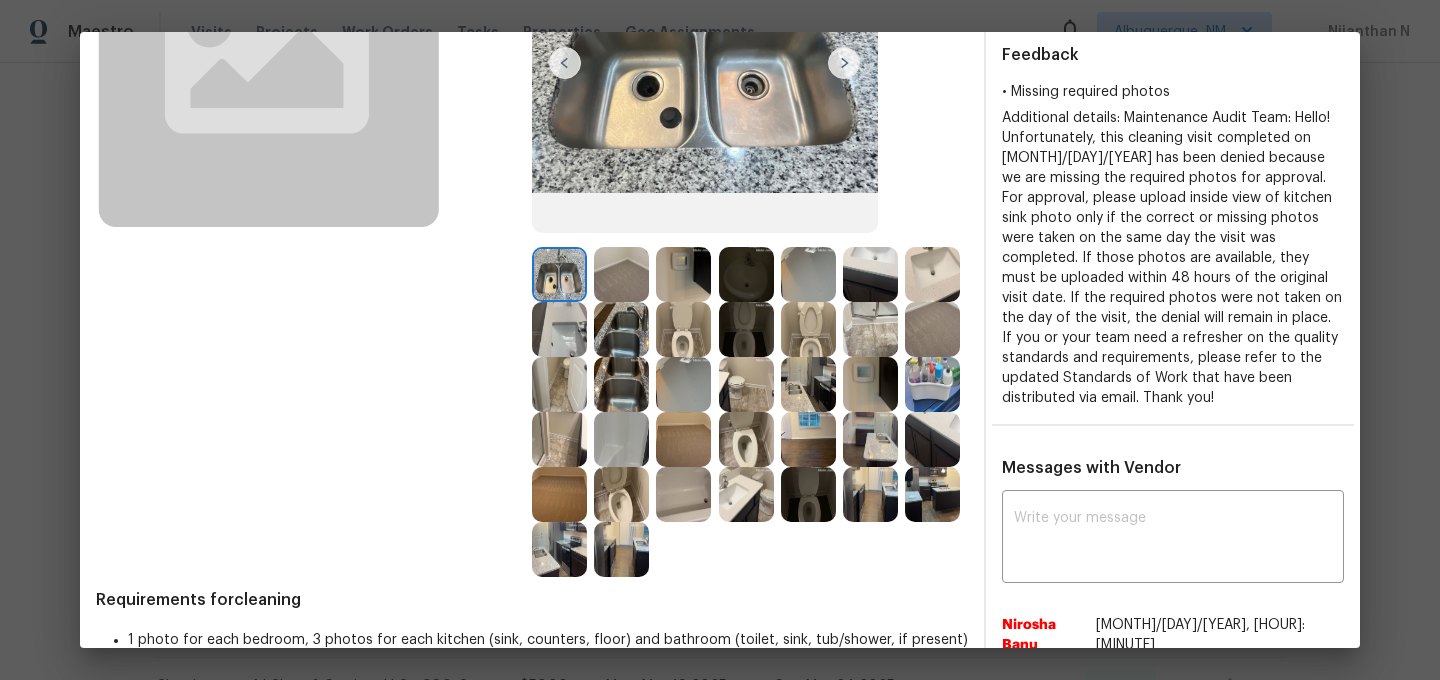 click at bounding box center (746, 384) 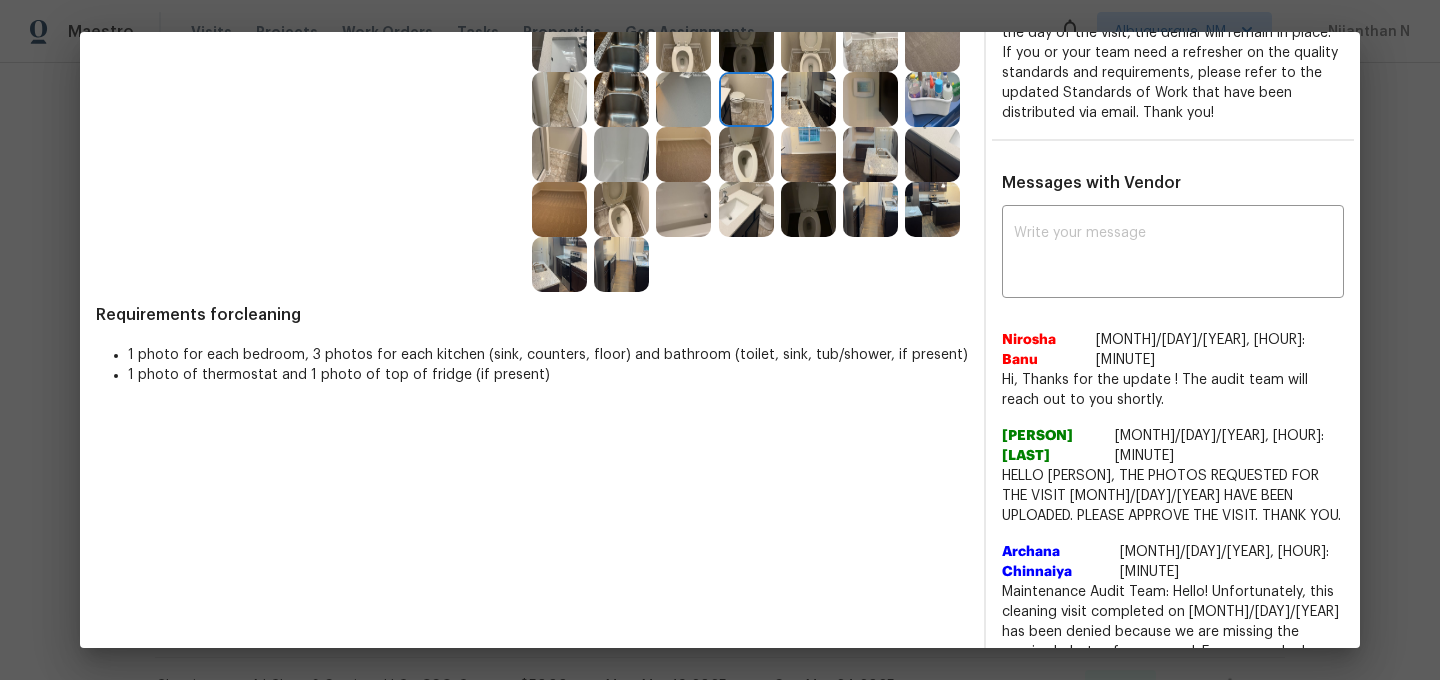 scroll, scrollTop: 555, scrollLeft: 0, axis: vertical 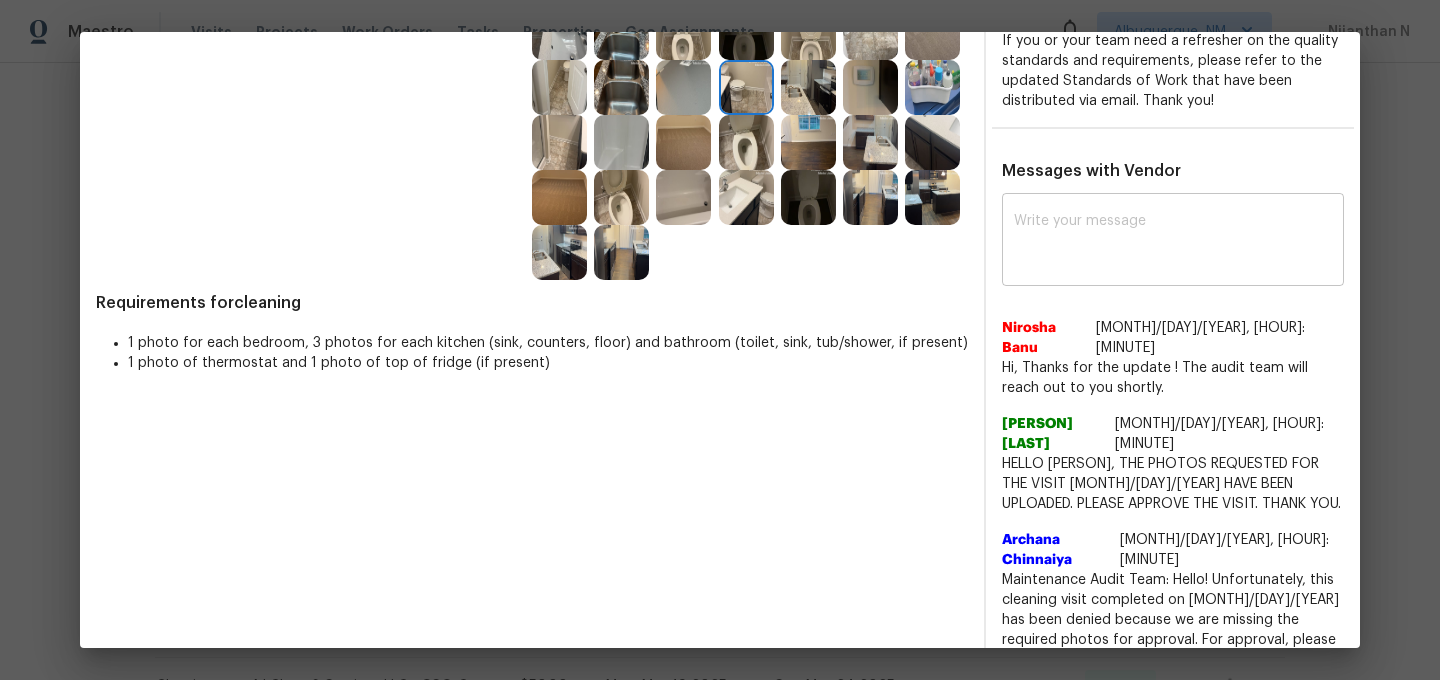 click at bounding box center [1173, 242] 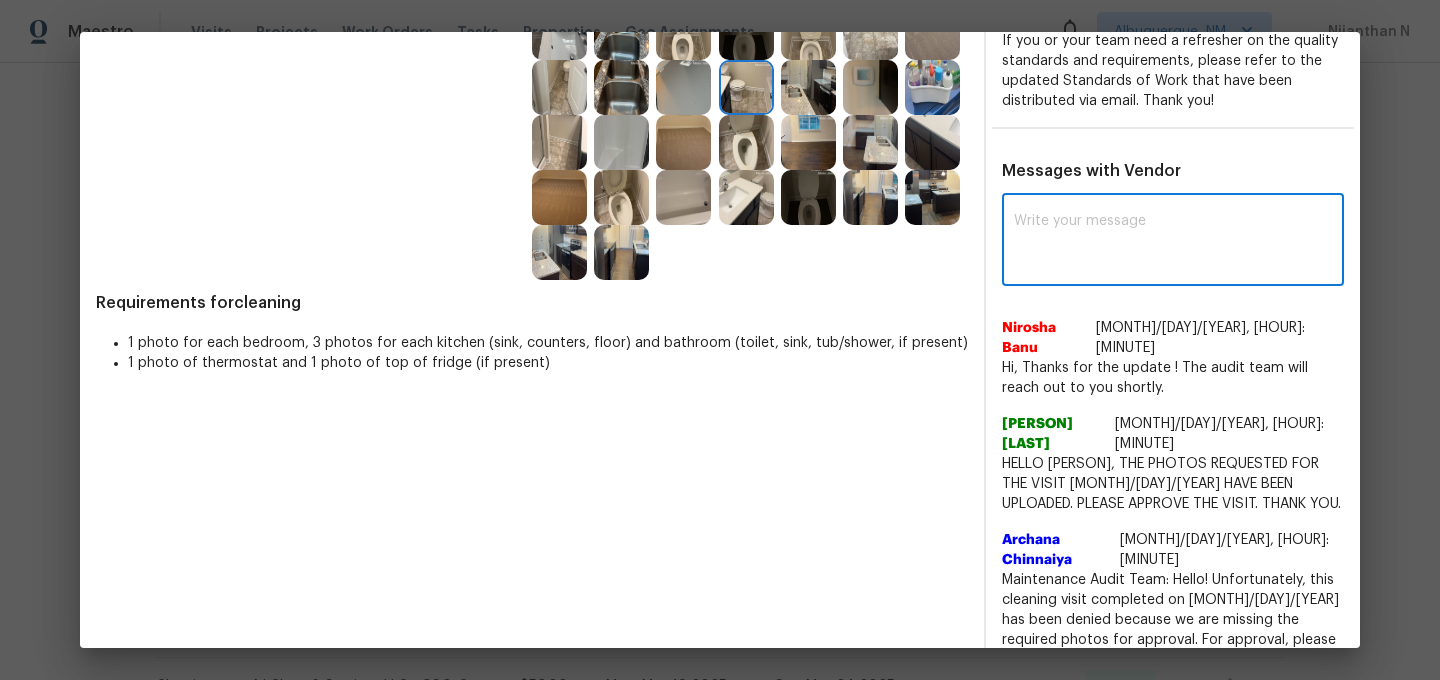 paste on "Maintenance Audit Team: Hello! Thank you for uploading the photo, after further review this visit was approved. (edited)" 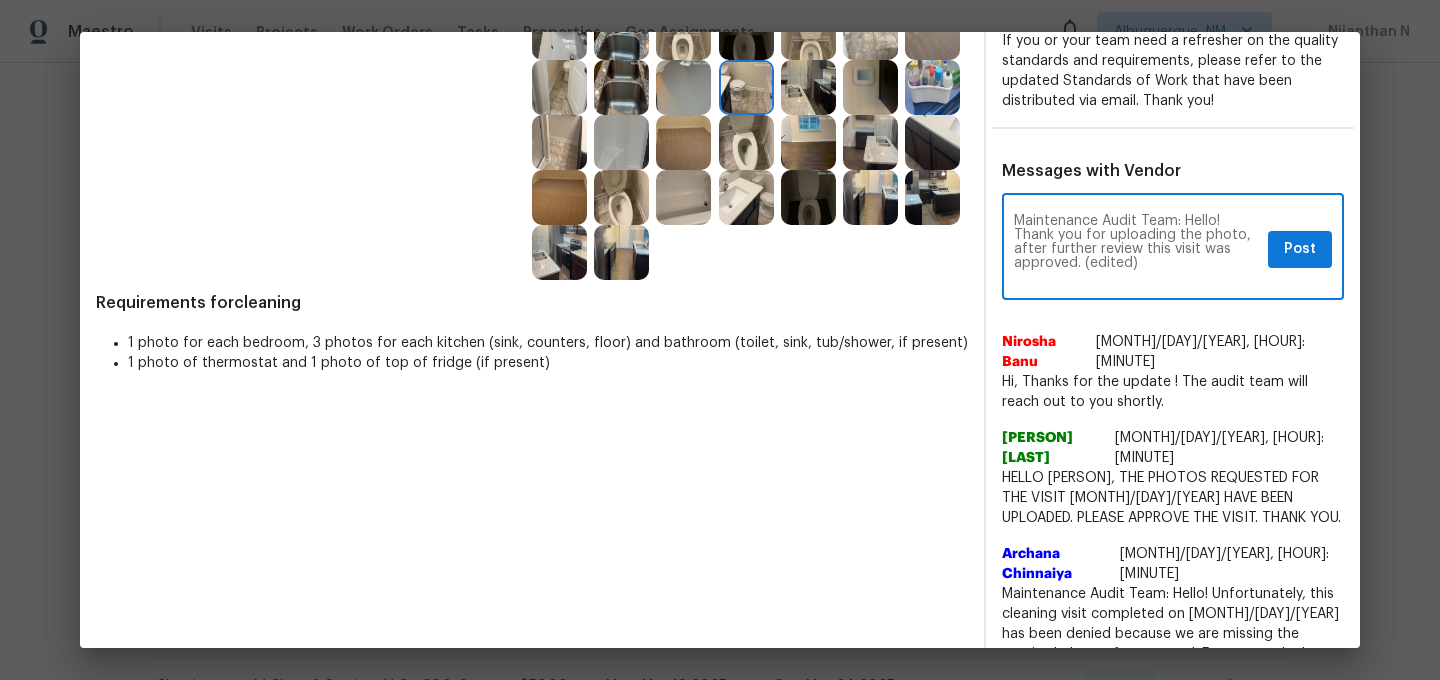 scroll, scrollTop: 0, scrollLeft: 0, axis: both 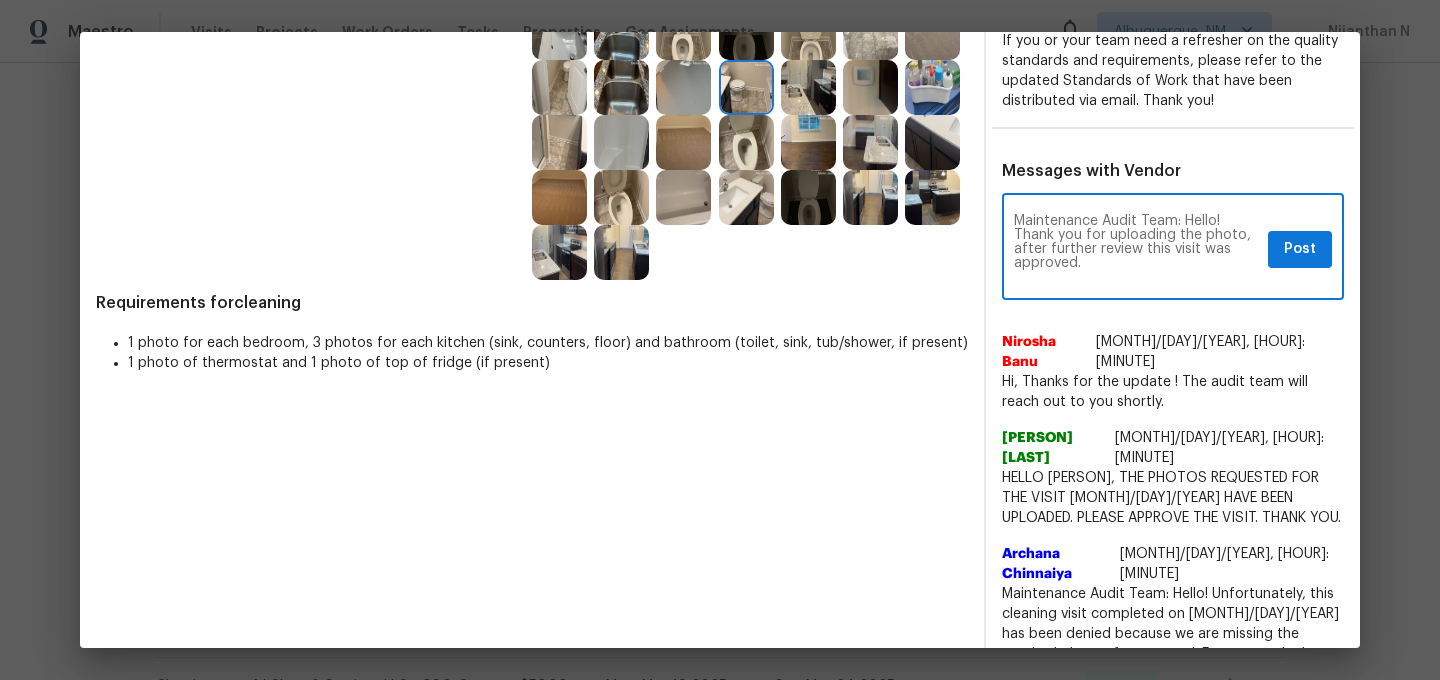 type on "Maintenance Audit Team: Hello! Thank you for uploading the photo, after further review this visit was approved." 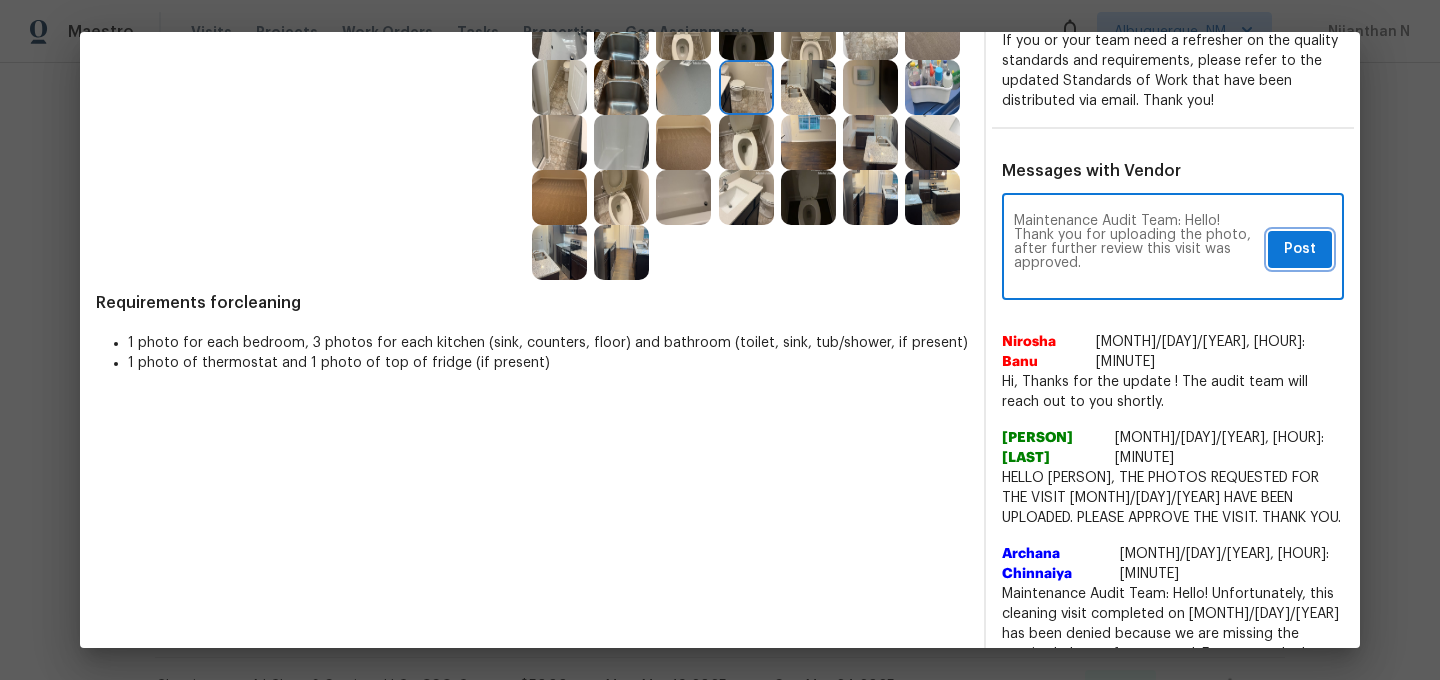 click on "Post" at bounding box center (1300, 249) 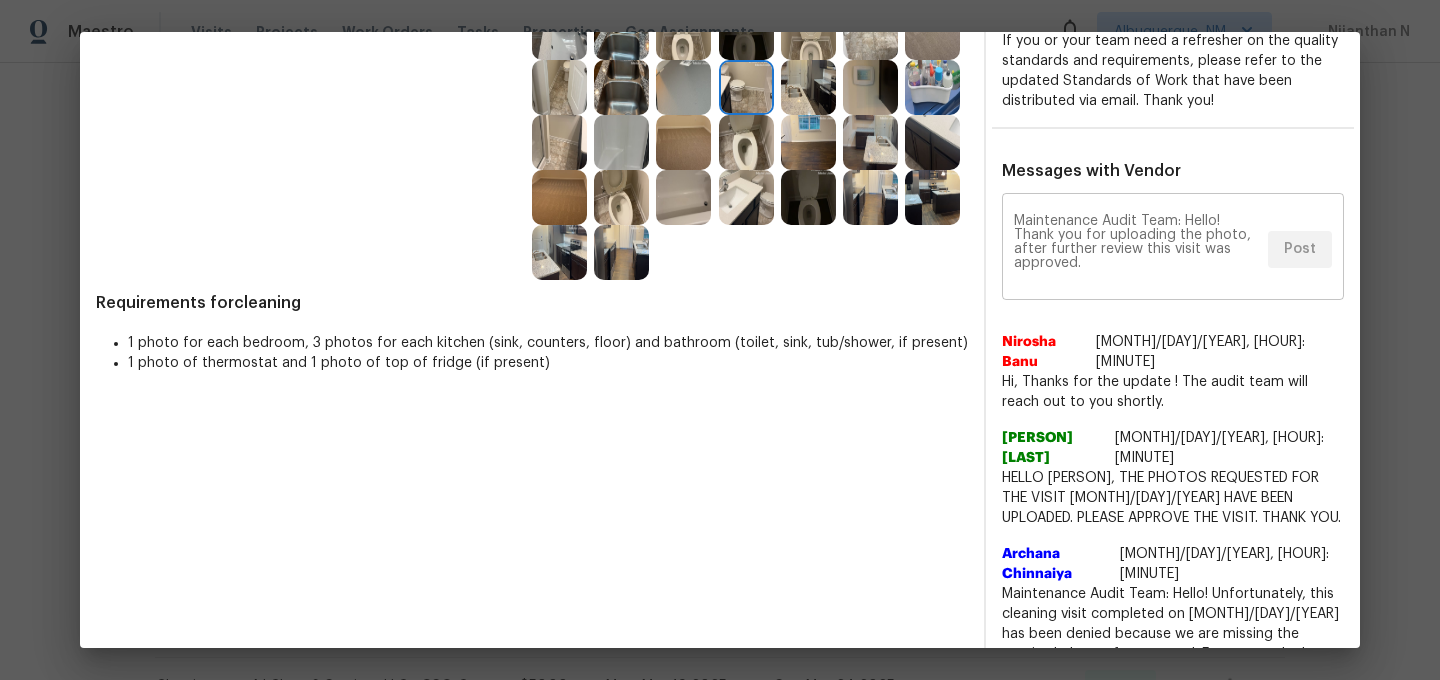 scroll, scrollTop: 0, scrollLeft: 0, axis: both 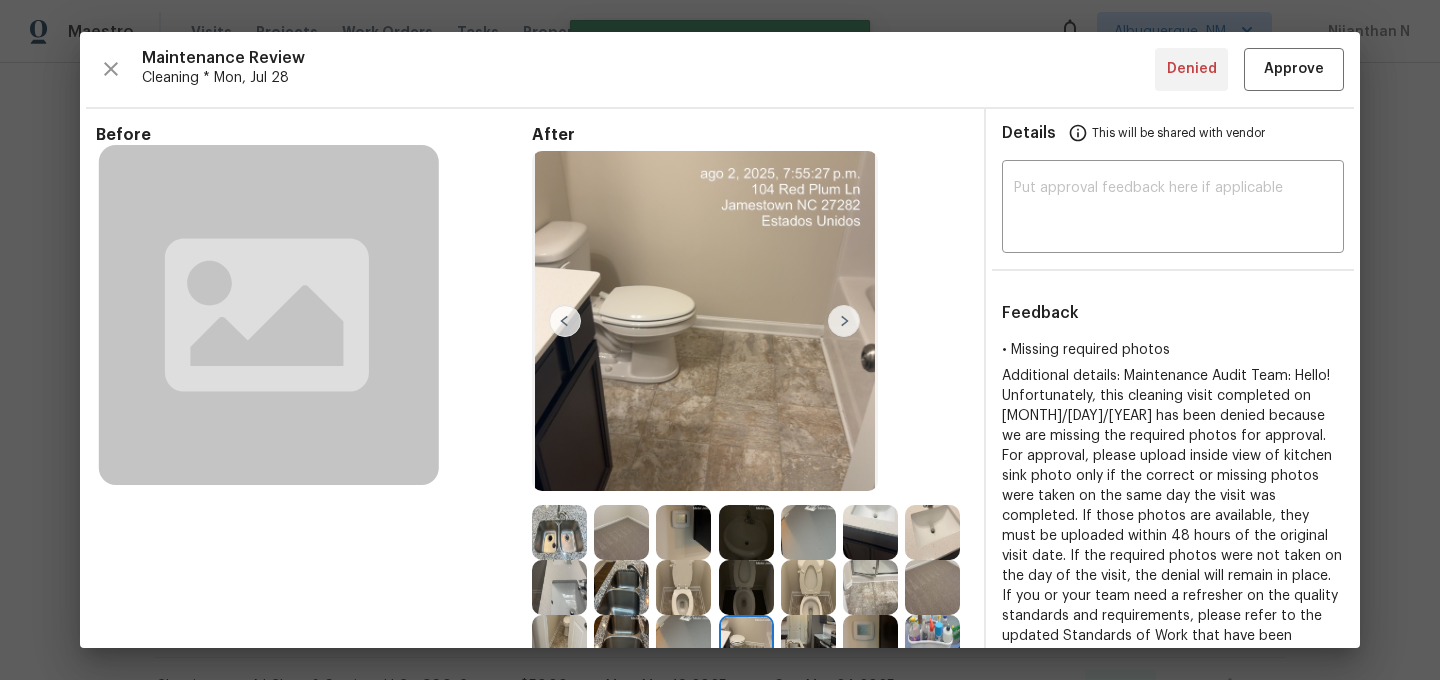 click on "Maintenance Review Cleaning * Mon, Jul 28 Denied Approve Before After Requirements for  cleaning 1 photo for each bedroom, 3 photos for each kitchen (sink, counters, floor) and bathroom (toilet, sink, tub/shower, if present) 1 photo of thermostat and 1 photo of top of fridge (if present) Details This will be shared with vendor ​ Feedback • Missing required photos   Messages with Vendor   Maintenance Audit Team: Hello! Thank you for uploading the photo, after further review this visit was approved.
x Post ​ Nirosha Banu 8/5/25, 12:11 Hi, Thanks for the update ! The audit team will reach out to you shortly. Carlos Godoy 8/5/25, 11:52 HELLO ARCHANA, THE PHOTOS REQUESTED FOR THE VISIT 08/03/2025 HAVE BEEN UPLOADED. PLEASE APPROVE THE VISIT. THANK YOU. Archana Chinnaiya 8/4/25, 14:53 Gopal M 8/3/25, 9:32 Thanks for letting us know. This is addressed. Carlos Godoy 8/3/25, 8:22 Good morning. In one of the bathrooms, the electricity is off or the light bulbs are burned out. Afredi A 6/23/25, 14:43" at bounding box center [720, 340] 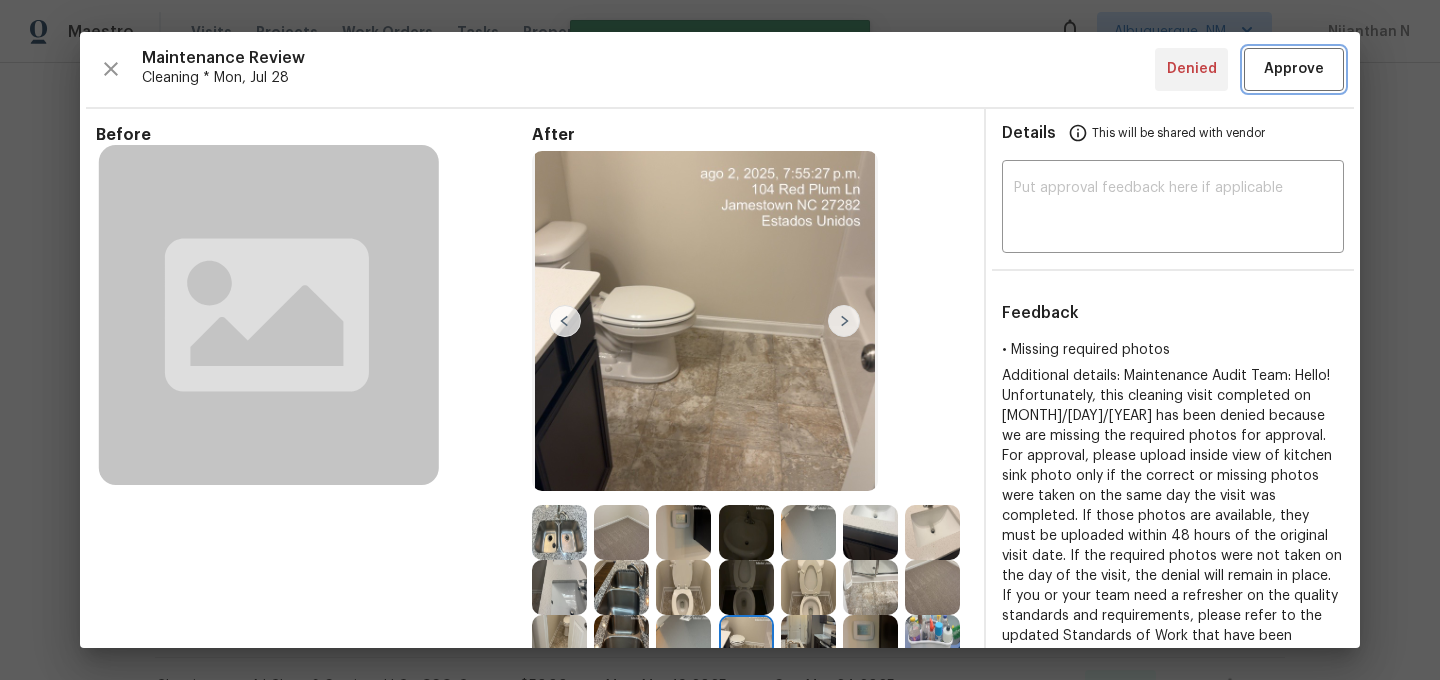 click on "Approve" at bounding box center (1294, 69) 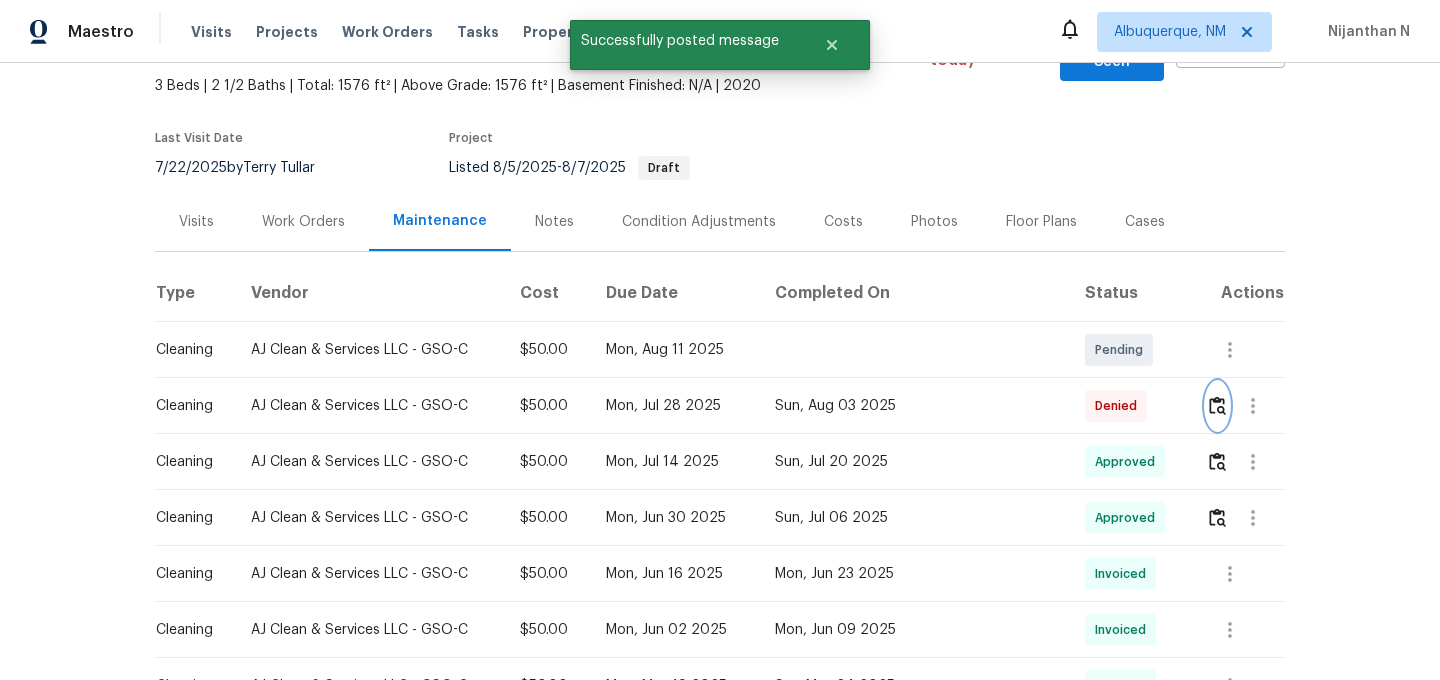 scroll, scrollTop: 0, scrollLeft: 0, axis: both 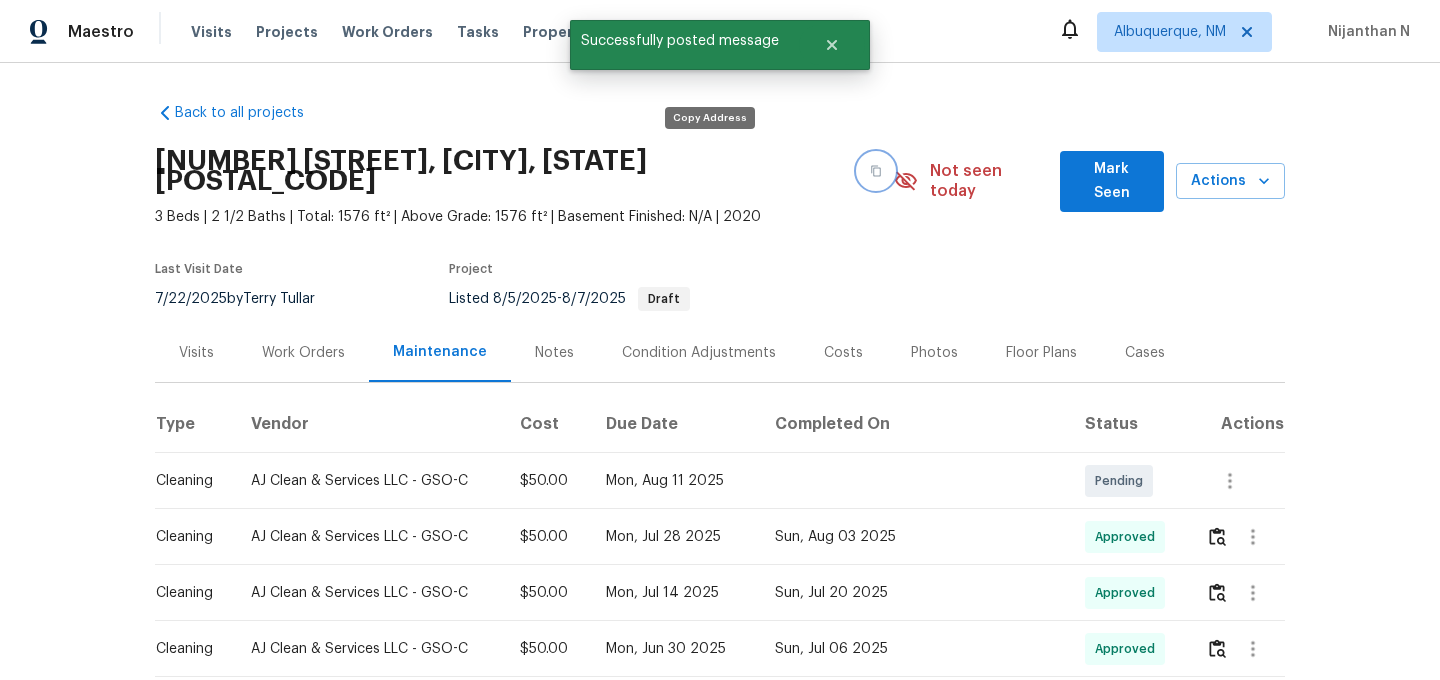 click at bounding box center (876, 171) 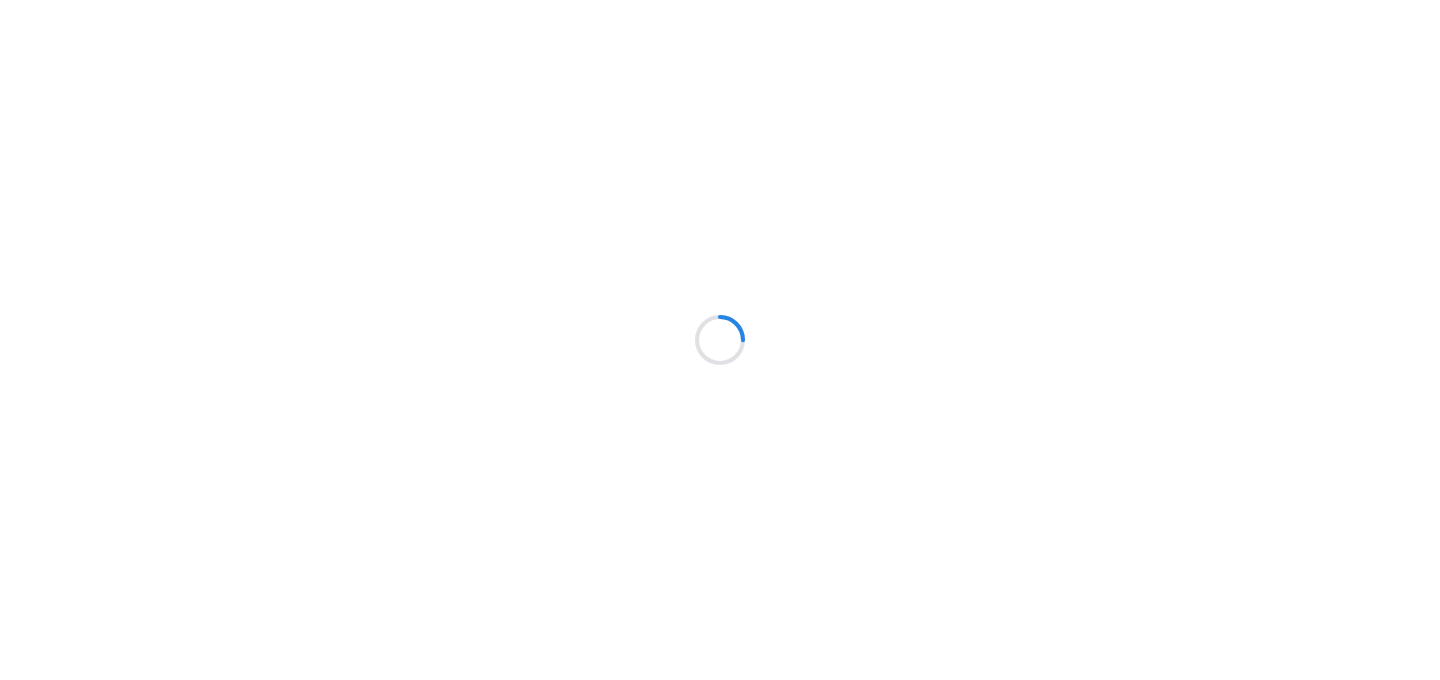scroll, scrollTop: 0, scrollLeft: 0, axis: both 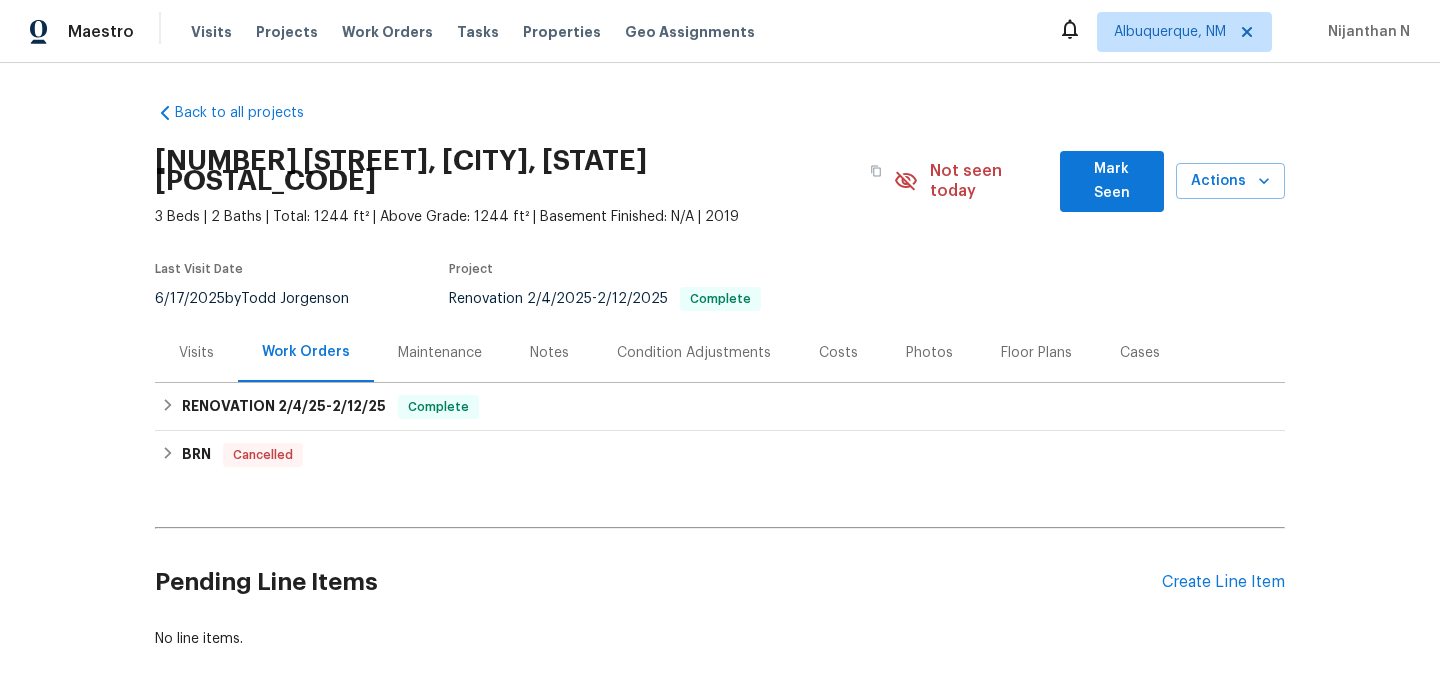 click on "Maintenance" at bounding box center [440, 353] 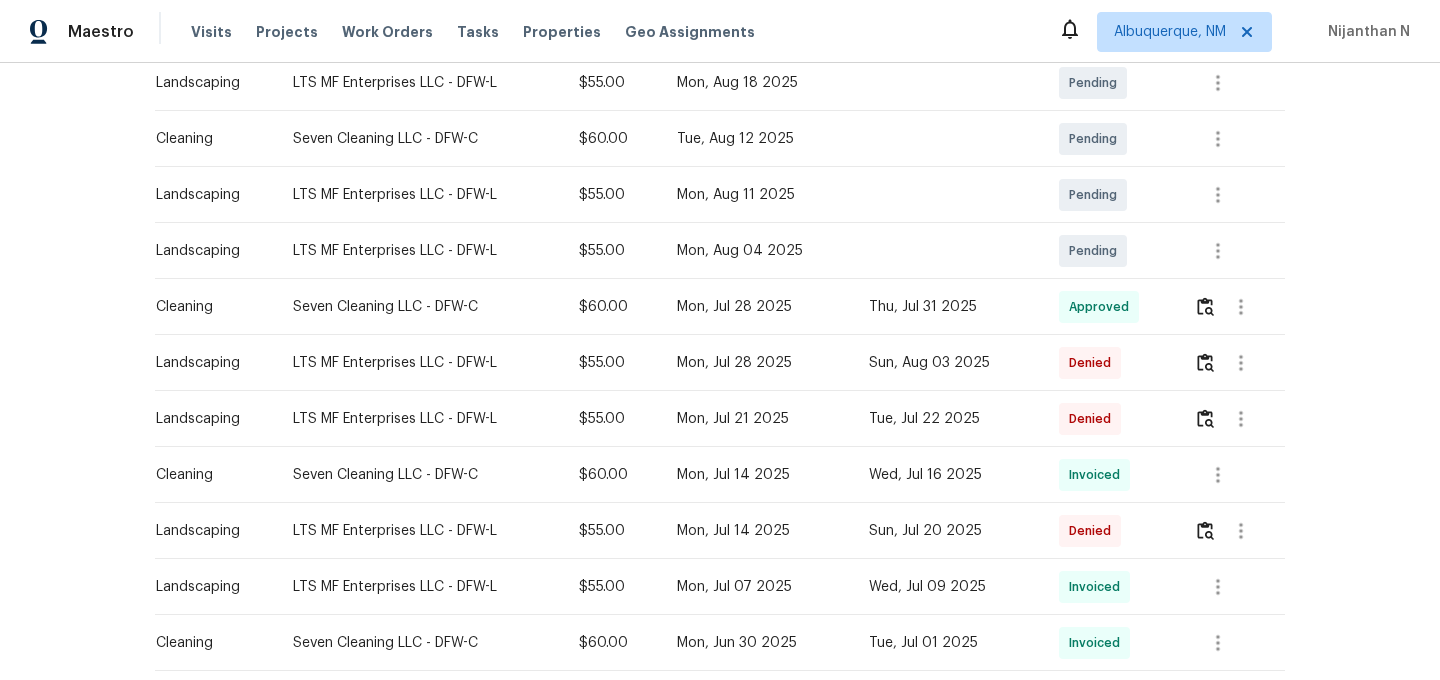 scroll, scrollTop: 412, scrollLeft: 0, axis: vertical 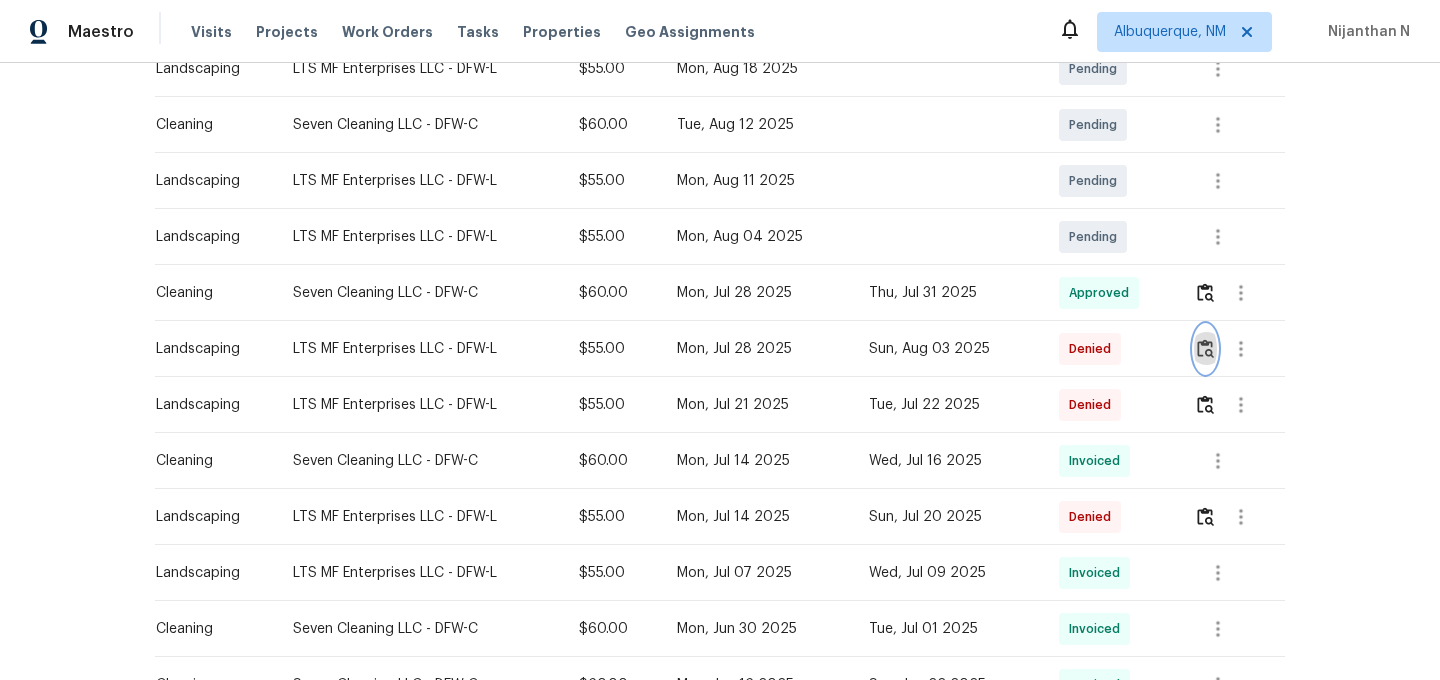 click at bounding box center [1205, 348] 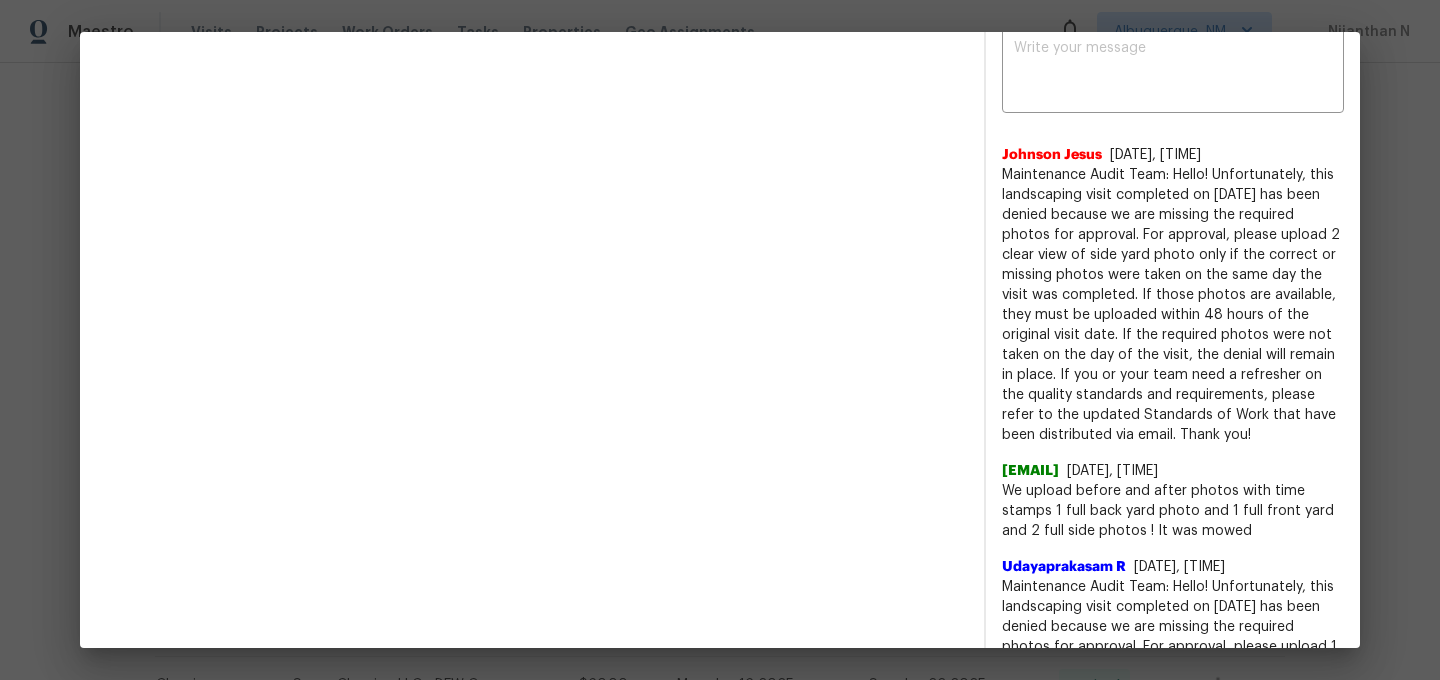 scroll, scrollTop: 750, scrollLeft: 0, axis: vertical 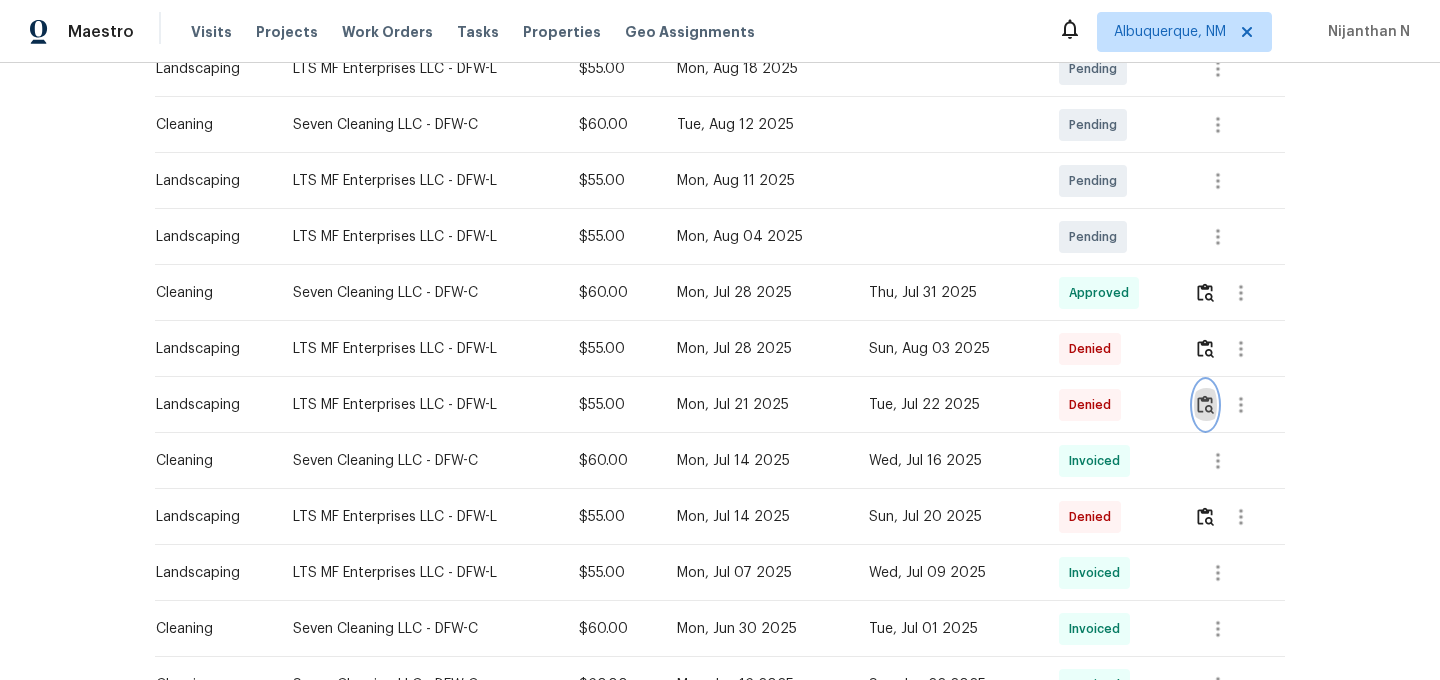 click at bounding box center (1205, 404) 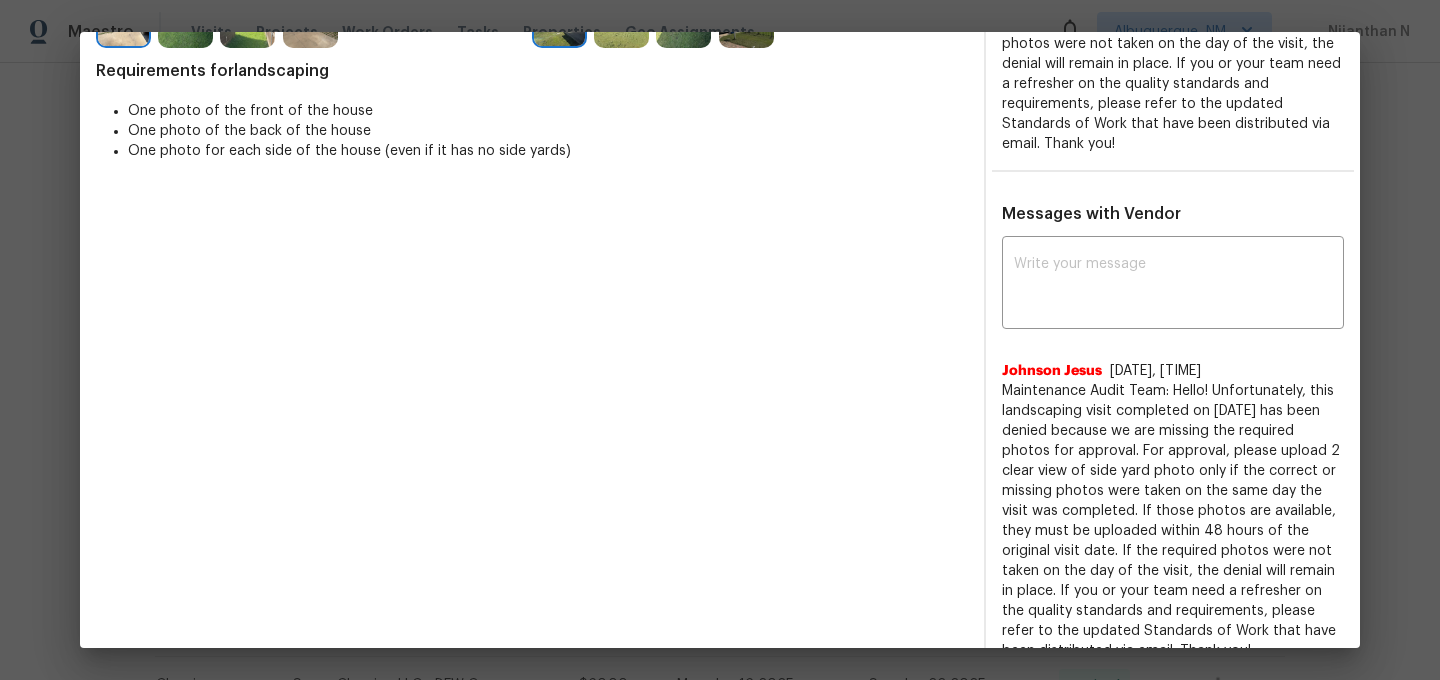 scroll, scrollTop: 72, scrollLeft: 0, axis: vertical 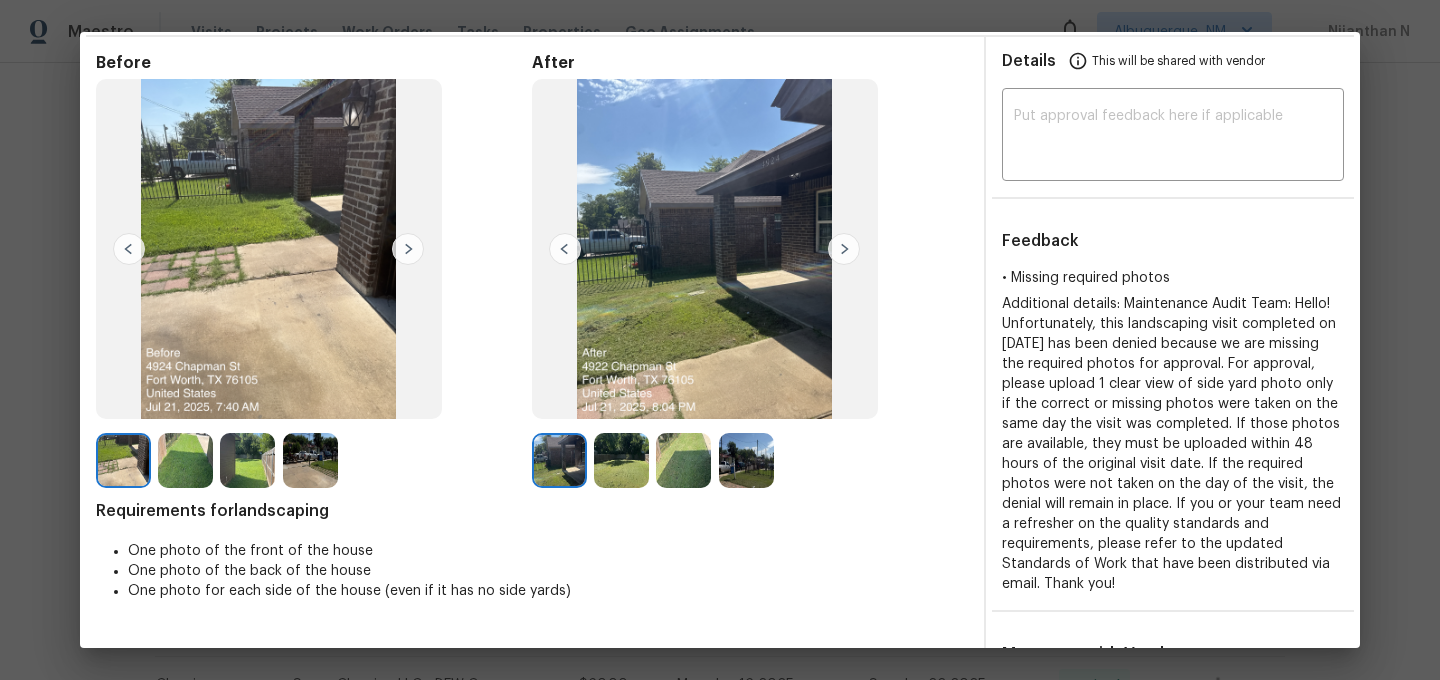 click at bounding box center (621, 460) 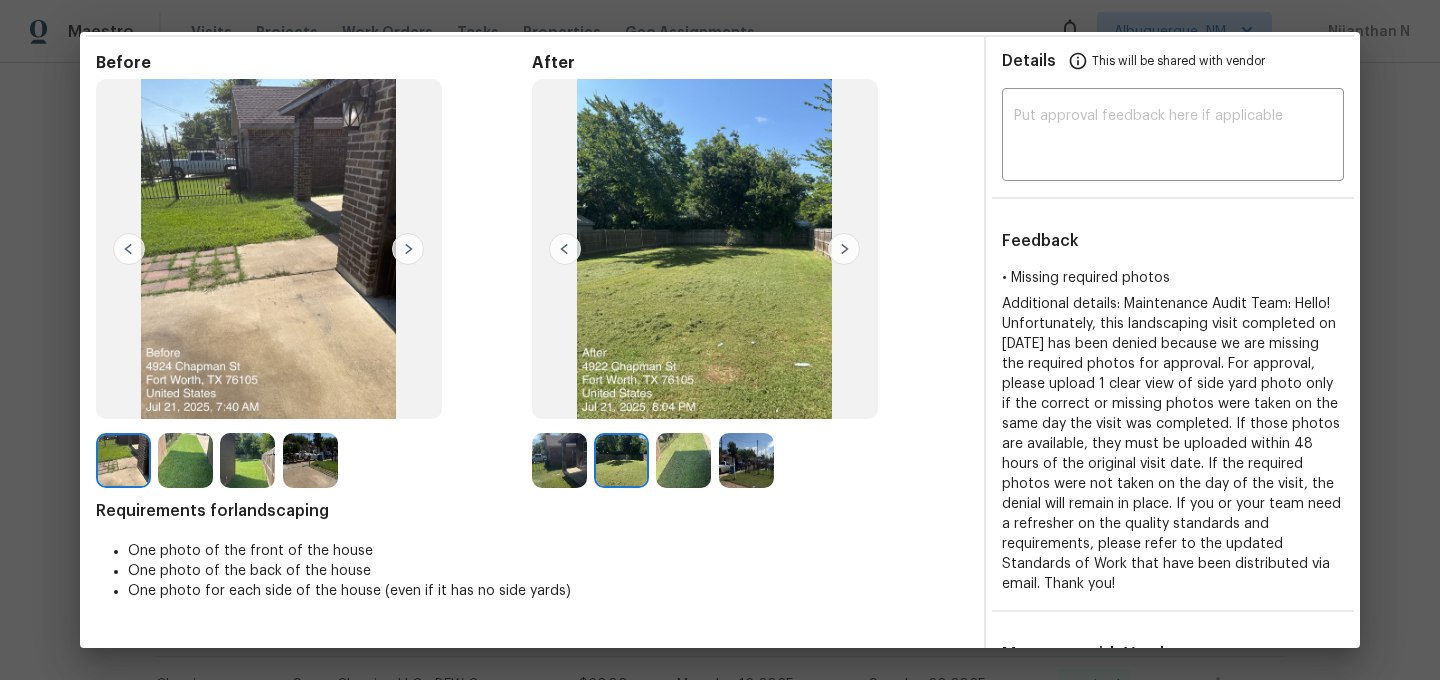 click at bounding box center [746, 460] 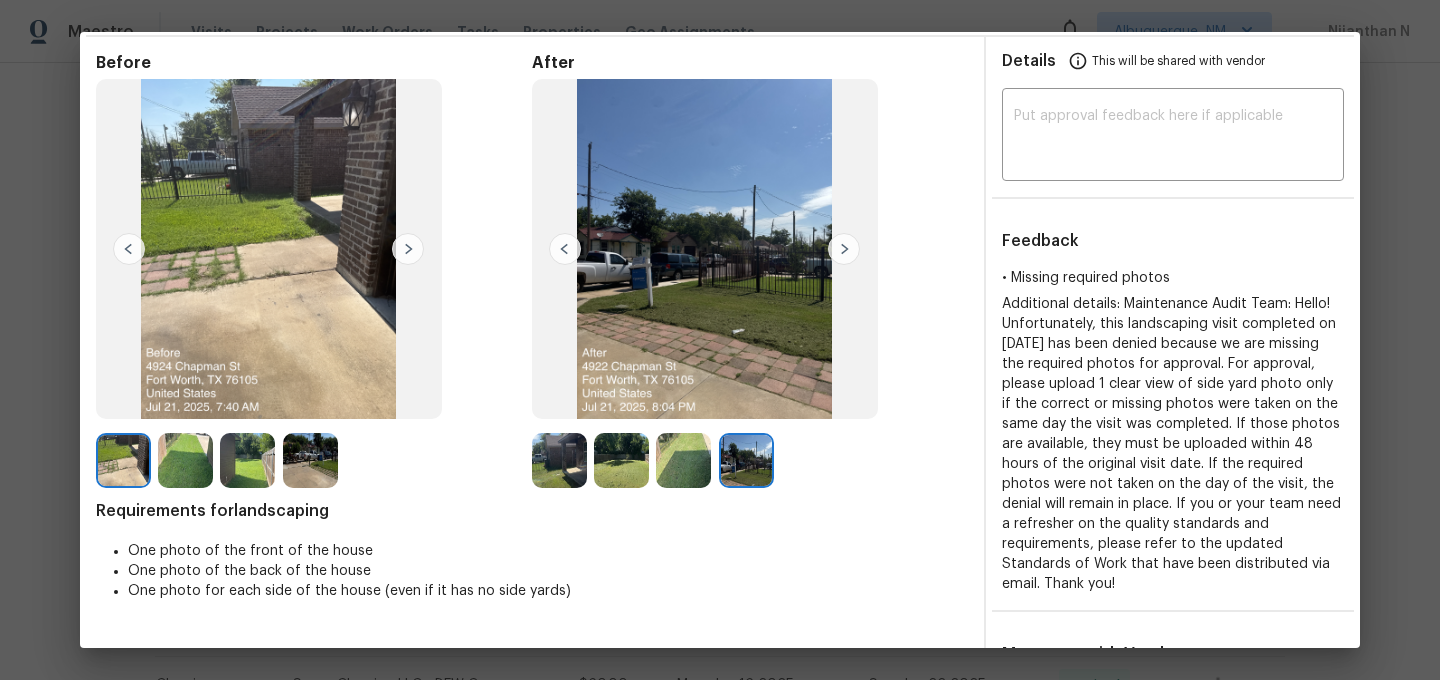 click at bounding box center (559, 460) 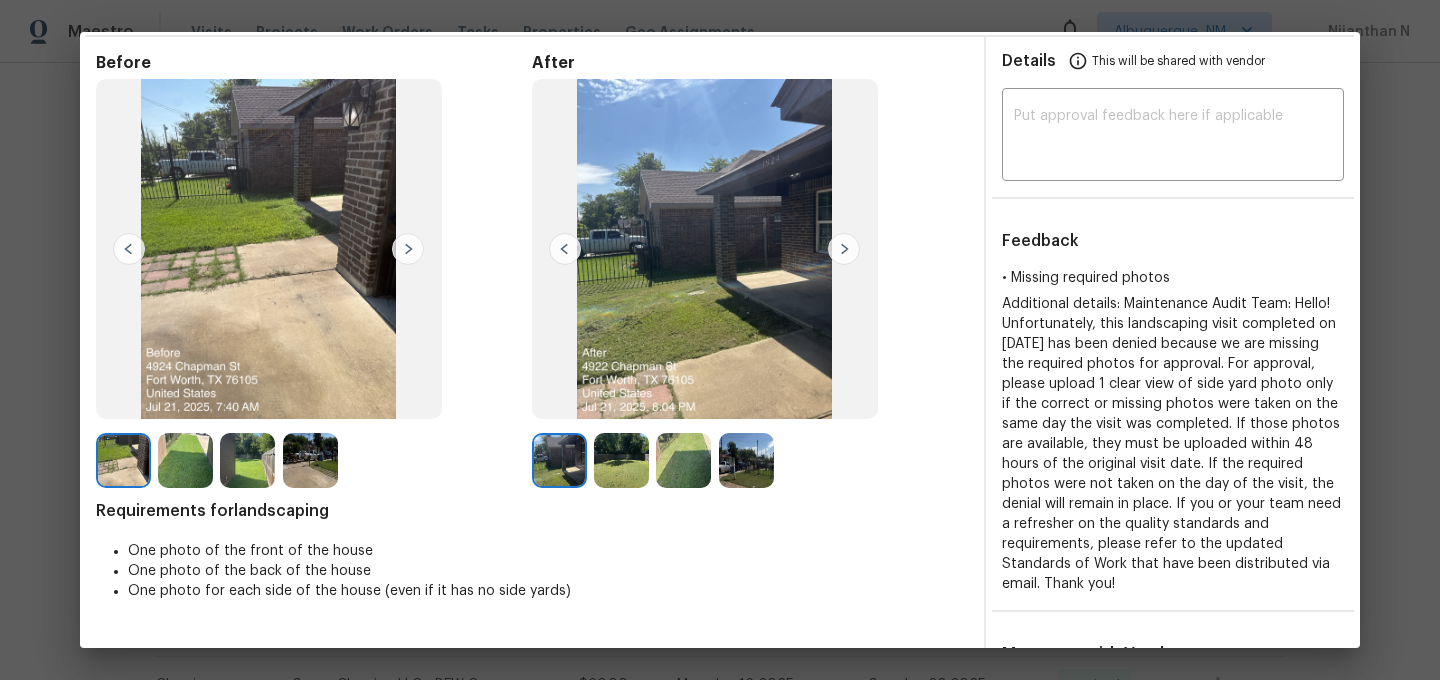 click at bounding box center (247, 460) 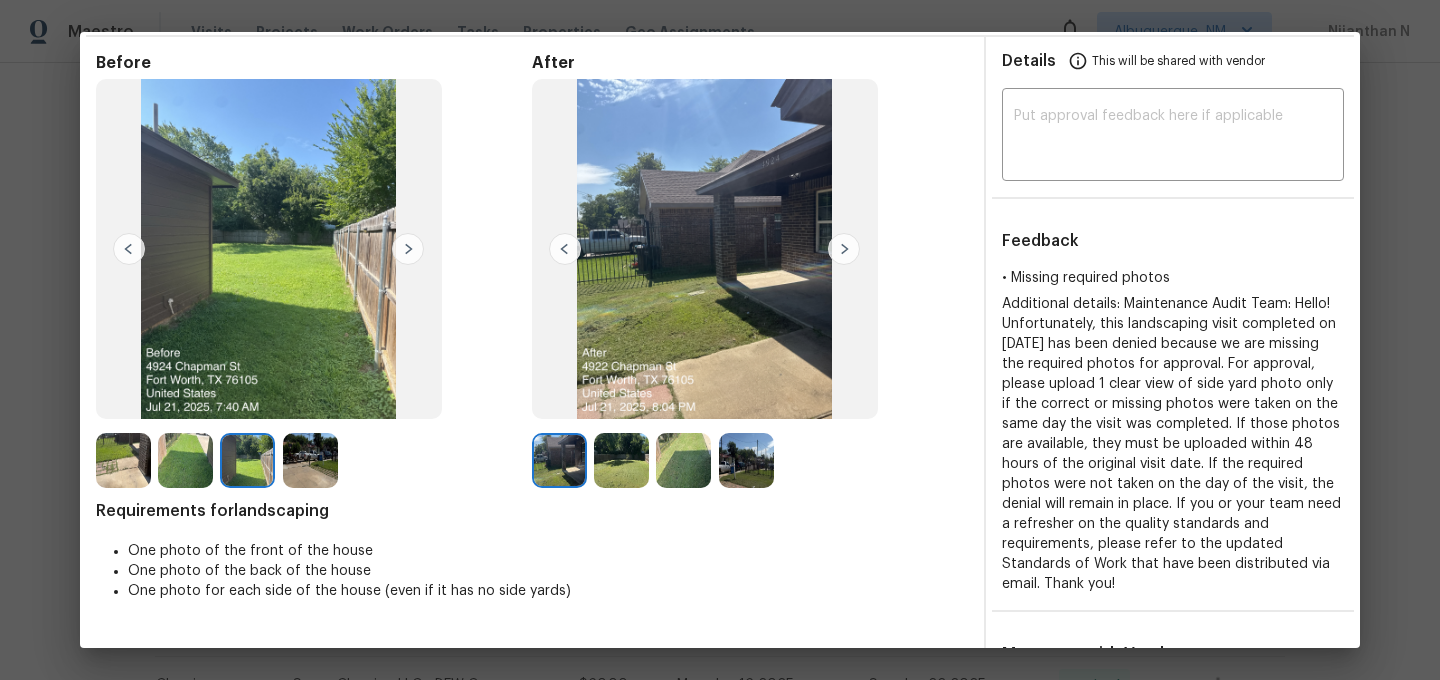 click at bounding box center (185, 460) 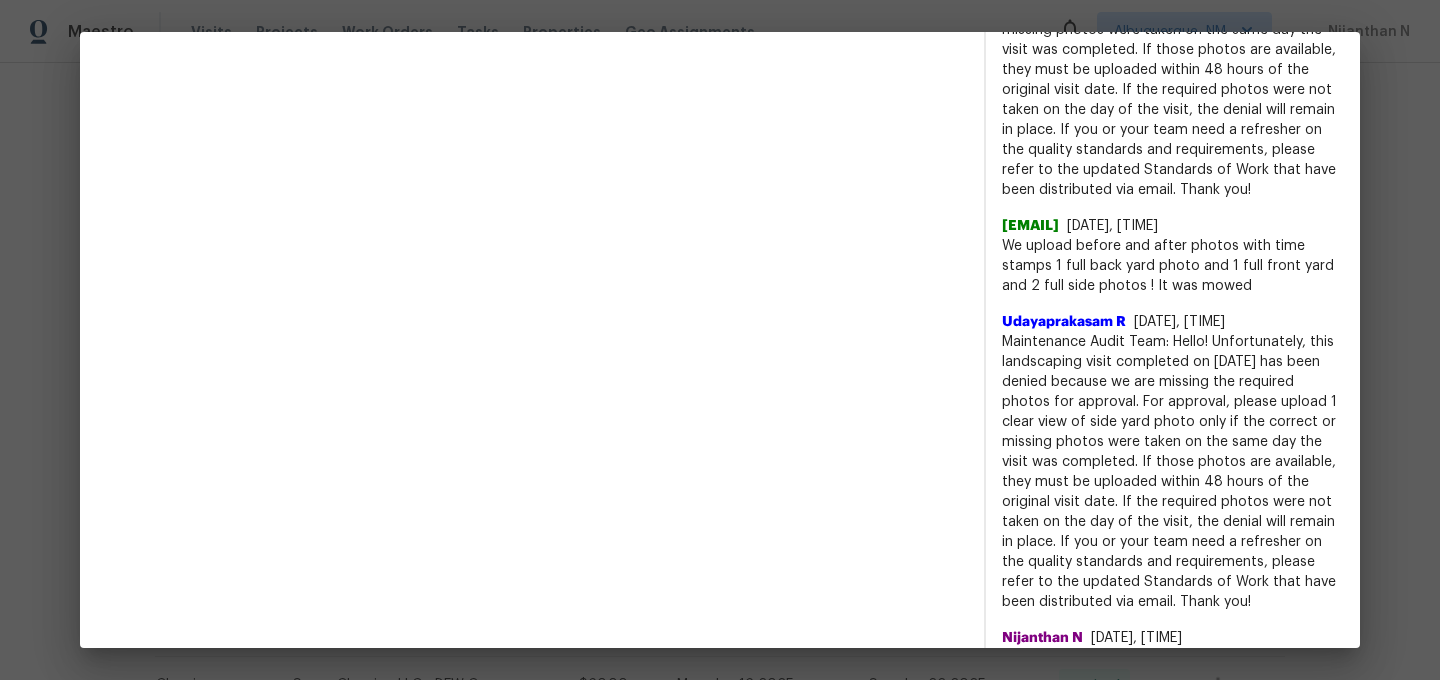 scroll, scrollTop: 1065, scrollLeft: 0, axis: vertical 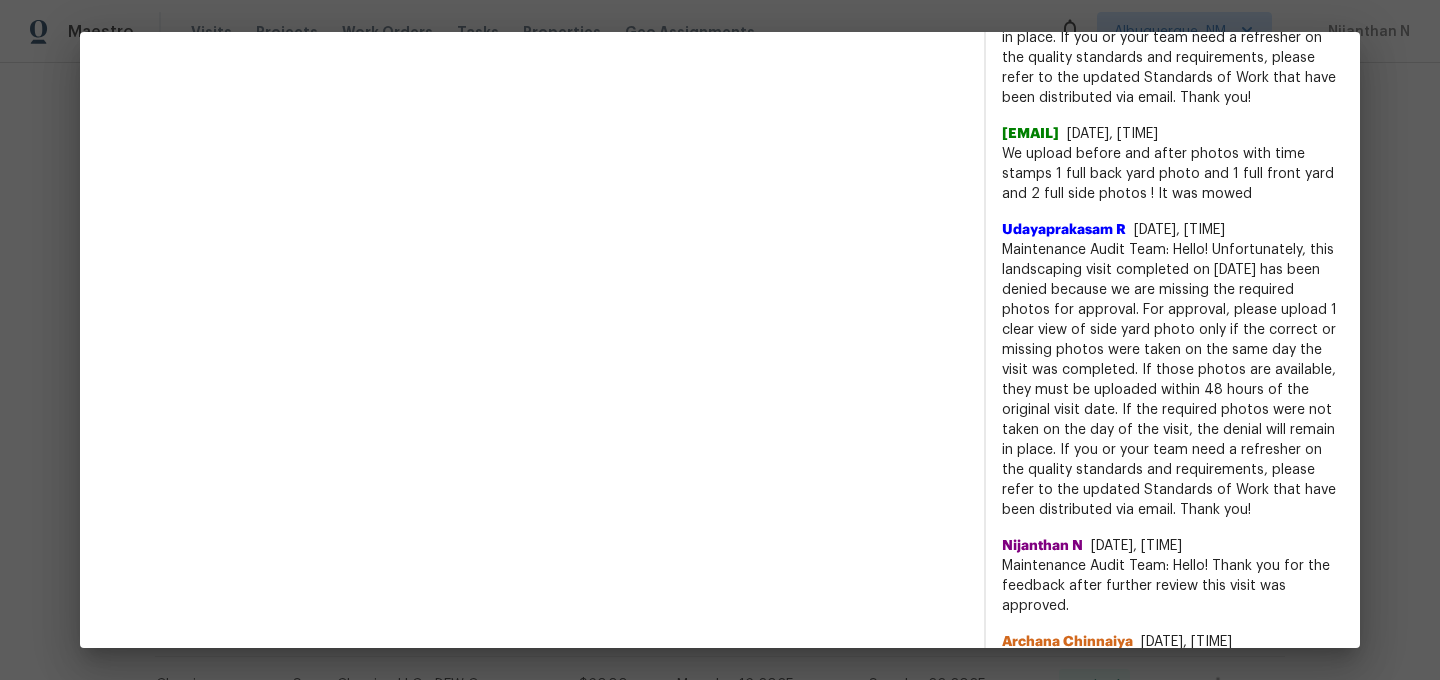 click on "Maintenance Audit Team: Hello! Unfortunately, this landscaping visit completed on 07/22/2025 has been denied because we are missing the required photos for approval. For approval, please upload 1 clear view of side yard photo only if the correct or missing photos were taken on the same day the visit was completed. If those photos are available, they must be uploaded within 48 hours of the original visit date. If the required photos were not taken on the day of the visit, the denial will remain in place. If you or your team need a refresher on the quality standards and requirements, please refer to the updated Standards of Work that have been distributed via email. Thank you!" at bounding box center [1173, 380] 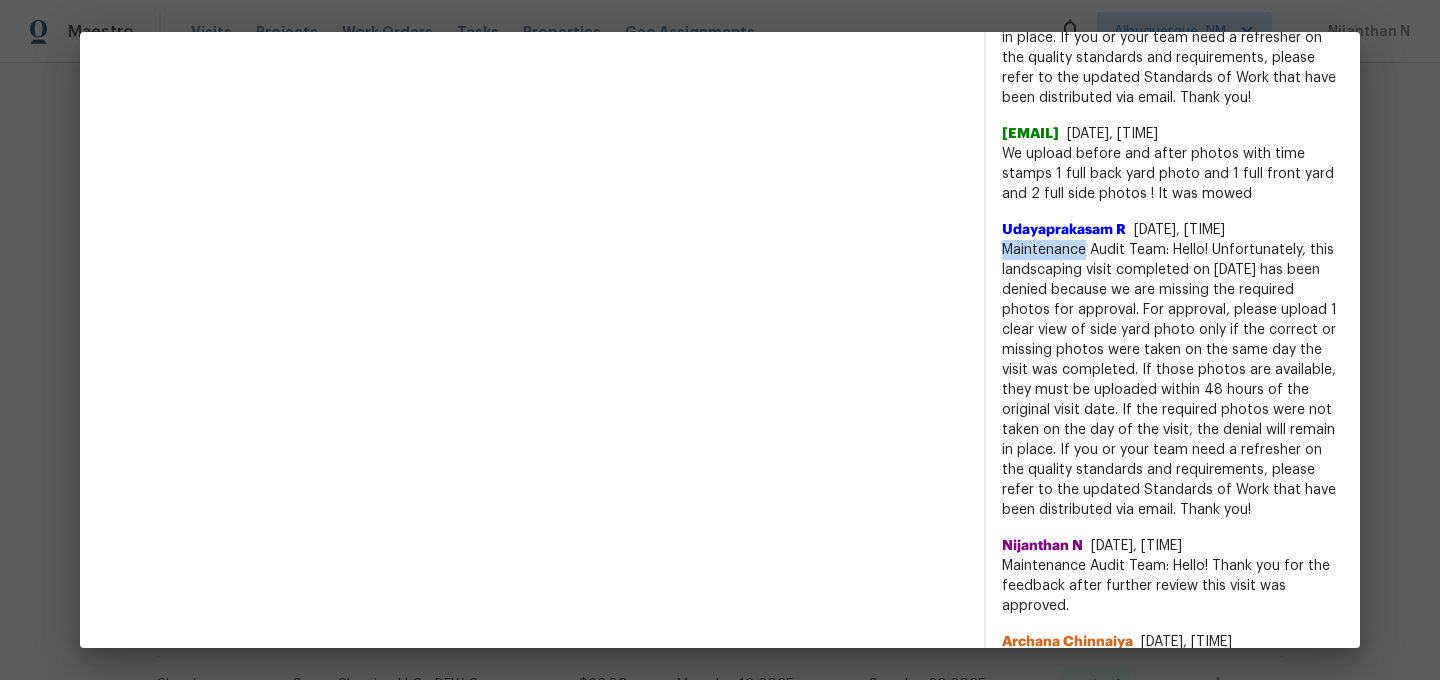 click on "Maintenance Audit Team: Hello! Unfortunately, this landscaping visit completed on 07/22/2025 has been denied because we are missing the required photos for approval. For approval, please upload 1 clear view of side yard photo only if the correct or missing photos were taken on the same day the visit was completed. If those photos are available, they must be uploaded within 48 hours of the original visit date. If the required photos were not taken on the day of the visit, the denial will remain in place. If you or your team need a refresher on the quality standards and requirements, please refer to the updated Standards of Work that have been distributed via email. Thank you!" at bounding box center [1173, 380] 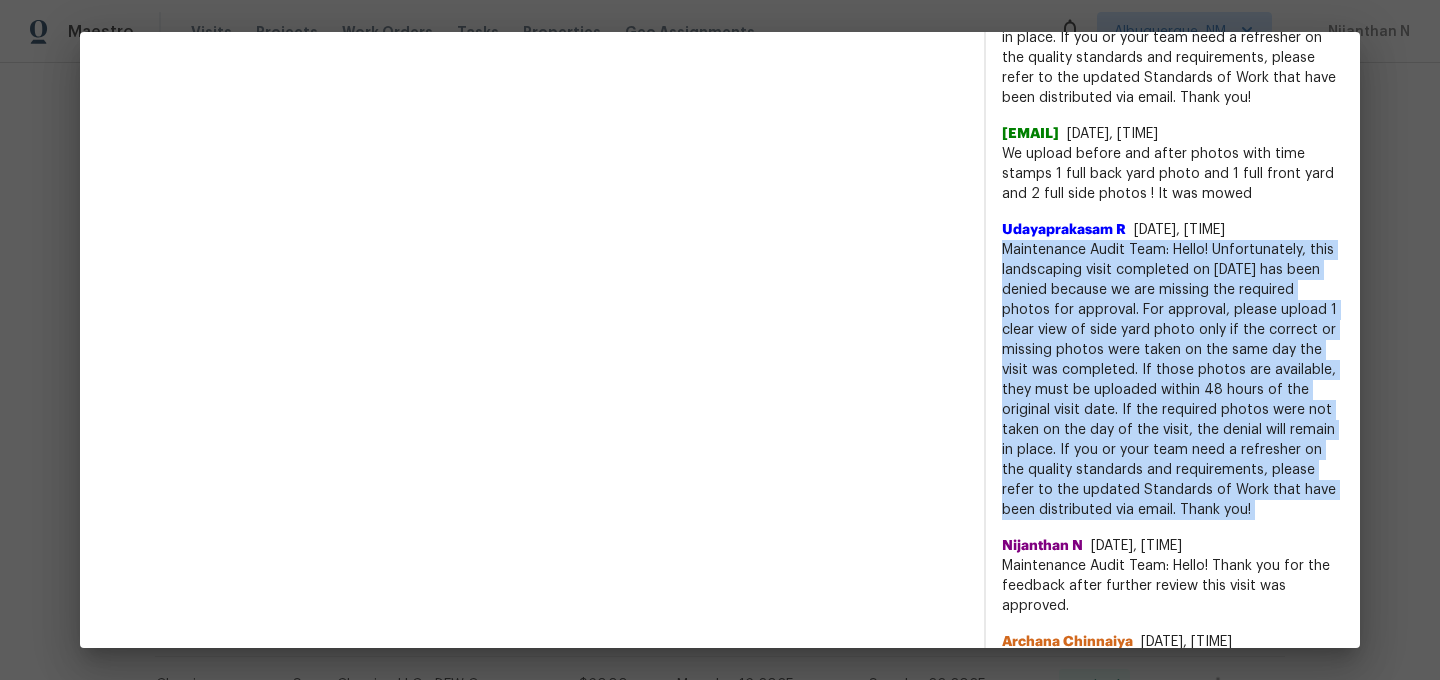 drag, startPoint x: 1059, startPoint y: 248, endPoint x: 1113, endPoint y: 247, distance: 54.00926 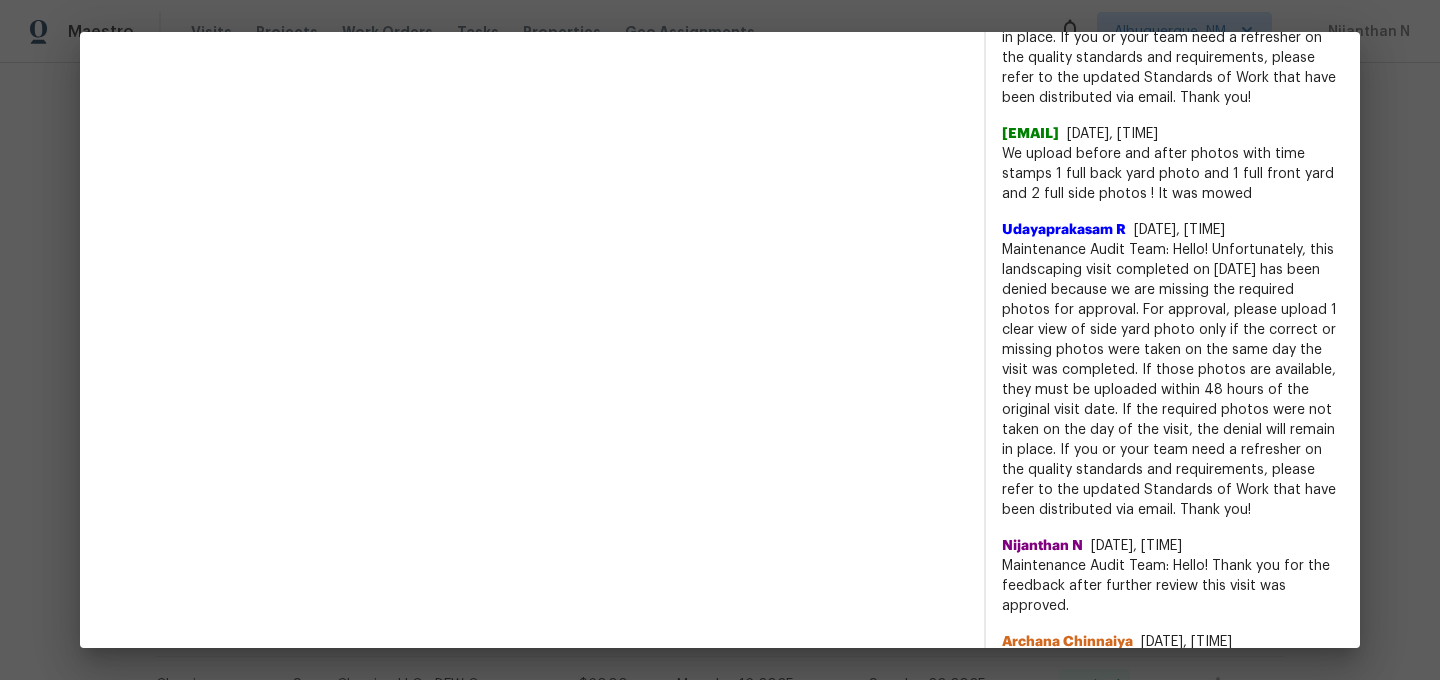 click on "Maintenance Audit Team: Hello! Unfortunately, this landscaping visit completed on 07/22/2025 has been denied because we are missing the required photos for approval. For approval, please upload 1 clear view of side yard photo only if the correct or missing photos were taken on the same day the visit was completed. If those photos are available, they must be uploaded within 48 hours of the original visit date. If the required photos were not taken on the day of the visit, the denial will remain in place. If you or your team need a refresher on the quality standards and requirements, please refer to the updated Standards of Work that have been distributed via email. Thank you!" at bounding box center [1173, 380] 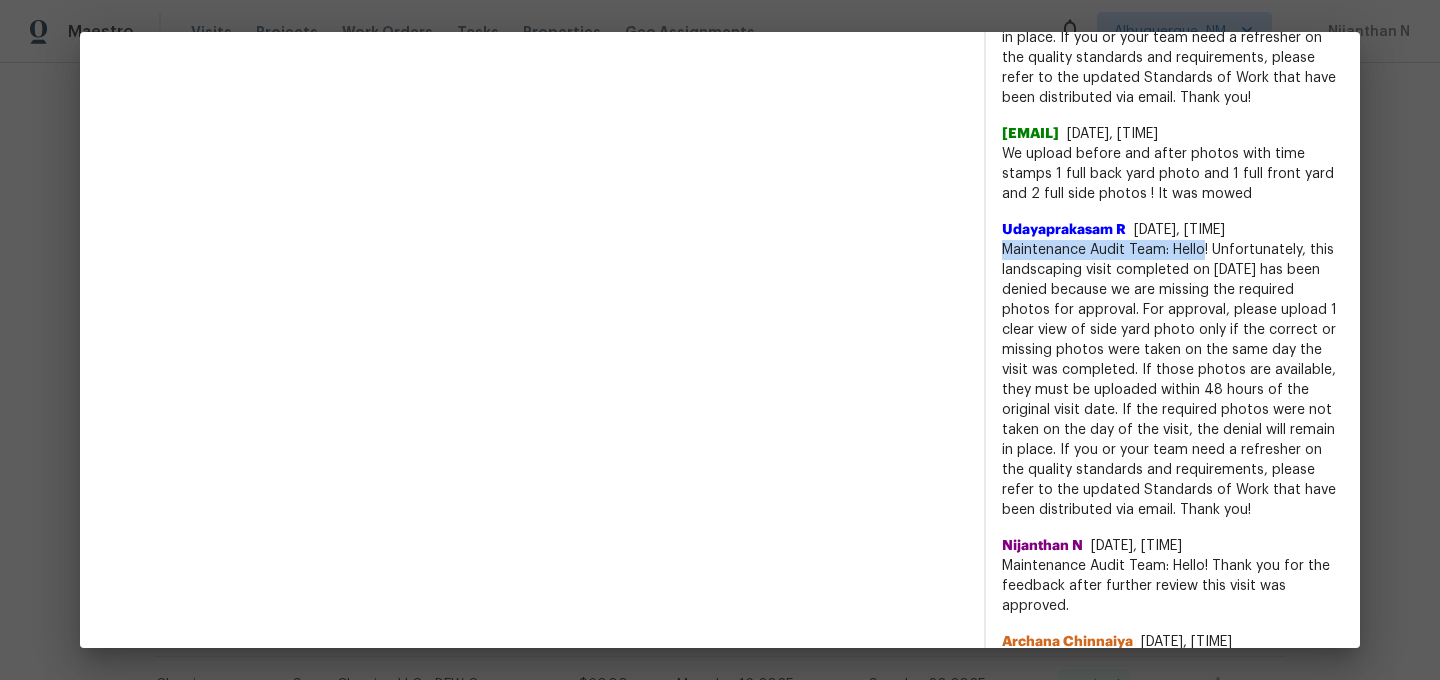 drag, startPoint x: 1049, startPoint y: 250, endPoint x: 1184, endPoint y: 246, distance: 135.05925 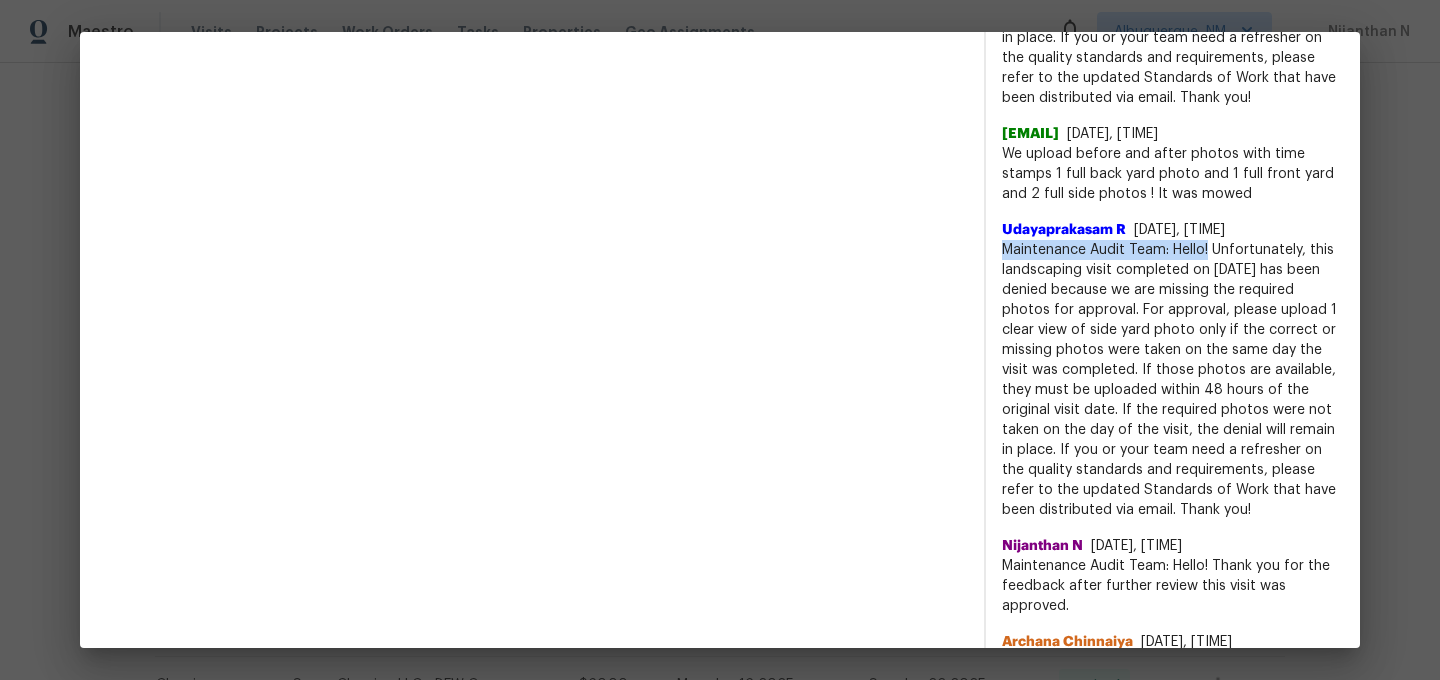 copy on "Maintenance Audit Team: Hello!" 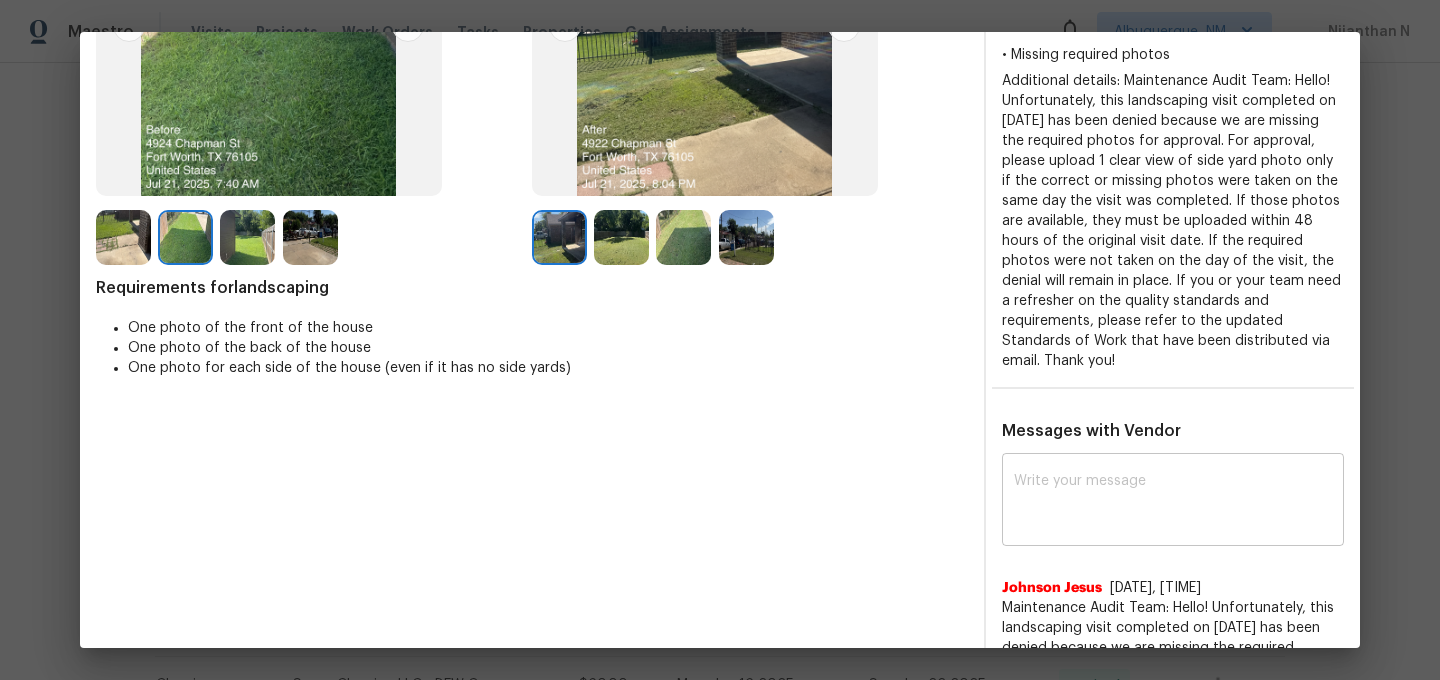 scroll, scrollTop: 348, scrollLeft: 0, axis: vertical 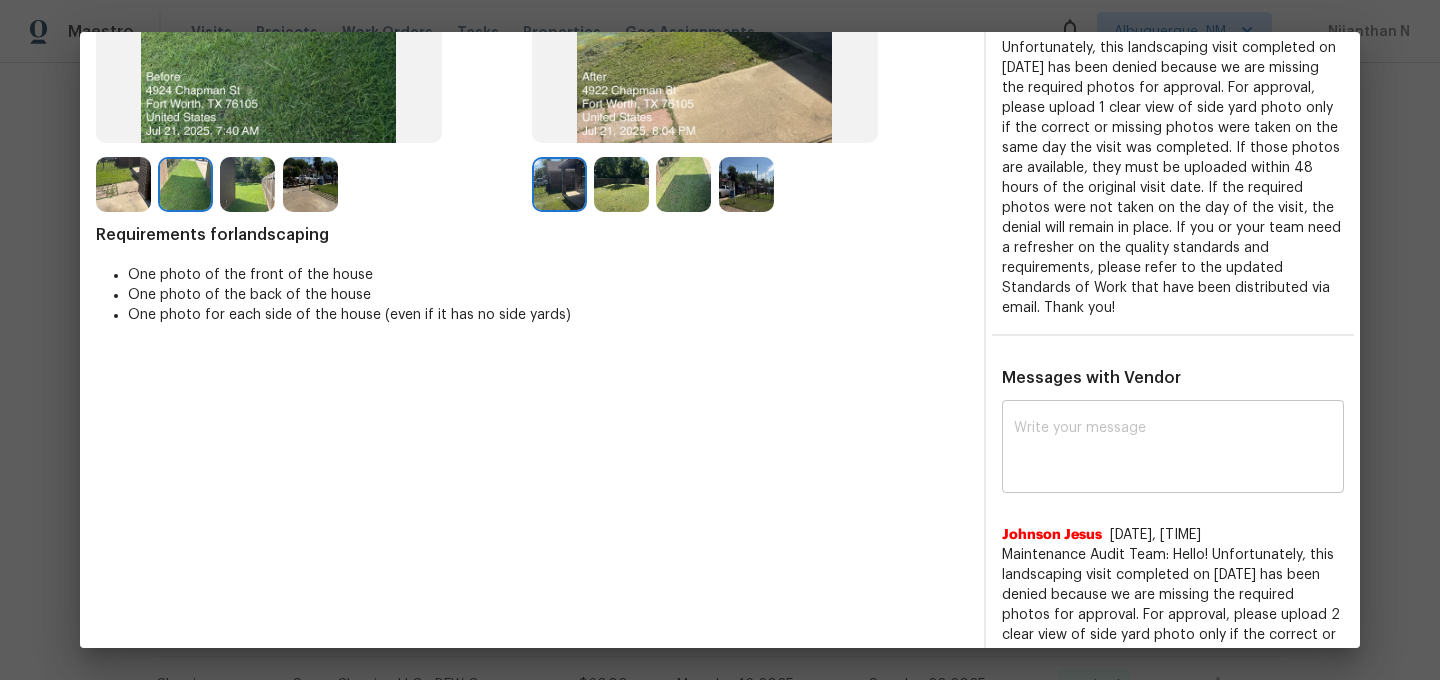 click at bounding box center (1173, 449) 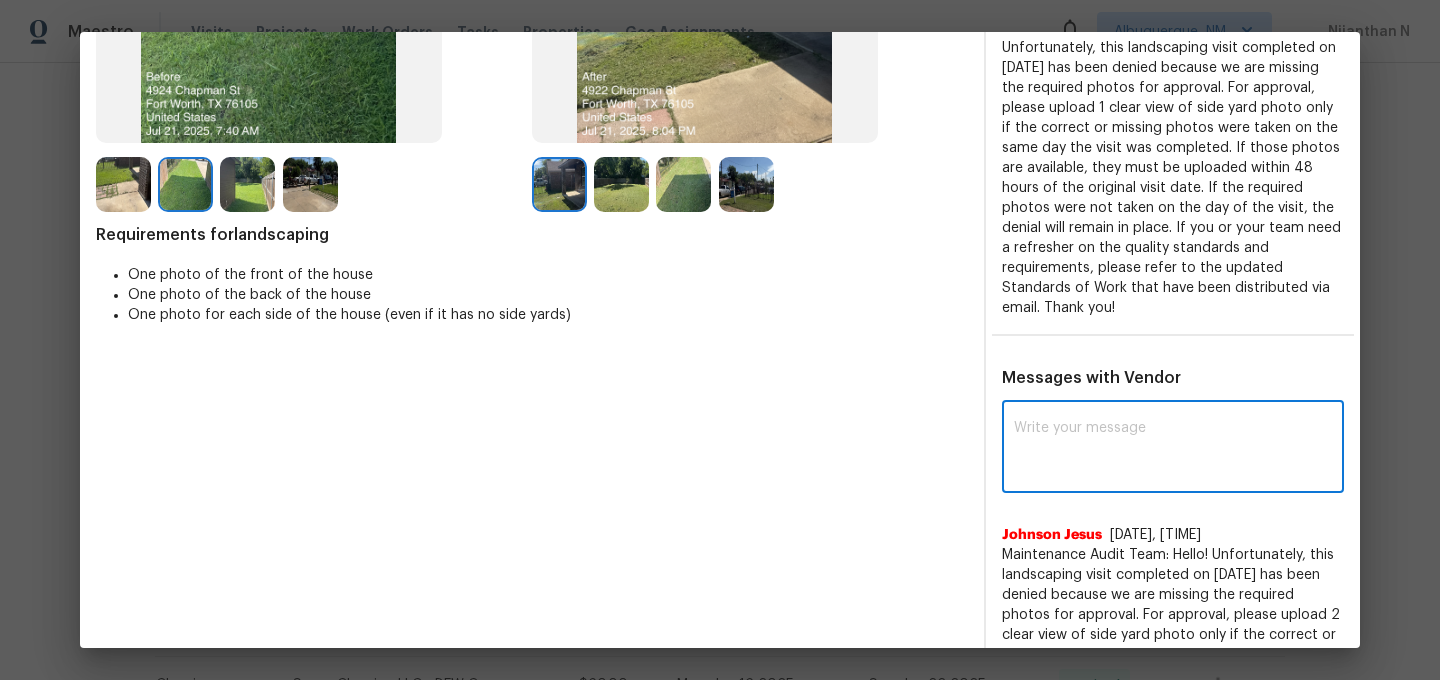 paste on "Maintenance Audit Team: Hello!" 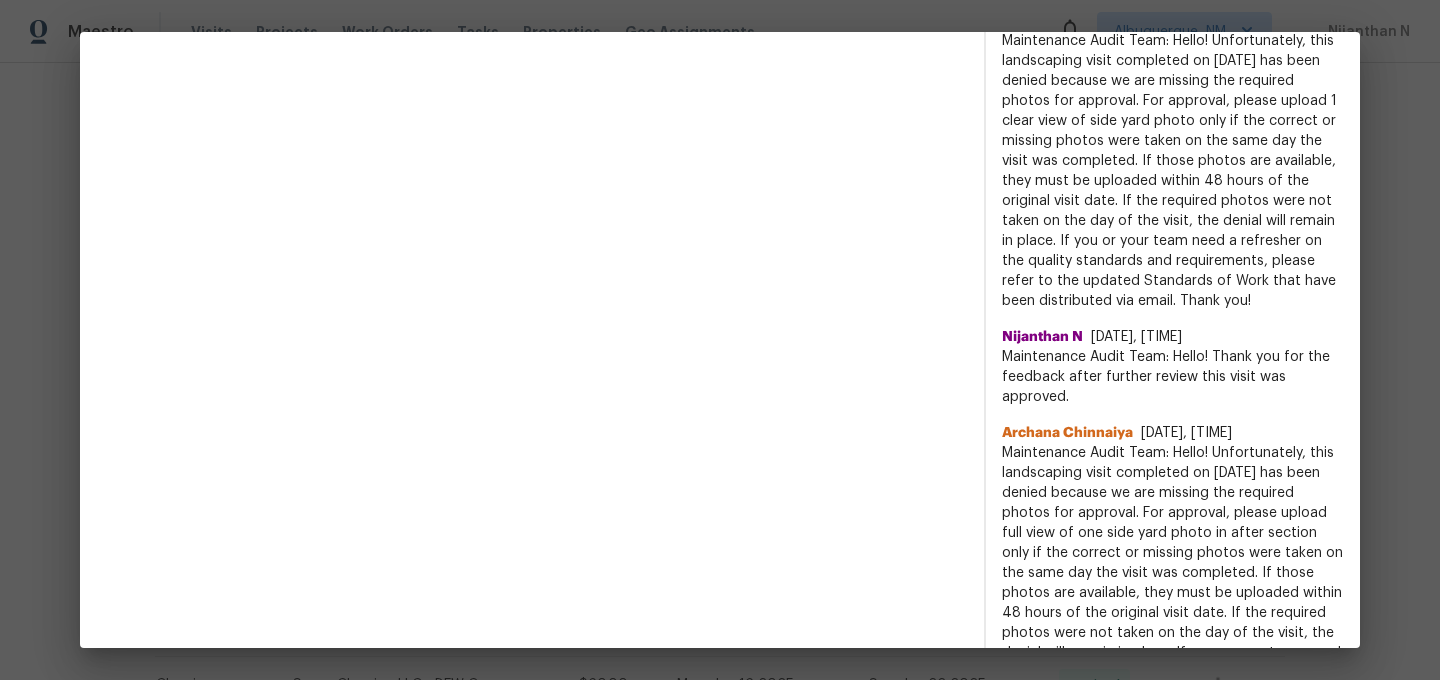 scroll, scrollTop: 1063, scrollLeft: 0, axis: vertical 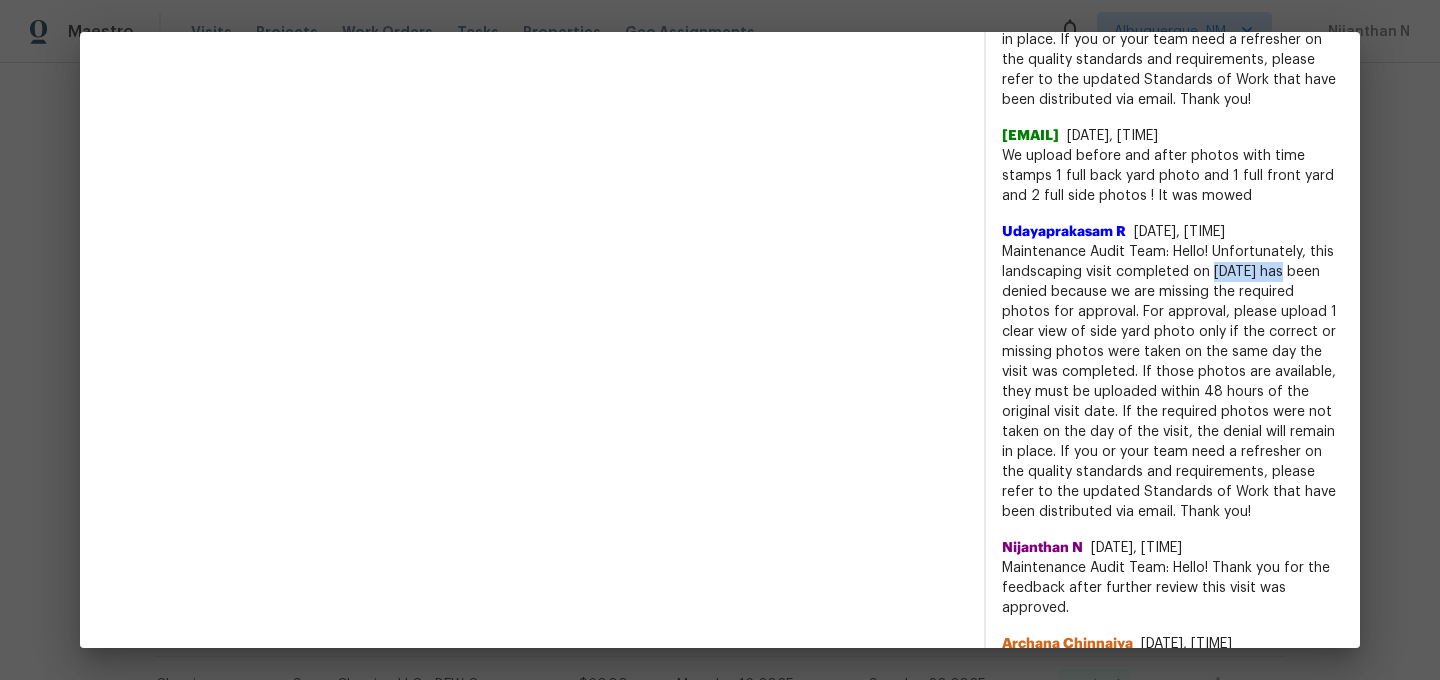 drag, startPoint x: 1200, startPoint y: 272, endPoint x: 1274, endPoint y: 268, distance: 74.10803 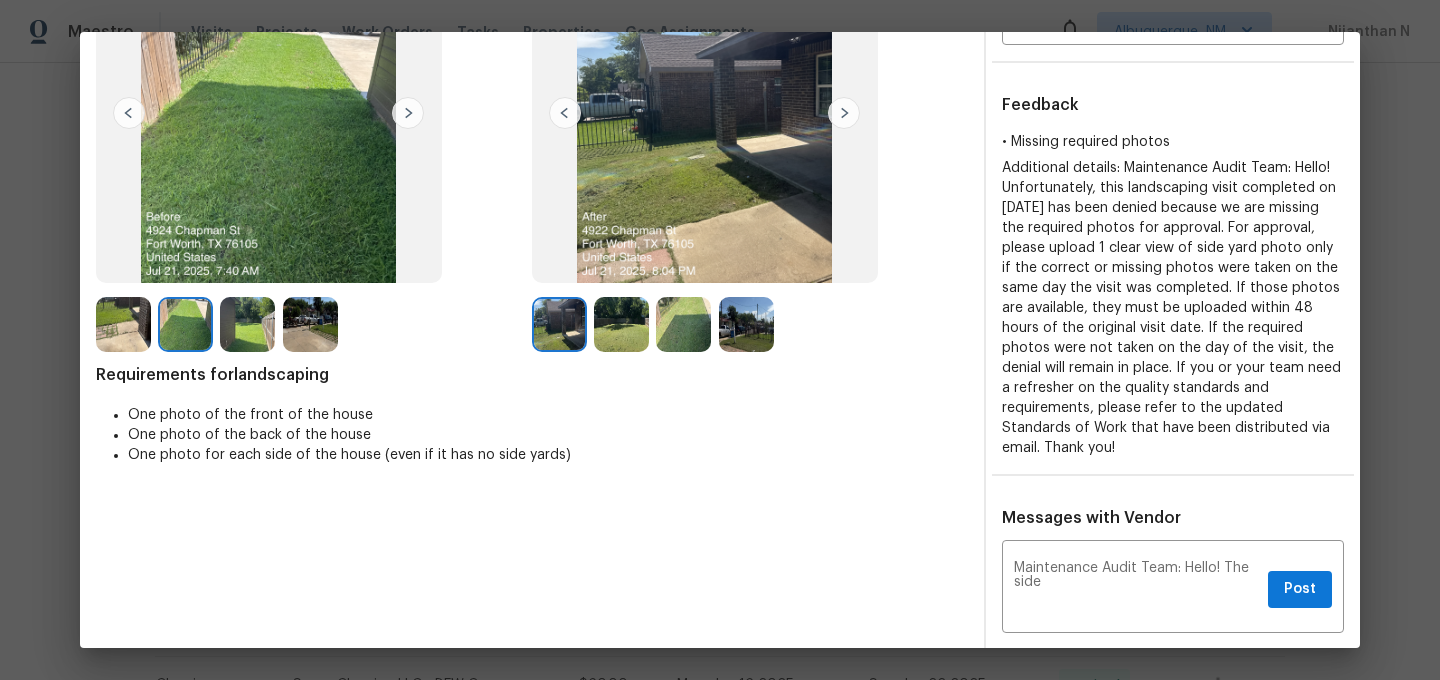 scroll, scrollTop: 298, scrollLeft: 0, axis: vertical 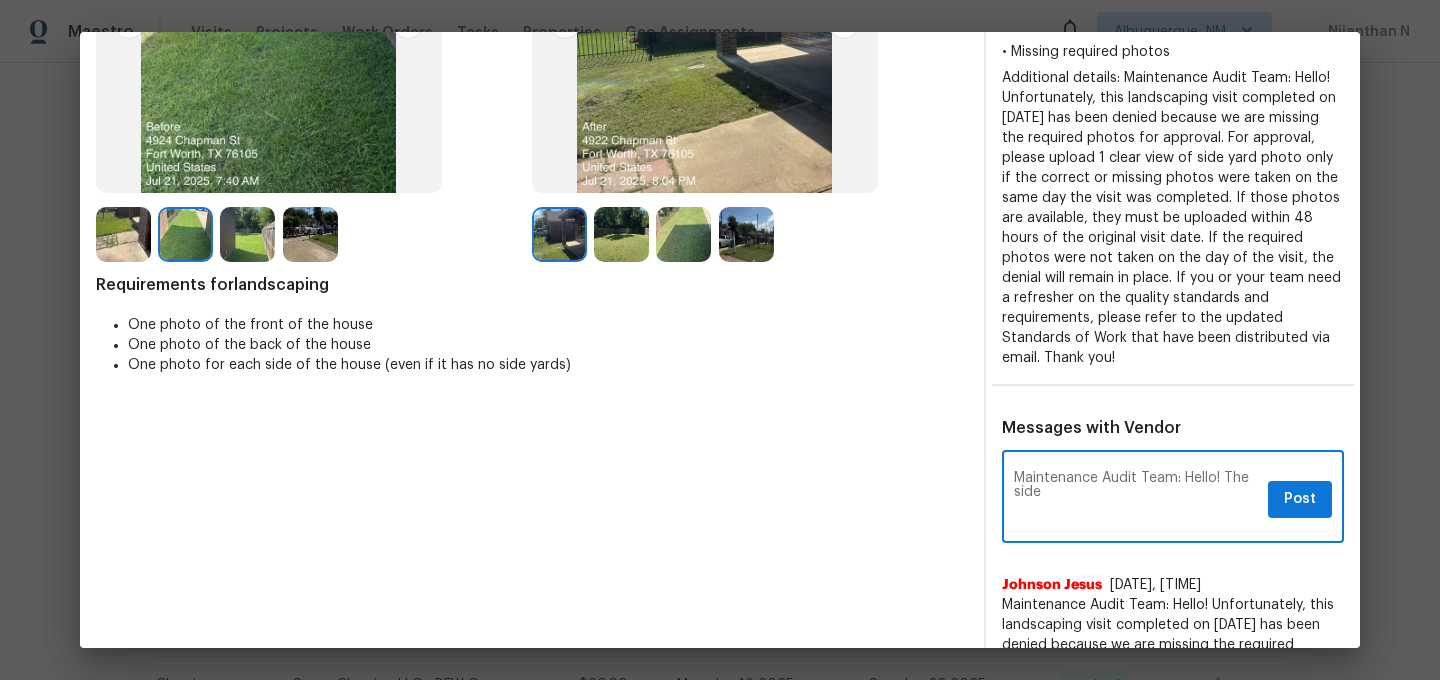 click on "Maintenance Audit Team: Hello! The side" at bounding box center (1137, 499) 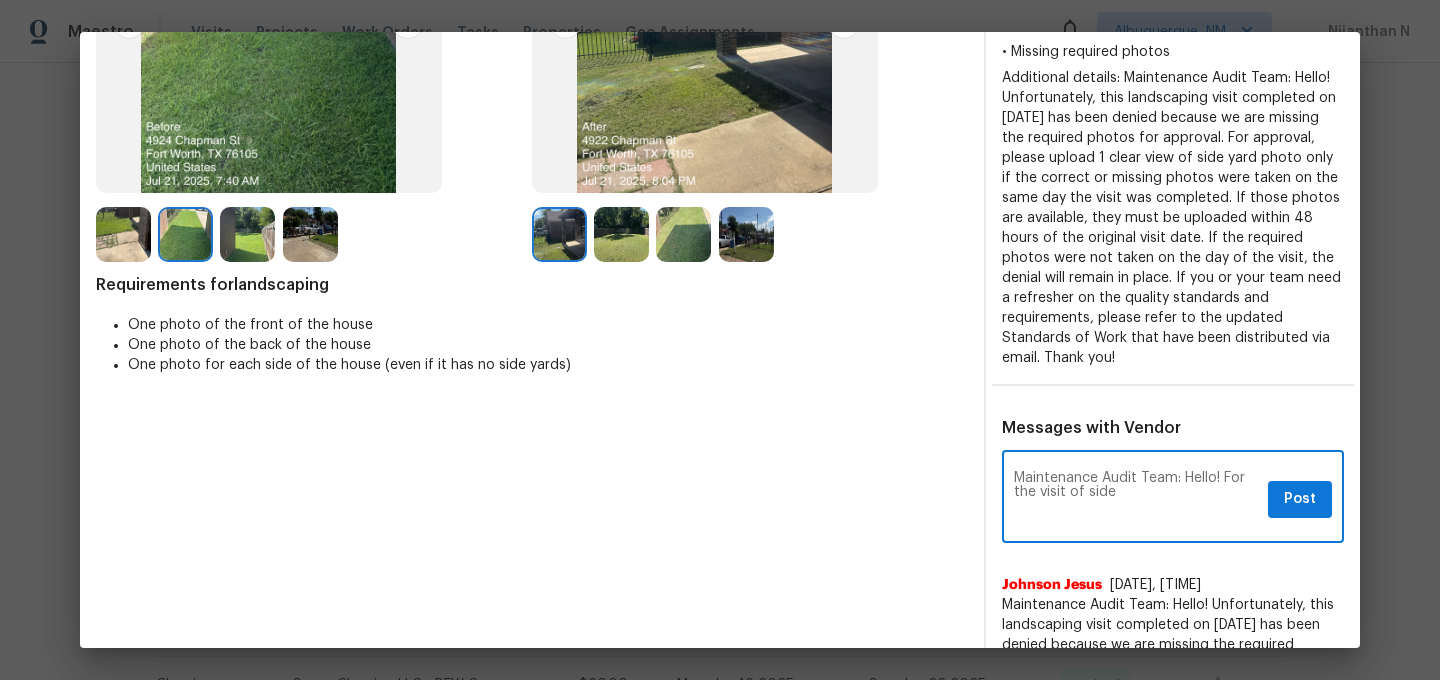 paste on "07/22/2025" 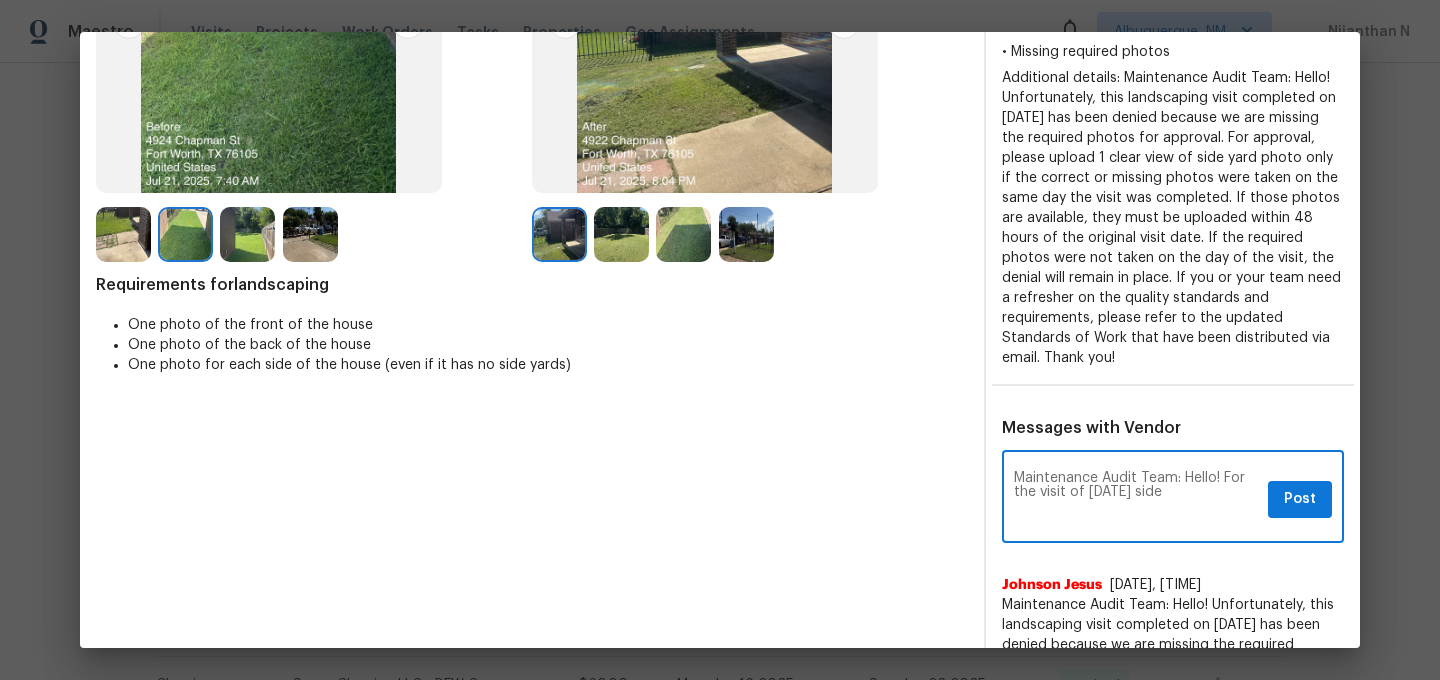 click on "Maintenance Audit Team: Hello! For the visit of 07/22/2025 side" at bounding box center (1137, 499) 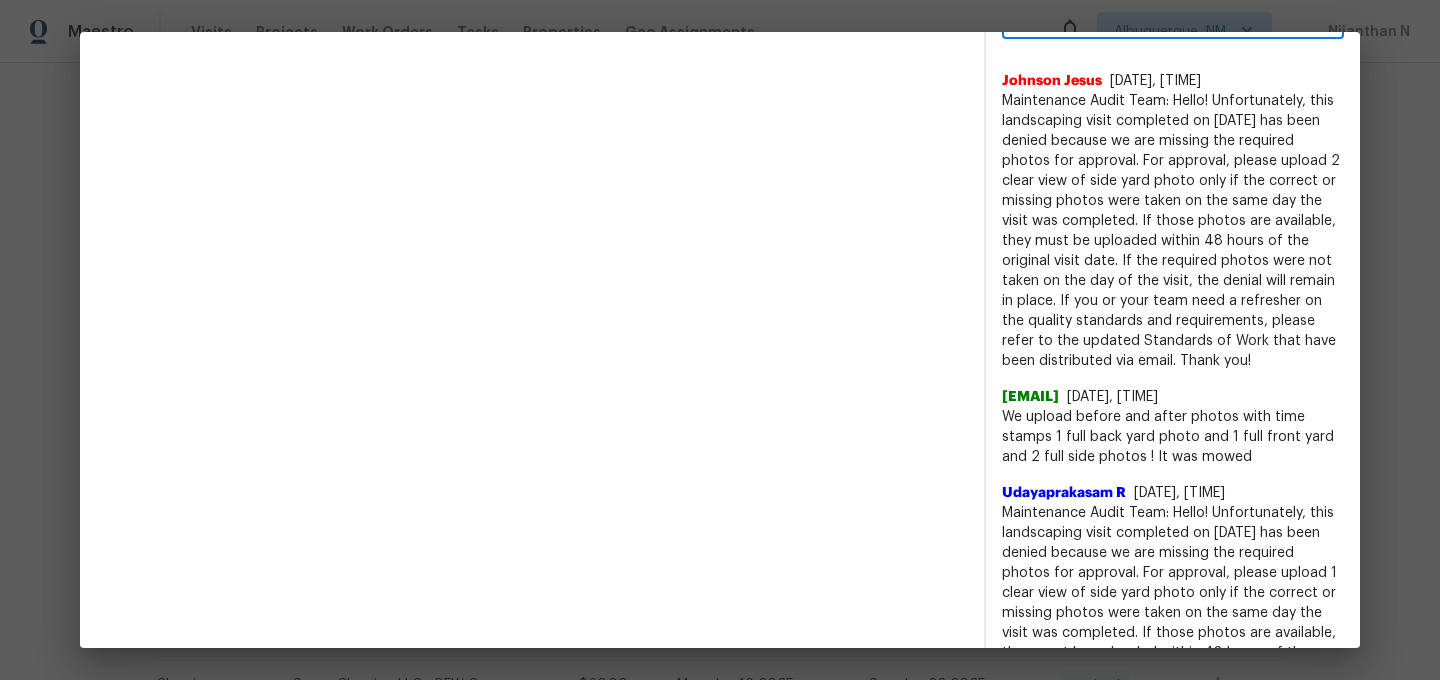 scroll, scrollTop: 860, scrollLeft: 0, axis: vertical 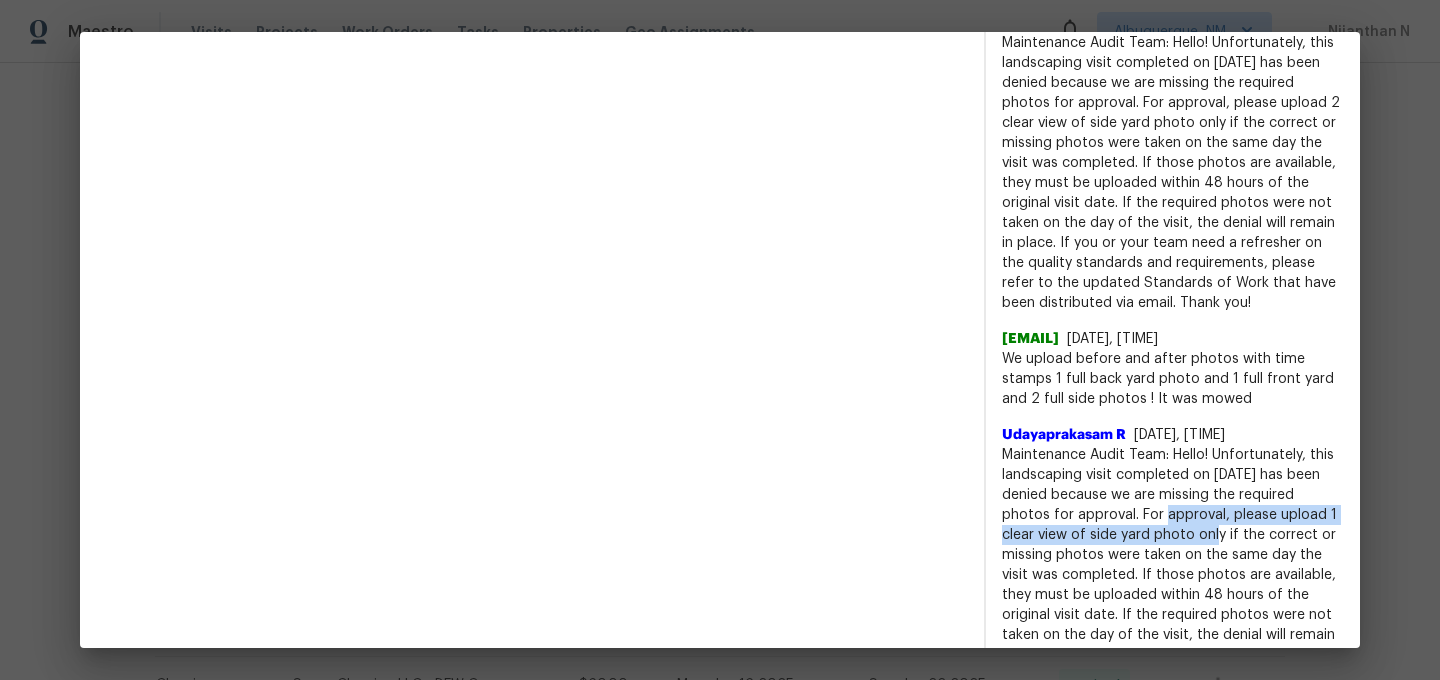 drag, startPoint x: 1078, startPoint y: 513, endPoint x: 1111, endPoint y: 541, distance: 43.27817 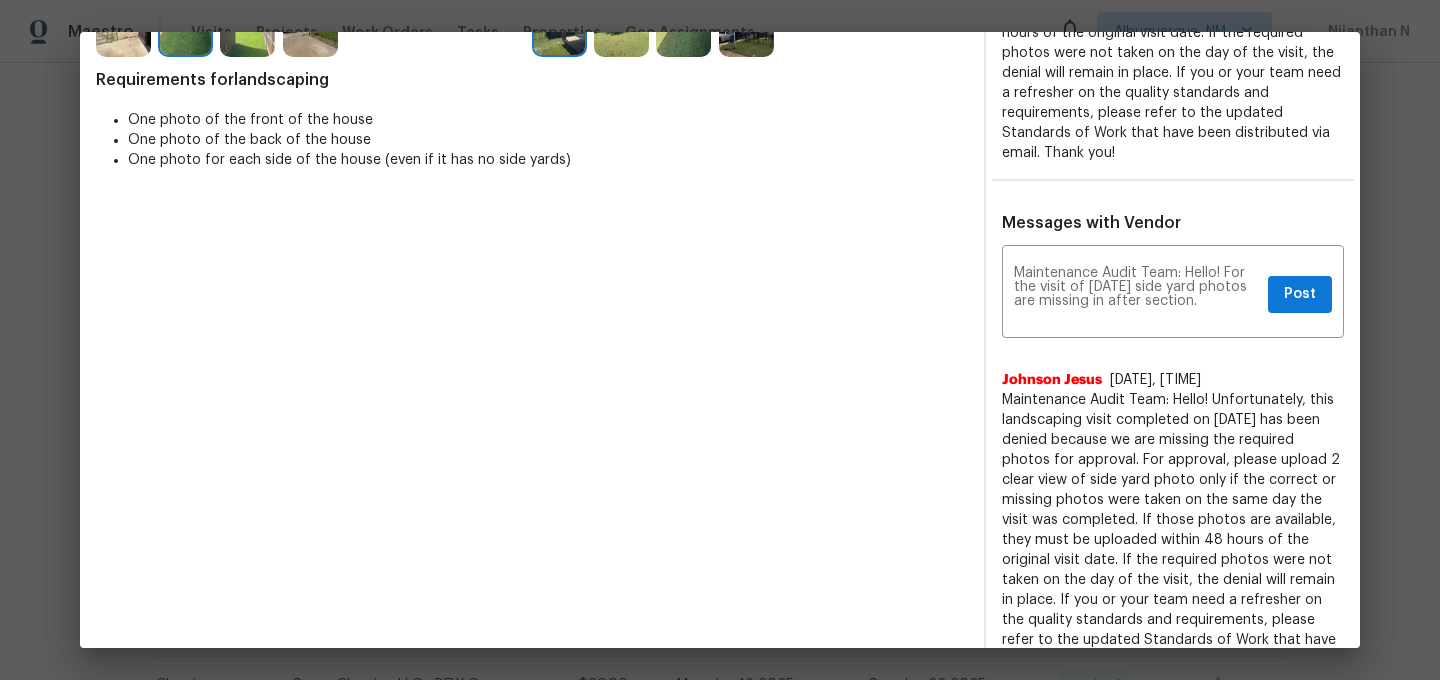 scroll, scrollTop: 461, scrollLeft: 0, axis: vertical 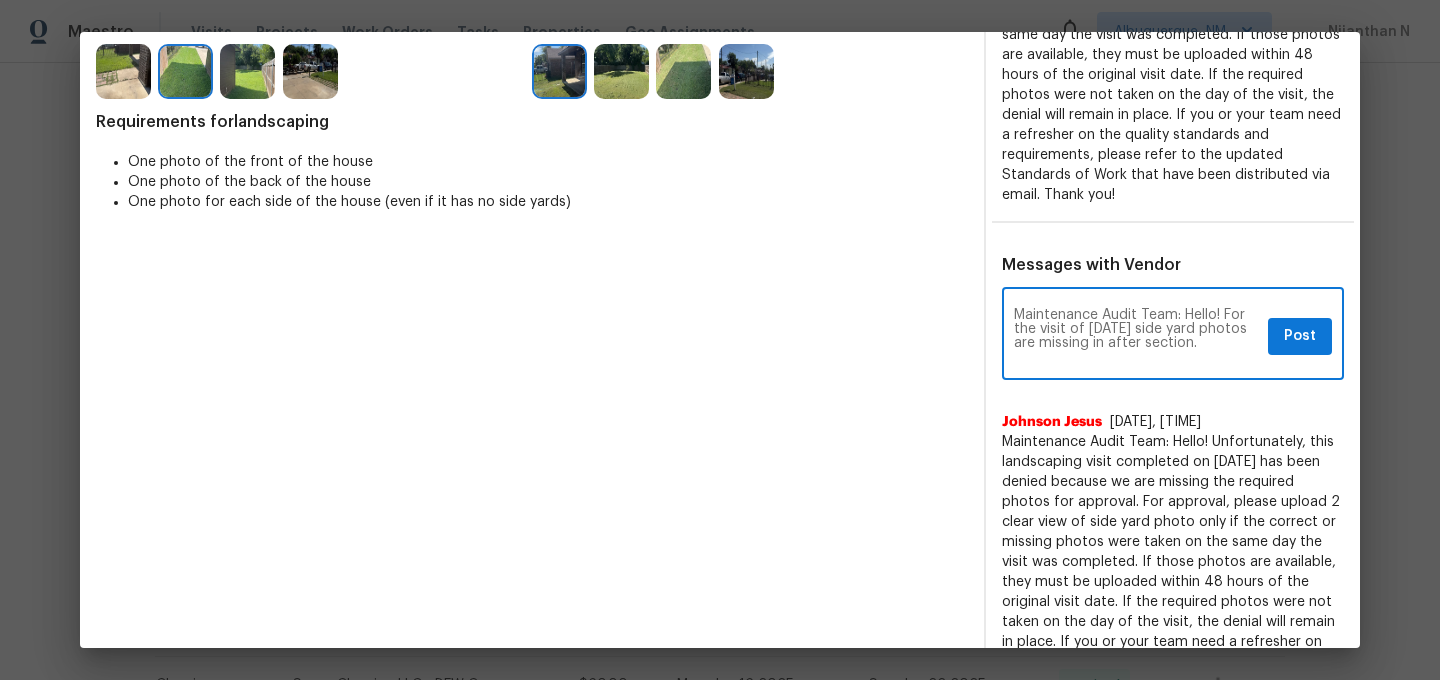 click on "Maintenance Audit Team: Hello! For the visit of 07/22/2025 side yard photos are missing in after section." at bounding box center [1137, 336] 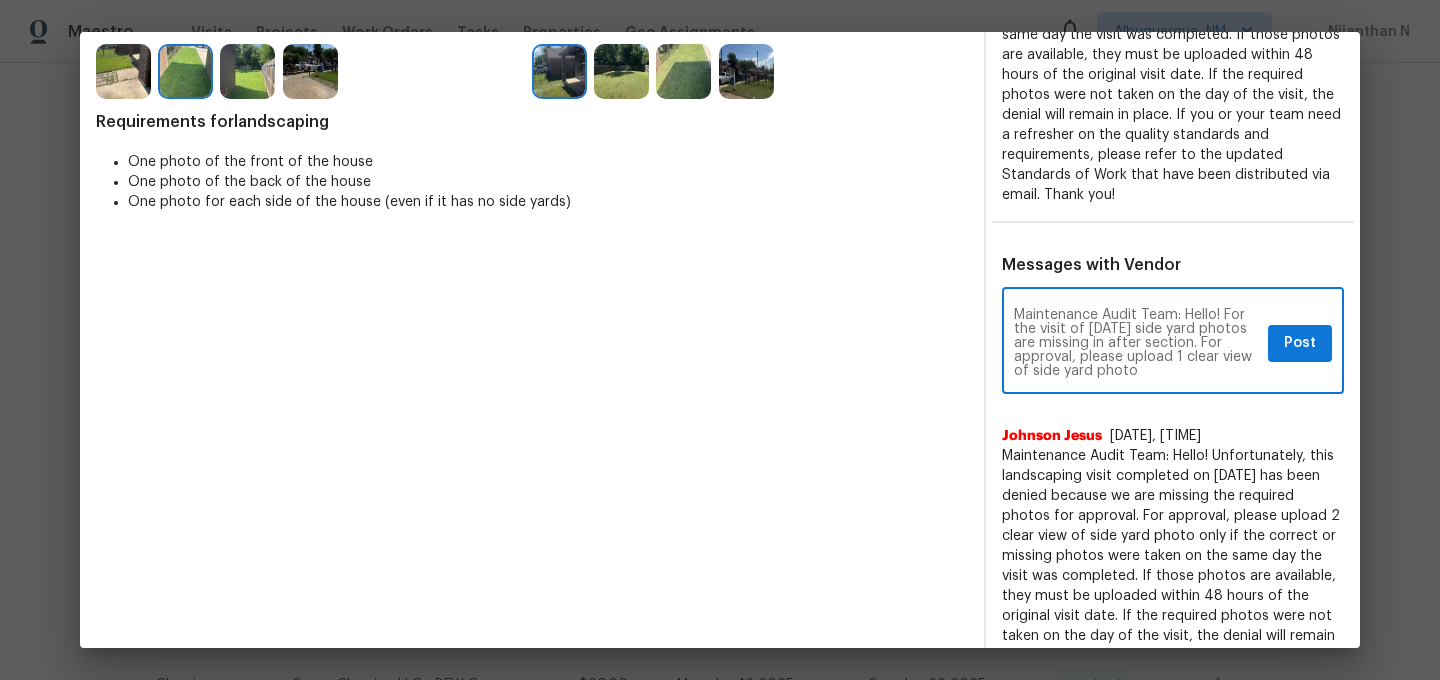 click on "Maintenance Audit Team: Hello! For the visit of 07/22/2025 side yard photos are missing in after section. For approval, please upload 1 clear view of side yard photo" at bounding box center [1137, 343] 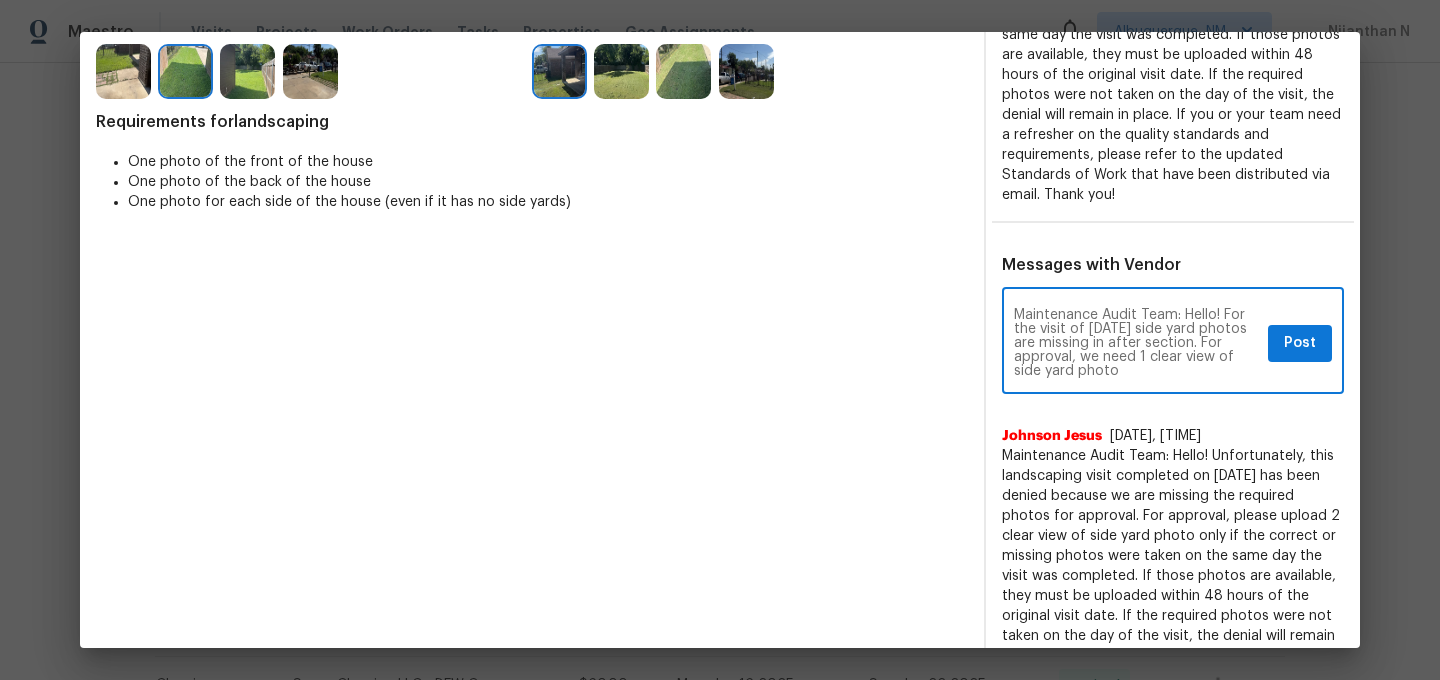click on "Maintenance Audit Team: Hello! For the visit of 07/22/2025 side yard photos are missing in after section. For approval, we need 1 clear view of side yard photo x Post ​" at bounding box center [1173, 343] 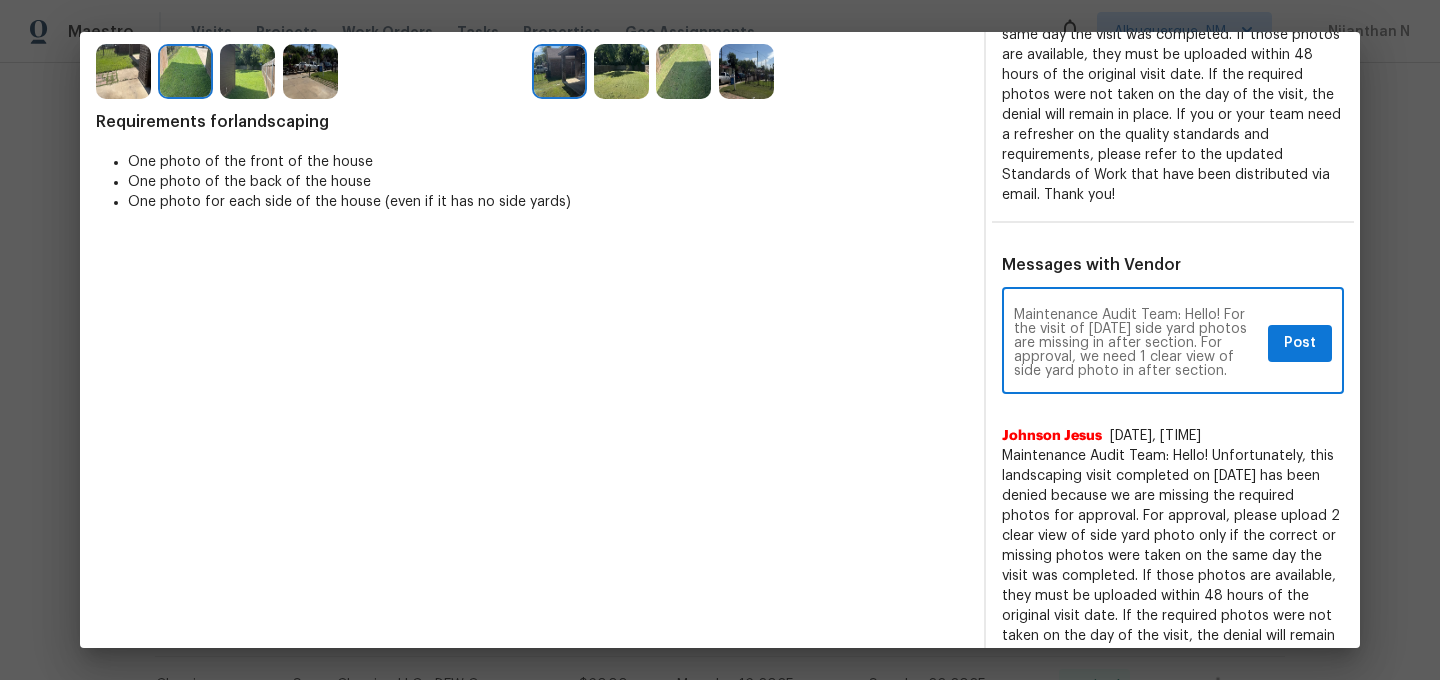 paste on "As per our updated SWO the photos must be uploaded within 48 hours of the original visit date. If the required photos were not taken on the day of the visit, the denial will remain in place. If you or your team need a refresher on the quality standards and requirements, please refer to the updated Standards of Work that have been distributed via email." 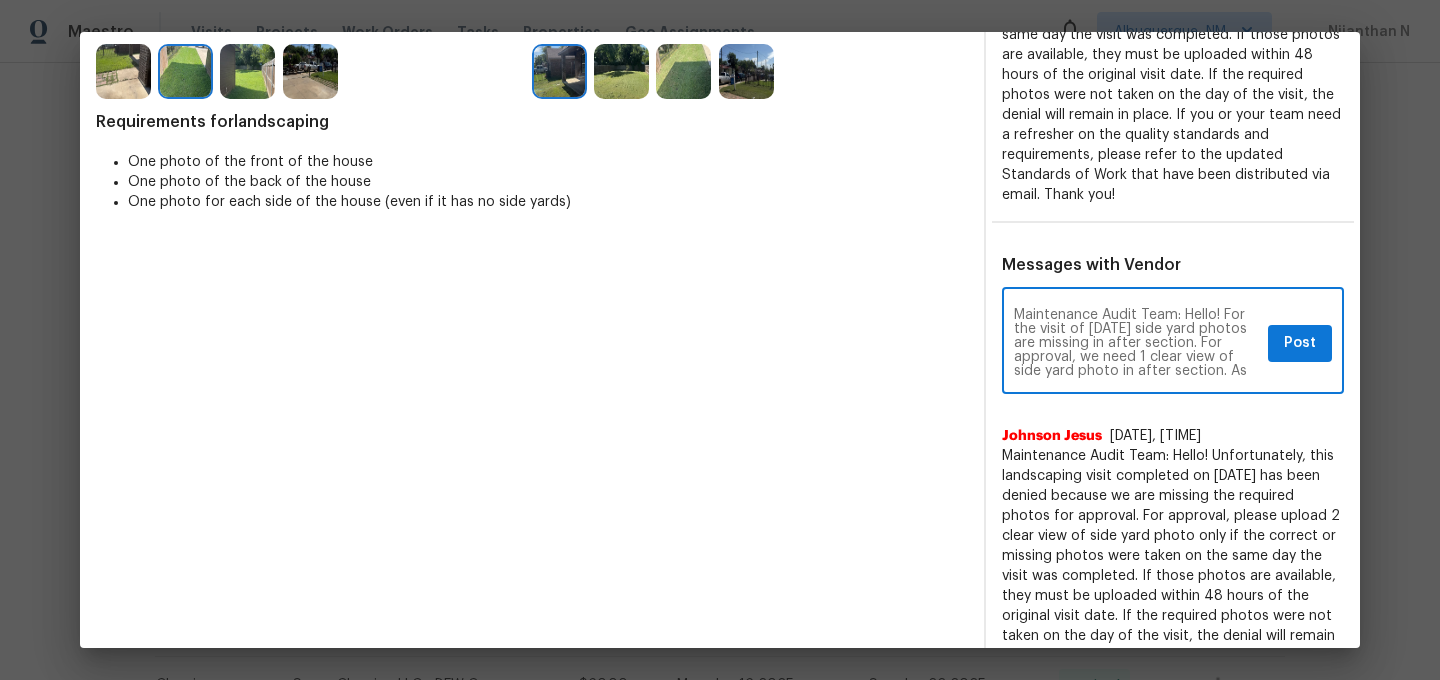 scroll, scrollTop: 140, scrollLeft: 0, axis: vertical 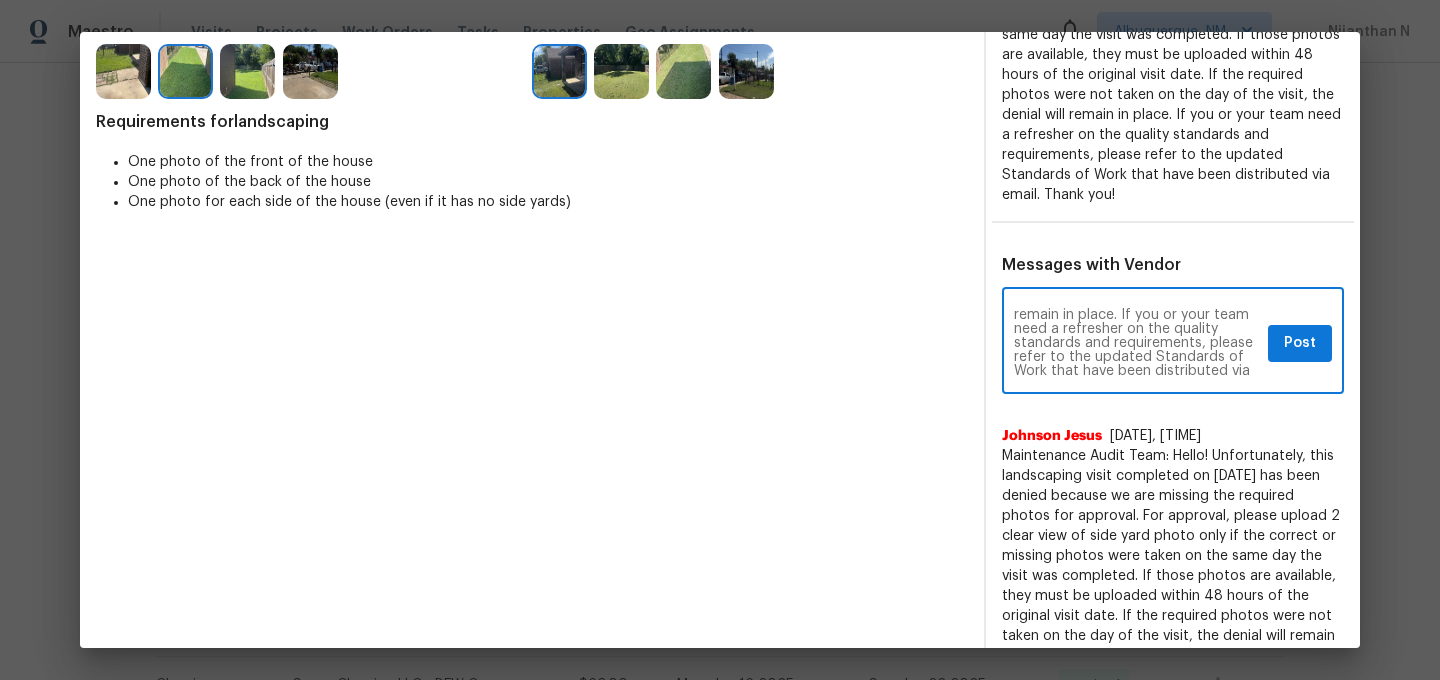 type on "Maintenance Audit Team: Hello! For the visit of 07/22/2025 side yard photos are missing in after section. For approval, we need 1 clear view of side yard photo in after section. As per our updated SWO the photos must be uploaded within 48 hours of the original visit date. If the required photos were not taken on the day of the visit, the denial will remain in place. If you or your team need a refresher on the quality standards and requirements, please refer to the updated Standards of Work that have been distributed via email." 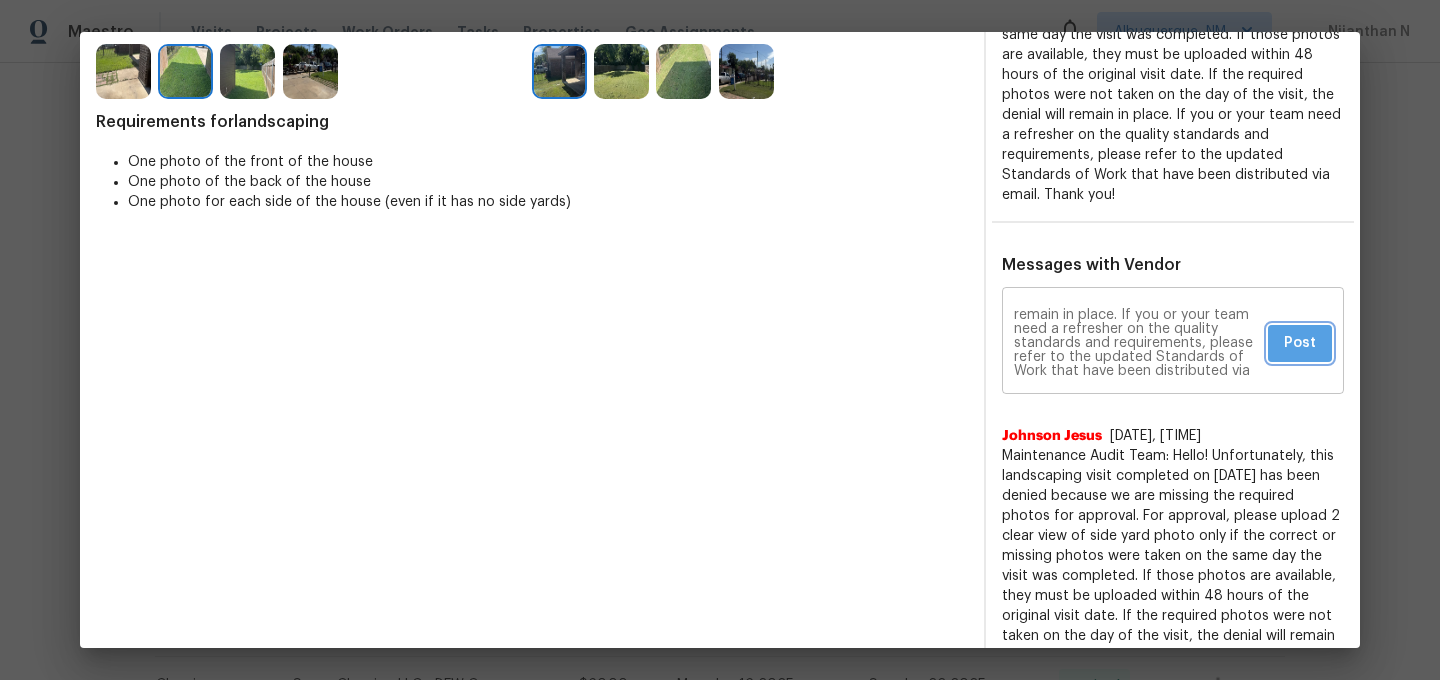 click on "Post" at bounding box center [1300, 343] 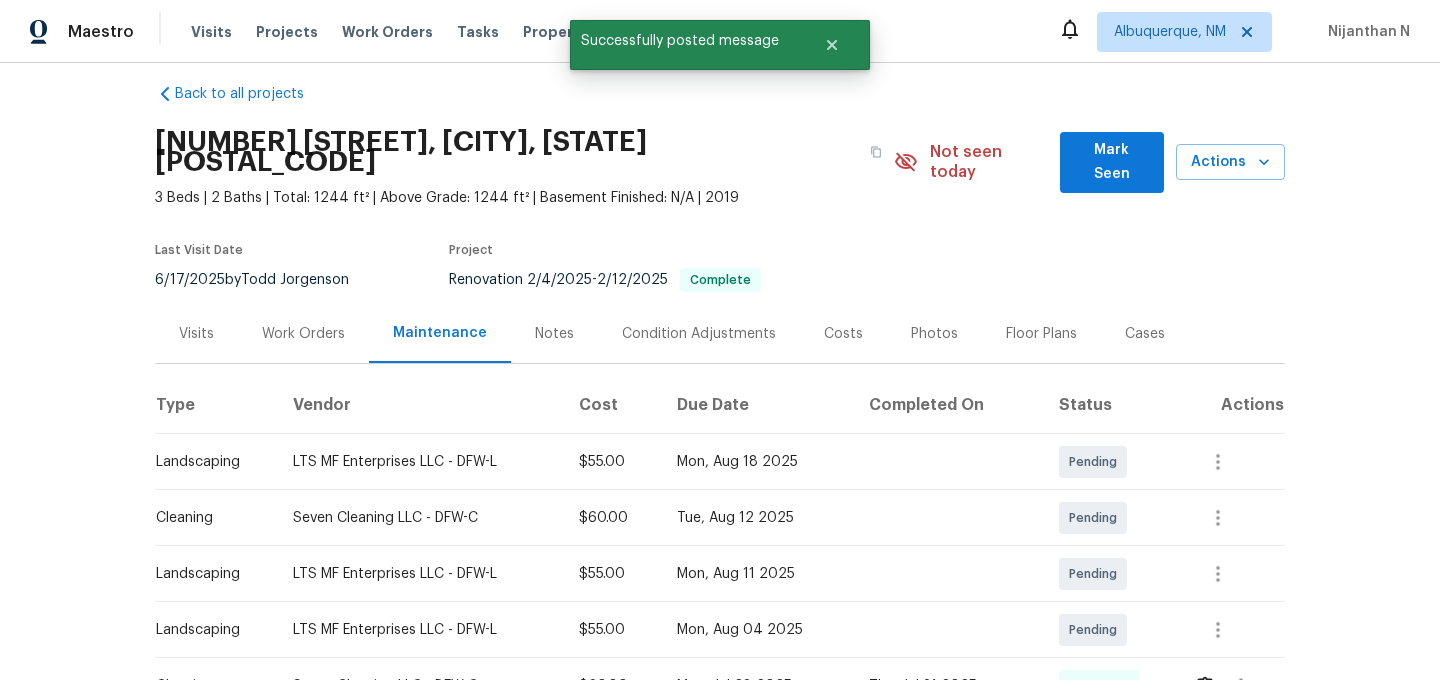scroll, scrollTop: 0, scrollLeft: 0, axis: both 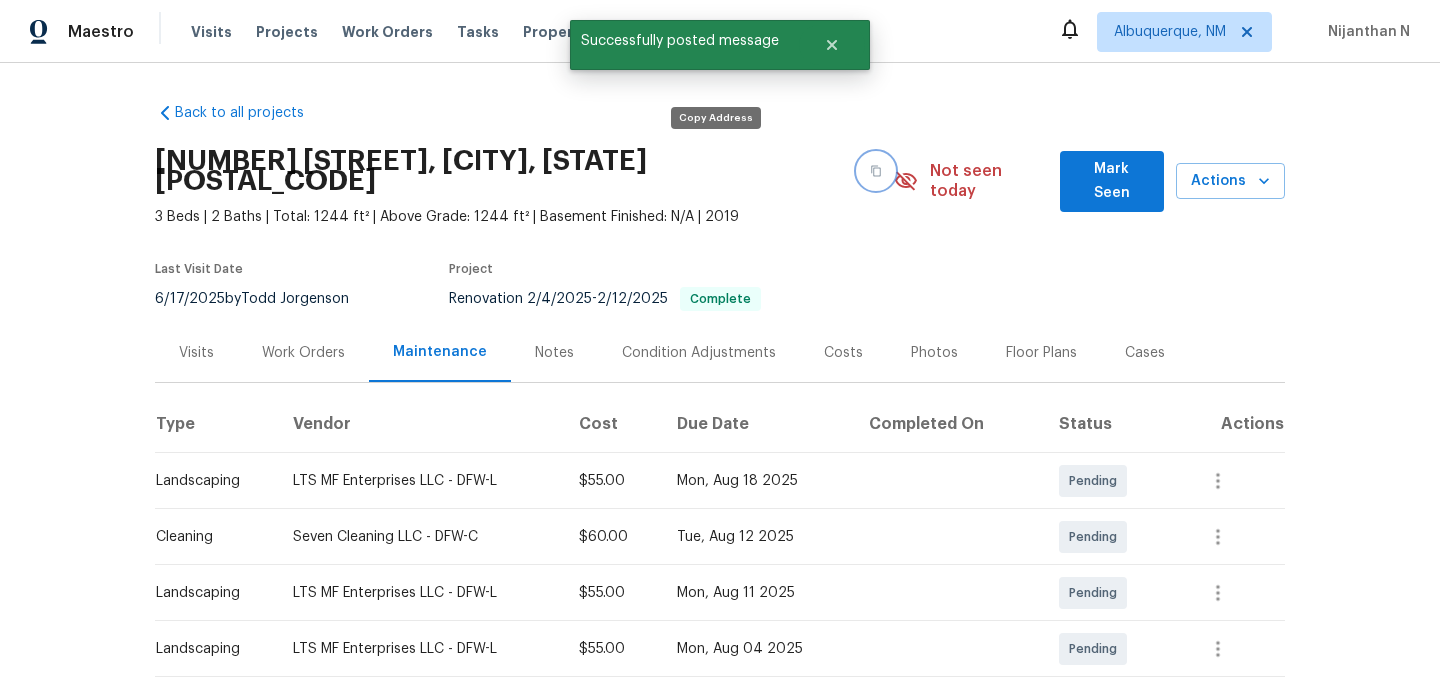 click 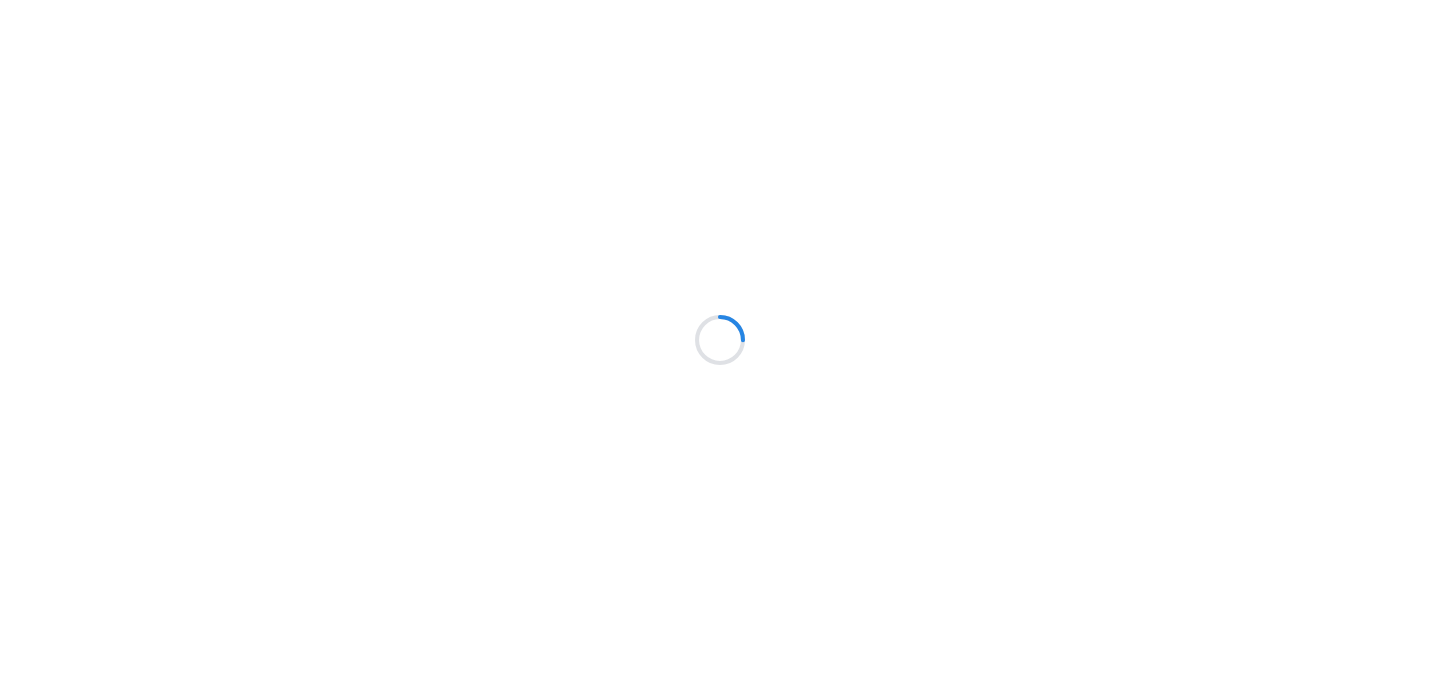 scroll, scrollTop: 0, scrollLeft: 0, axis: both 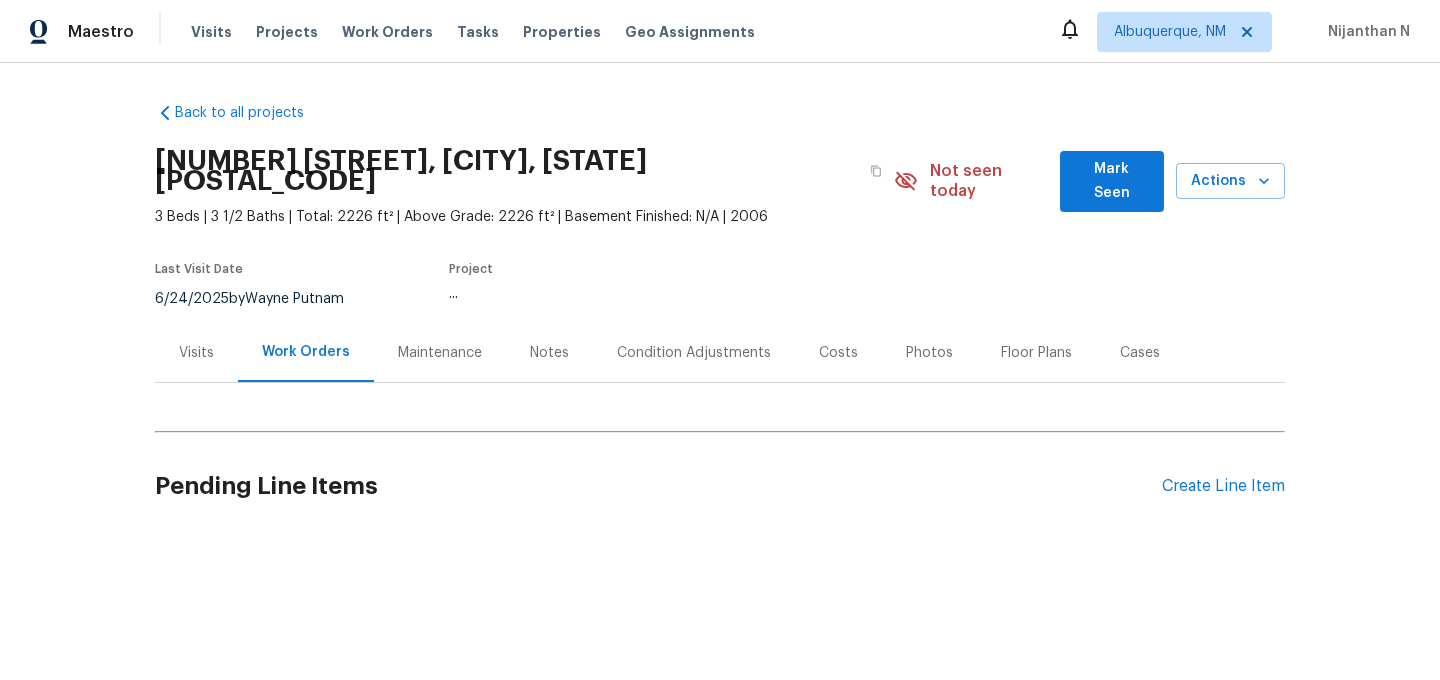 click on "Maintenance" at bounding box center [440, 353] 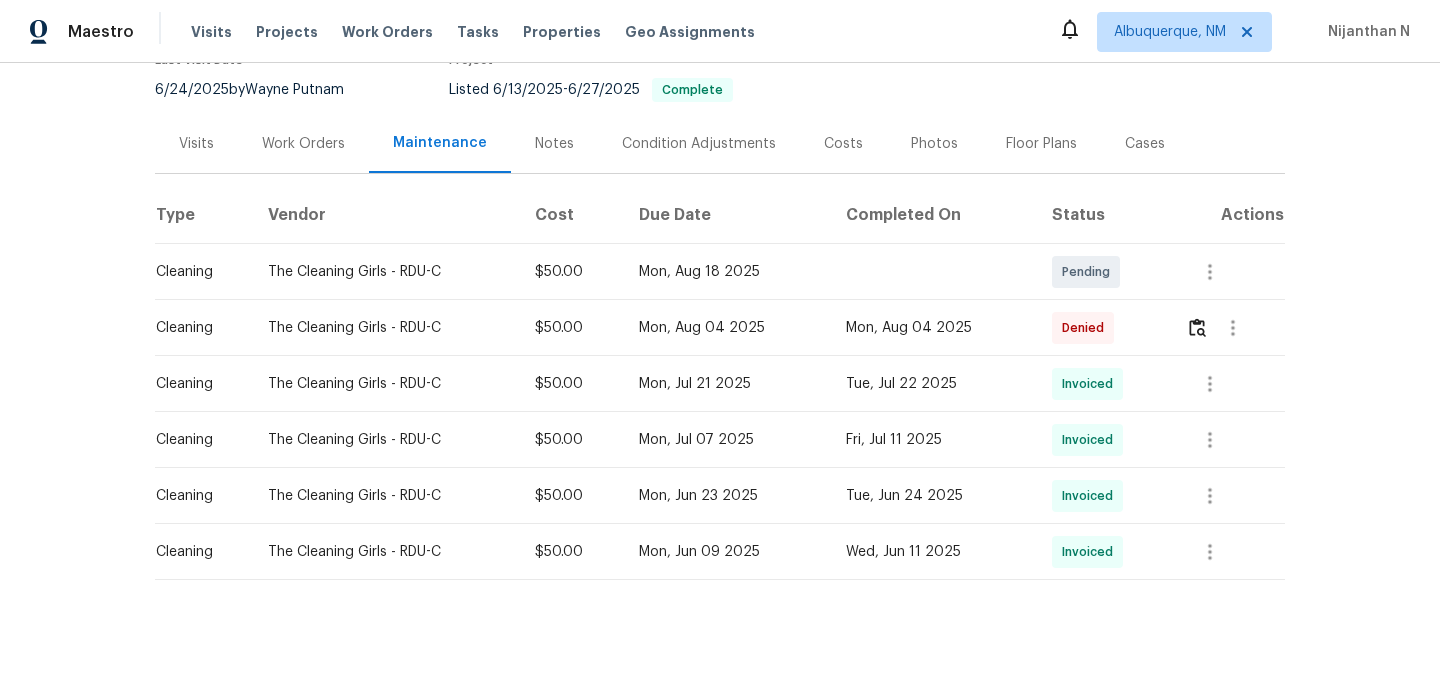 scroll, scrollTop: 208, scrollLeft: 0, axis: vertical 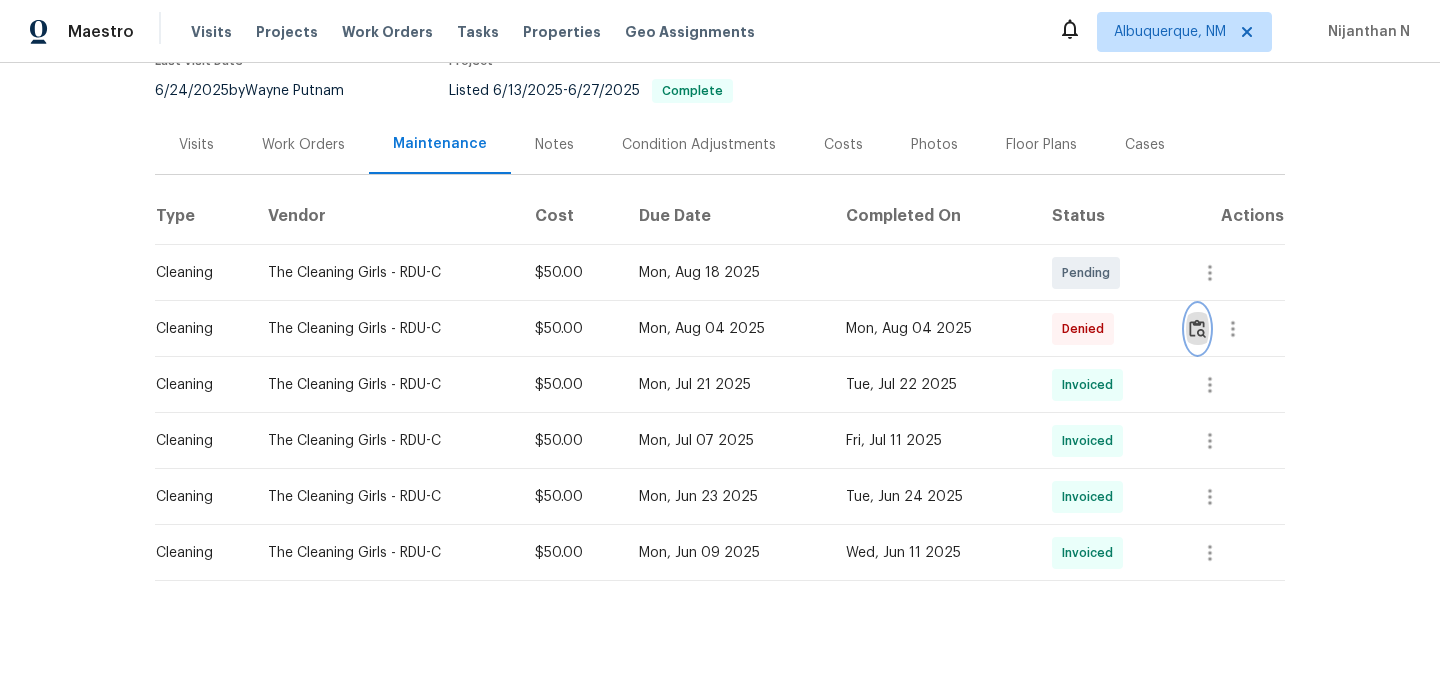click at bounding box center [1197, 328] 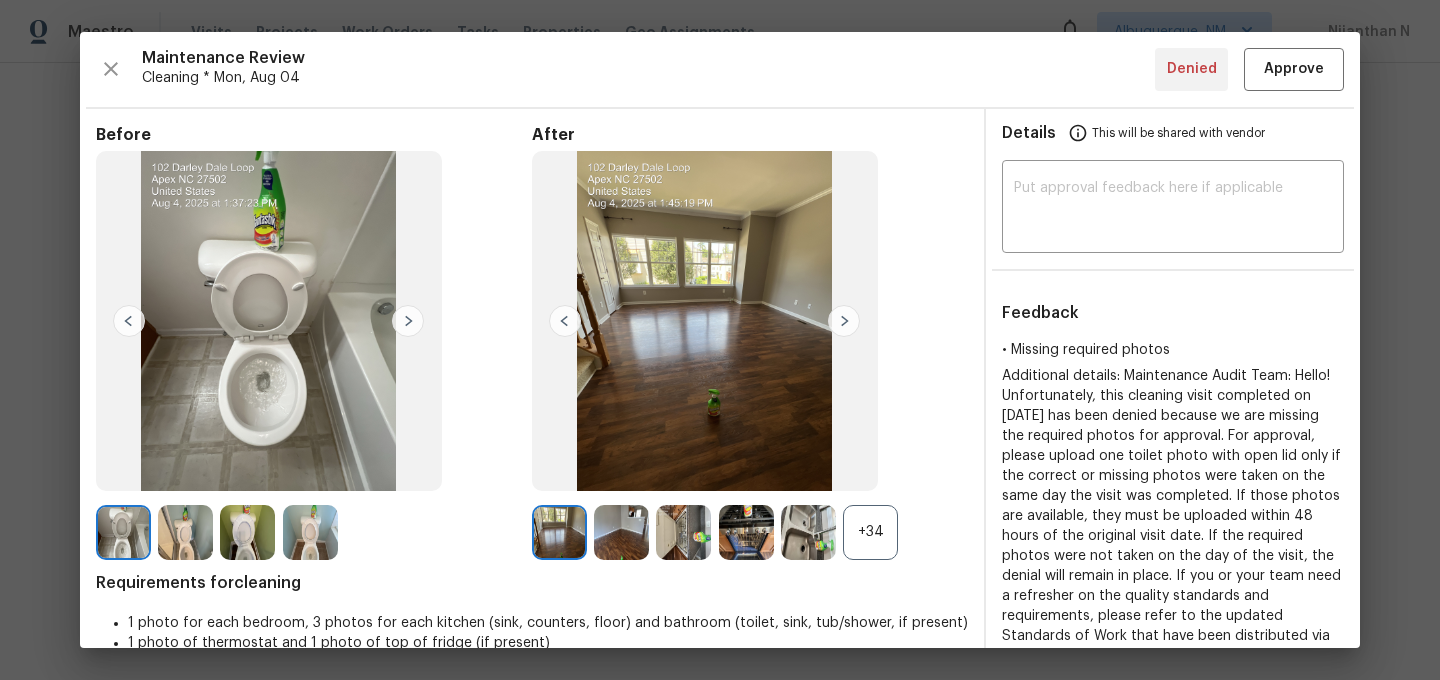 click on "+34" at bounding box center [870, 532] 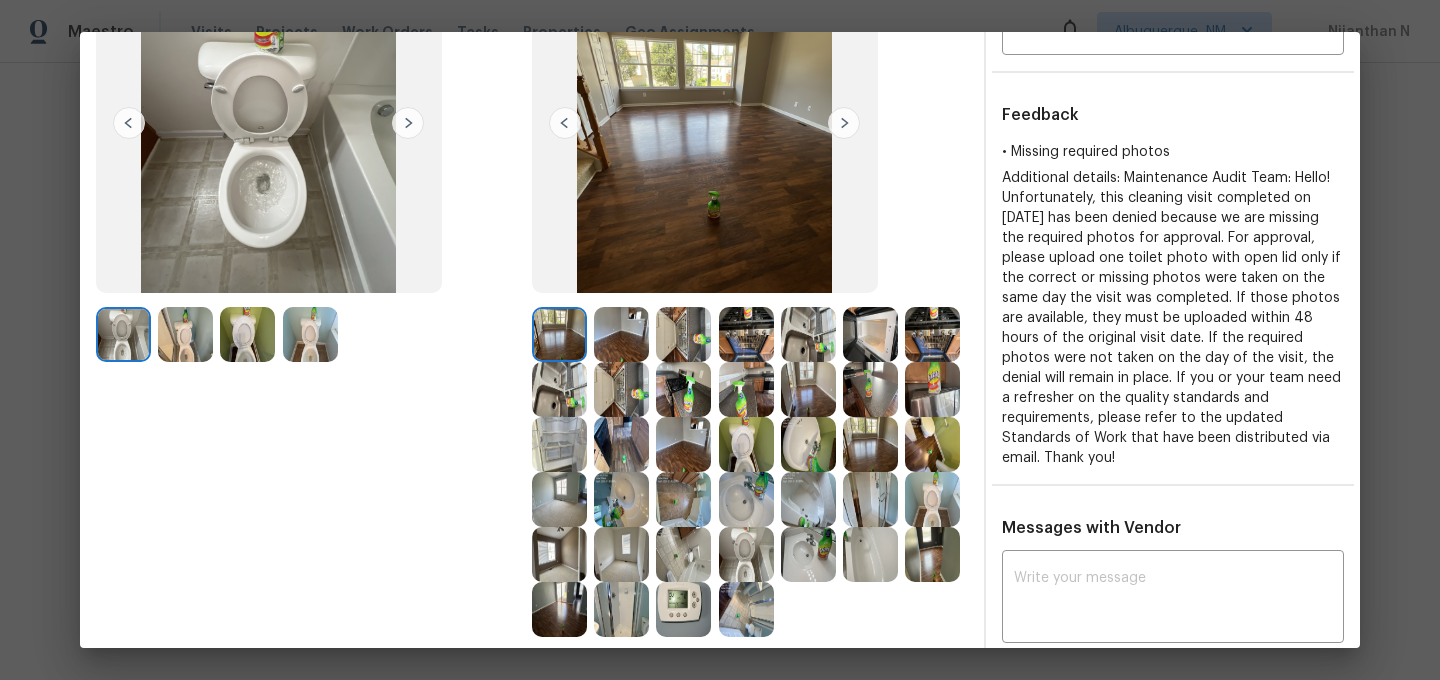 scroll, scrollTop: 330, scrollLeft: 0, axis: vertical 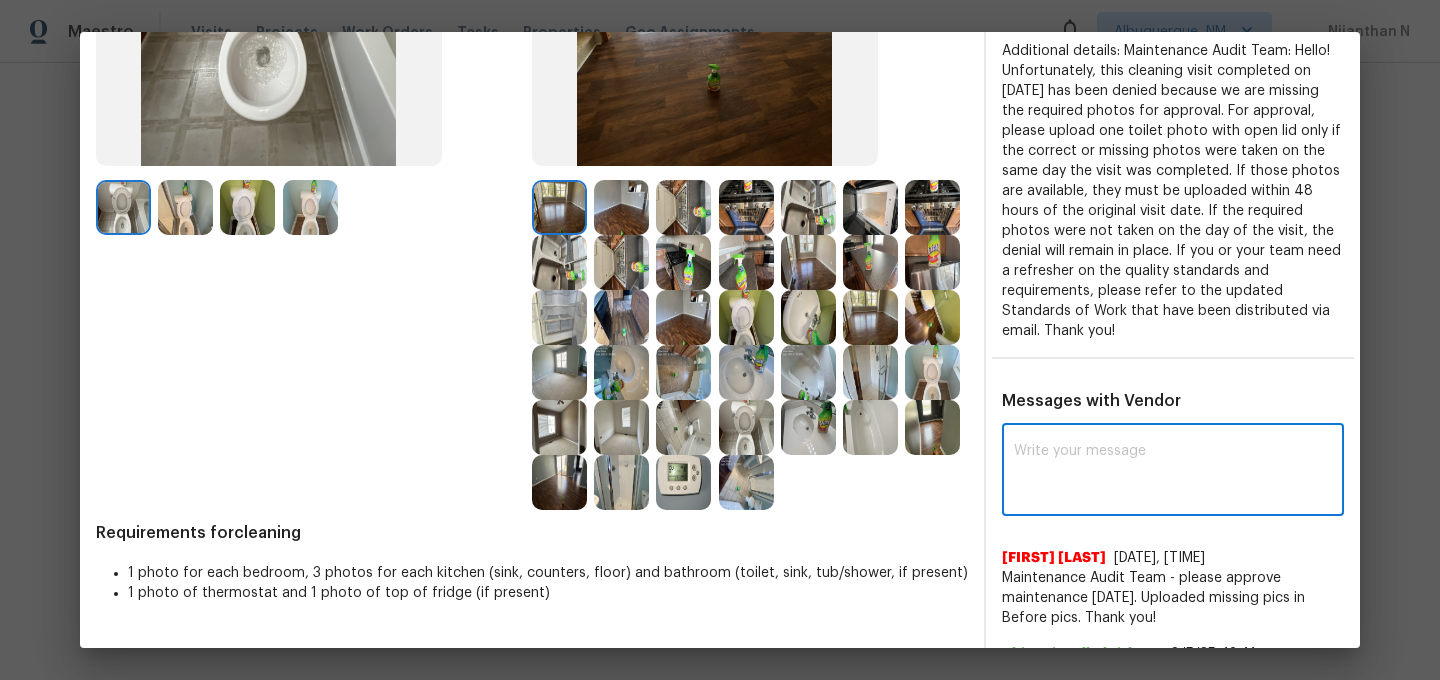 click at bounding box center [1173, 472] 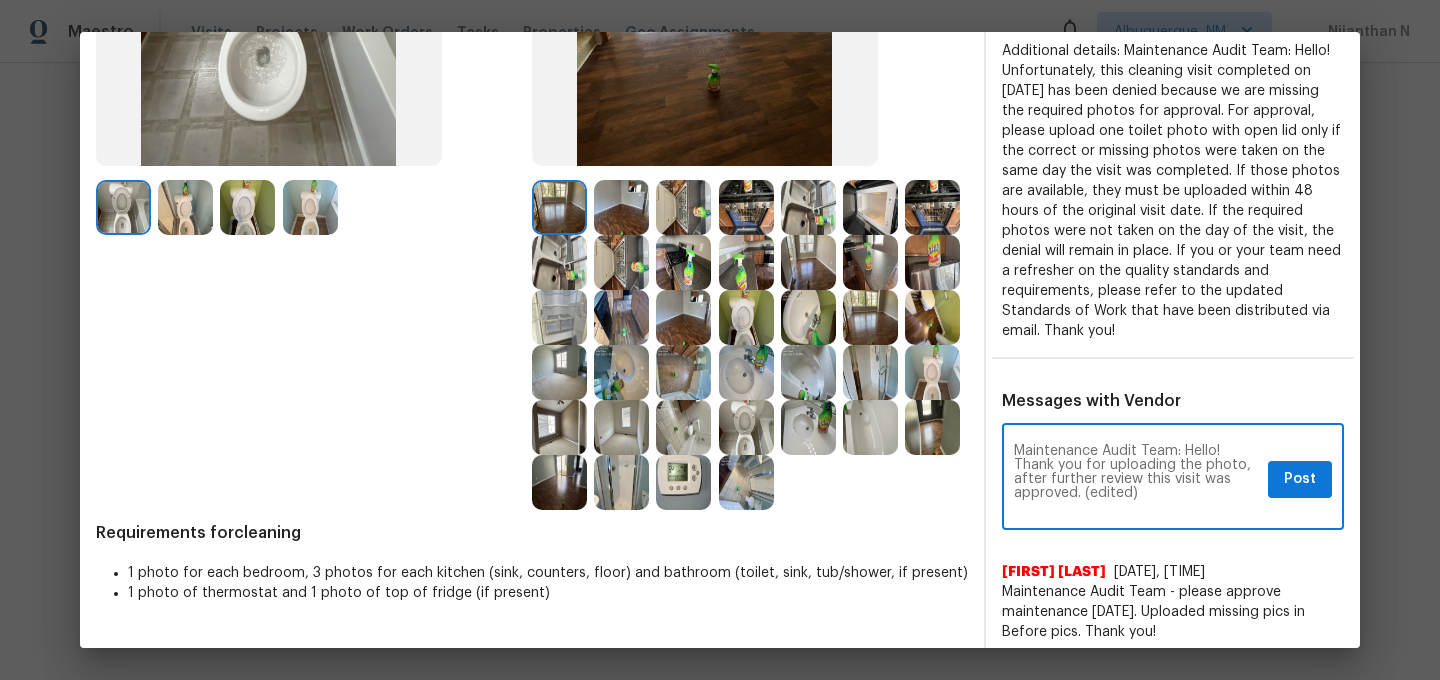 scroll, scrollTop: 0, scrollLeft: 0, axis: both 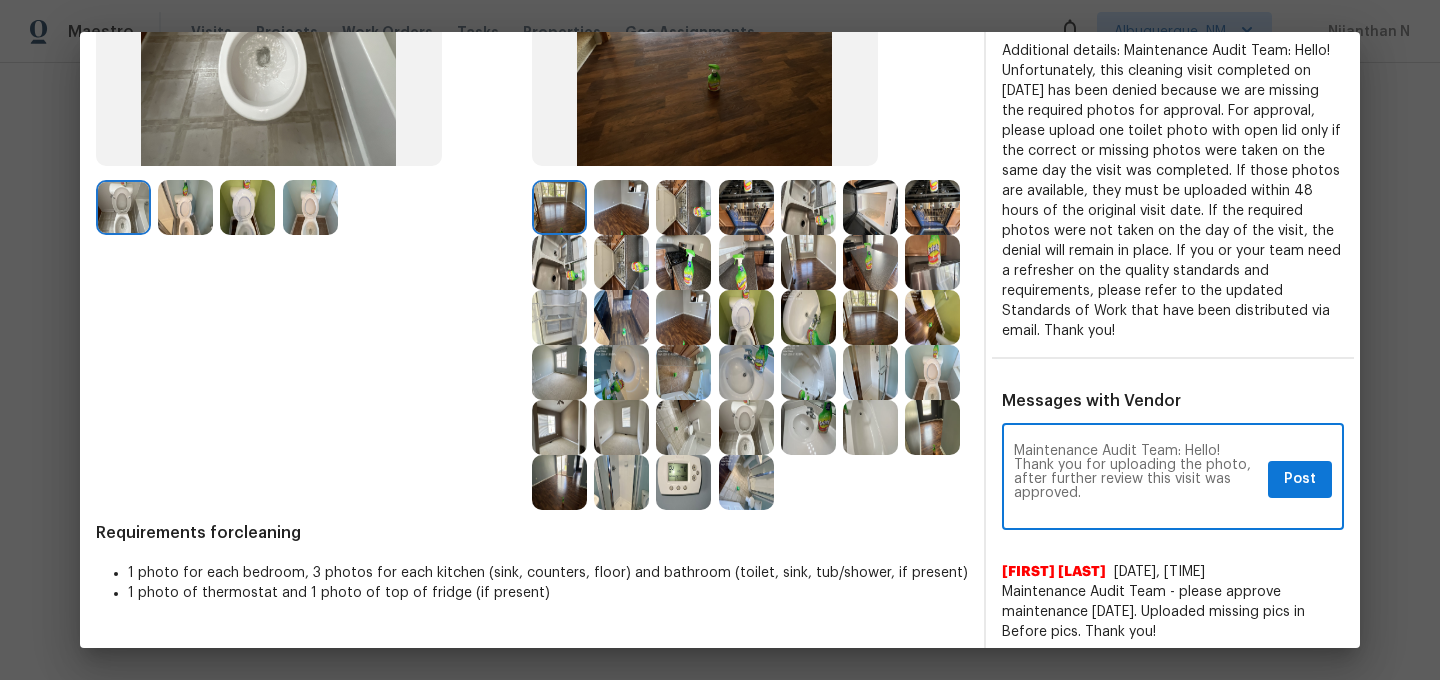 type on "Maintenance Audit Team: Hello! Thank you for uploading the photo, after further review this visit was approved." 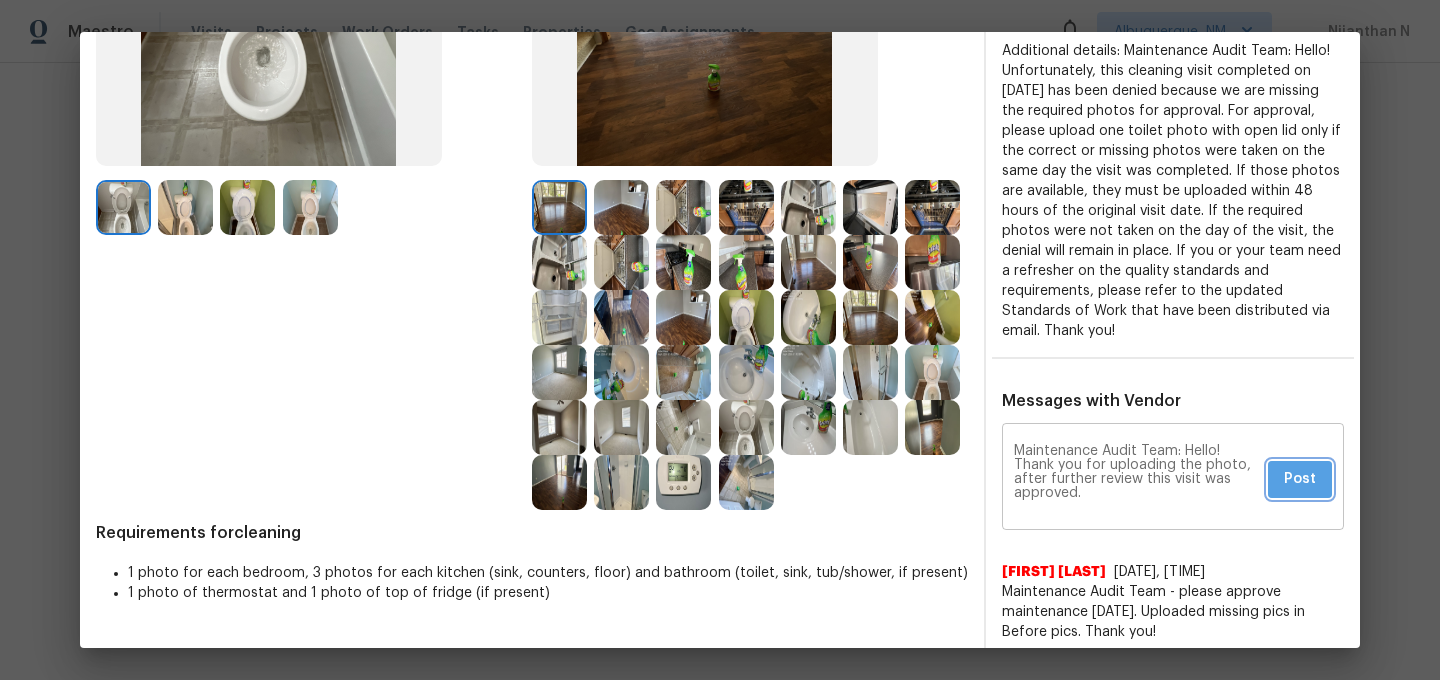 click on "Post" at bounding box center [1300, 479] 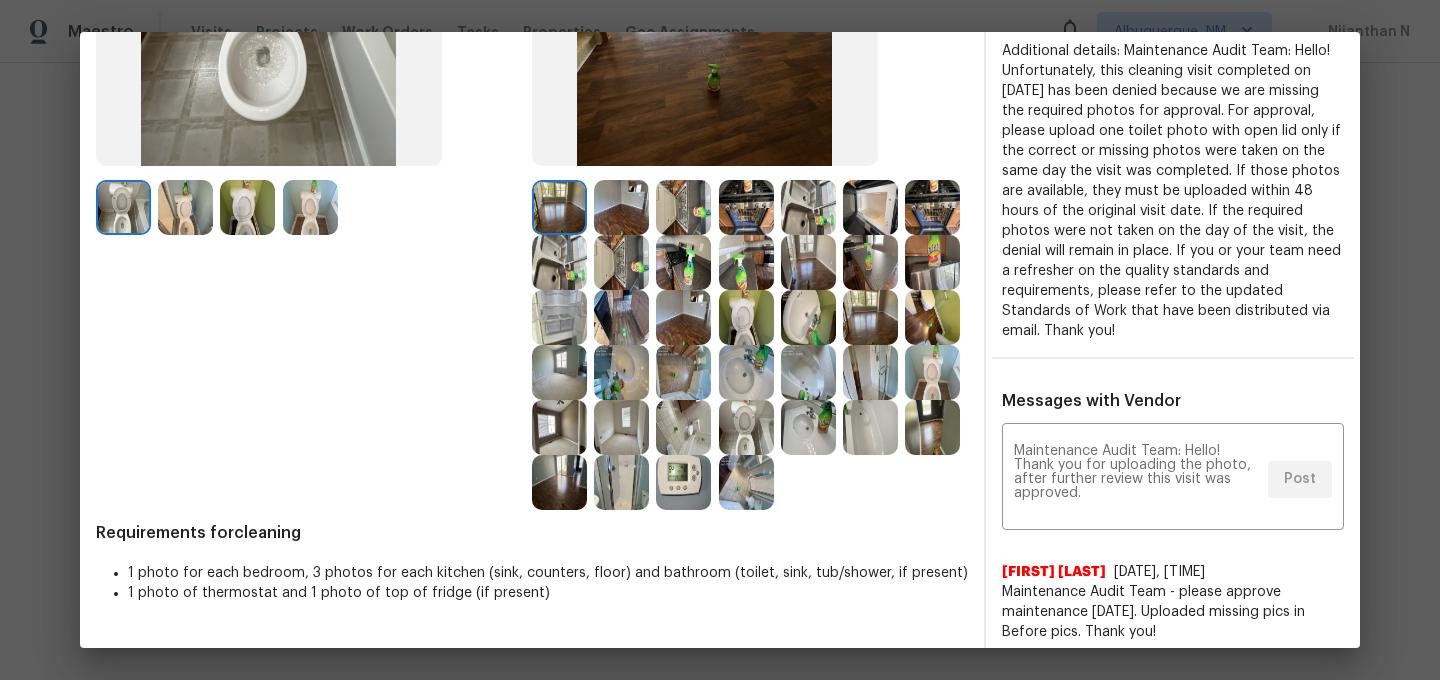 scroll, scrollTop: 0, scrollLeft: 0, axis: both 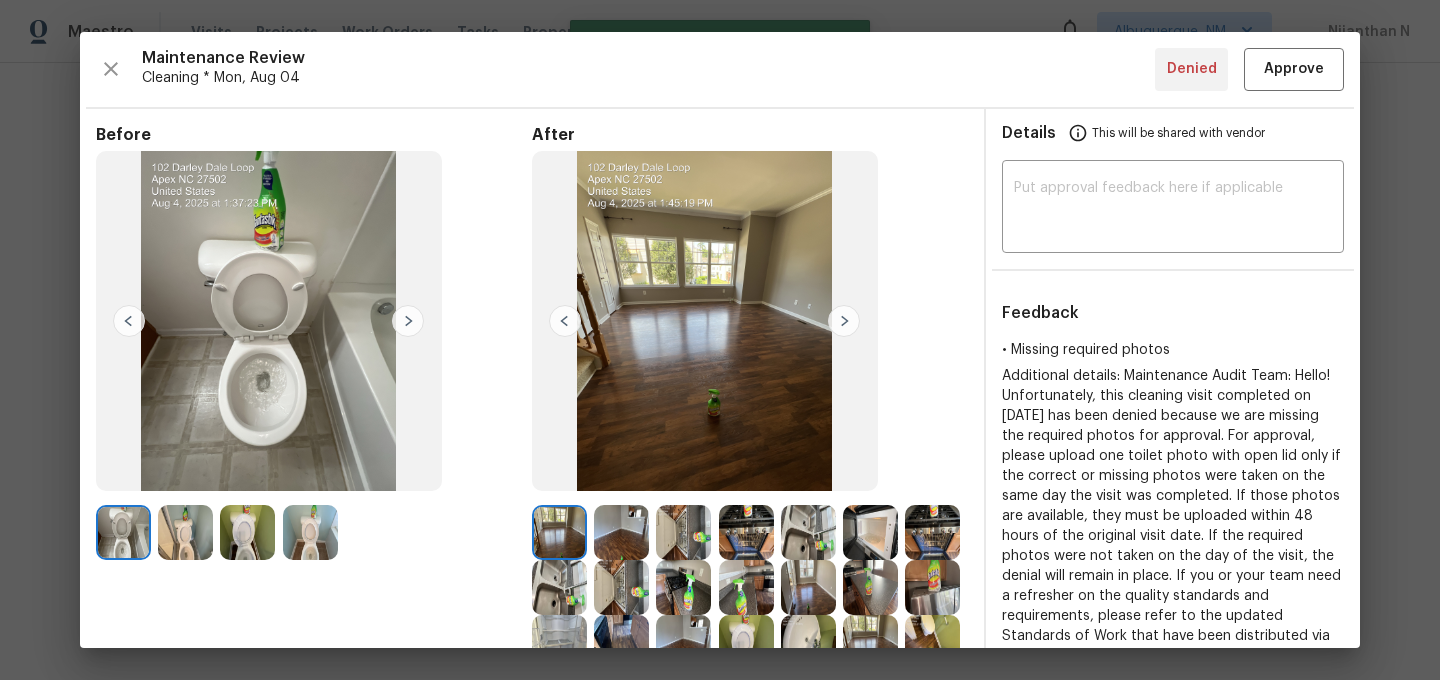 type 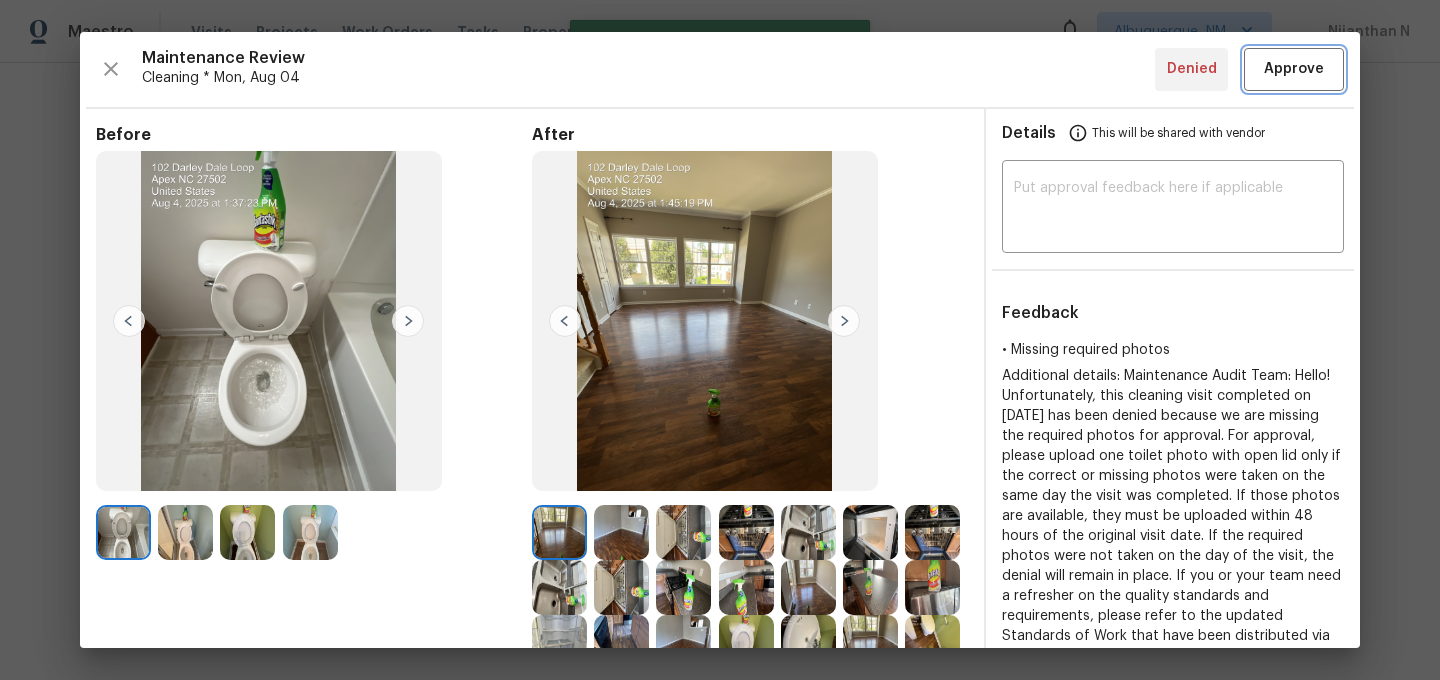 click on "Approve" at bounding box center [1294, 69] 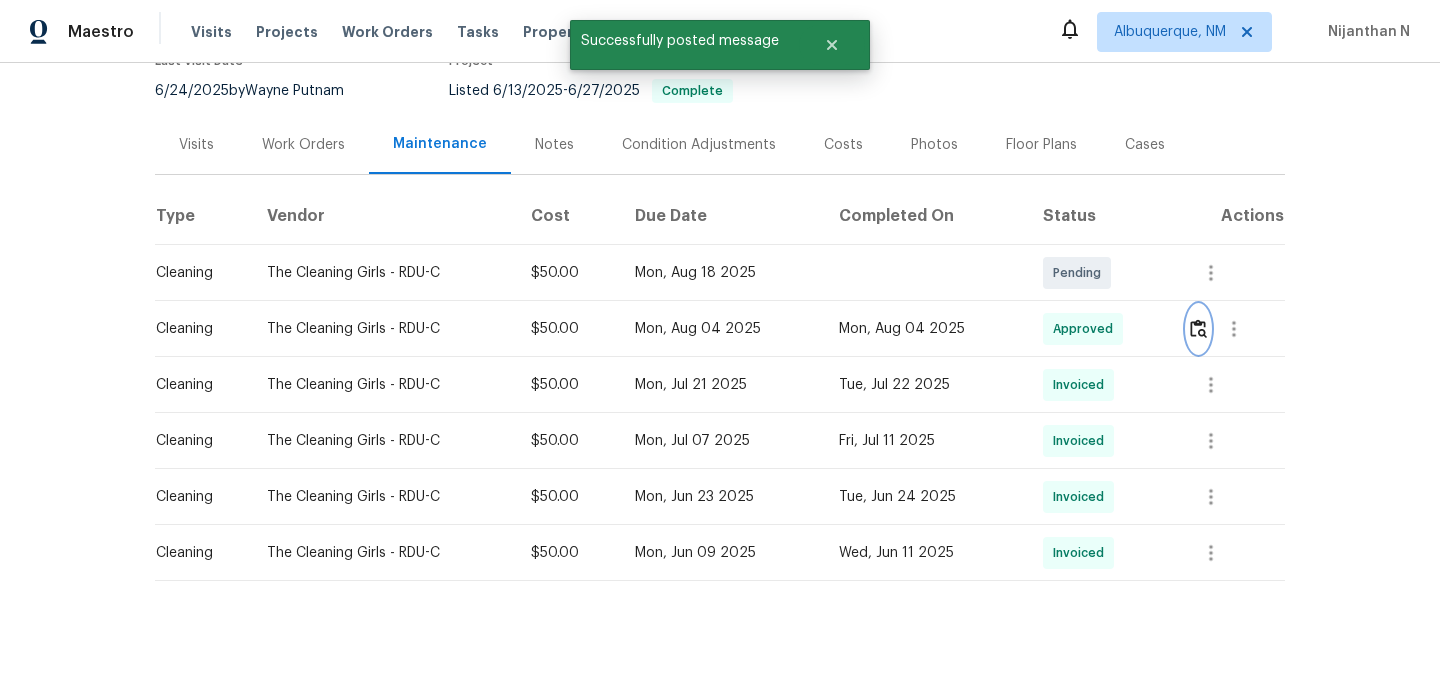 scroll, scrollTop: 0, scrollLeft: 0, axis: both 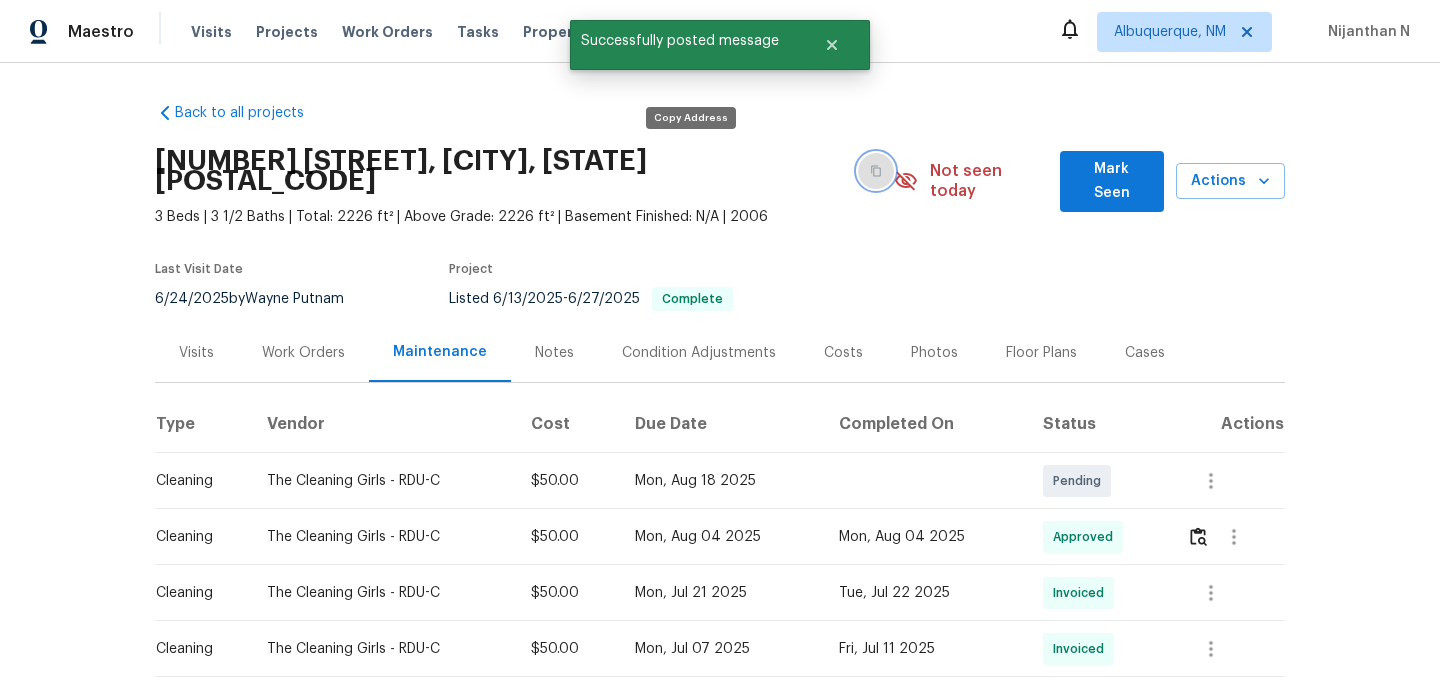 click 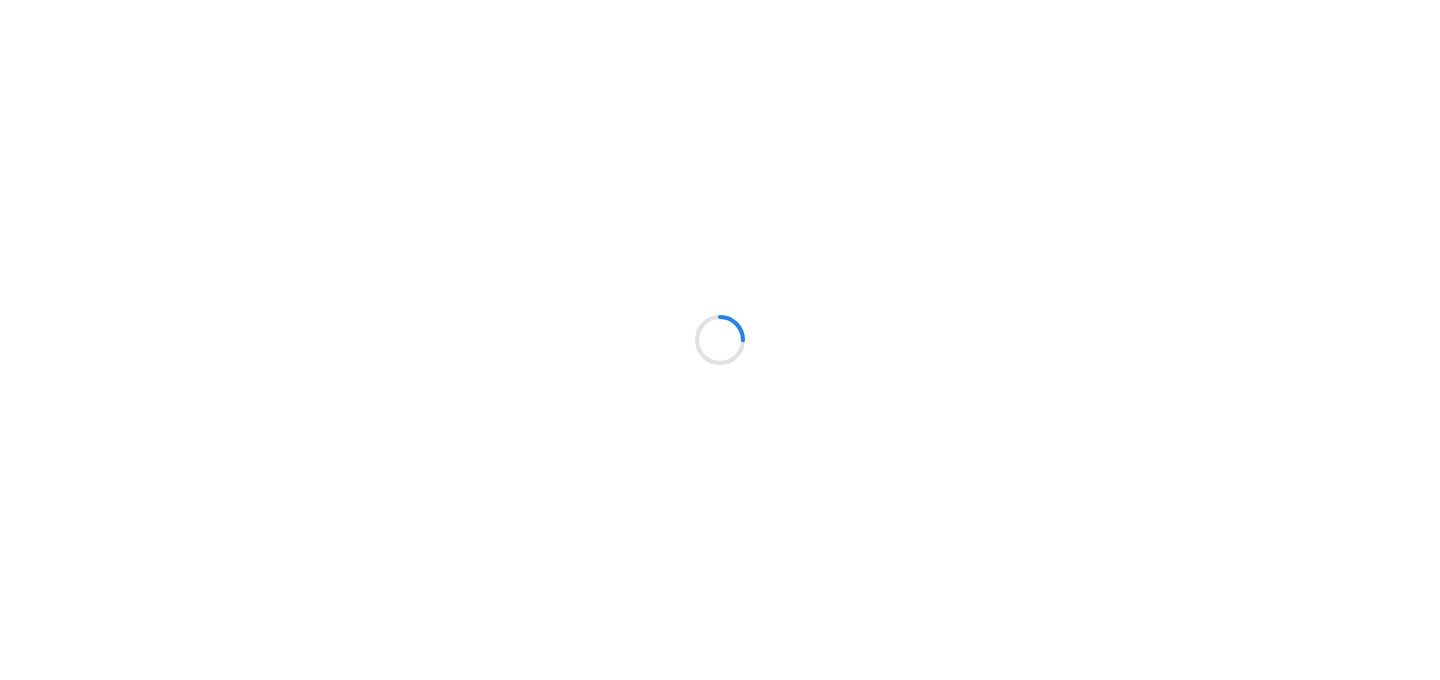scroll, scrollTop: 0, scrollLeft: 0, axis: both 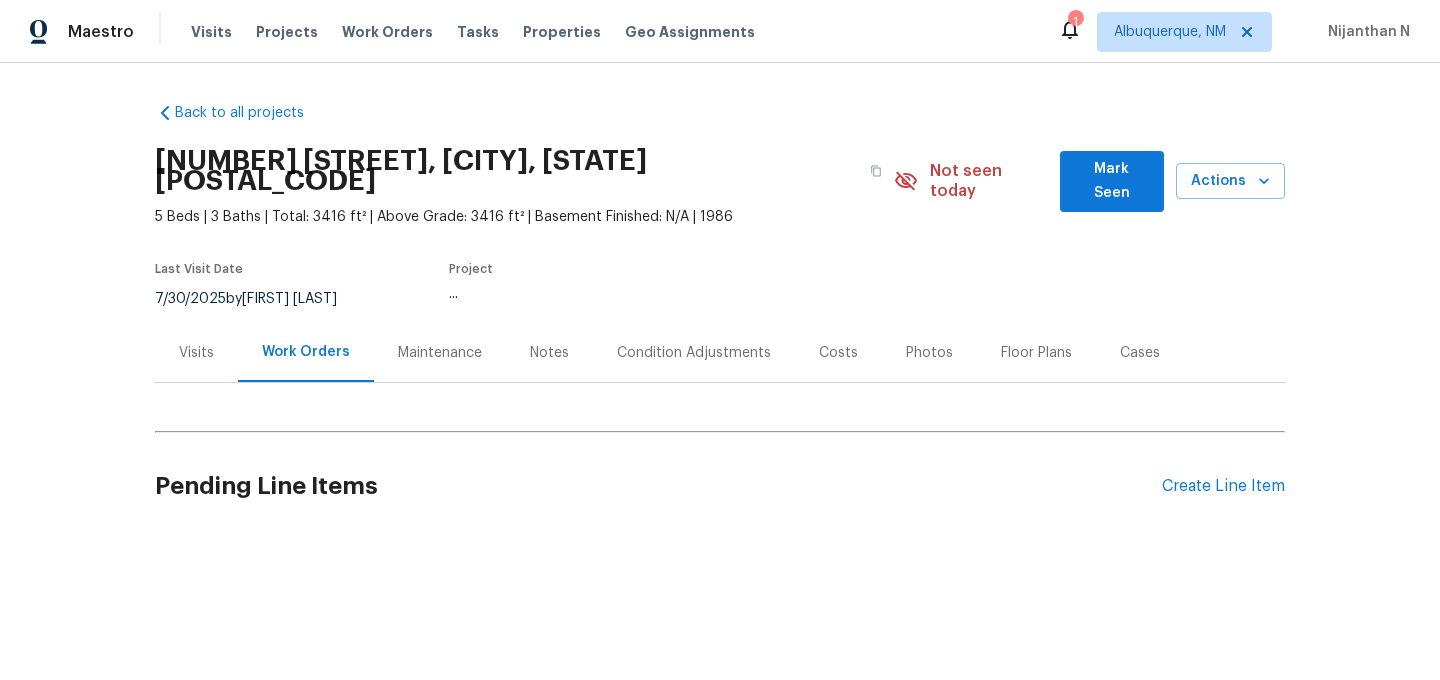 click on "Maintenance" at bounding box center (440, 352) 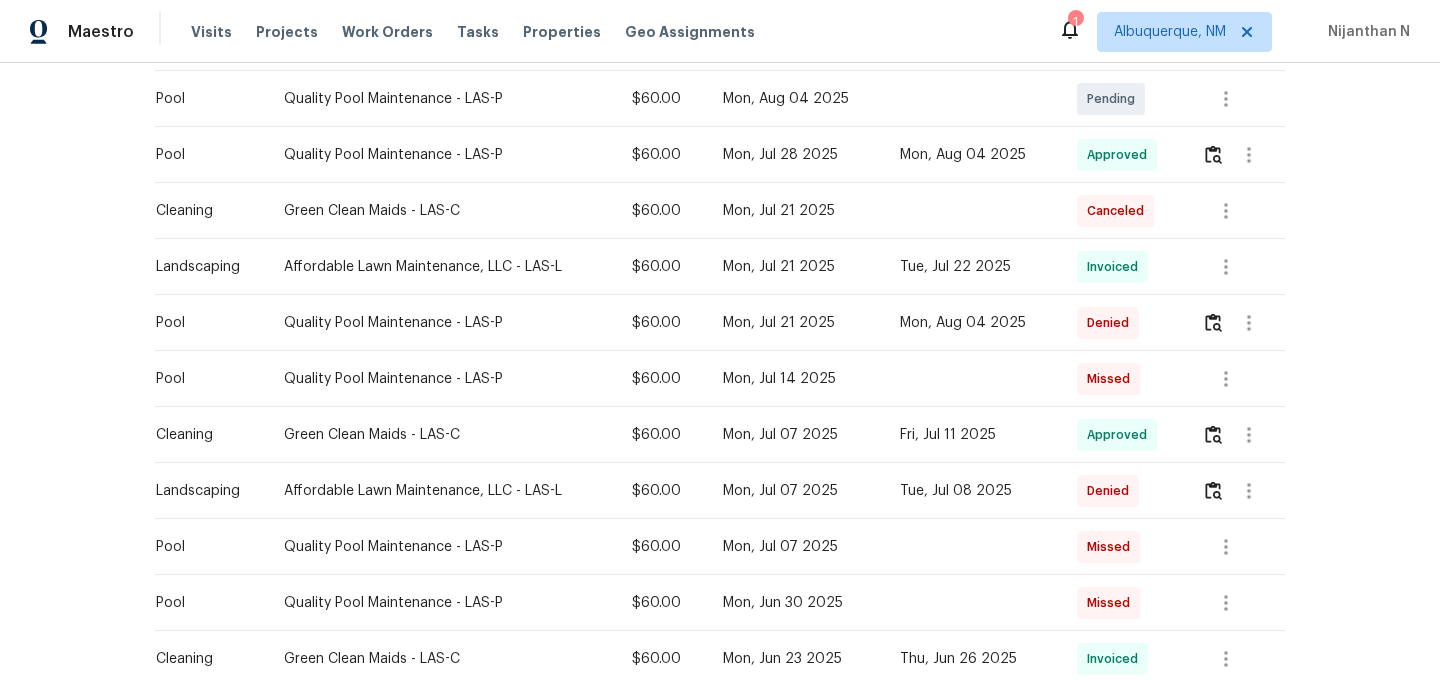 scroll, scrollTop: 712, scrollLeft: 0, axis: vertical 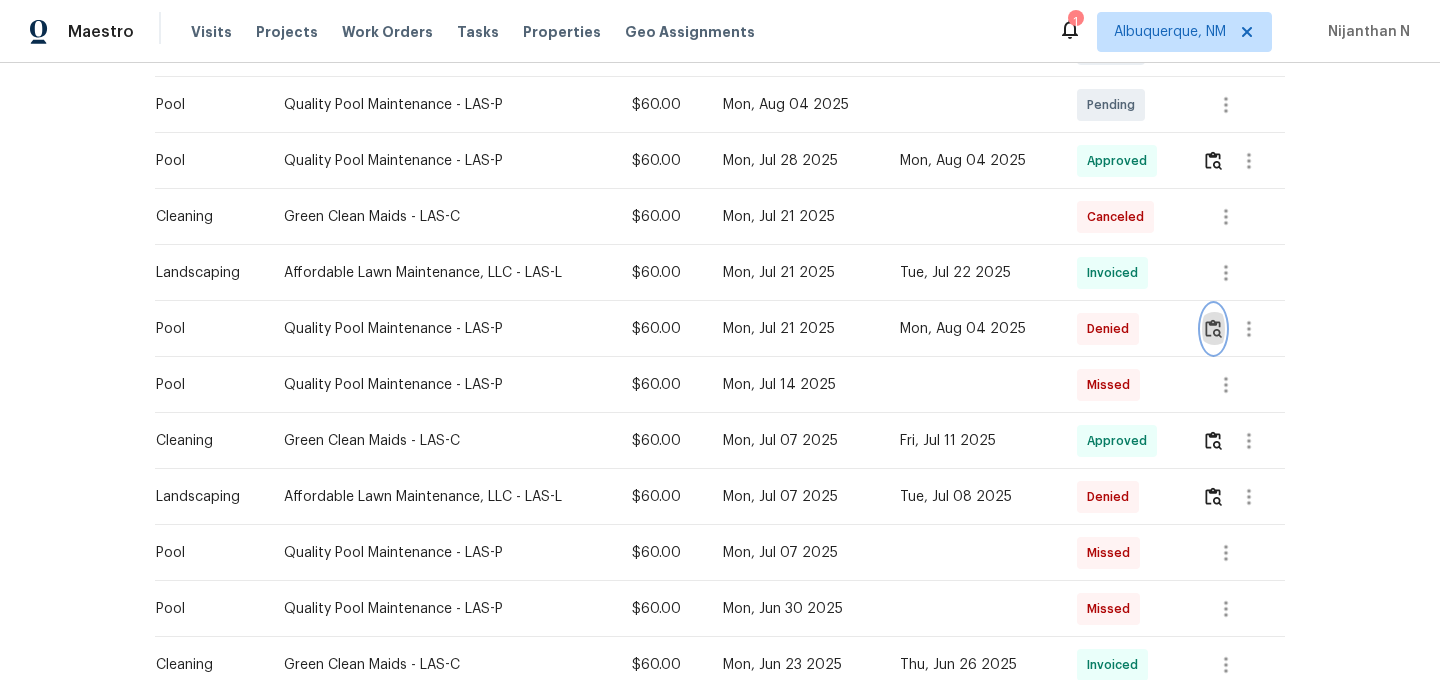 click at bounding box center (1213, 329) 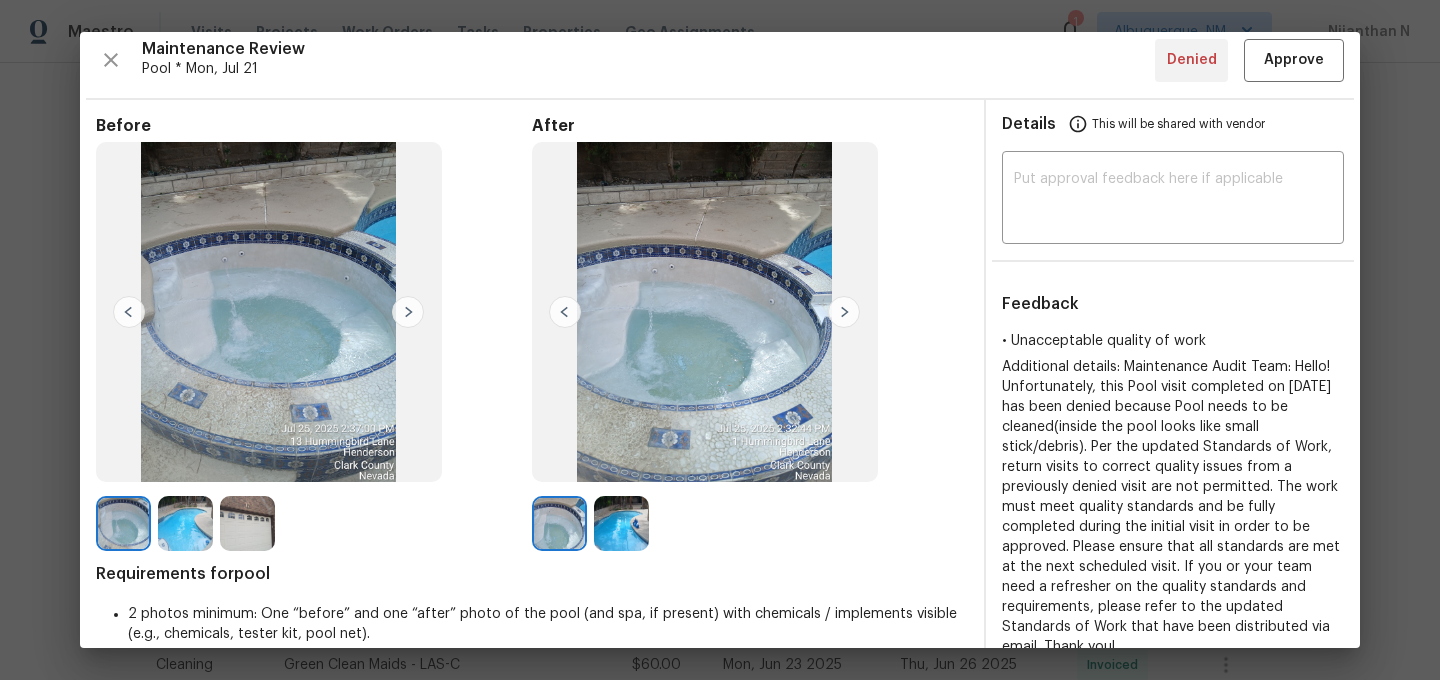 scroll, scrollTop: 0, scrollLeft: 0, axis: both 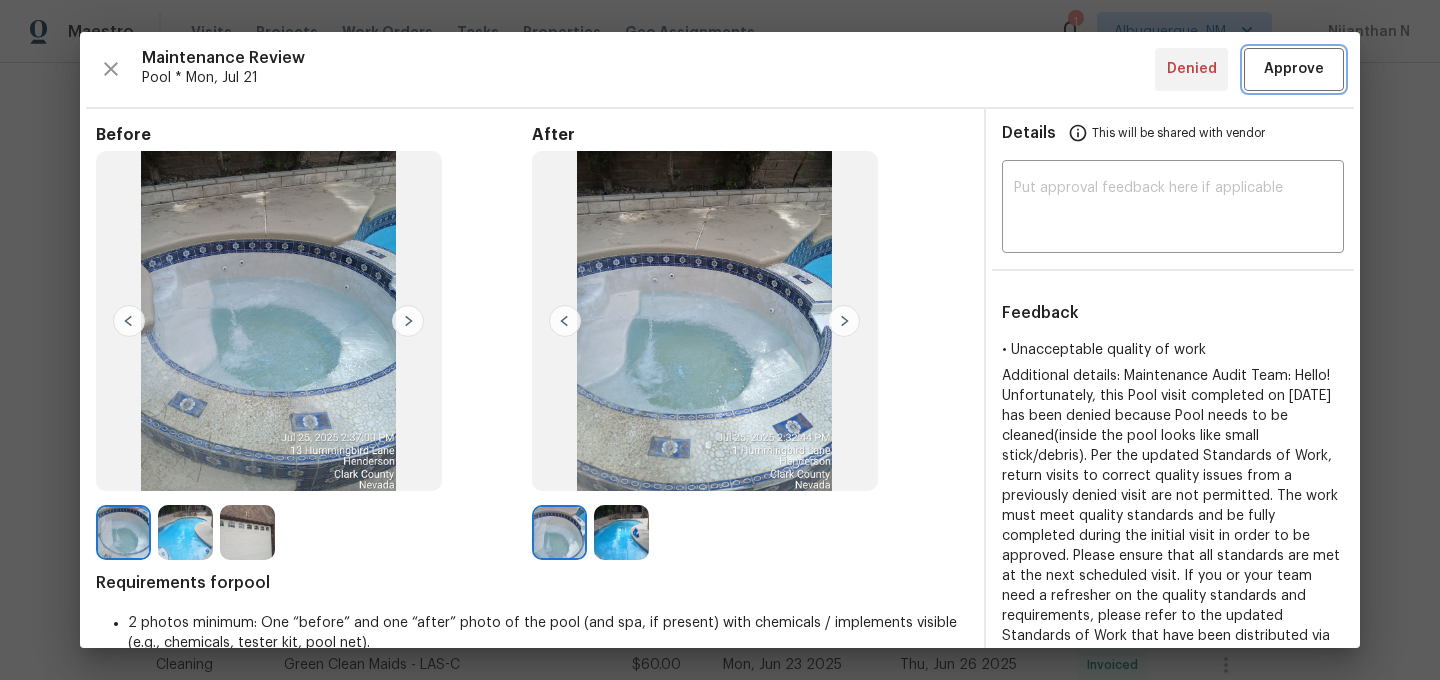 click on "Approve" at bounding box center [1294, 69] 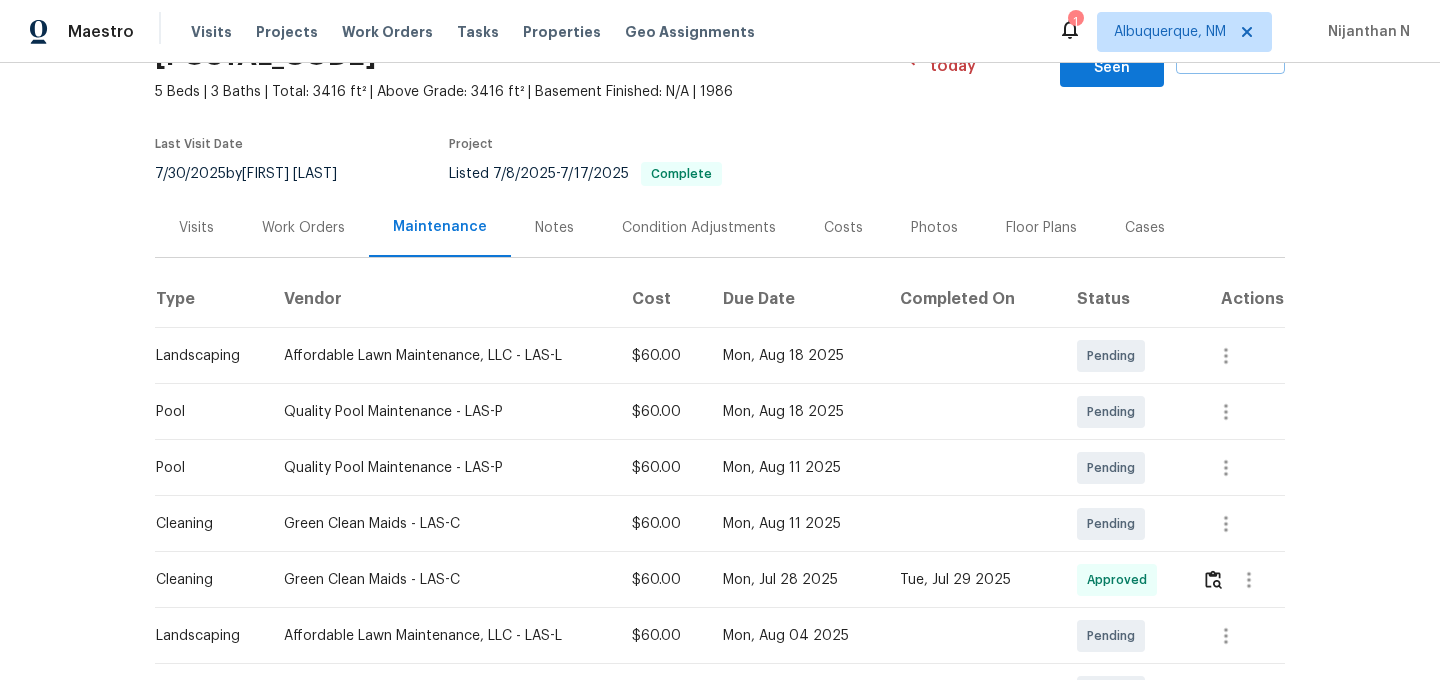 scroll, scrollTop: 0, scrollLeft: 0, axis: both 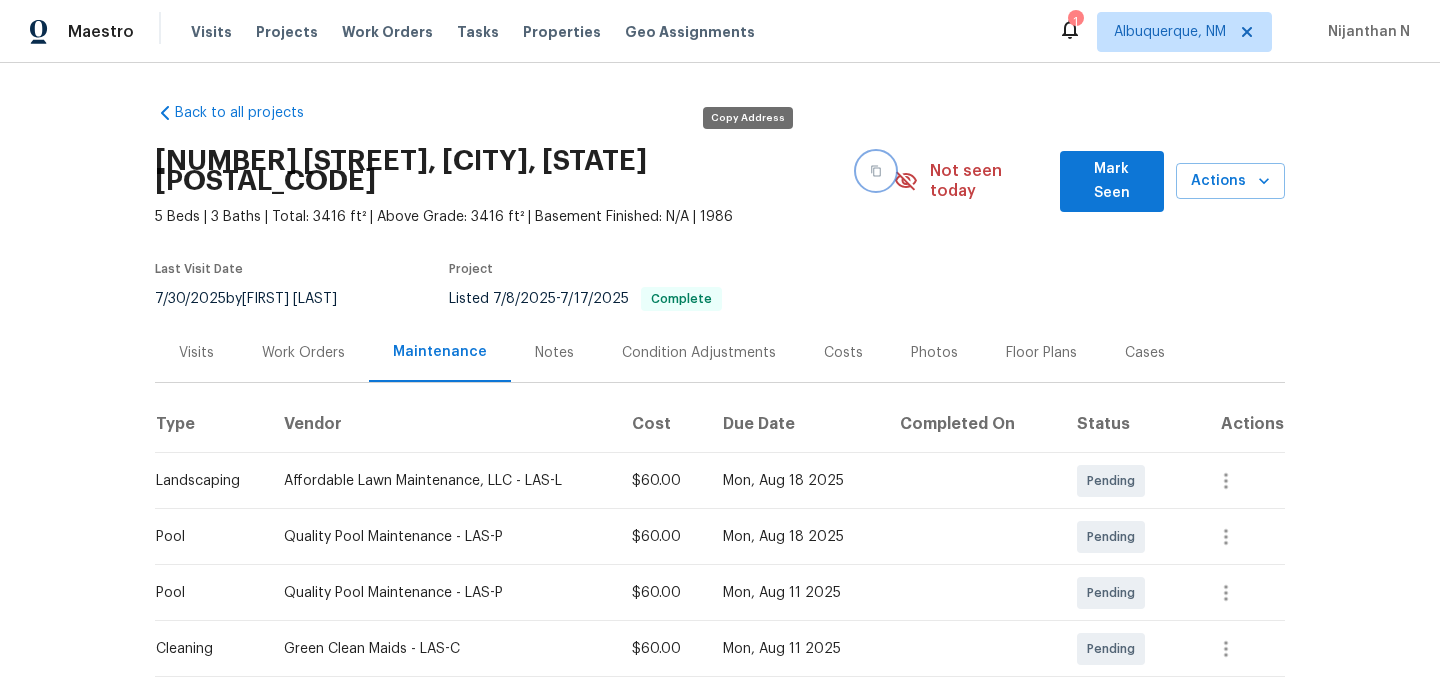 click 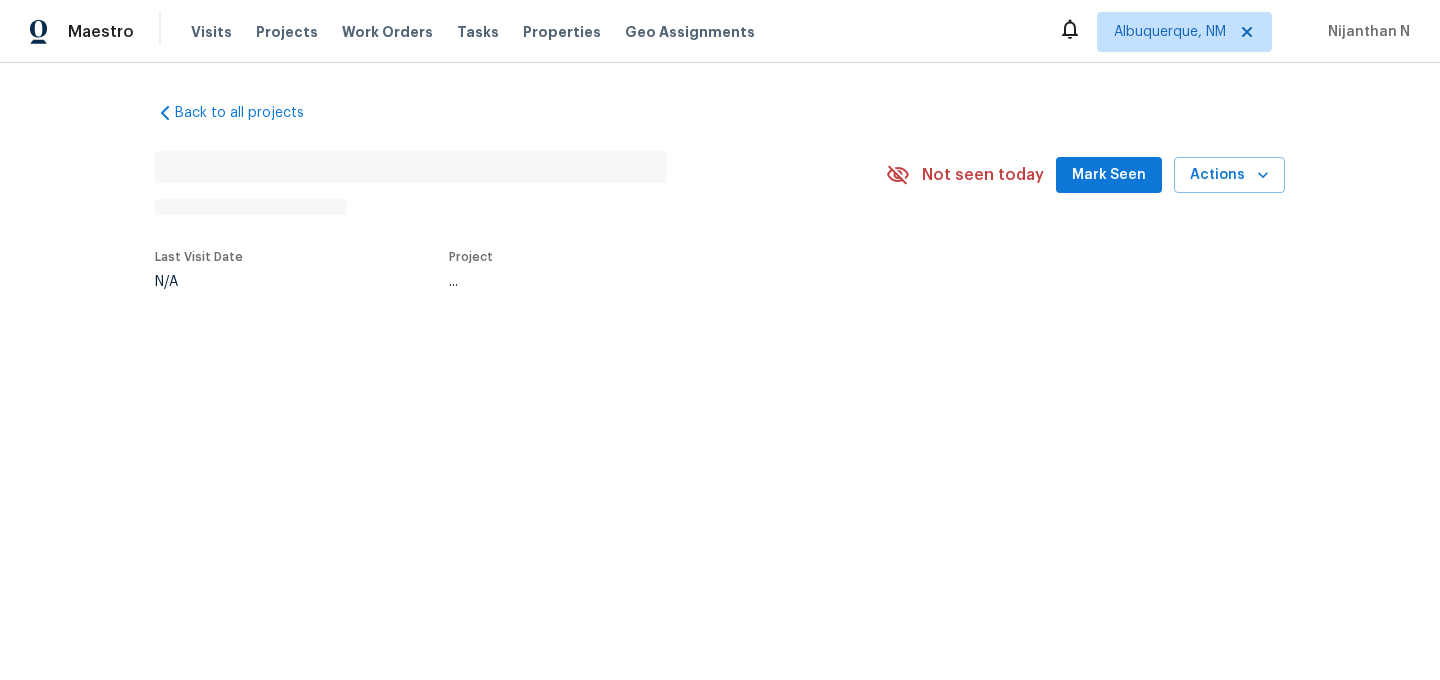 scroll, scrollTop: 0, scrollLeft: 0, axis: both 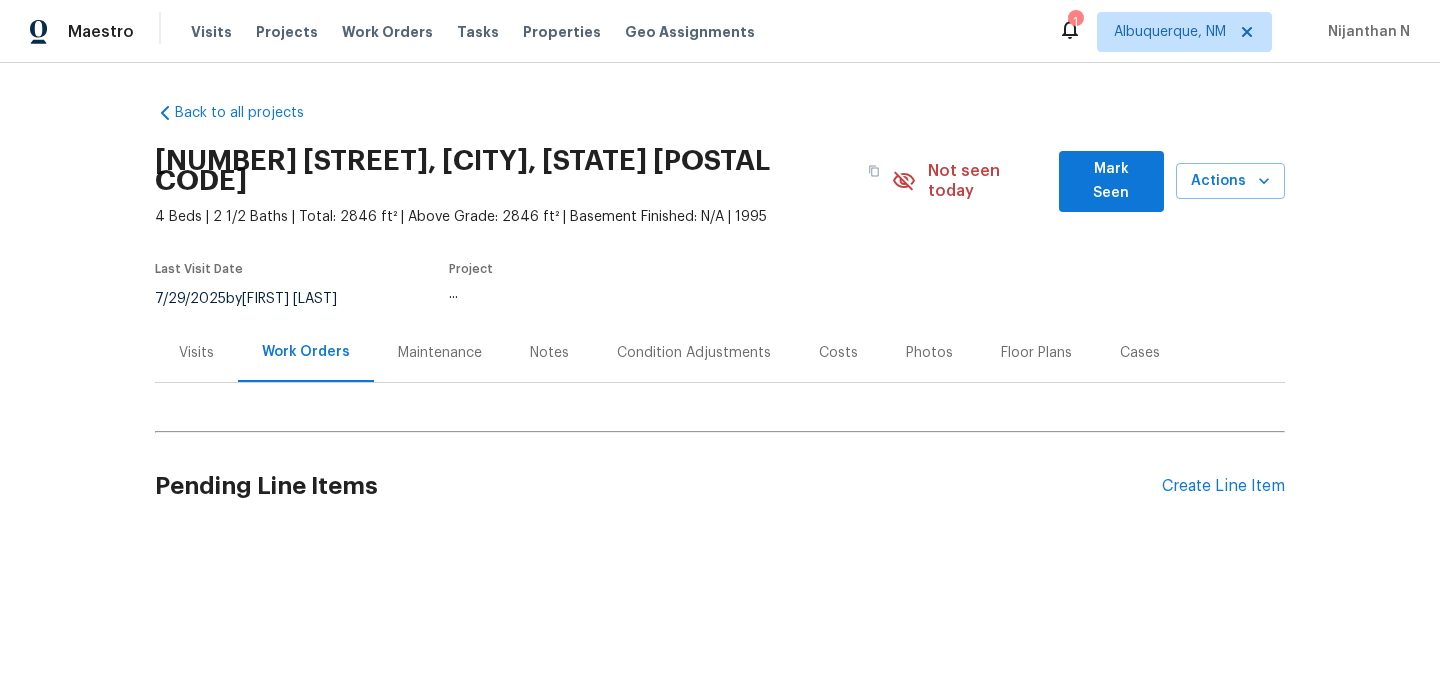 click on "Maintenance" at bounding box center (440, 353) 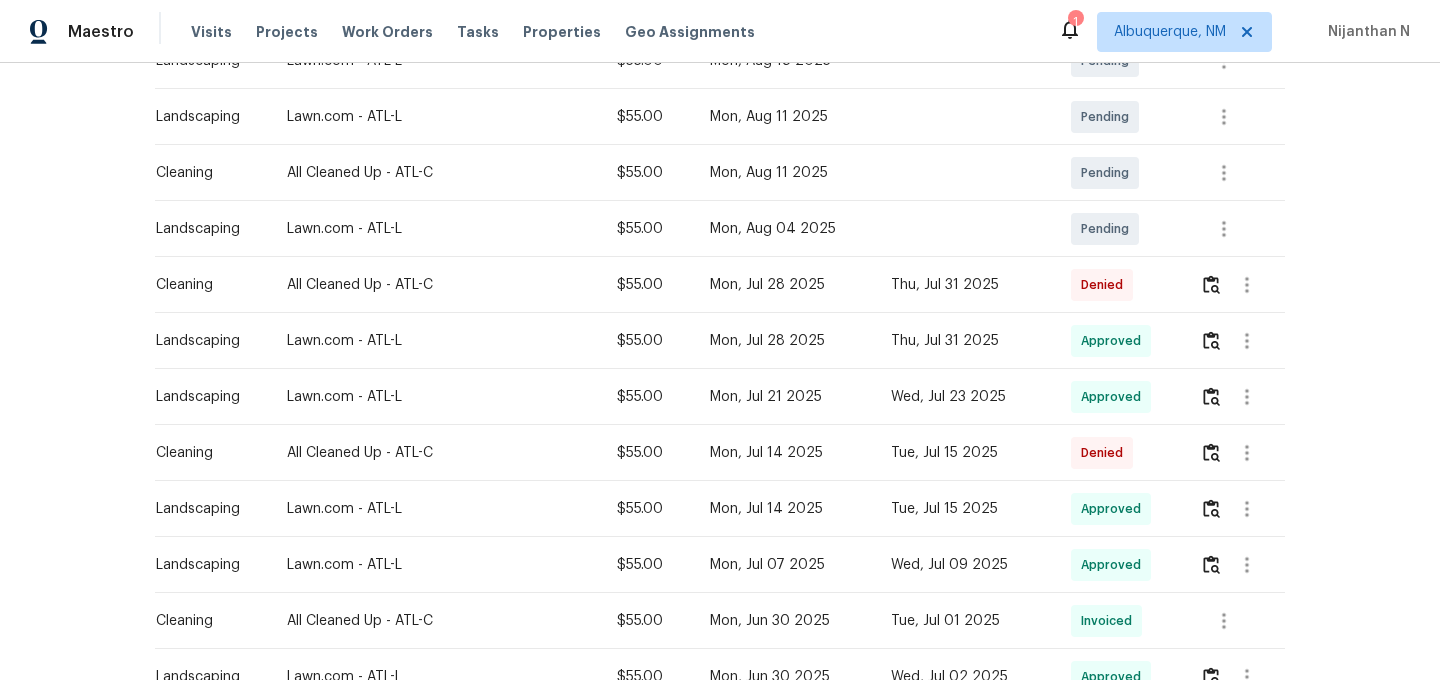scroll, scrollTop: 440, scrollLeft: 0, axis: vertical 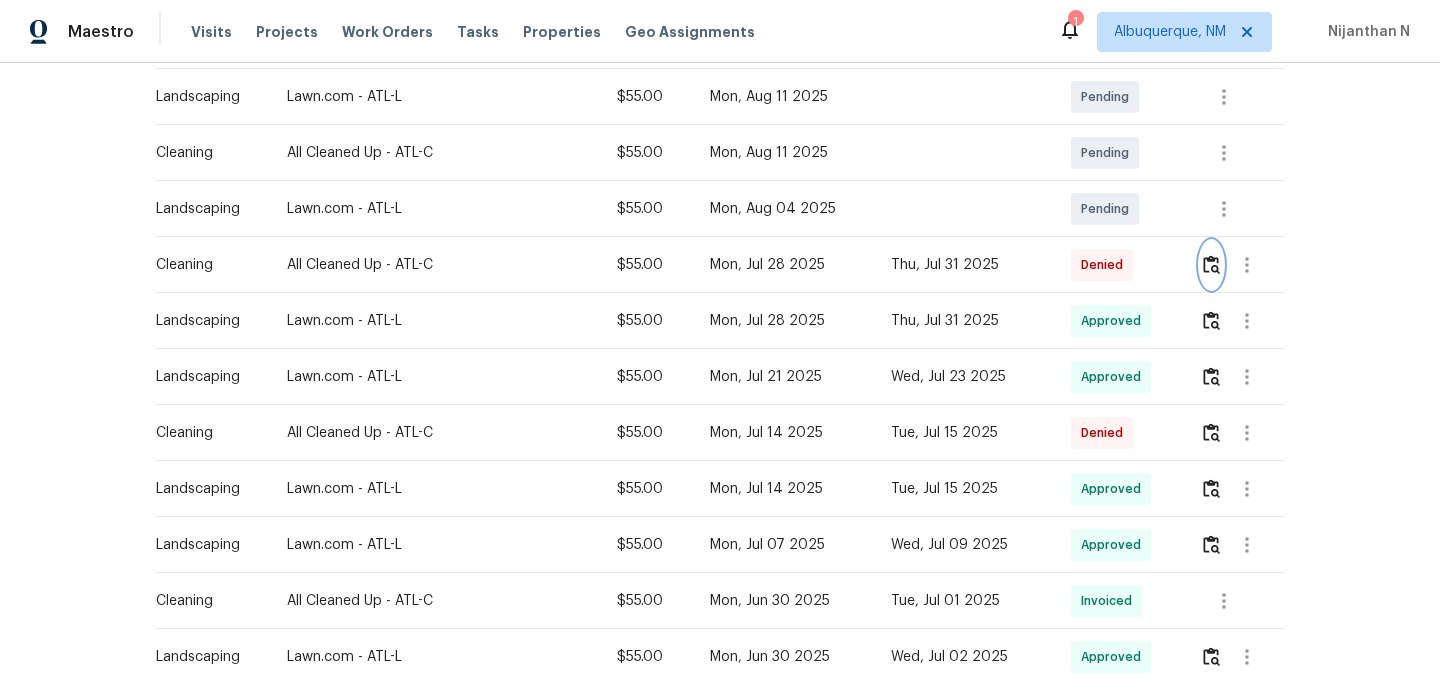 click at bounding box center (1211, 264) 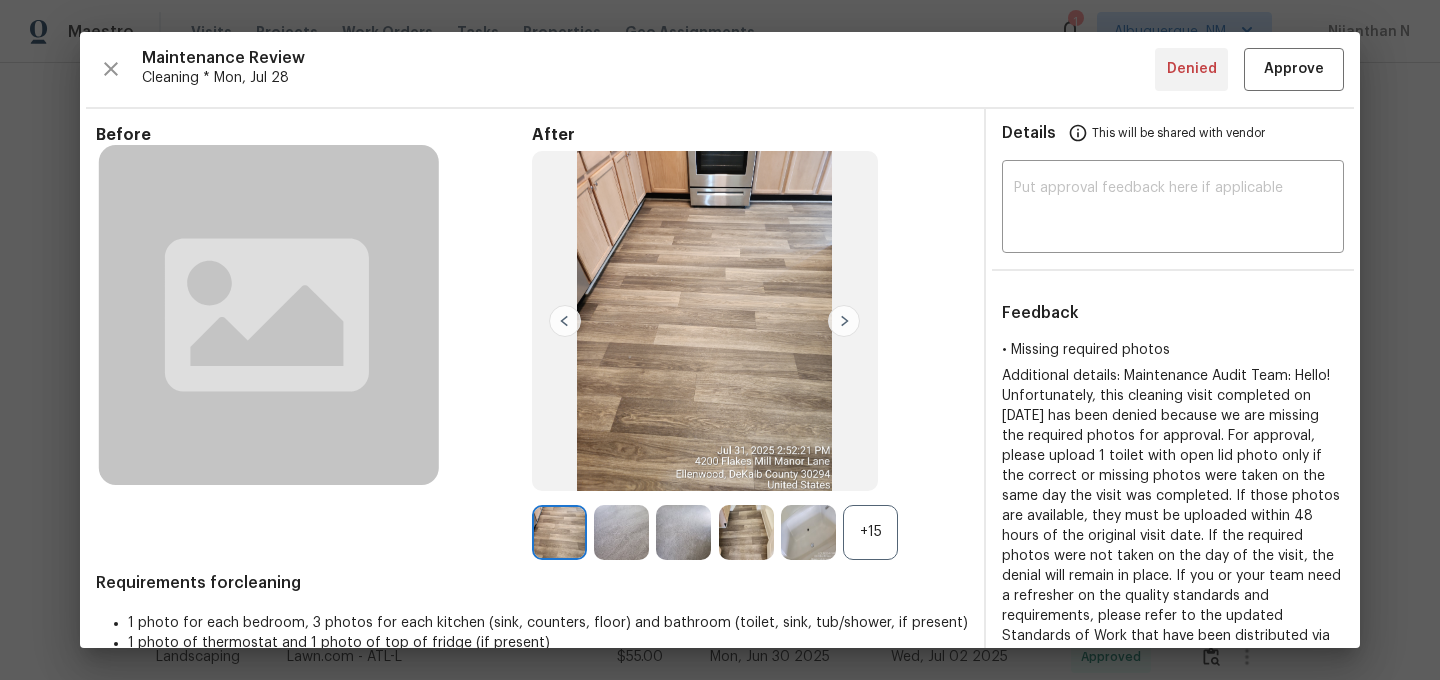 click on "+15" at bounding box center [870, 532] 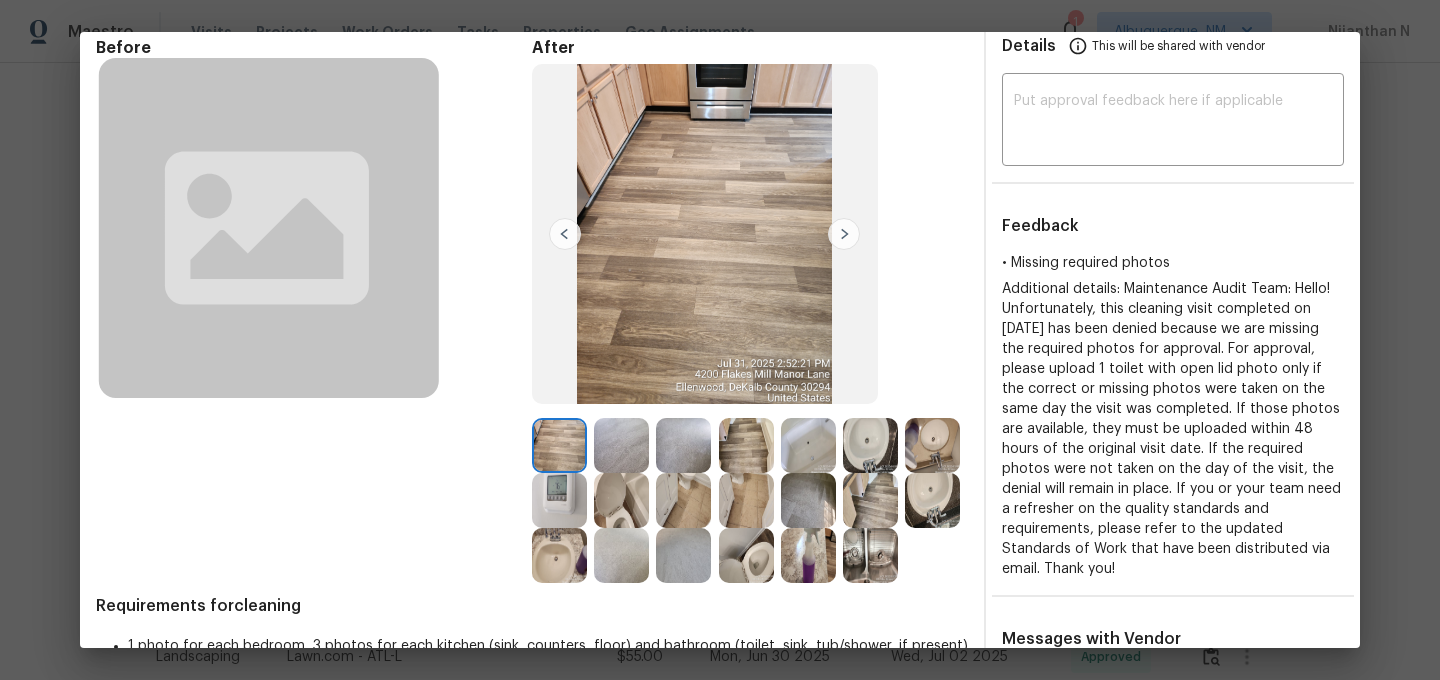 scroll, scrollTop: 0, scrollLeft: 0, axis: both 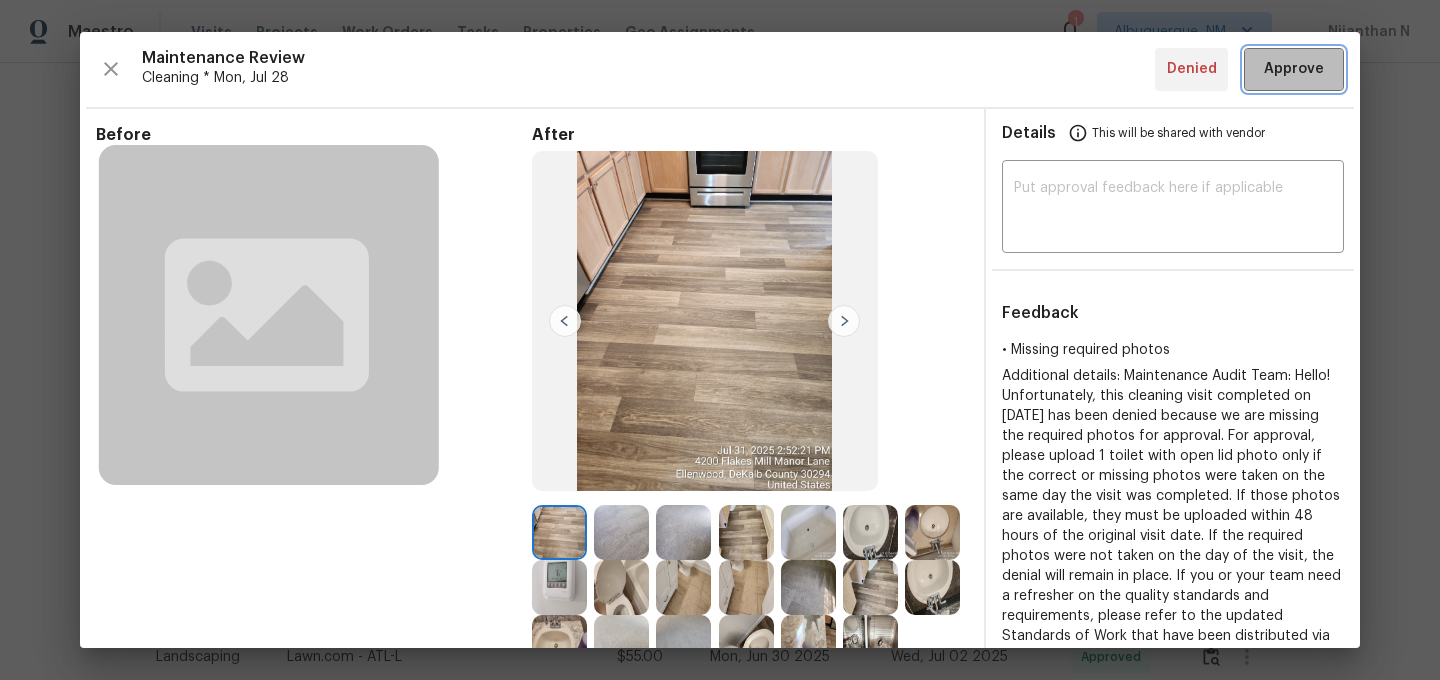 click on "Approve" at bounding box center (1294, 69) 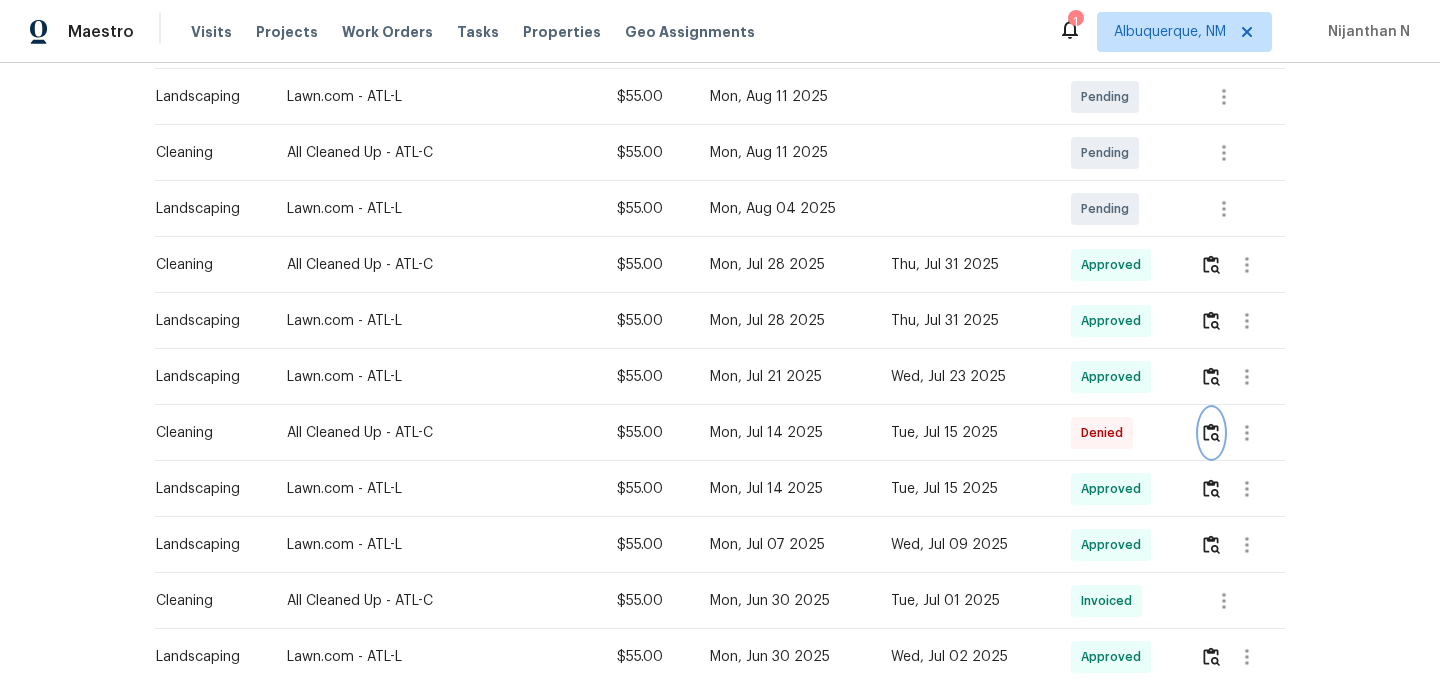click at bounding box center [1211, 433] 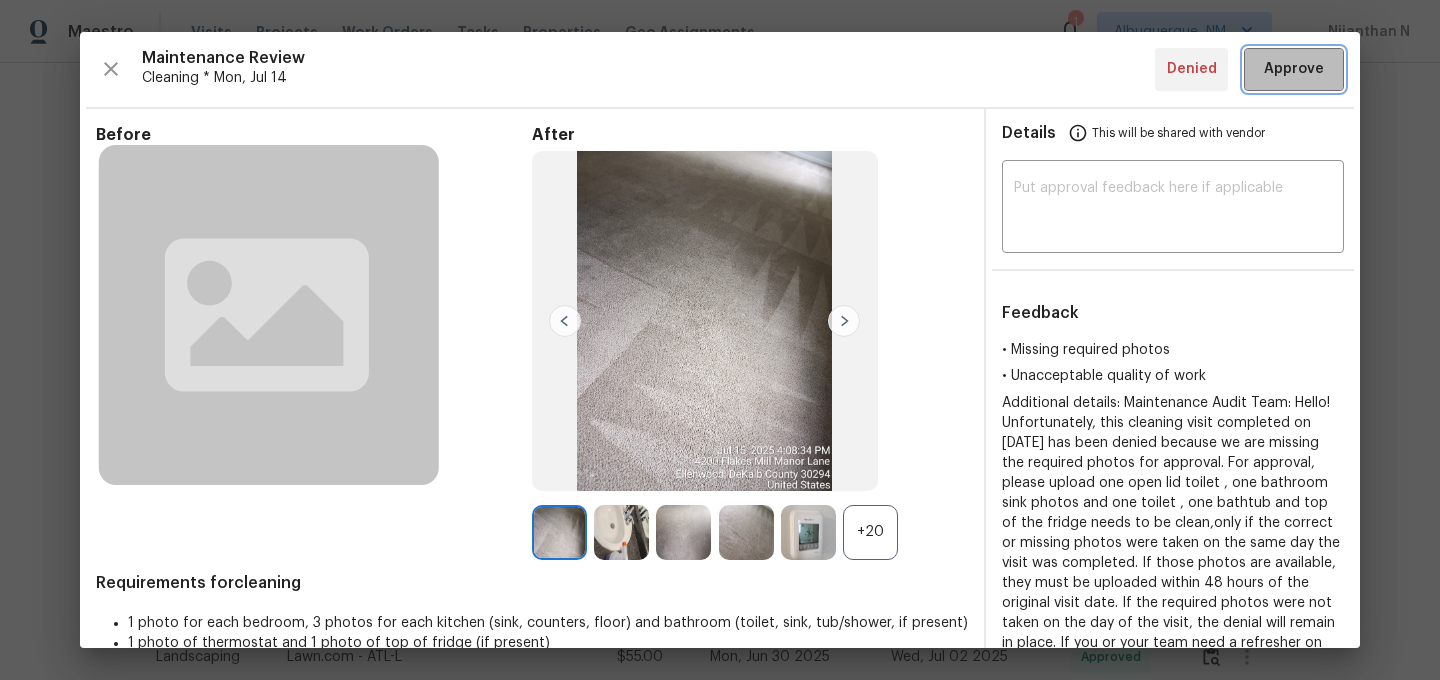 click on "Approve" at bounding box center (1294, 69) 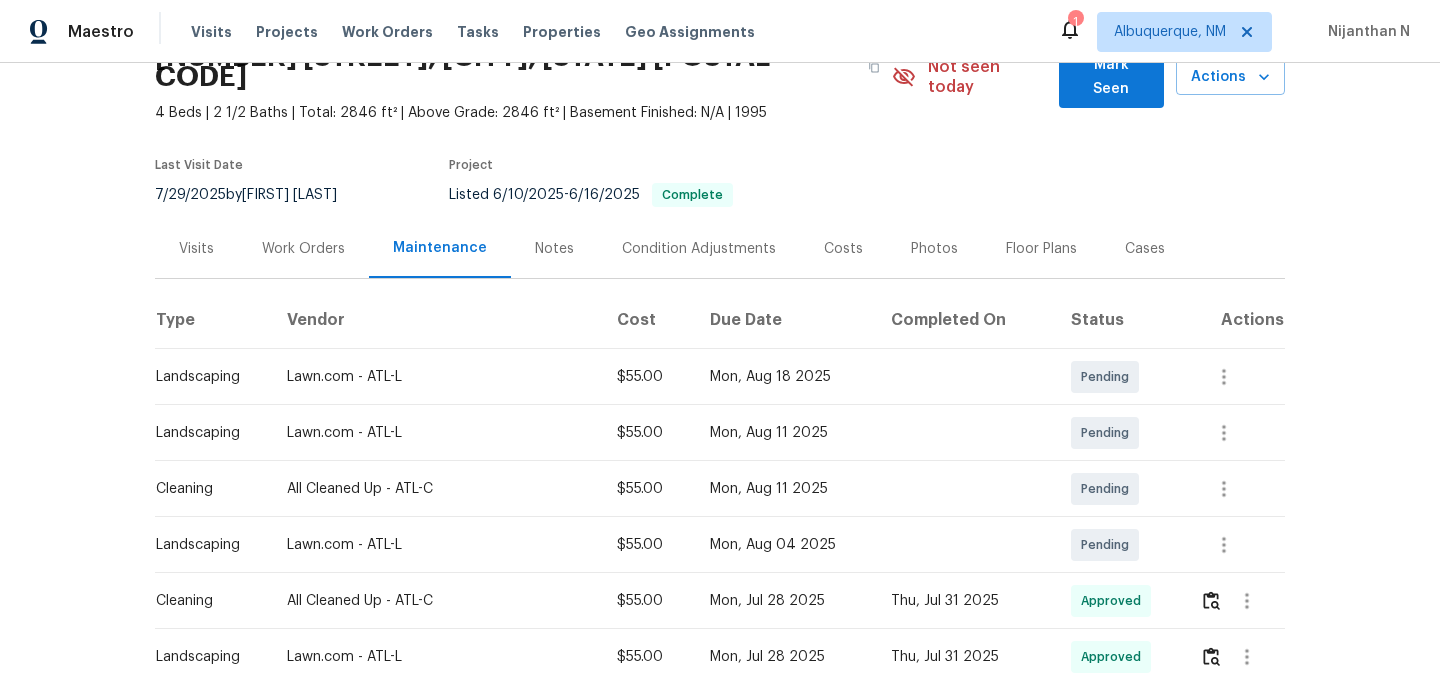 scroll, scrollTop: 0, scrollLeft: 0, axis: both 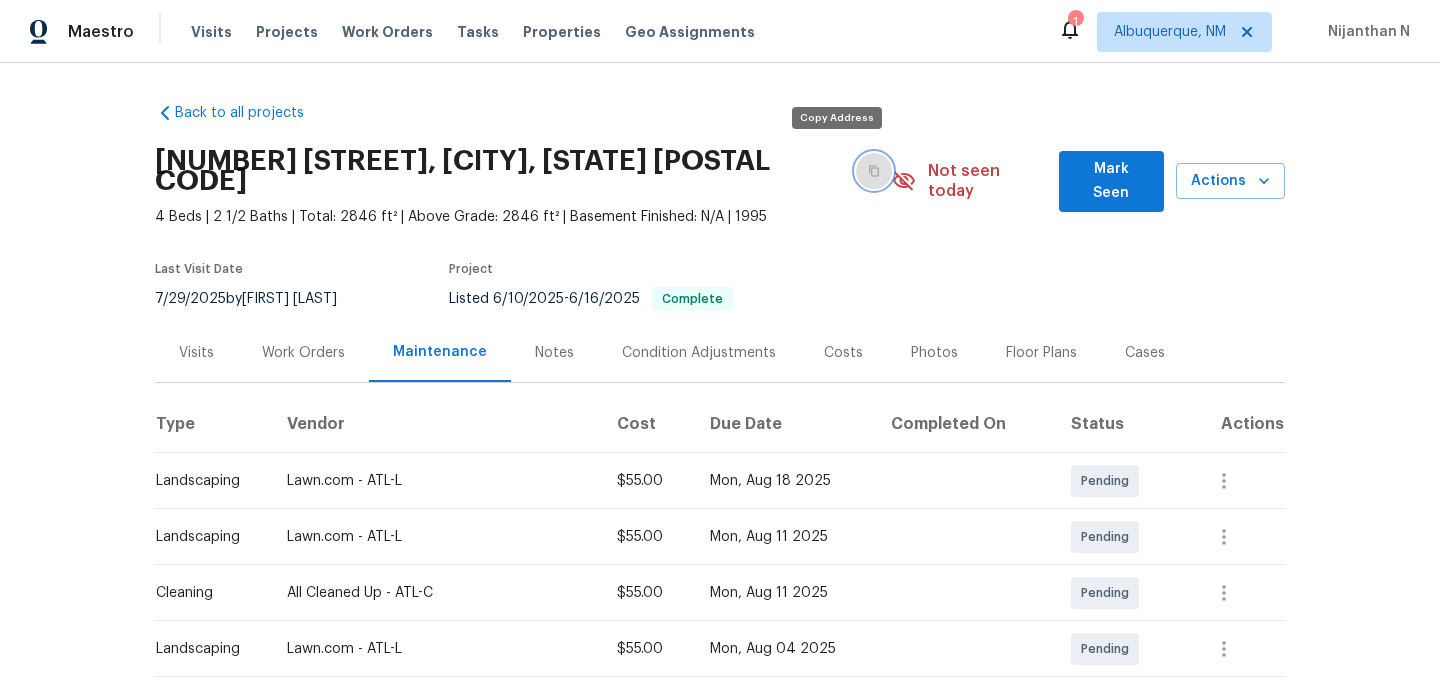 click 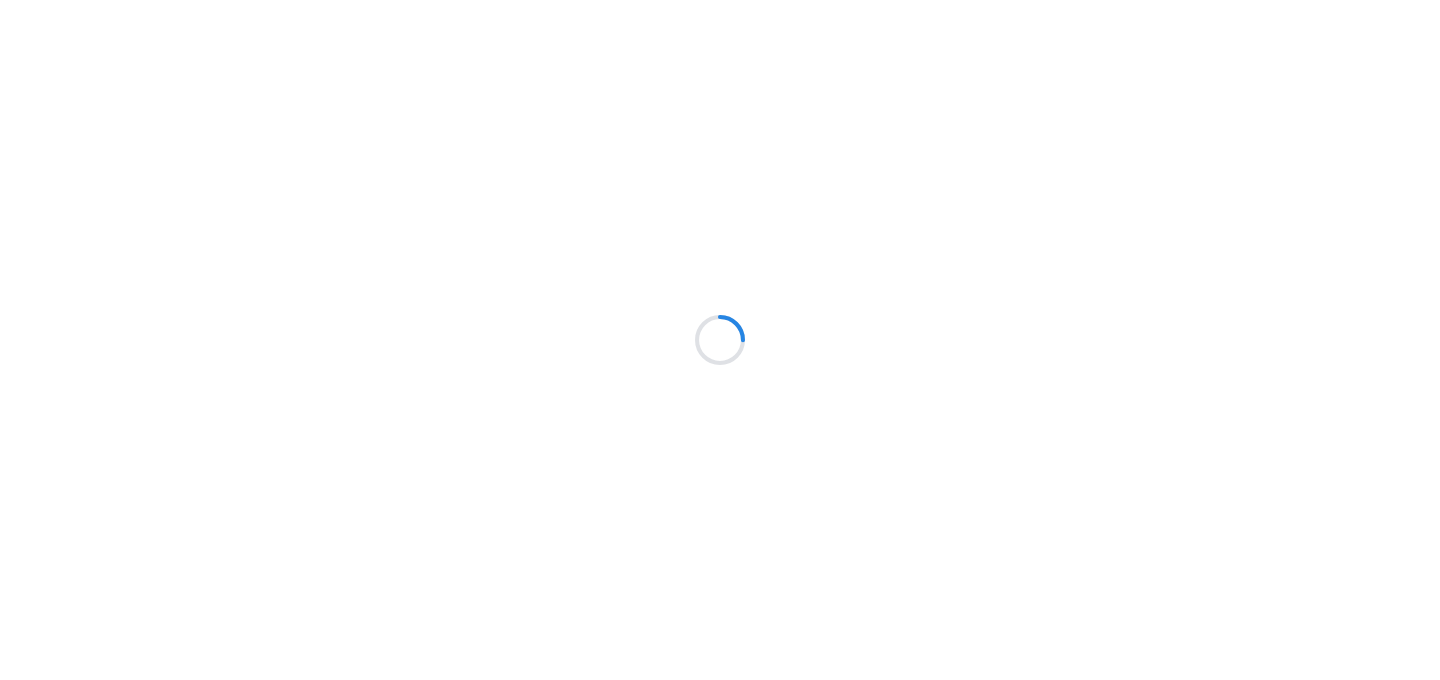 scroll, scrollTop: 0, scrollLeft: 0, axis: both 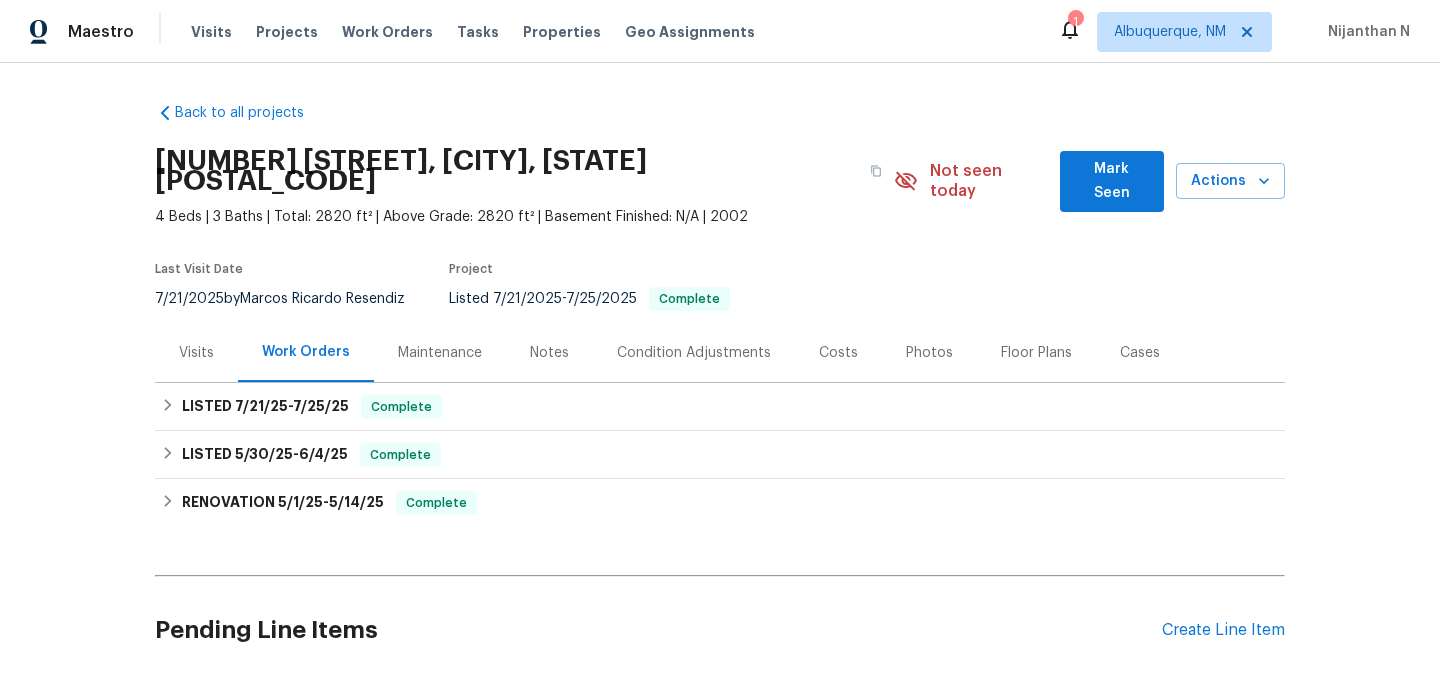 click on "Maintenance" at bounding box center [440, 353] 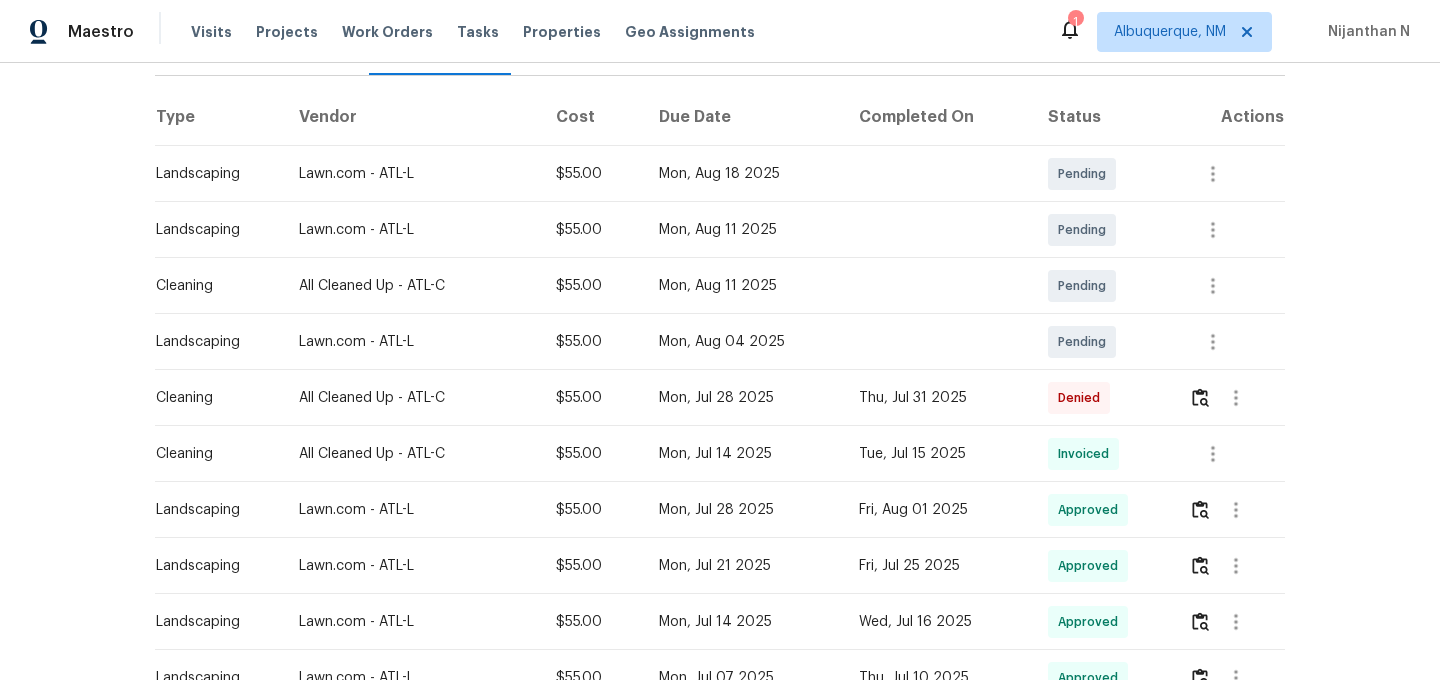 scroll, scrollTop: 312, scrollLeft: 0, axis: vertical 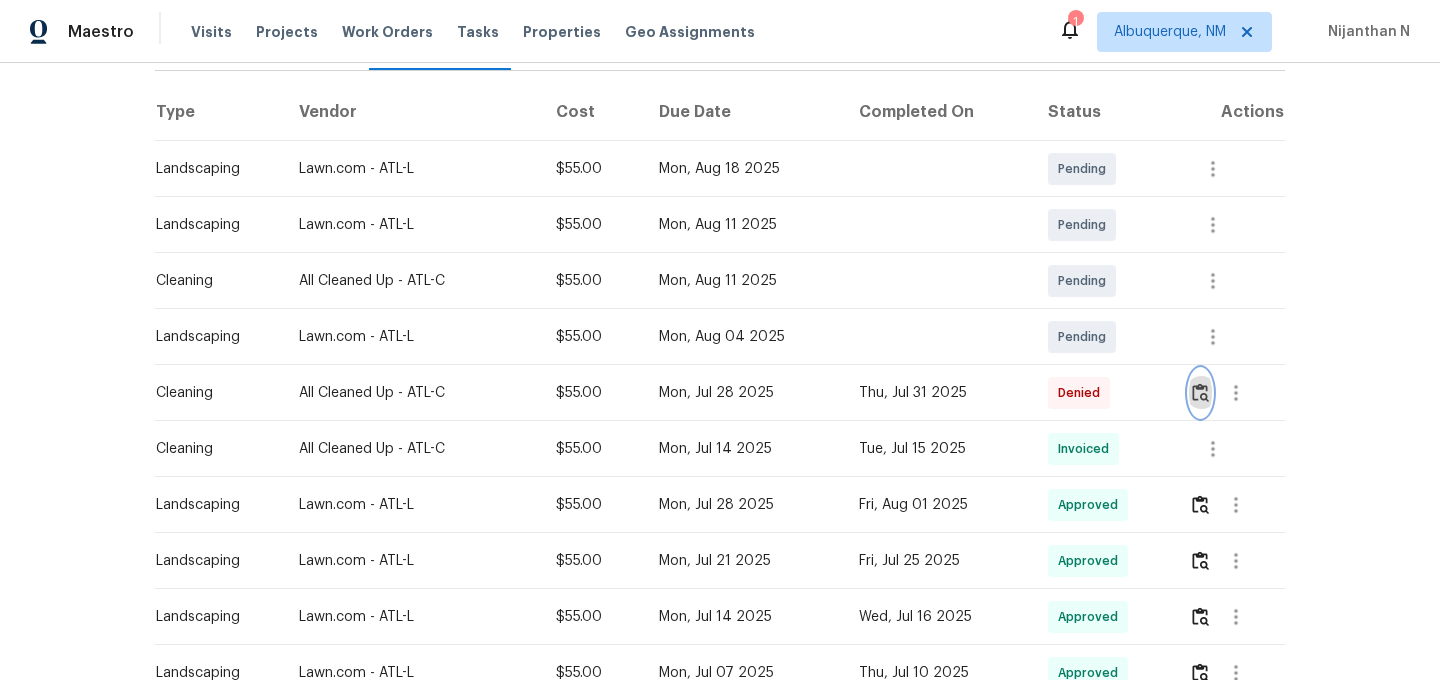 click at bounding box center (1200, 393) 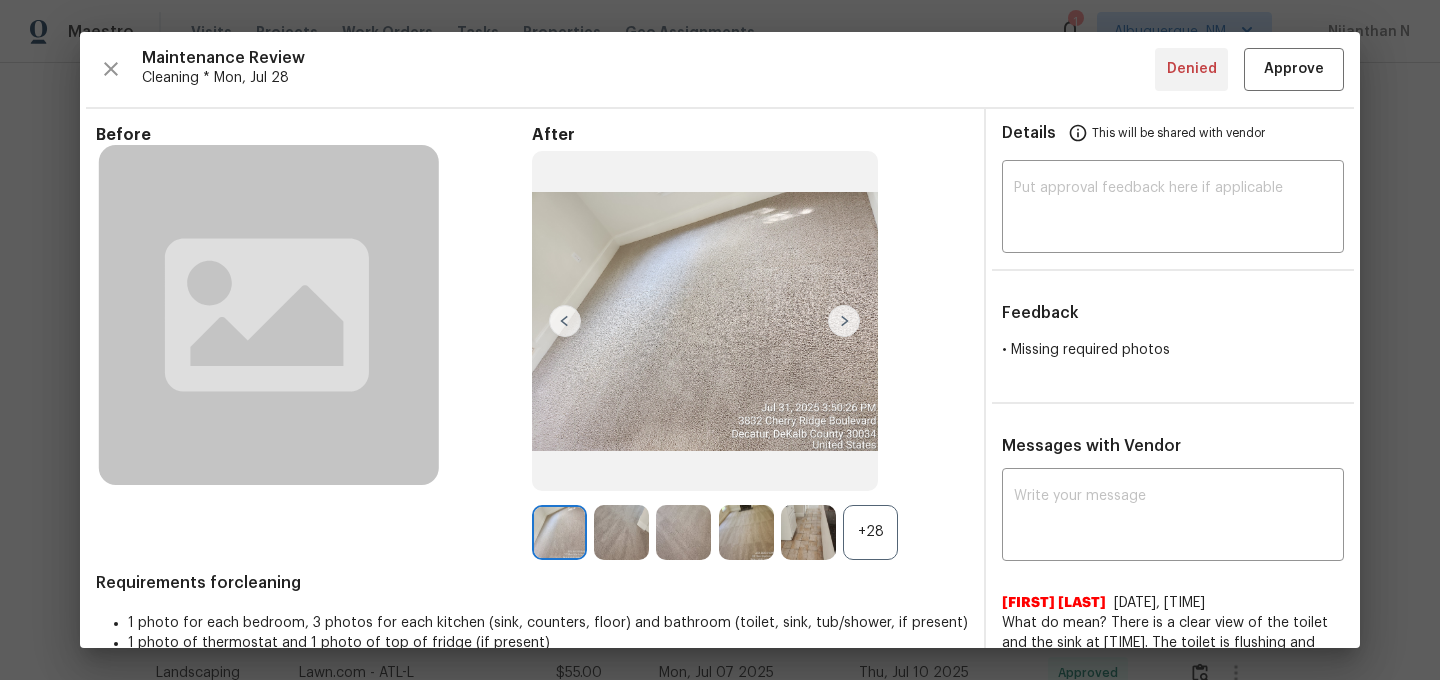 click on "+28" at bounding box center [870, 532] 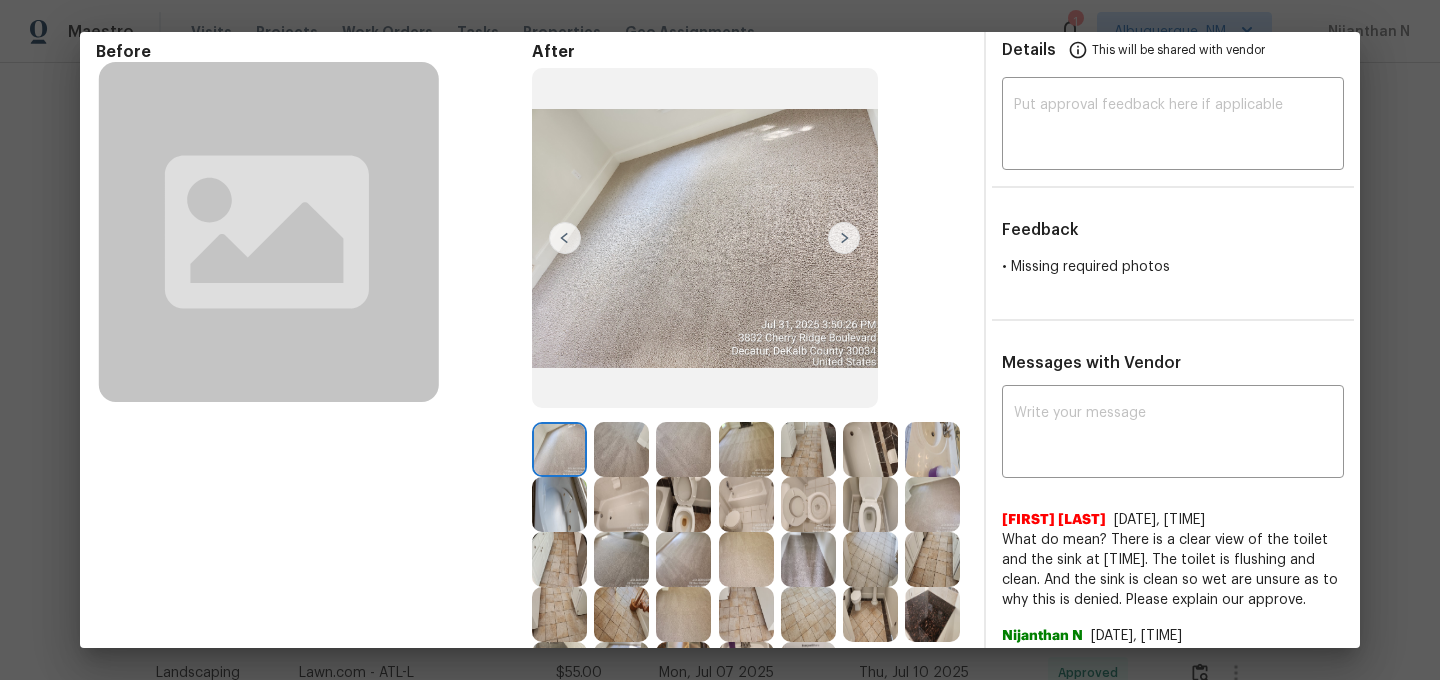scroll, scrollTop: 0, scrollLeft: 0, axis: both 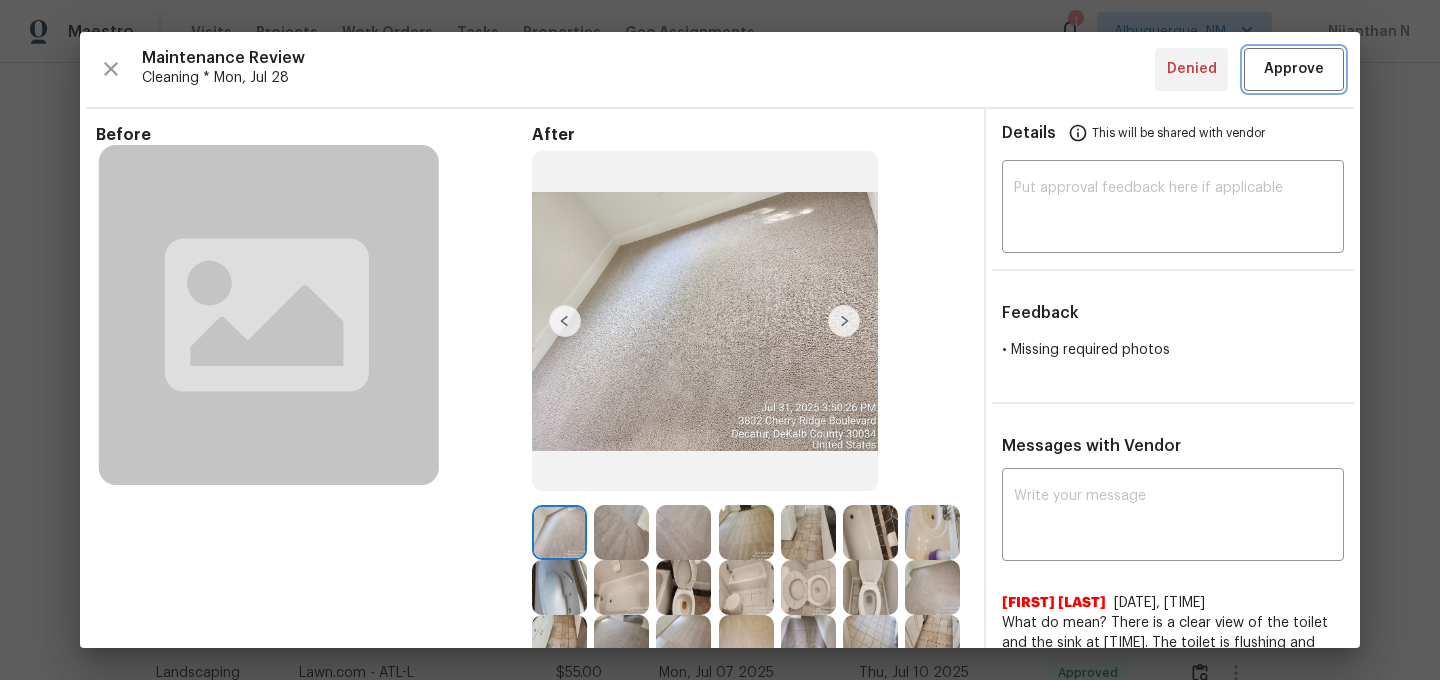 click on "Approve" at bounding box center [1294, 69] 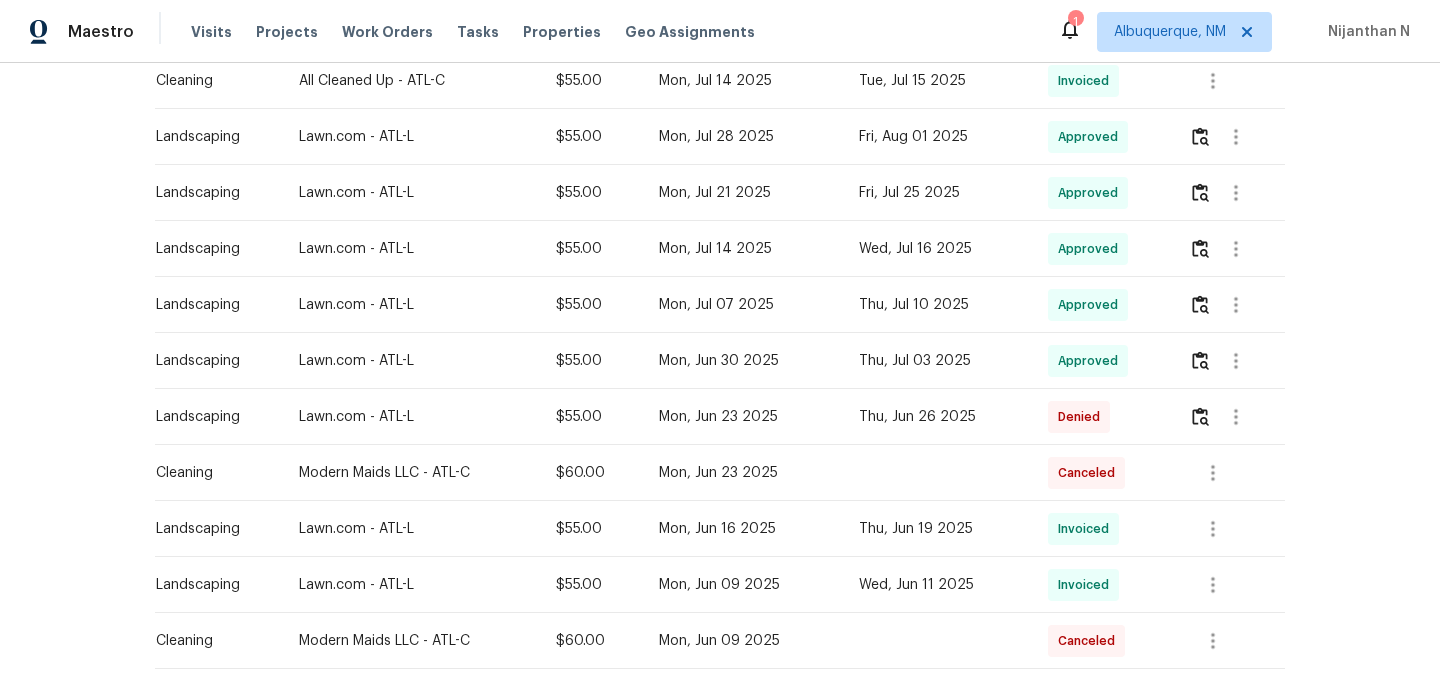 scroll, scrollTop: 667, scrollLeft: 0, axis: vertical 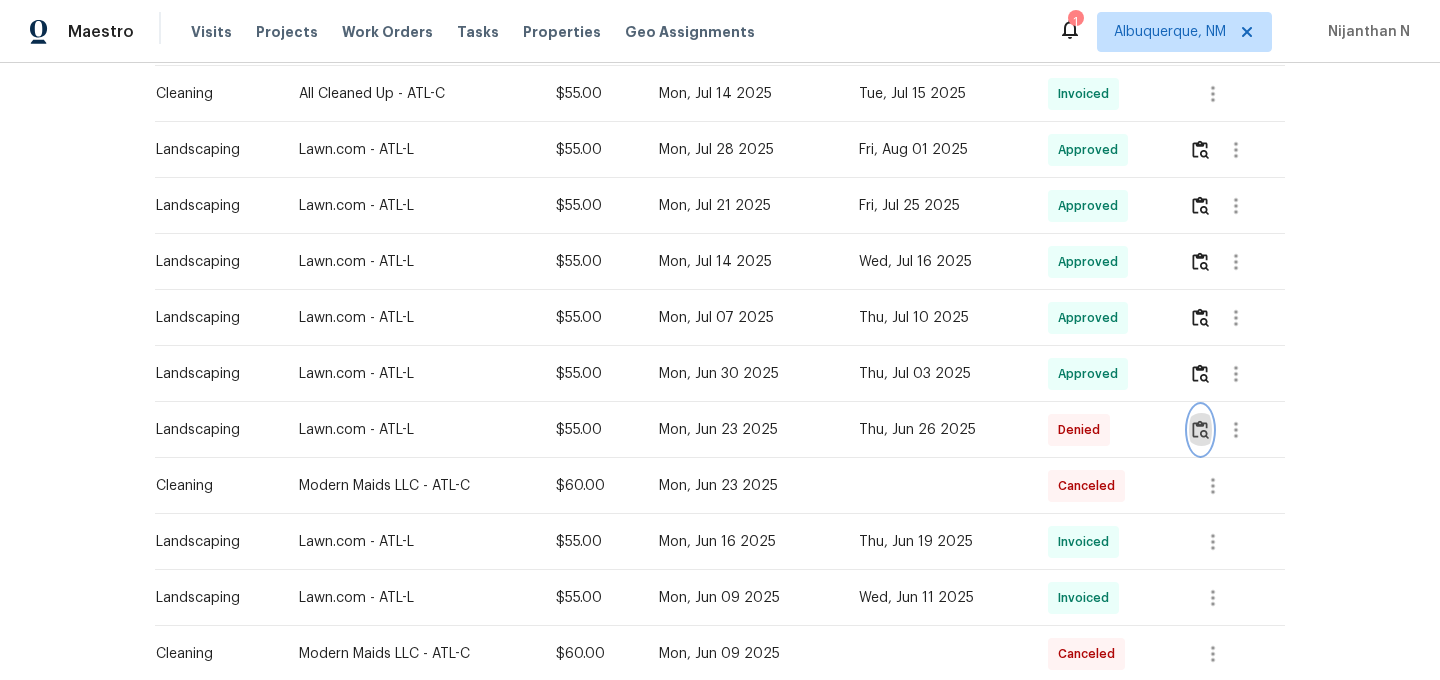 click at bounding box center [1200, 429] 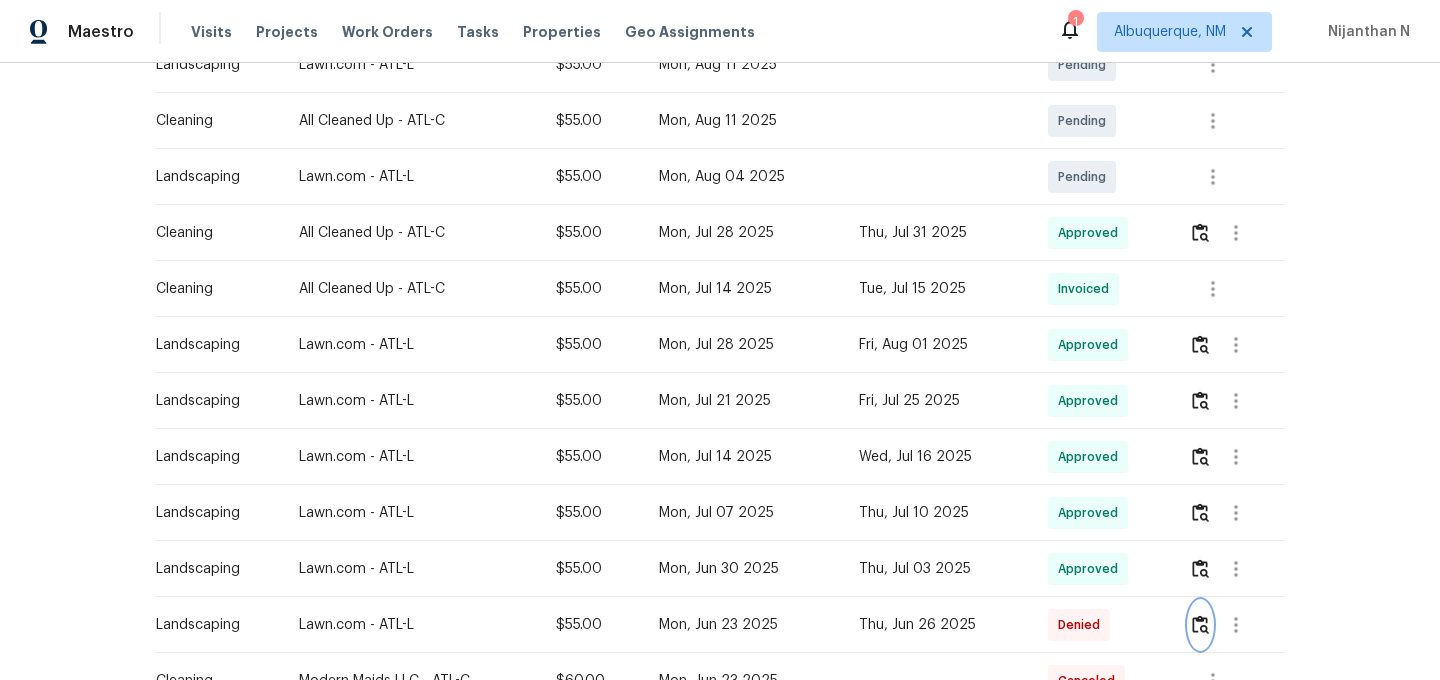 scroll, scrollTop: 0, scrollLeft: 0, axis: both 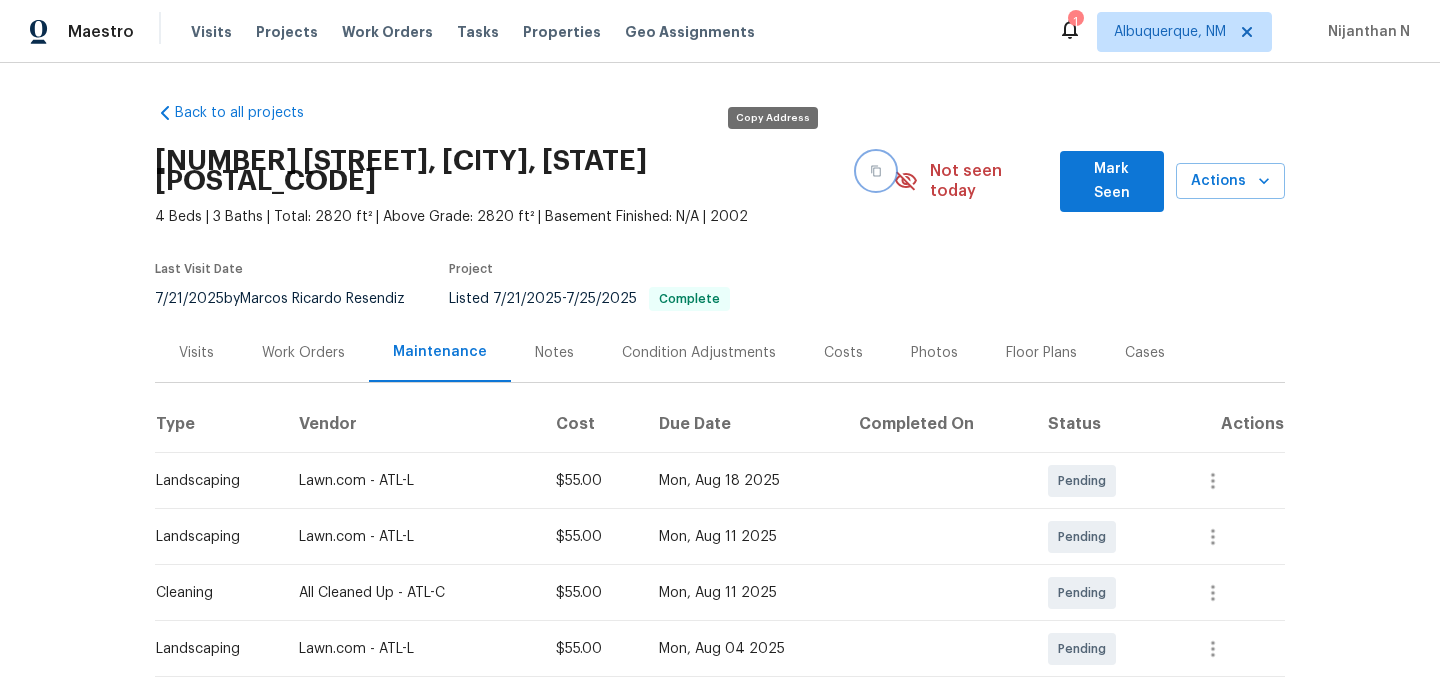 click at bounding box center [876, 171] 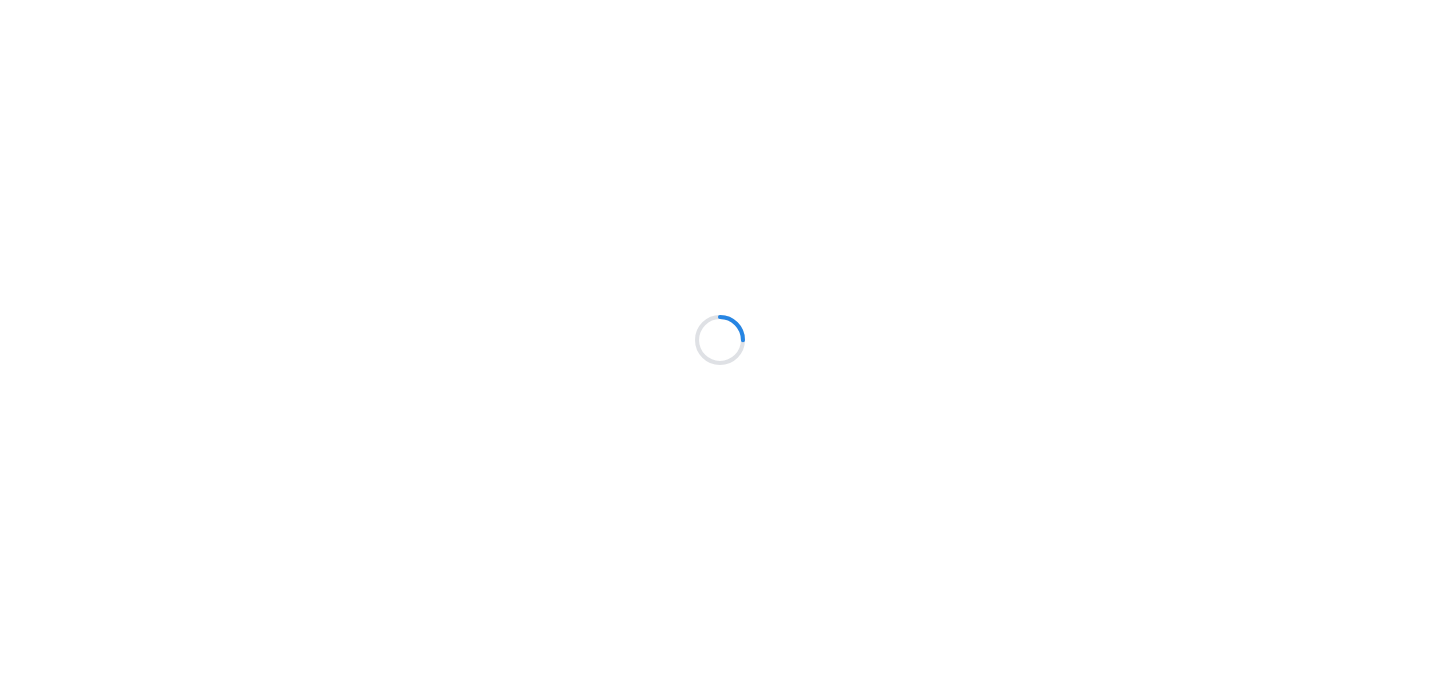 scroll, scrollTop: 0, scrollLeft: 0, axis: both 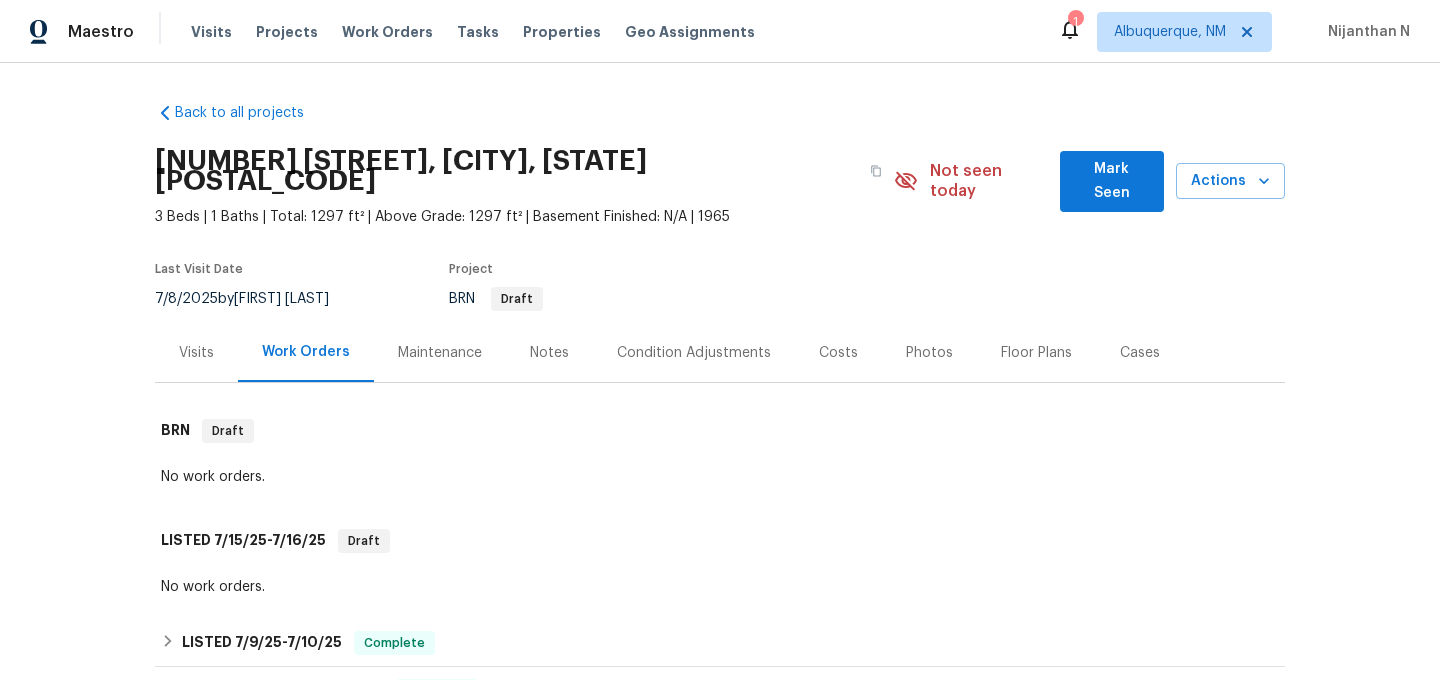 click on "Maintenance" at bounding box center (440, 353) 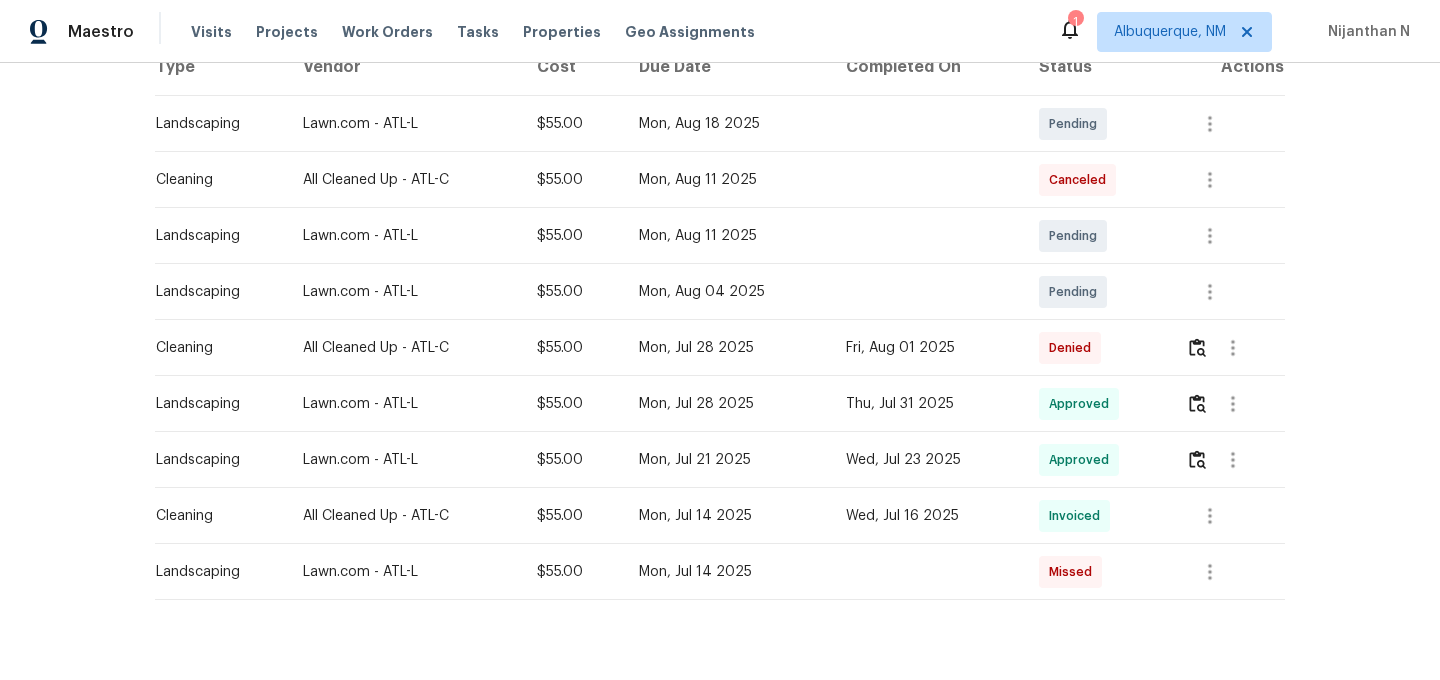 scroll, scrollTop: 377, scrollLeft: 0, axis: vertical 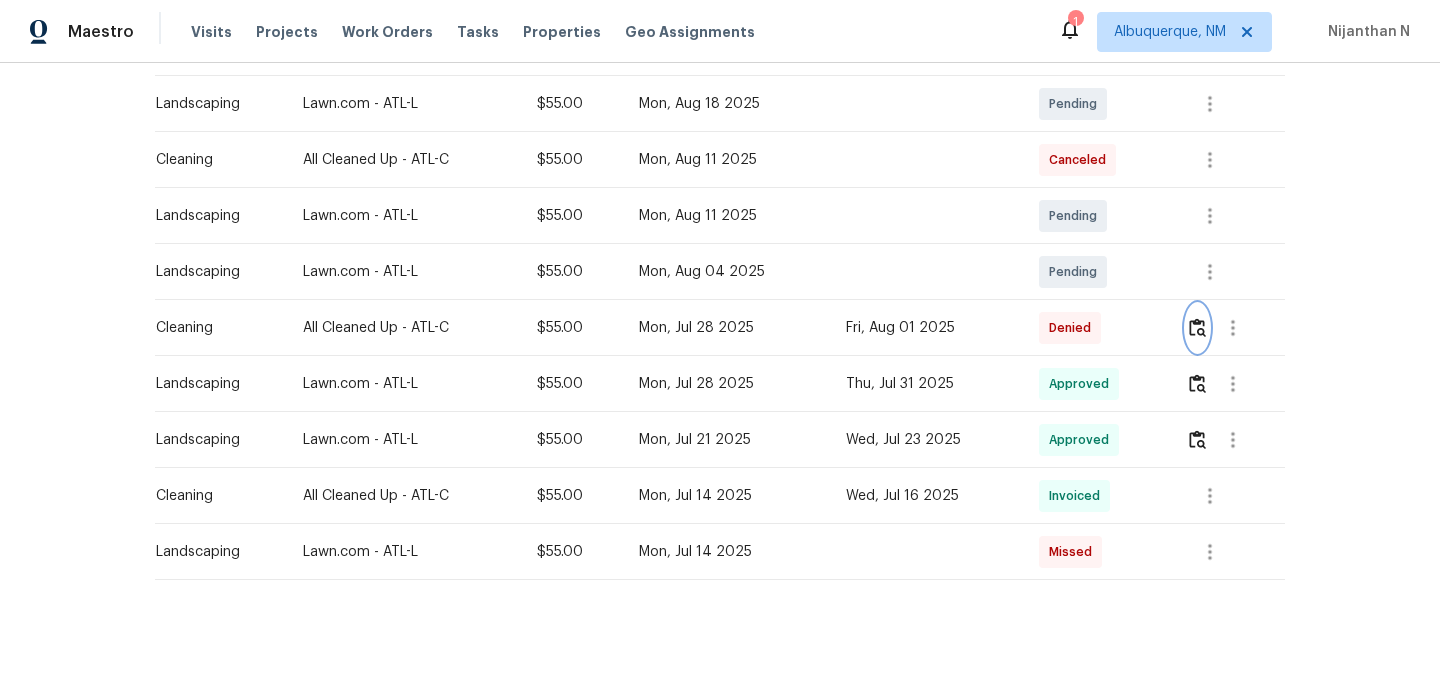 click at bounding box center (1197, 327) 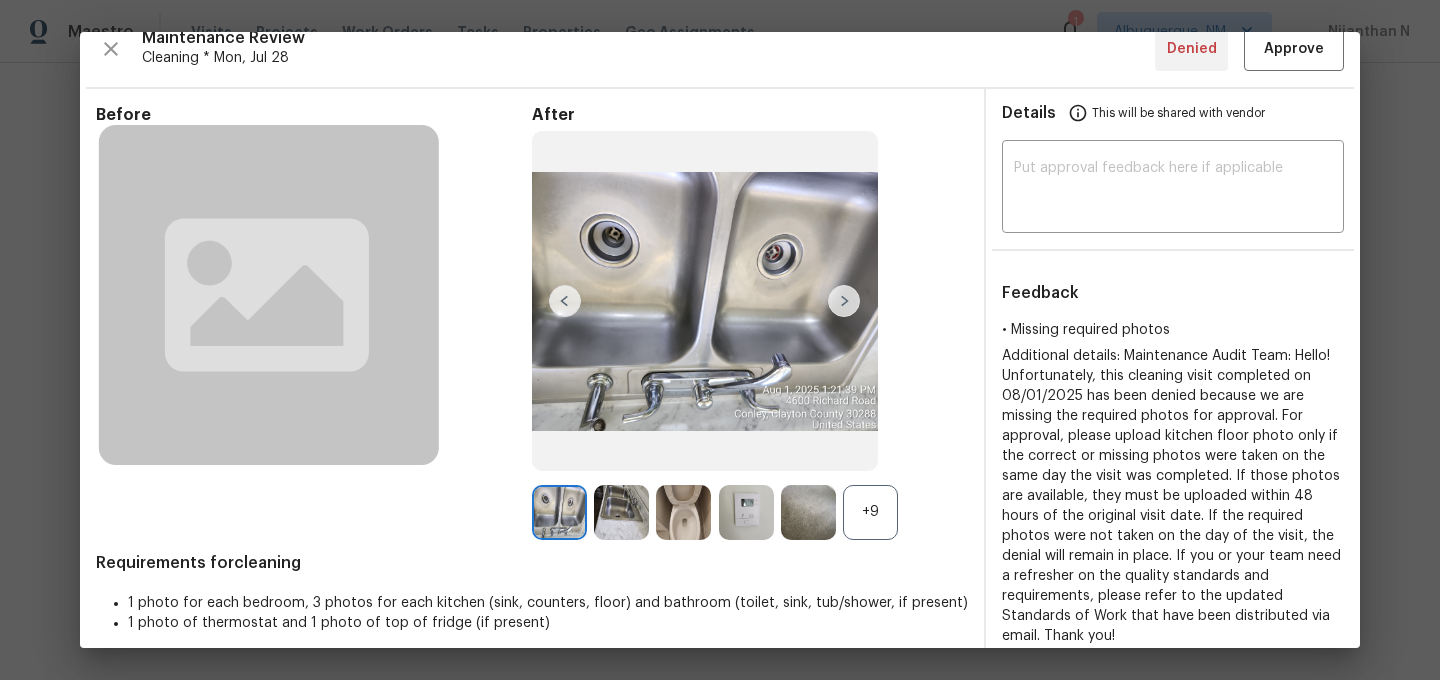 scroll, scrollTop: 0, scrollLeft: 0, axis: both 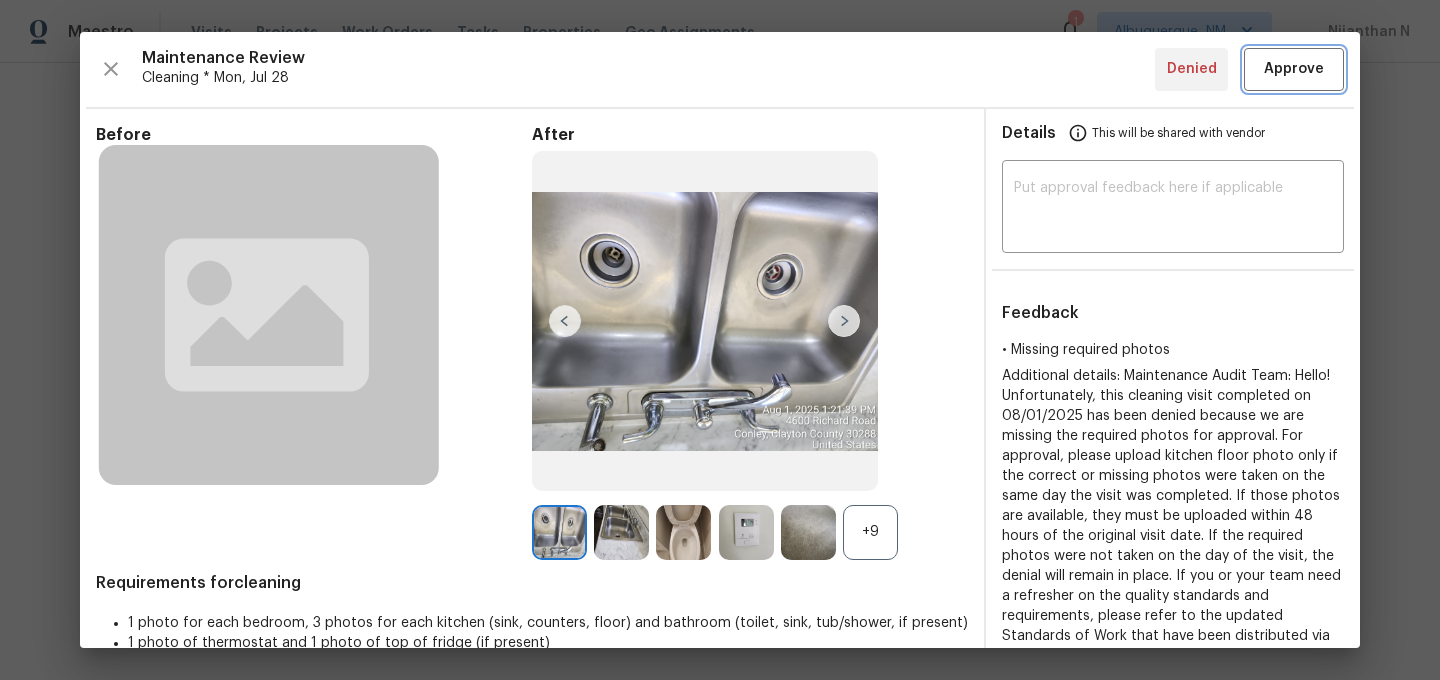 click on "Approve" at bounding box center (1294, 69) 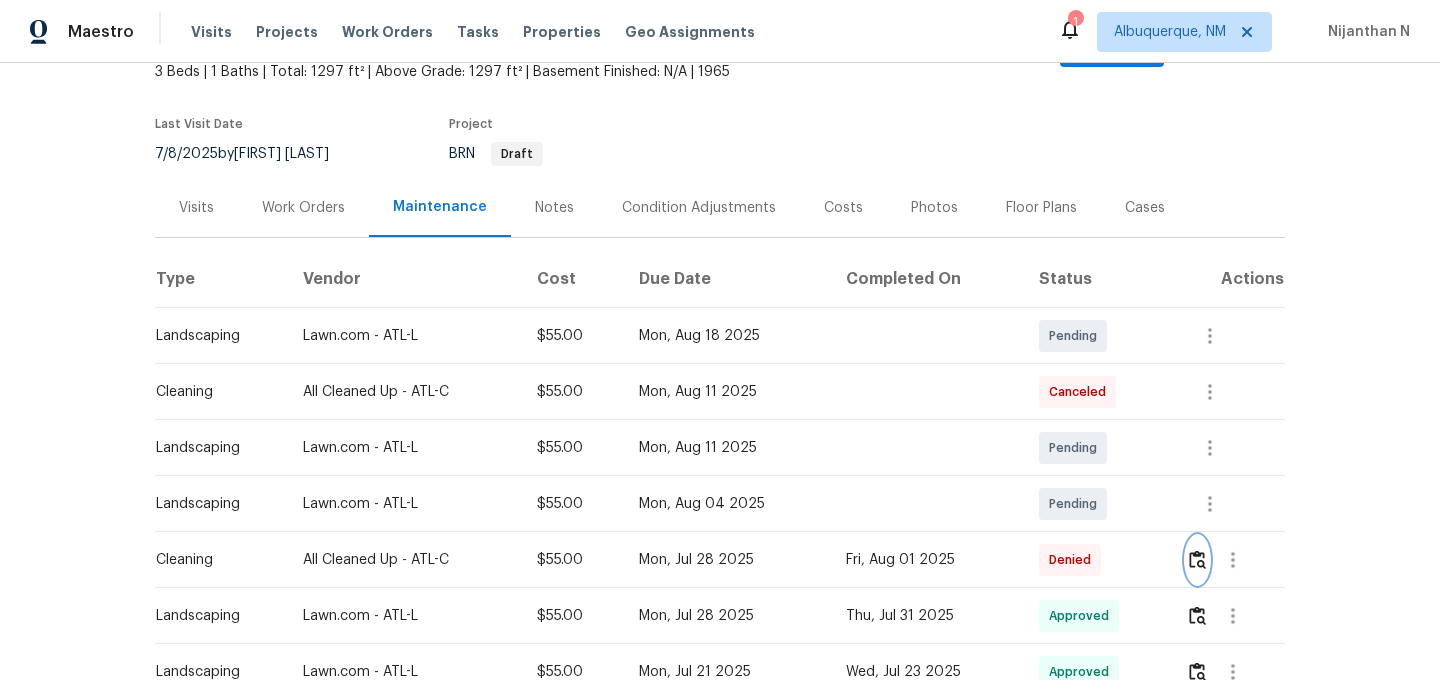 scroll, scrollTop: 0, scrollLeft: 0, axis: both 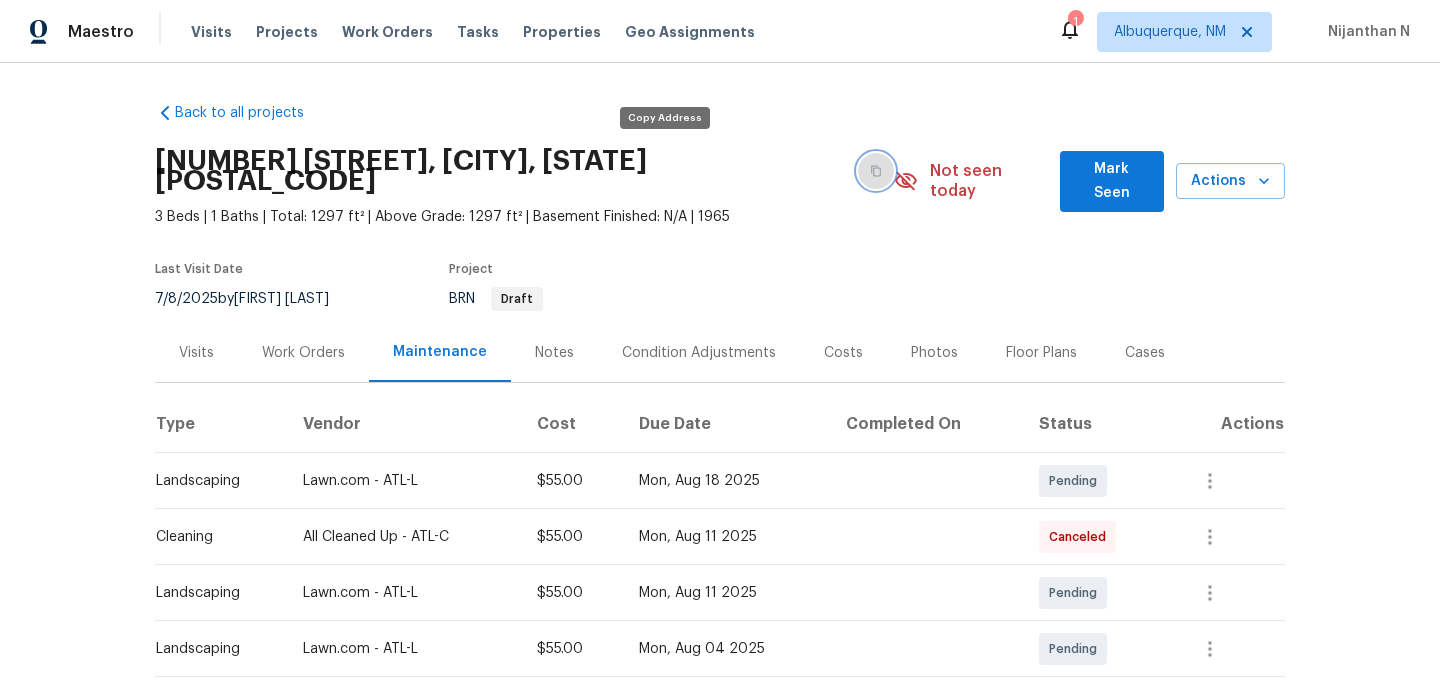 click at bounding box center [876, 171] 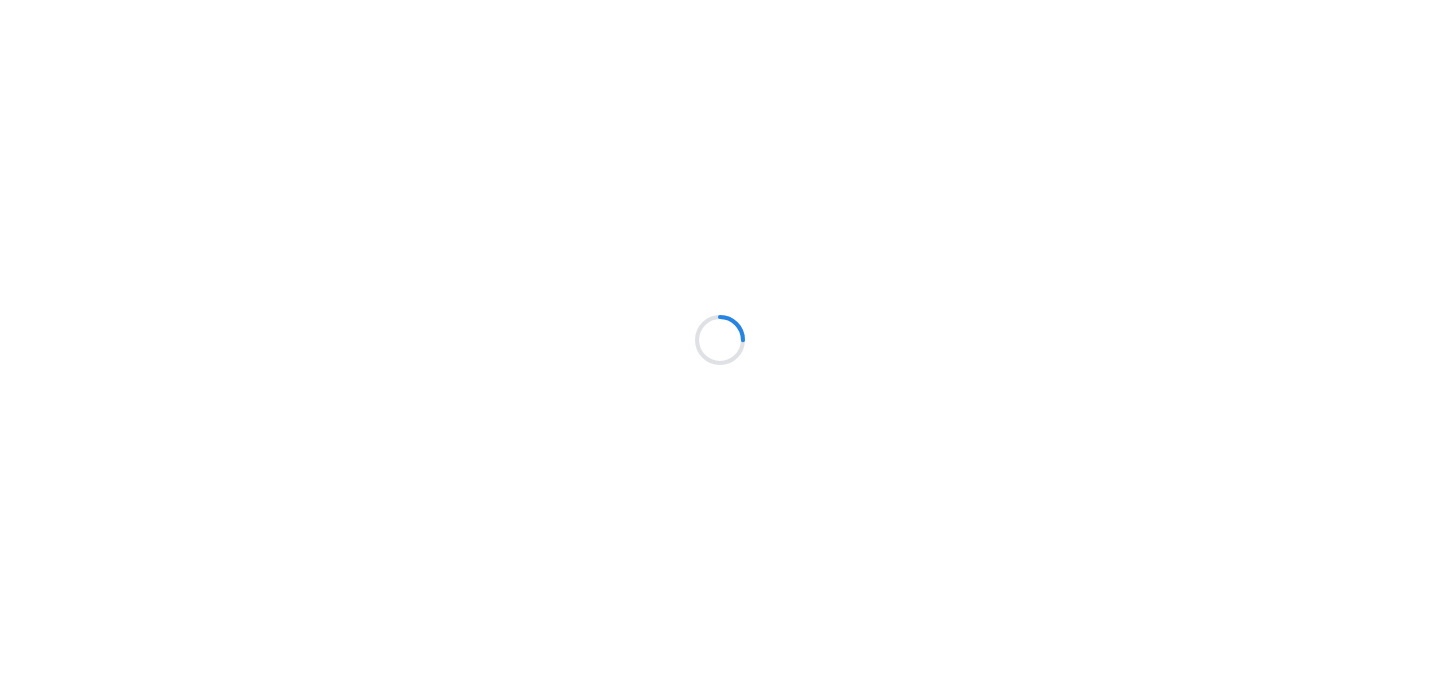 scroll, scrollTop: 0, scrollLeft: 0, axis: both 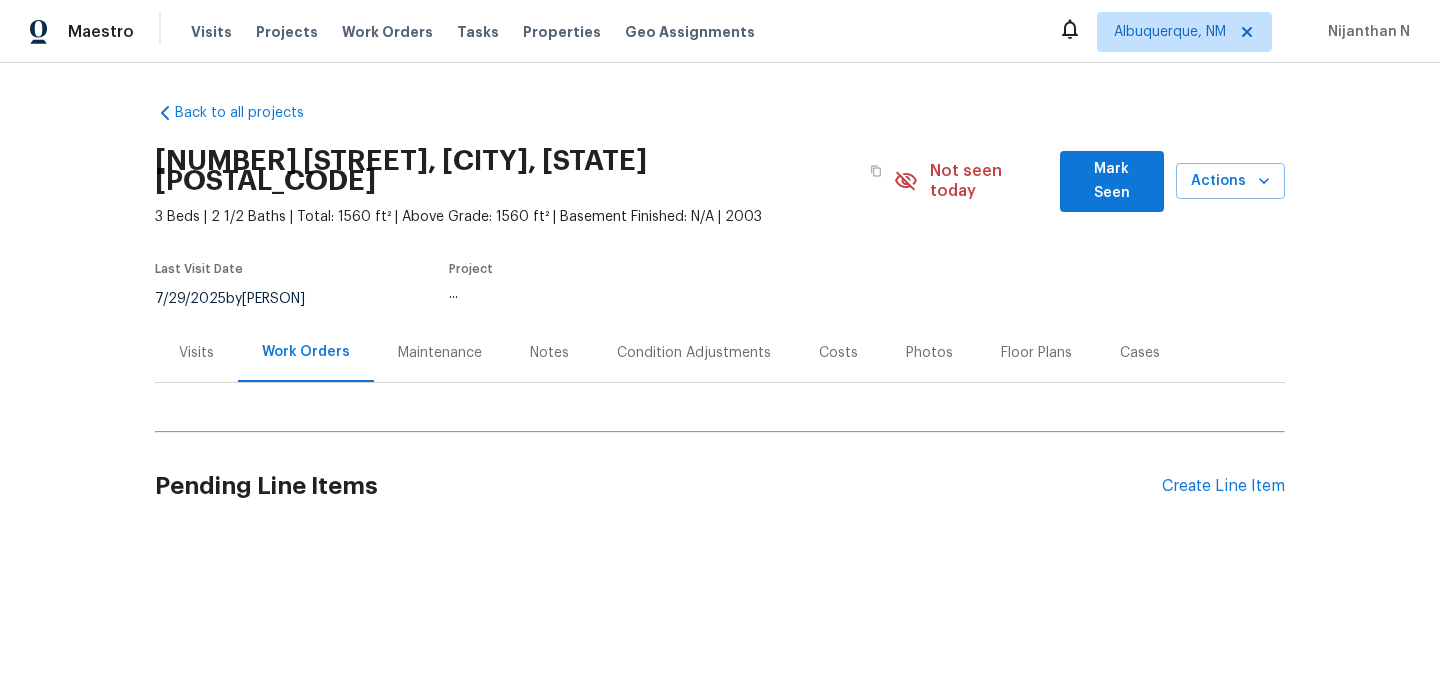 click on "Maintenance" at bounding box center (440, 353) 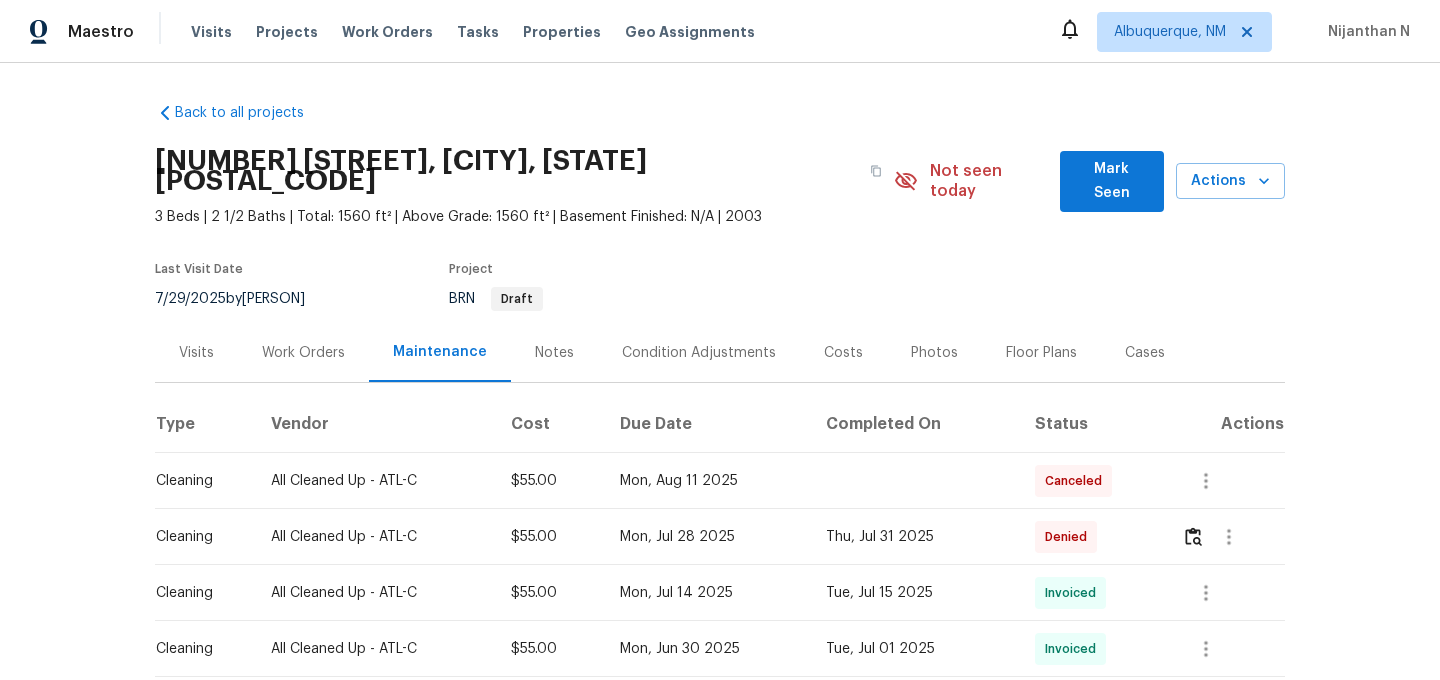 scroll, scrollTop: 129, scrollLeft: 0, axis: vertical 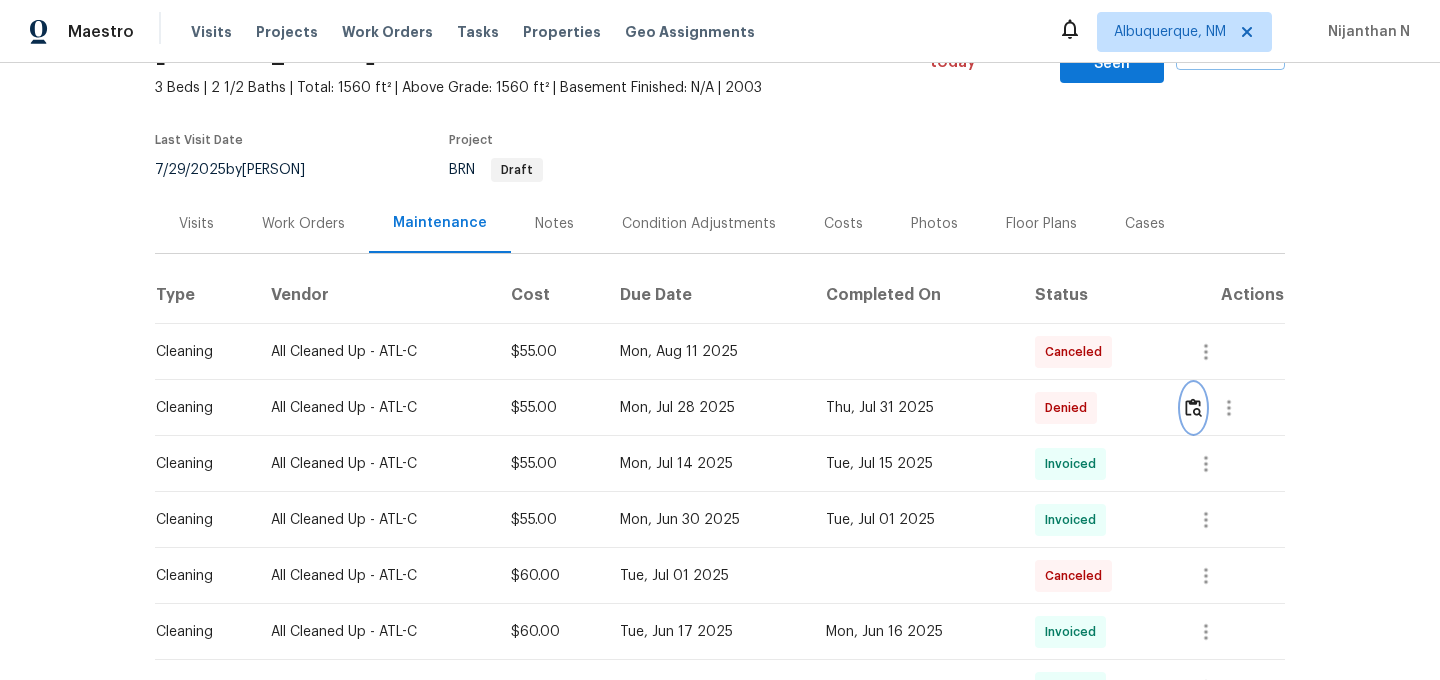click at bounding box center [1193, 407] 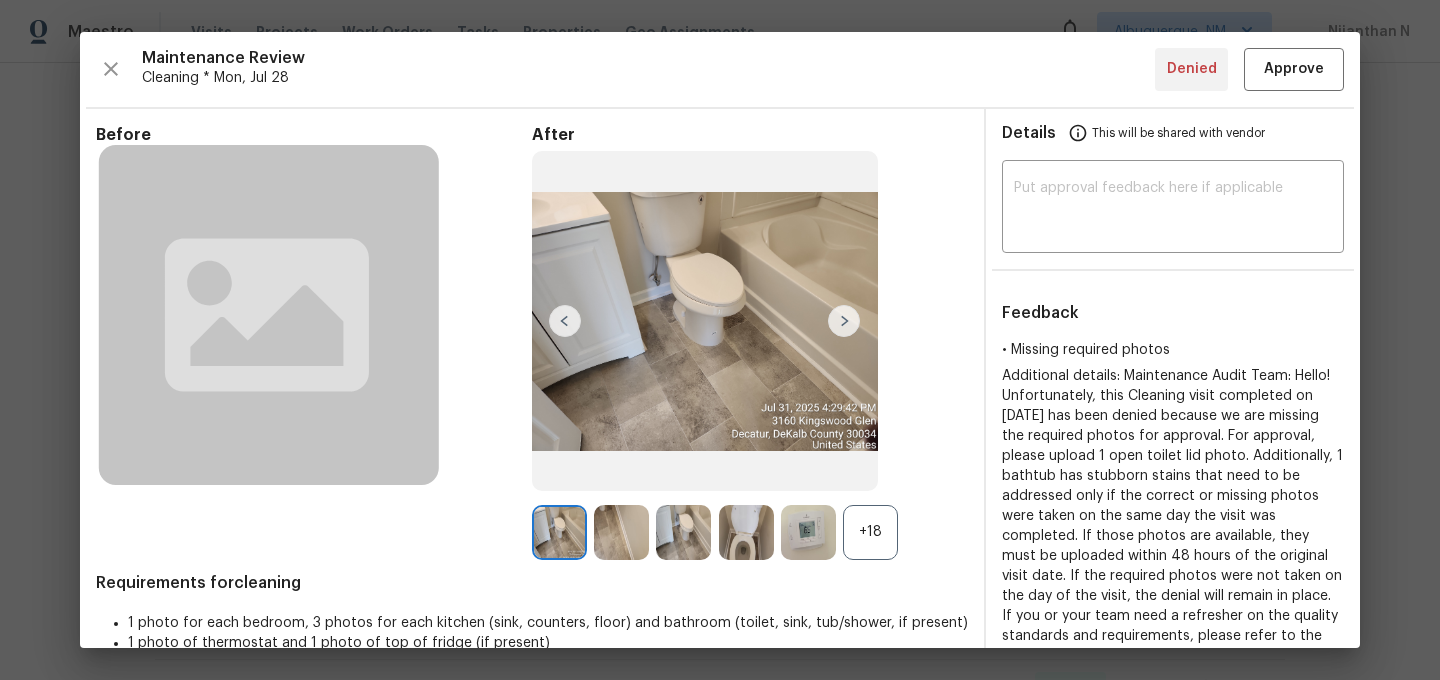click on "+18" at bounding box center (870, 532) 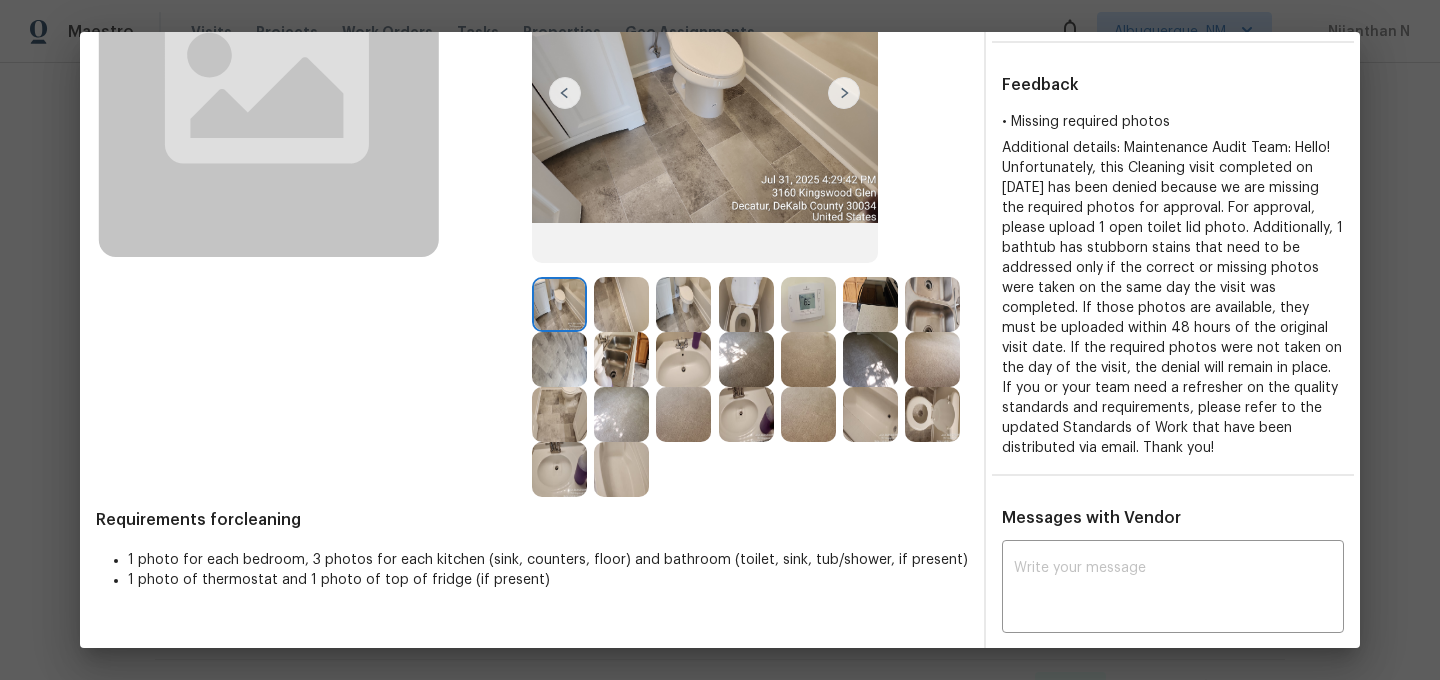 scroll, scrollTop: 0, scrollLeft: 0, axis: both 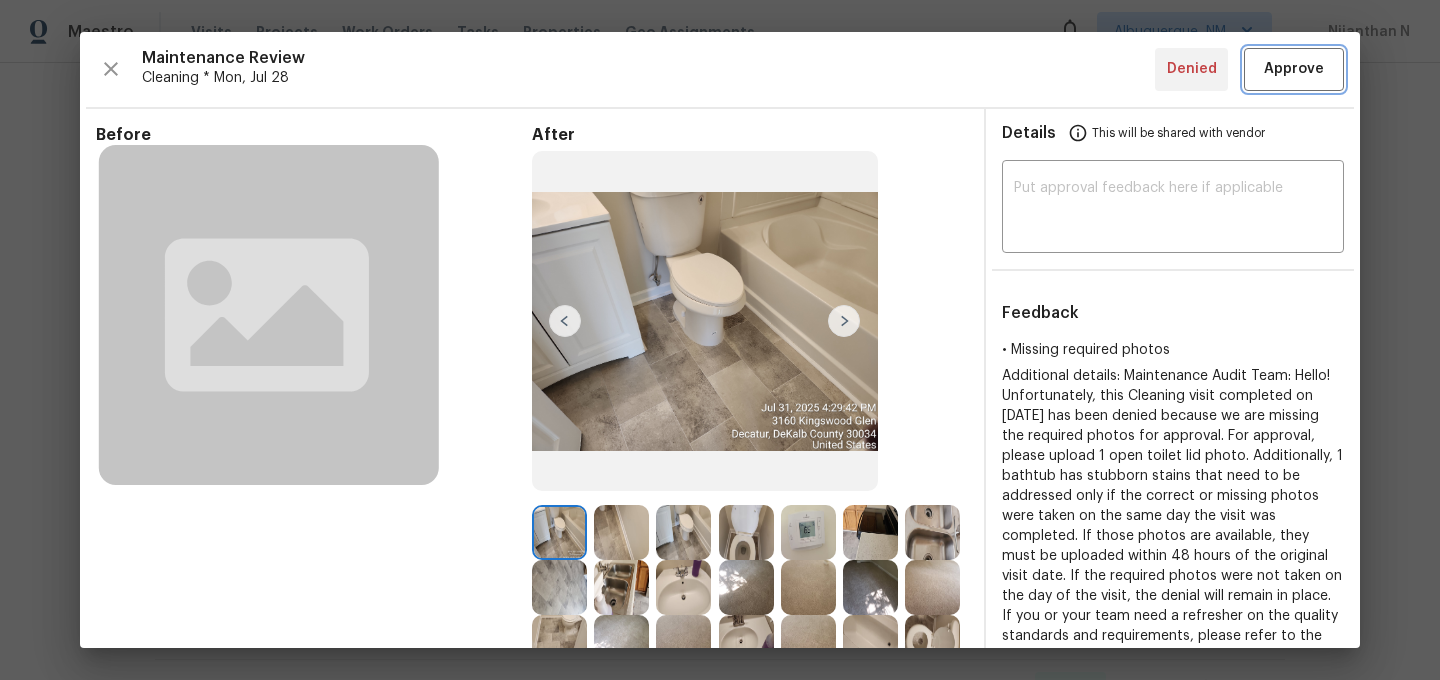 click on "Approve" at bounding box center [1294, 69] 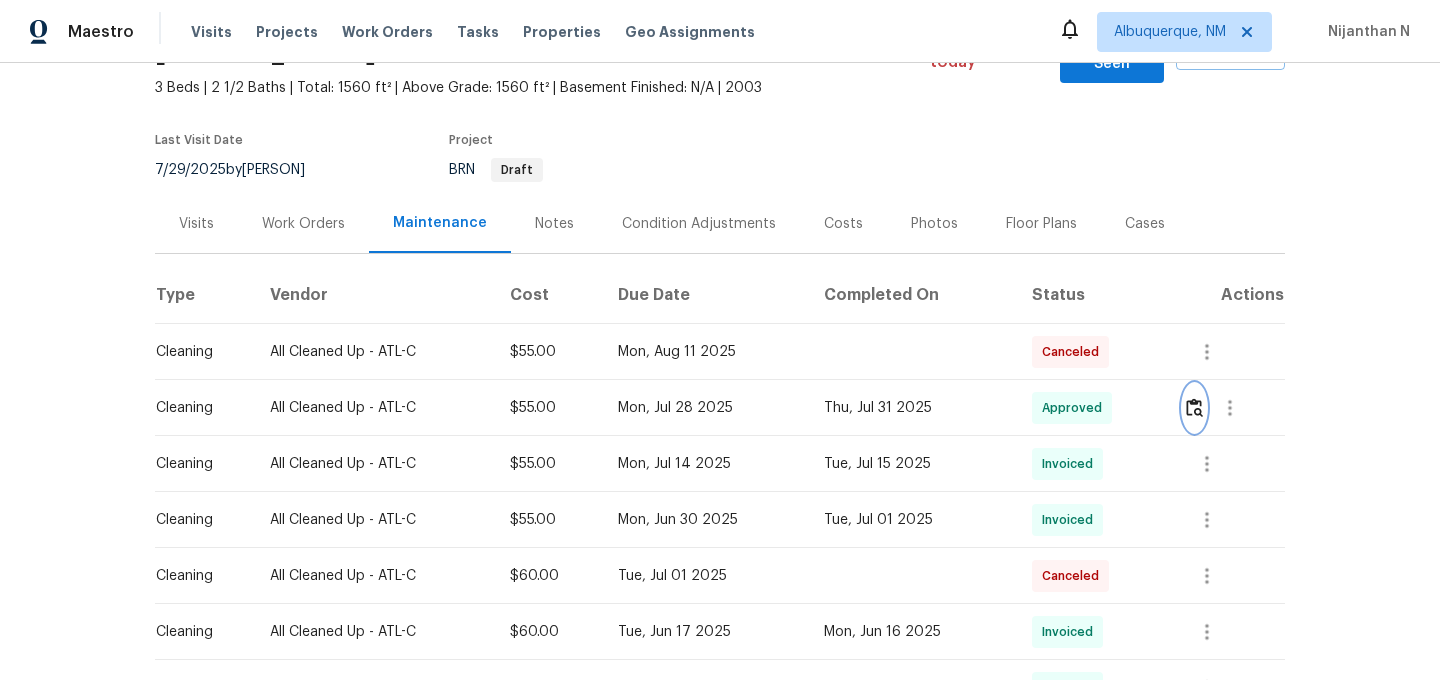 scroll, scrollTop: 0, scrollLeft: 0, axis: both 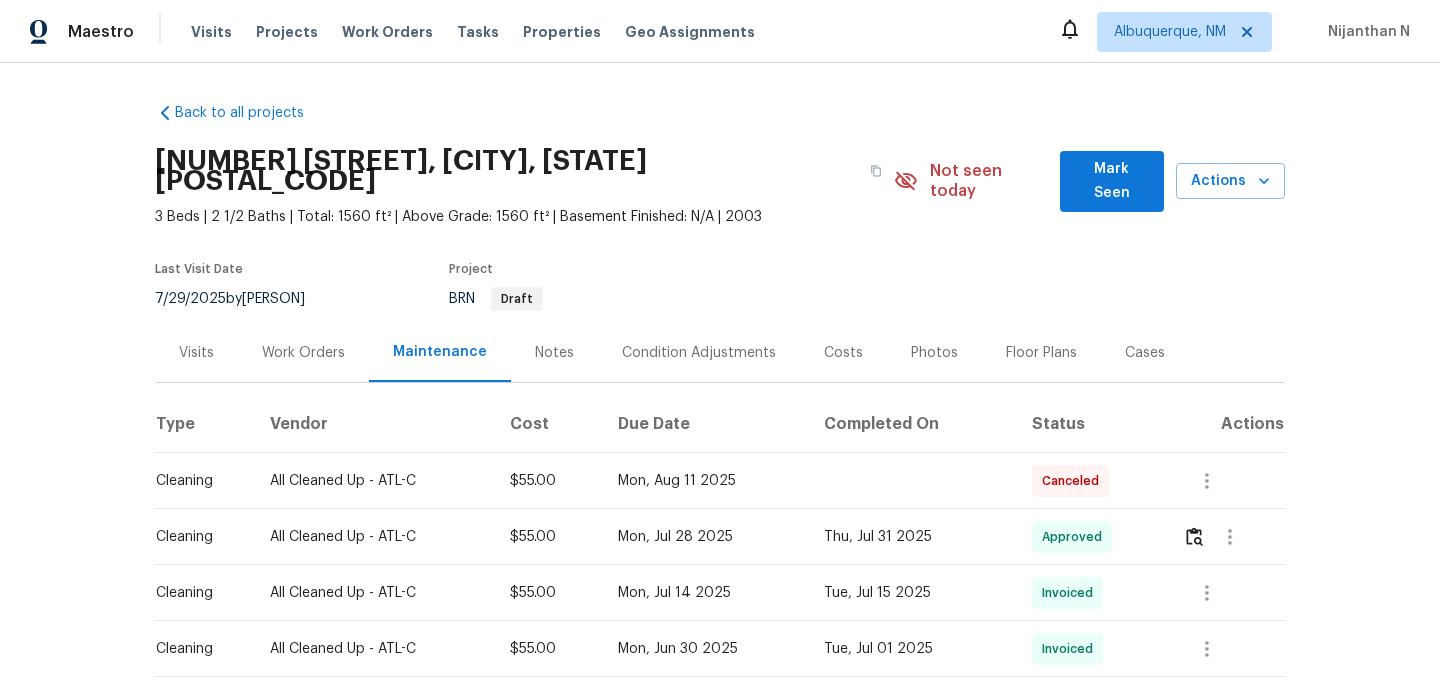 click on "3153 Kingswood Gln, Decatur, GA 30034" at bounding box center [524, 171] 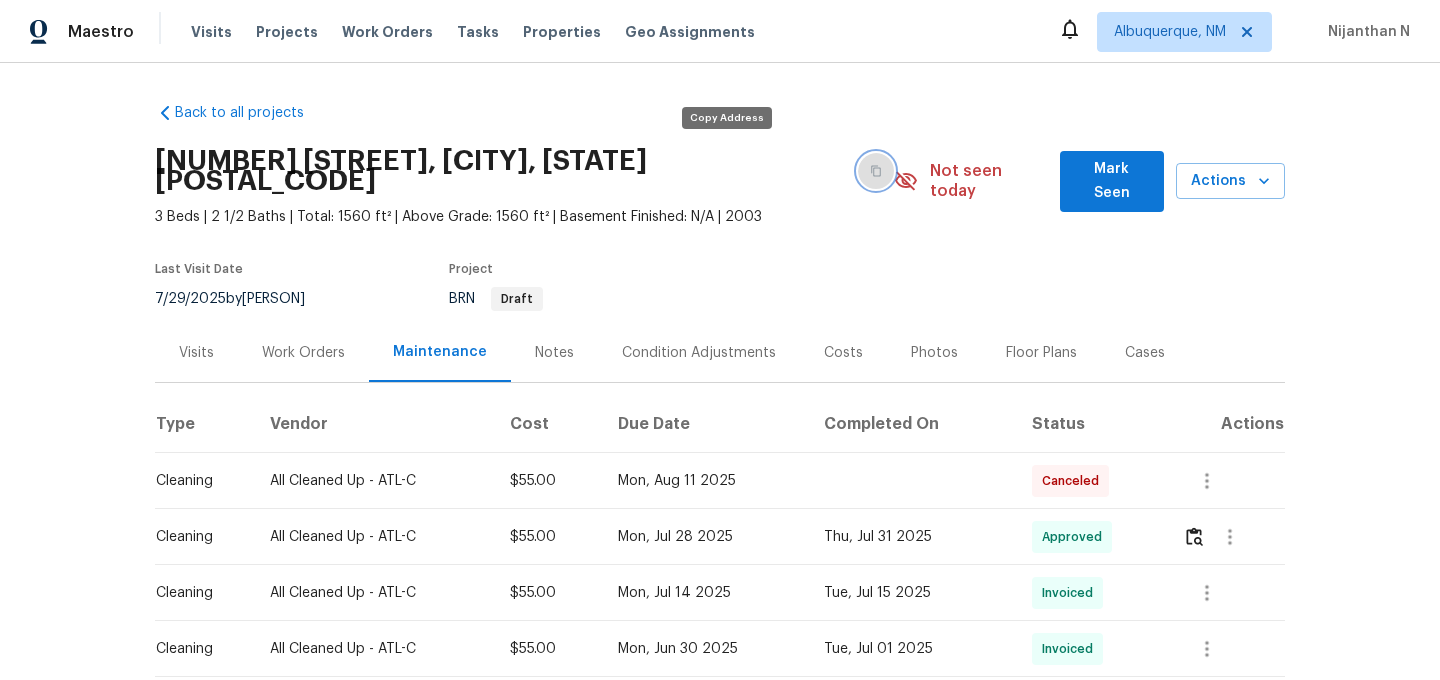 click at bounding box center [876, 171] 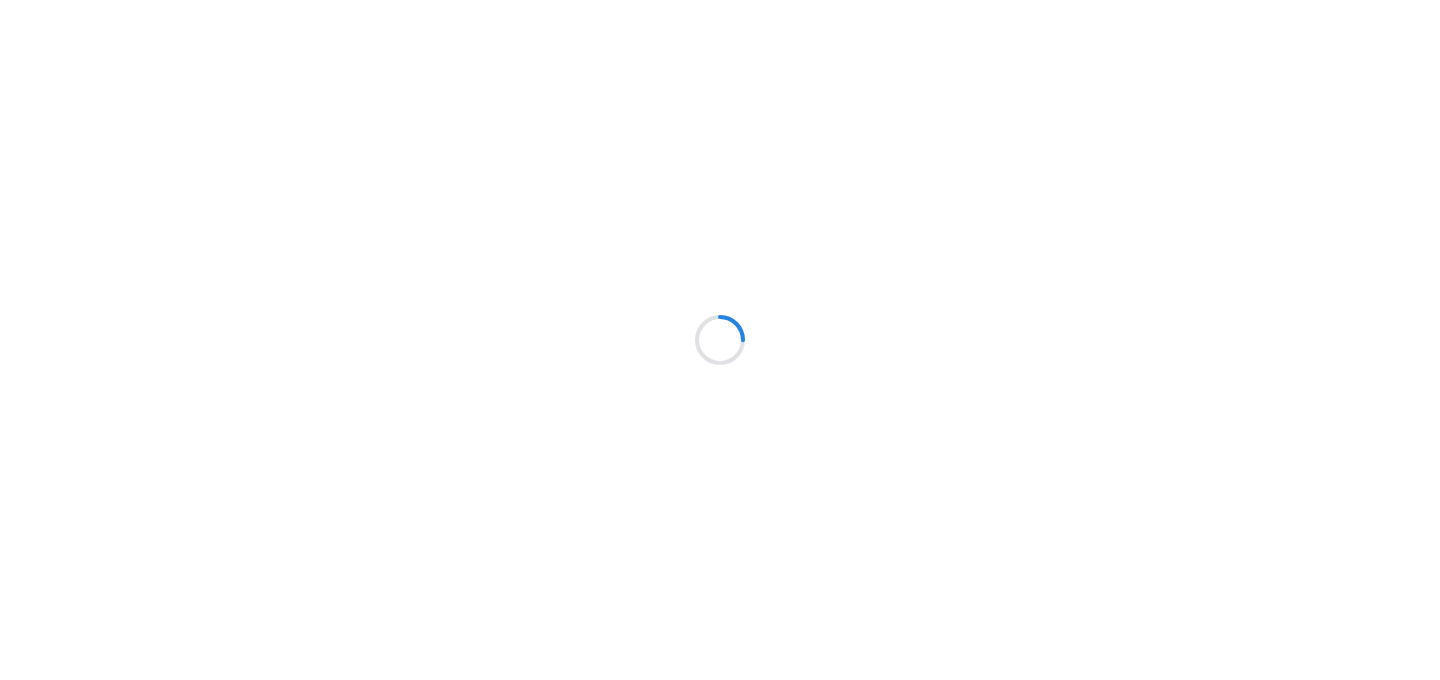 scroll, scrollTop: 0, scrollLeft: 0, axis: both 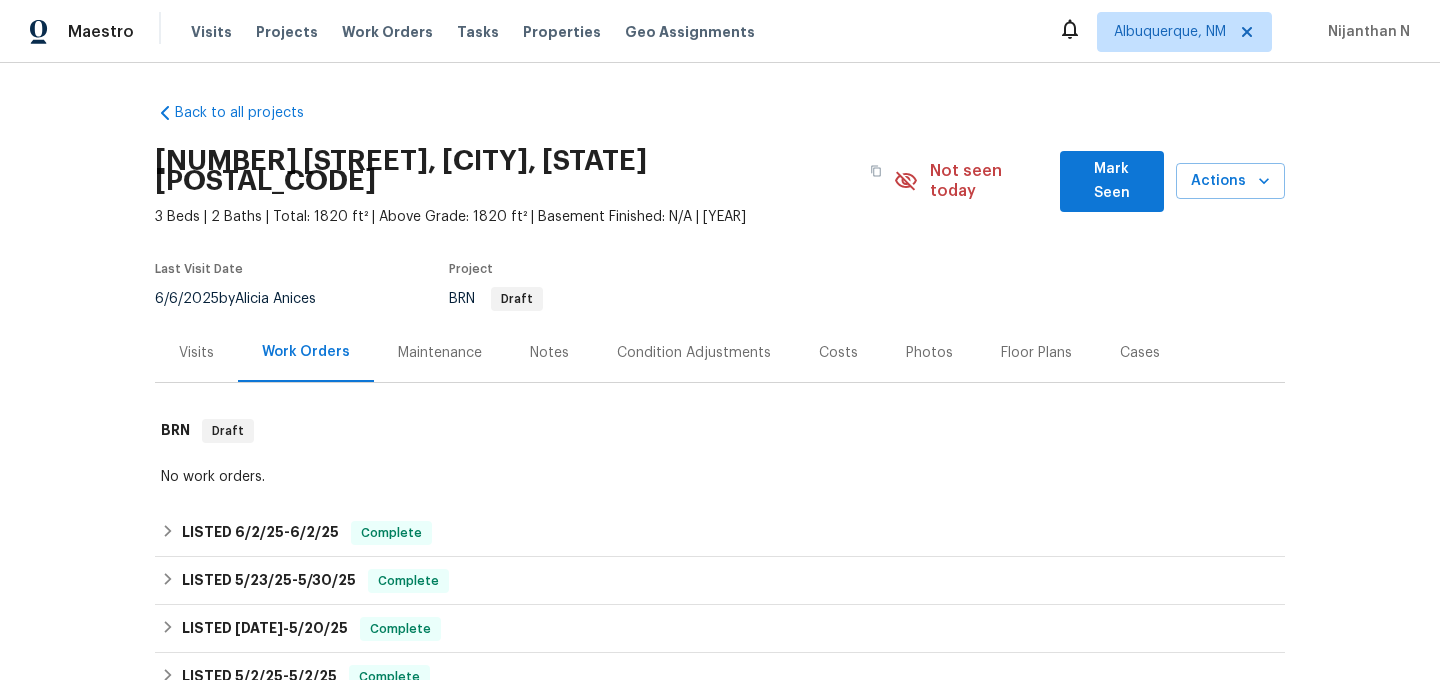 click on "Maintenance" at bounding box center (440, 353) 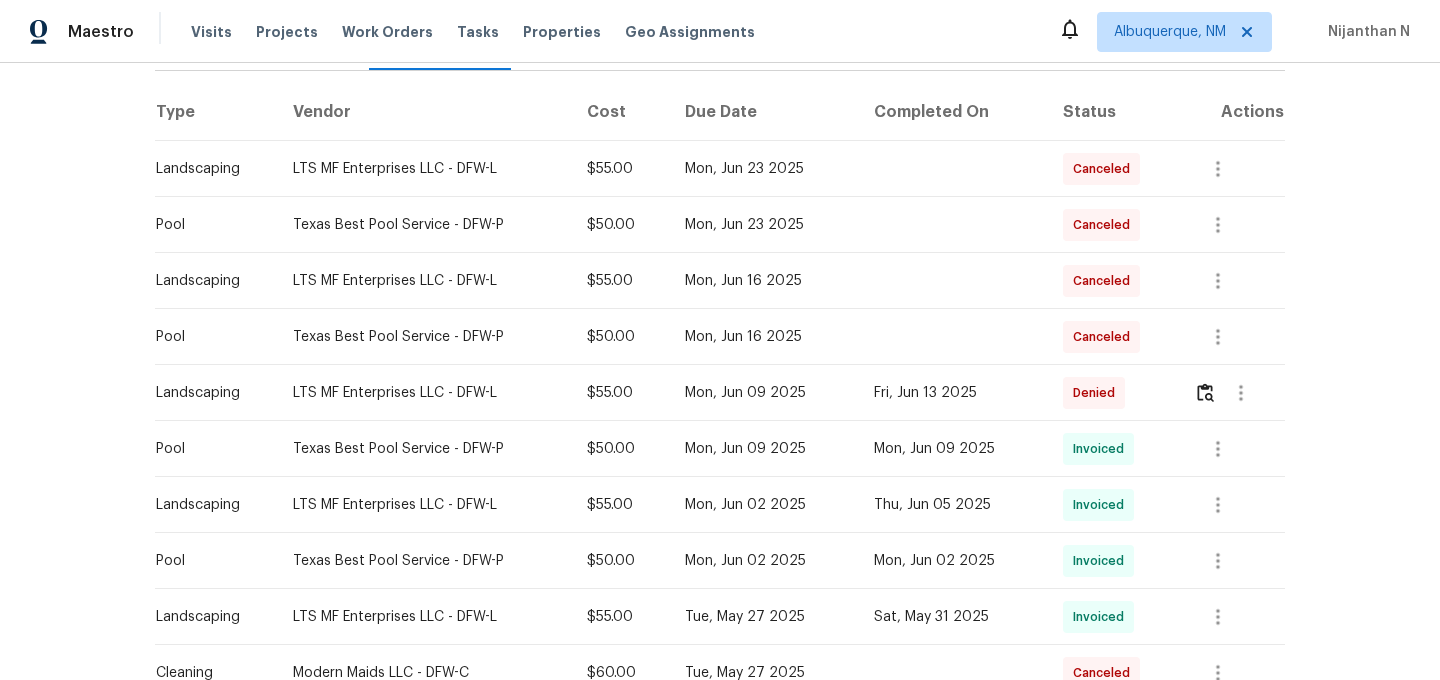 scroll, scrollTop: 368, scrollLeft: 0, axis: vertical 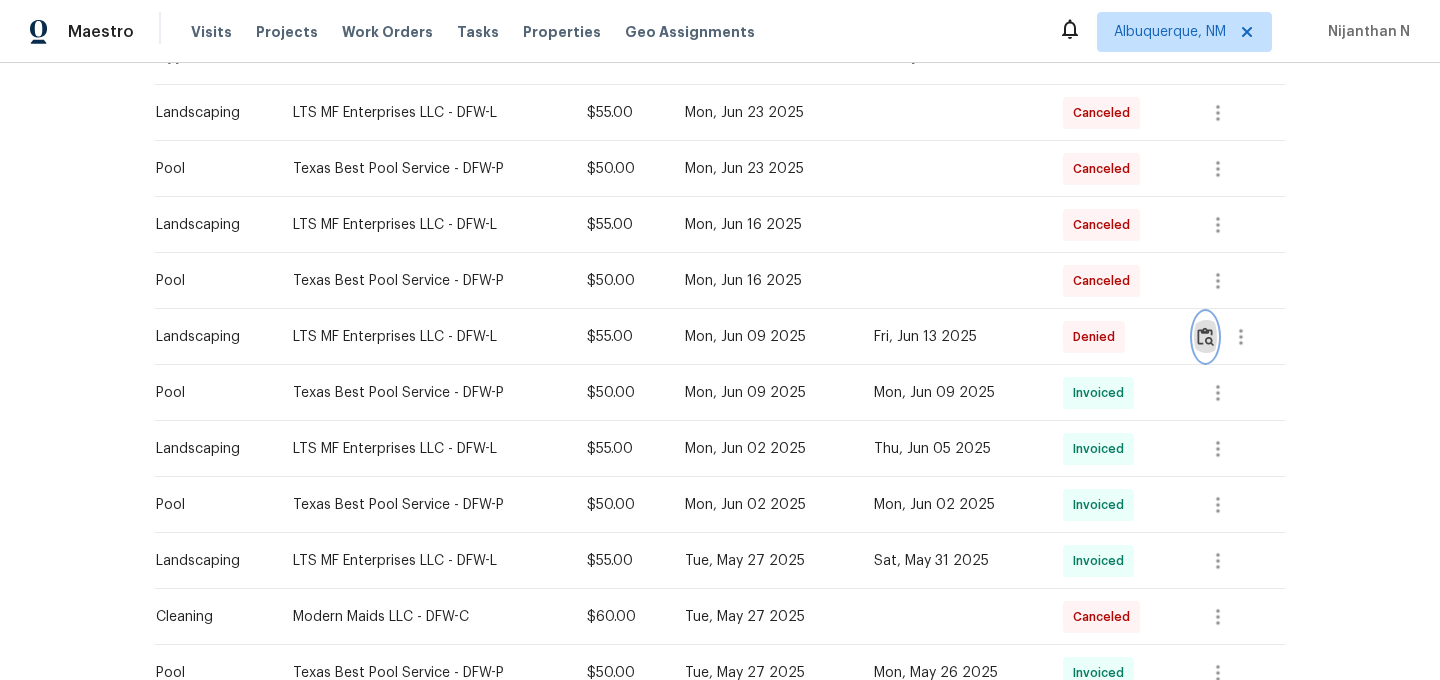 click at bounding box center (1205, 336) 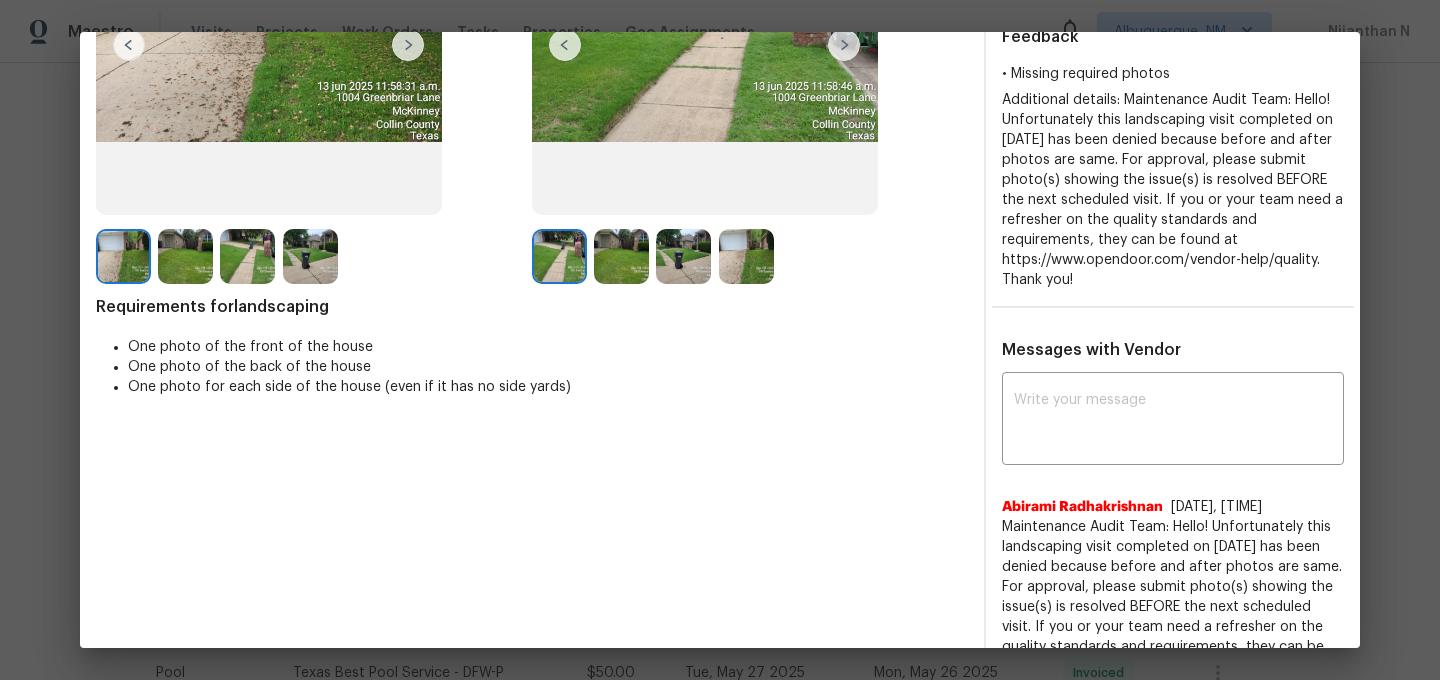 scroll, scrollTop: 340, scrollLeft: 0, axis: vertical 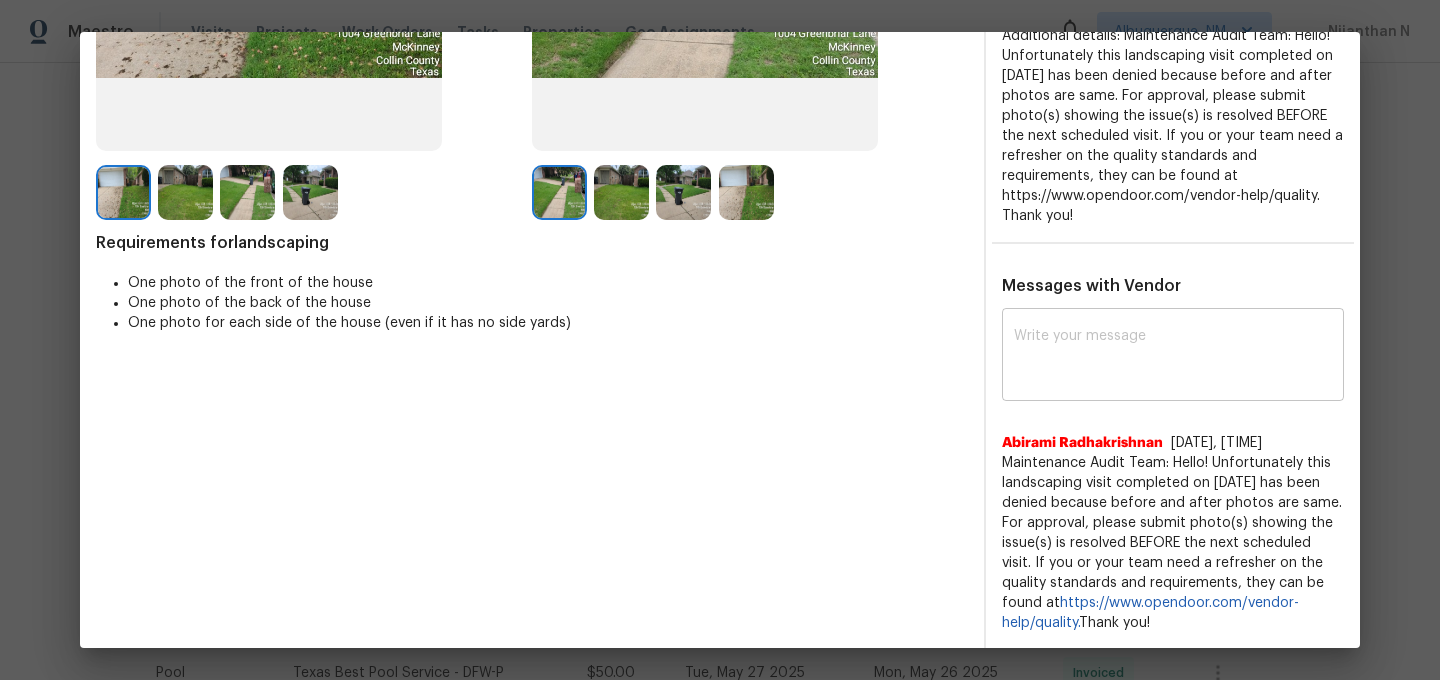 click at bounding box center [1173, 357] 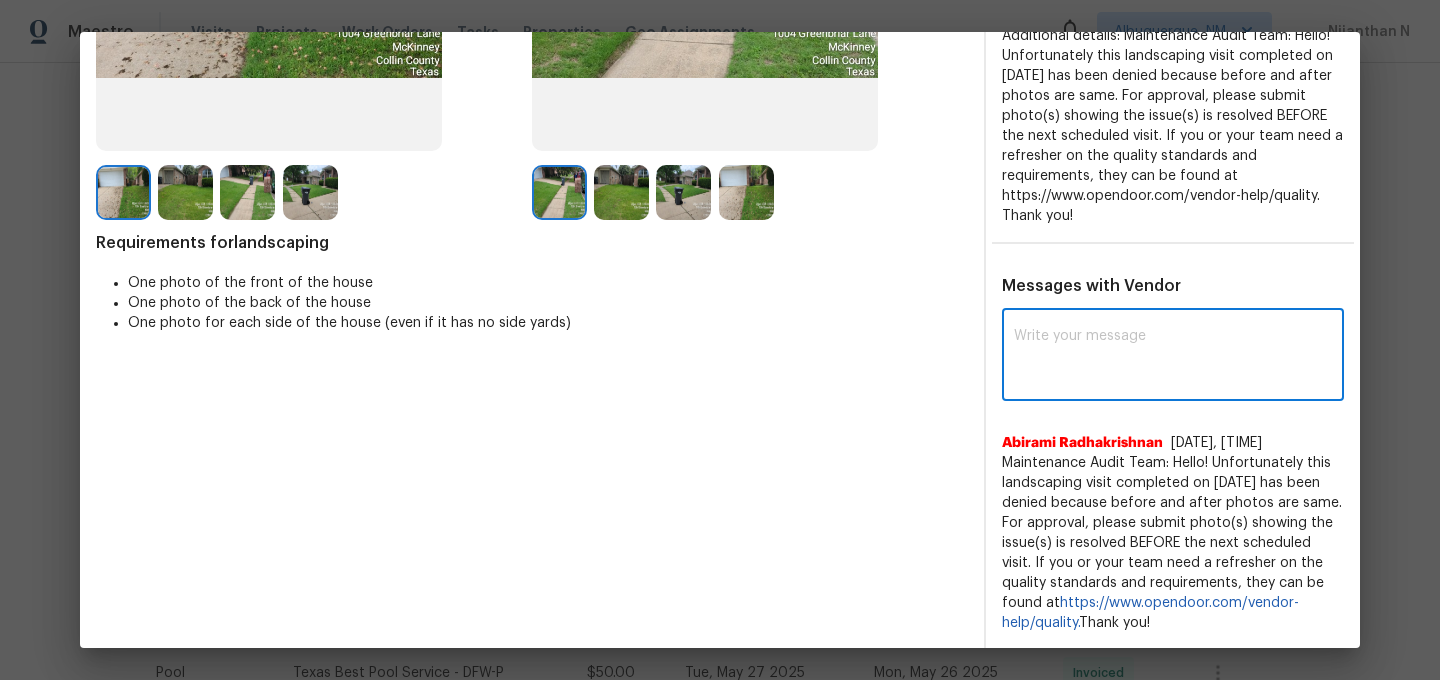 paste on "Maintenance Audit Team: Hello! Thank you for the feedback after further review this visit was approved." 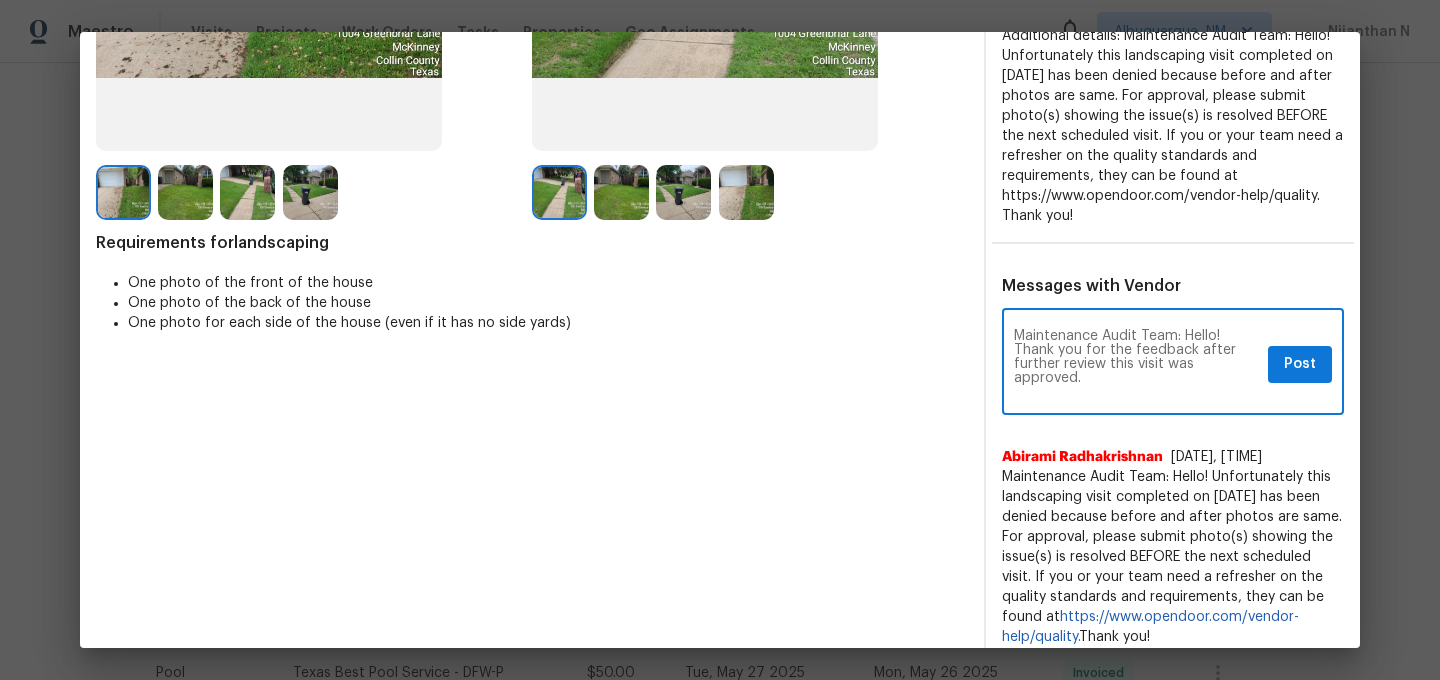 scroll, scrollTop: 0, scrollLeft: 0, axis: both 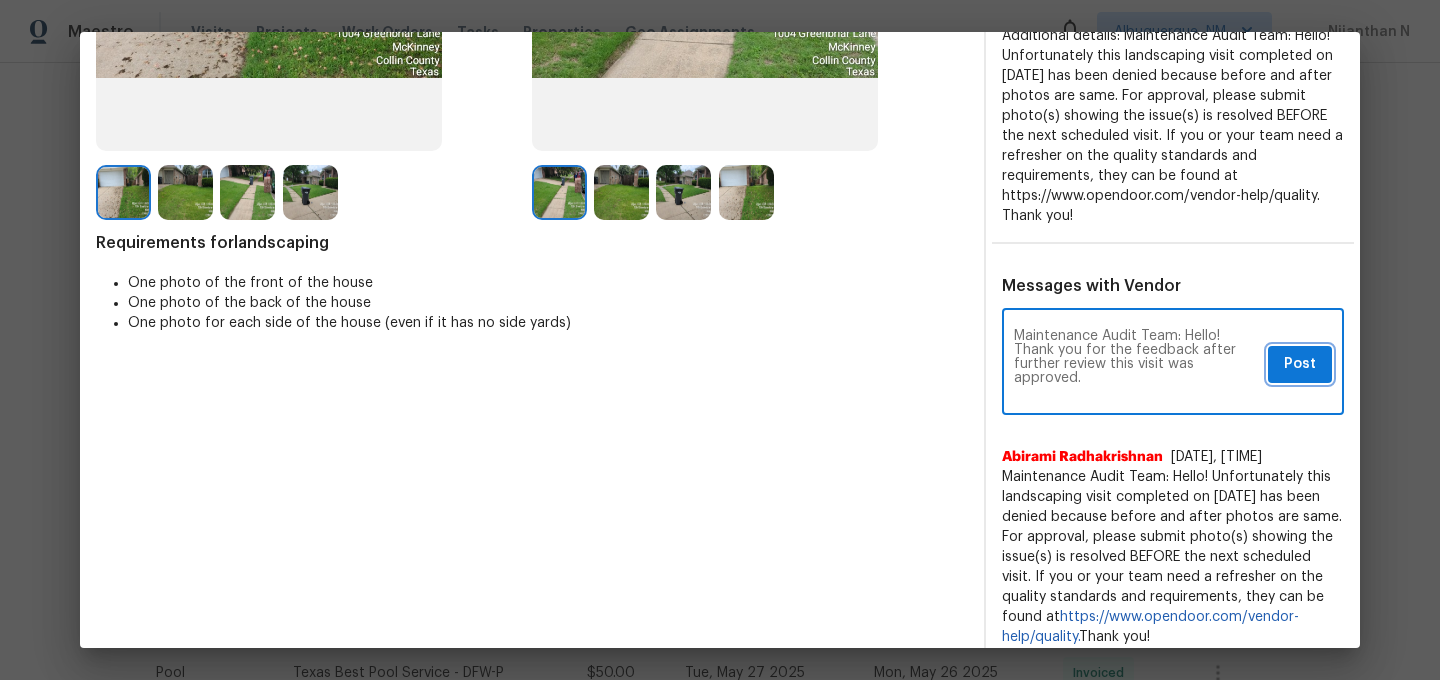 click on "Post" at bounding box center [1300, 364] 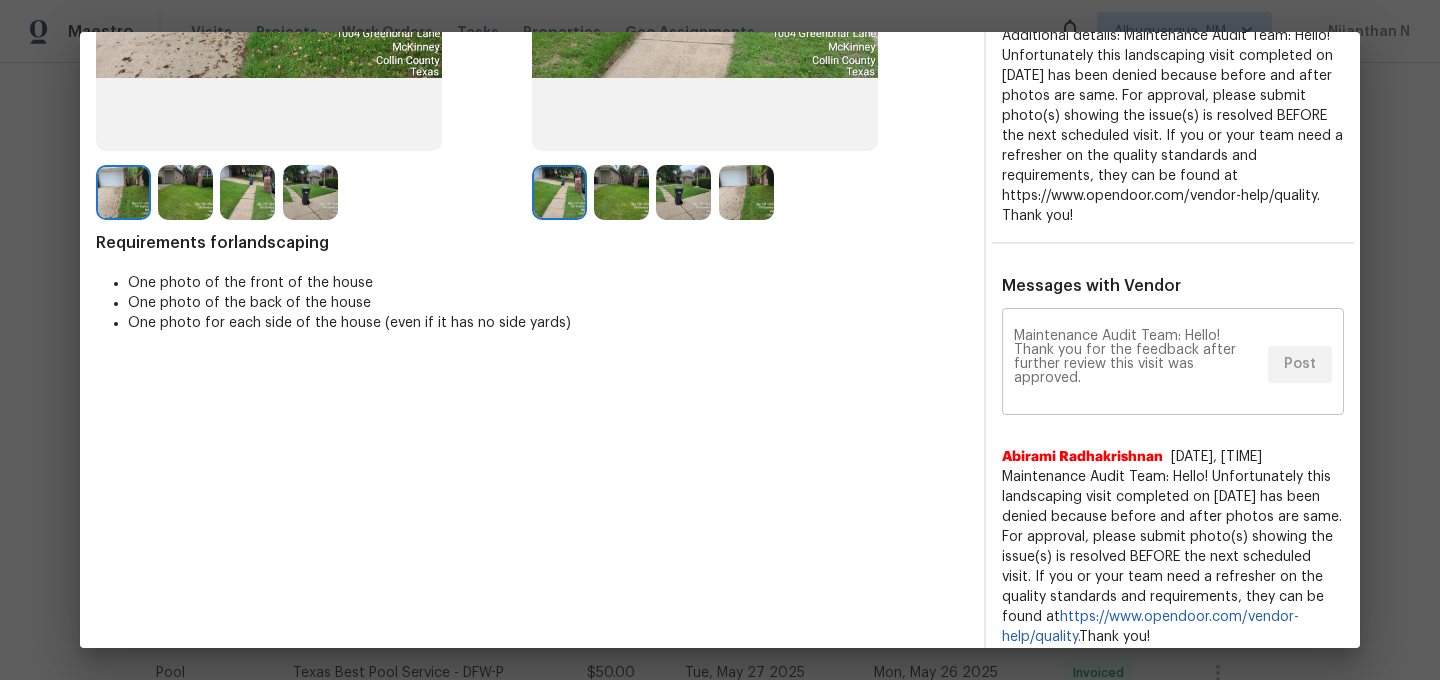 scroll, scrollTop: 0, scrollLeft: 0, axis: both 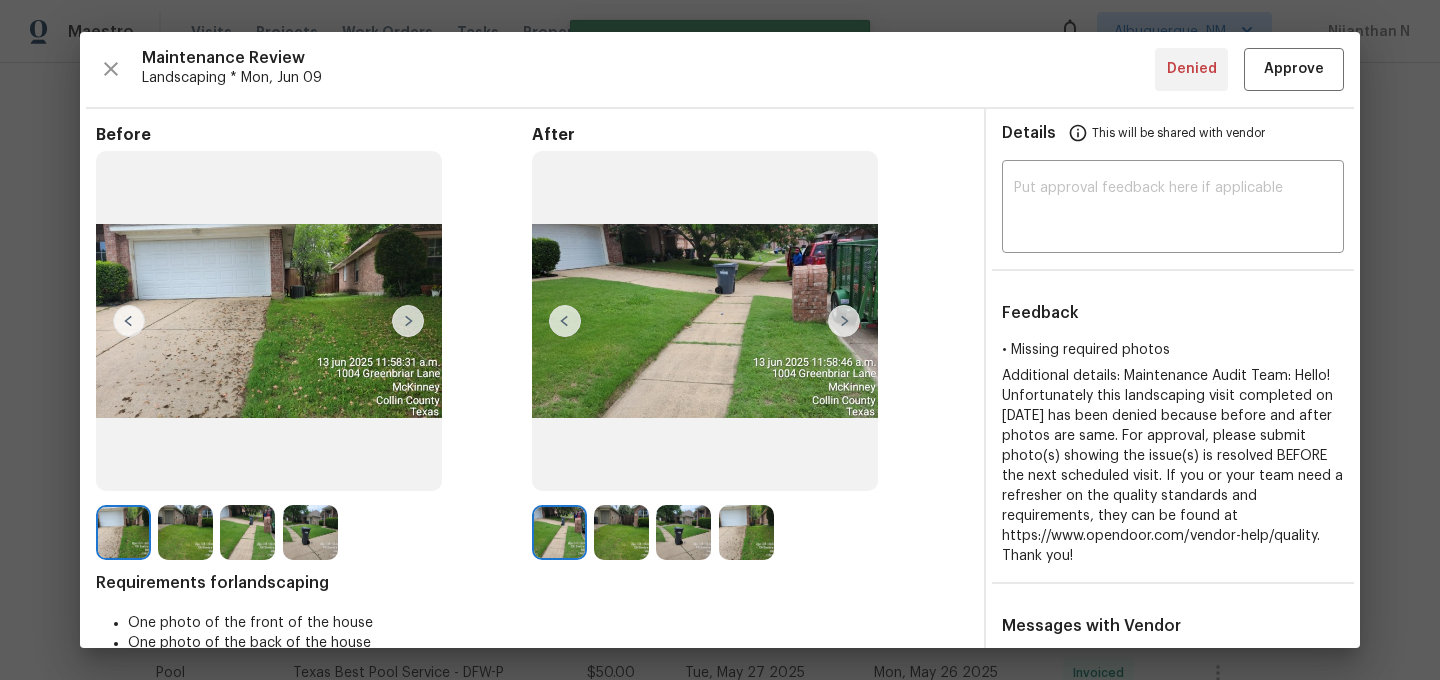 type 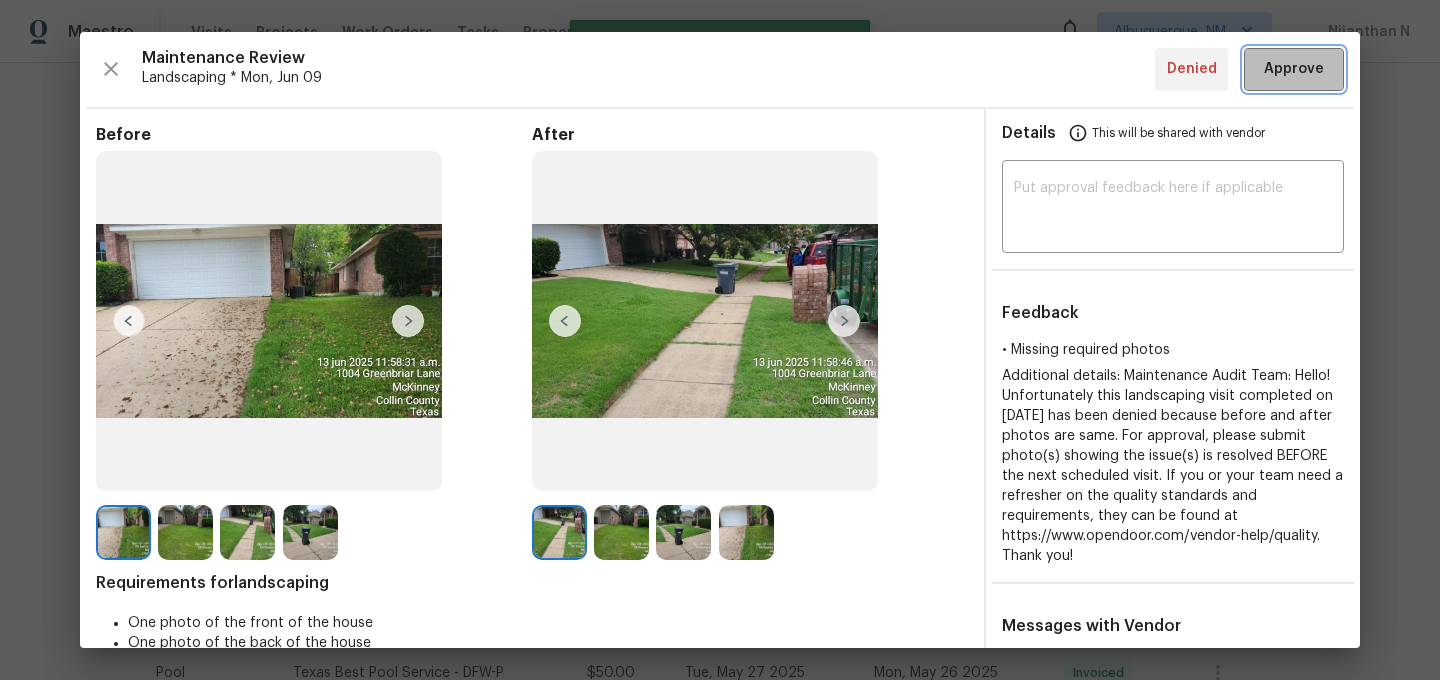 click on "Approve" at bounding box center (1294, 69) 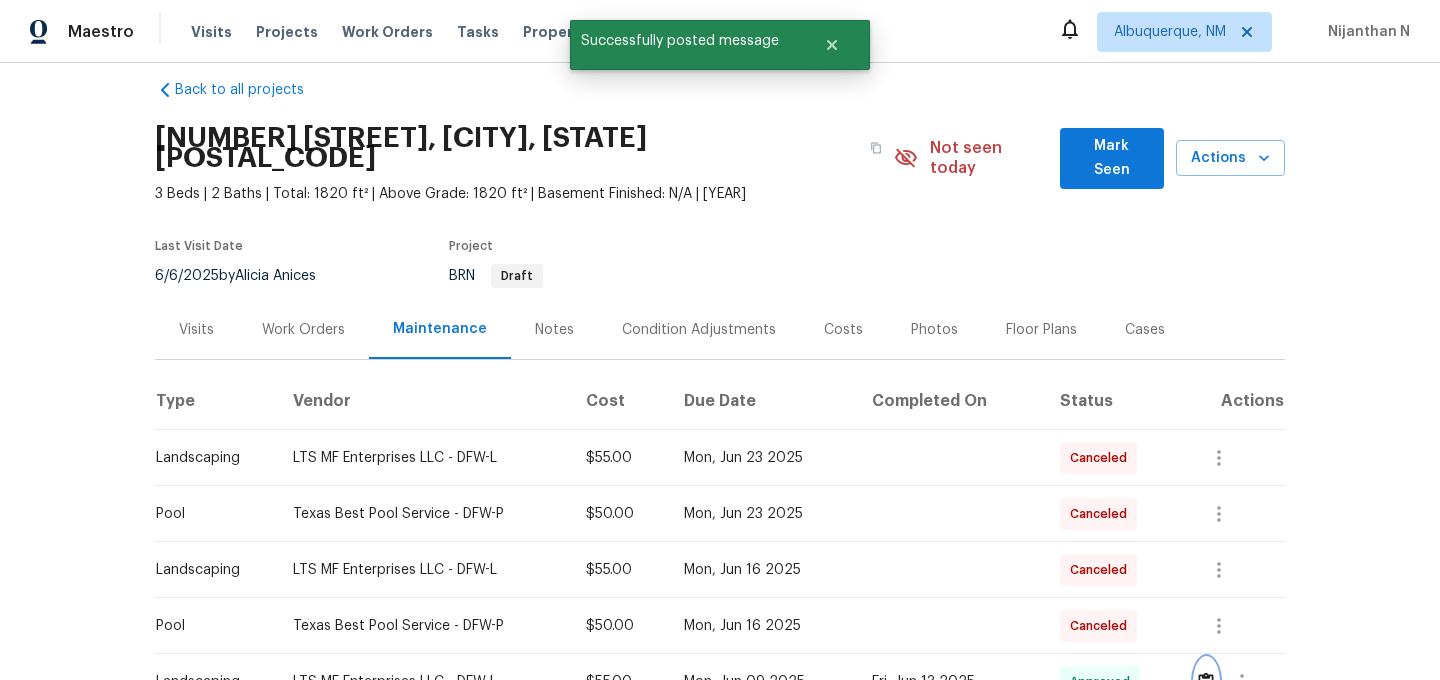 scroll, scrollTop: 0, scrollLeft: 0, axis: both 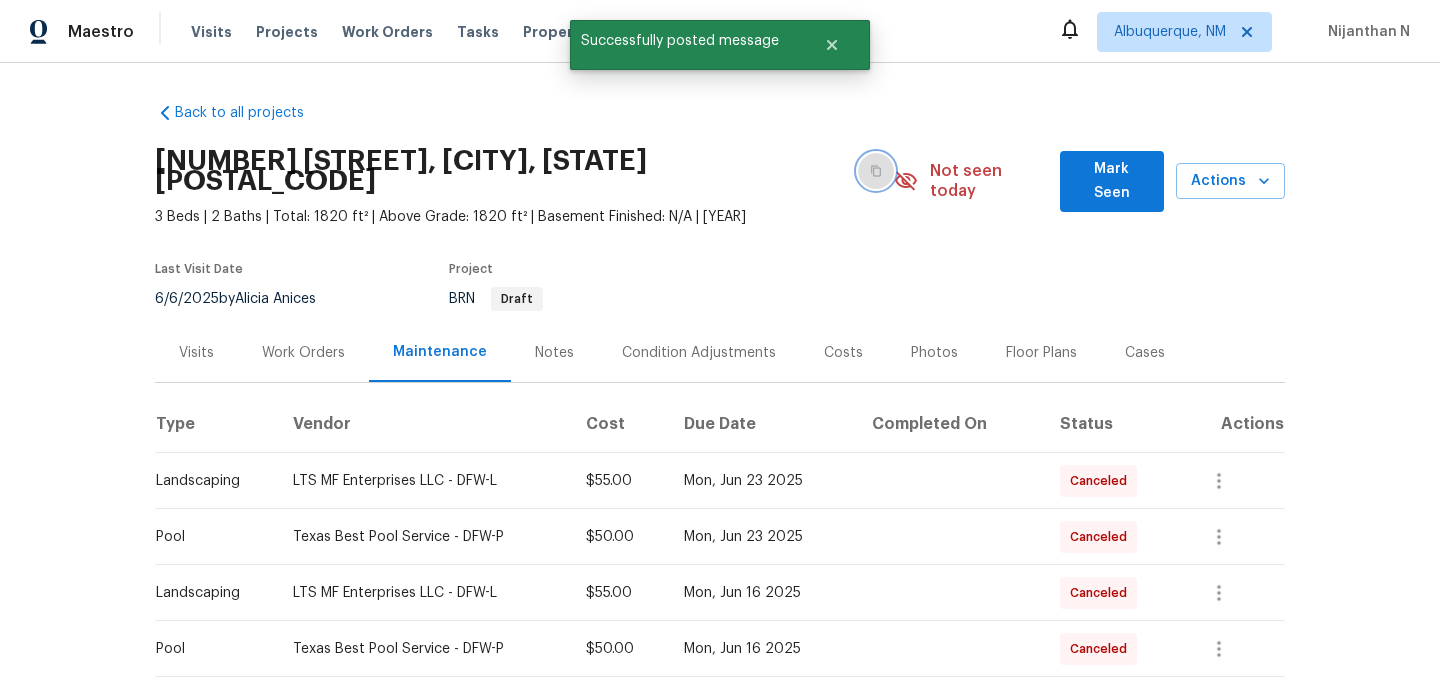 click 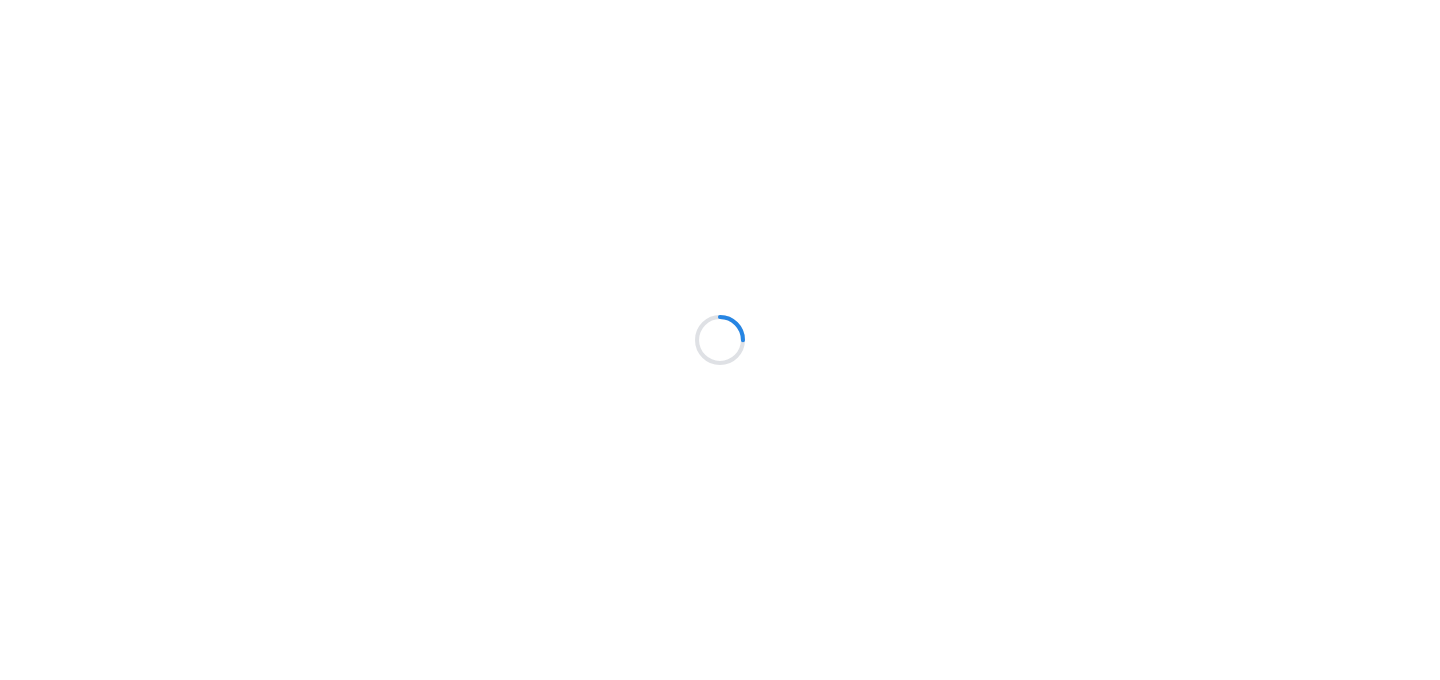 scroll, scrollTop: 0, scrollLeft: 0, axis: both 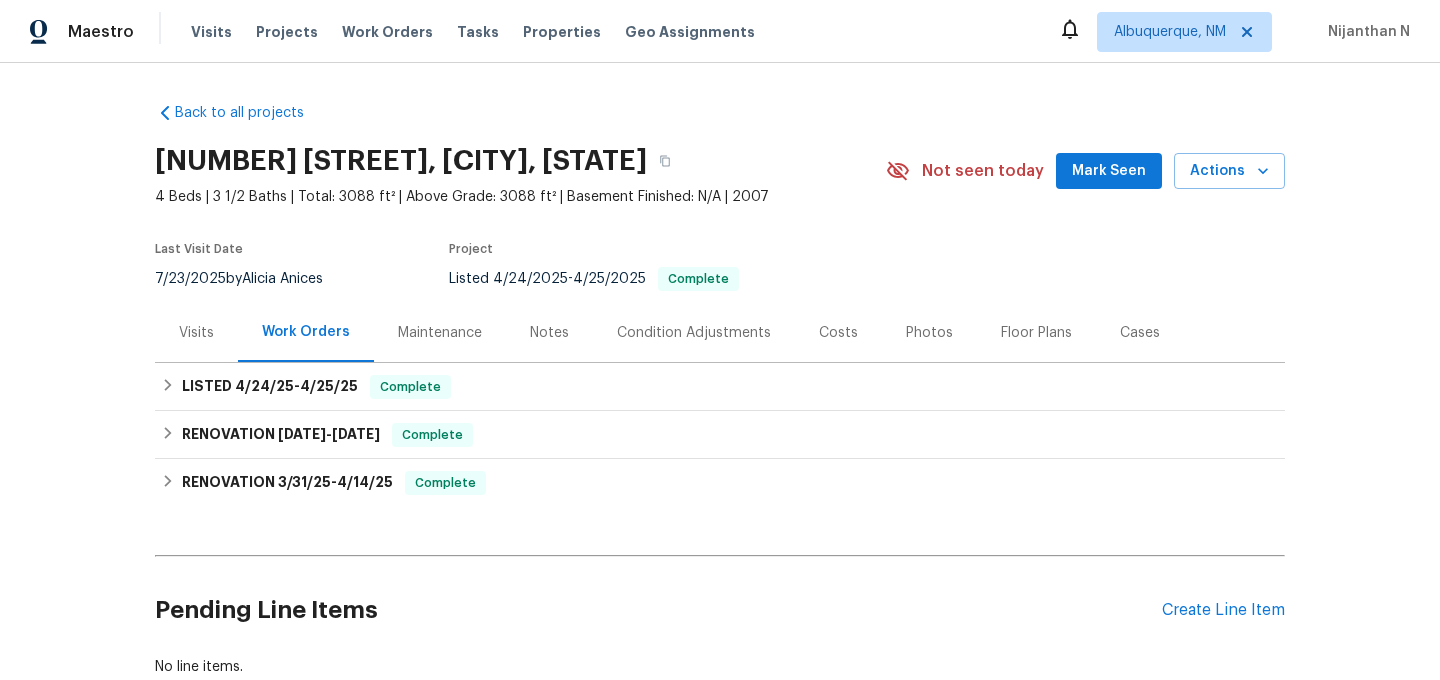 click on "Maintenance" at bounding box center [440, 333] 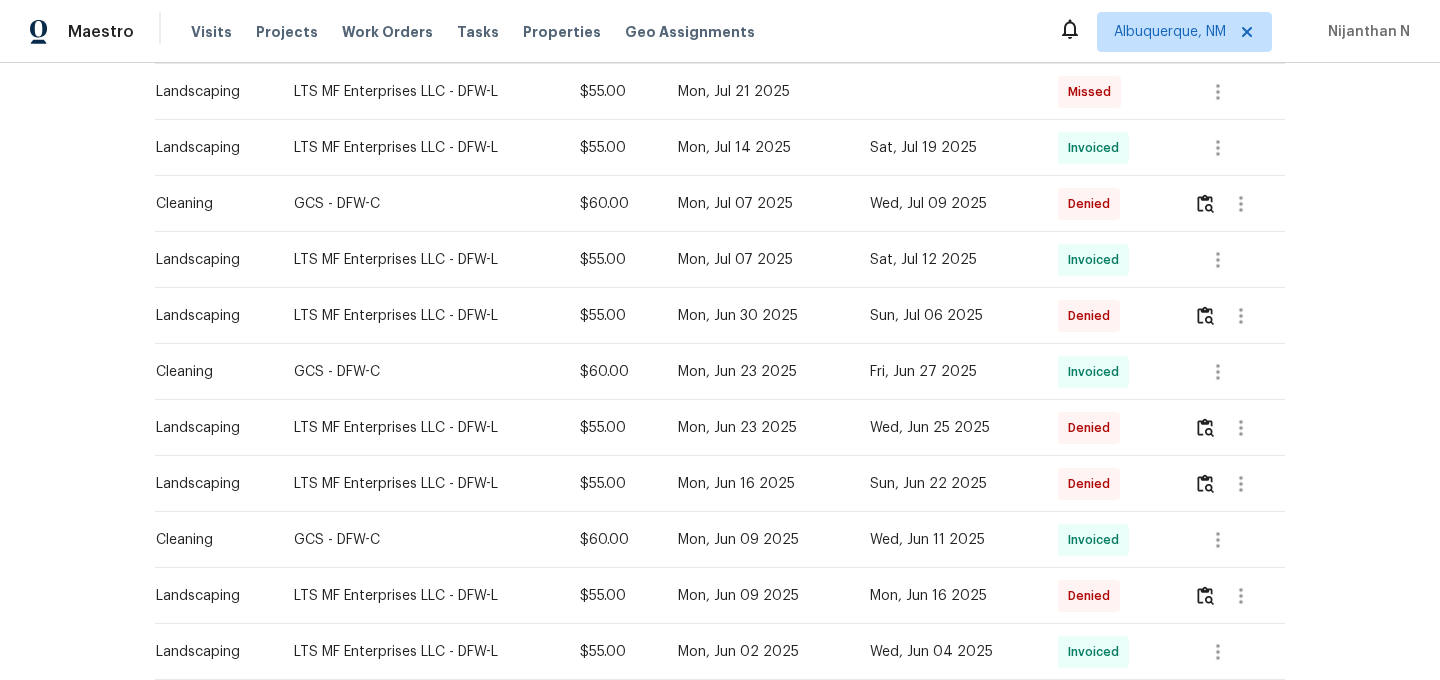 scroll, scrollTop: 748, scrollLeft: 0, axis: vertical 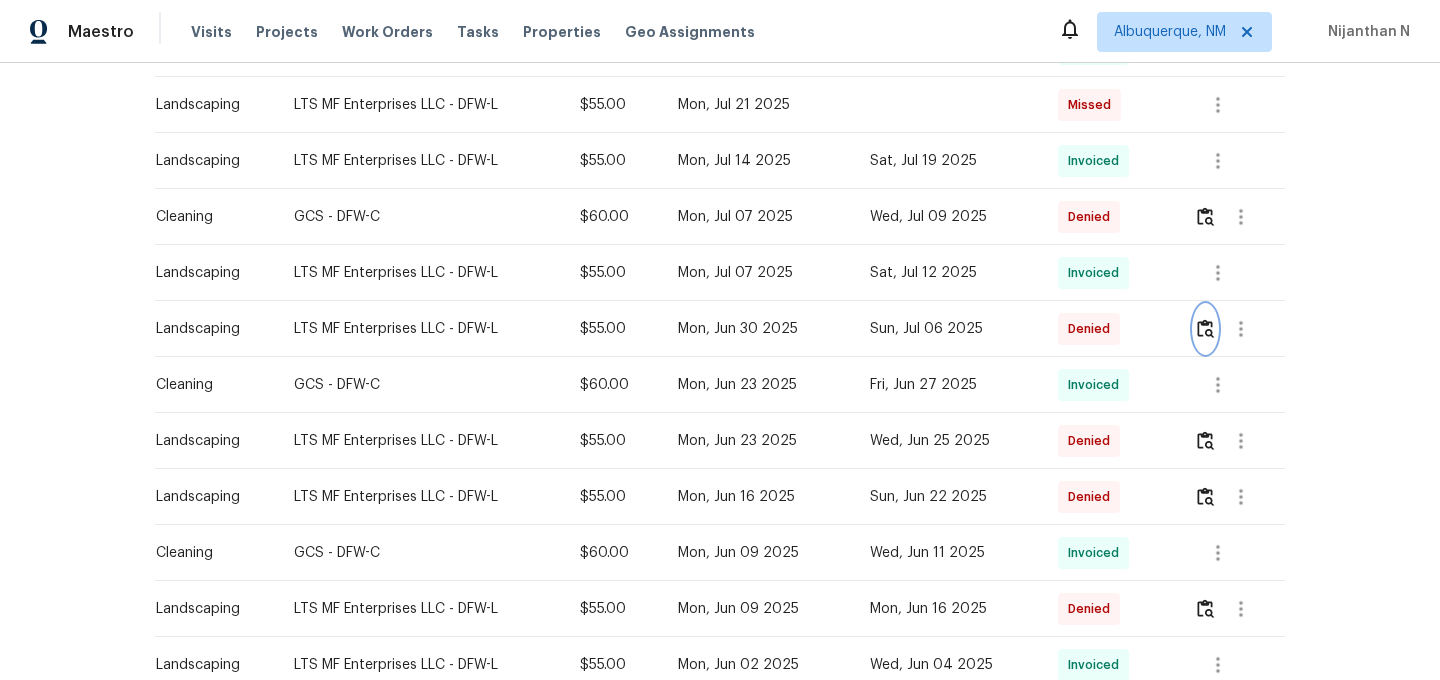 click at bounding box center [1205, 328] 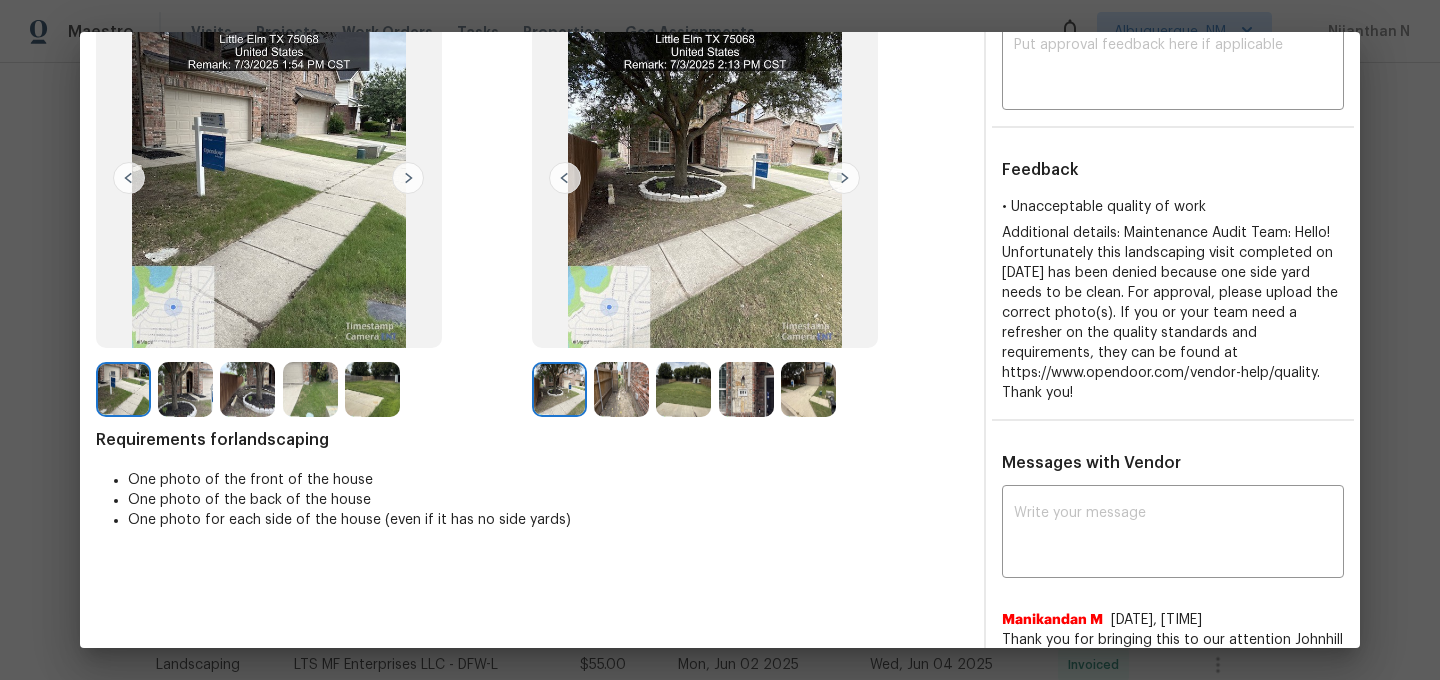 scroll, scrollTop: 203, scrollLeft: 0, axis: vertical 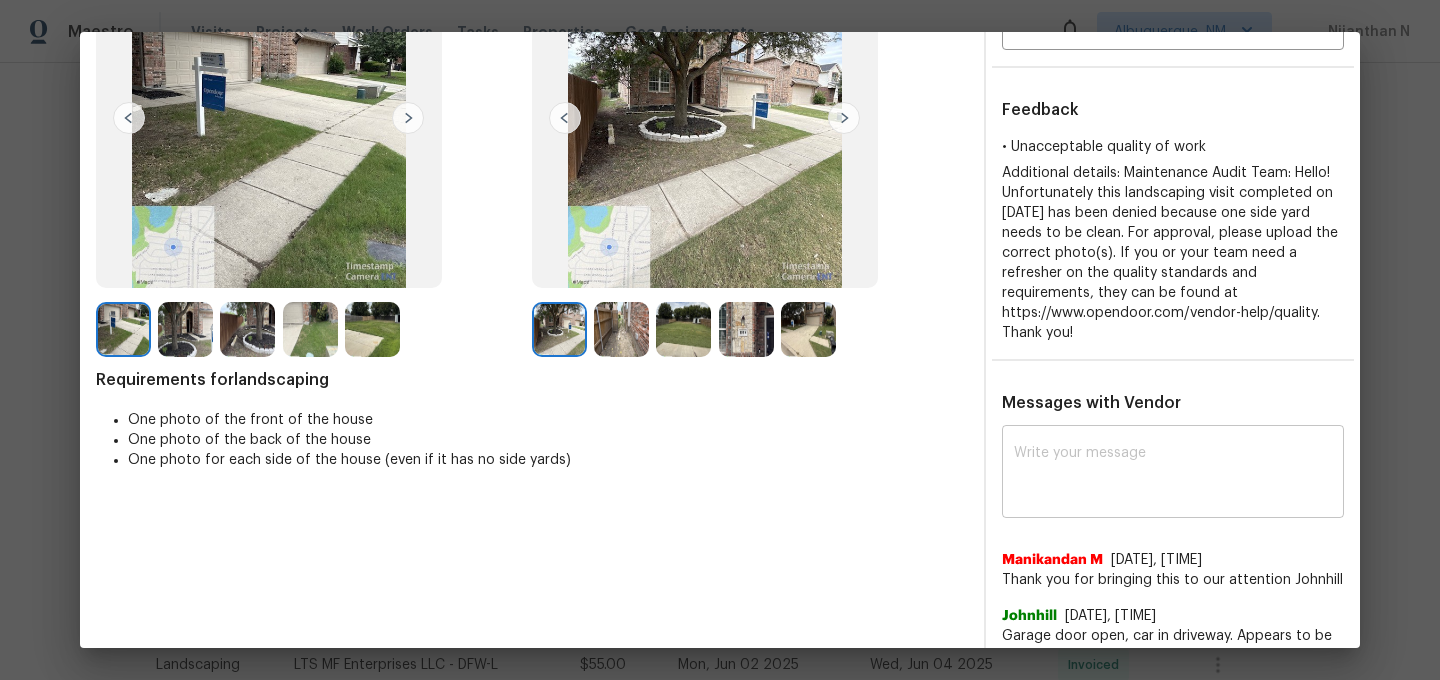 click at bounding box center [1173, 474] 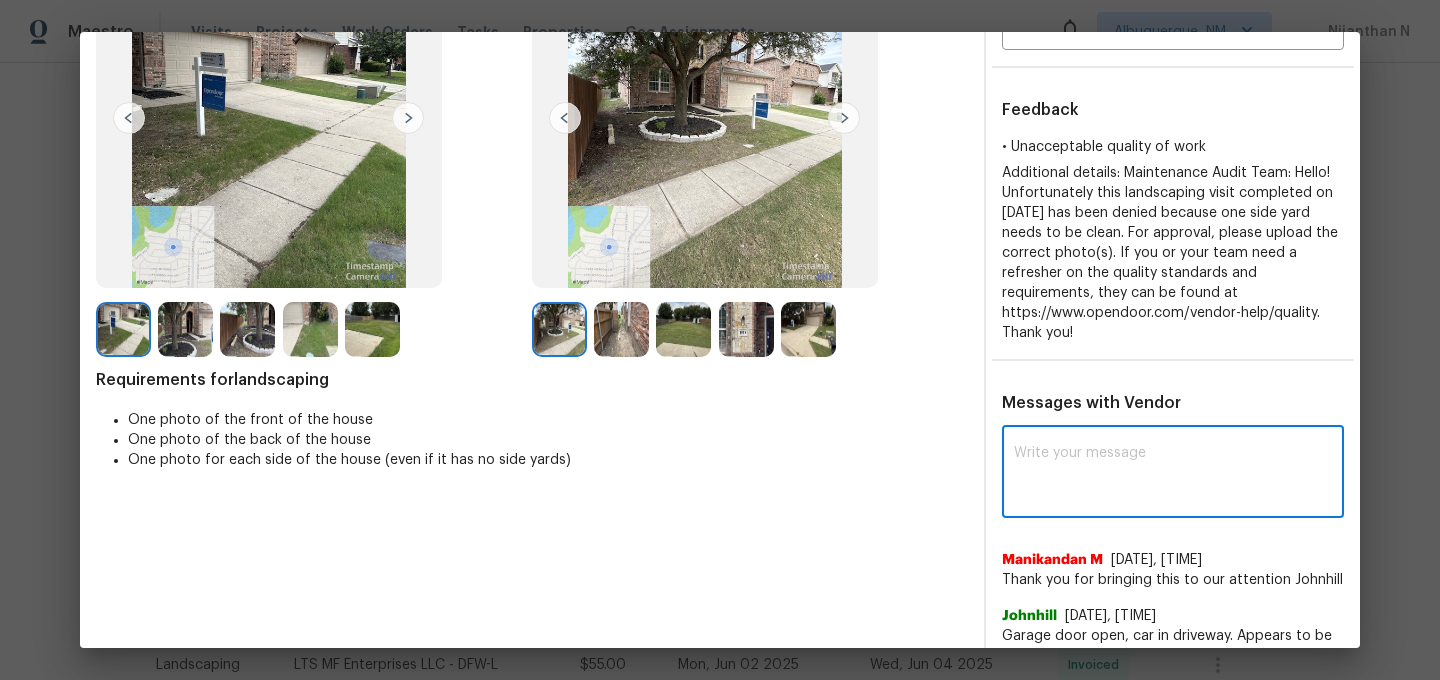 paste on "Maintenance Audit Team: Hello! Thank you for the feedback after further review this visit was approved." 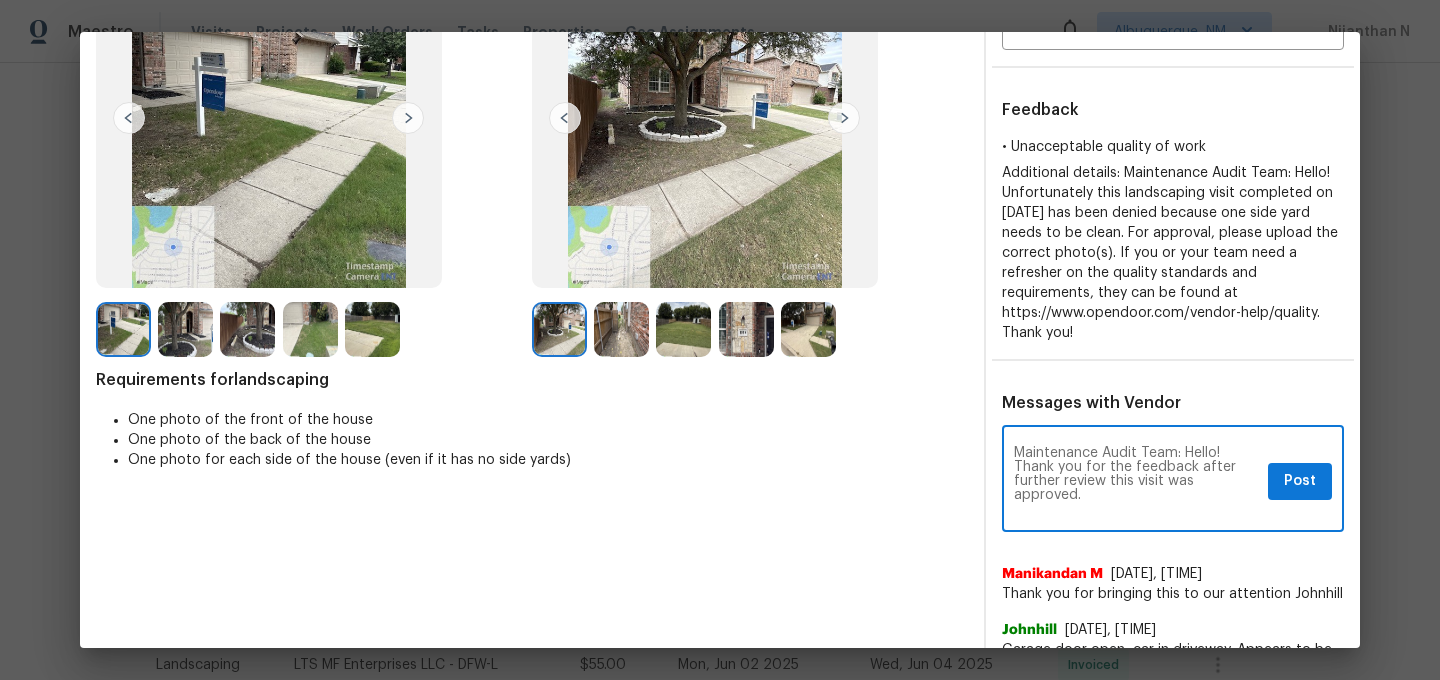 scroll, scrollTop: 0, scrollLeft: 0, axis: both 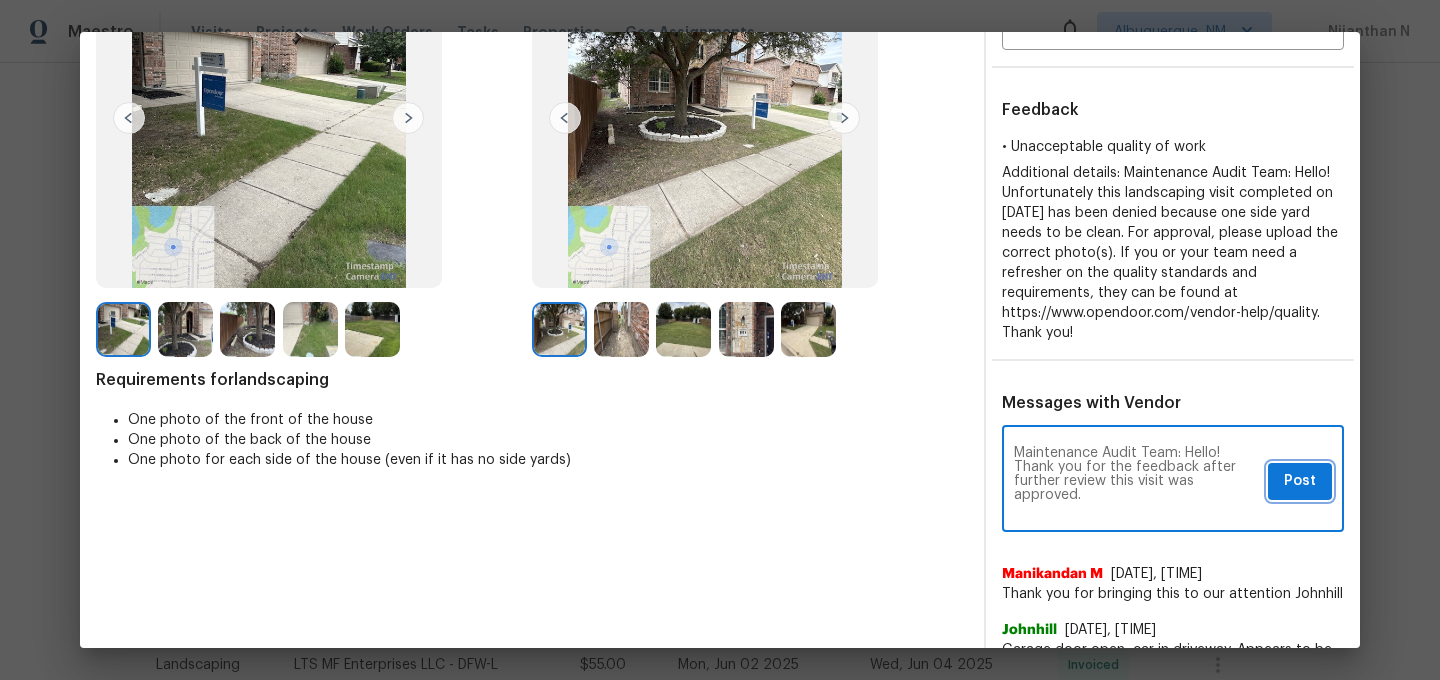 click on "Post" at bounding box center [1300, 481] 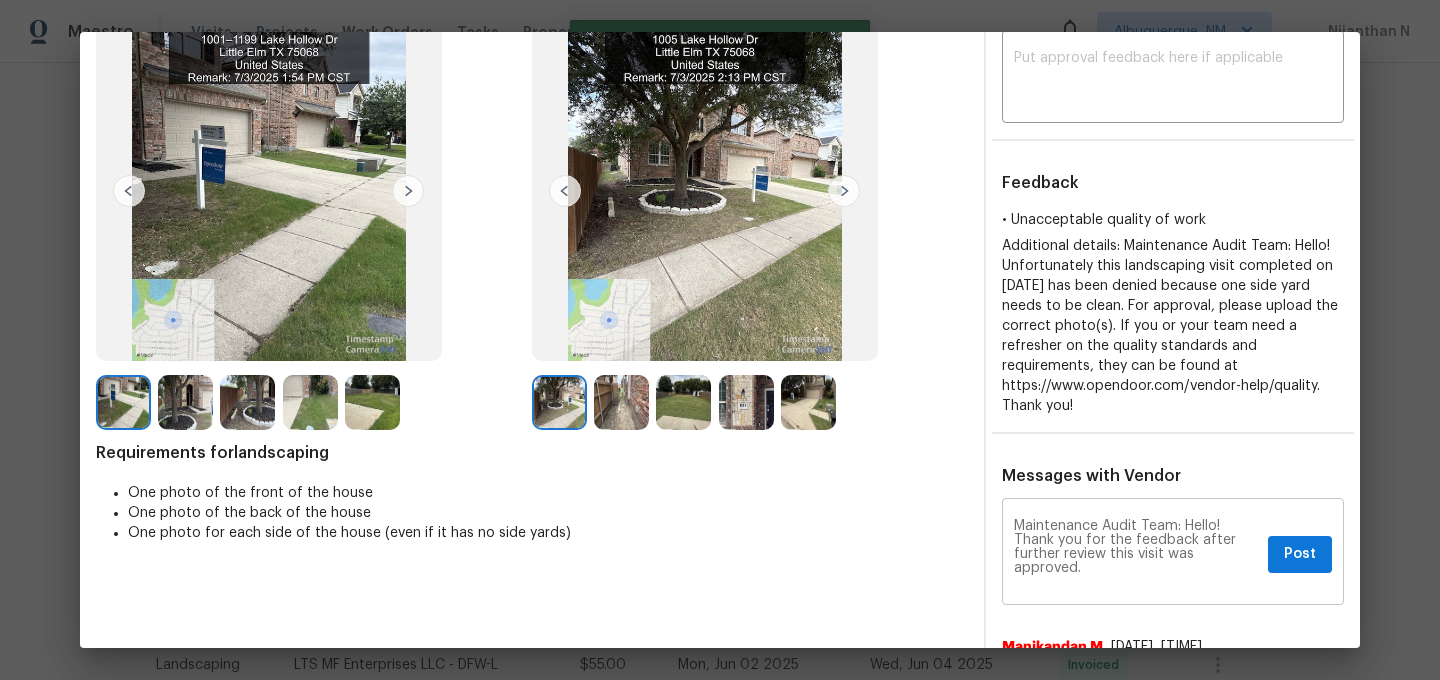 scroll, scrollTop: 0, scrollLeft: 0, axis: both 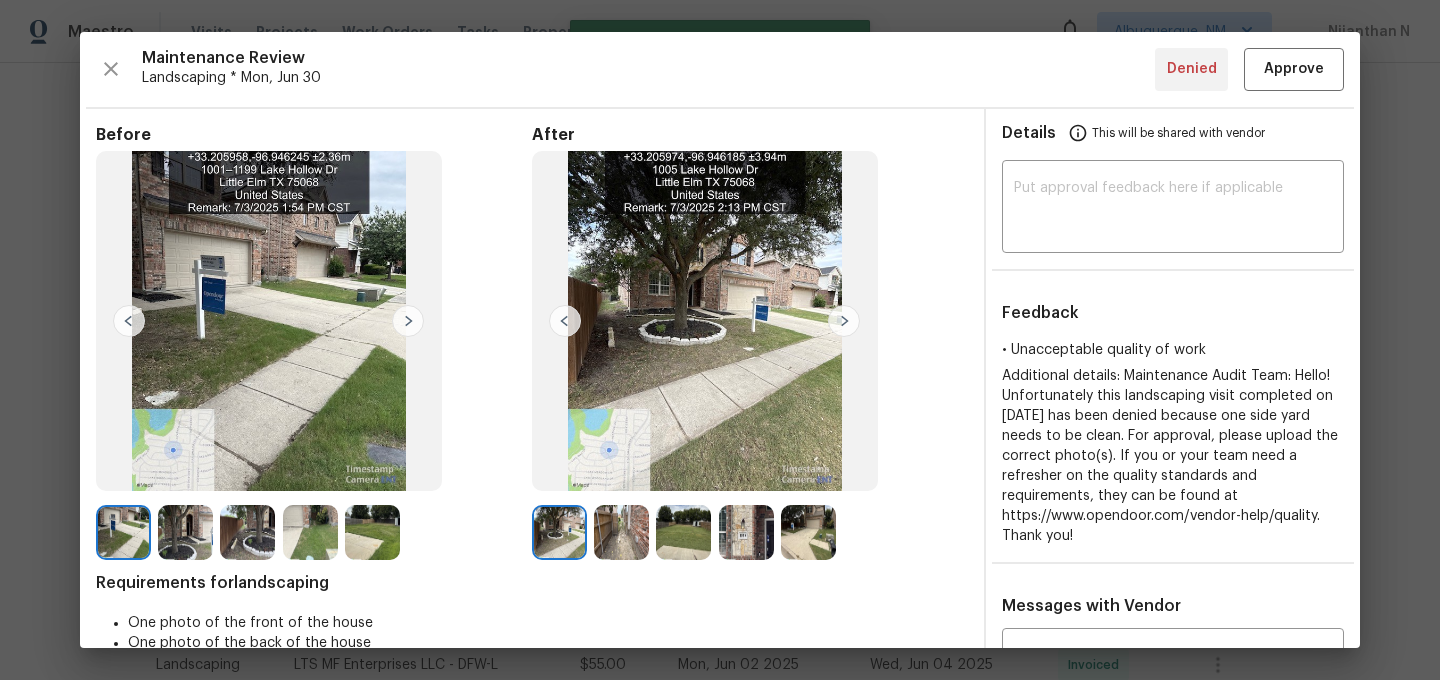 type 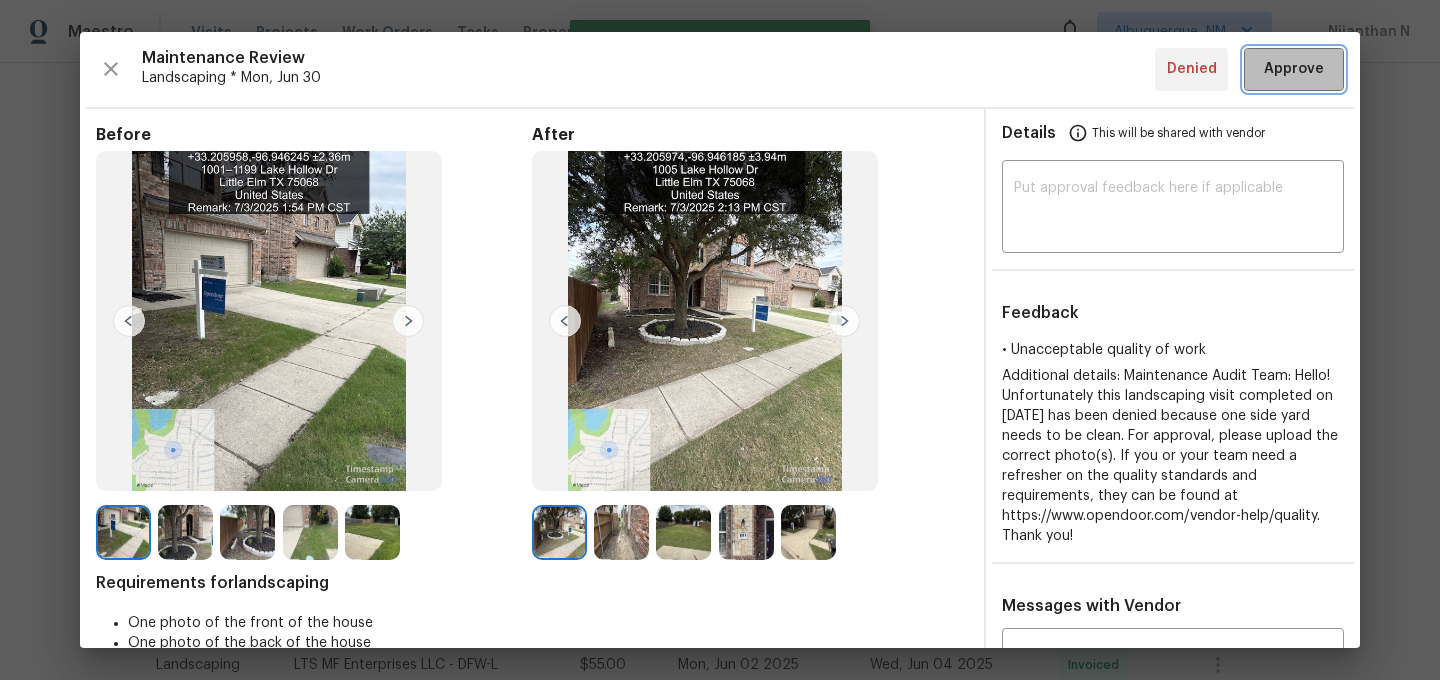 click on "Approve" at bounding box center (1294, 69) 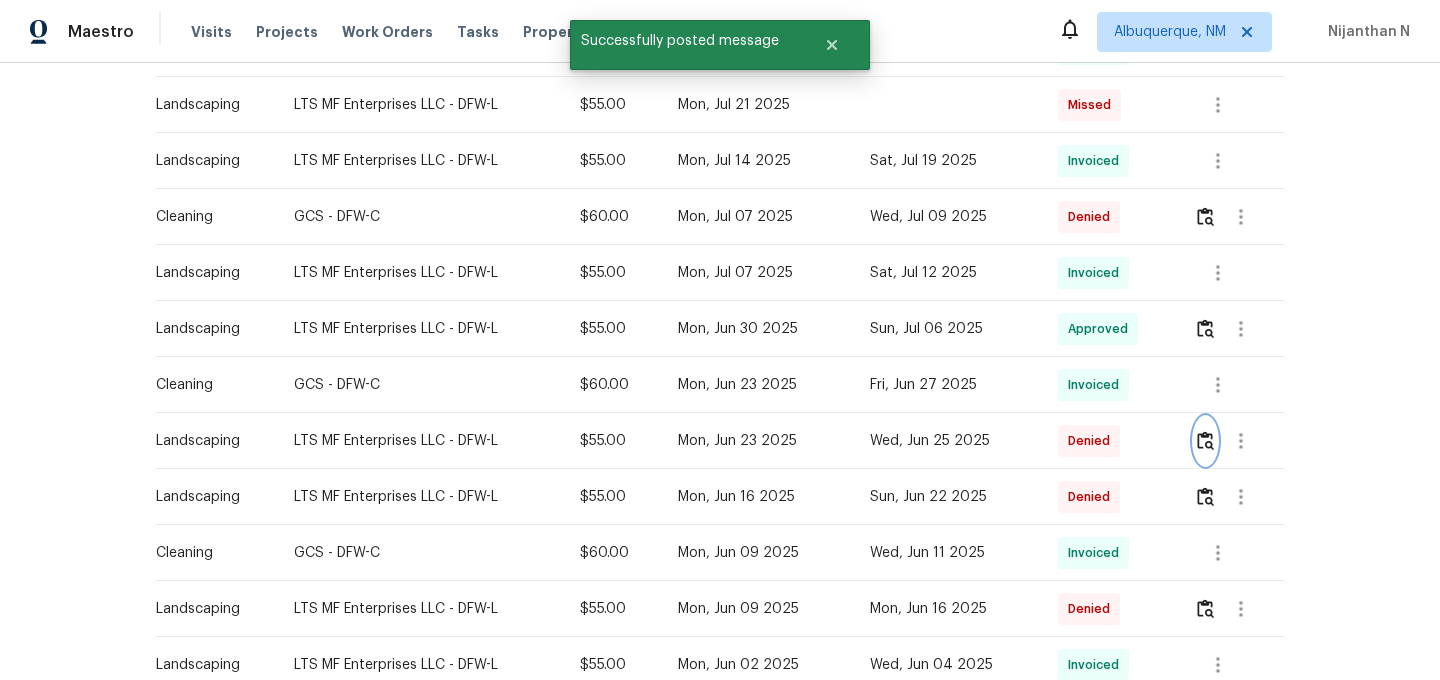 click at bounding box center [1205, 440] 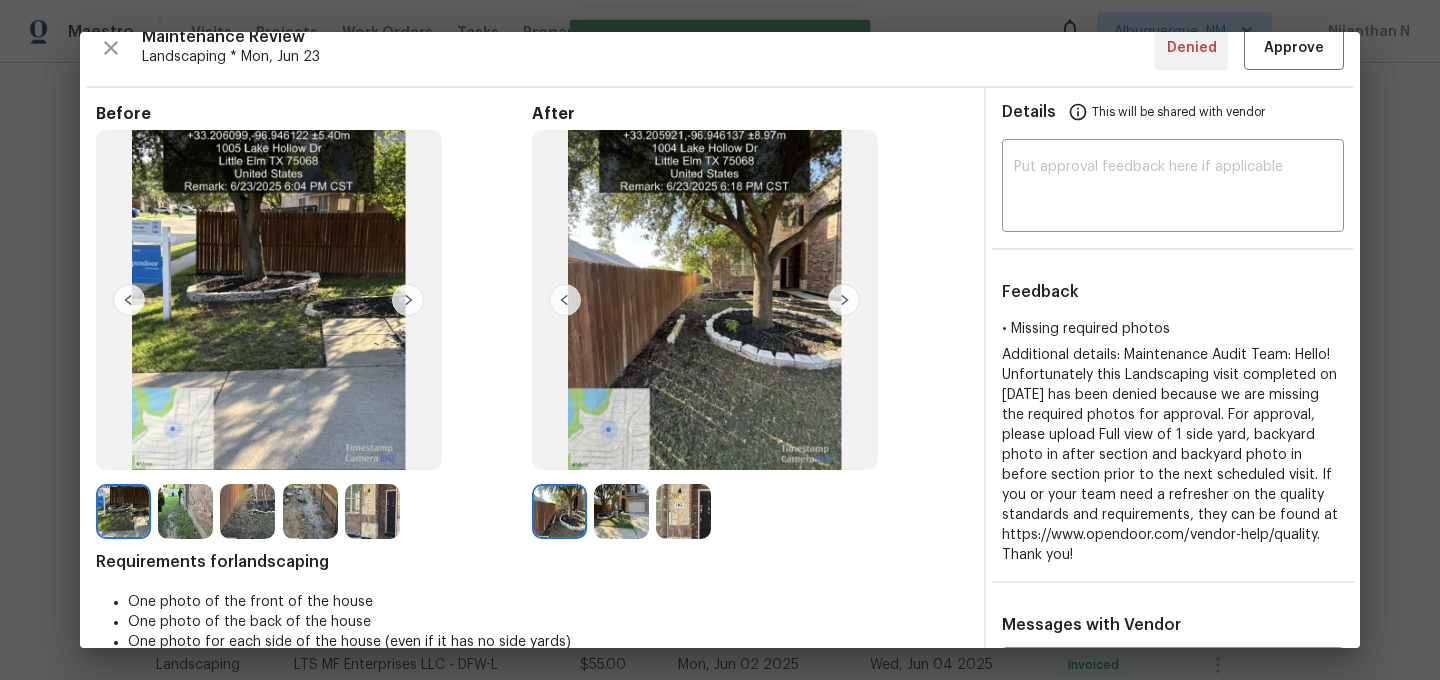 scroll, scrollTop: 0, scrollLeft: 0, axis: both 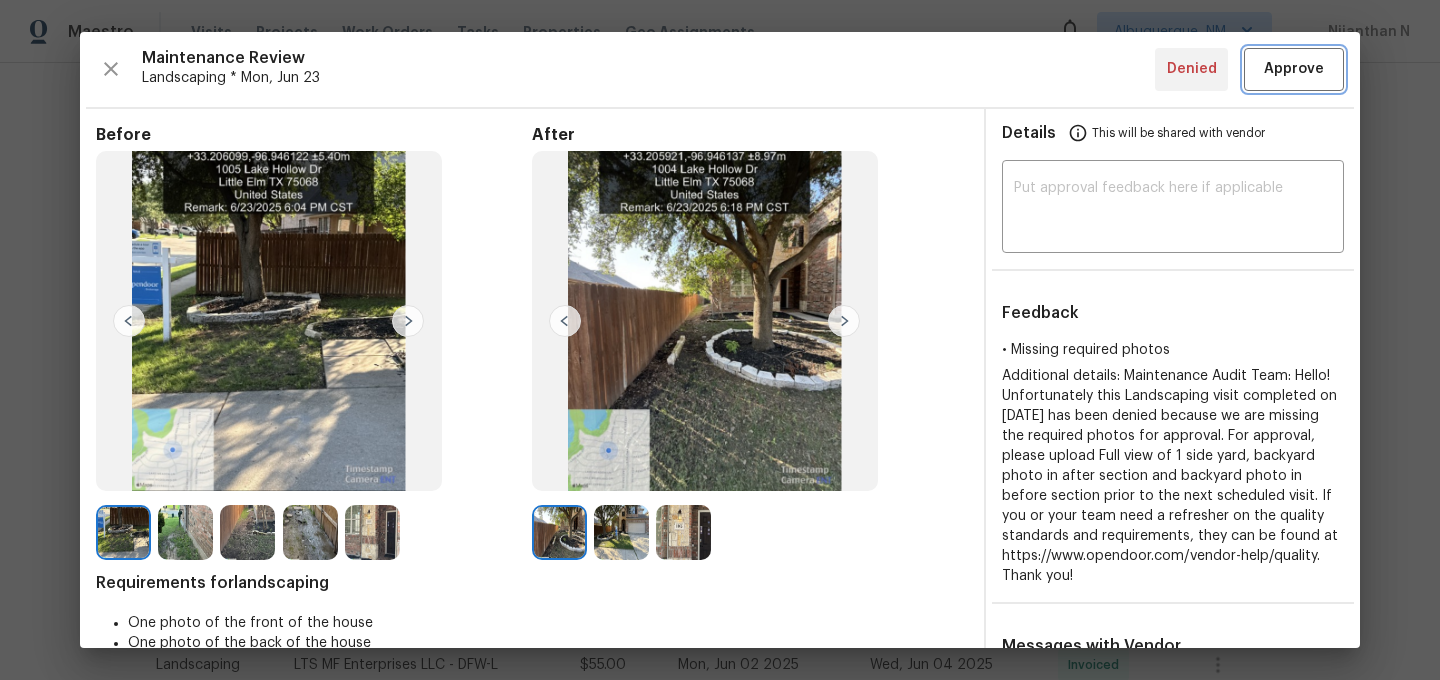click on "Approve" at bounding box center (1294, 69) 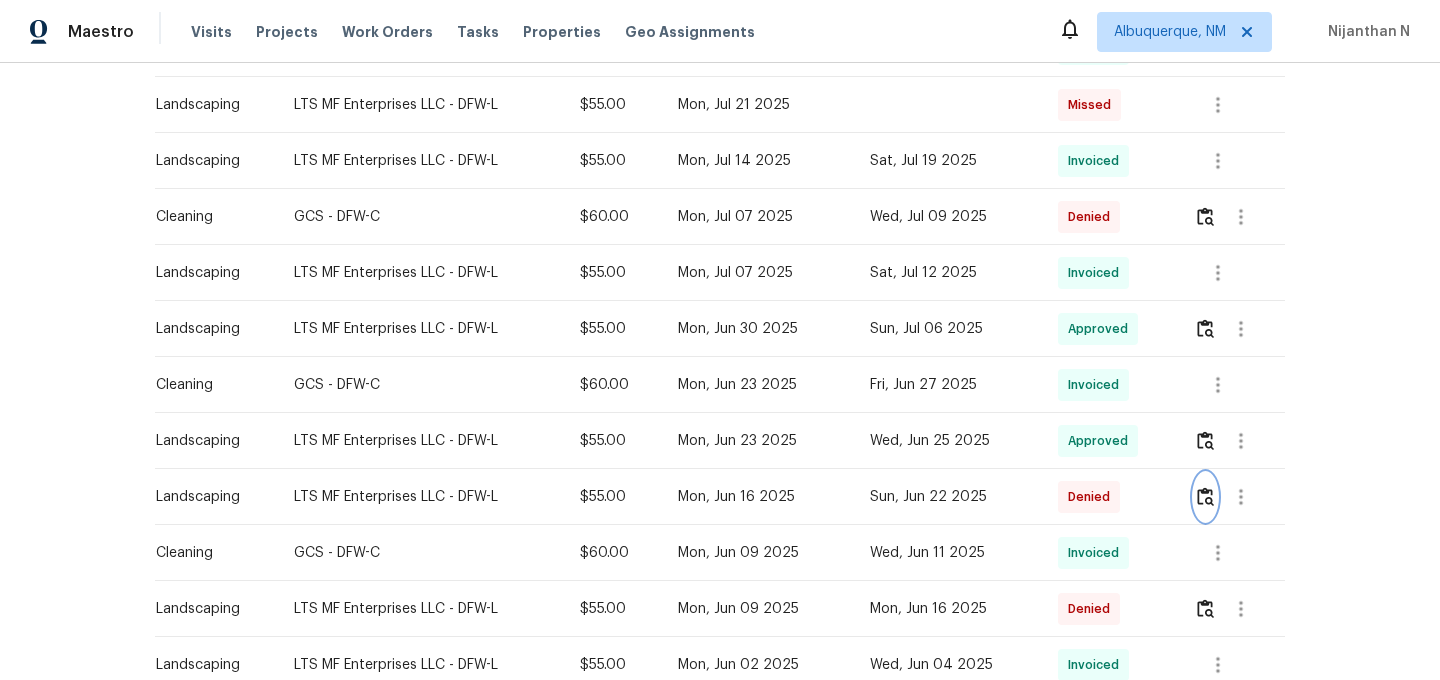 click at bounding box center (1205, 496) 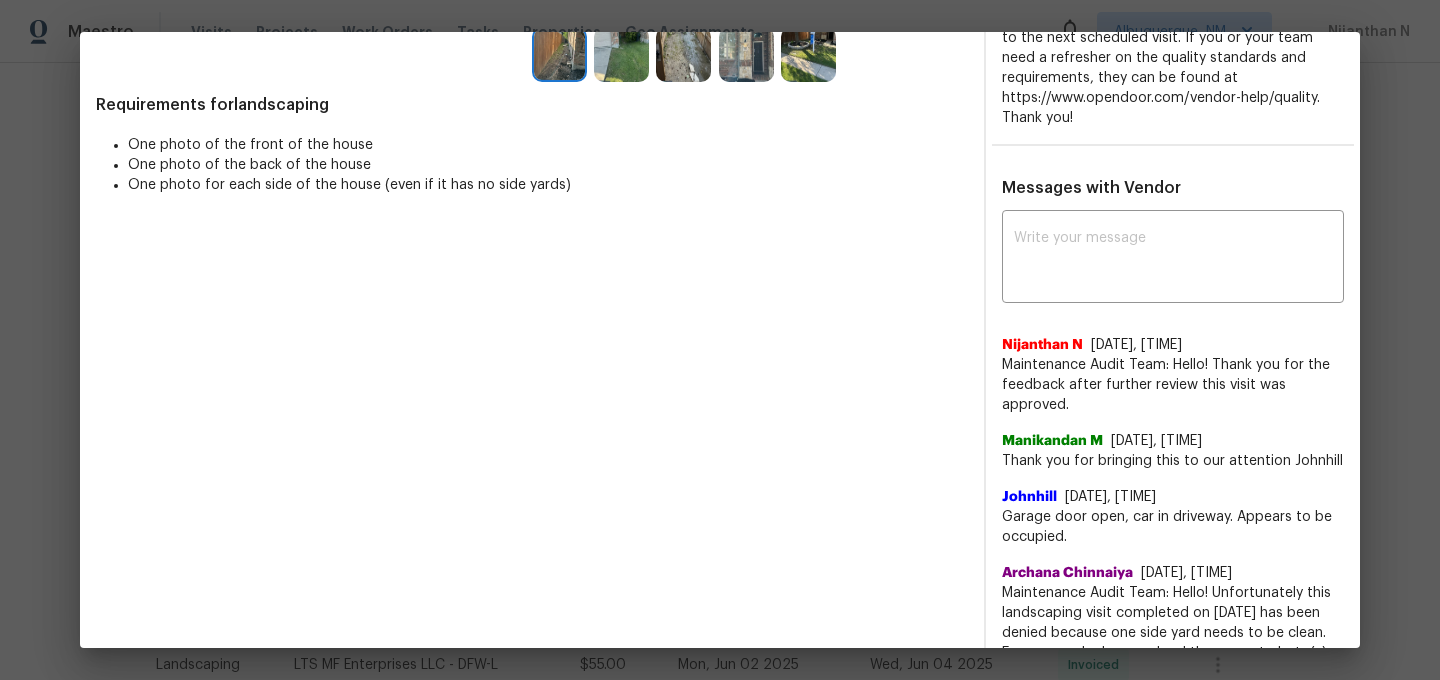 scroll, scrollTop: 0, scrollLeft: 0, axis: both 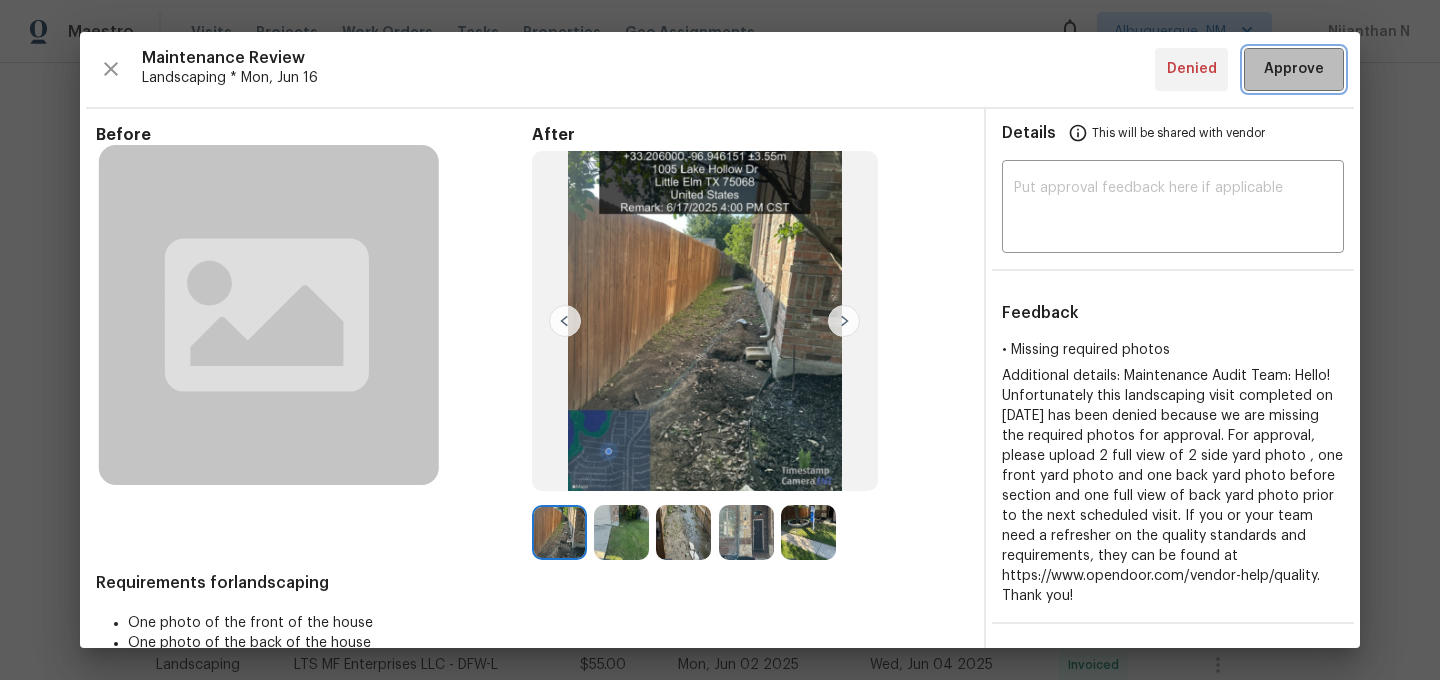 click on "Approve" at bounding box center [1294, 69] 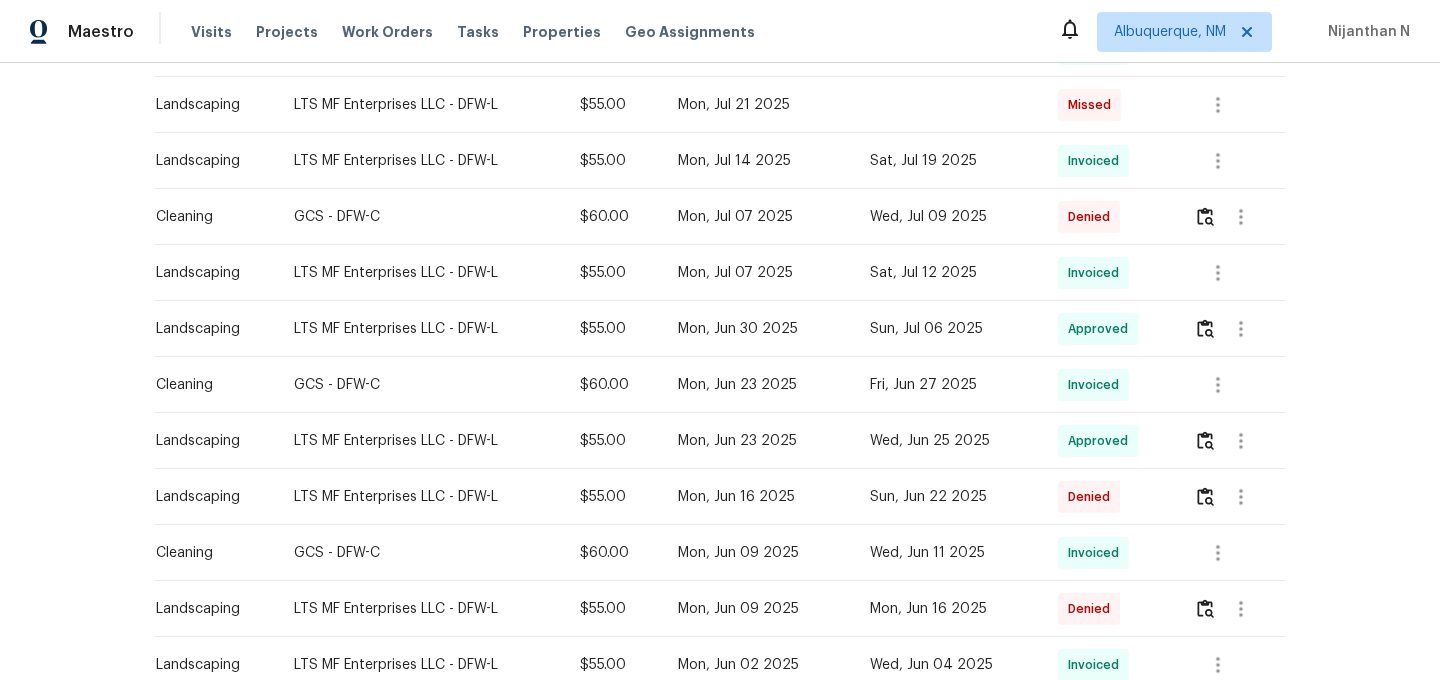 click on "Back to all projects 1005 Lake Hollow Dr, Little Elm, TX 75068 4 Beds | 3 1/2 Baths | Total: 3088 ft² | Above Grade: 3088 ft² | Basement Finished: N/A | 2007 Not seen today Mark Seen Actions Last Visit Date 7/23/2025  by  Alicia Anices   Project Listed   4/24/2025  -  4/25/2025 Complete Visits Work Orders Maintenance Notes Condition Adjustments Costs Photos Floor Plans Cases Type Vendor Cost Due Date Completed On Status Actions Landscaping LTS MF Enterprises LLC - DFW-L $55.00 Mon, Aug 18 2025 Pending Cleaning GCS - DFW-C $60.00 Mon, Aug 18 2025 Pending Landscaping LTS MF Enterprises LLC - DFW-L $55.00 Mon, Aug 11 2025 Pending Cleaning GCS - DFW-C $60.00 Mon, Aug 04 2025 Pending Landscaping LTS MF Enterprises LLC - DFW-L $55.00 Mon, Aug 04 2025 Tue, Aug 05 2025 Approved Landscaping LTS MF Enterprises LLC - DFW-L $55.00 Mon, Jul 28 2025 Sun, Aug 03 2025 Invoiced Cleaning GCS - DFW-C $60.00 Mon, Jul 21 2025 Wed, Jul 23 2025 Invoiced Landscaping LTS MF Enterprises LLC - DFW-L $55.00 Mon, Jul 21 2025 Missed" at bounding box center (720, 371) 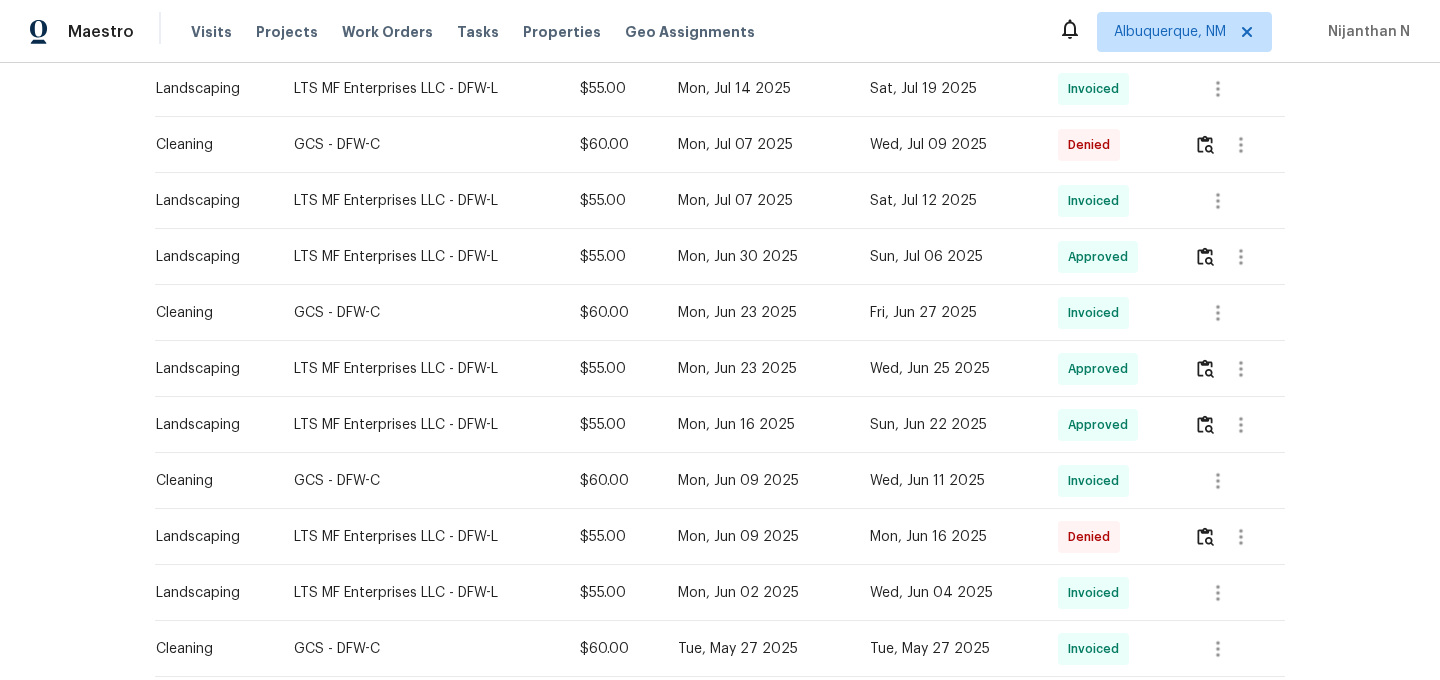 scroll, scrollTop: 866, scrollLeft: 0, axis: vertical 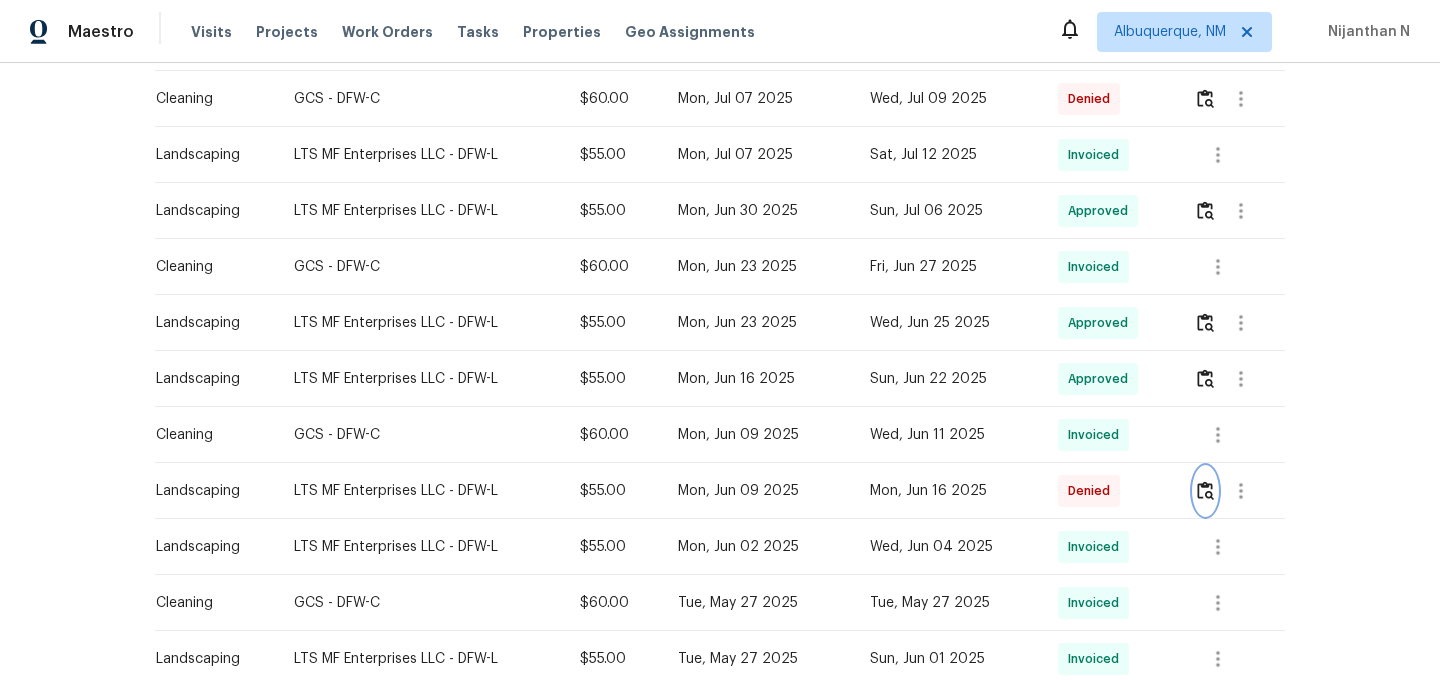 click at bounding box center (1205, 490) 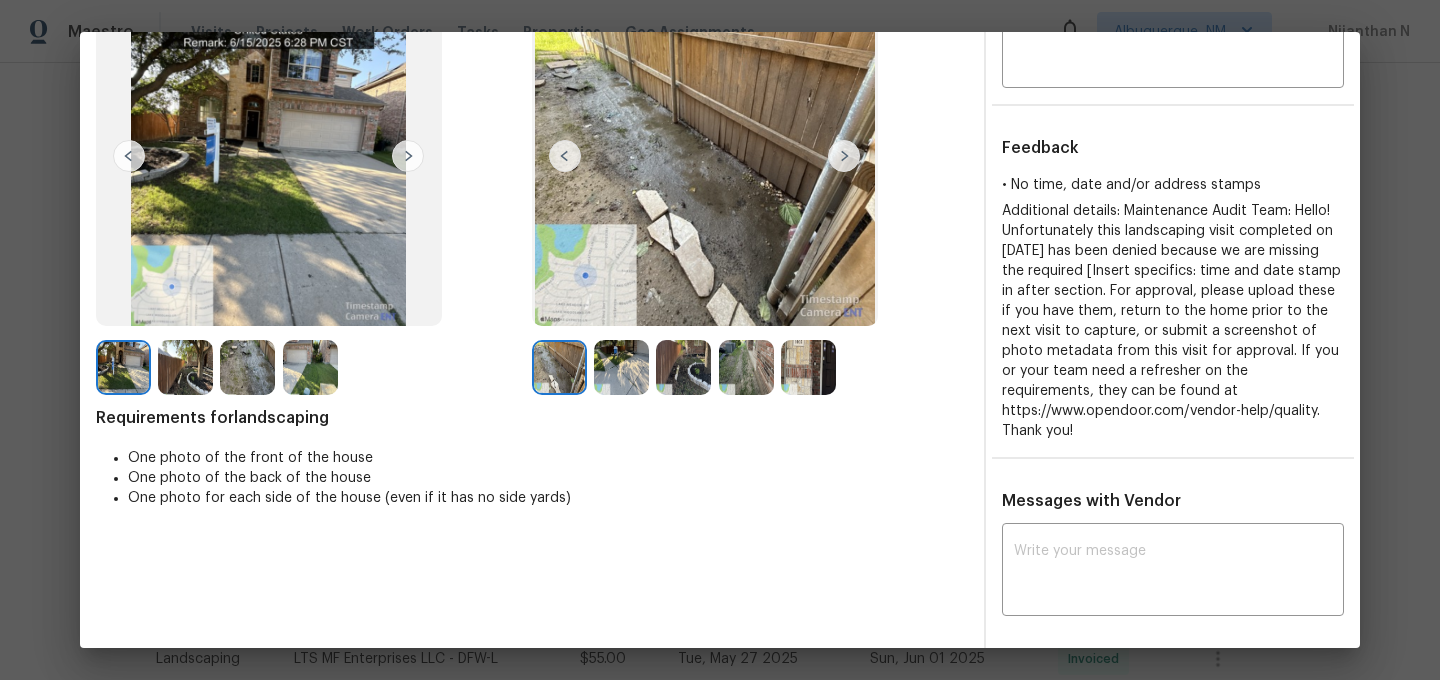 scroll, scrollTop: 0, scrollLeft: 0, axis: both 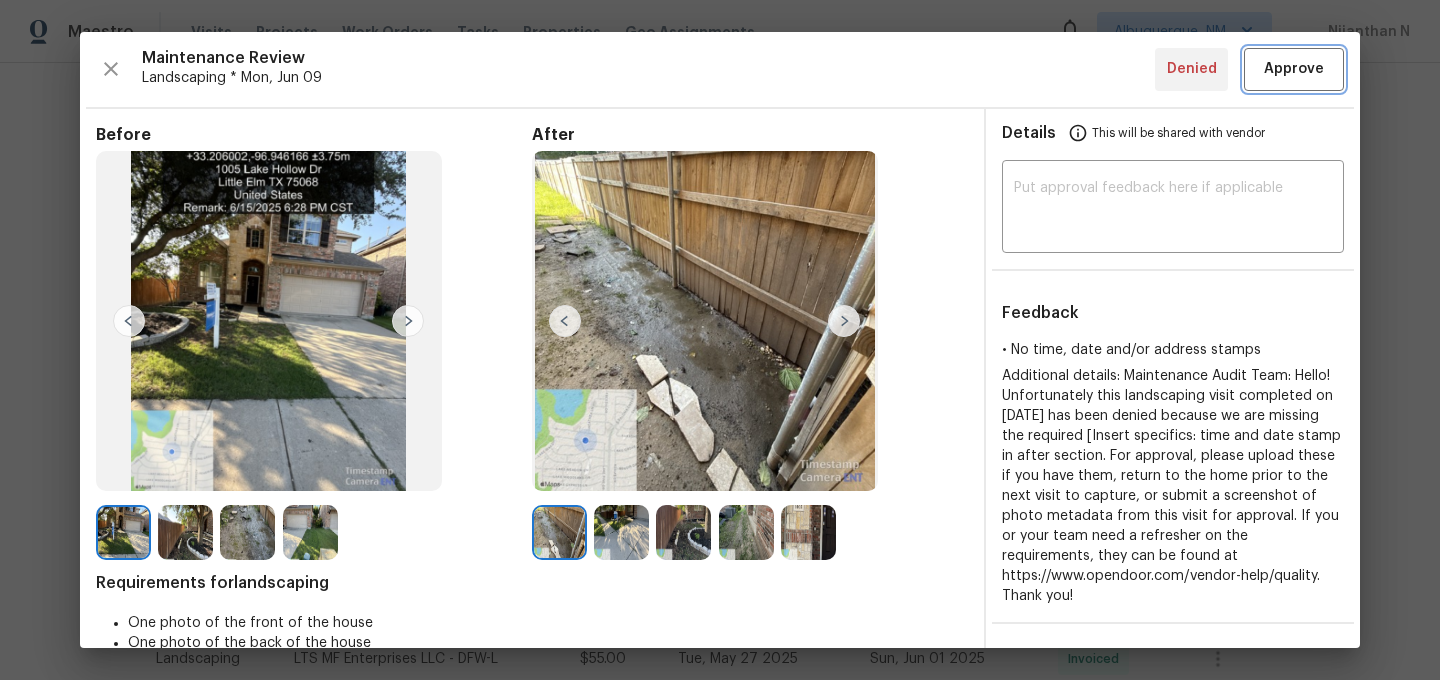 click on "Approve" at bounding box center [1294, 69] 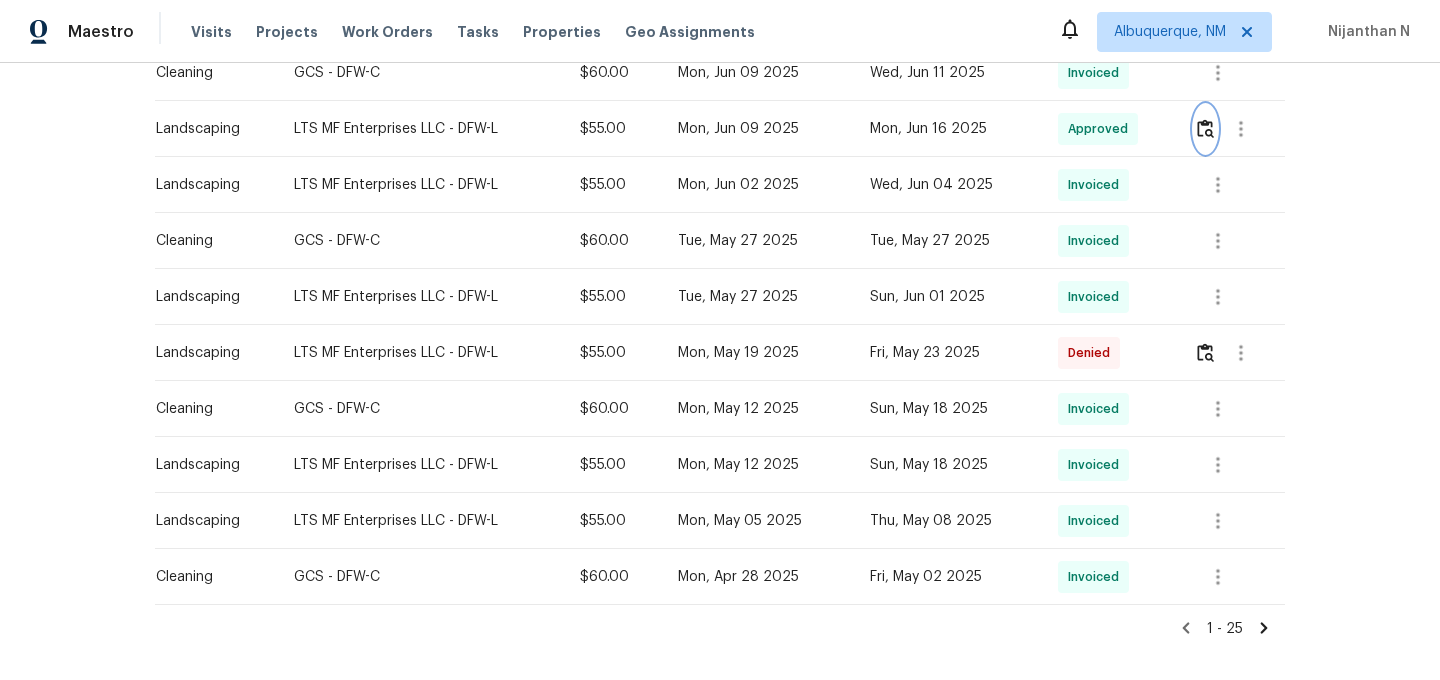 scroll, scrollTop: 1231, scrollLeft: 0, axis: vertical 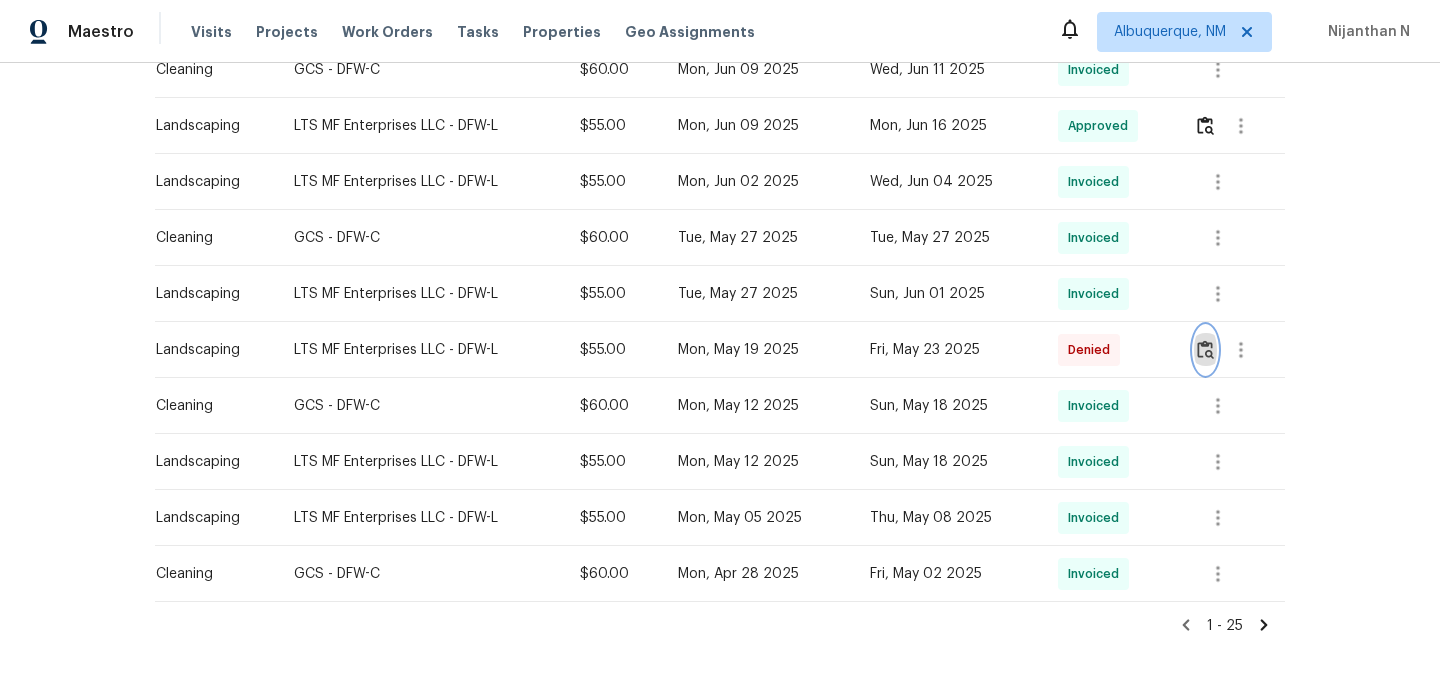 click at bounding box center [1205, 349] 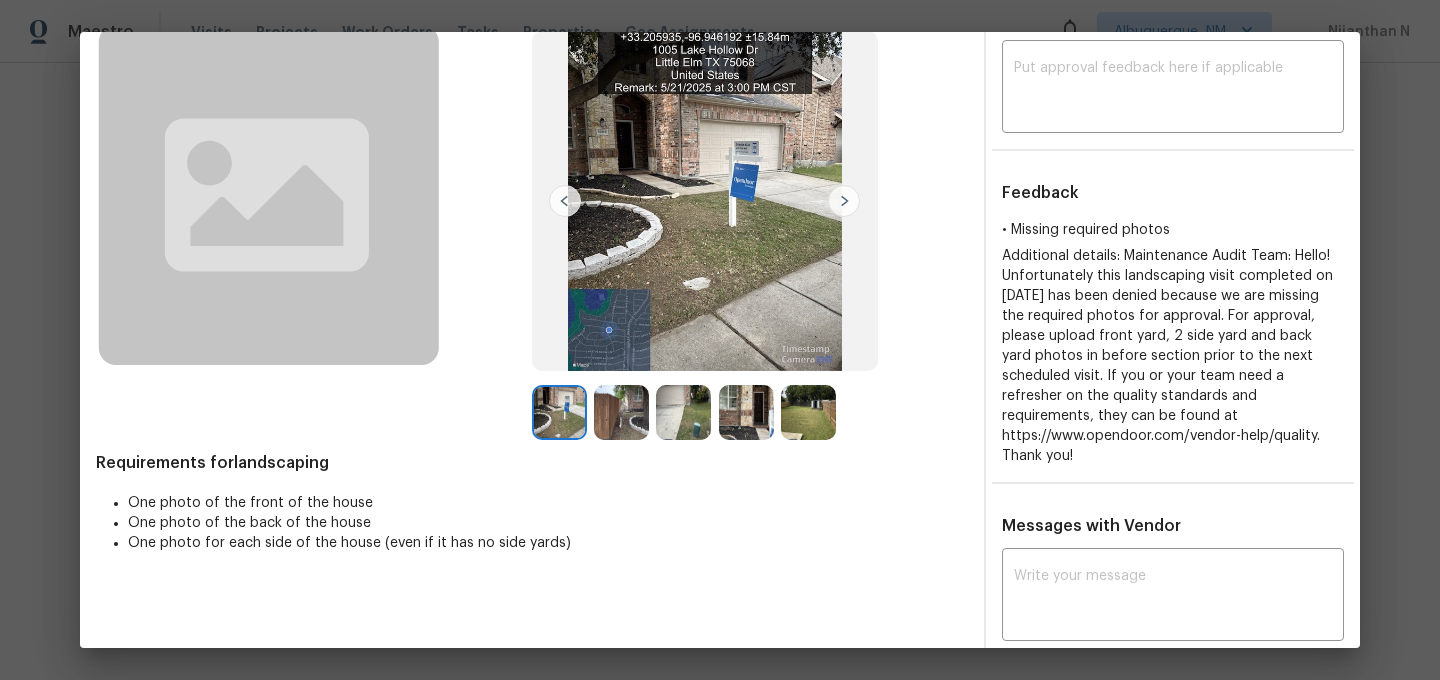 scroll, scrollTop: 0, scrollLeft: 0, axis: both 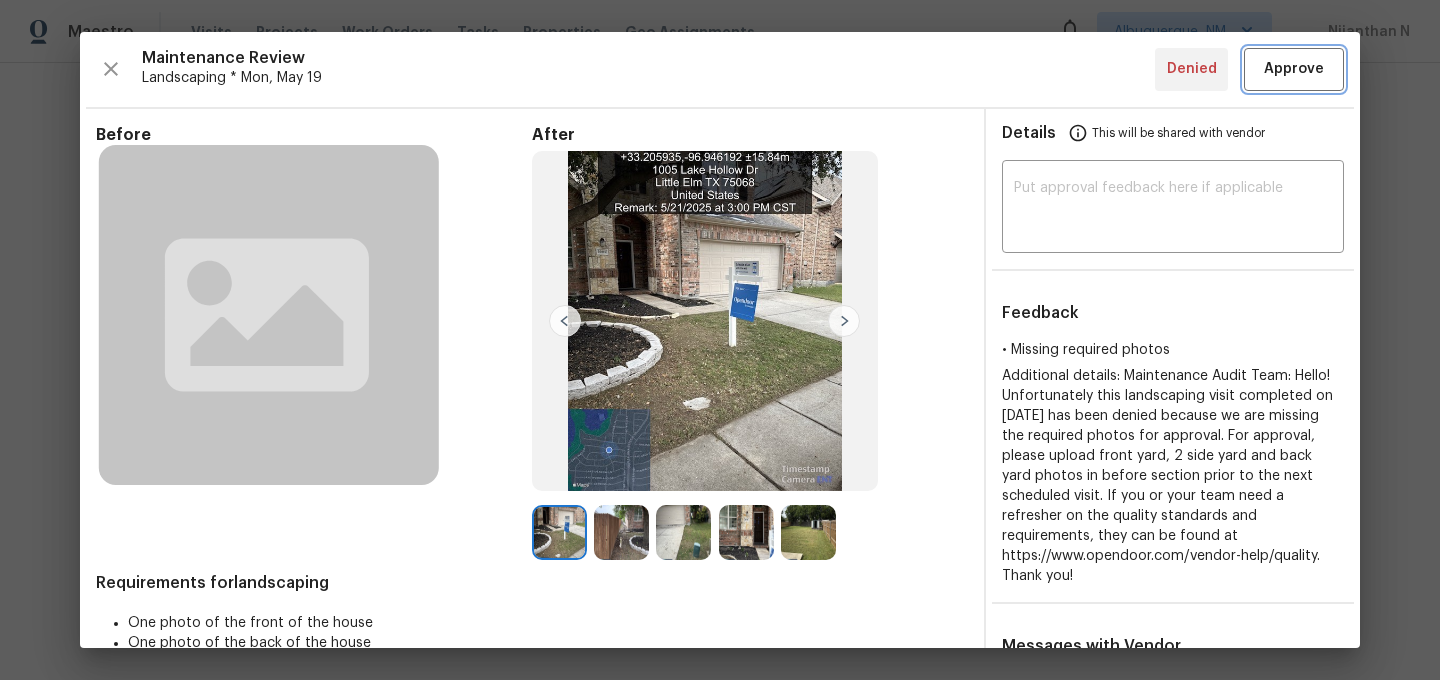 click on "Approve" at bounding box center (1294, 69) 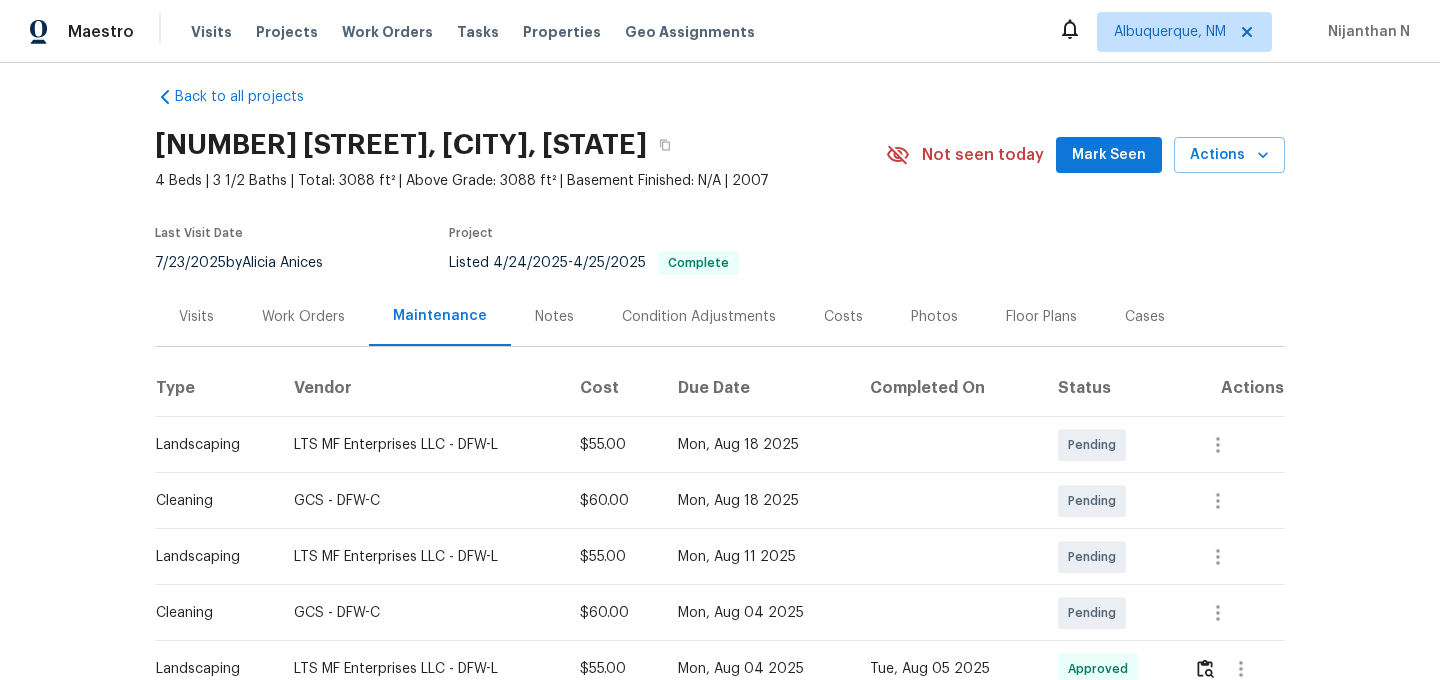 scroll, scrollTop: 0, scrollLeft: 0, axis: both 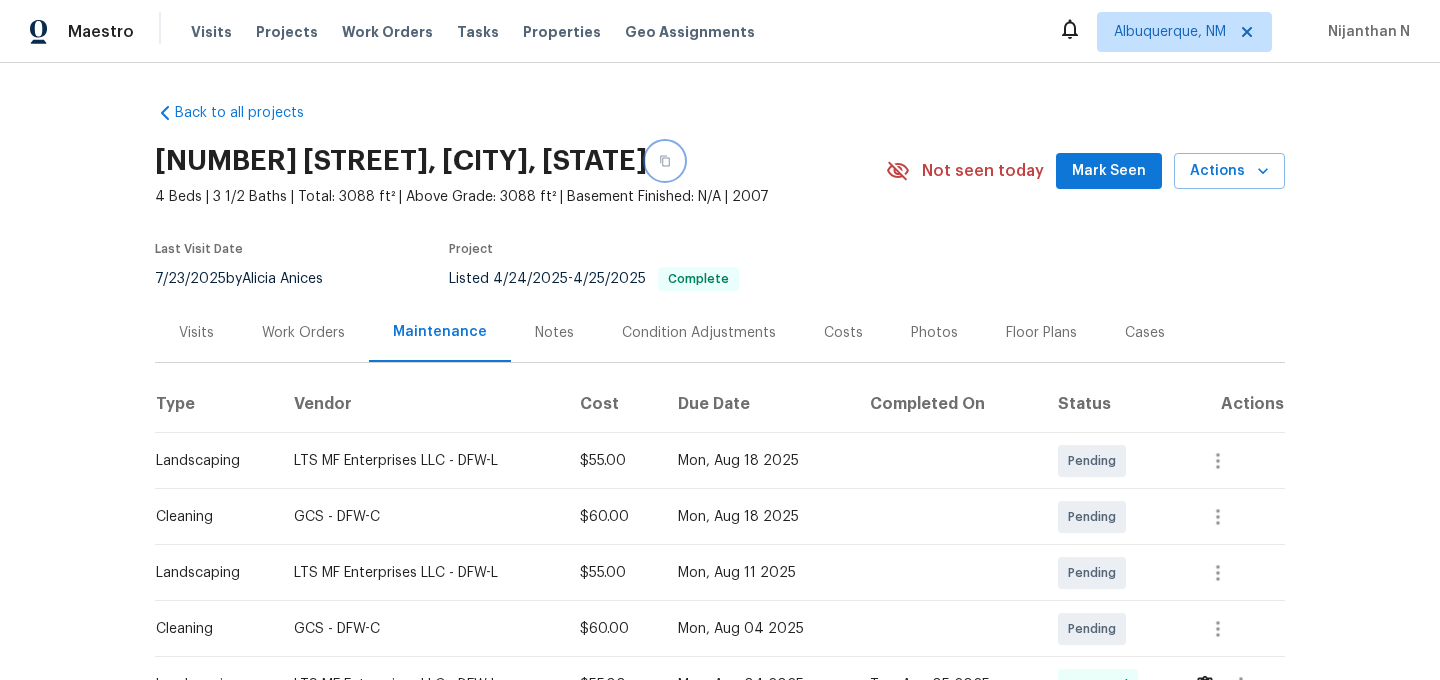 click 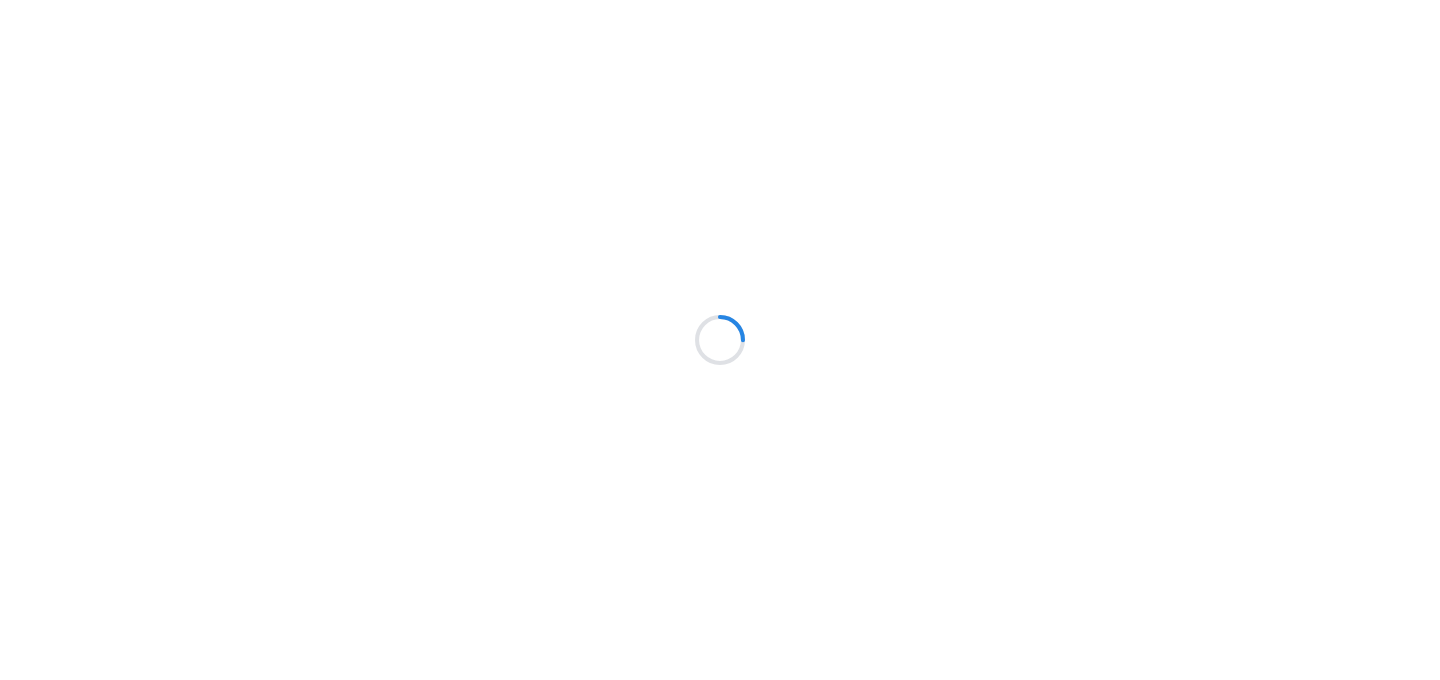 scroll, scrollTop: 0, scrollLeft: 0, axis: both 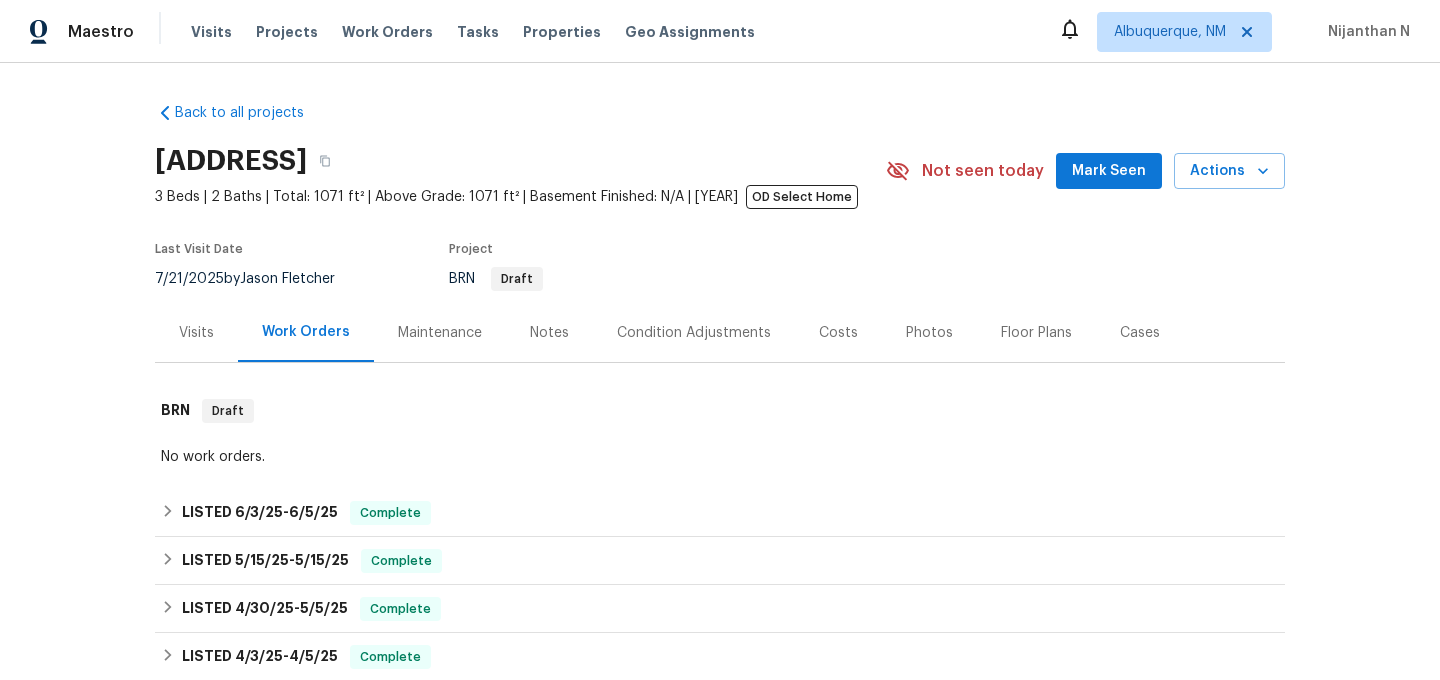 click on "Maintenance" at bounding box center (440, 333) 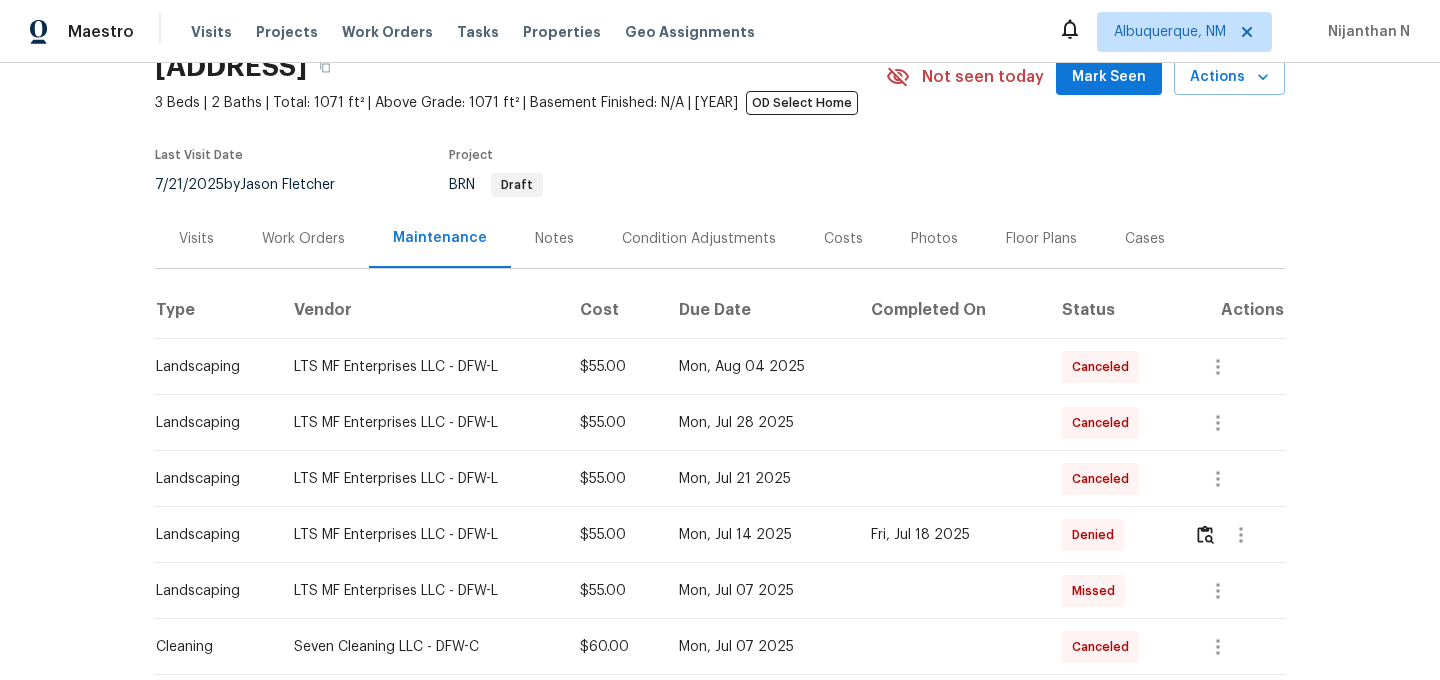 scroll, scrollTop: 196, scrollLeft: 0, axis: vertical 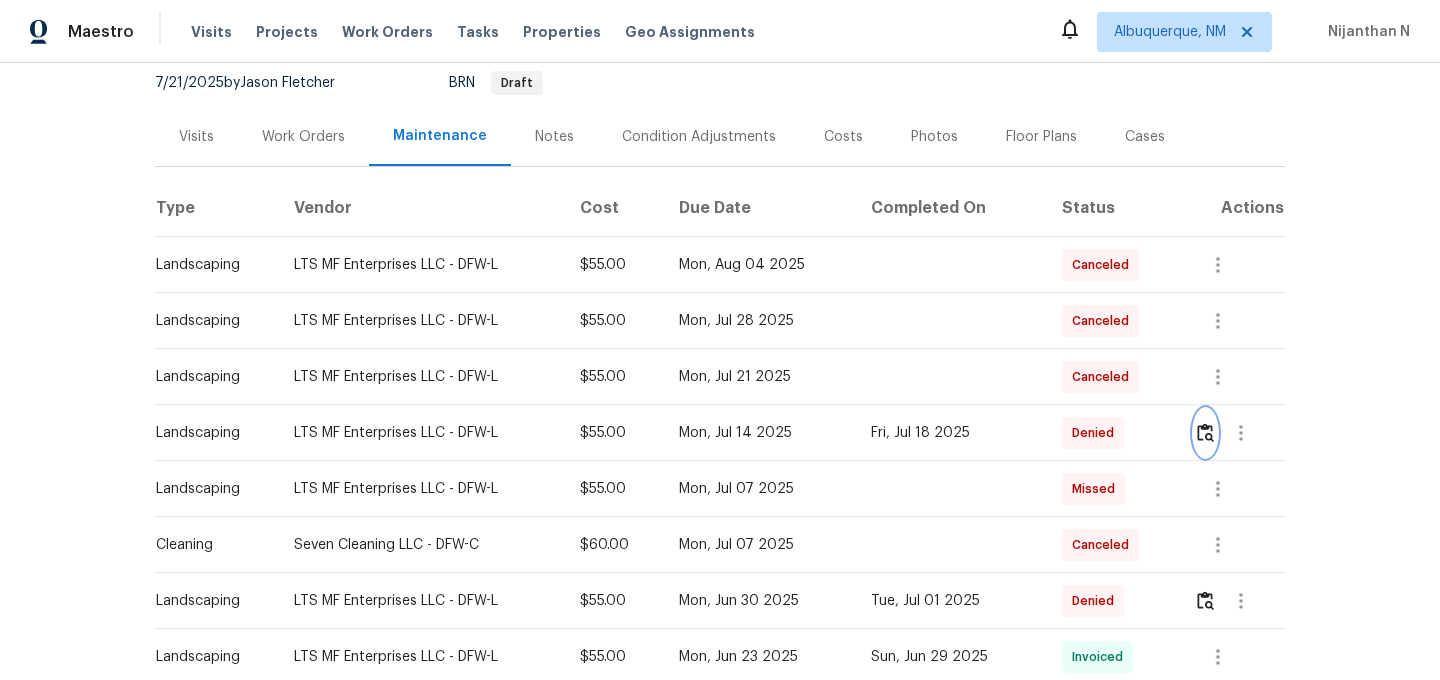 click at bounding box center (1205, 432) 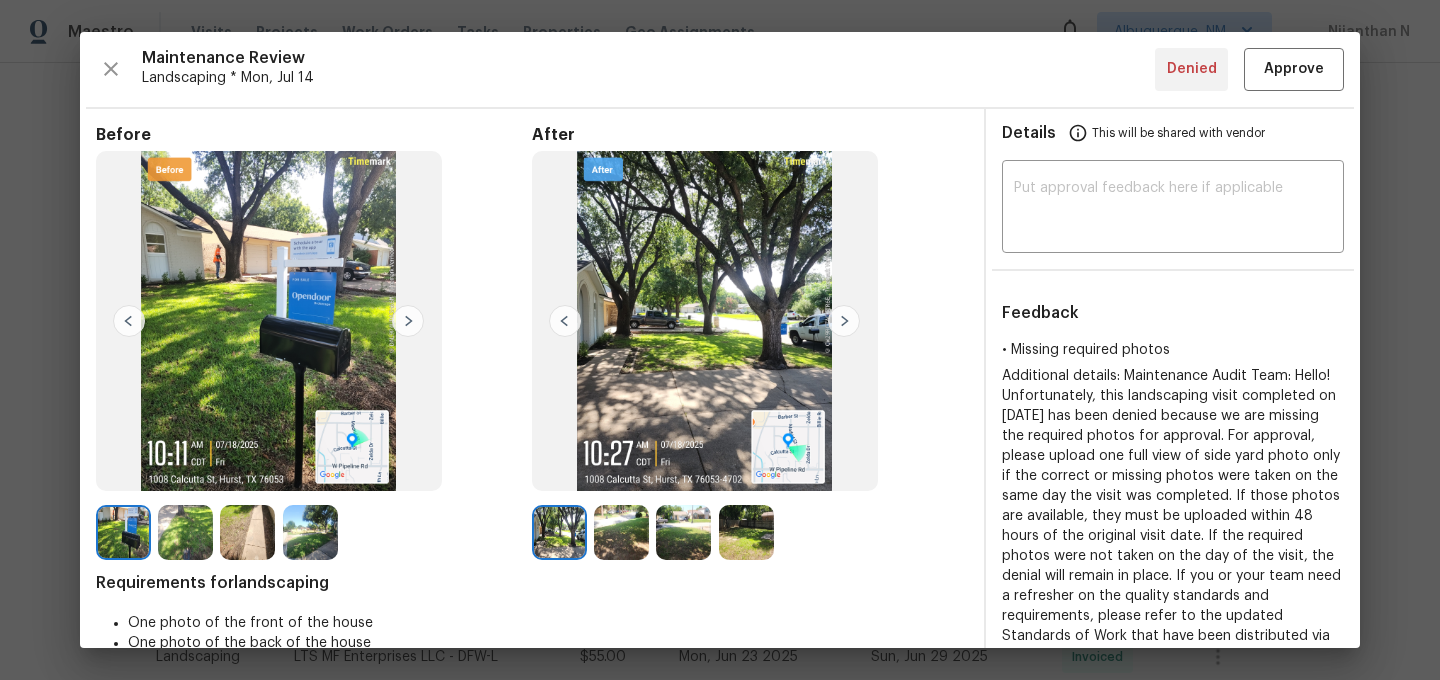 scroll, scrollTop: 0, scrollLeft: 73, axis: horizontal 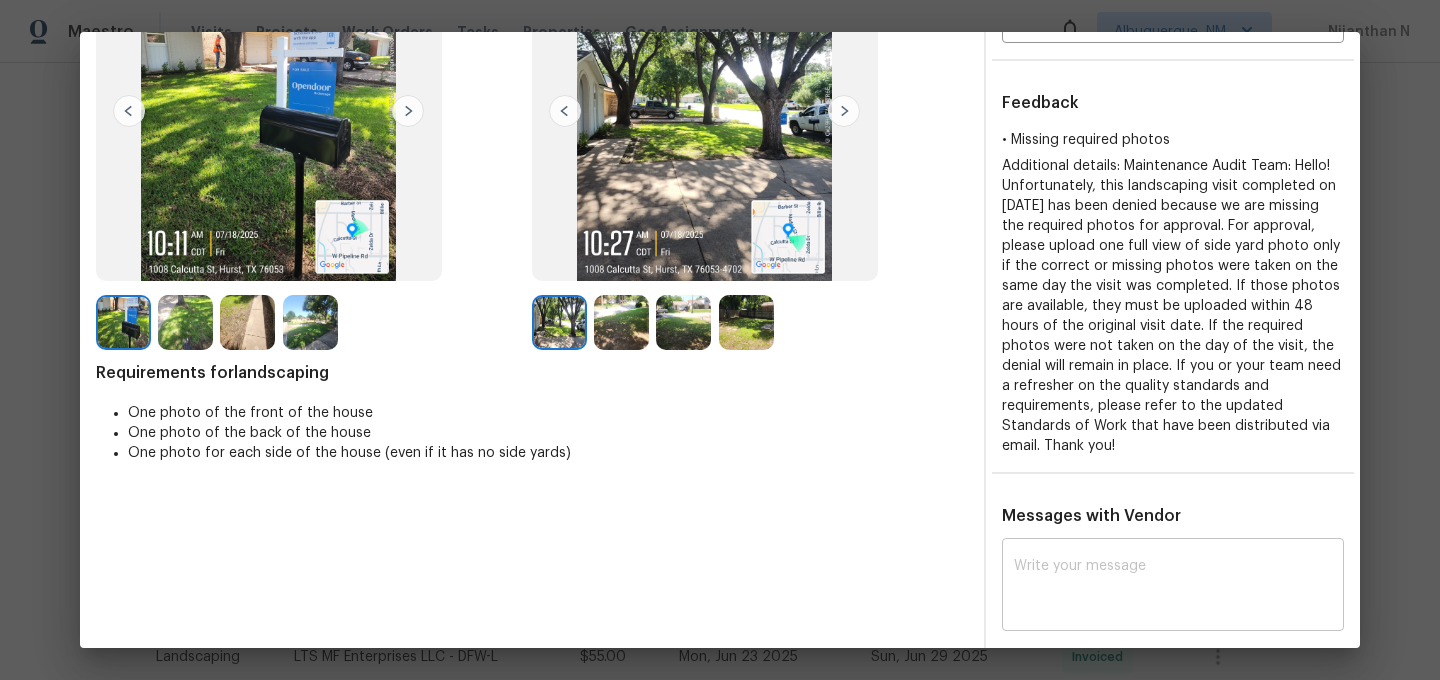 click at bounding box center [1173, 587] 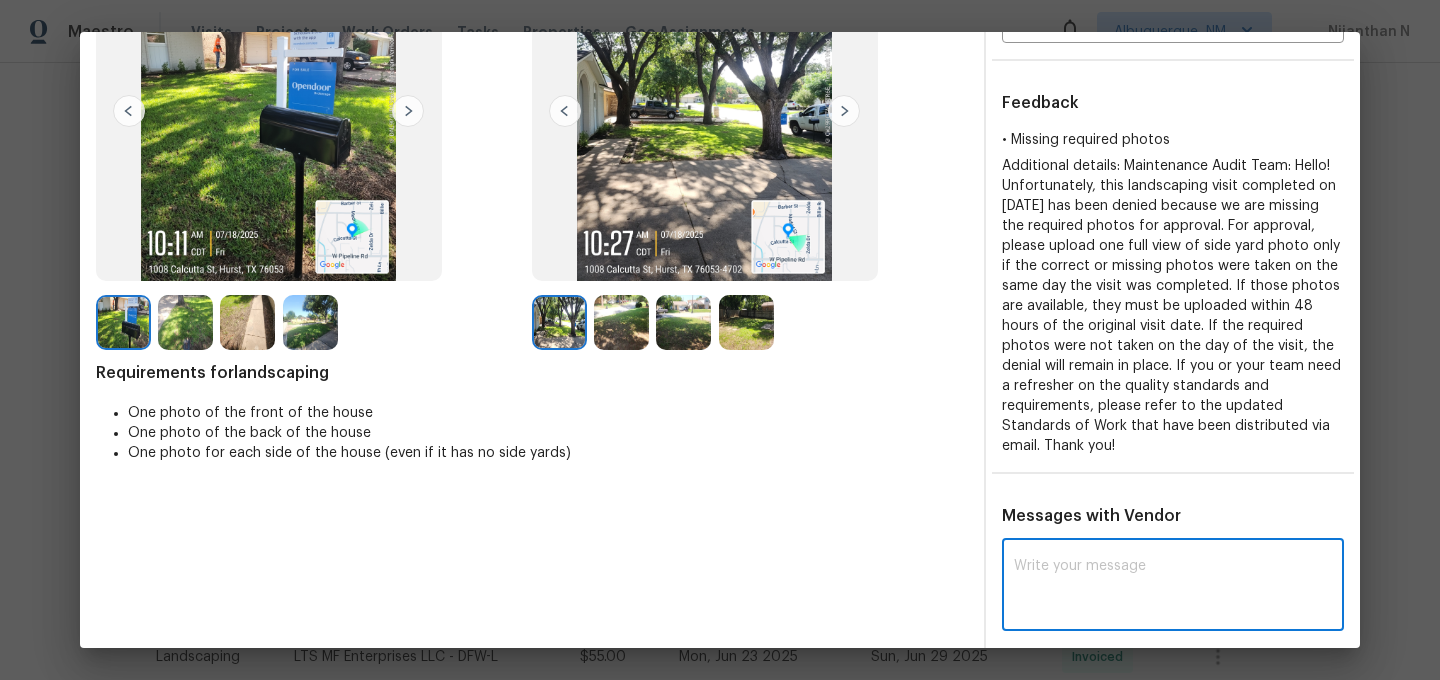 paste on "Maintenance Audit Team: Hello! Thank you for the feedback after further review this visit was approved." 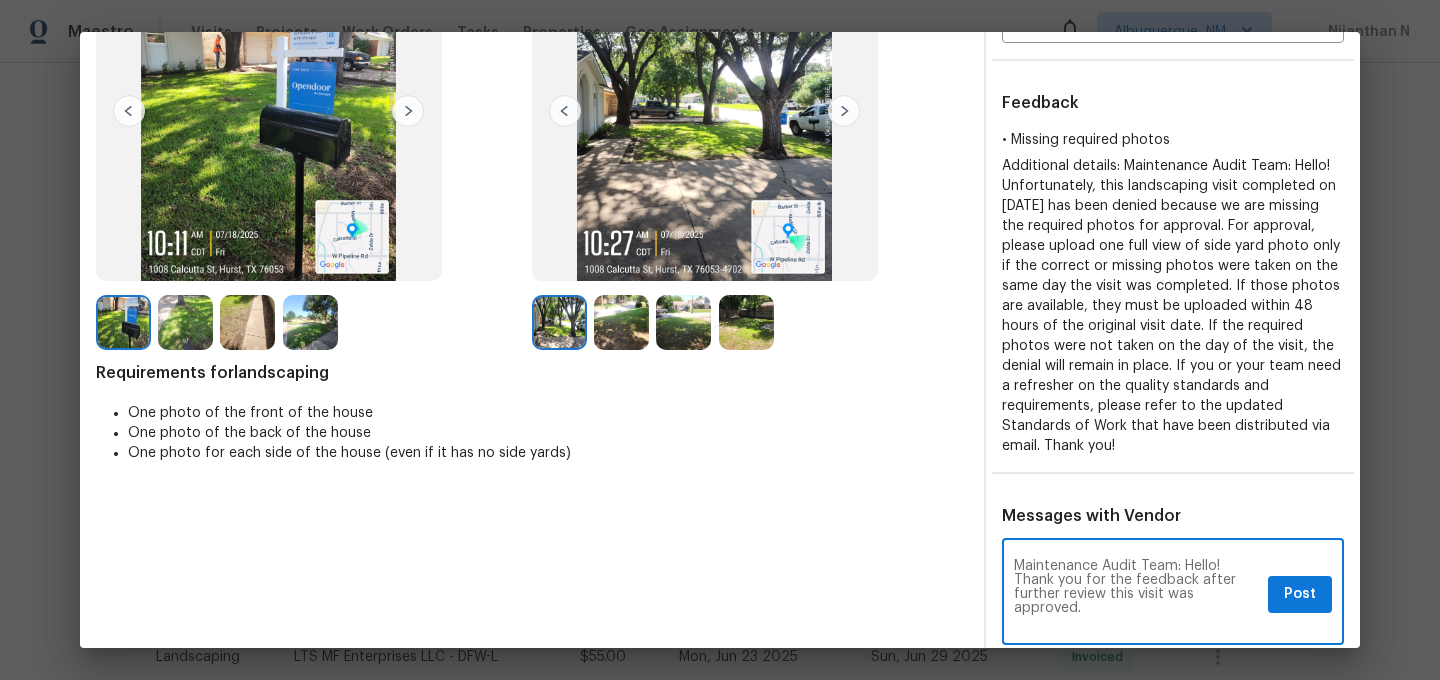 scroll, scrollTop: 0, scrollLeft: 0, axis: both 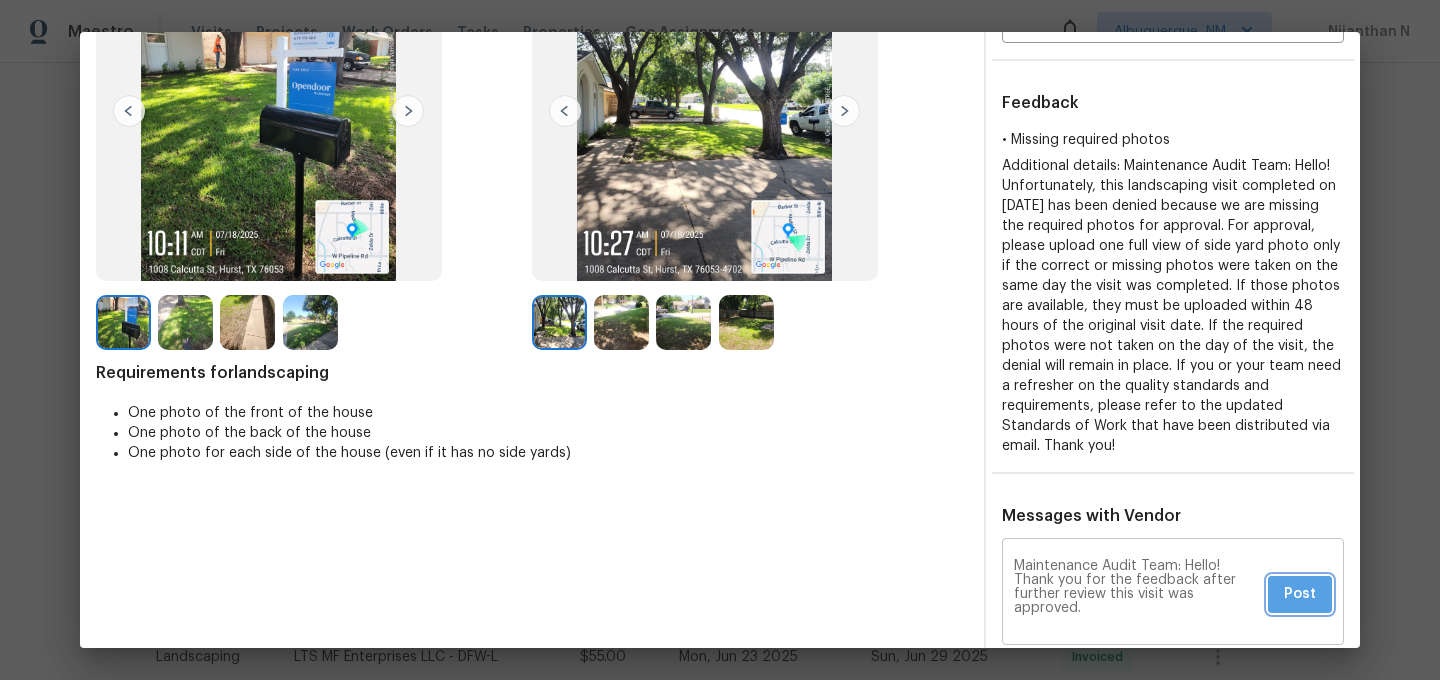 click on "Post" at bounding box center (1300, 594) 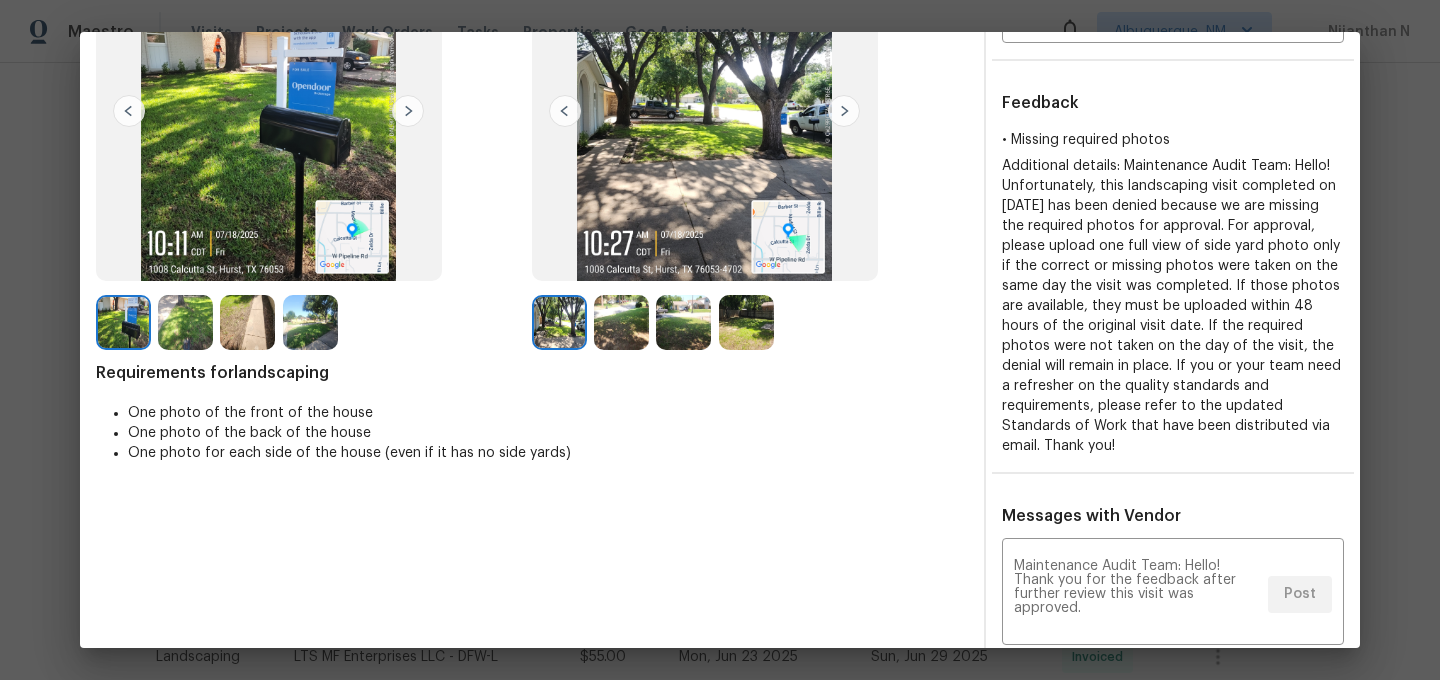 scroll, scrollTop: 0, scrollLeft: 73, axis: horizontal 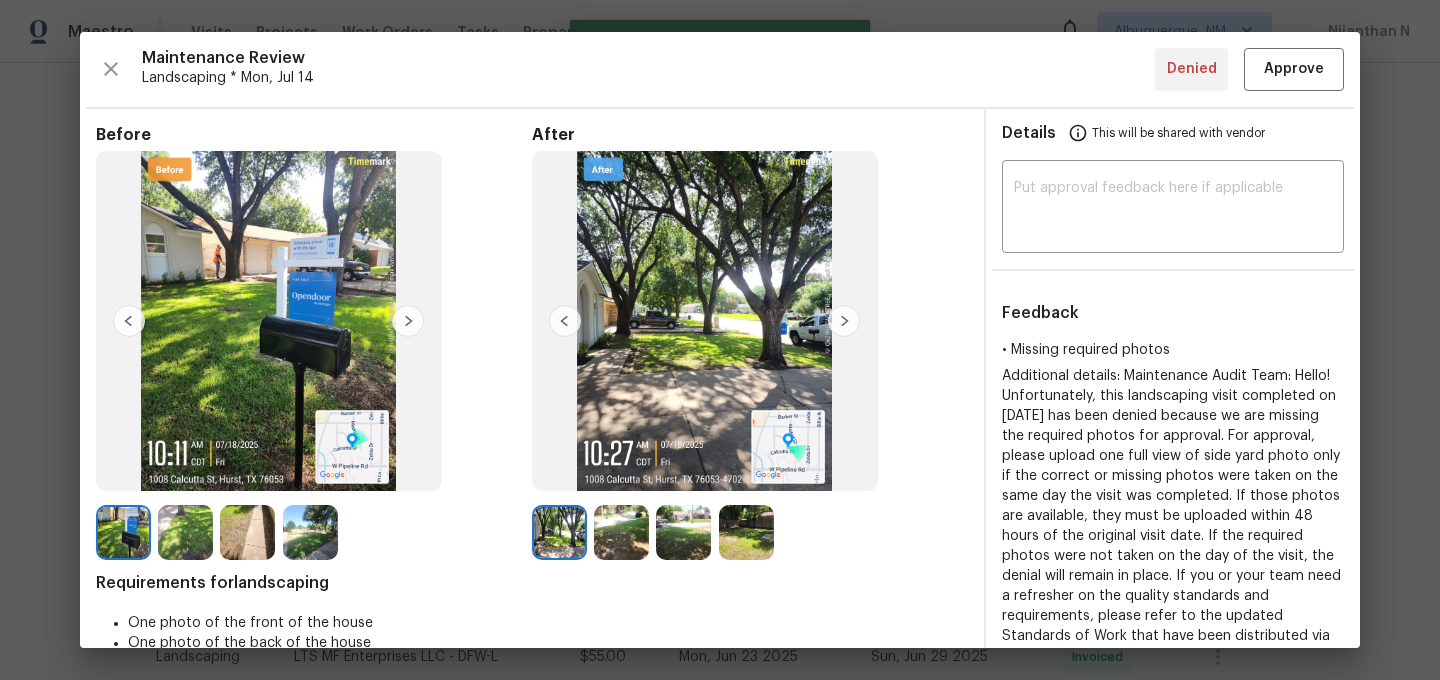 type 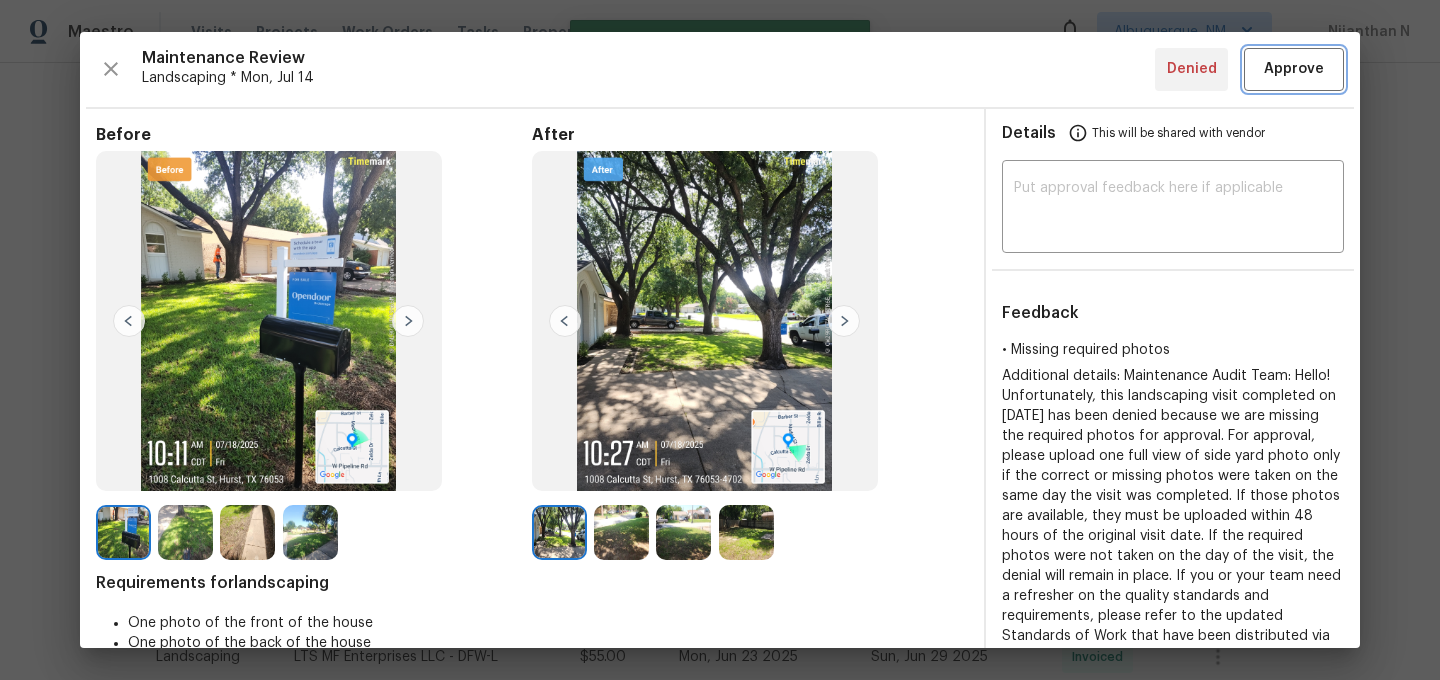 click on "Approve" at bounding box center [1294, 69] 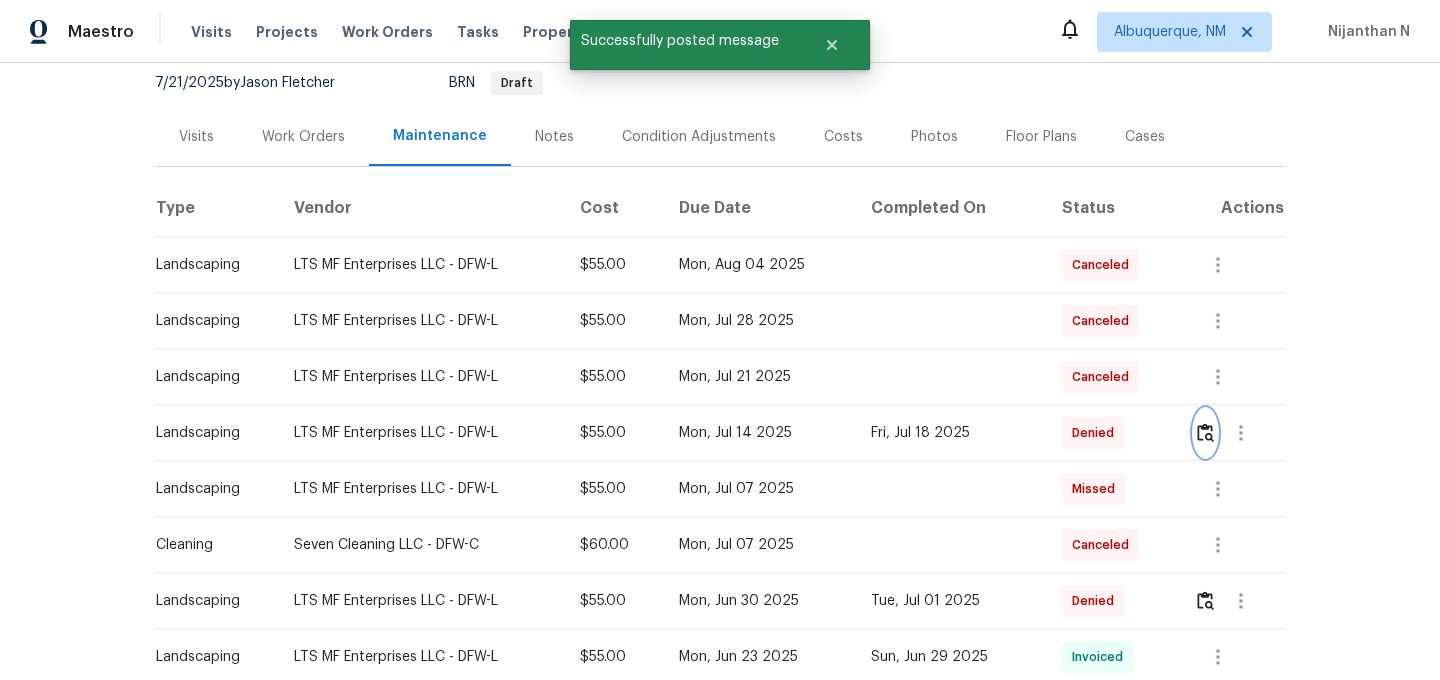 scroll, scrollTop: 356, scrollLeft: 0, axis: vertical 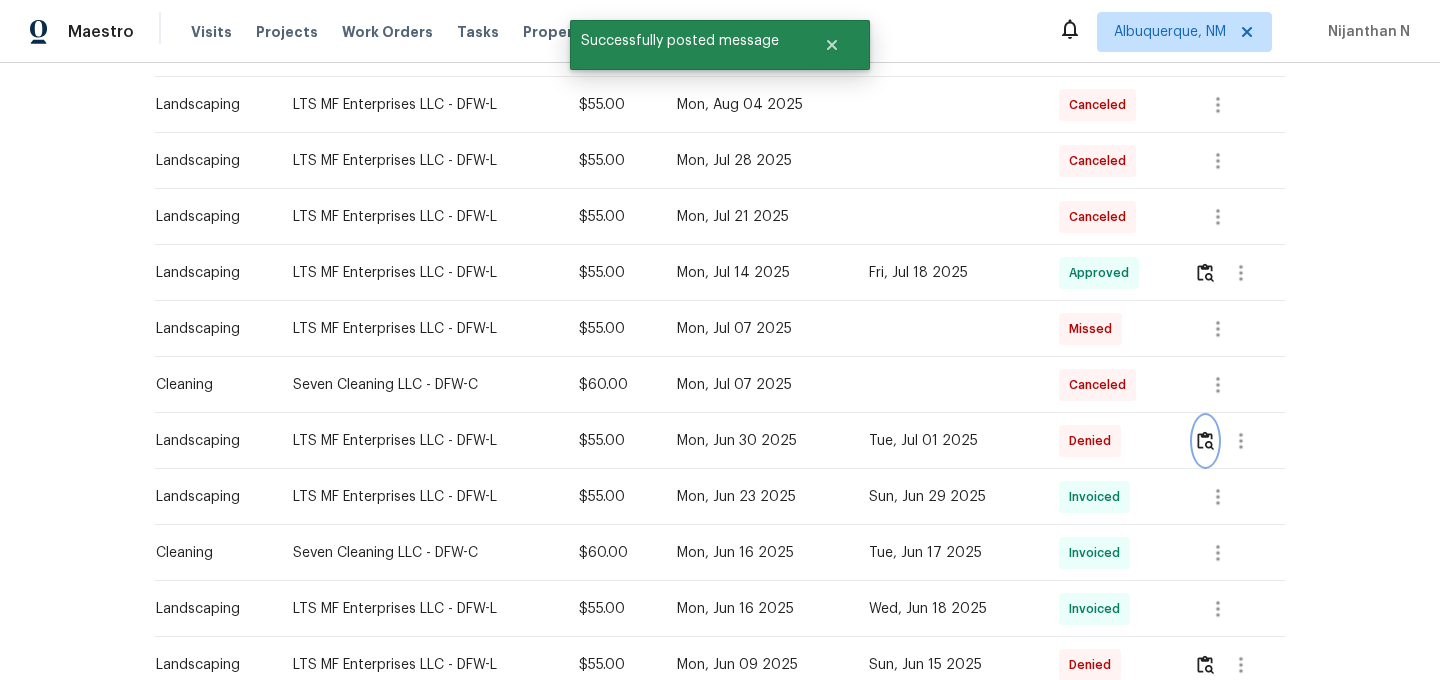 click at bounding box center [1205, 441] 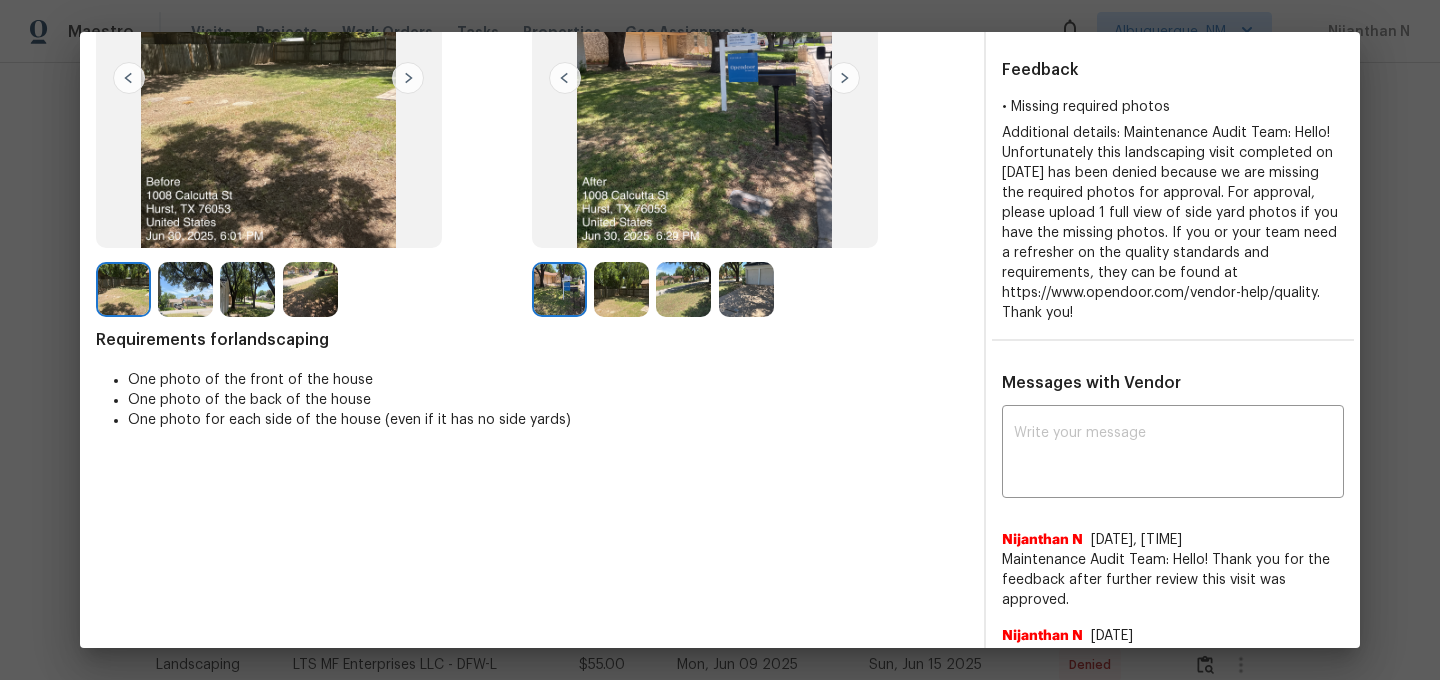 scroll, scrollTop: 0, scrollLeft: 0, axis: both 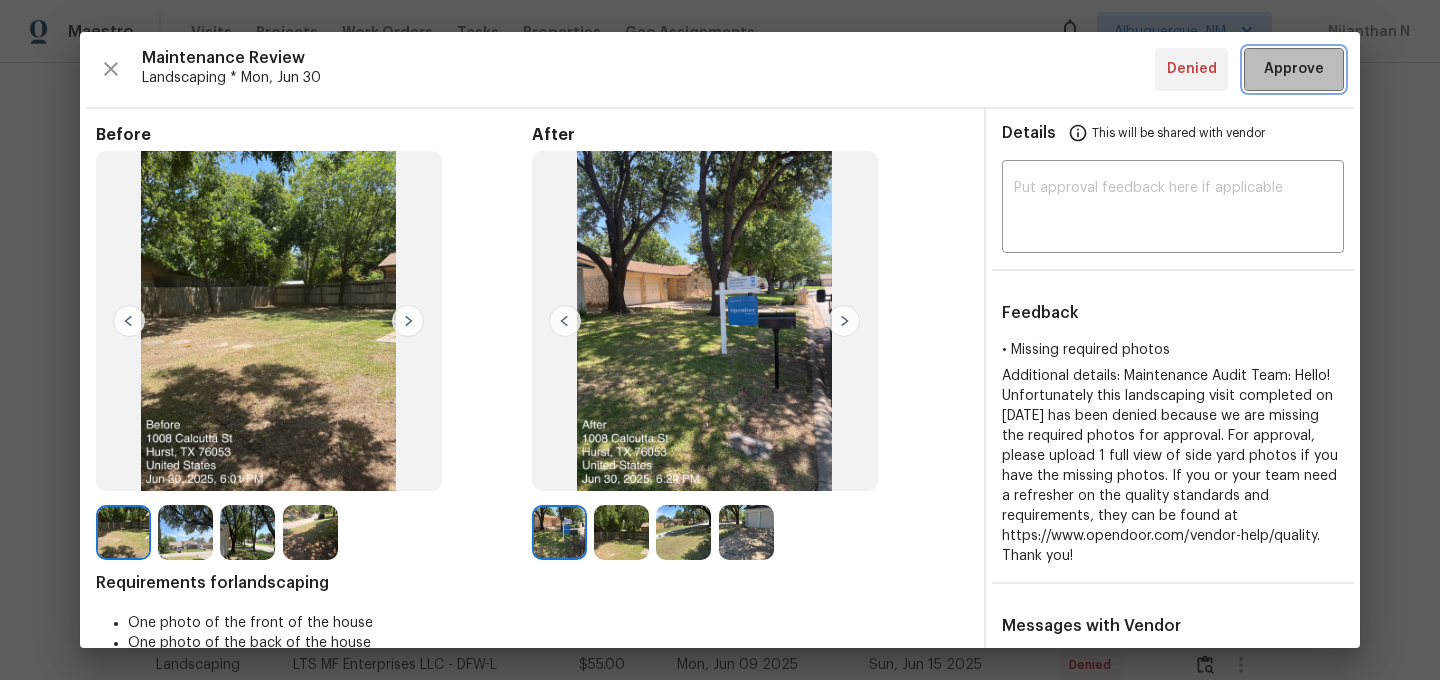 click on "Approve" at bounding box center [1294, 69] 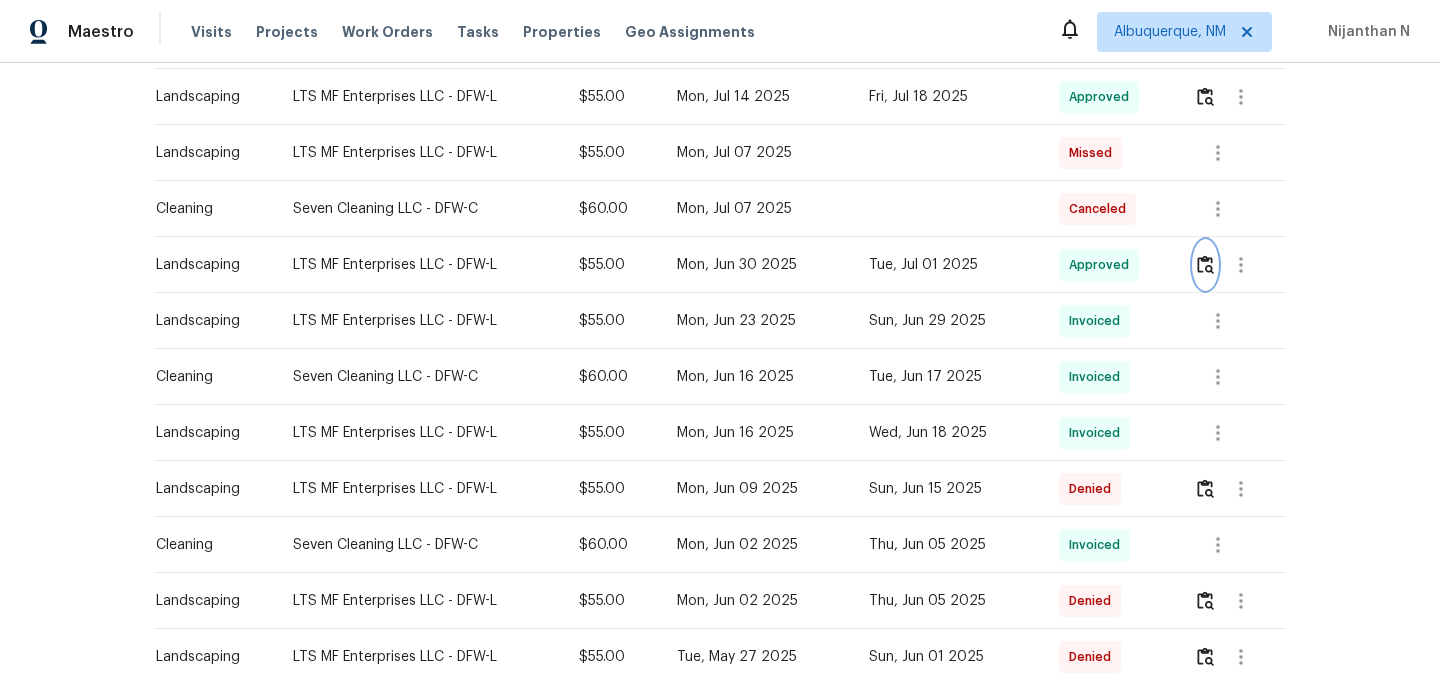 scroll, scrollTop: 648, scrollLeft: 0, axis: vertical 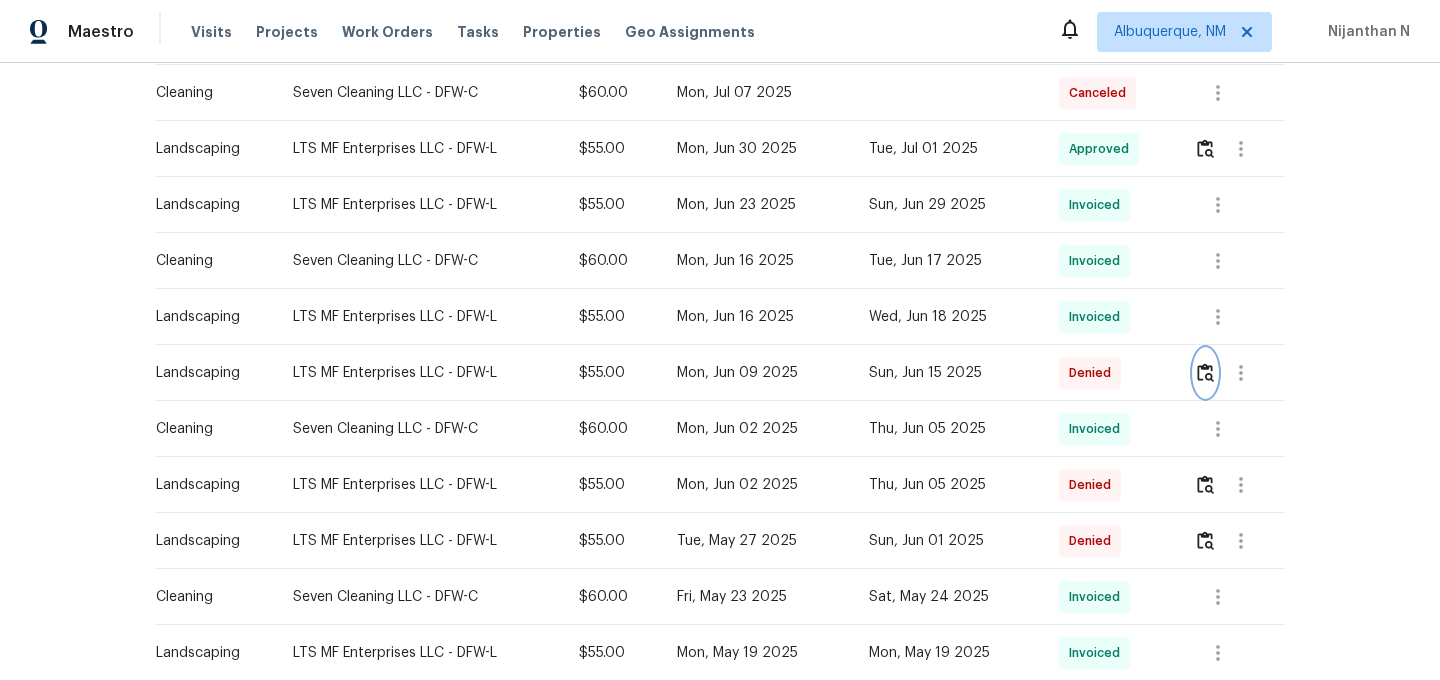 click at bounding box center [1205, 373] 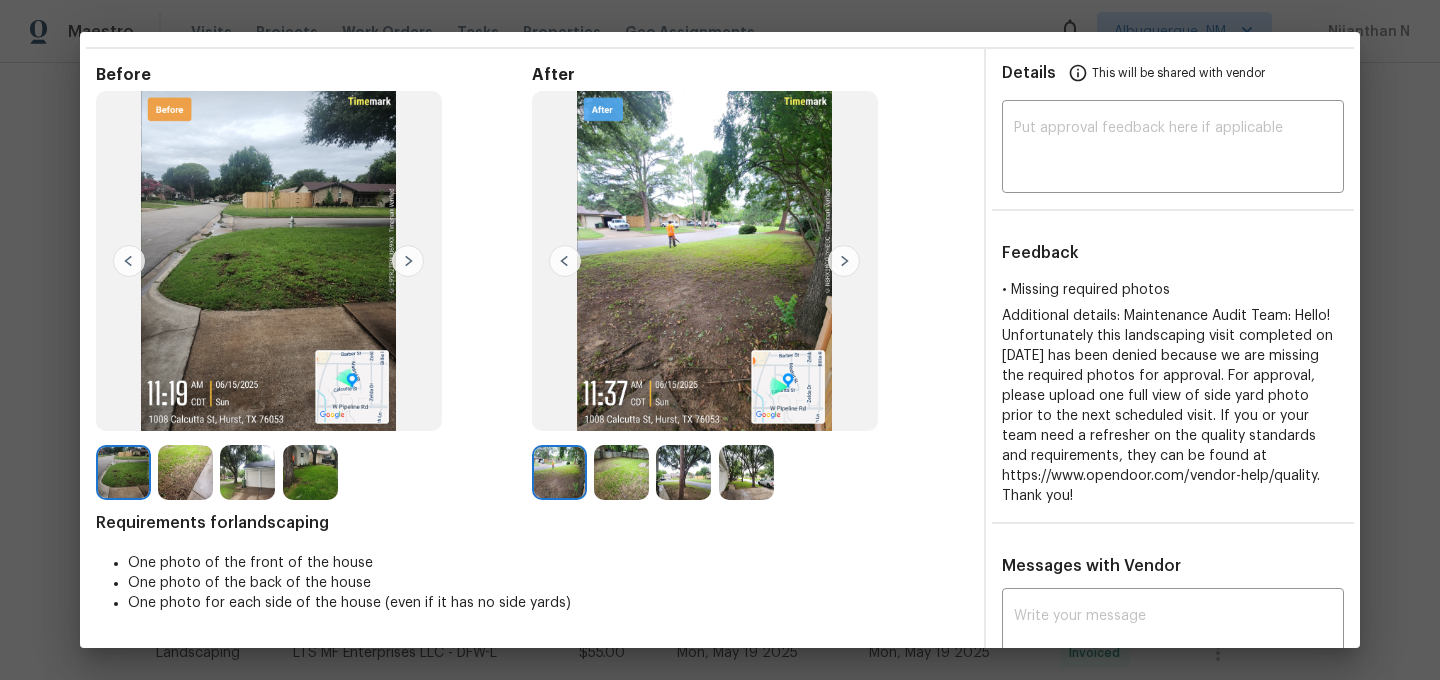 scroll, scrollTop: 0, scrollLeft: 0, axis: both 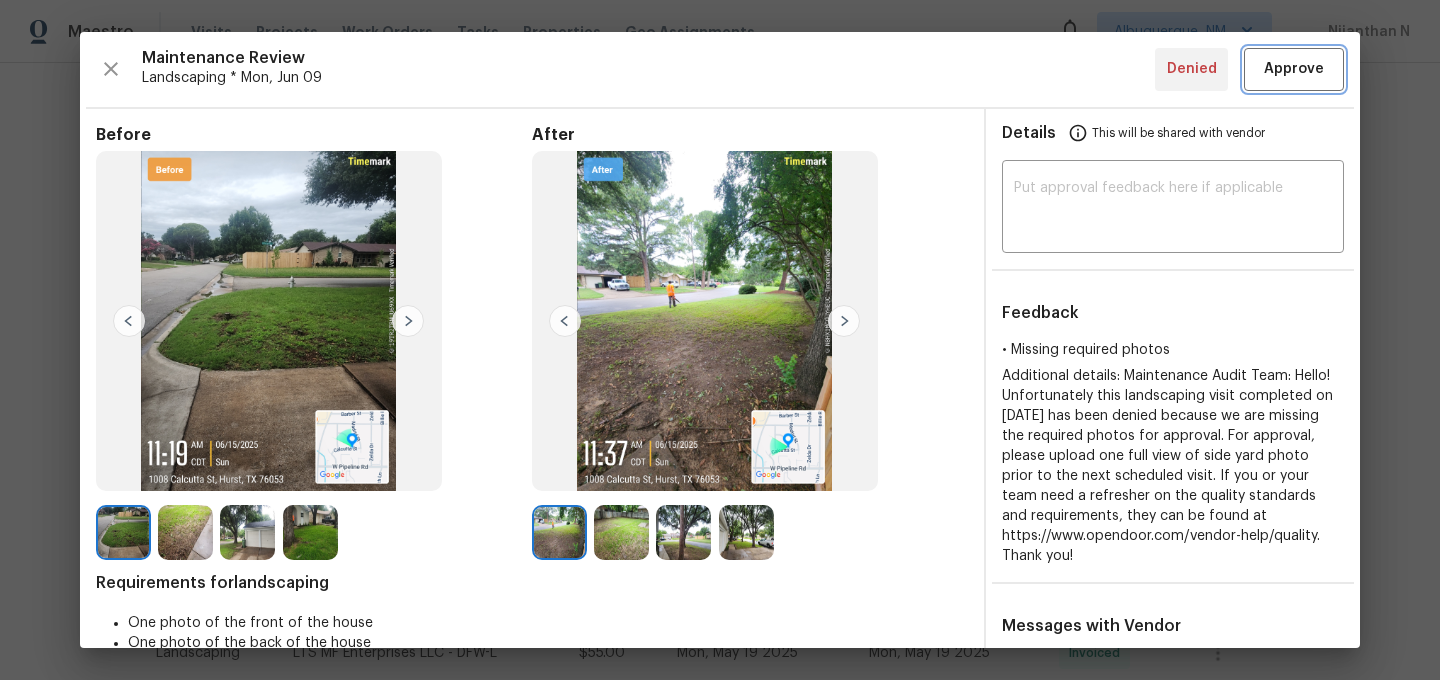 click on "Approve" at bounding box center (1294, 69) 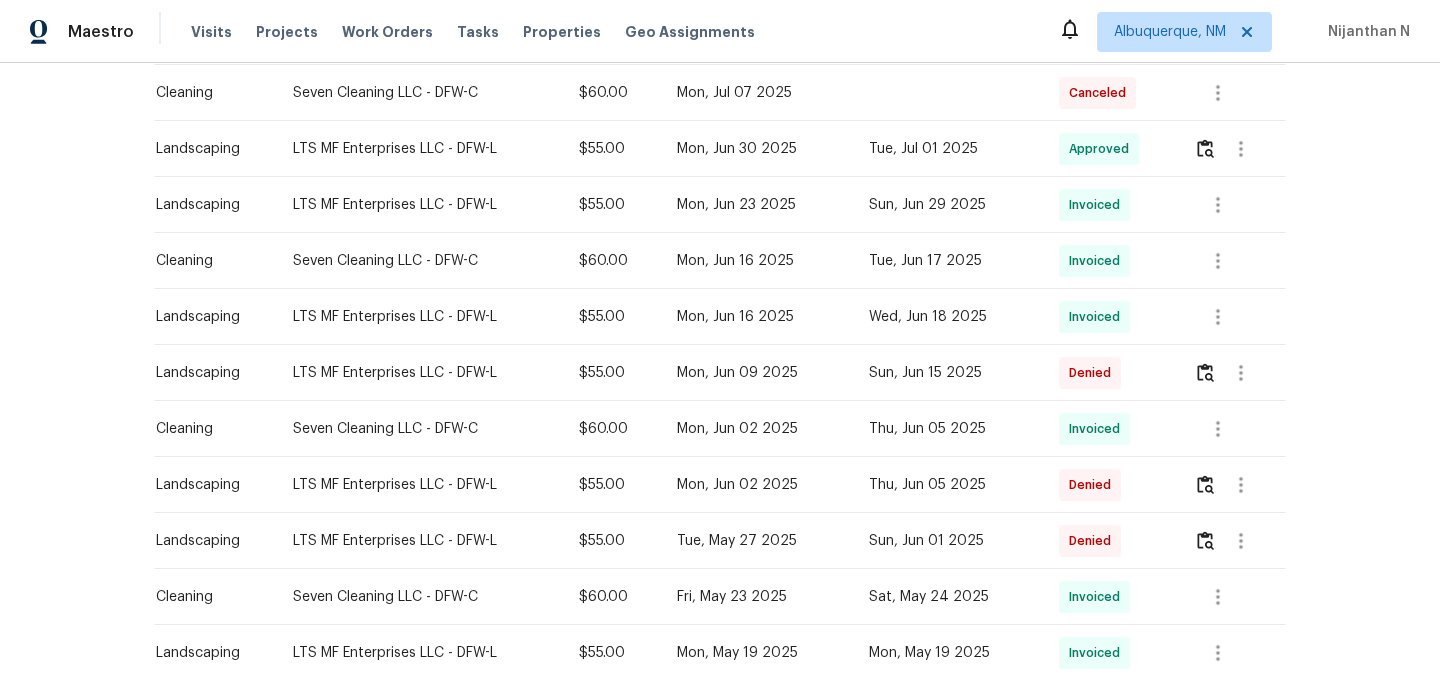 click on "Back to all projects 1008 Calcutta St, Hurst, TX 76053 3 Beds | 2 Baths | Total: 1071 ft² | Above Grade: 1071 ft² | Basement Finished: N/A | 1967 OD Select Home Not seen today Mark Seen Actions Last Visit Date 7/21/2025  by  Jason Fletcher   Project BRN   Draft Visits Work Orders Maintenance Notes Condition Adjustments Costs Photos Floor Plans Cases Type Vendor Cost Due Date Completed On Status Actions Landscaping LTS MF Enterprises LLC - DFW-L $55.00 Mon, Aug 04 2025 Canceled Landscaping LTS MF Enterprises LLC - DFW-L $55.00 Mon, Jul 28 2025 Canceled Landscaping LTS MF Enterprises LLC - DFW-L $55.00 Mon, Jul 21 2025 Canceled Landscaping LTS MF Enterprises LLC - DFW-L $55.00 Mon, Jul 14 2025 Fri, Jul 18 2025 Approved Landscaping LTS MF Enterprises LLC - DFW-L $55.00 Mon, Jul 07 2025 Missed Cleaning Seven Cleaning LLC - DFW-C $60.00 Mon, Jul 07 2025 Canceled Landscaping LTS MF Enterprises LLC - DFW-L $55.00 Mon, Jun 30 2025 Tue, Jul 01 2025 Approved Landscaping LTS MF Enterprises LLC - DFW-L $55.00 Invoiced" at bounding box center (720, 371) 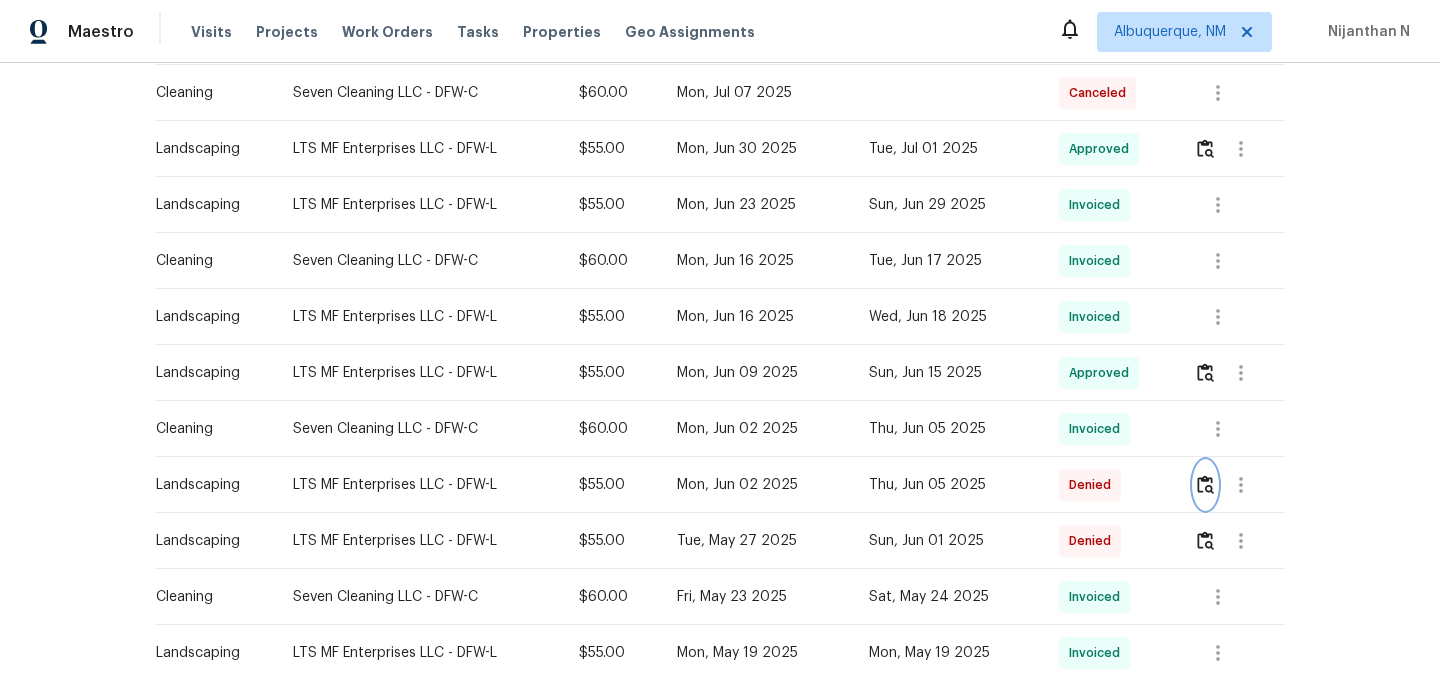 click at bounding box center [1205, 484] 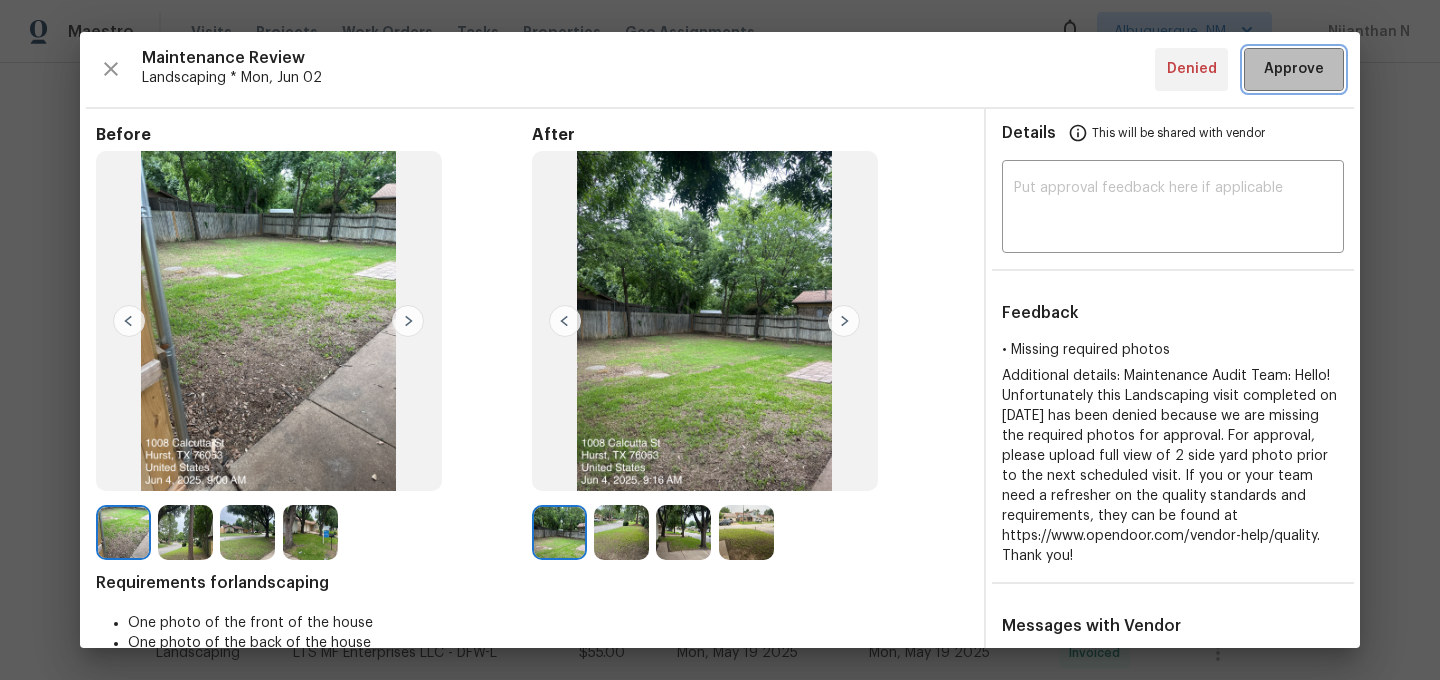click on "Approve" at bounding box center [1294, 69] 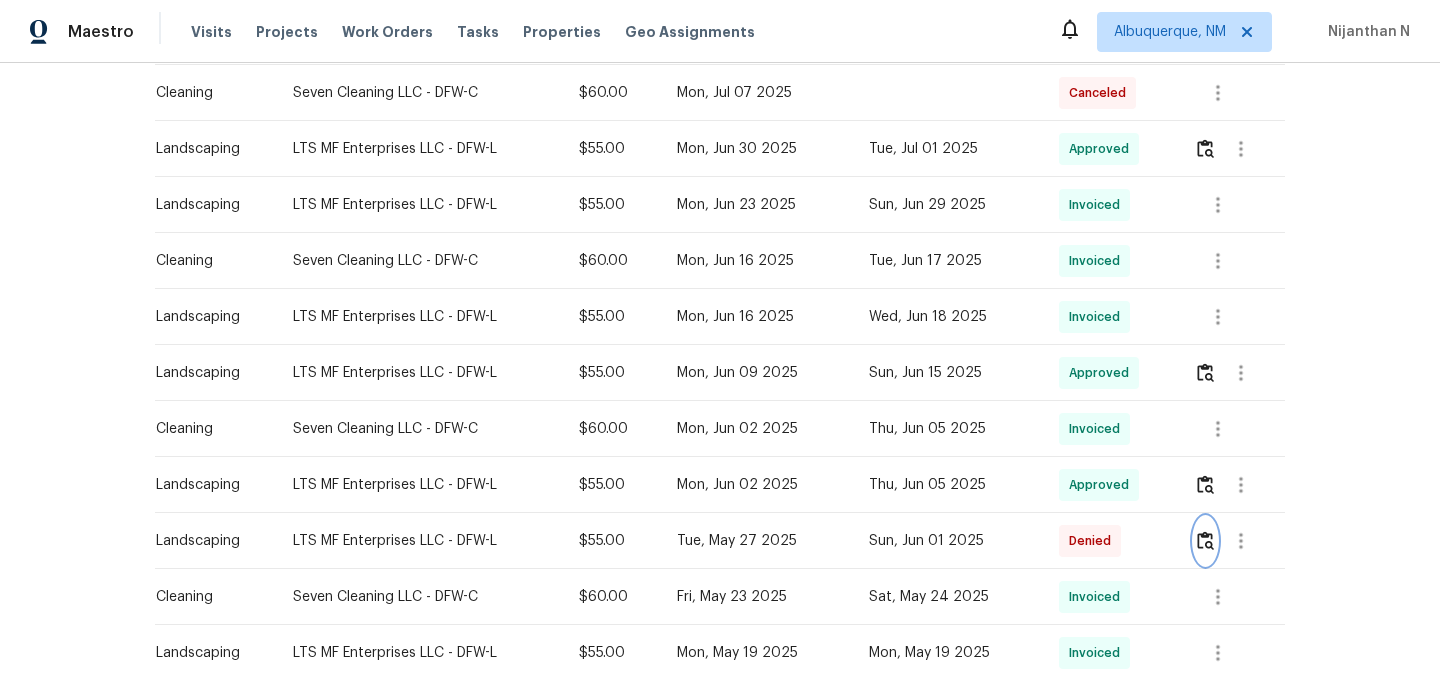 click at bounding box center (1205, 541) 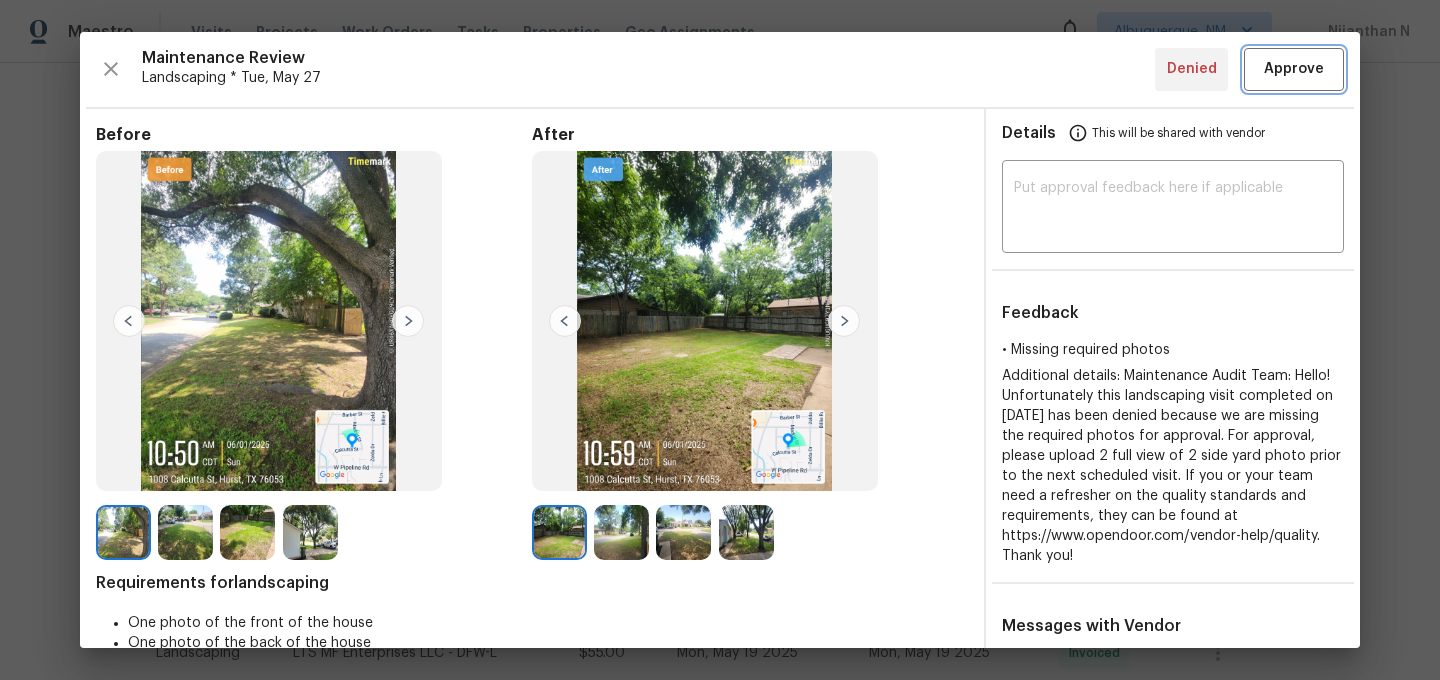 click on "Approve" at bounding box center [1294, 69] 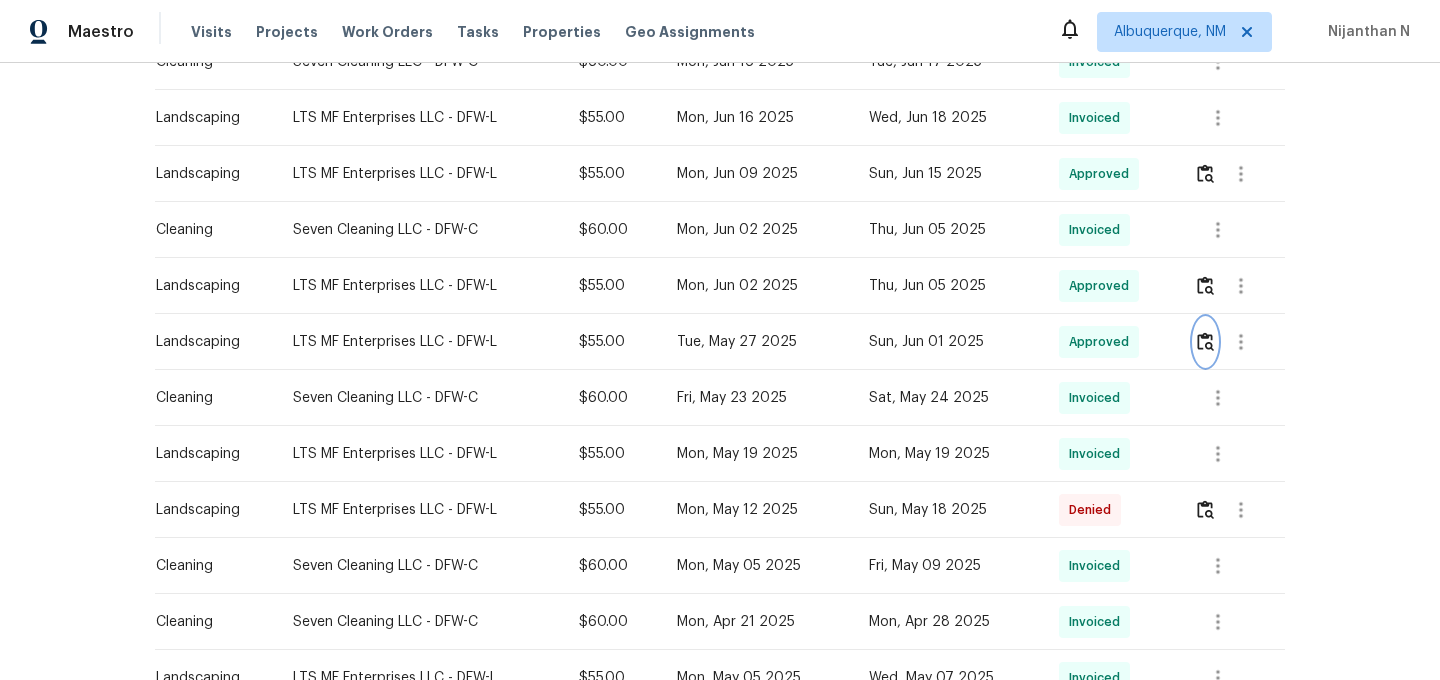 scroll, scrollTop: 970, scrollLeft: 0, axis: vertical 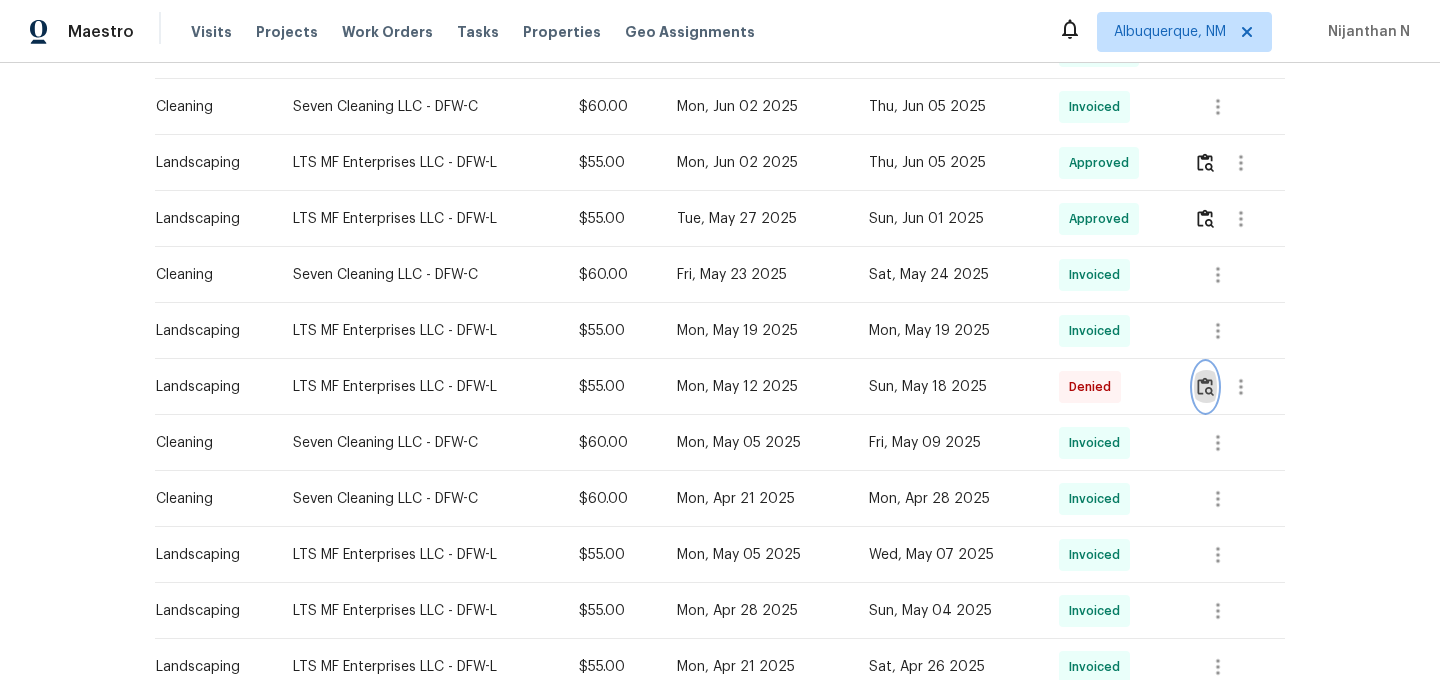 click at bounding box center [1205, 387] 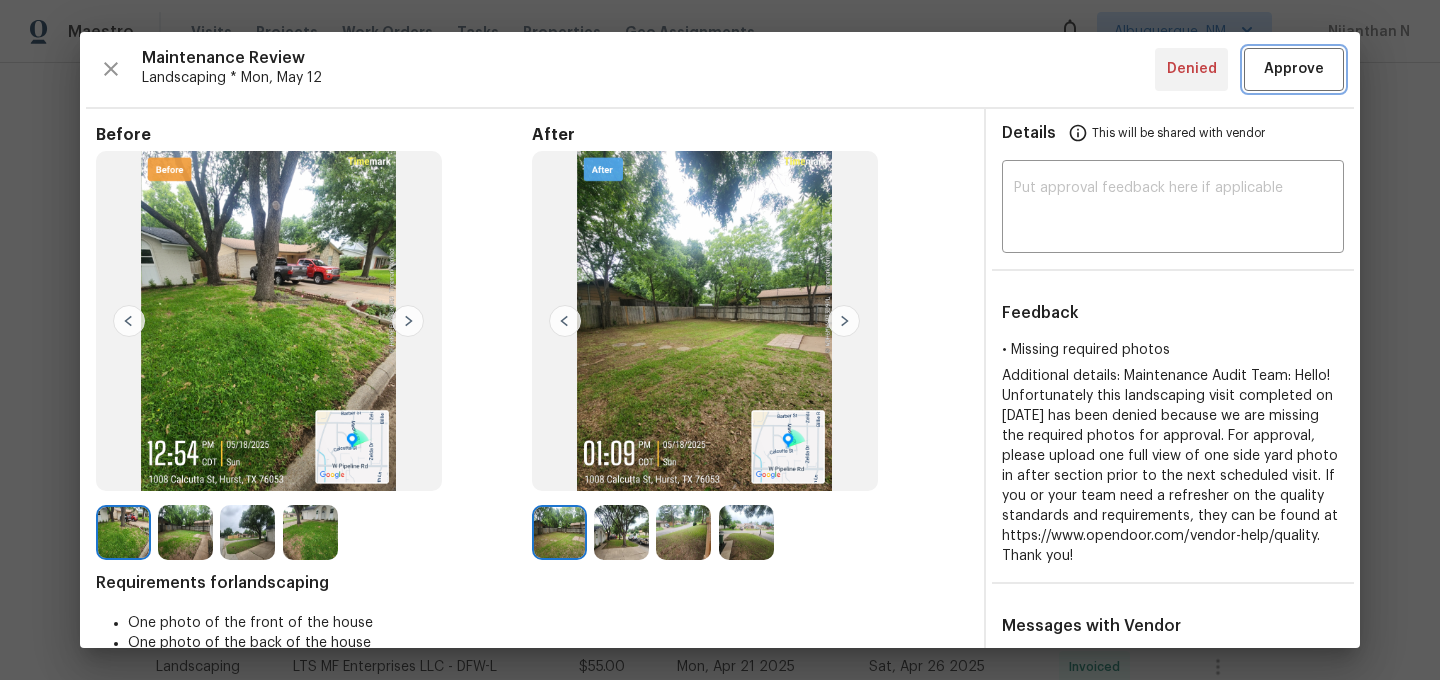 click on "Approve" at bounding box center [1294, 69] 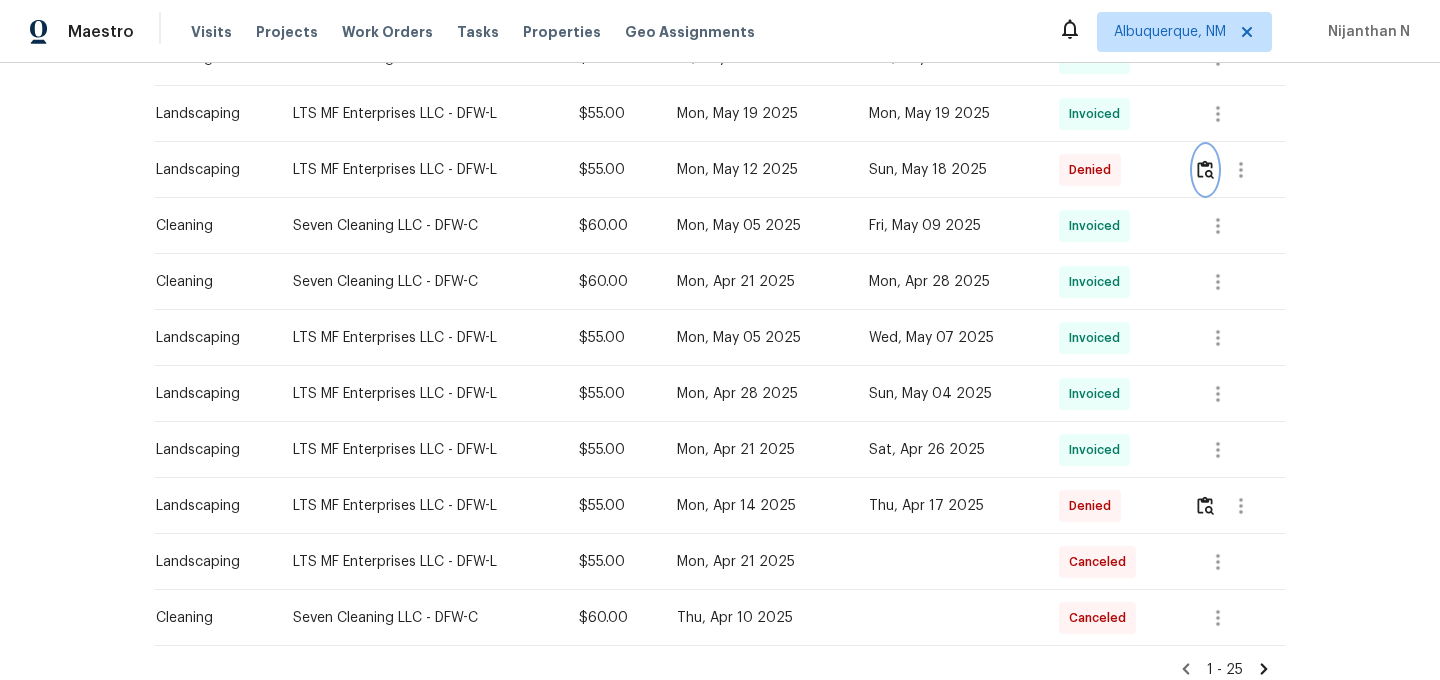 scroll, scrollTop: 1307, scrollLeft: 0, axis: vertical 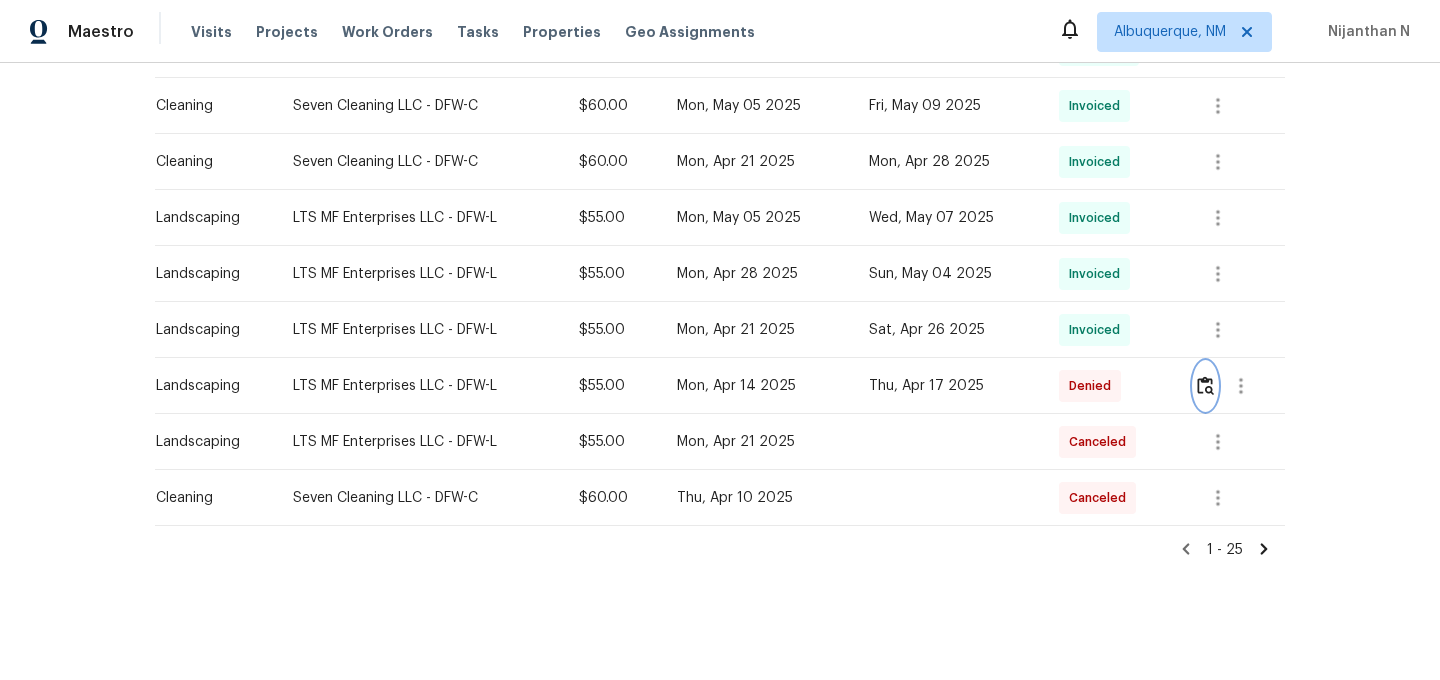 click at bounding box center (1205, 385) 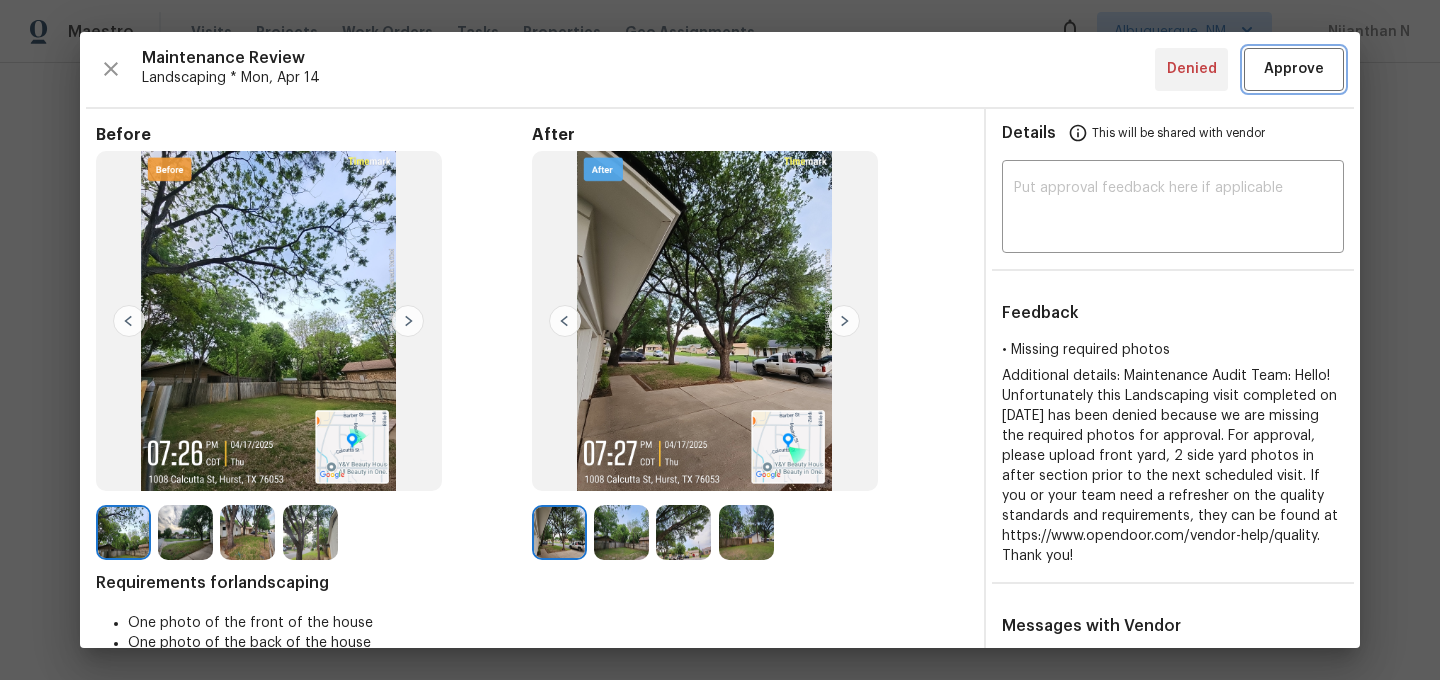 click on "Approve" at bounding box center [1294, 69] 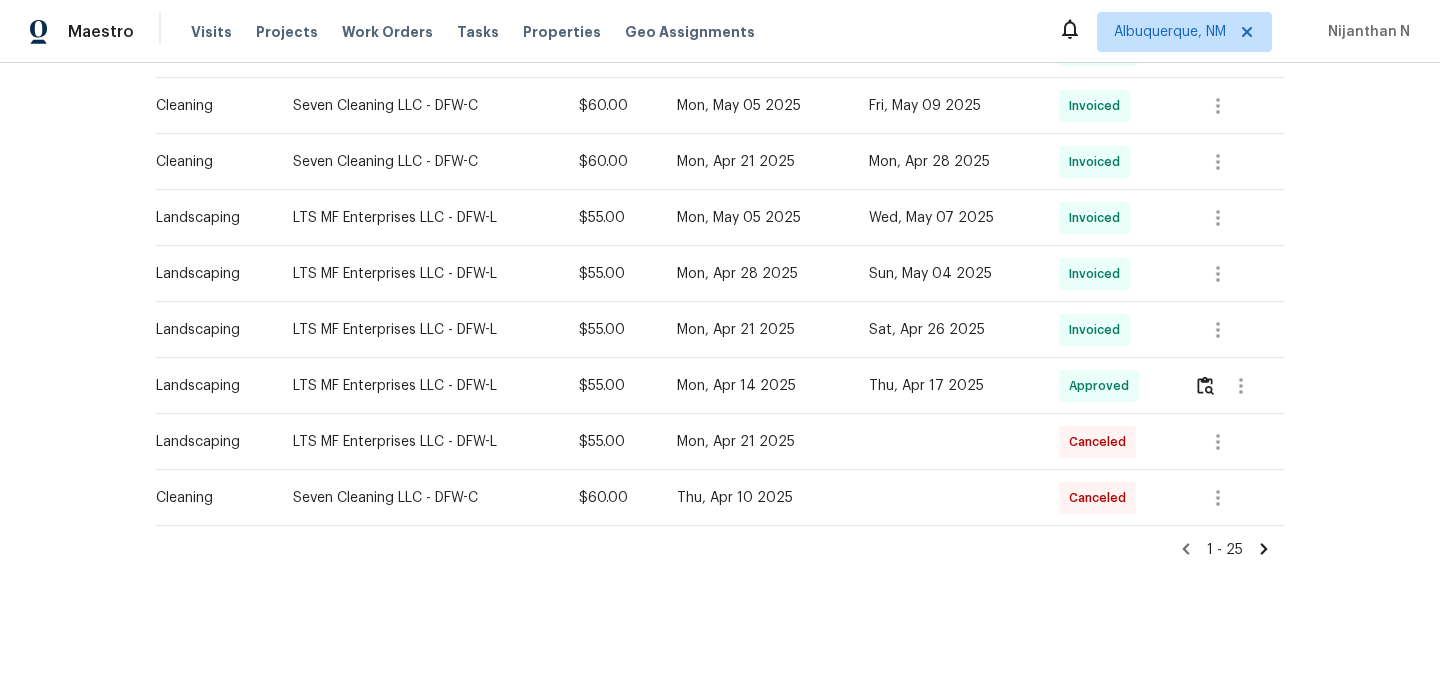 click 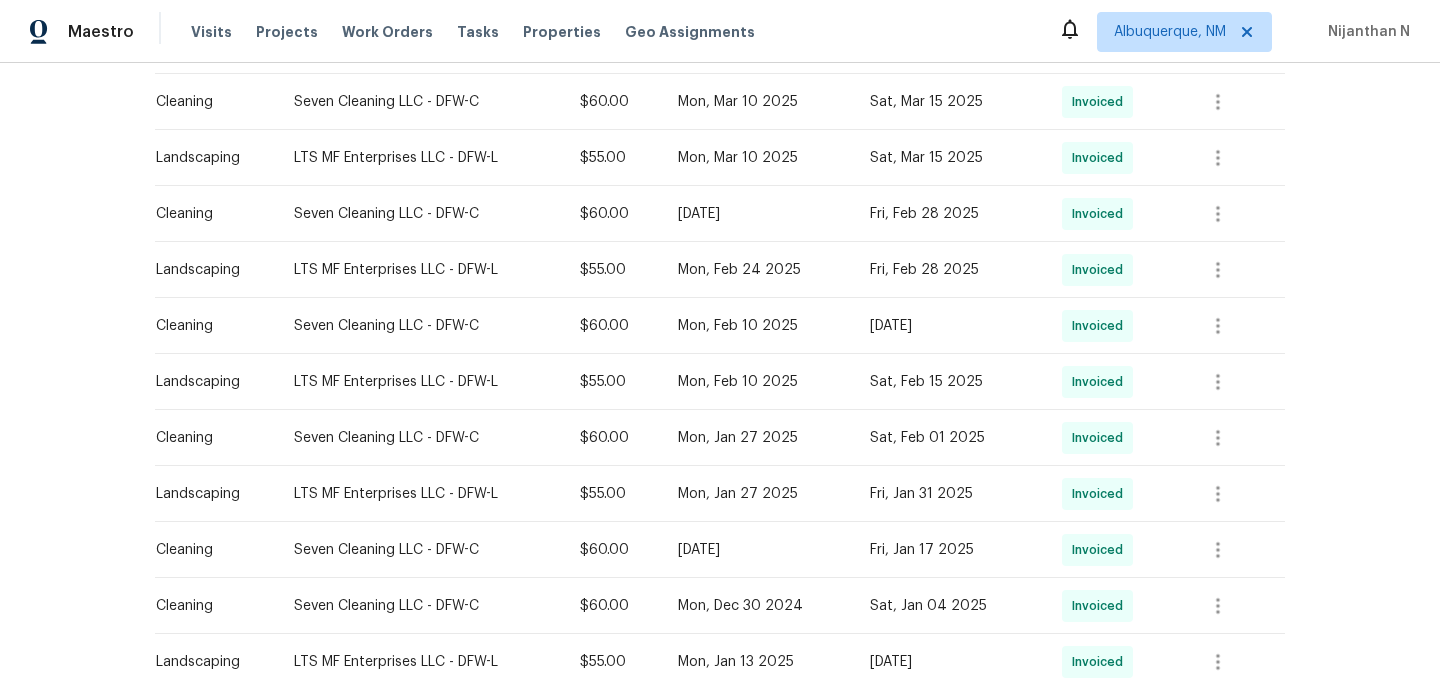scroll, scrollTop: 0, scrollLeft: 0, axis: both 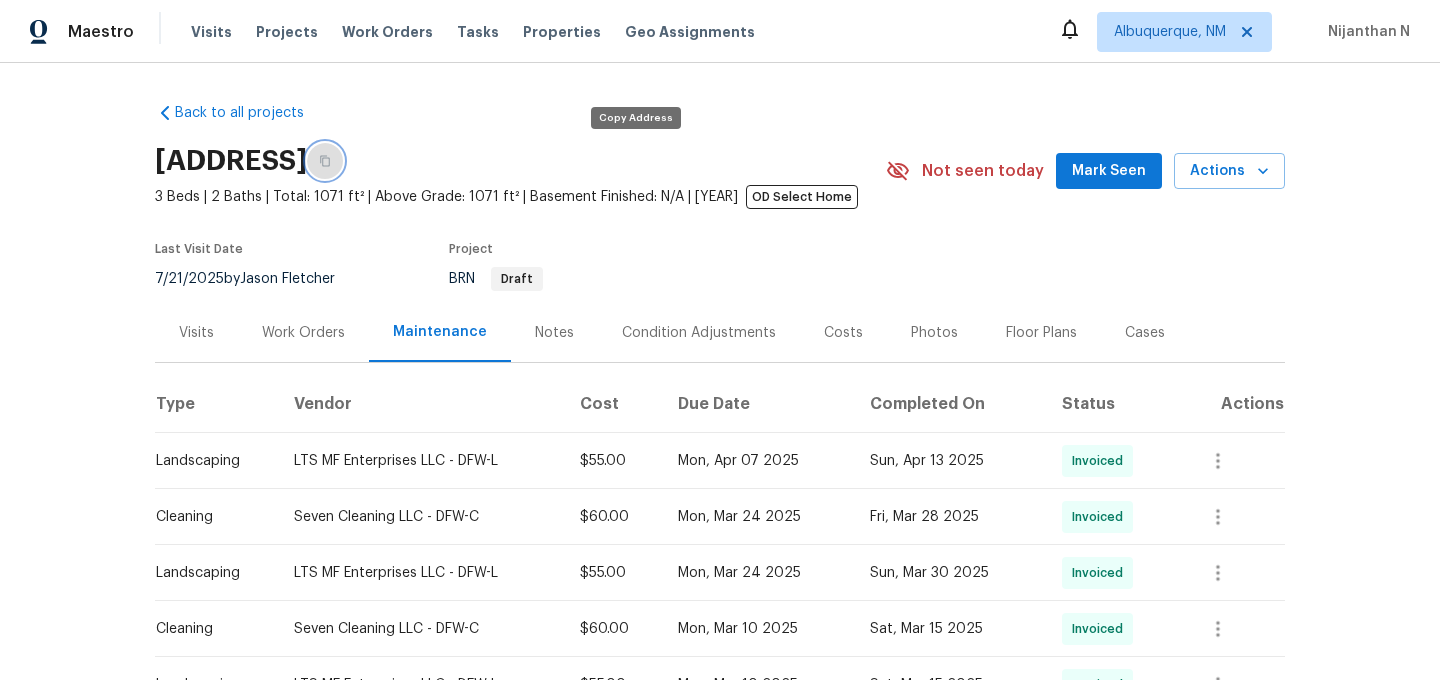 click 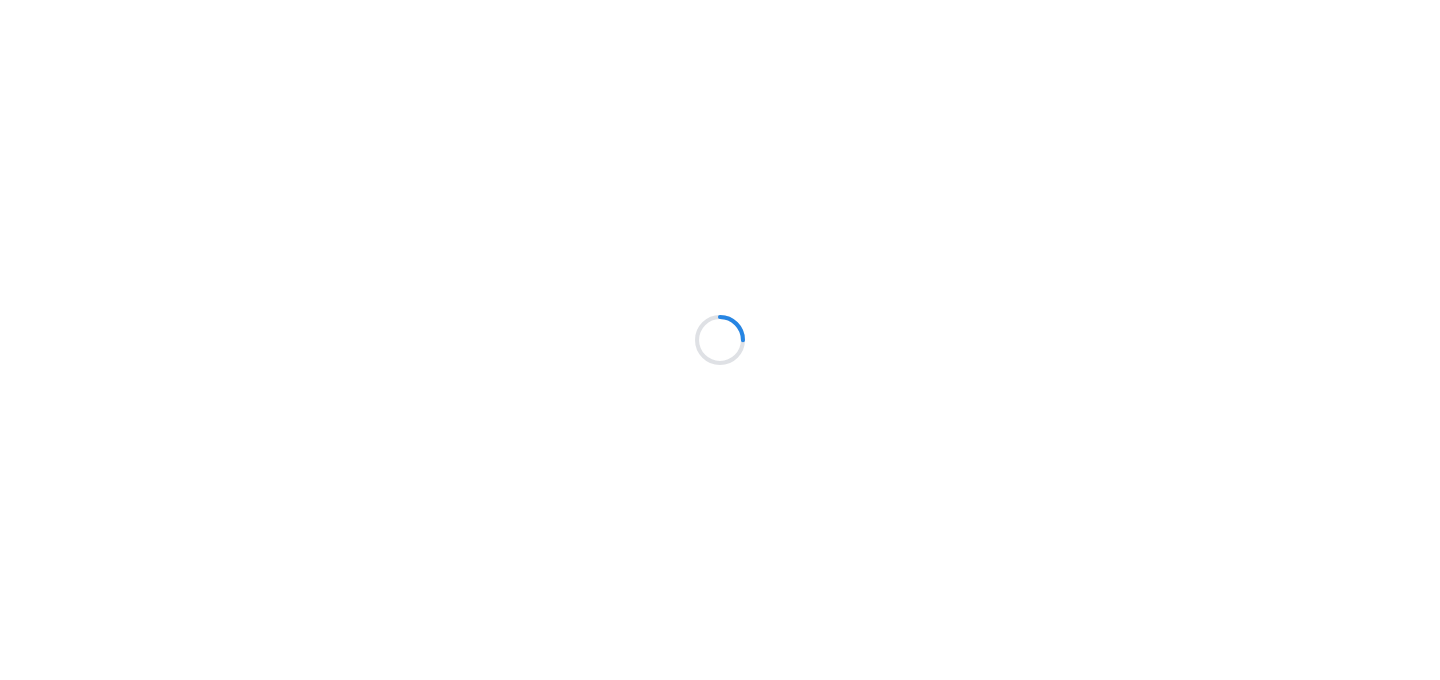 scroll, scrollTop: 0, scrollLeft: 0, axis: both 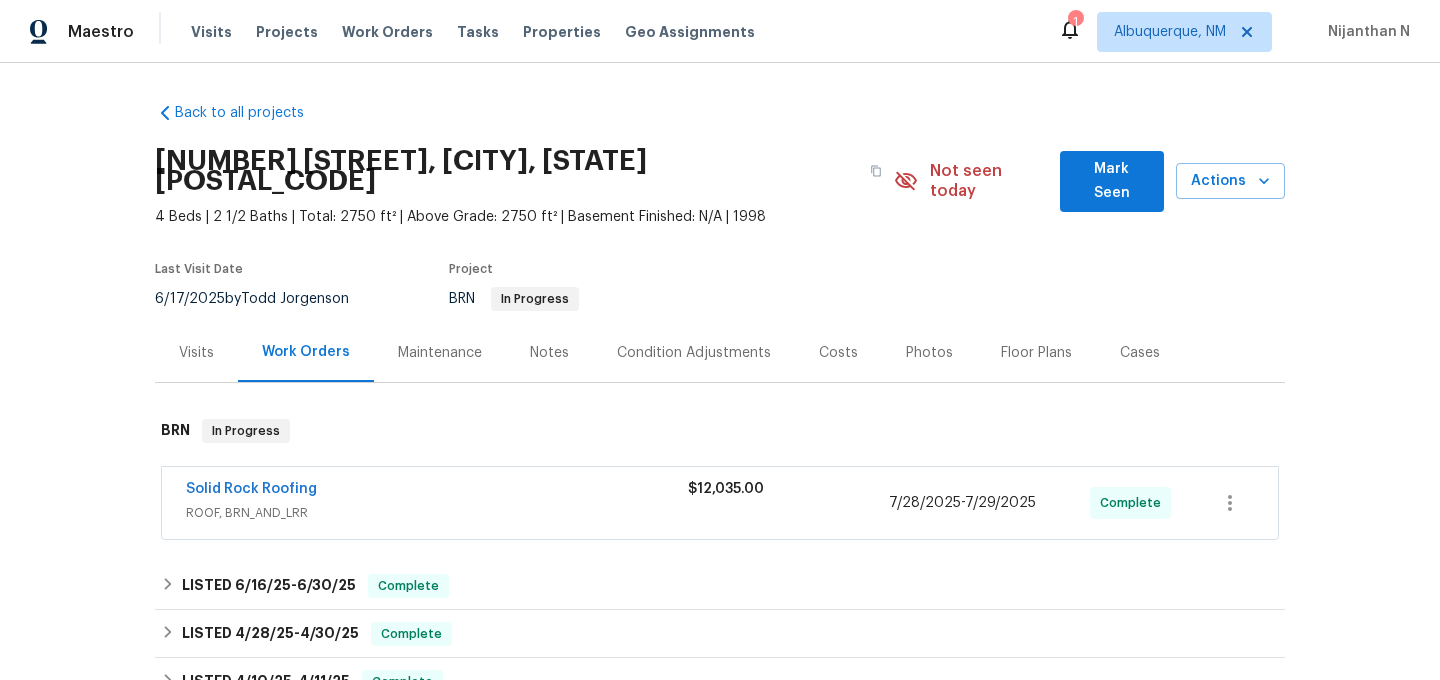 click on "Maintenance" at bounding box center [440, 353] 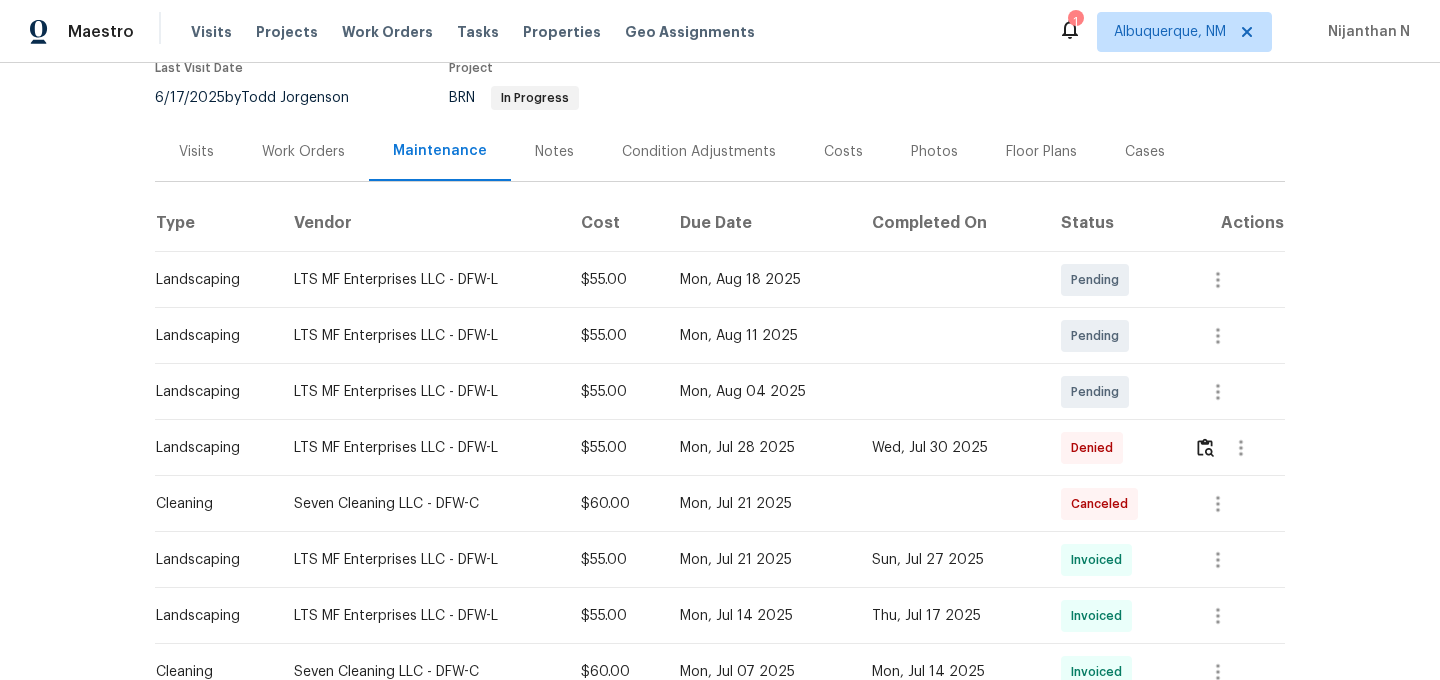 scroll, scrollTop: 274, scrollLeft: 0, axis: vertical 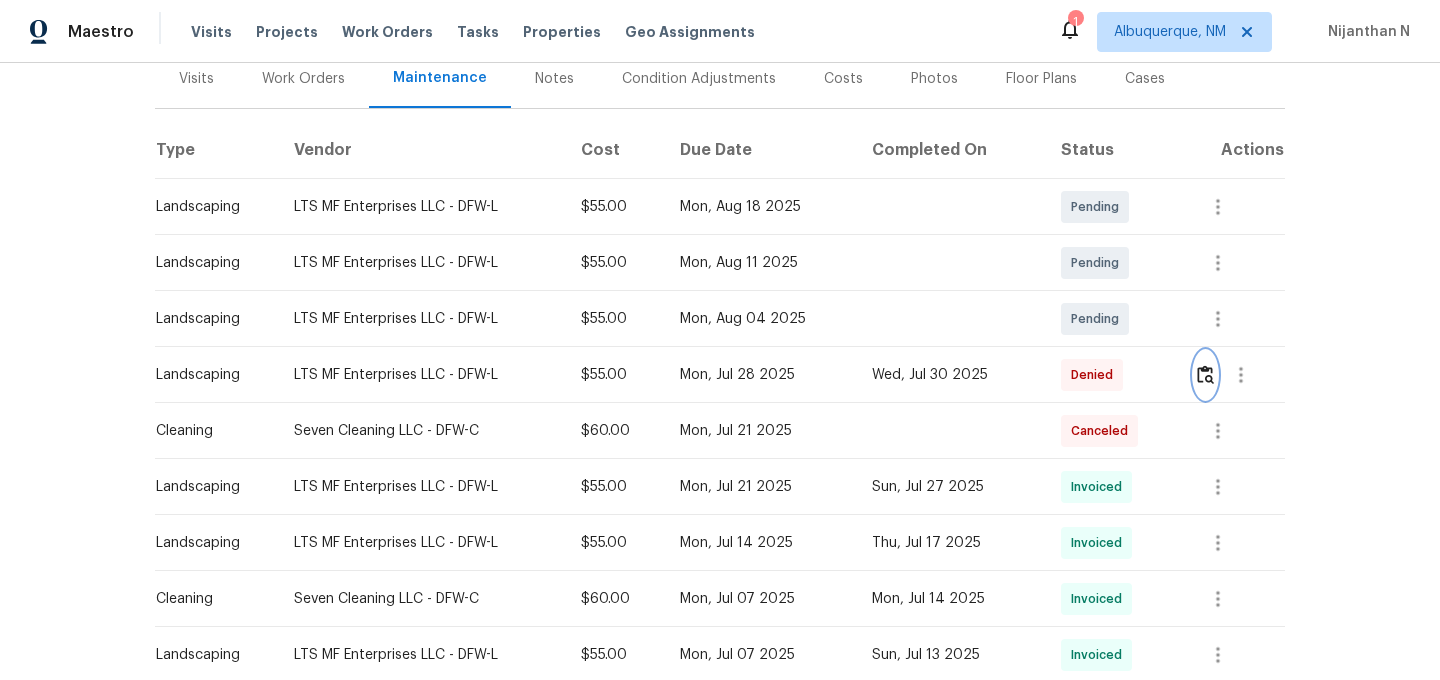 click at bounding box center [1205, 374] 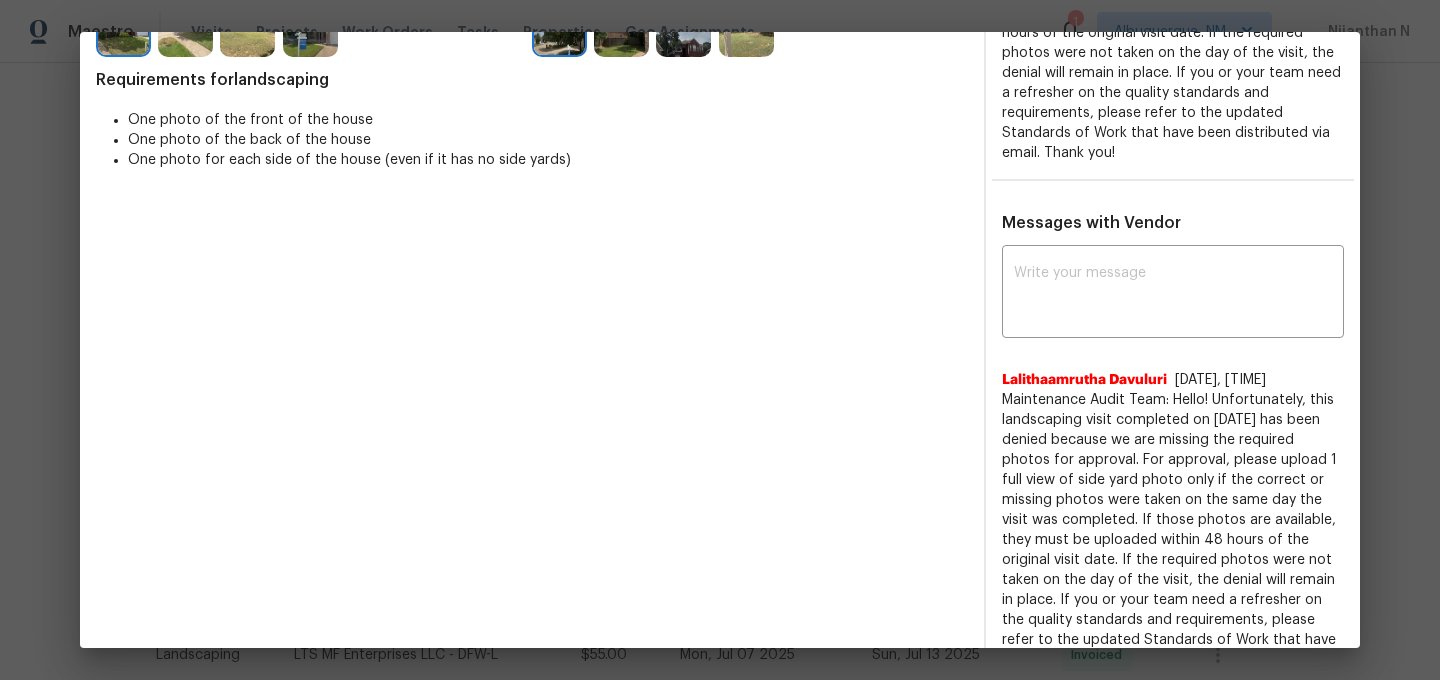 scroll, scrollTop: 532, scrollLeft: 0, axis: vertical 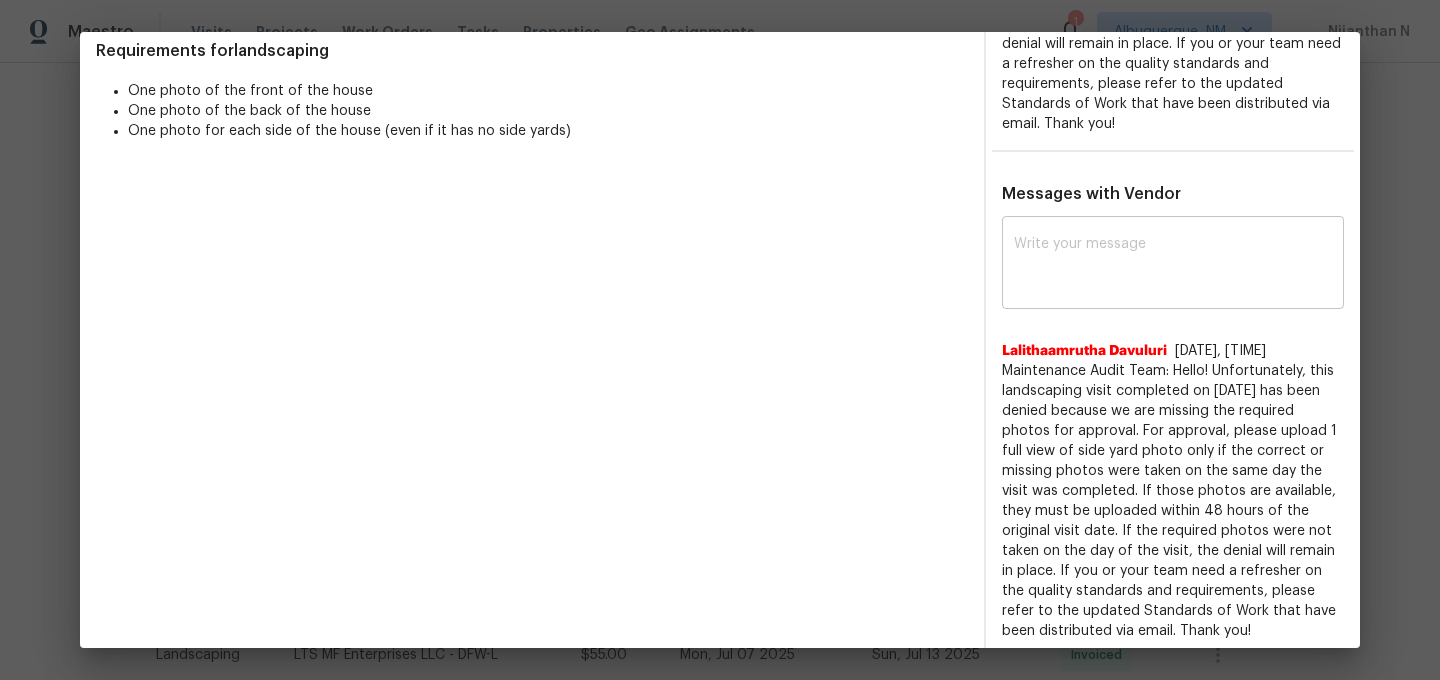 click at bounding box center [1173, 265] 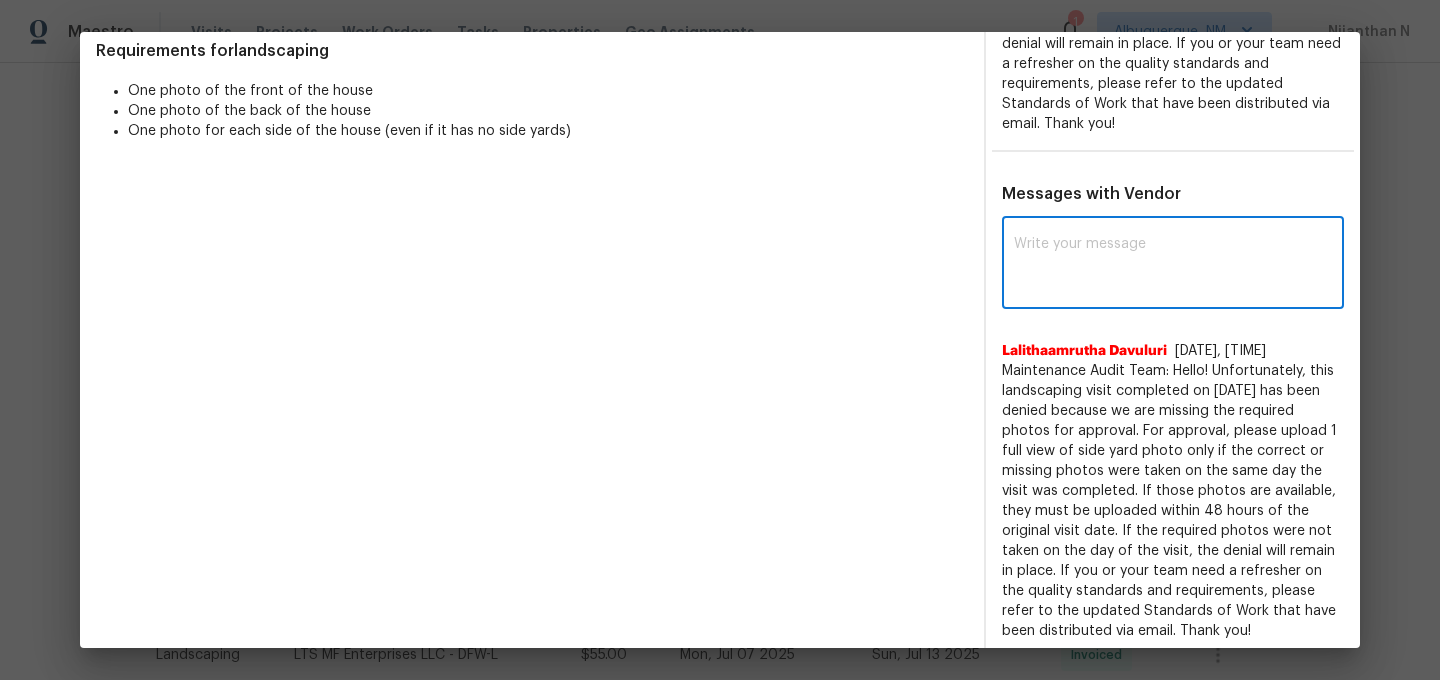 paste on "Maintenance Audit Team: Hello! Thank you for the feedback after further review this visit was approved." 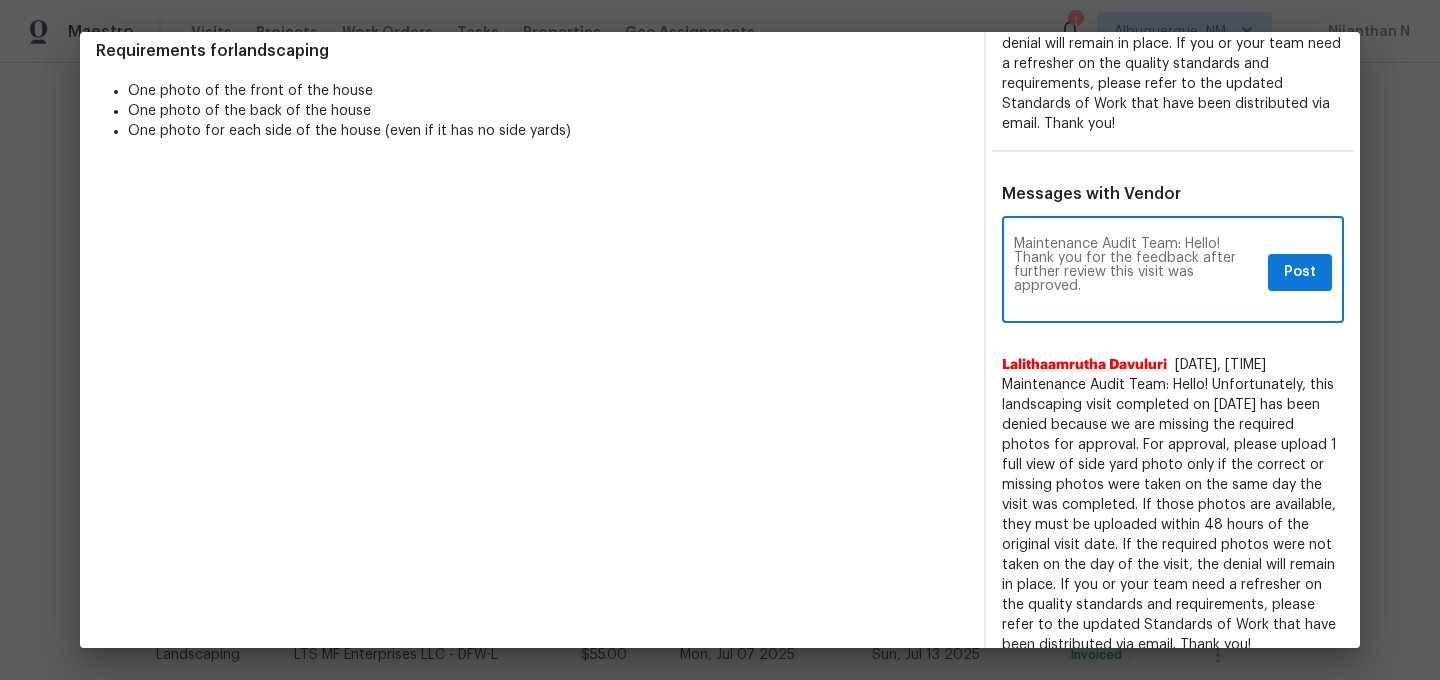 scroll, scrollTop: 0, scrollLeft: 0, axis: both 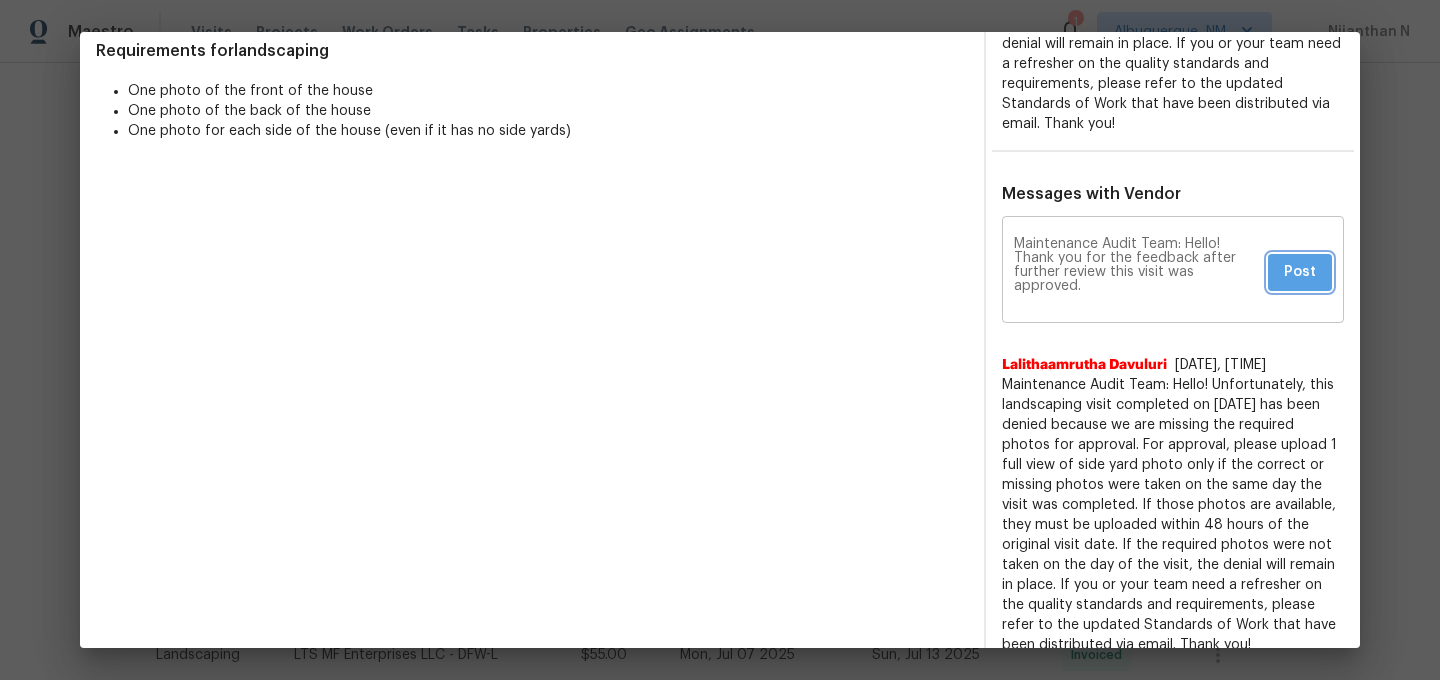 click on "Post" at bounding box center [1300, 272] 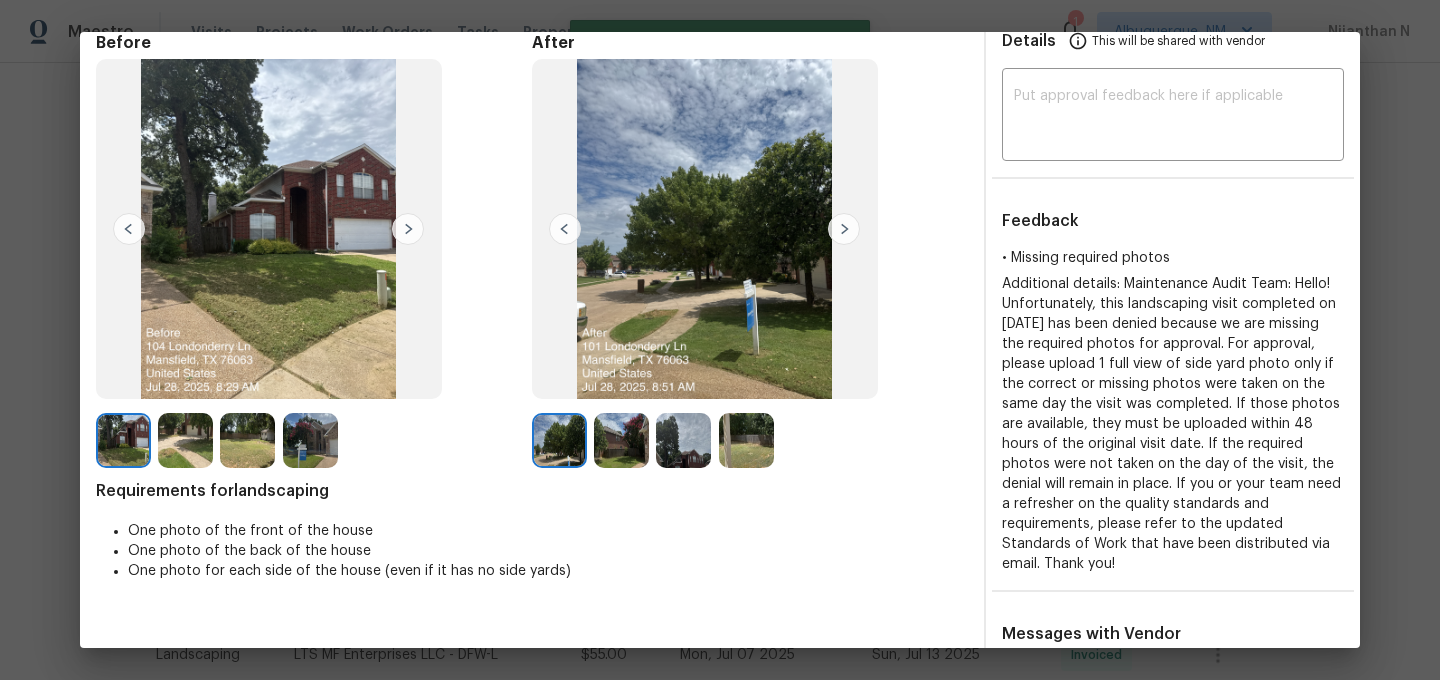 scroll, scrollTop: 0, scrollLeft: 0, axis: both 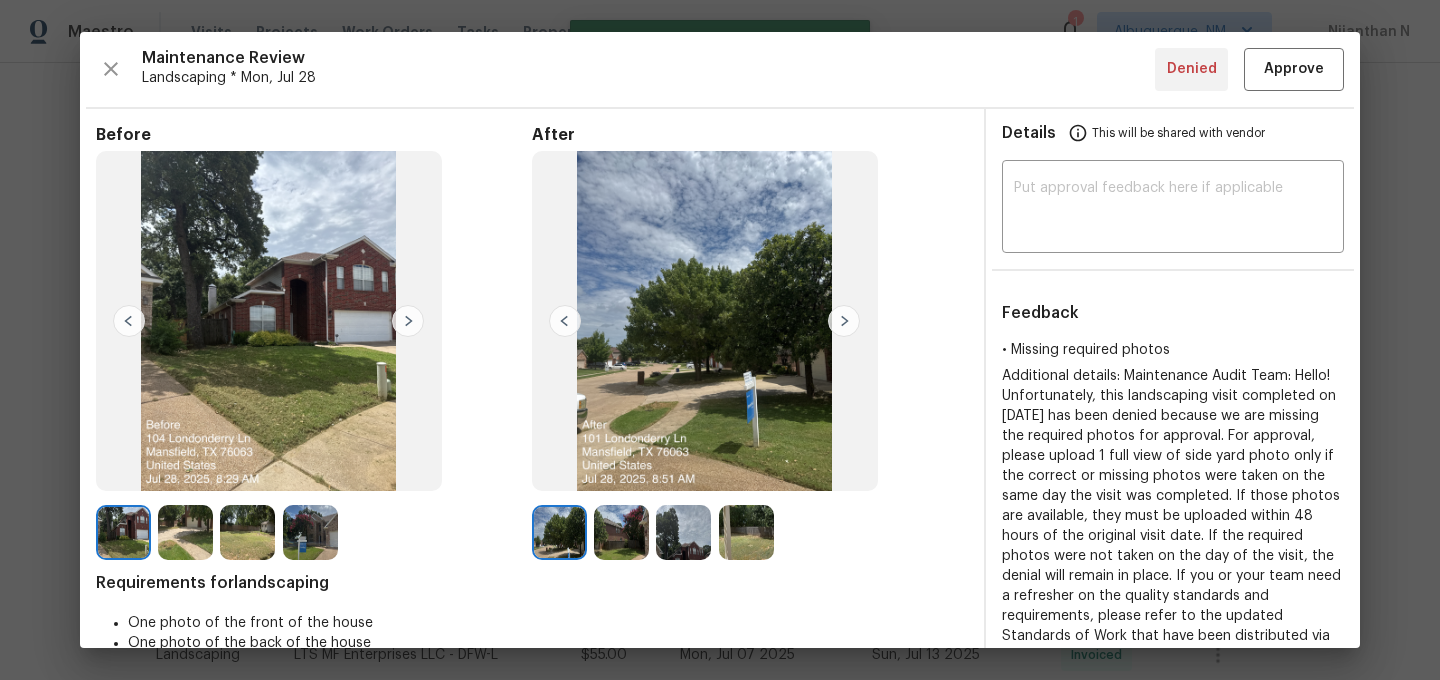 type 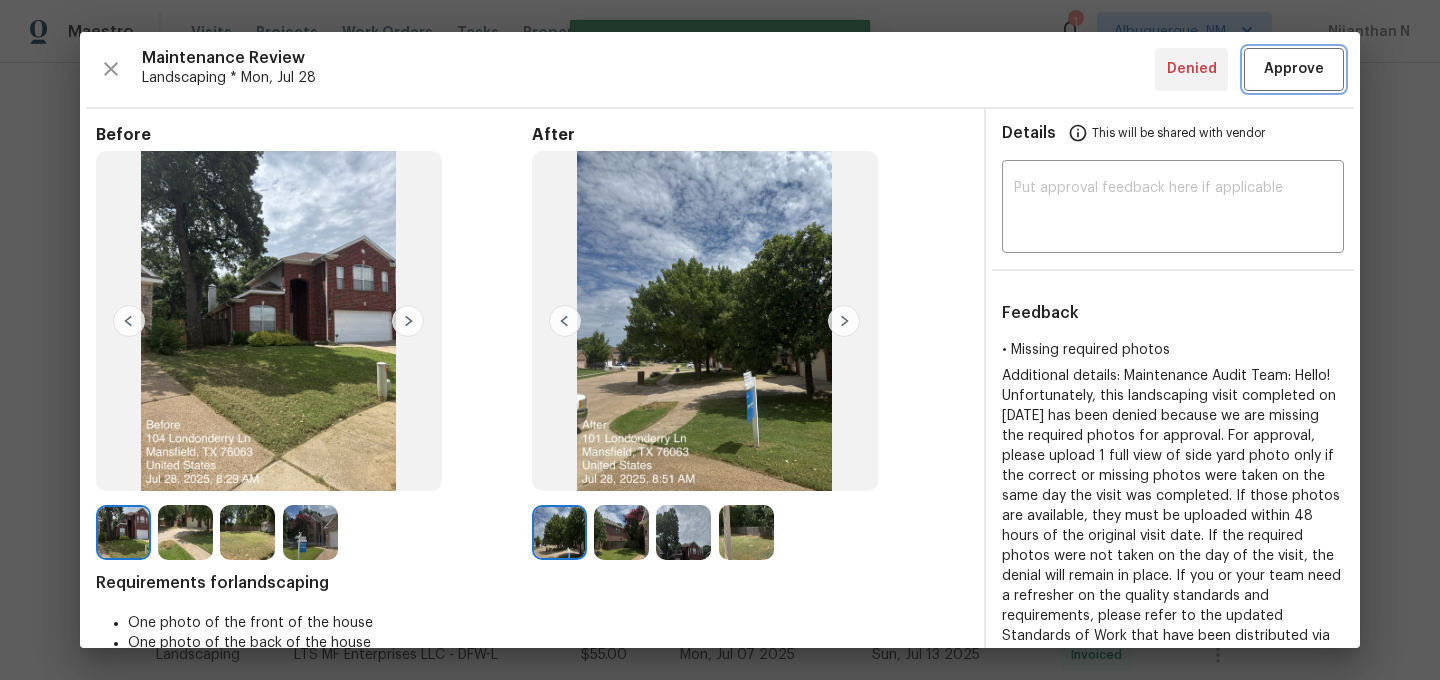 click on "Approve" at bounding box center [1294, 69] 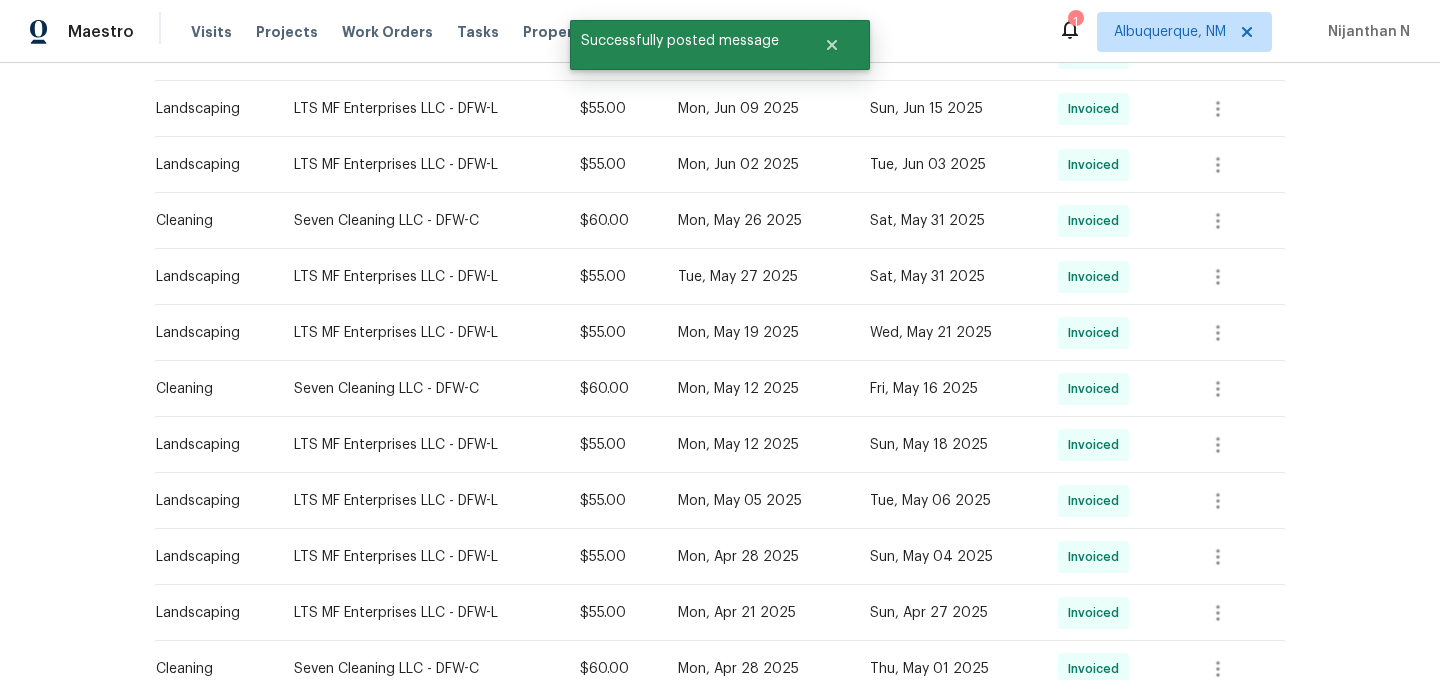 scroll, scrollTop: 1306, scrollLeft: 0, axis: vertical 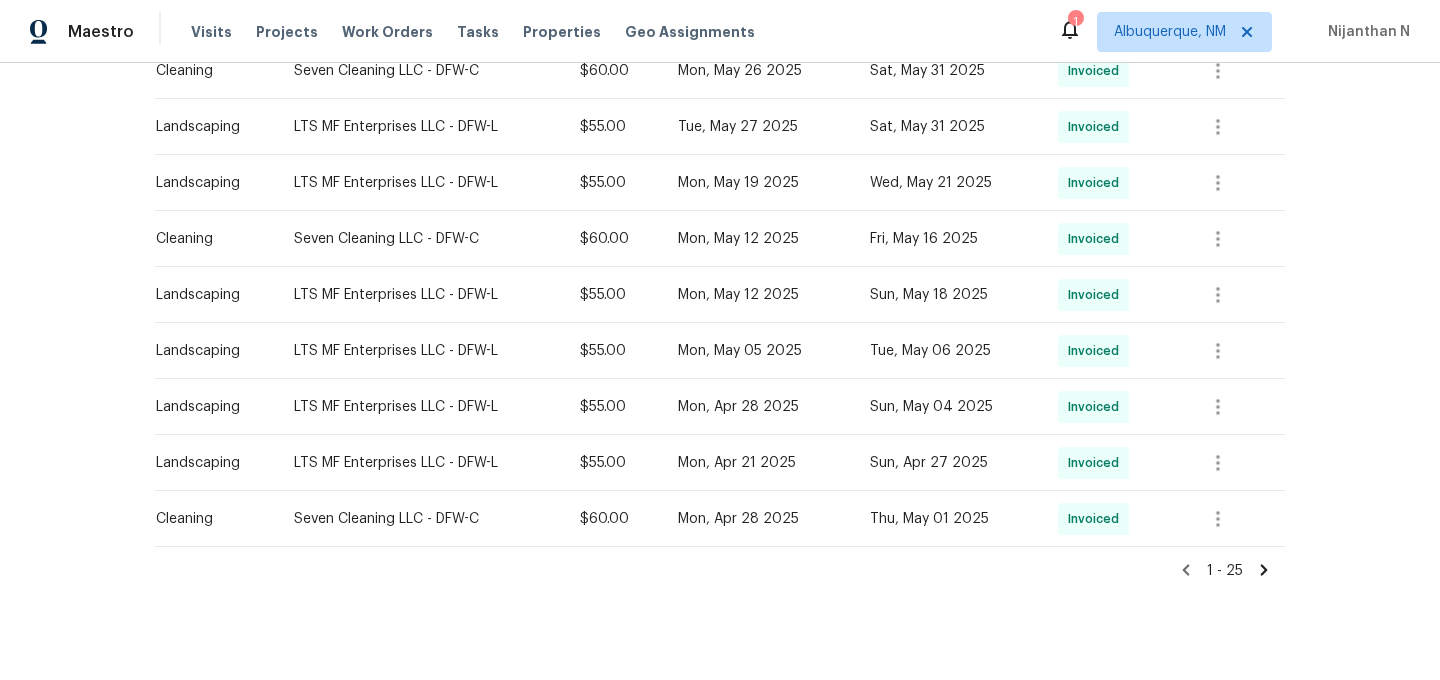 click on "1 - 25" at bounding box center (720, 564) 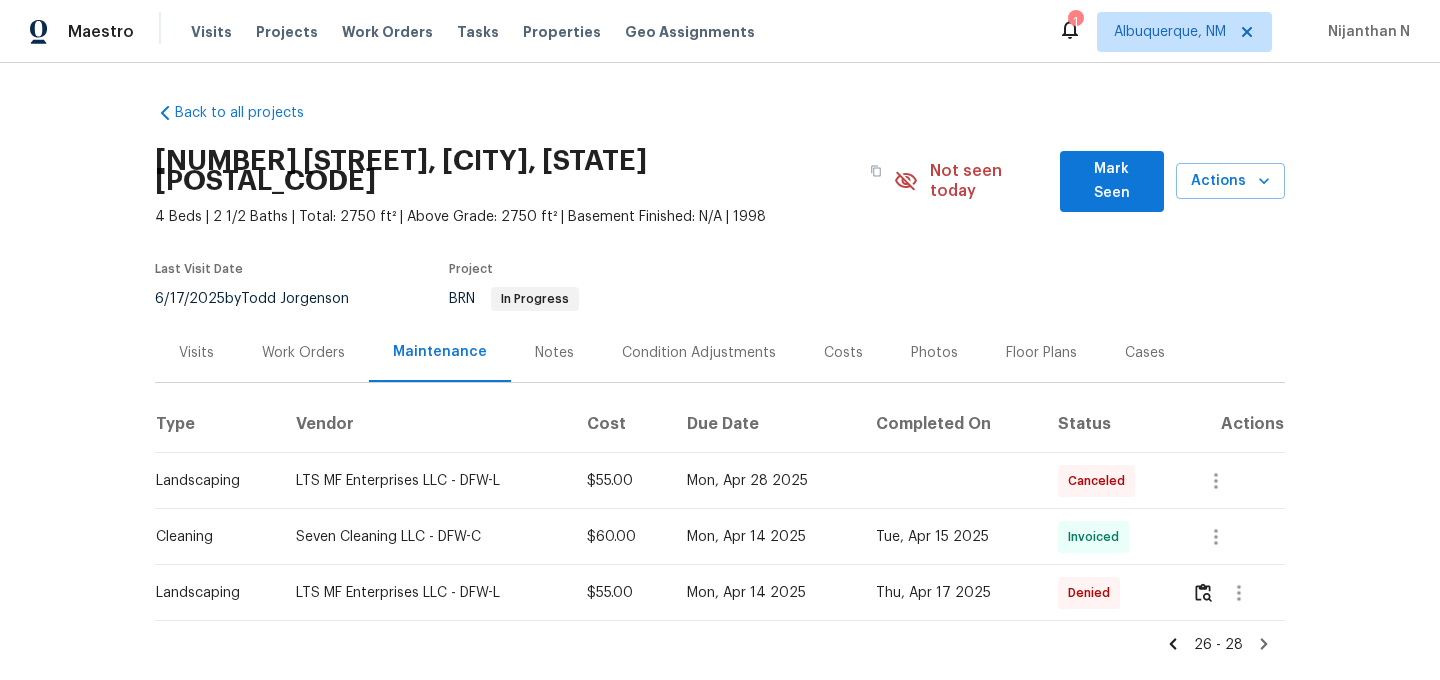 scroll, scrollTop: 74, scrollLeft: 0, axis: vertical 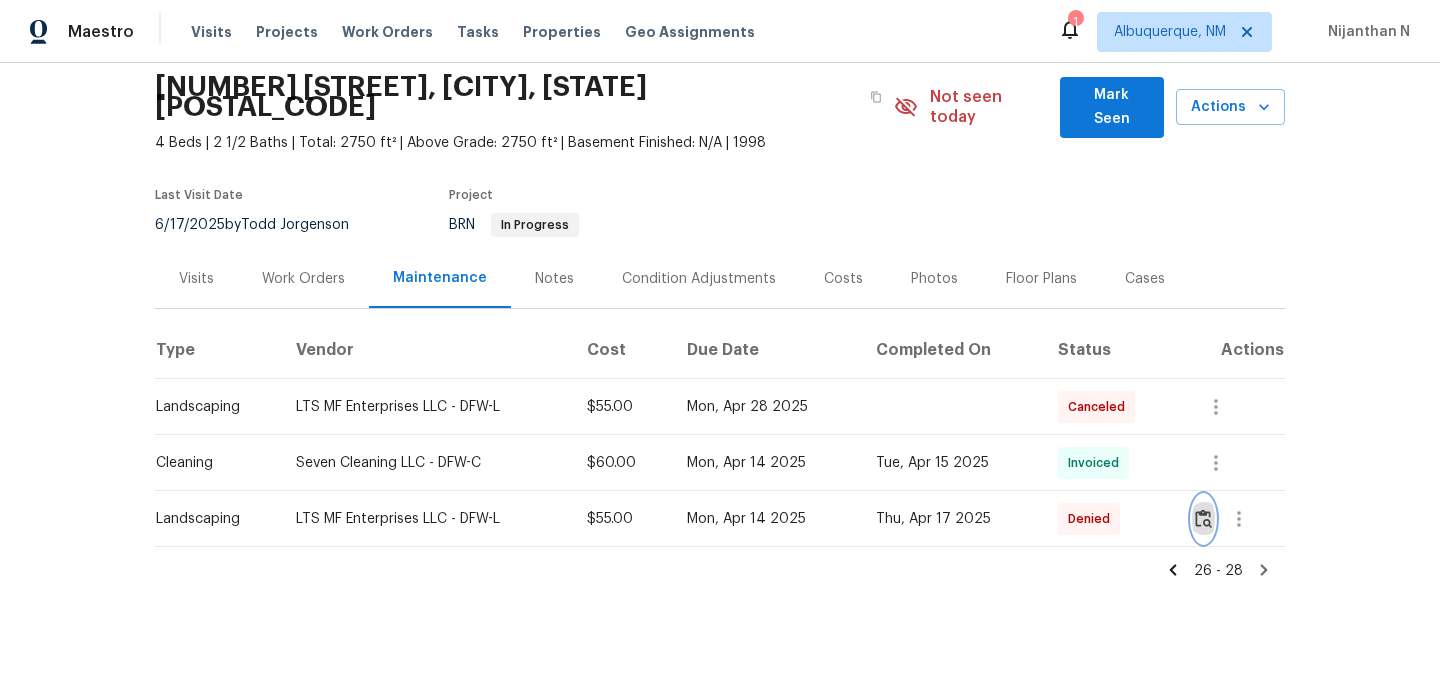 click at bounding box center [1203, 518] 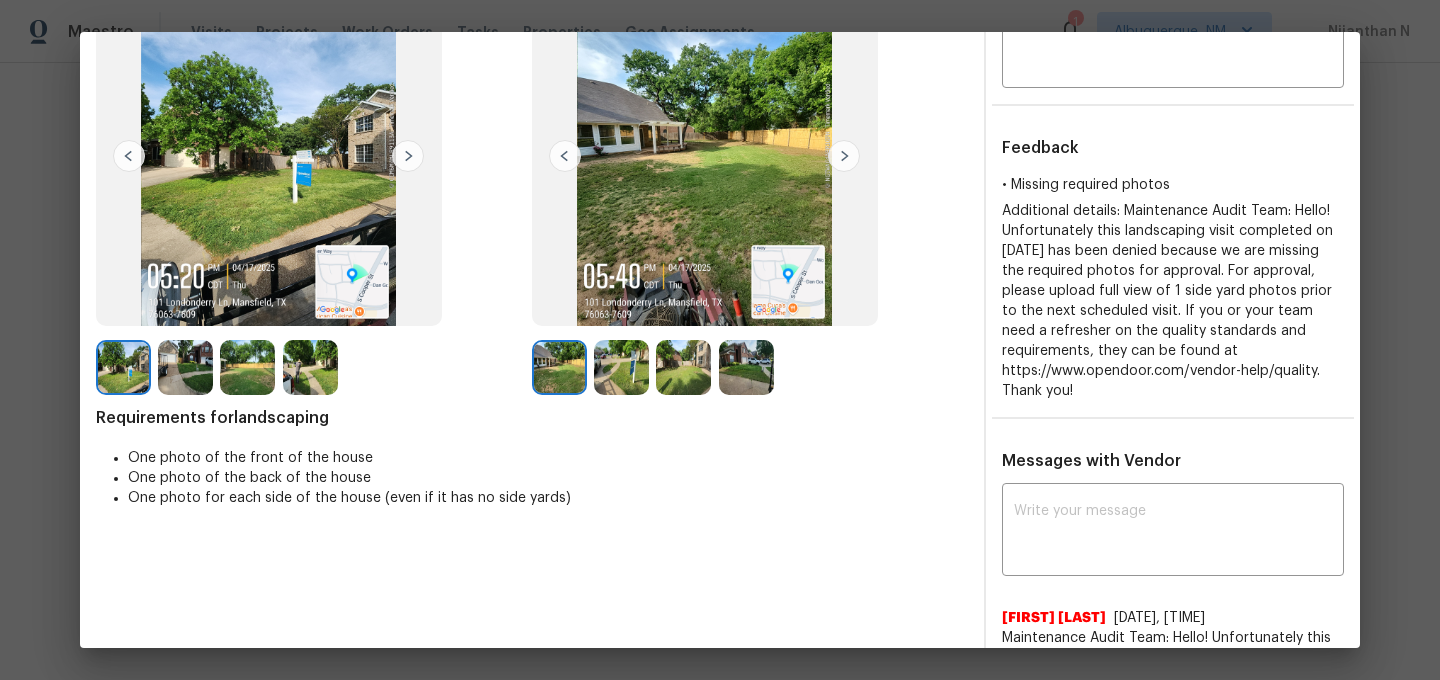 scroll, scrollTop: 0, scrollLeft: 0, axis: both 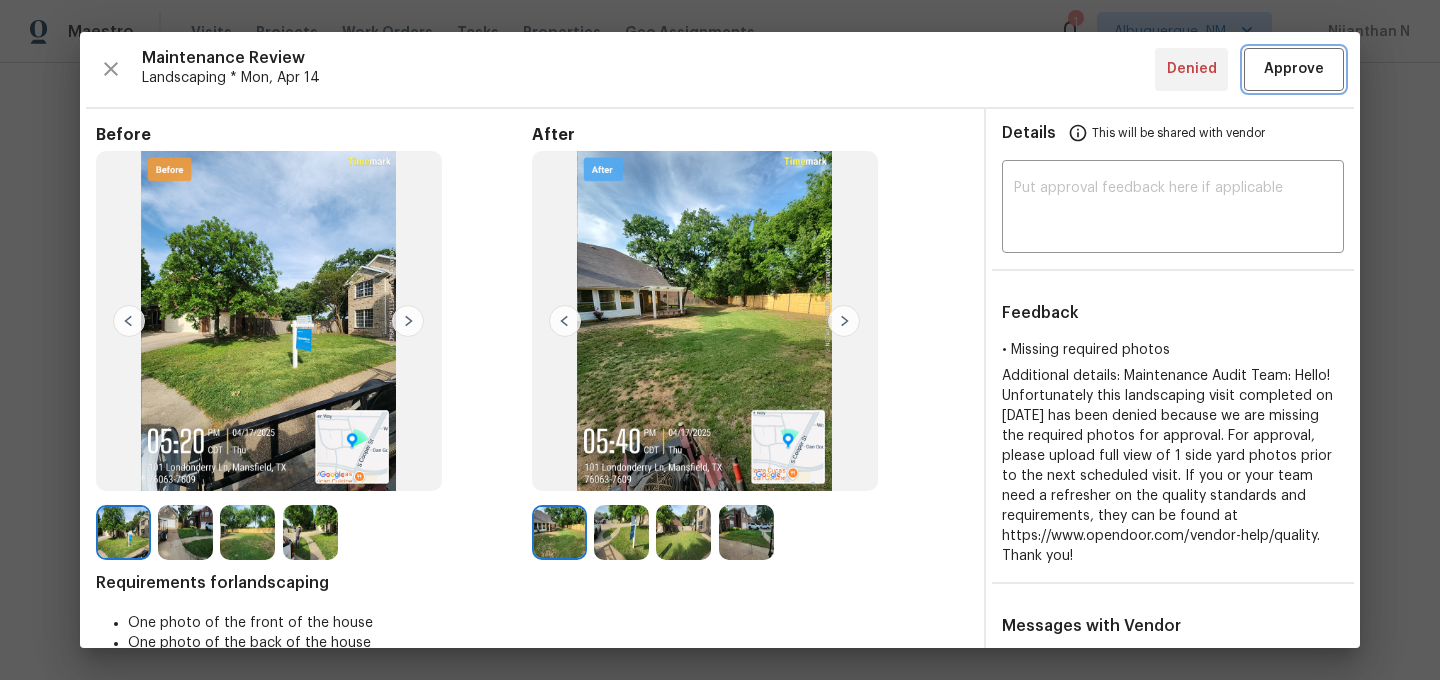 click on "Approve" at bounding box center [1294, 69] 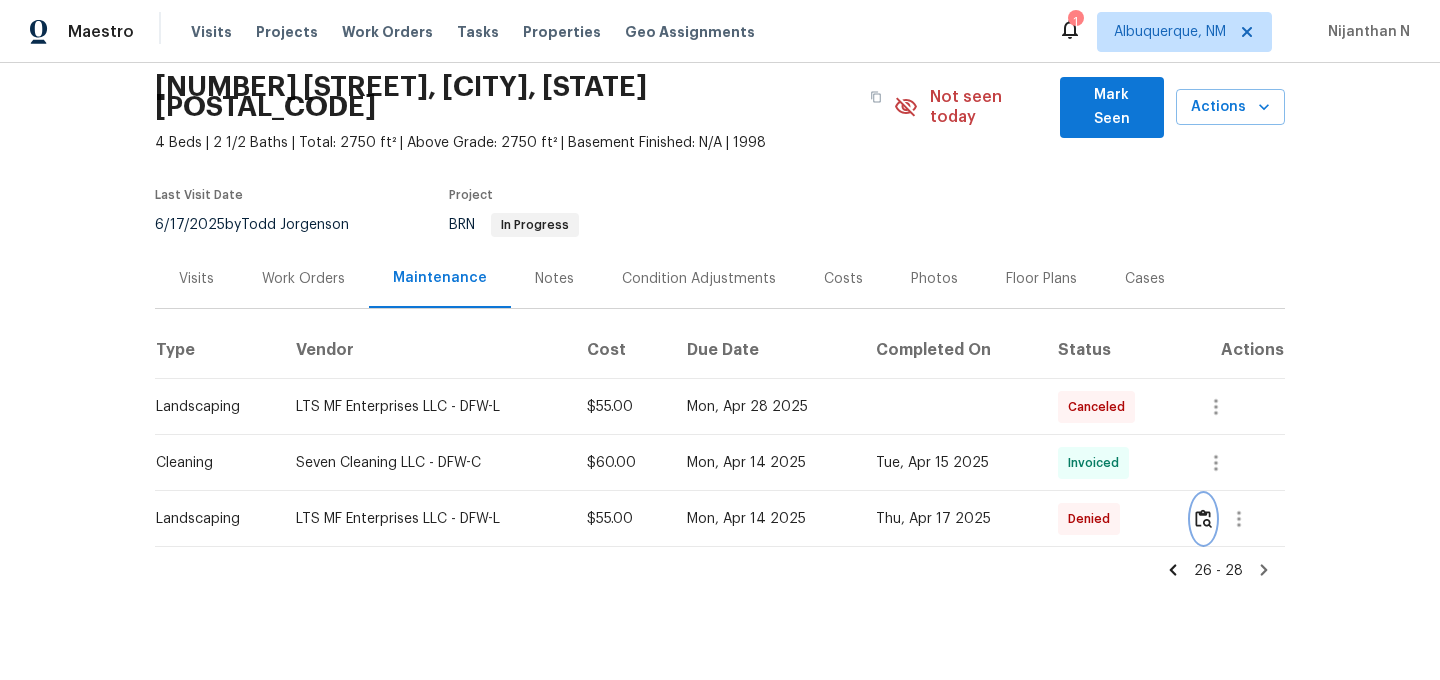 scroll, scrollTop: 0, scrollLeft: 0, axis: both 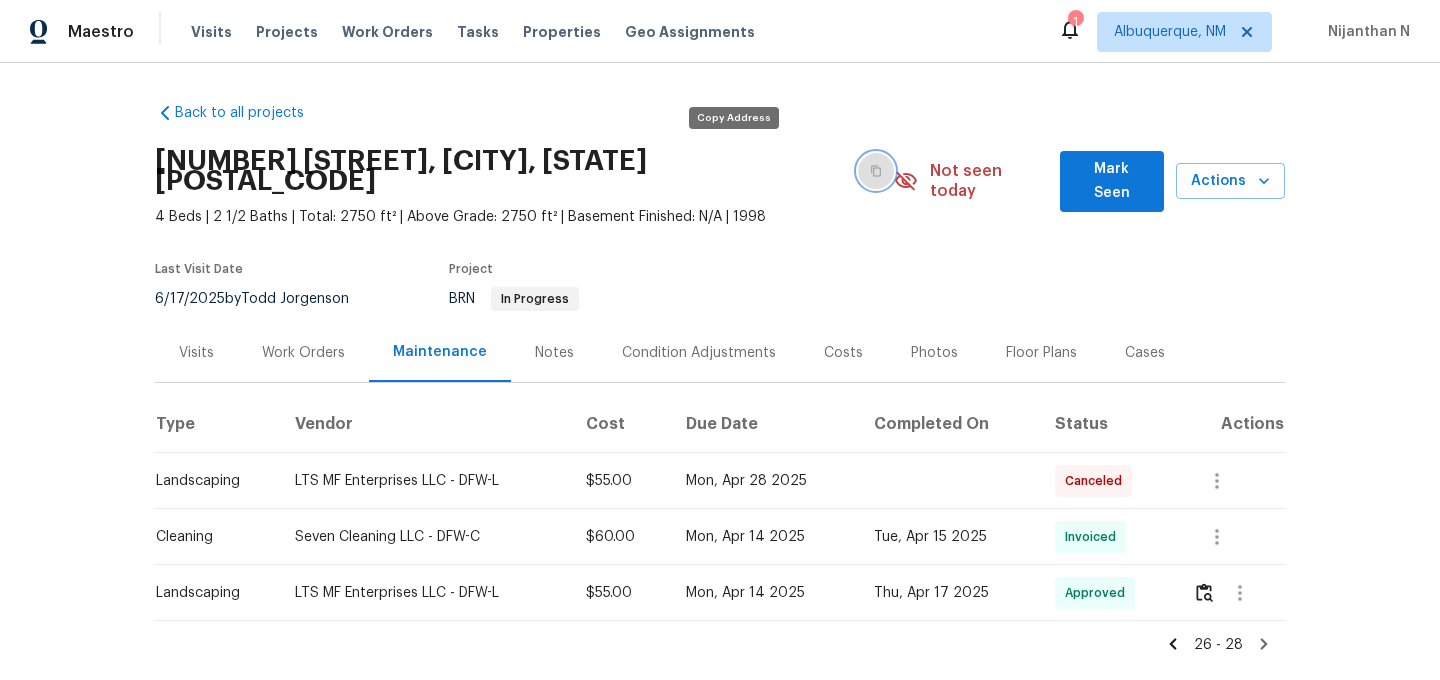 click at bounding box center [876, 171] 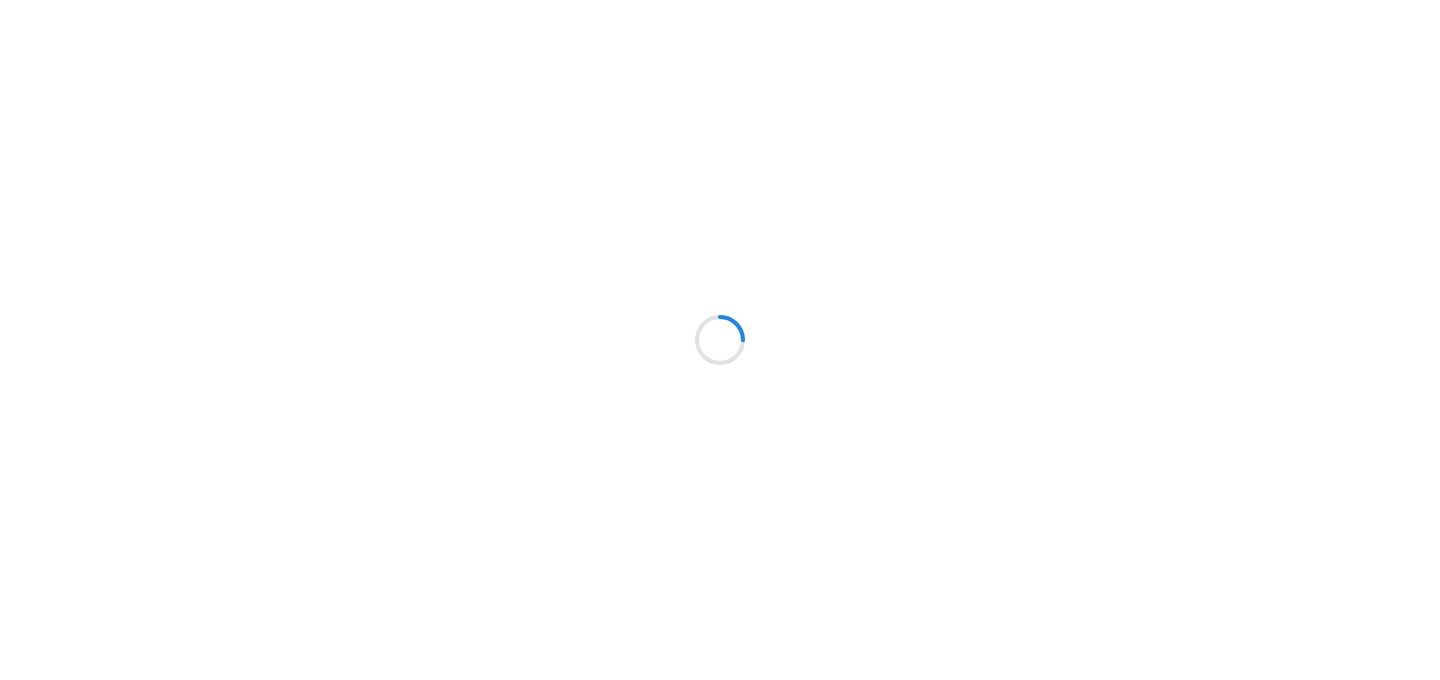 scroll, scrollTop: 0, scrollLeft: 0, axis: both 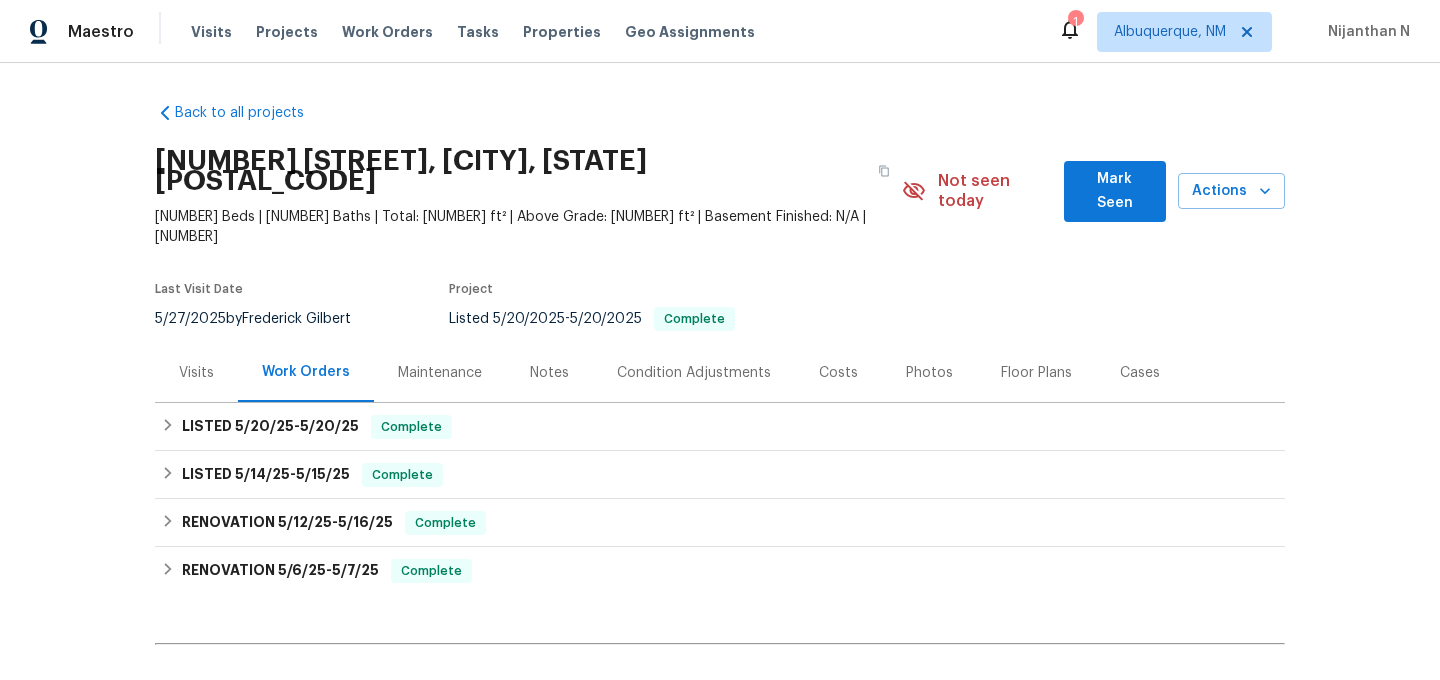 click on "Maintenance" at bounding box center (440, 373) 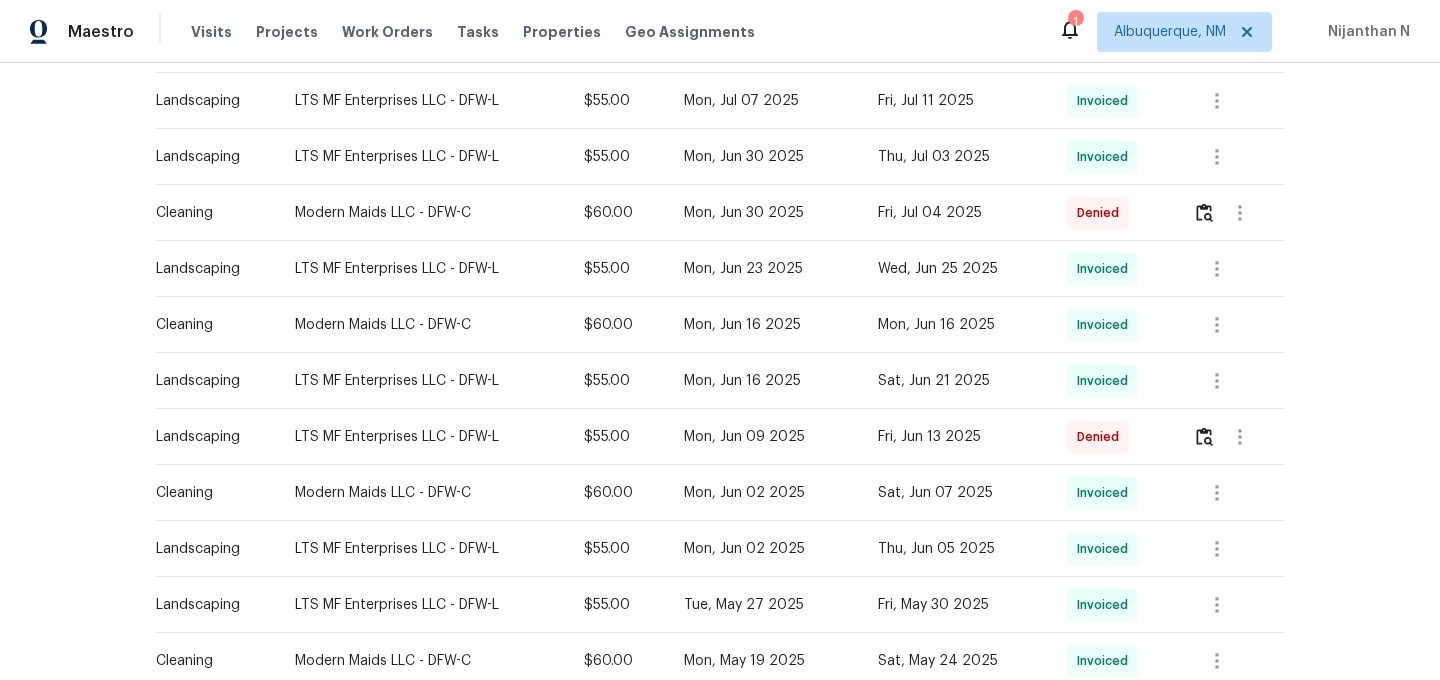 scroll, scrollTop: 1015, scrollLeft: 0, axis: vertical 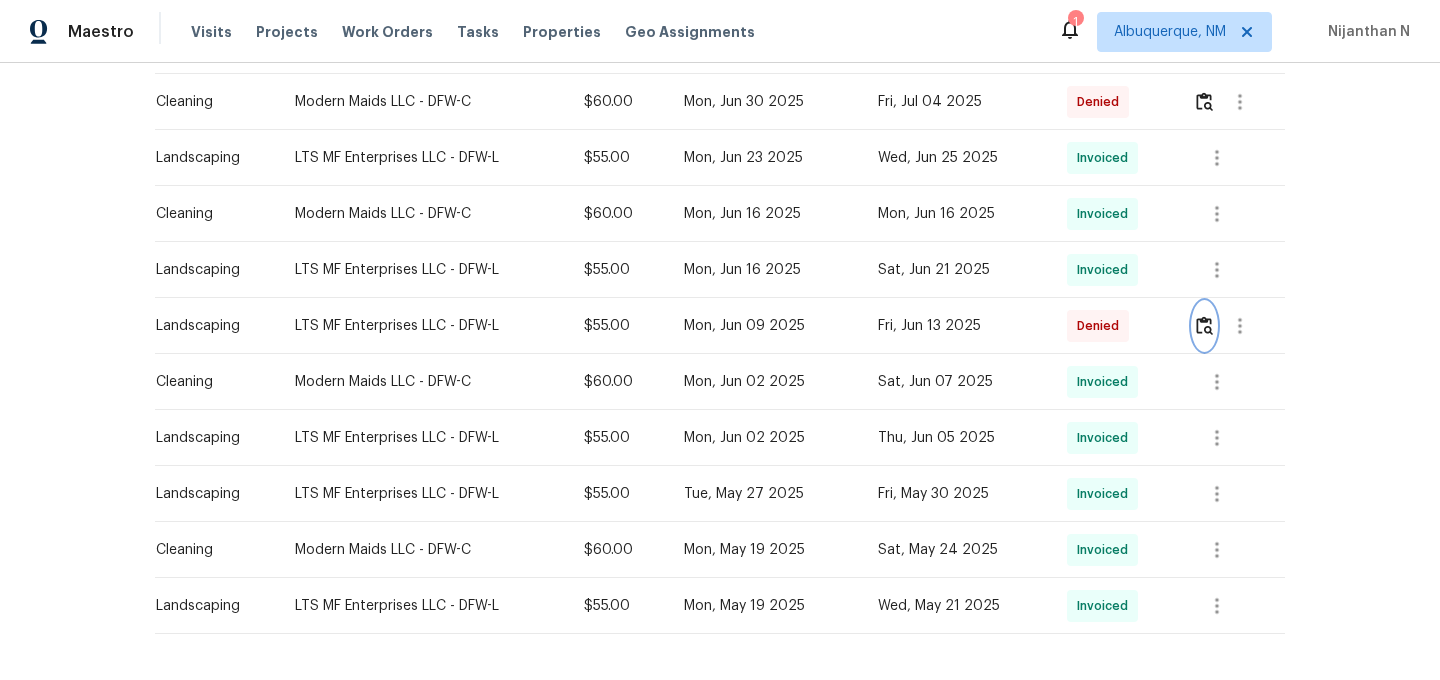 click at bounding box center (1204, 325) 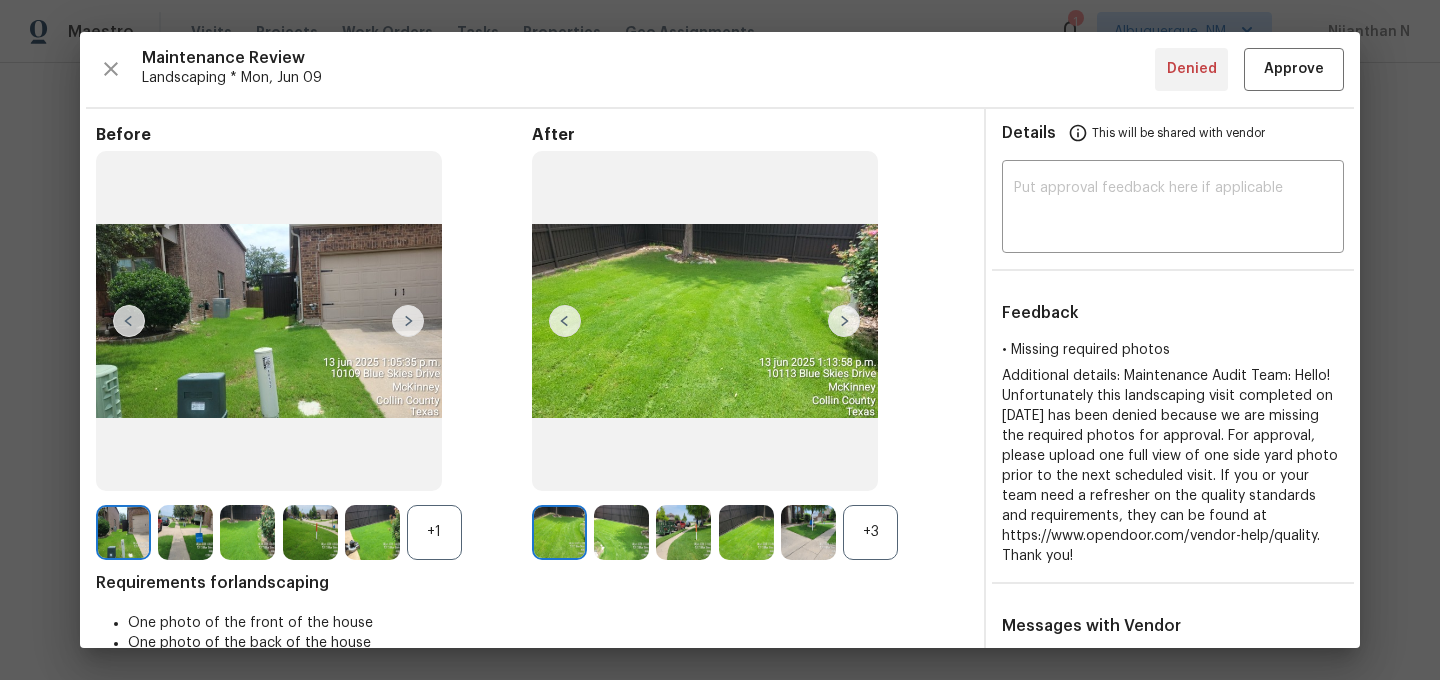 scroll, scrollTop: 244, scrollLeft: 0, axis: vertical 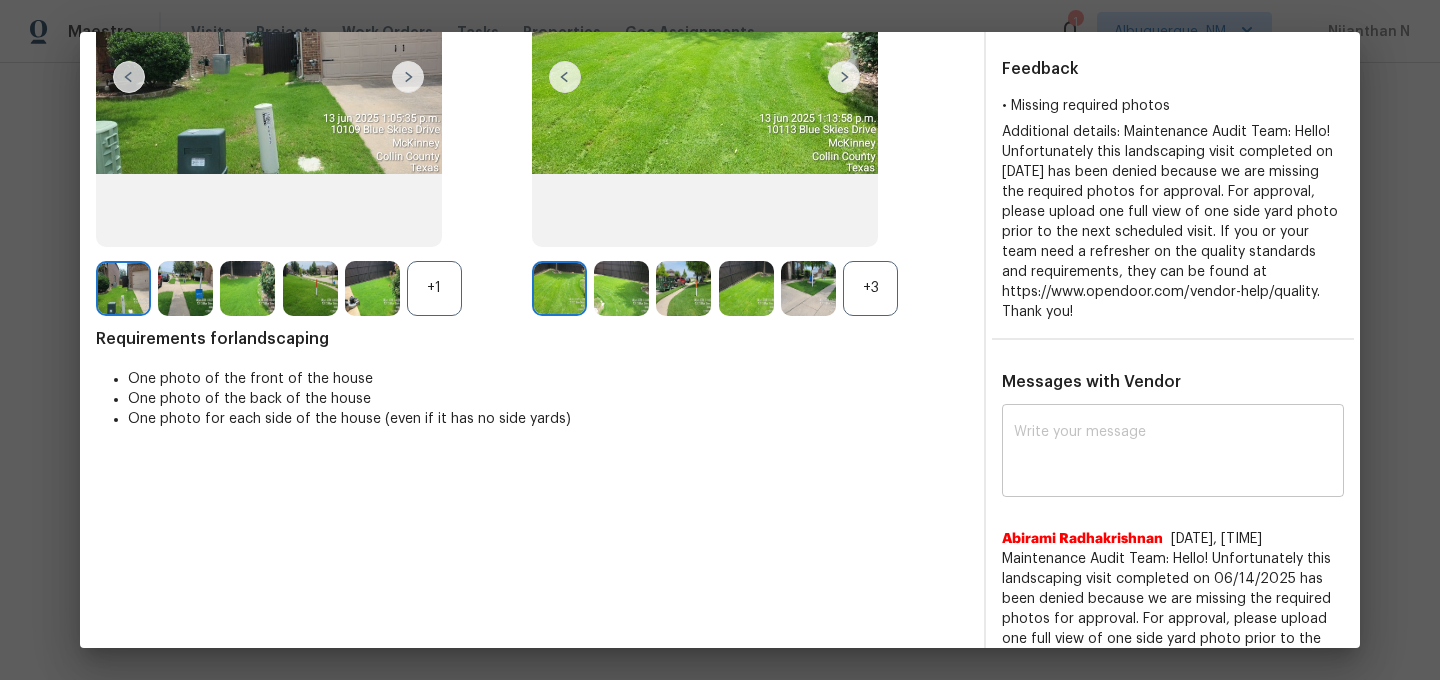 click at bounding box center [1173, 453] 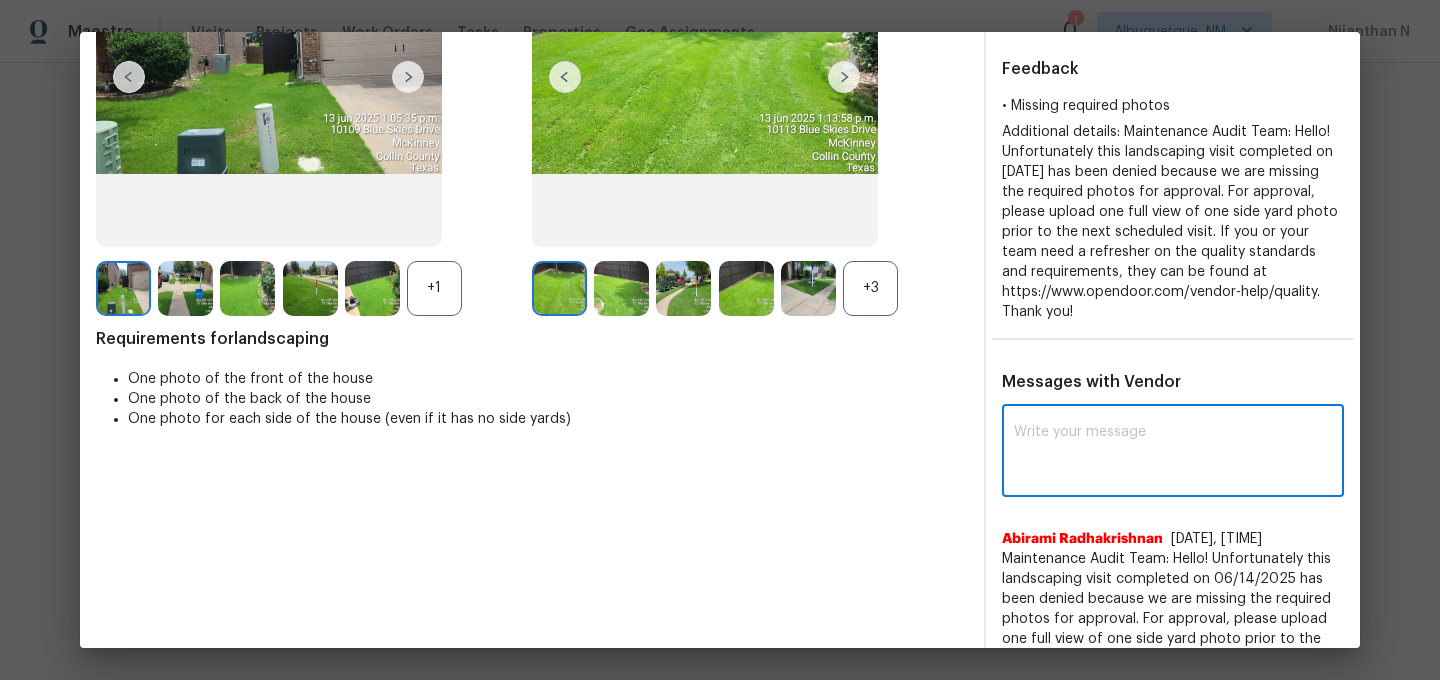 paste on "Maintenance Audit Team: Hello! Thank you for the feedback after further review this visit was approved." 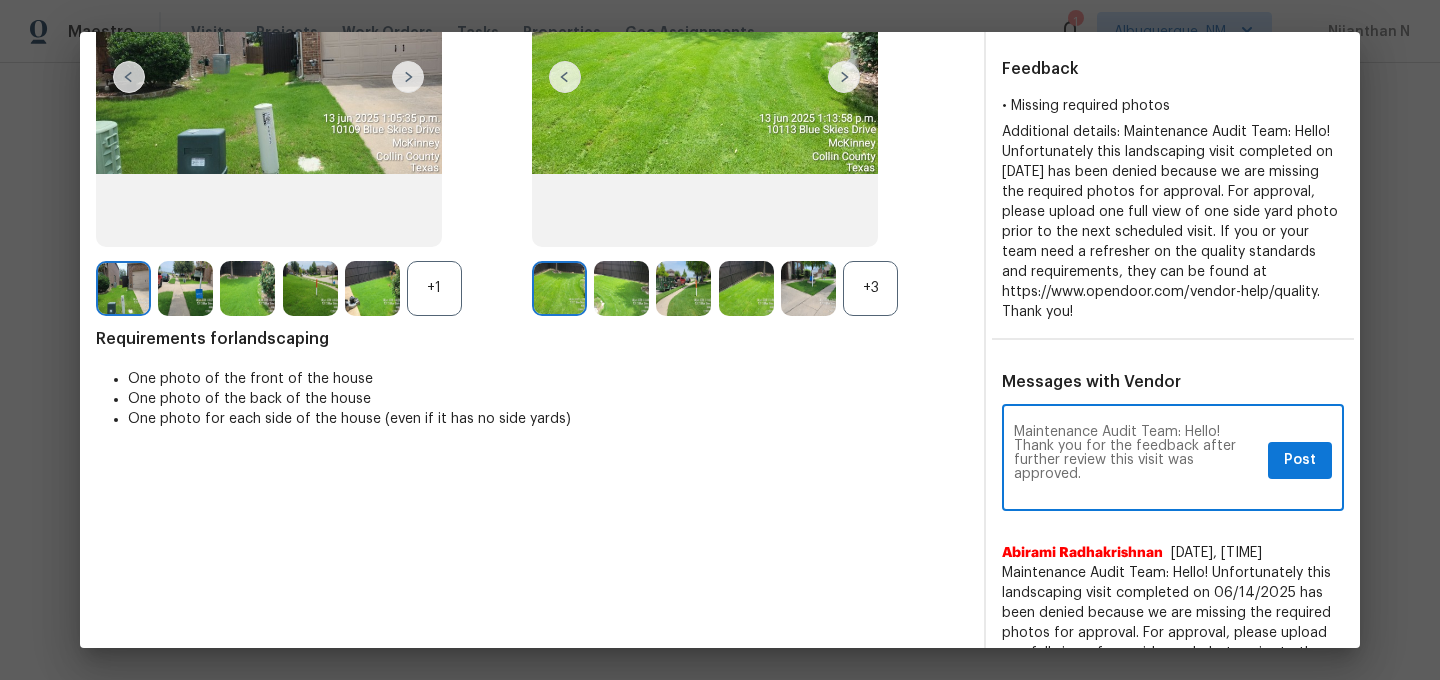 scroll, scrollTop: 0, scrollLeft: 0, axis: both 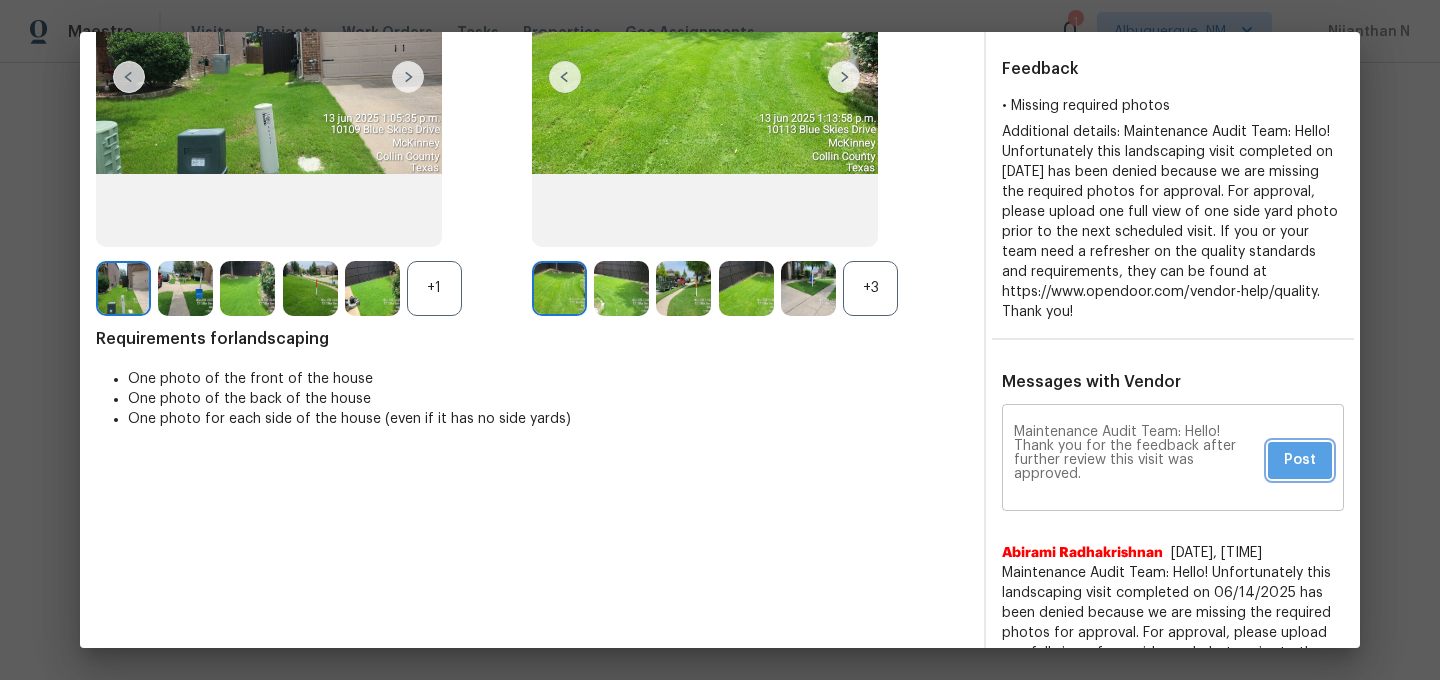 click on "Post" at bounding box center [1300, 460] 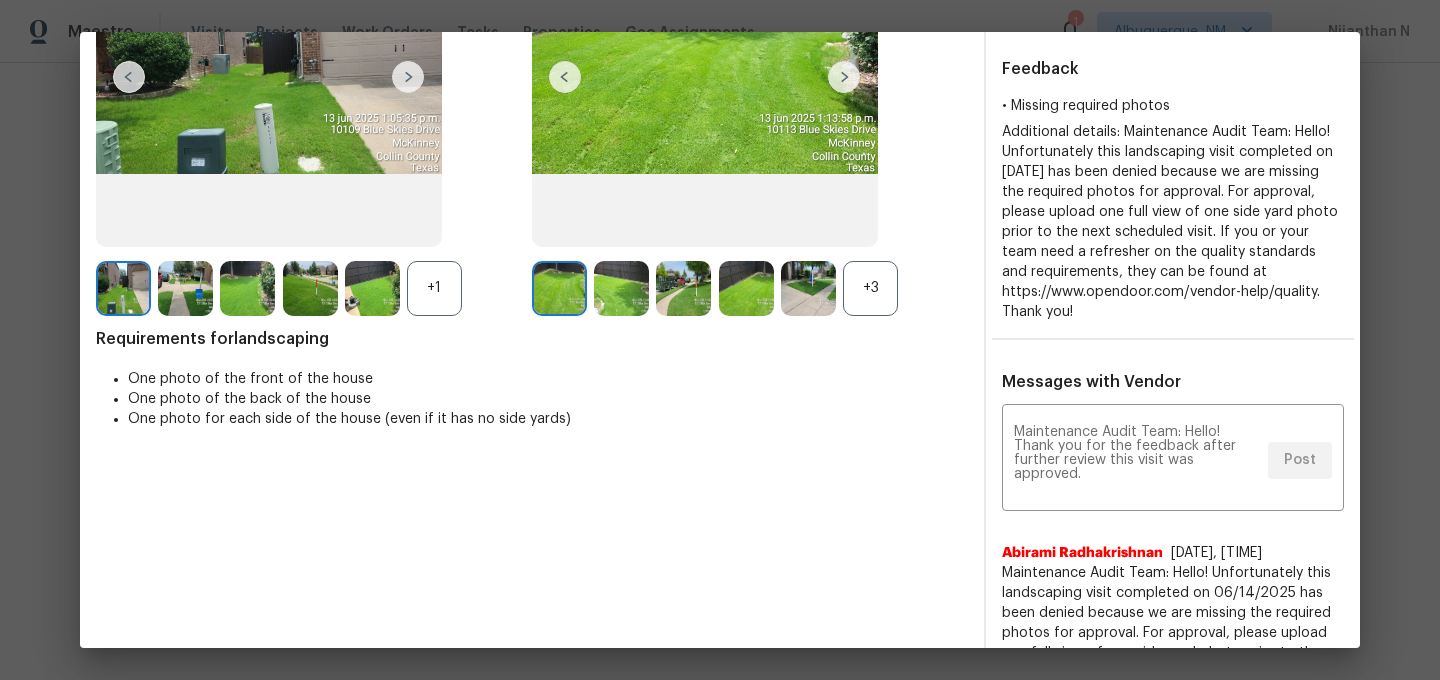 scroll, scrollTop: 0, scrollLeft: 0, axis: both 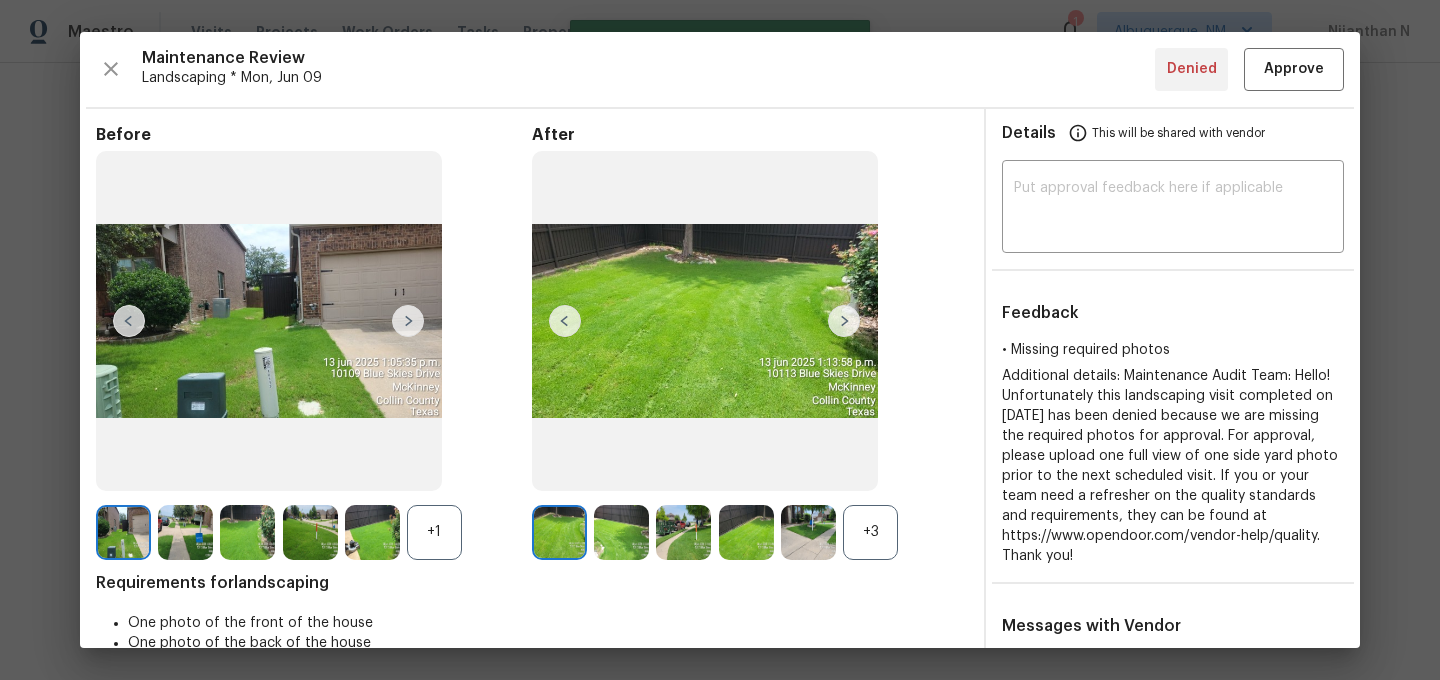 type 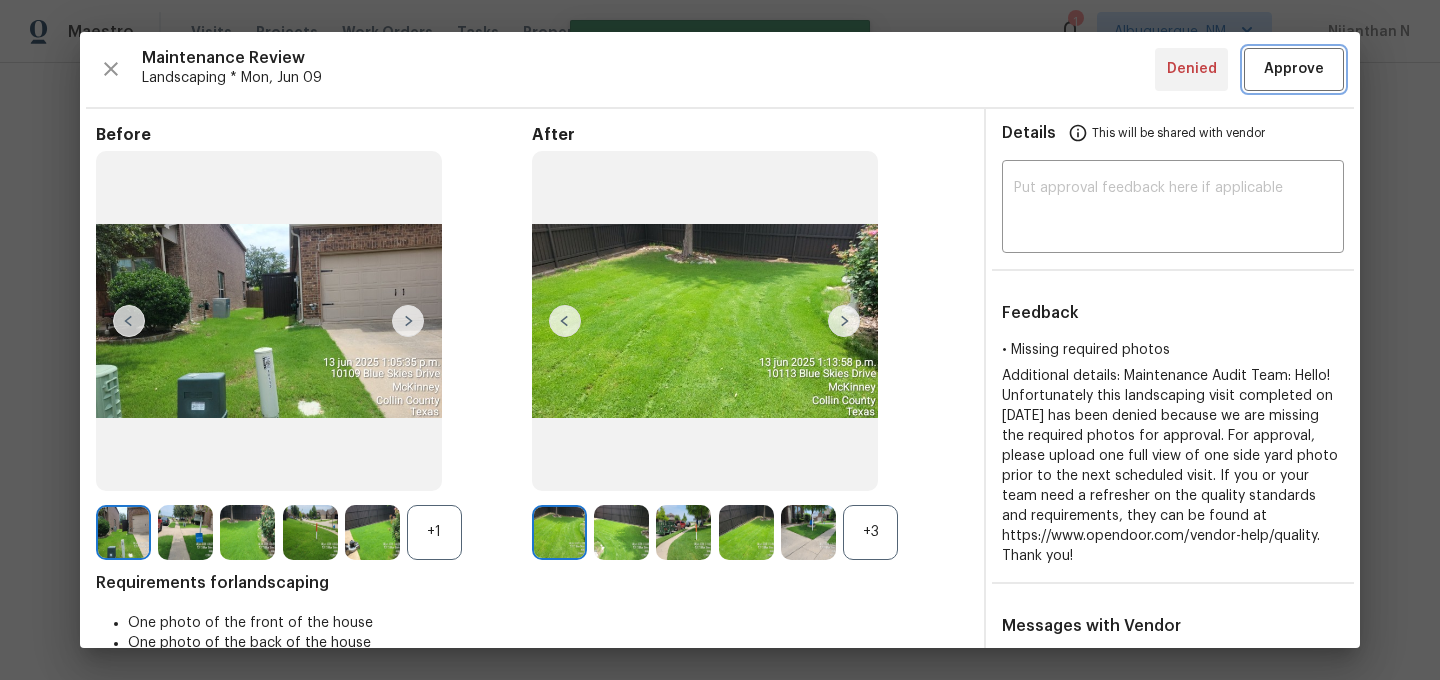 click on "Approve" at bounding box center [1294, 69] 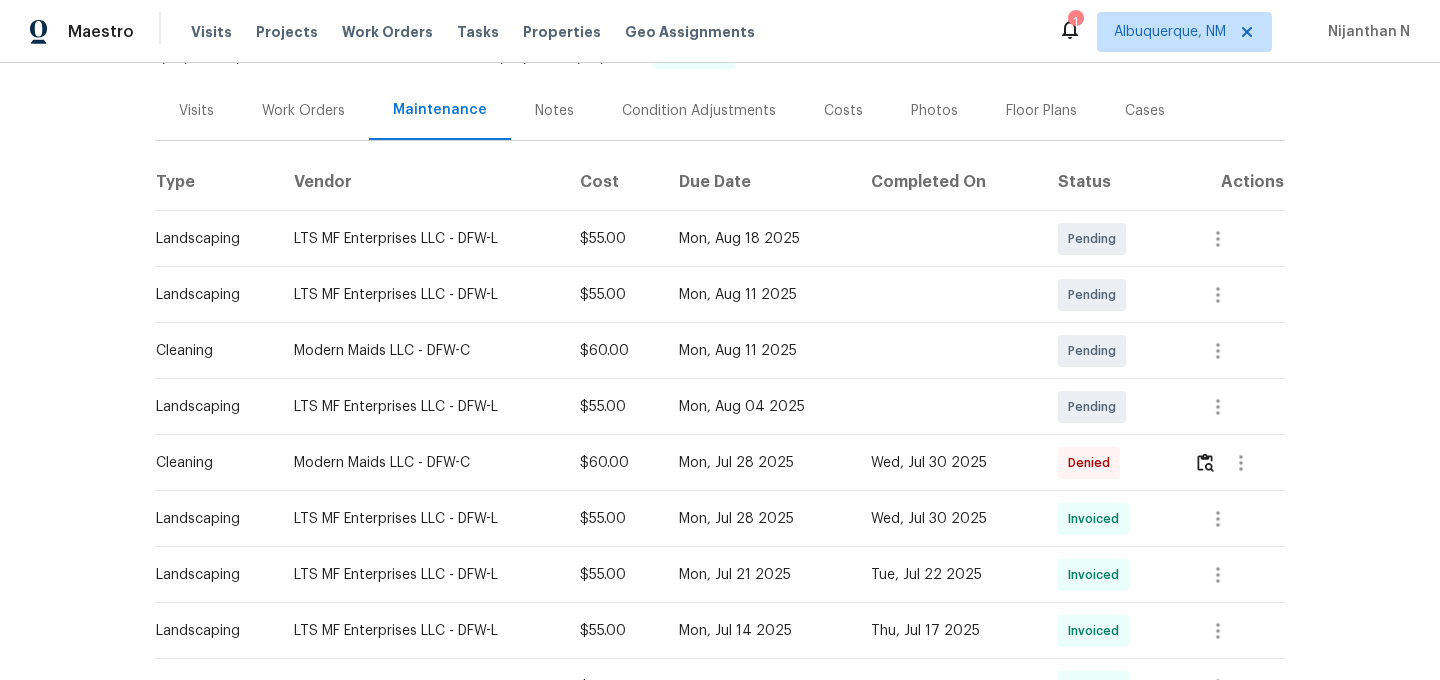 scroll, scrollTop: 0, scrollLeft: 0, axis: both 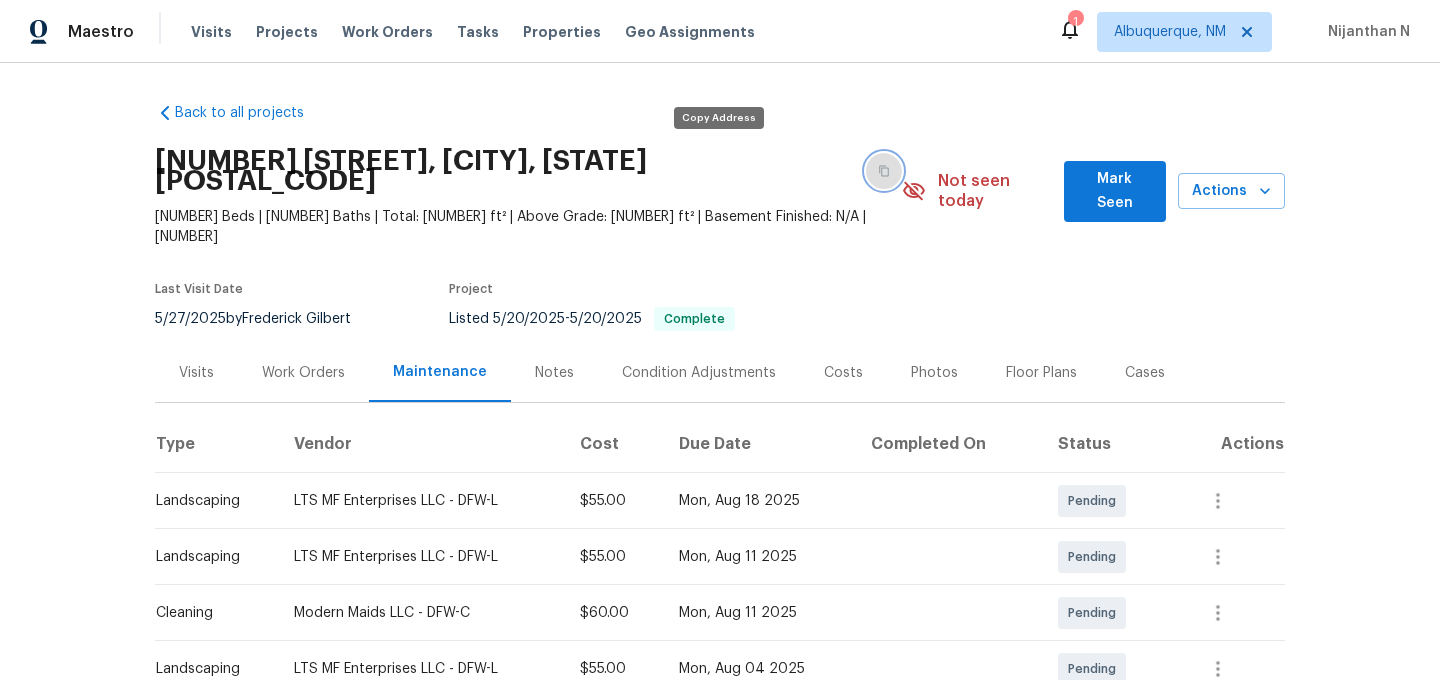 click 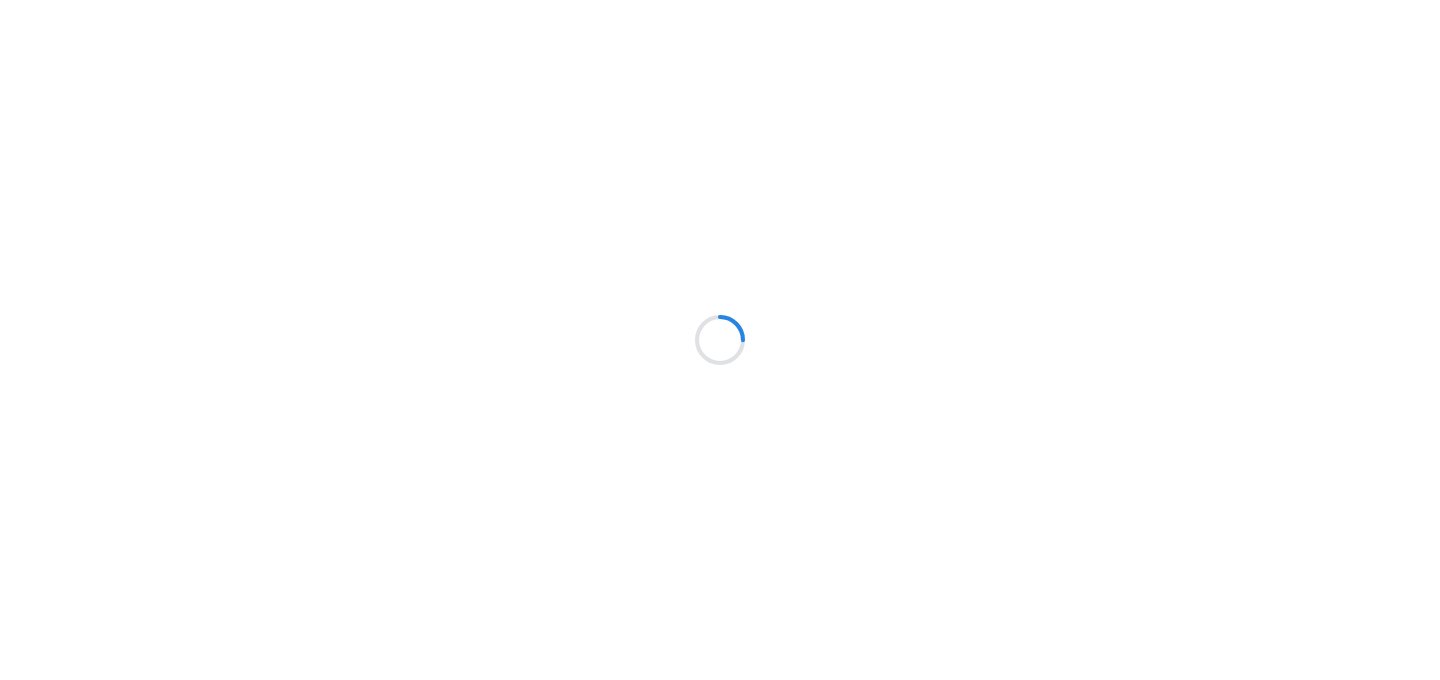 scroll, scrollTop: 0, scrollLeft: 0, axis: both 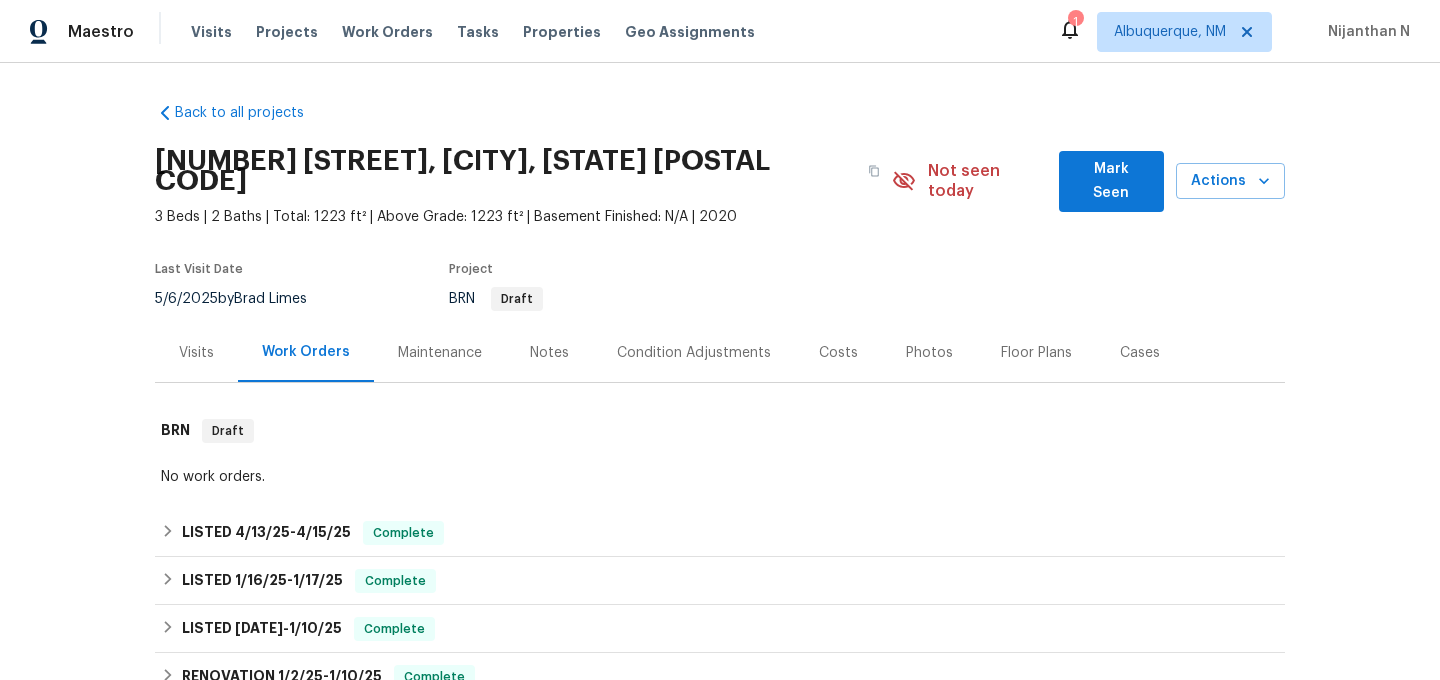 click on "Maintenance" at bounding box center [440, 352] 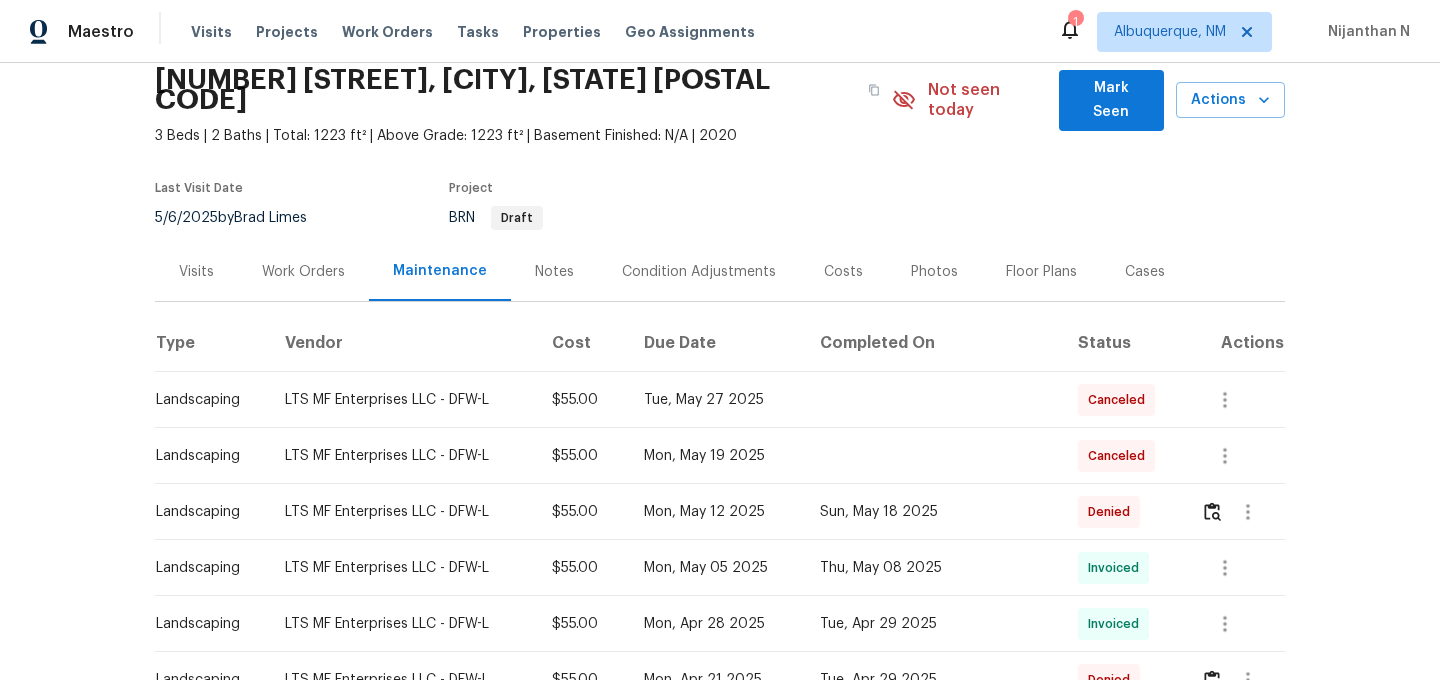 scroll, scrollTop: 158, scrollLeft: 0, axis: vertical 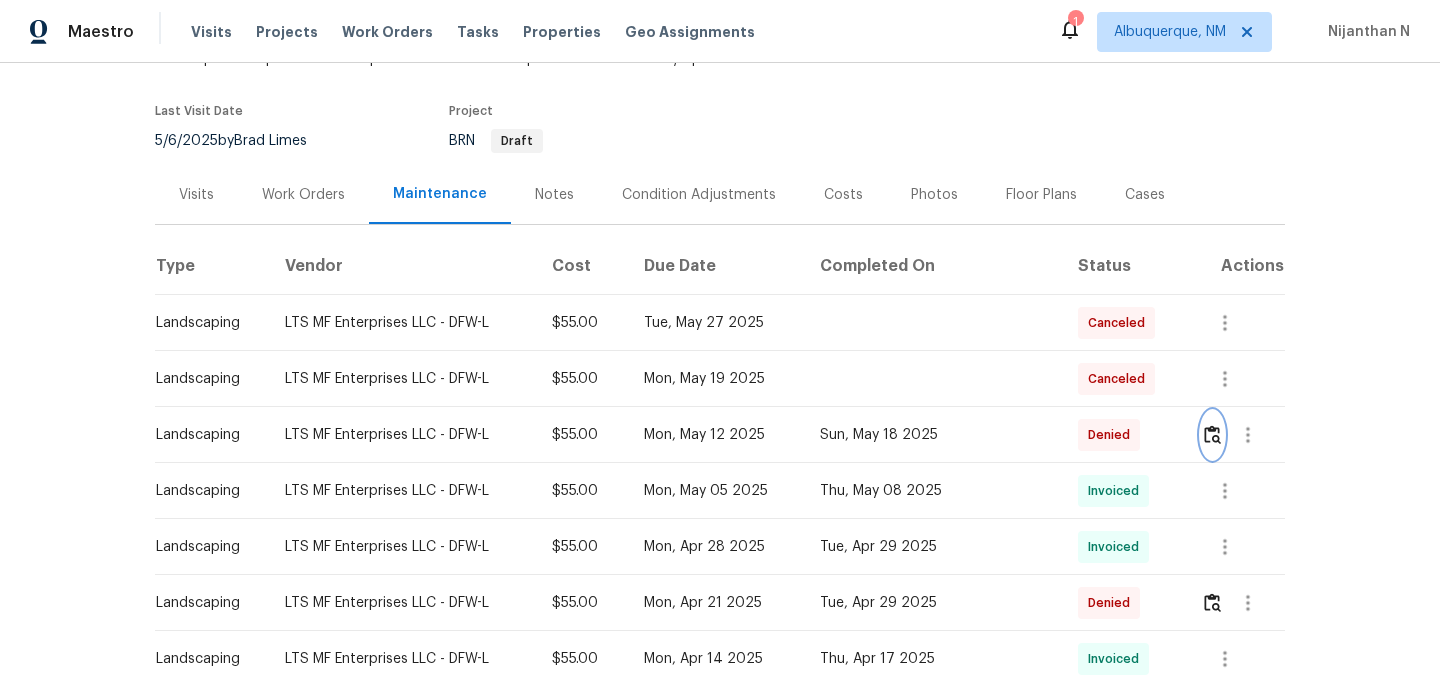 click at bounding box center [1212, 434] 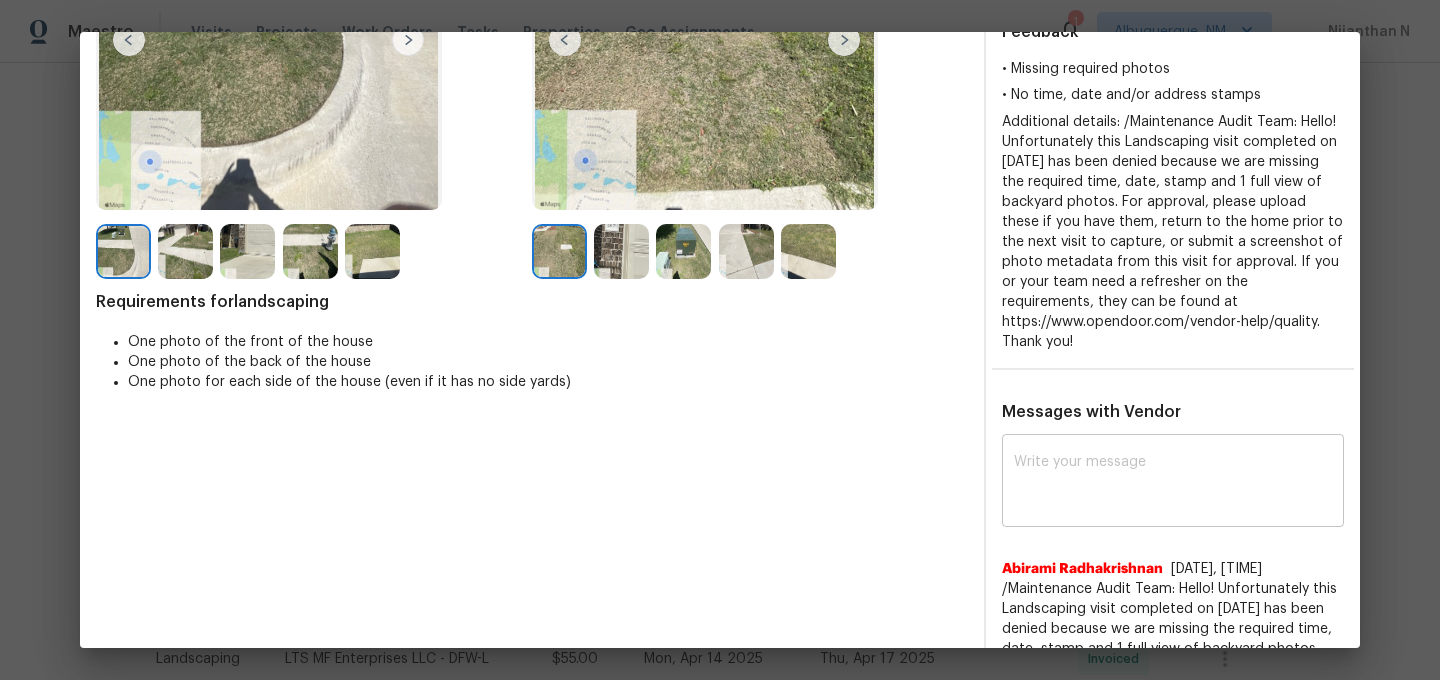 scroll, scrollTop: 333, scrollLeft: 0, axis: vertical 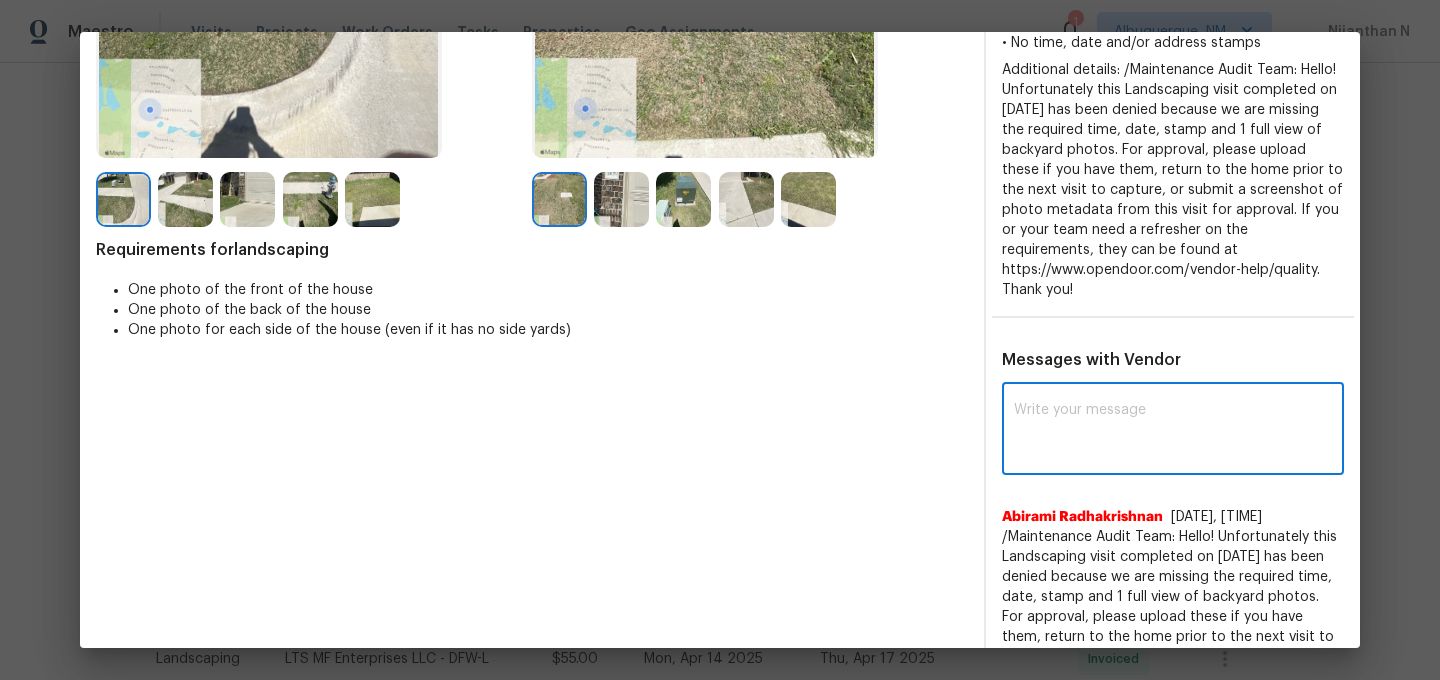 click at bounding box center (1173, 431) 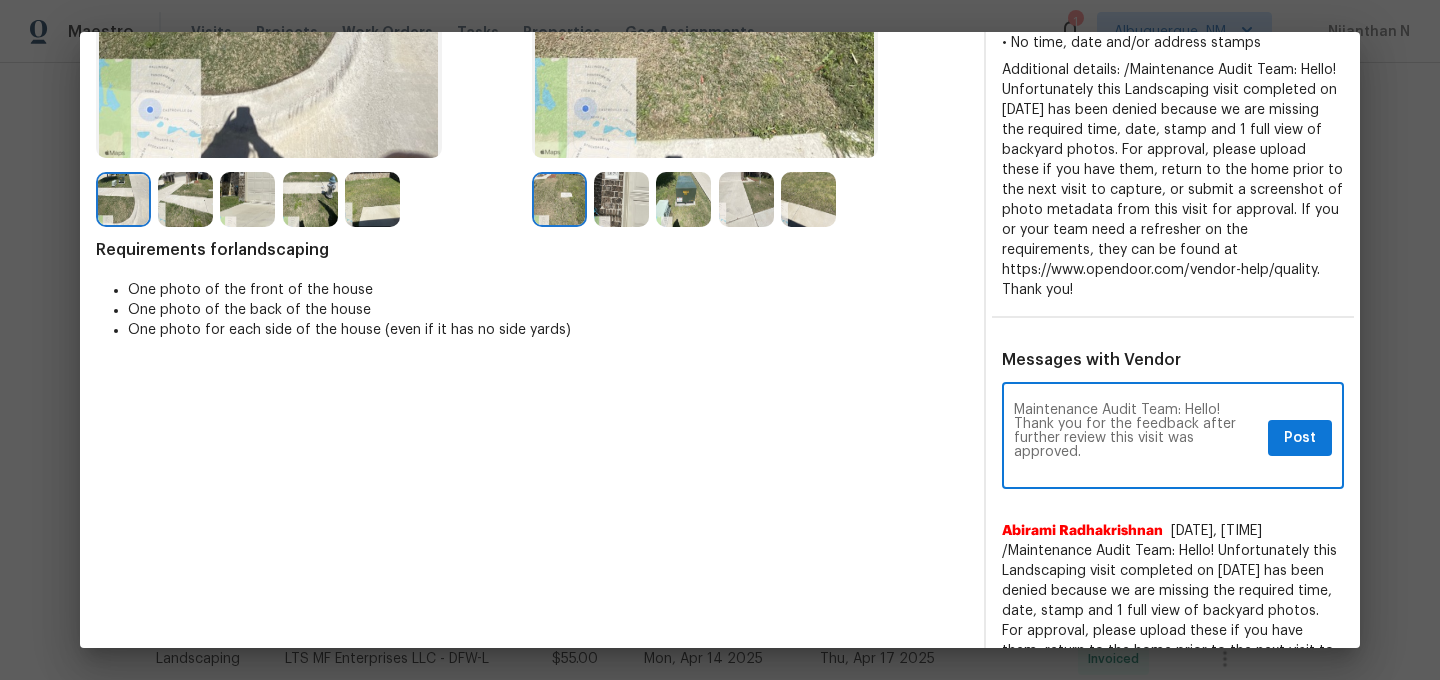 scroll, scrollTop: 0, scrollLeft: 0, axis: both 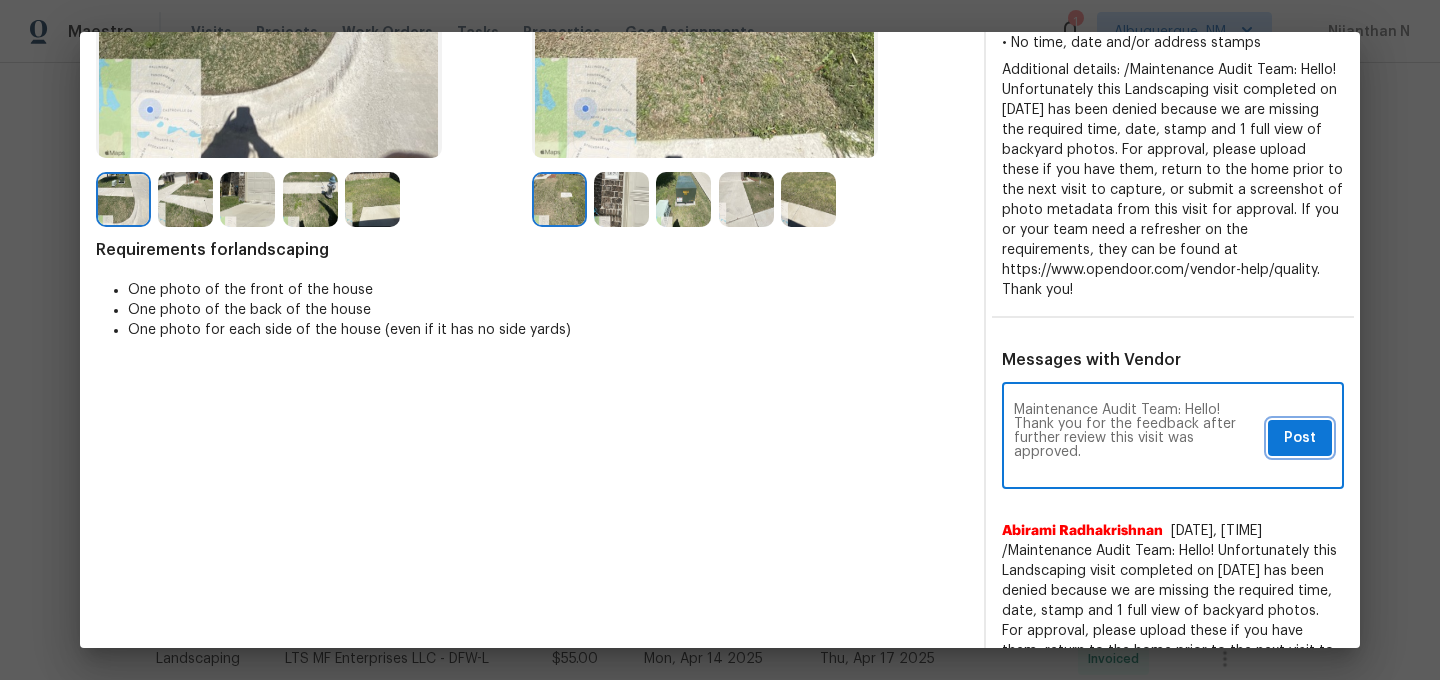 click on "Post" at bounding box center [1300, 438] 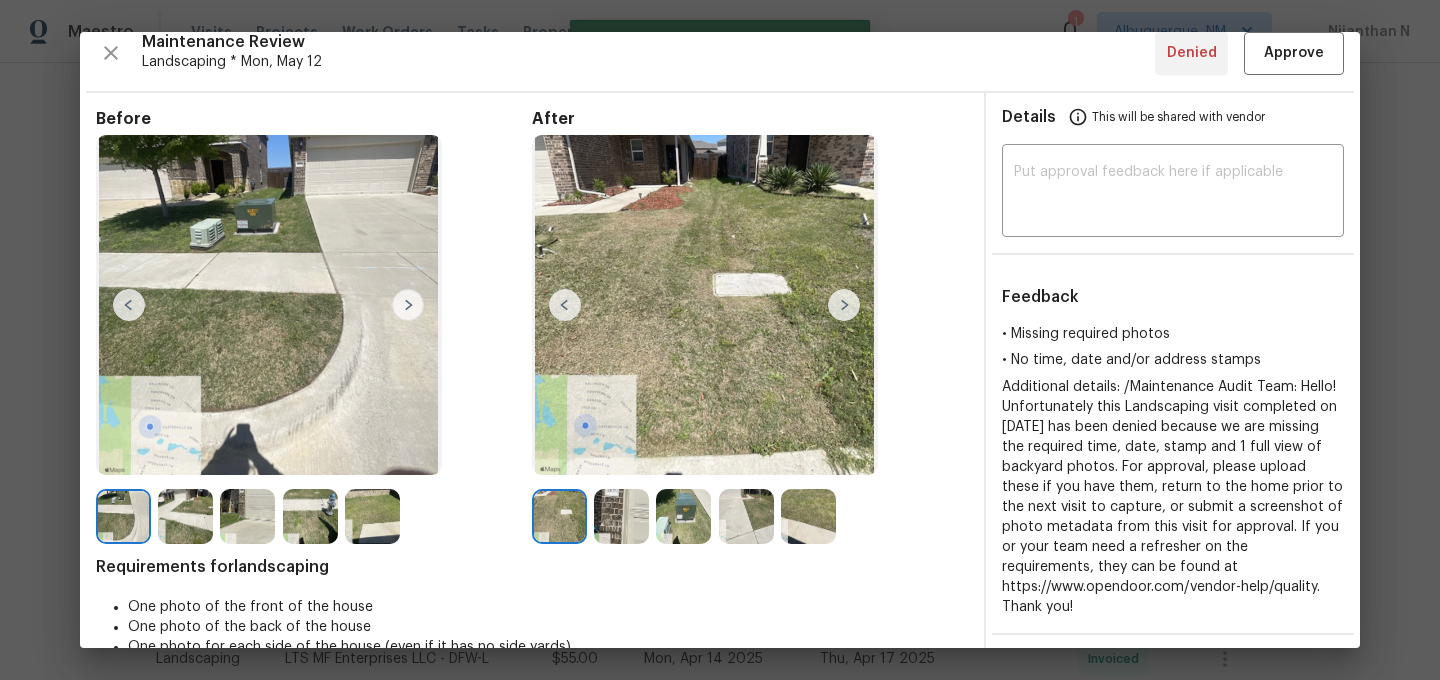scroll, scrollTop: 0, scrollLeft: 0, axis: both 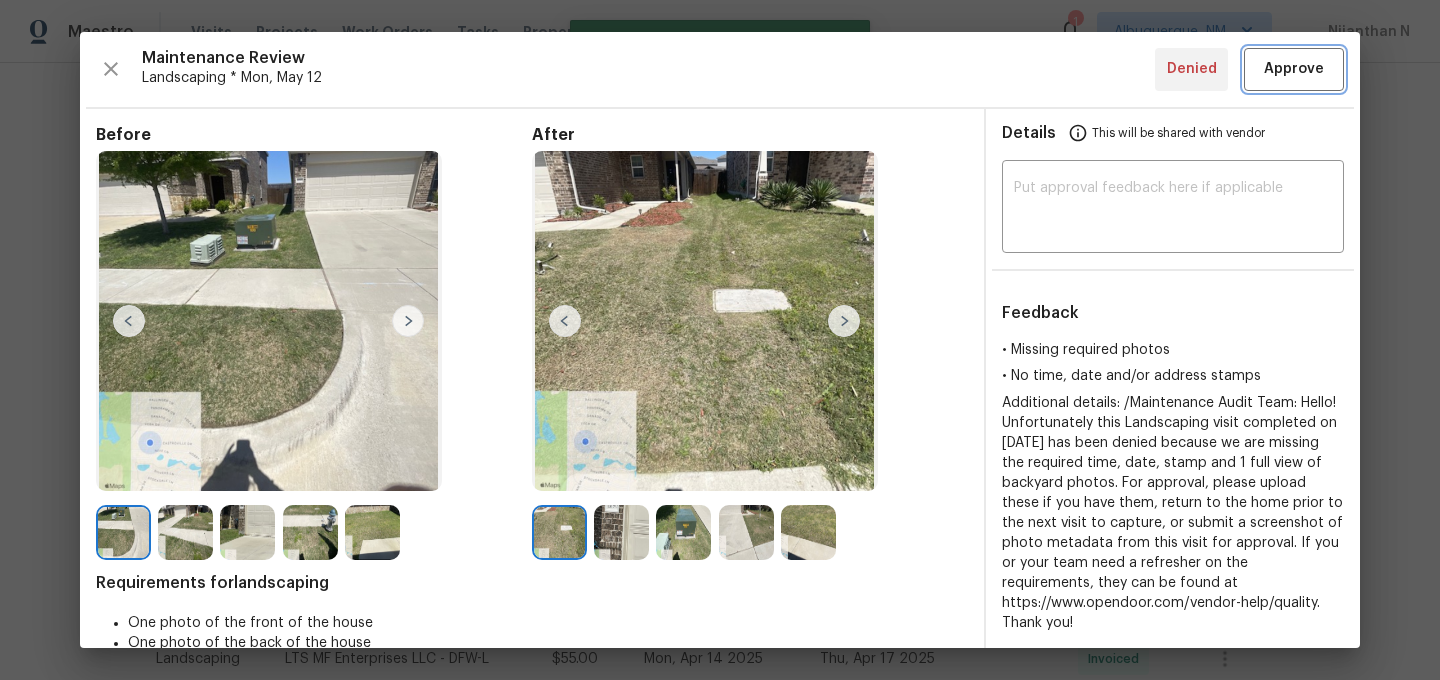type 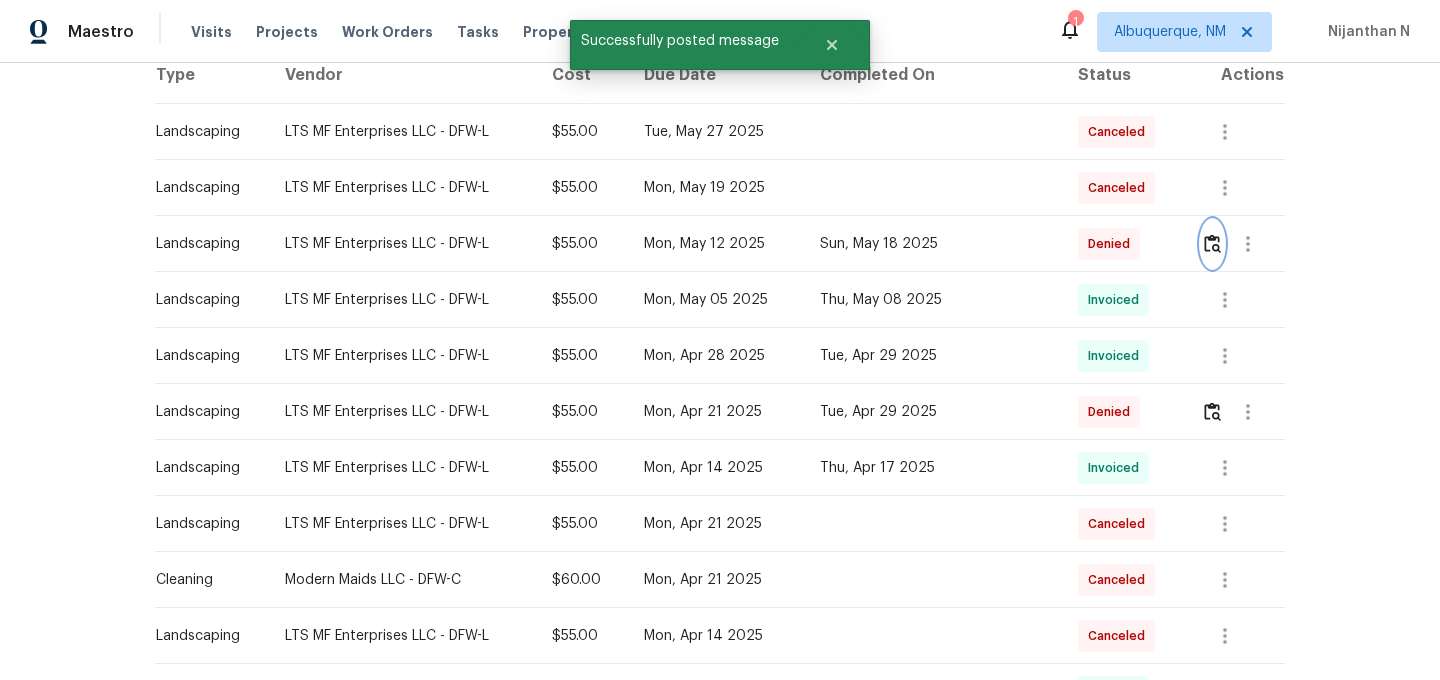scroll, scrollTop: 413, scrollLeft: 0, axis: vertical 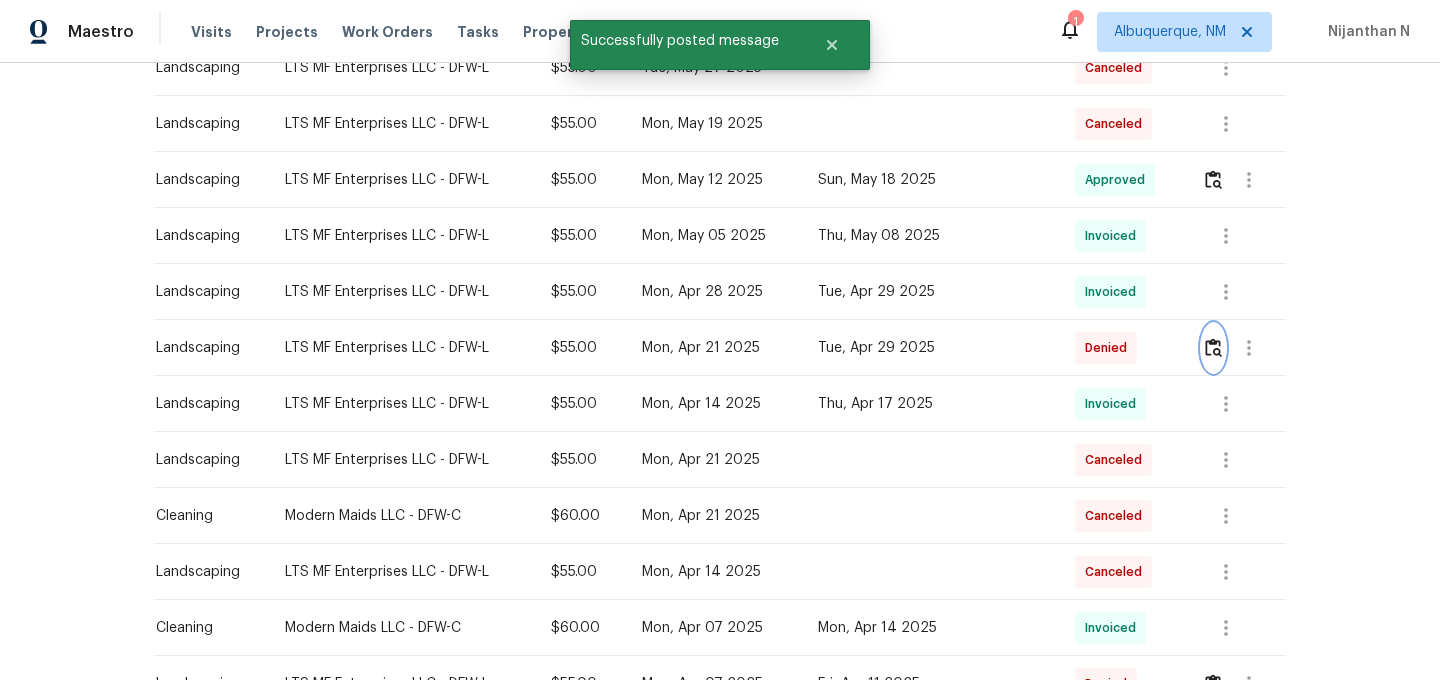 click at bounding box center (1213, 347) 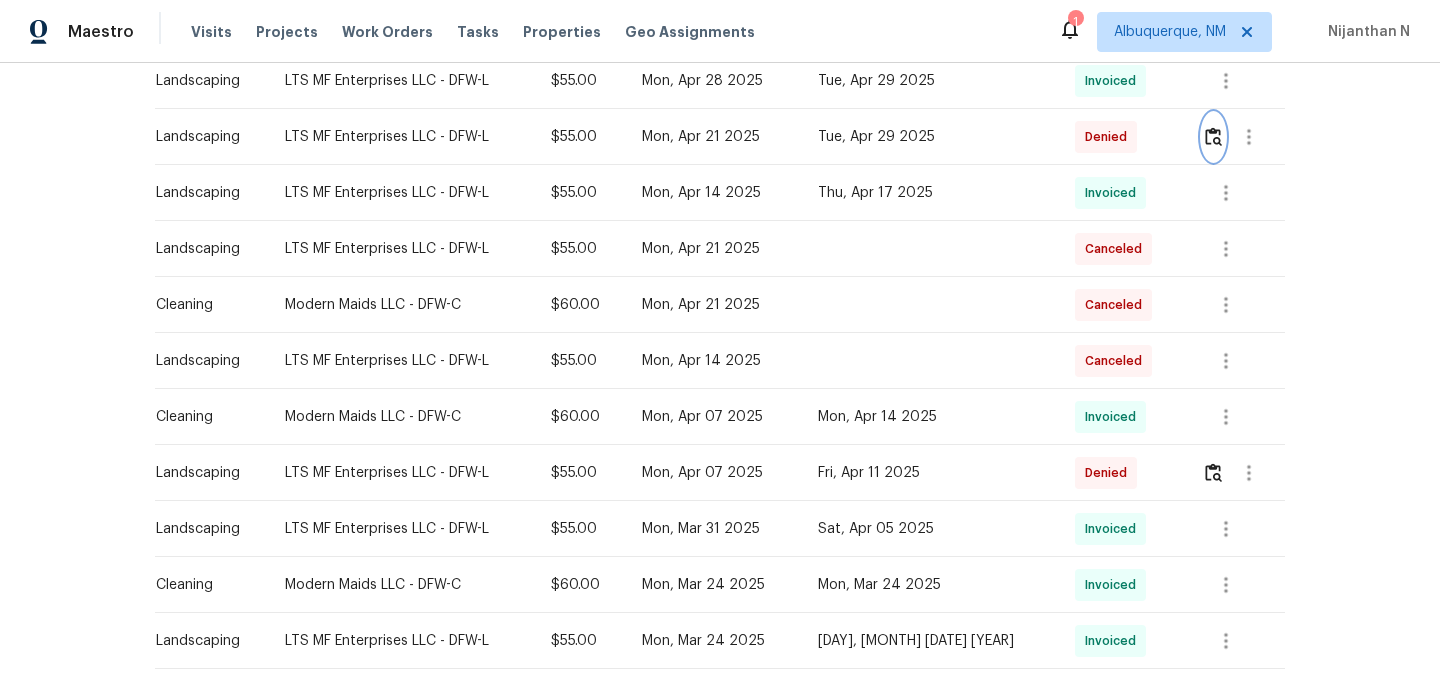 scroll, scrollTop: 509, scrollLeft: 0, axis: vertical 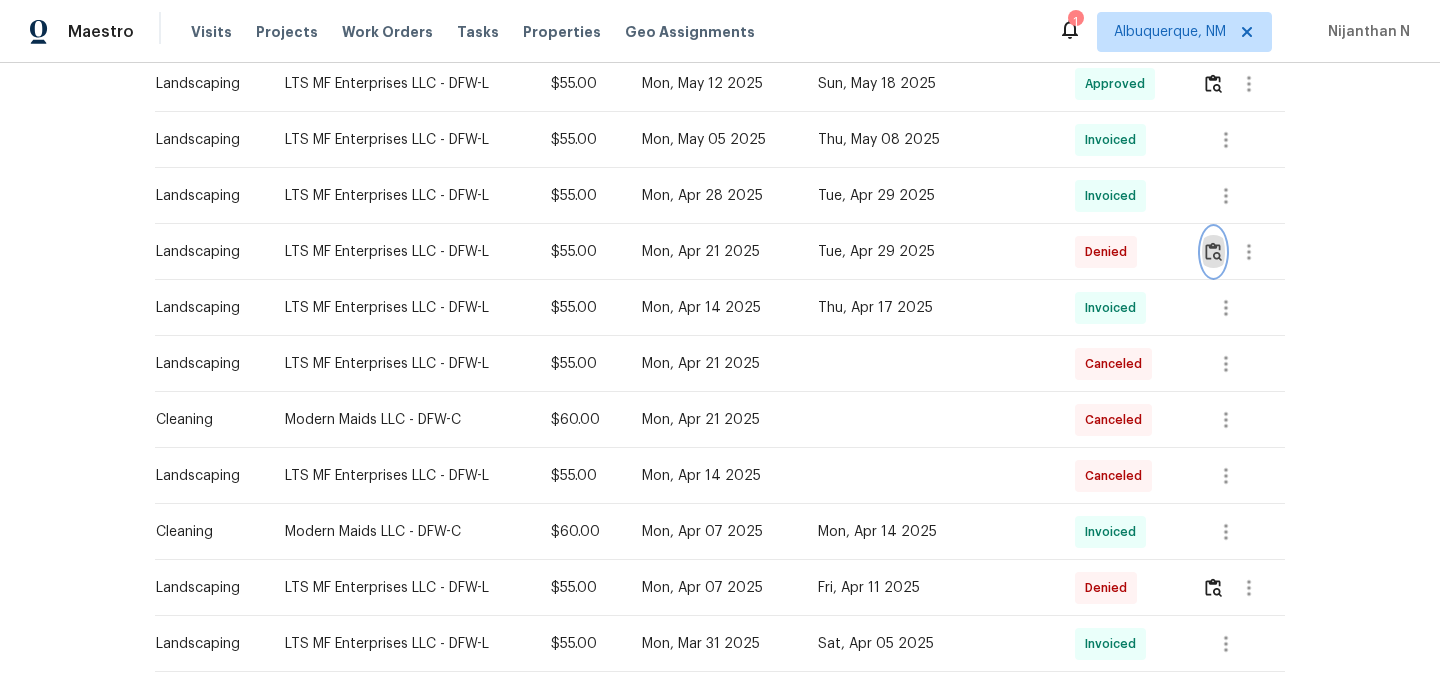 click at bounding box center [1213, 251] 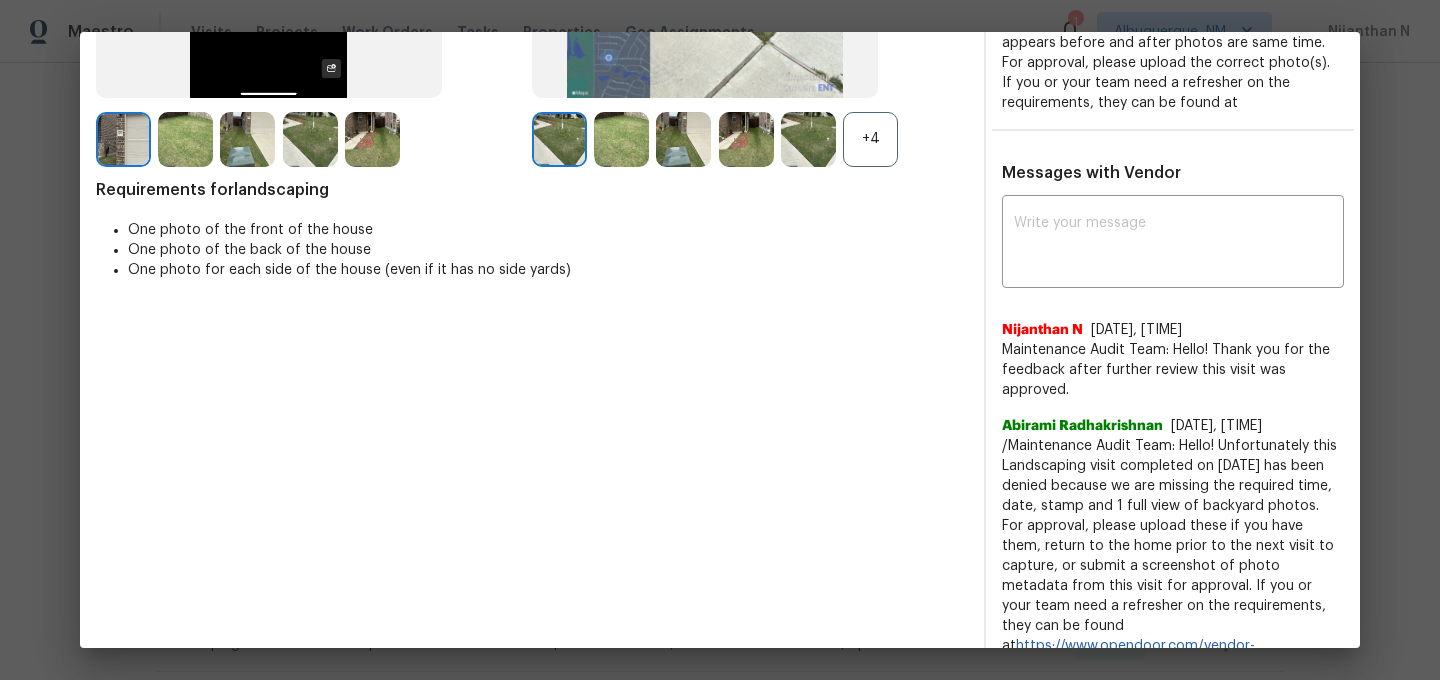 scroll, scrollTop: 0, scrollLeft: 0, axis: both 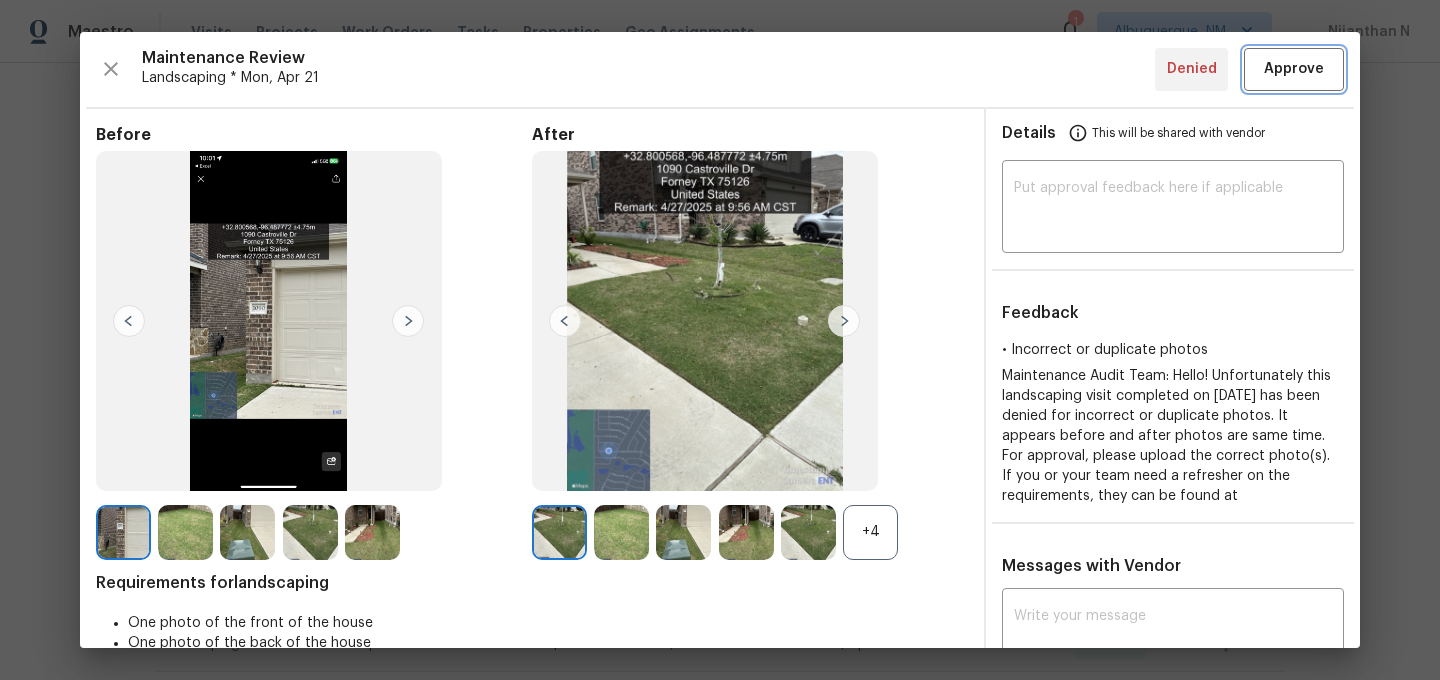 click on "Approve" at bounding box center [1294, 69] 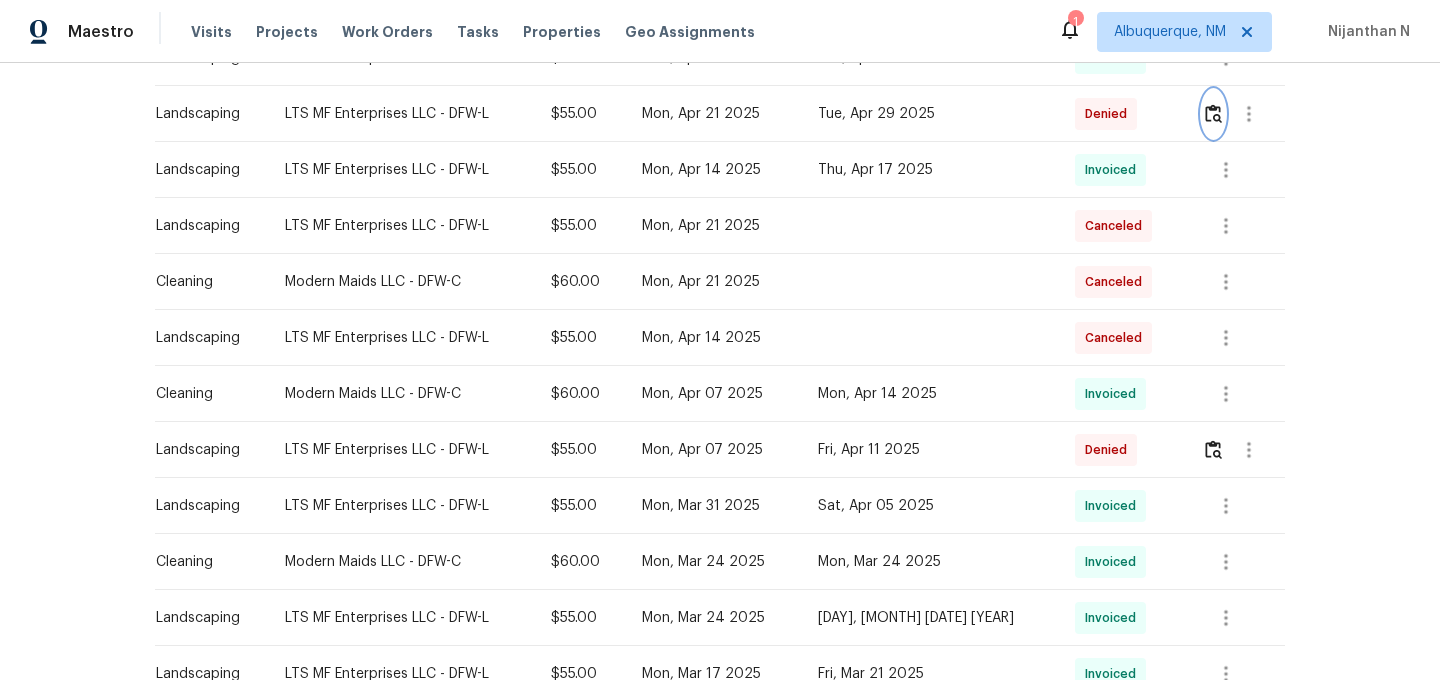 scroll, scrollTop: 685, scrollLeft: 0, axis: vertical 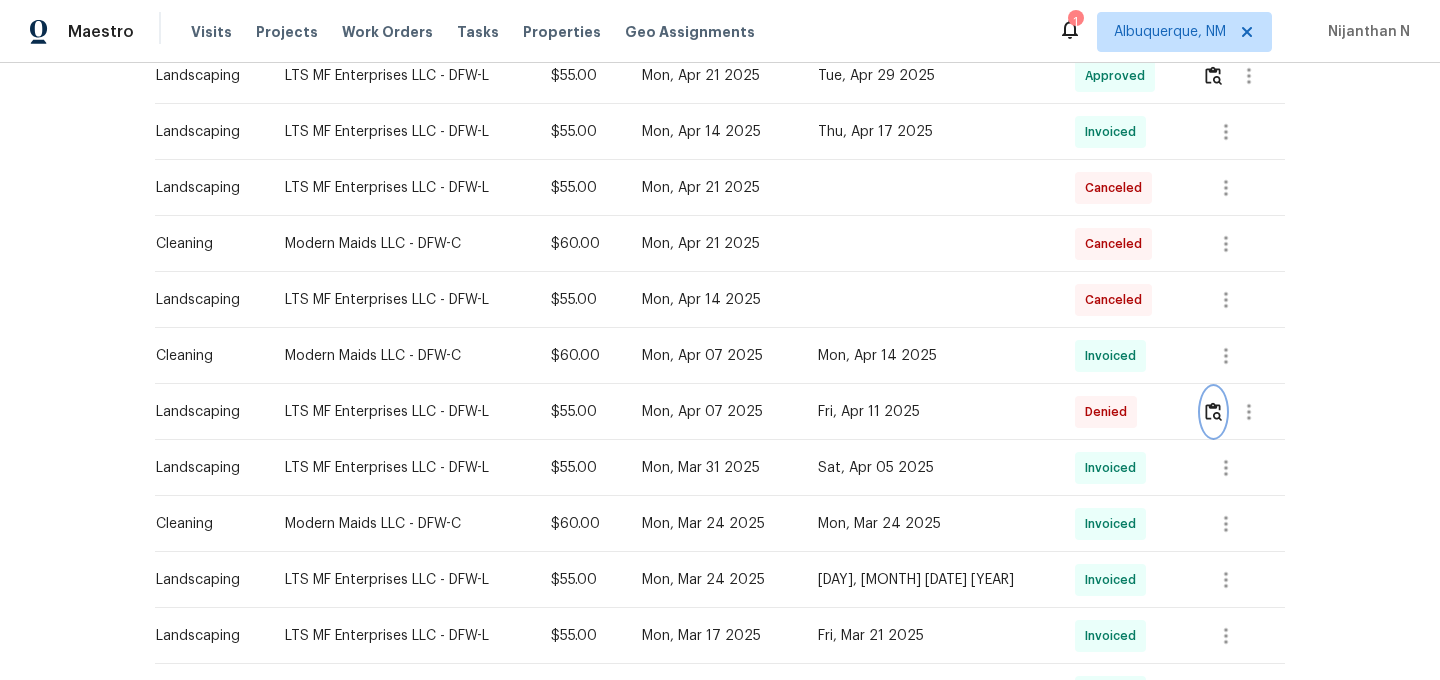 click at bounding box center [1213, 412] 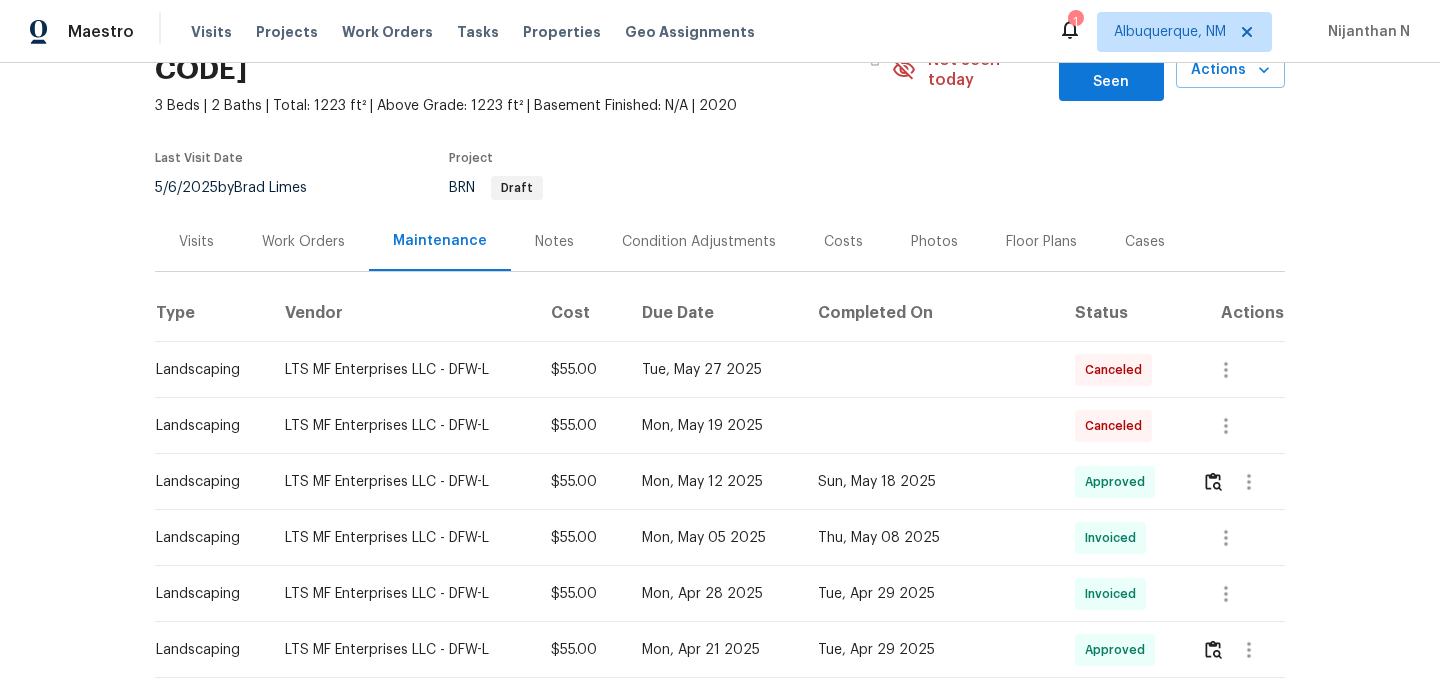 scroll, scrollTop: 0, scrollLeft: 0, axis: both 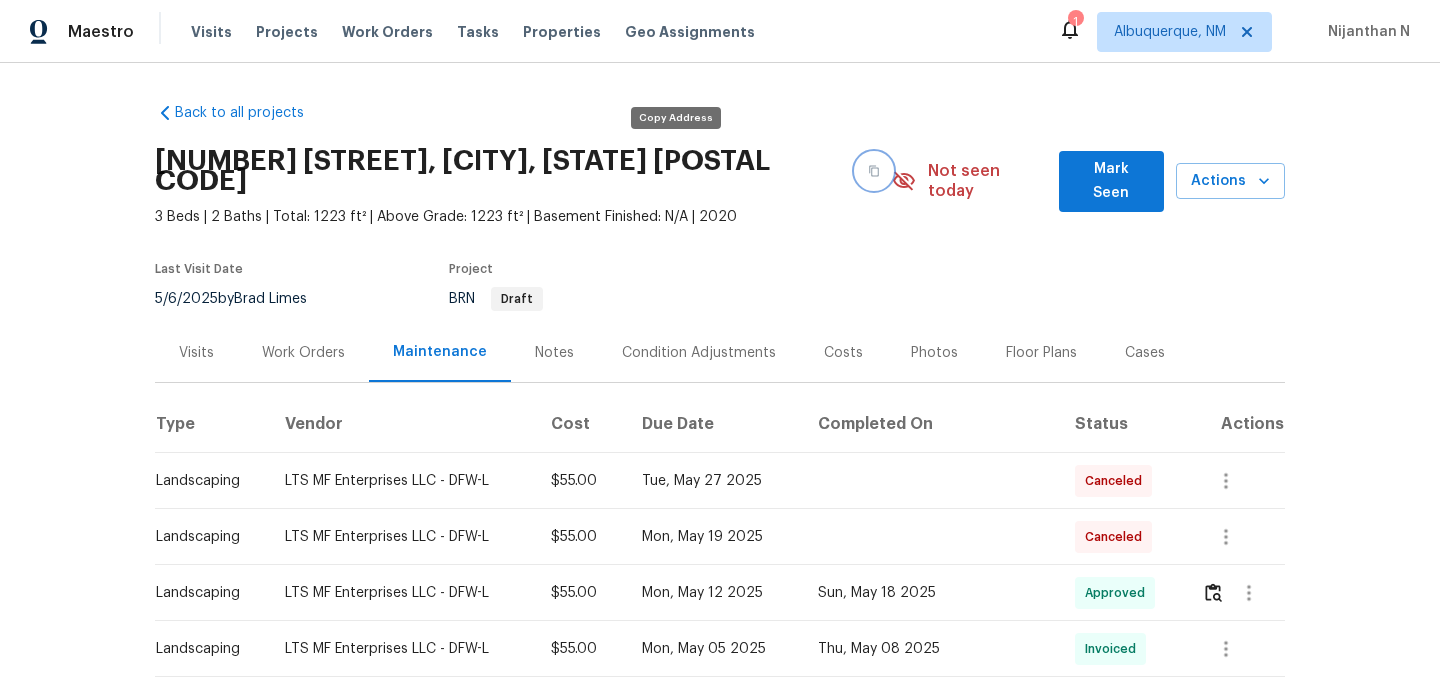 click at bounding box center (874, 171) 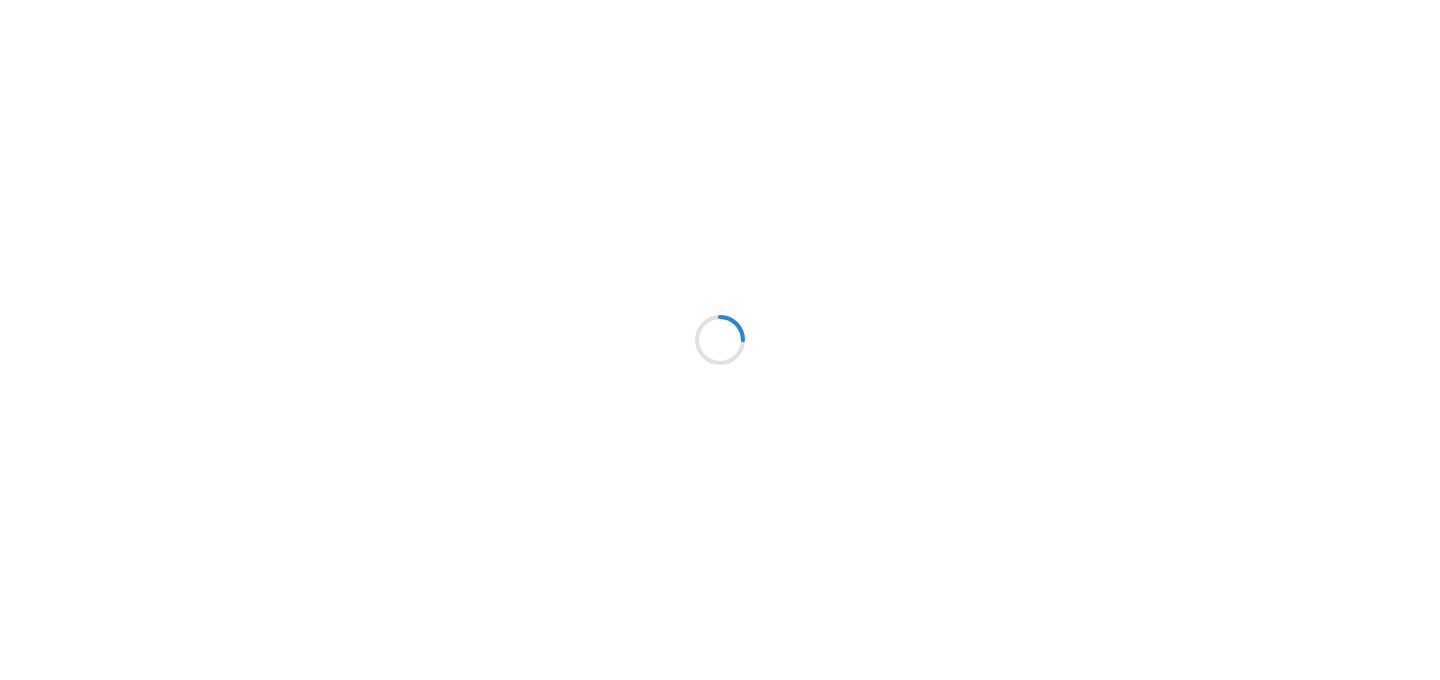 scroll, scrollTop: 0, scrollLeft: 0, axis: both 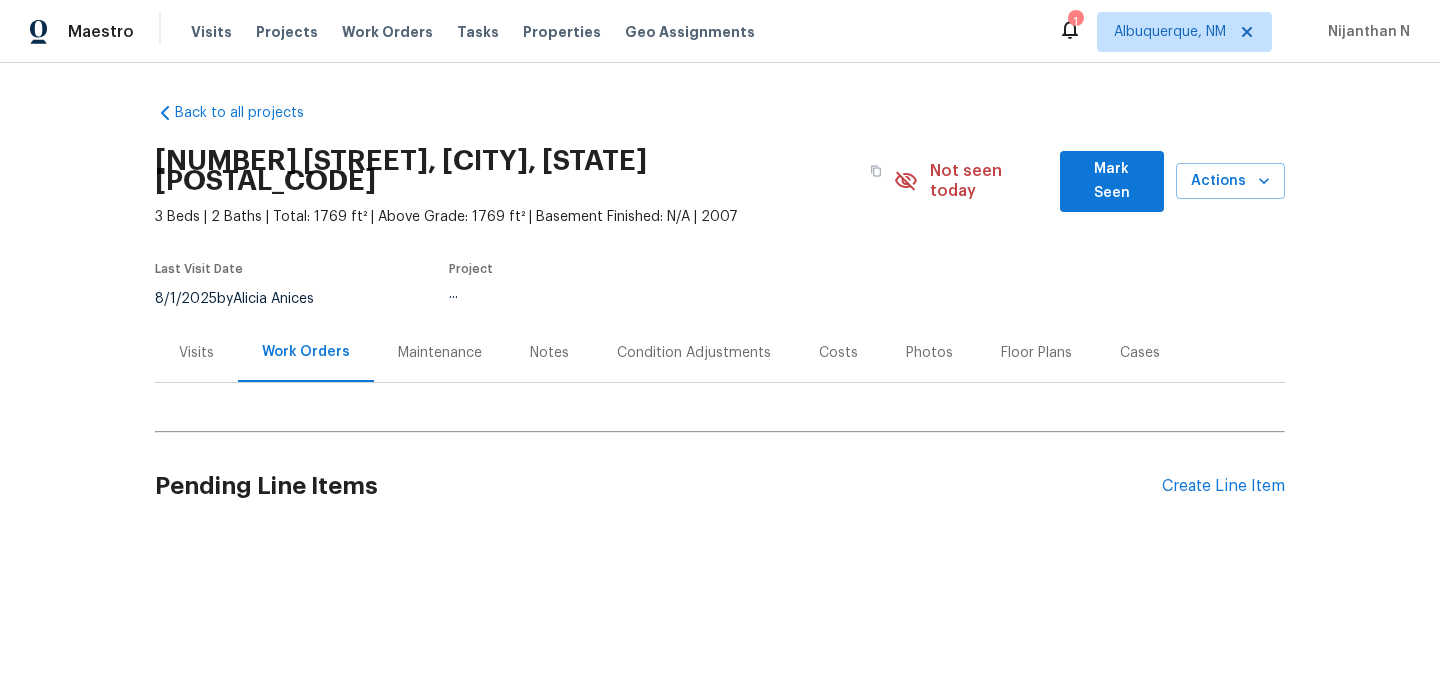 click on "Maintenance" at bounding box center (440, 353) 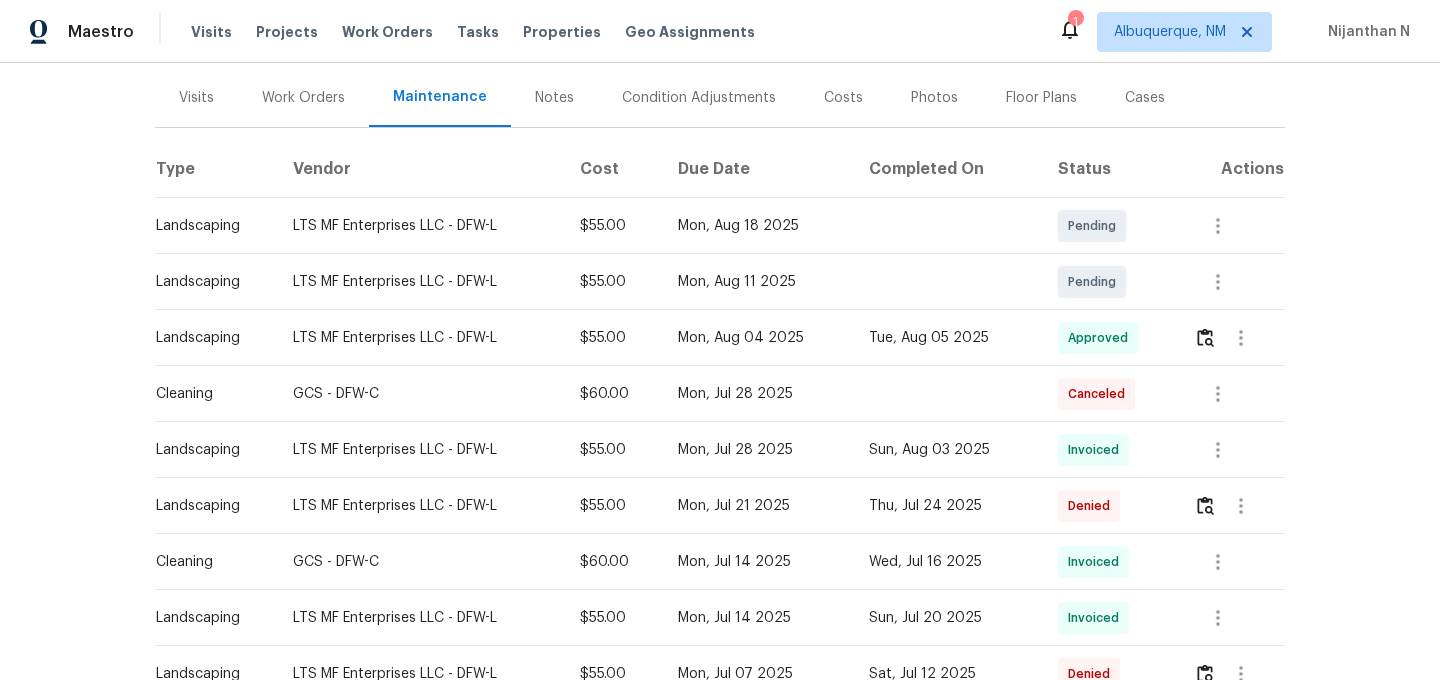 scroll, scrollTop: 314, scrollLeft: 0, axis: vertical 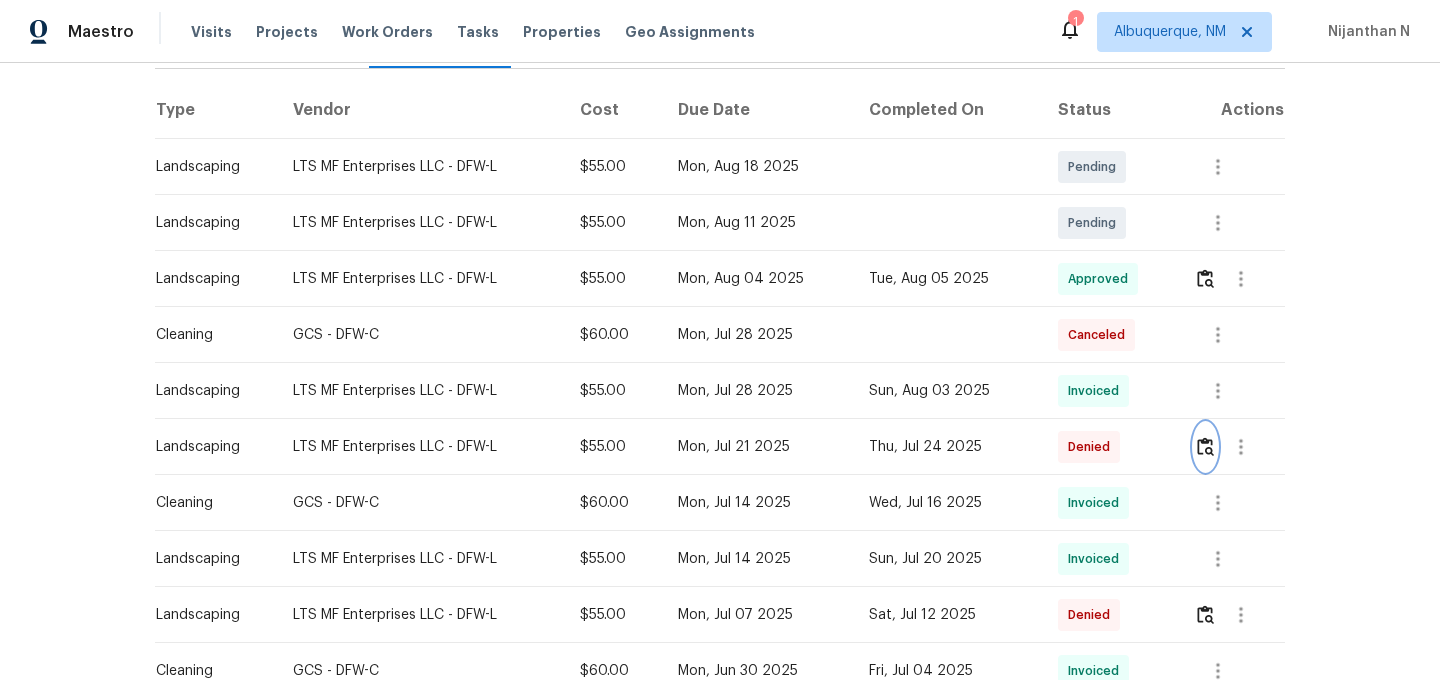 click at bounding box center (1205, 447) 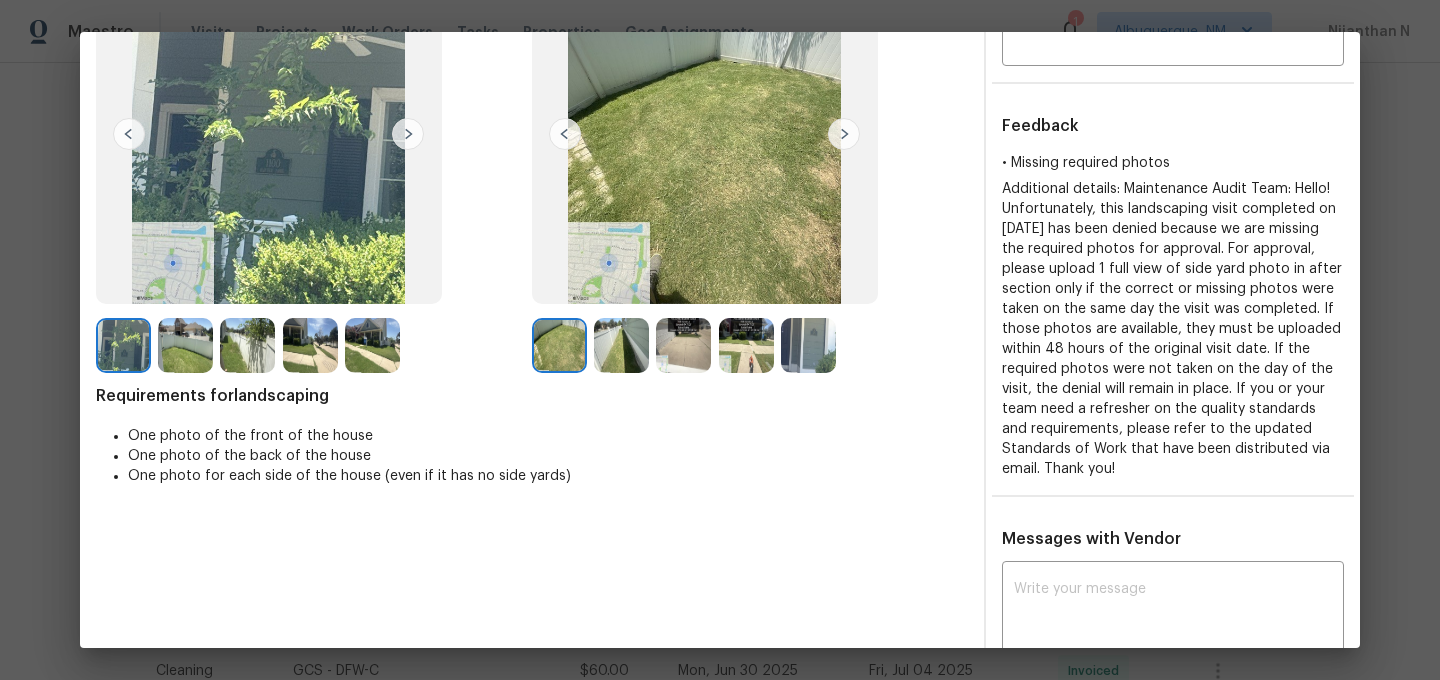 scroll, scrollTop: 284, scrollLeft: 0, axis: vertical 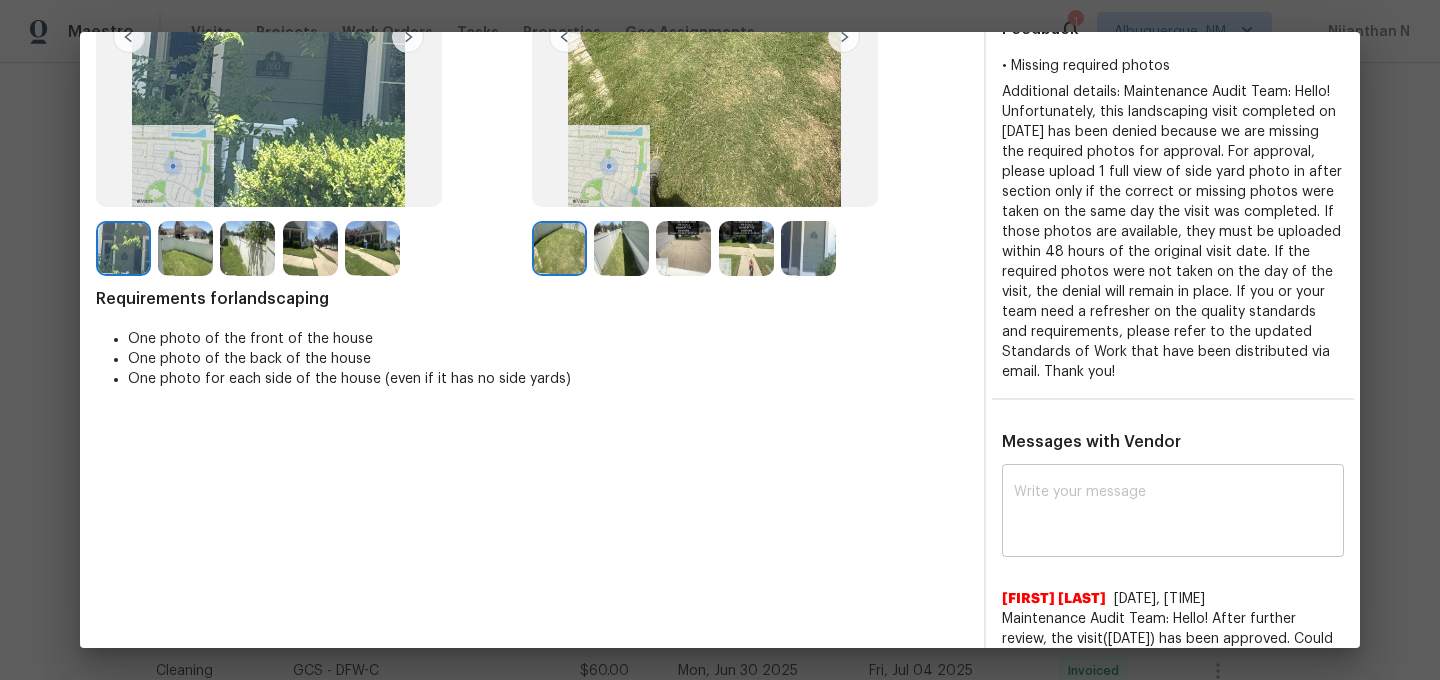 click at bounding box center [1173, 513] 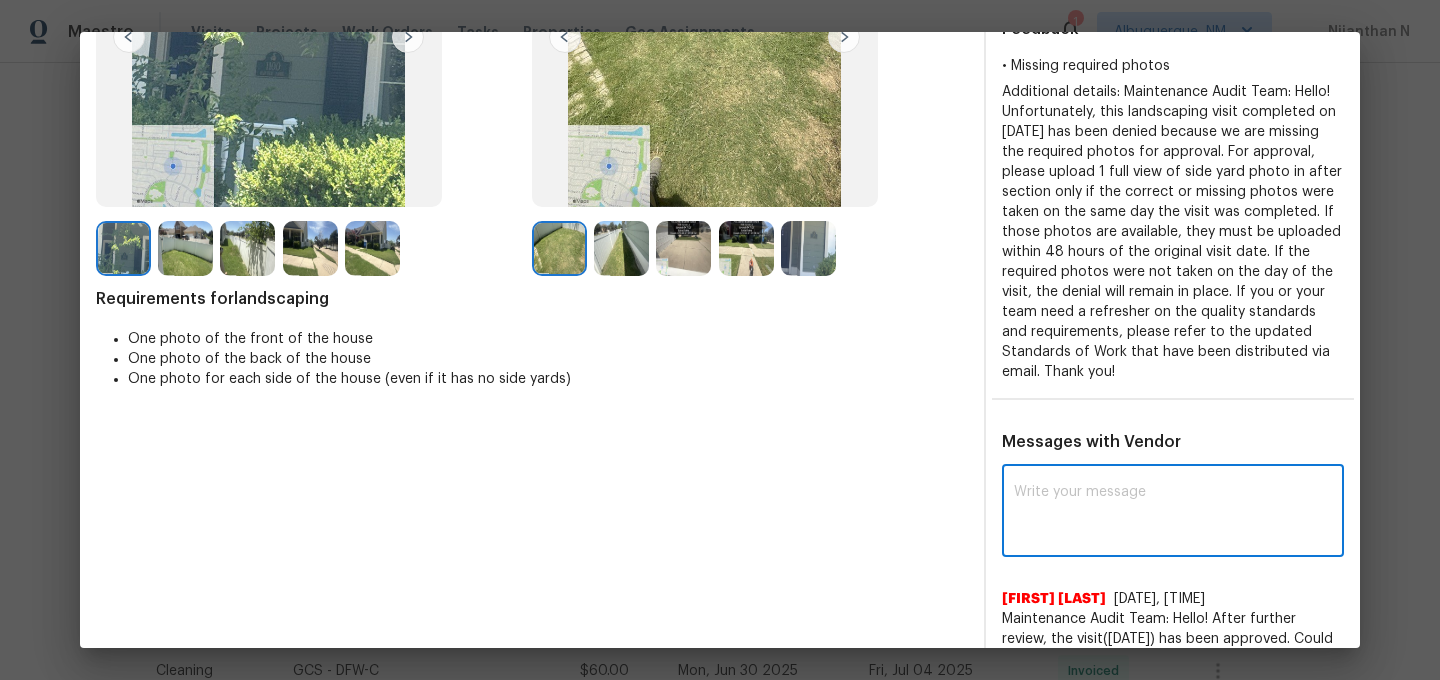 paste on "Maintenance Audit Team: Hello! Thank you for the feedback after further review this visit was approved." 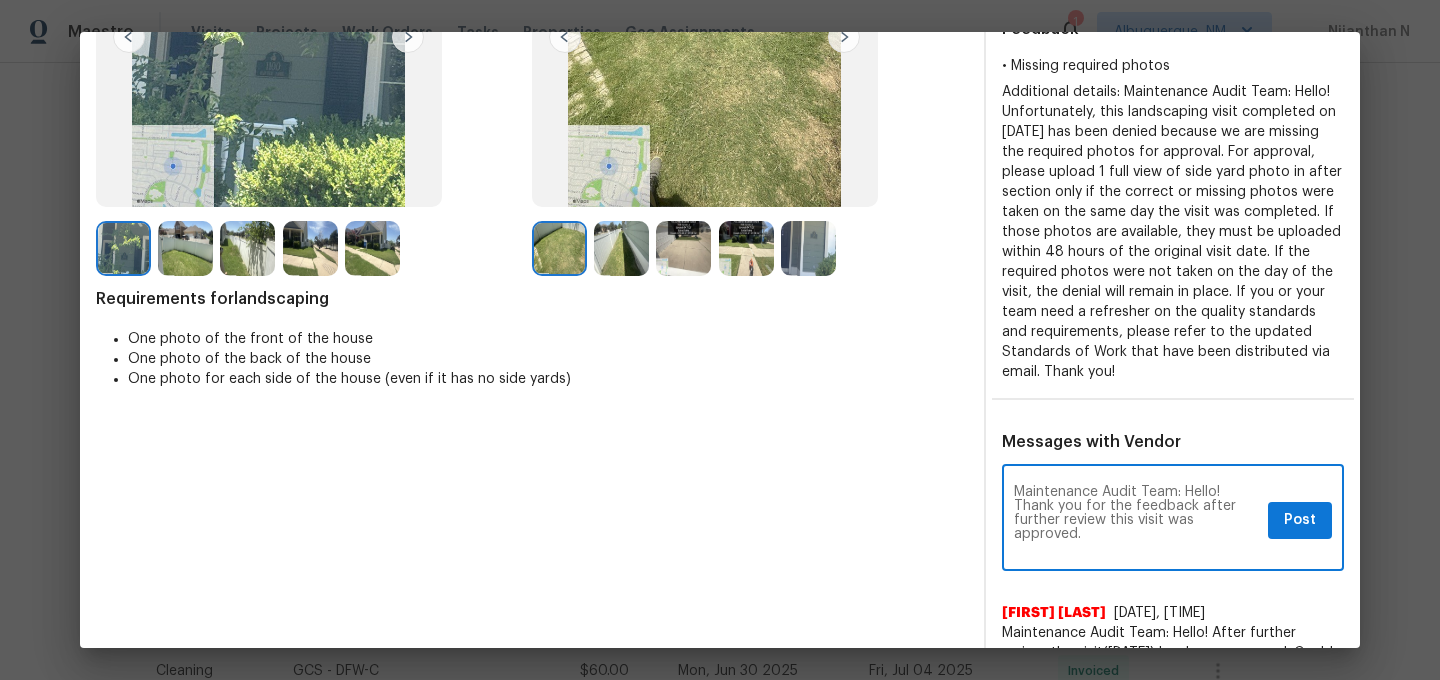 scroll, scrollTop: 0, scrollLeft: 0, axis: both 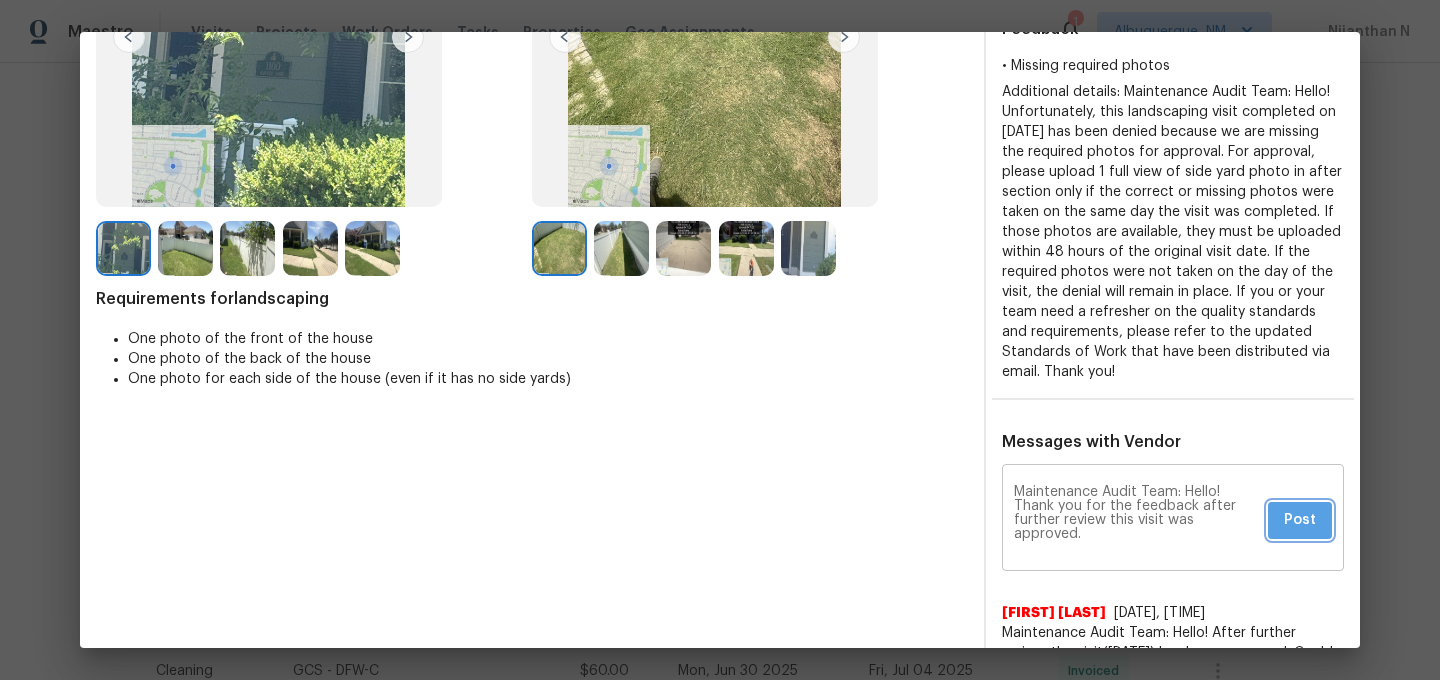 click on "Post" at bounding box center (1300, 520) 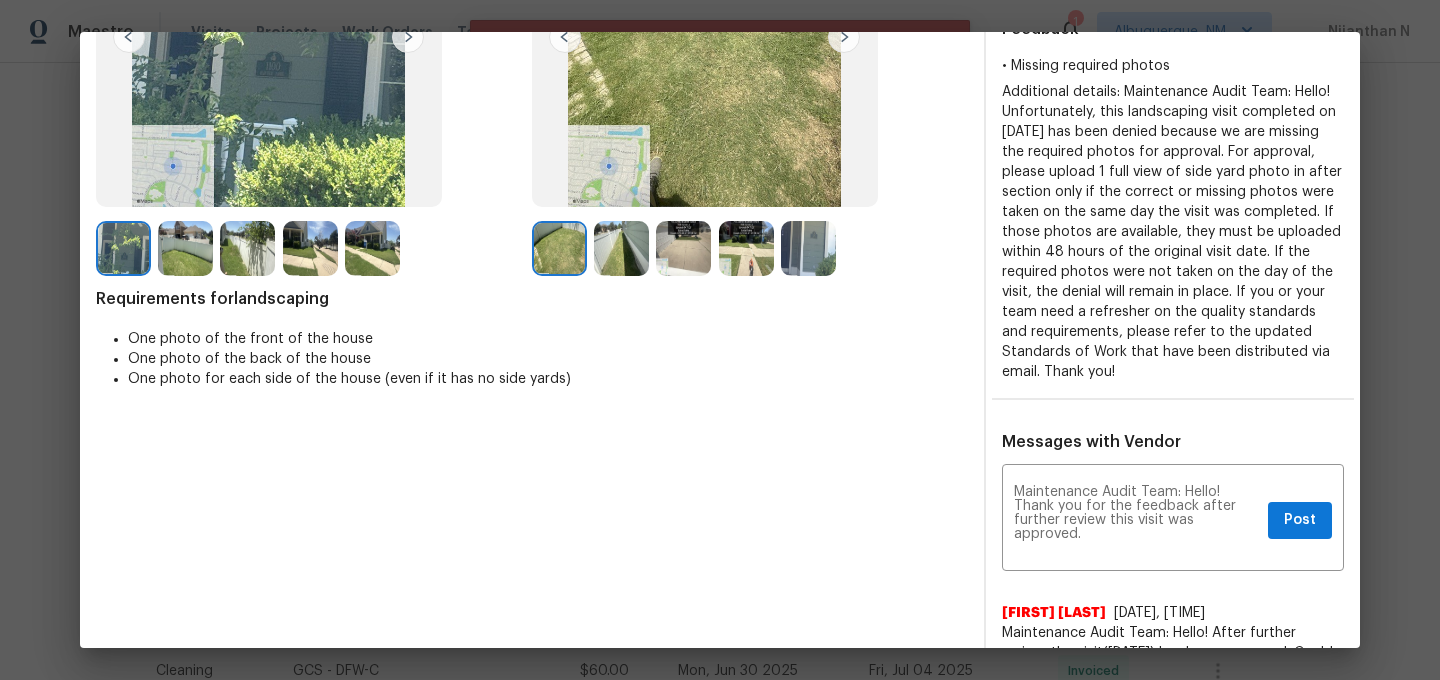 scroll, scrollTop: 0, scrollLeft: 0, axis: both 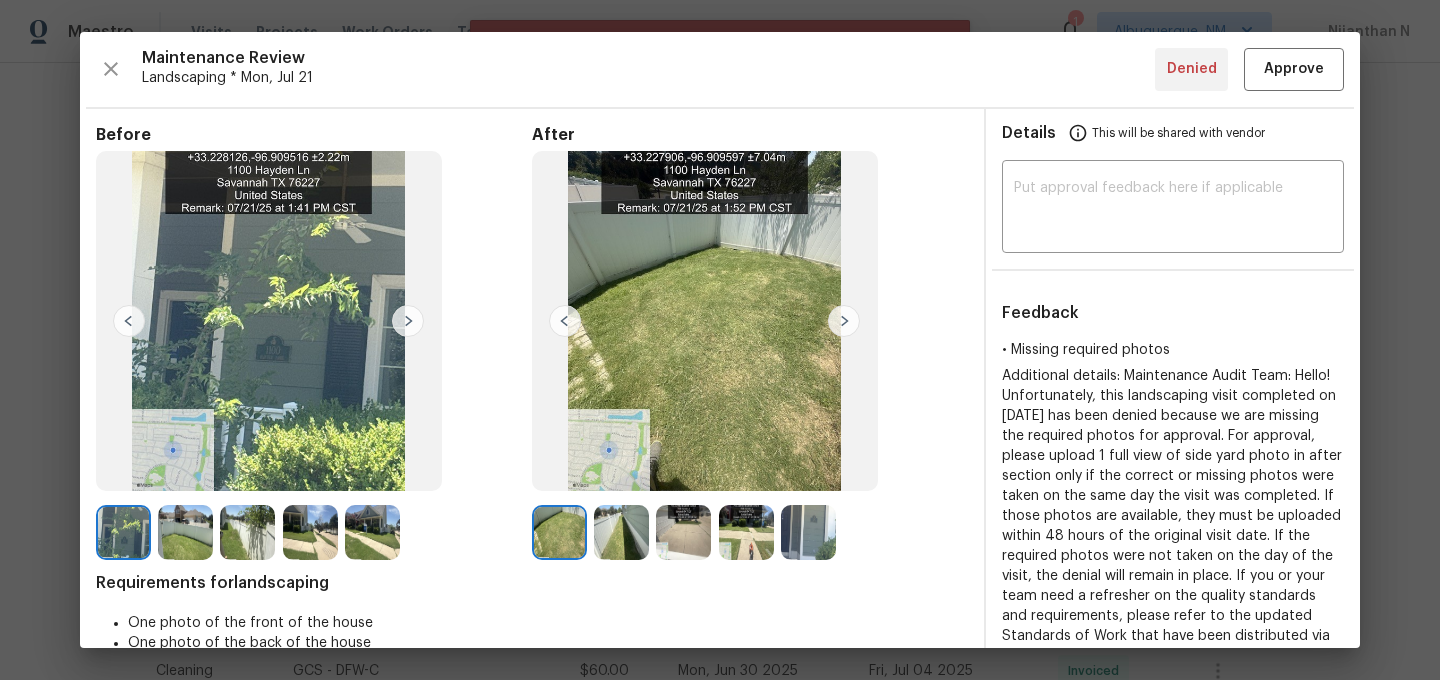 type 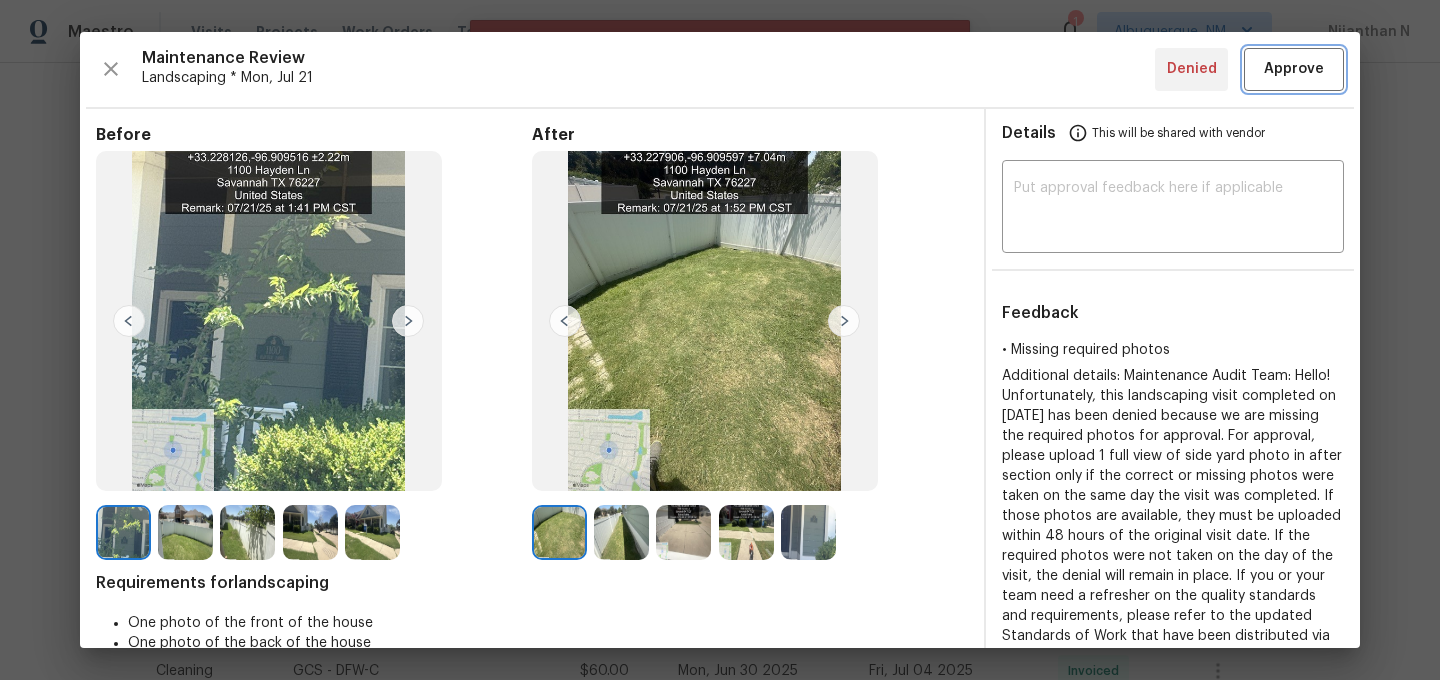 click on "Approve" at bounding box center (1294, 69) 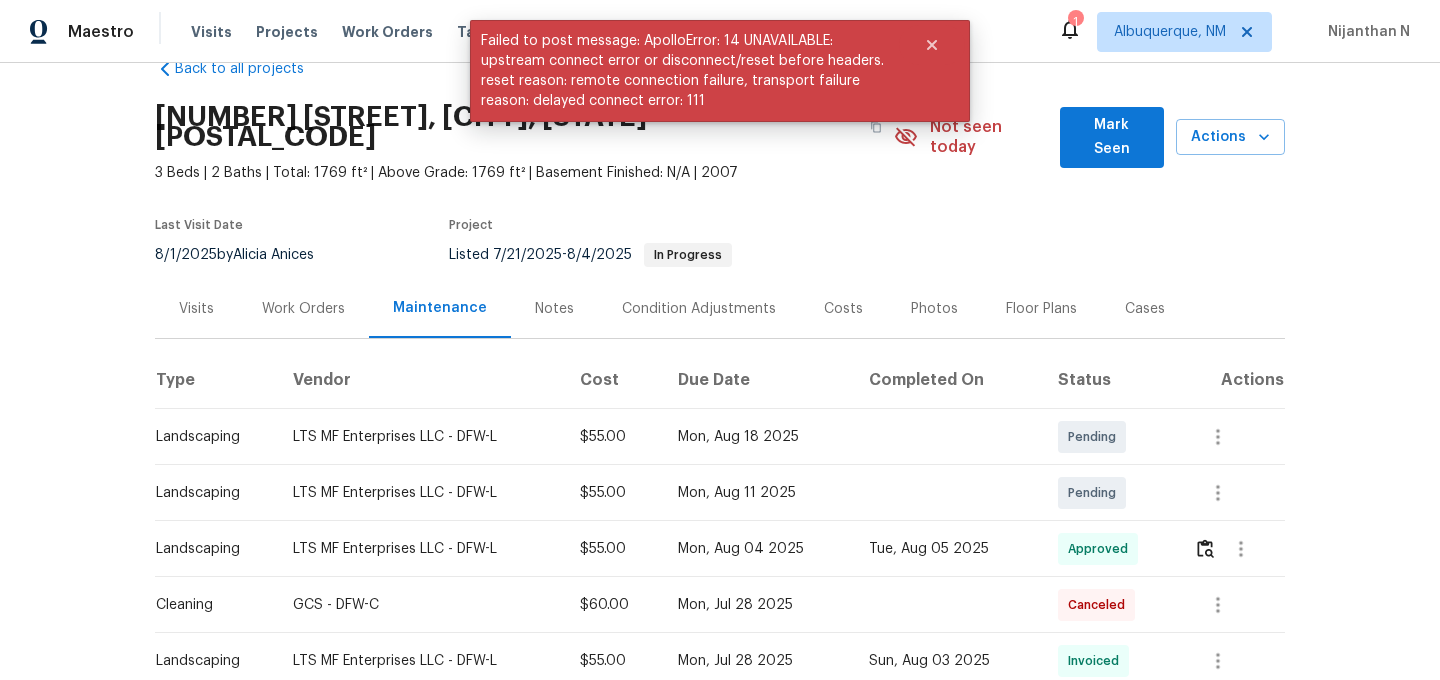scroll, scrollTop: 0, scrollLeft: 0, axis: both 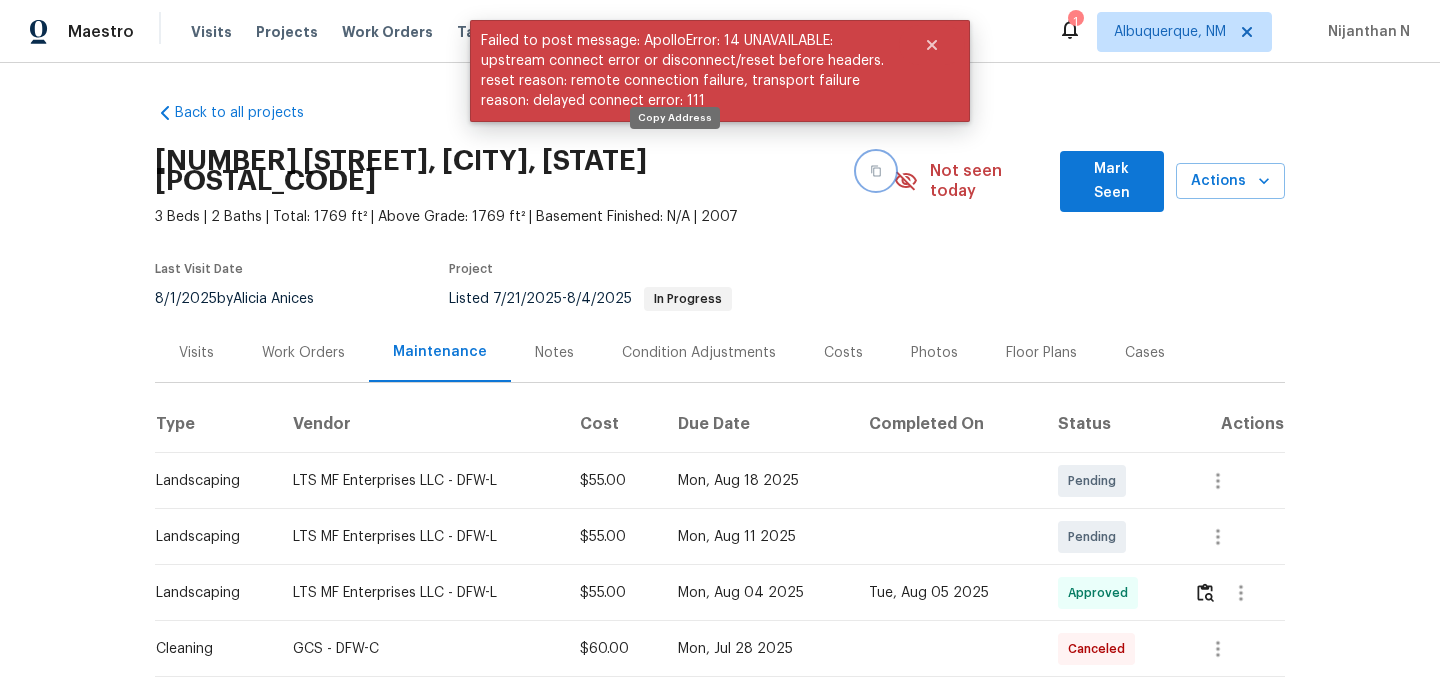 click at bounding box center (876, 171) 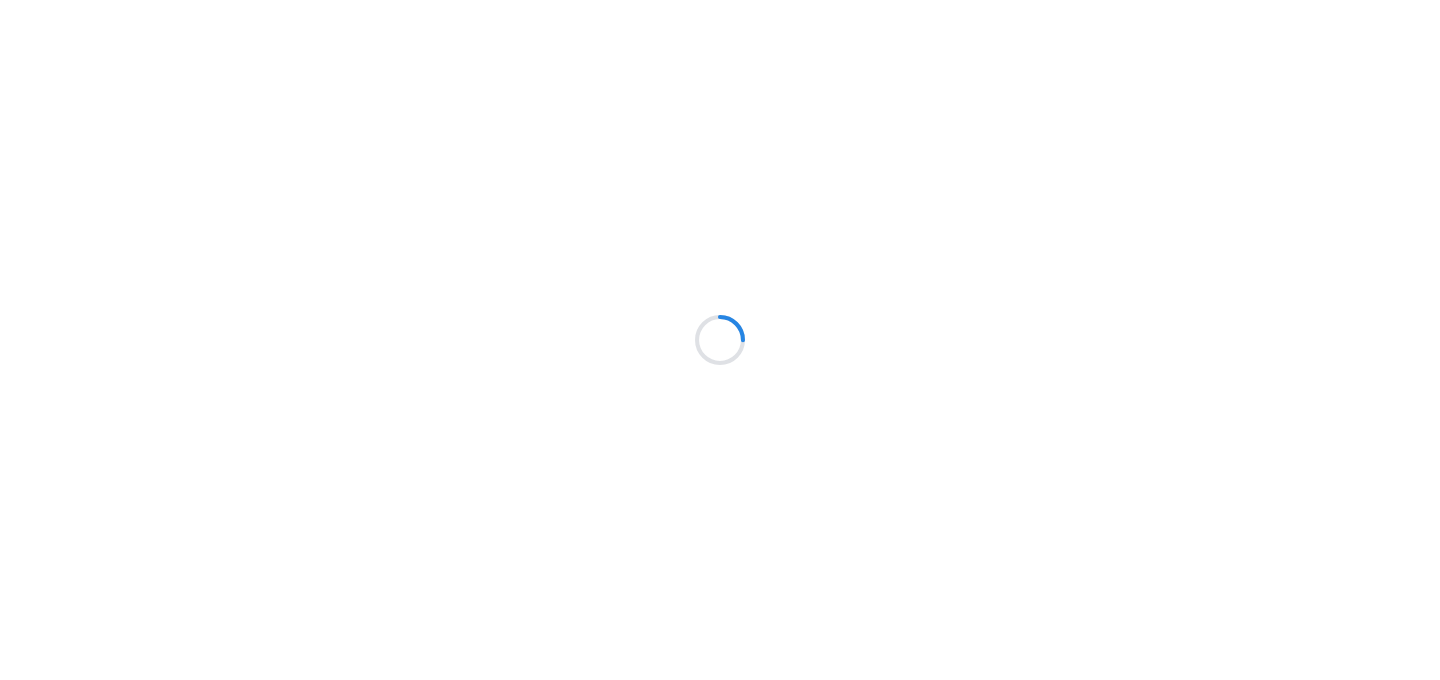 scroll, scrollTop: 0, scrollLeft: 0, axis: both 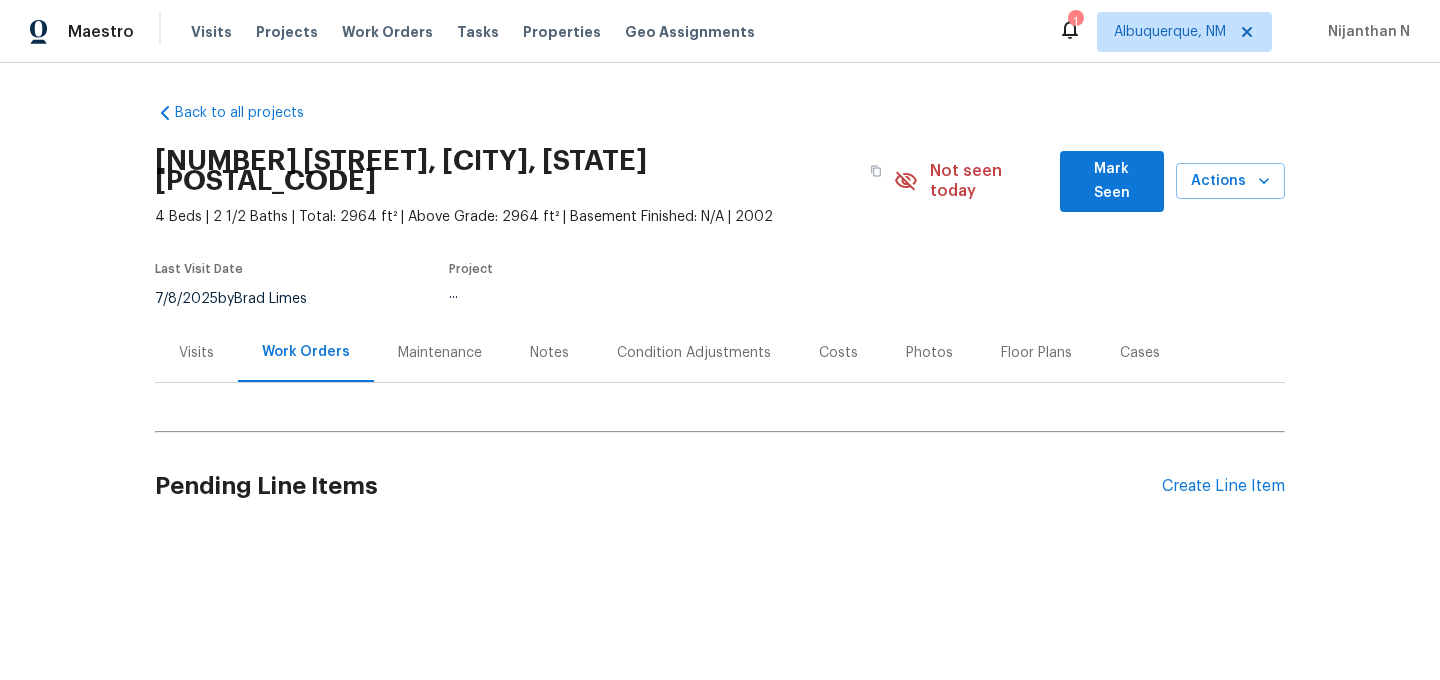 click on "Maintenance" at bounding box center (440, 353) 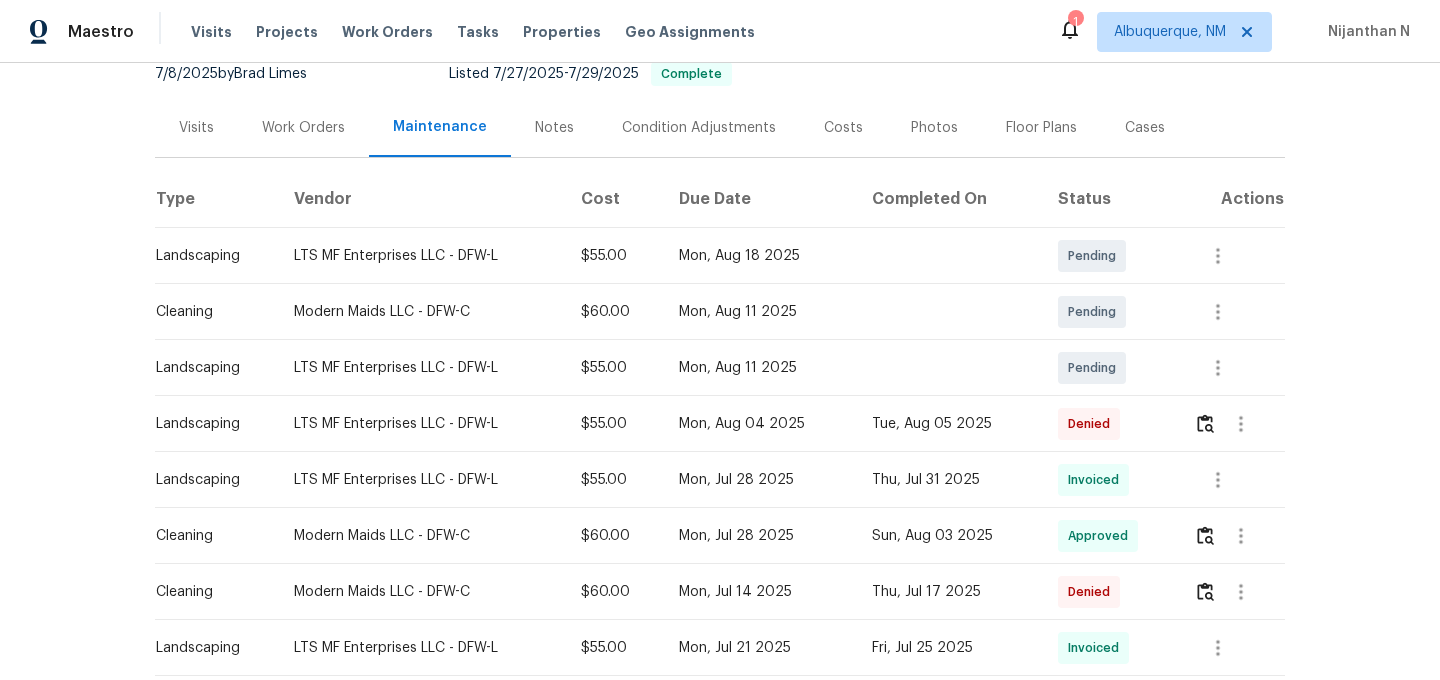 scroll, scrollTop: 326, scrollLeft: 0, axis: vertical 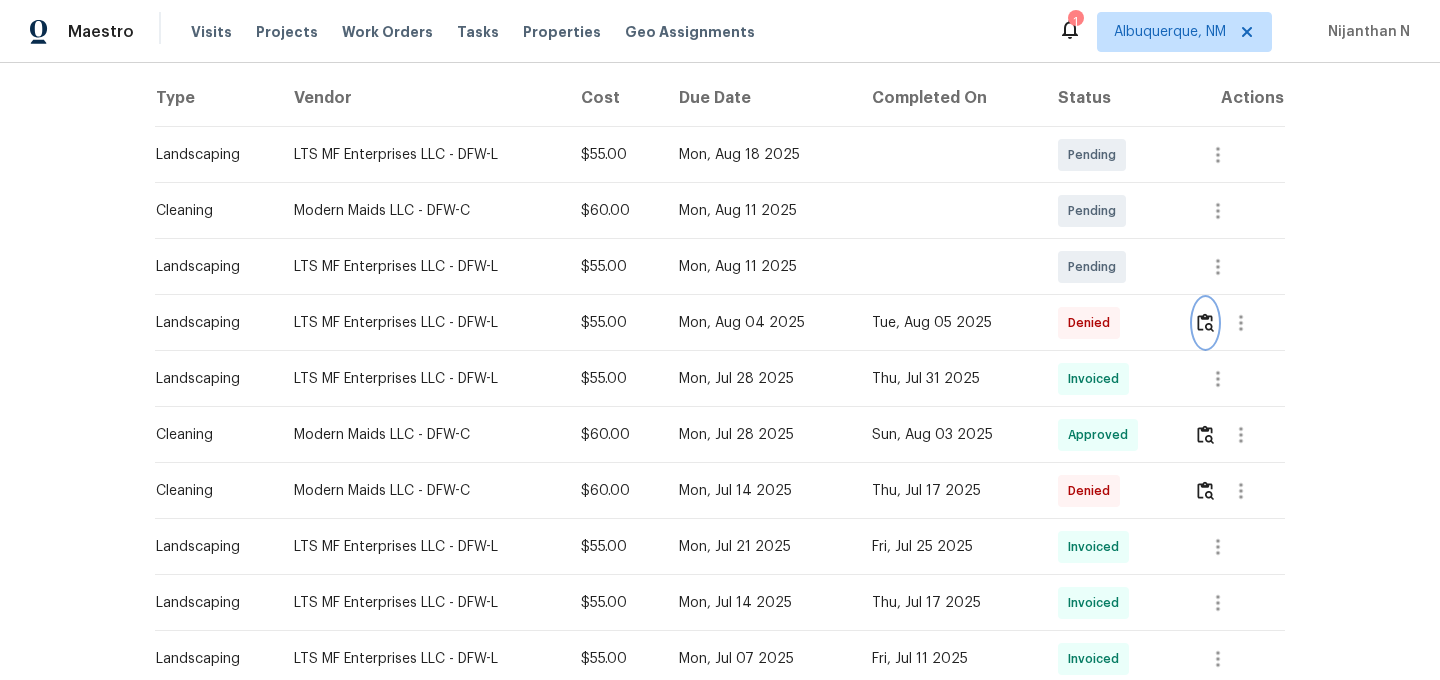 click at bounding box center (1205, 322) 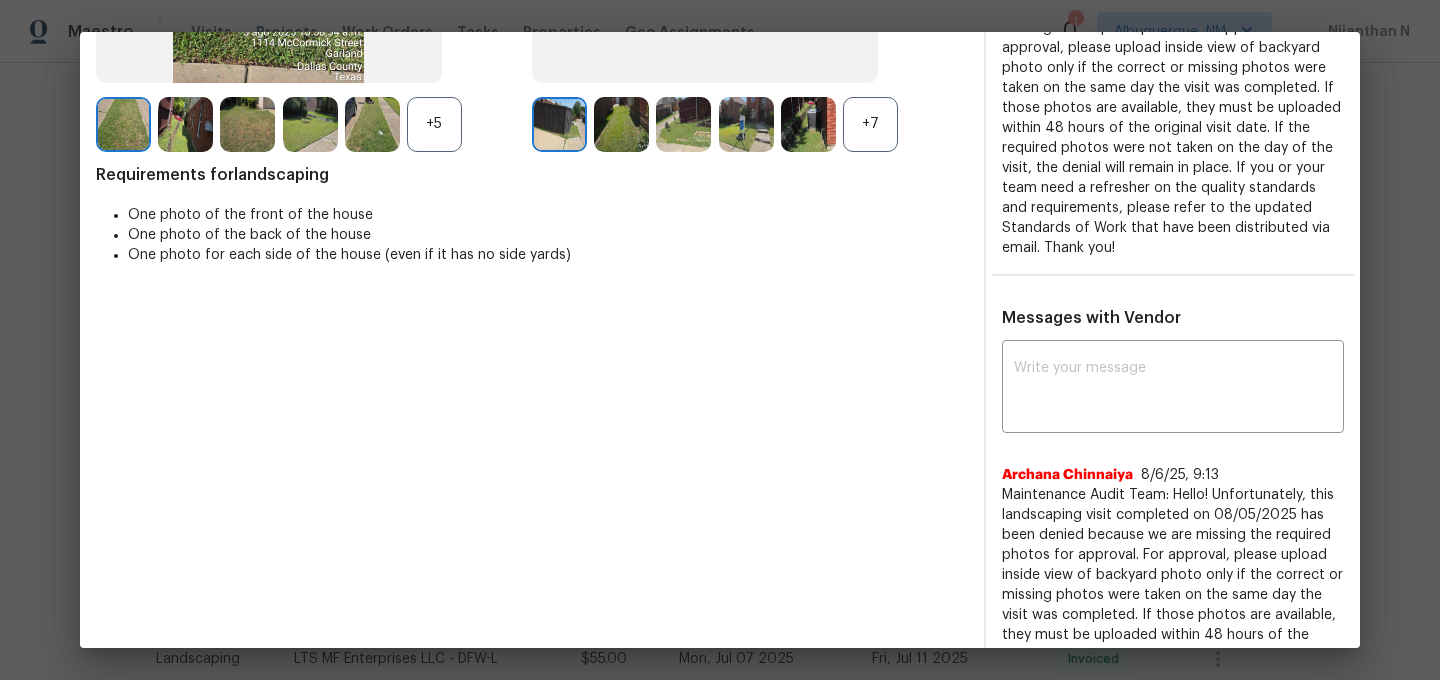 scroll, scrollTop: 541, scrollLeft: 0, axis: vertical 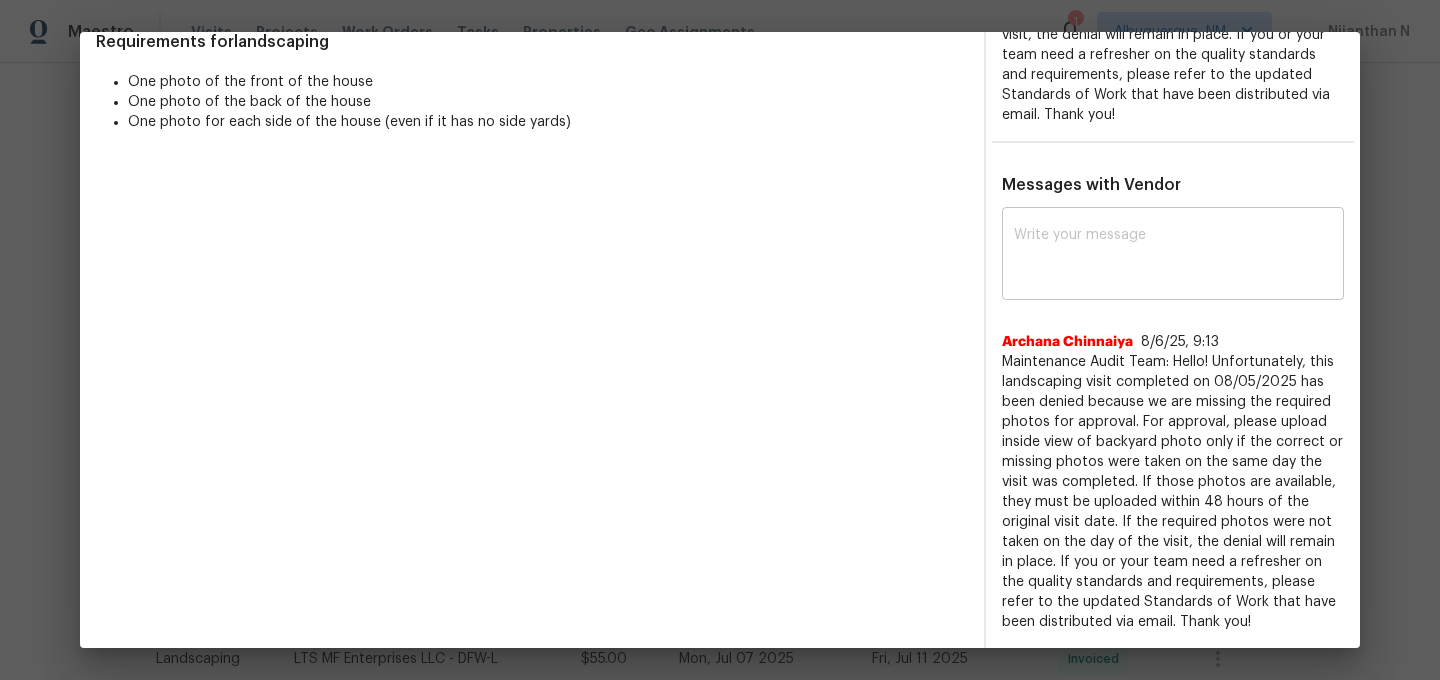 click at bounding box center (1173, 256) 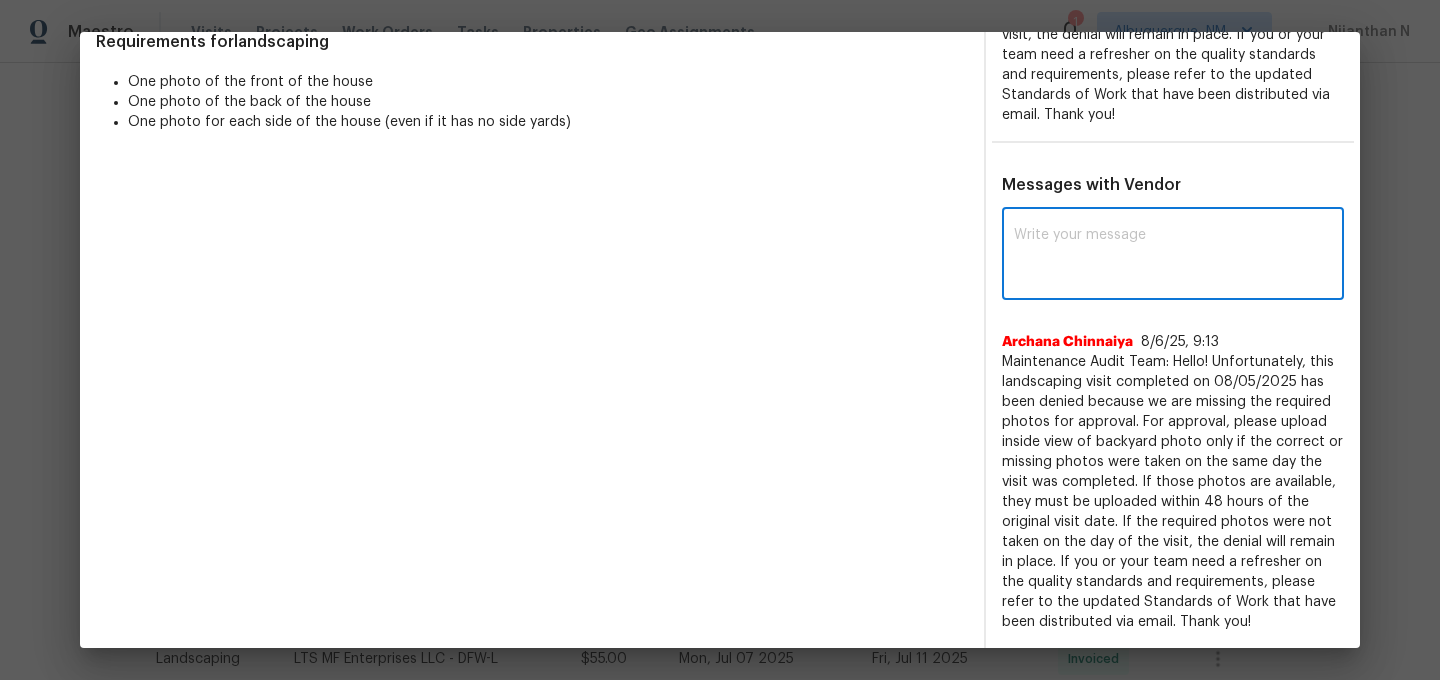 paste on "Maintenance Audit Team: Hello! Thank you for the feedback after further review this visit was approved." 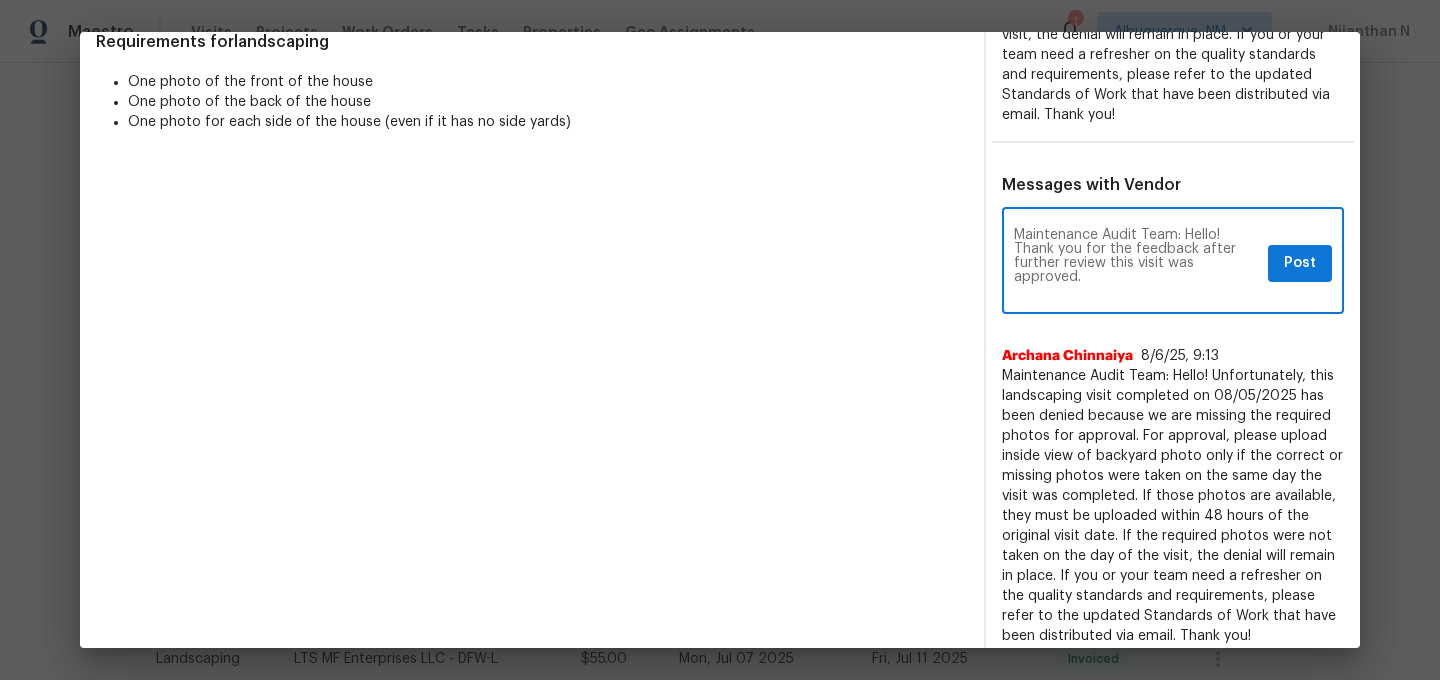 scroll, scrollTop: 0, scrollLeft: 0, axis: both 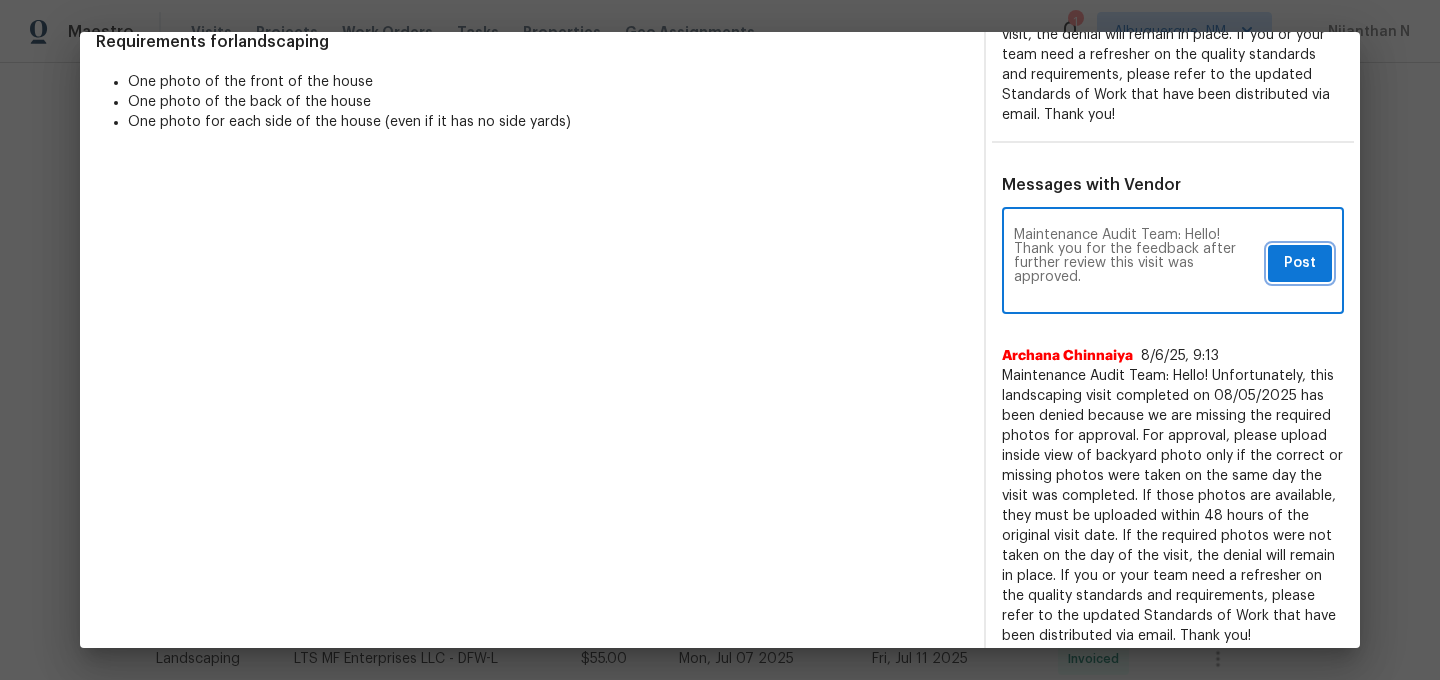 click on "Post" at bounding box center (1300, 263) 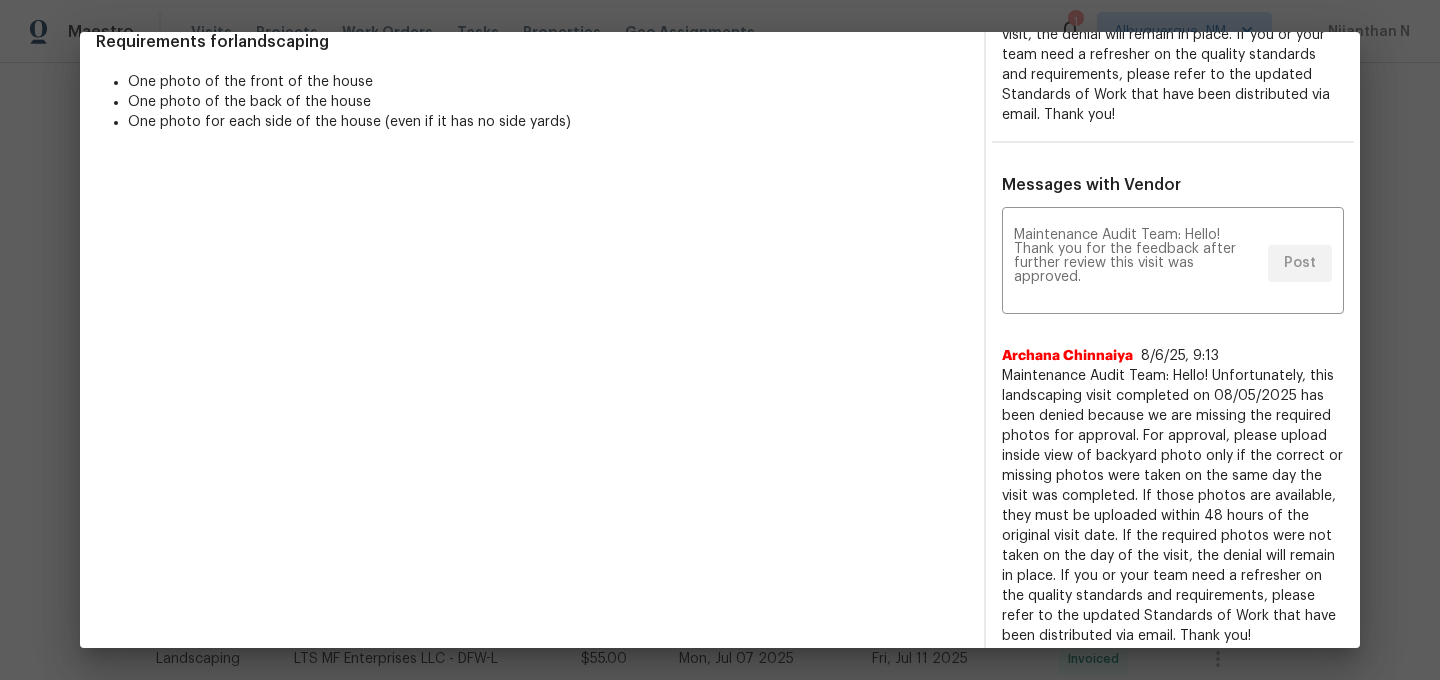 scroll, scrollTop: 0, scrollLeft: 0, axis: both 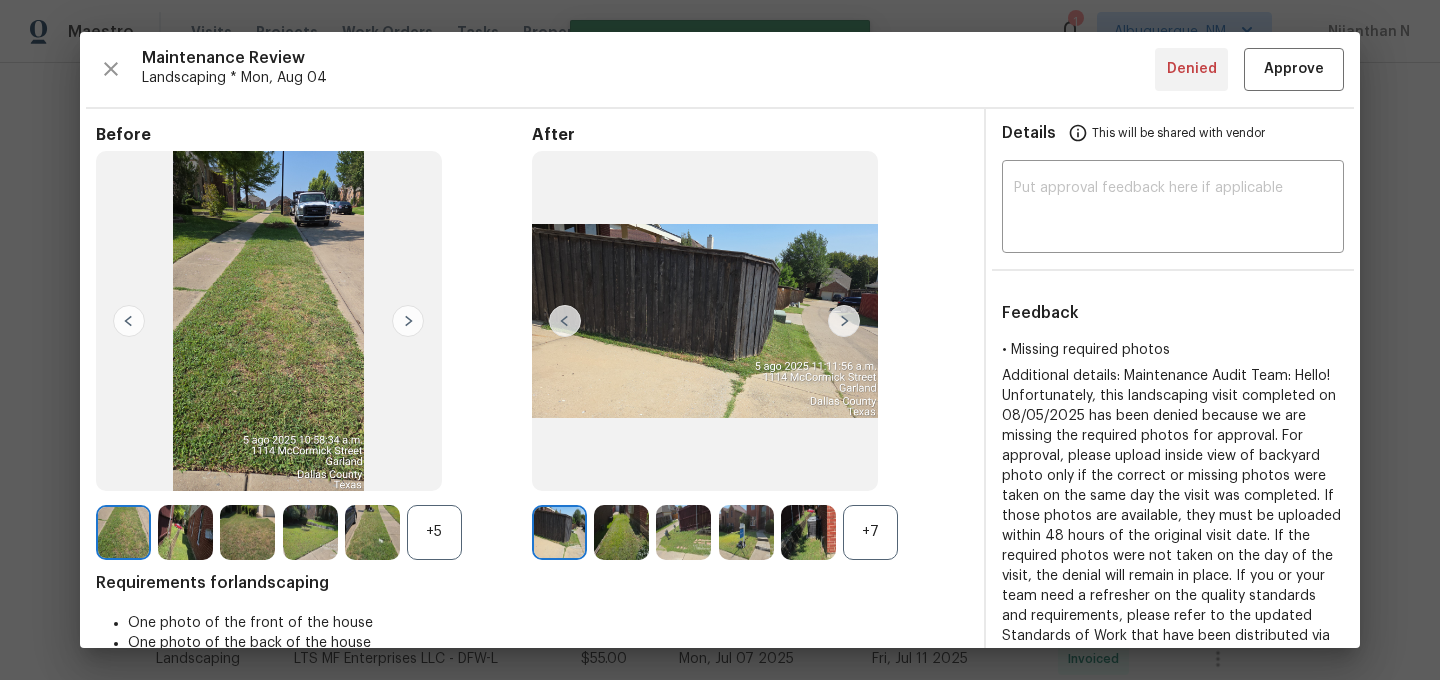 type 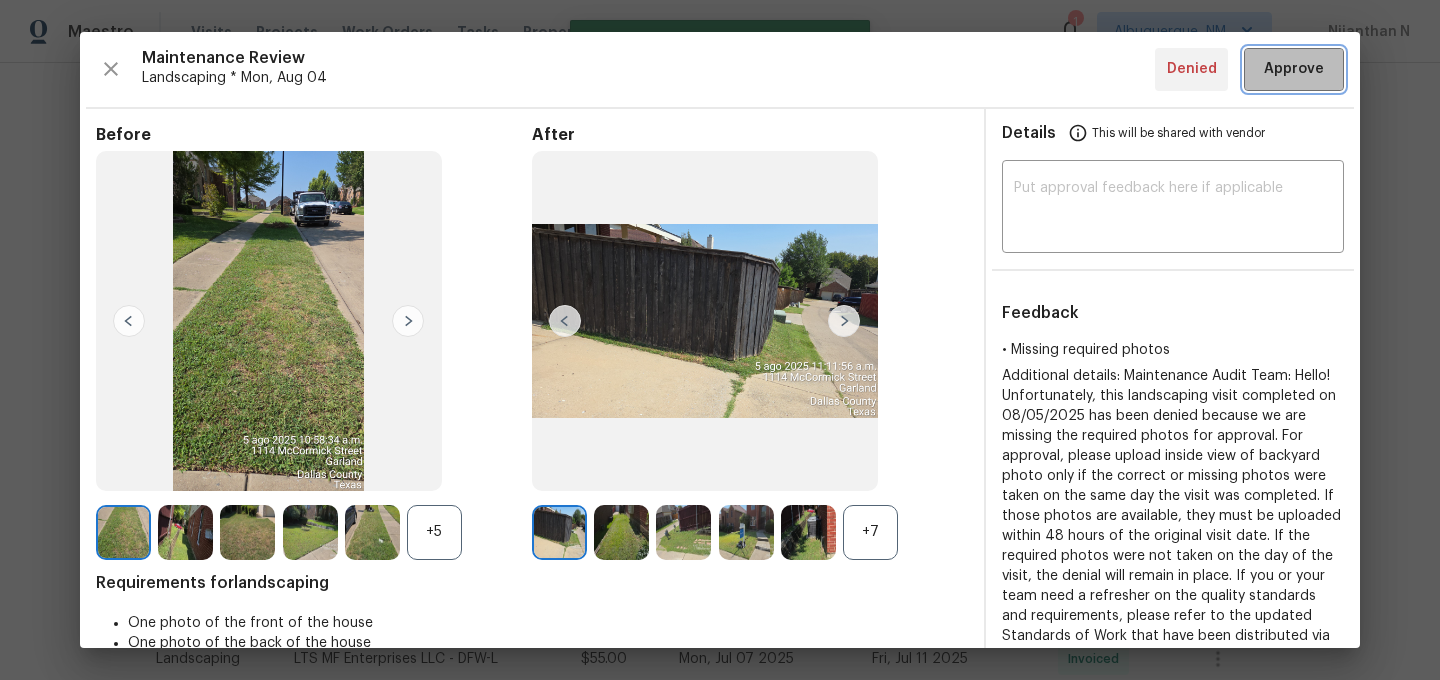 click on "Approve" at bounding box center (1294, 69) 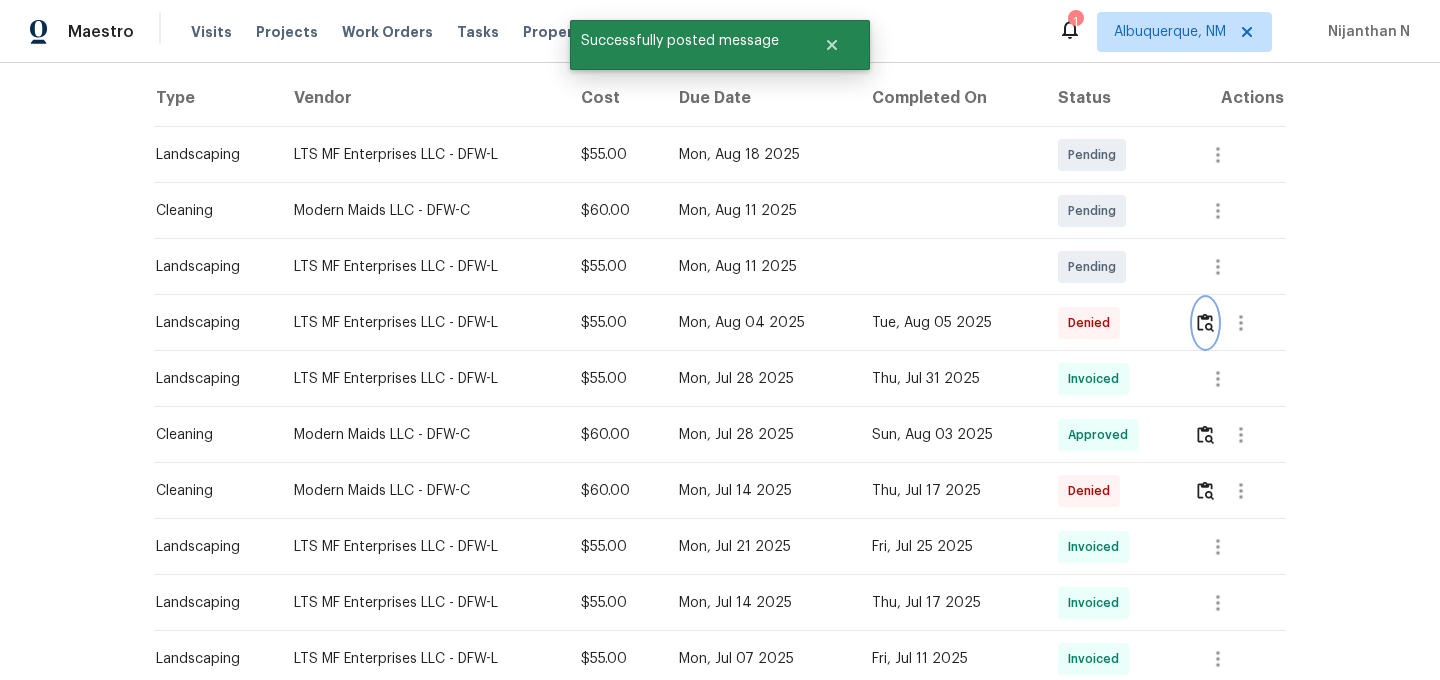 scroll, scrollTop: 547, scrollLeft: 0, axis: vertical 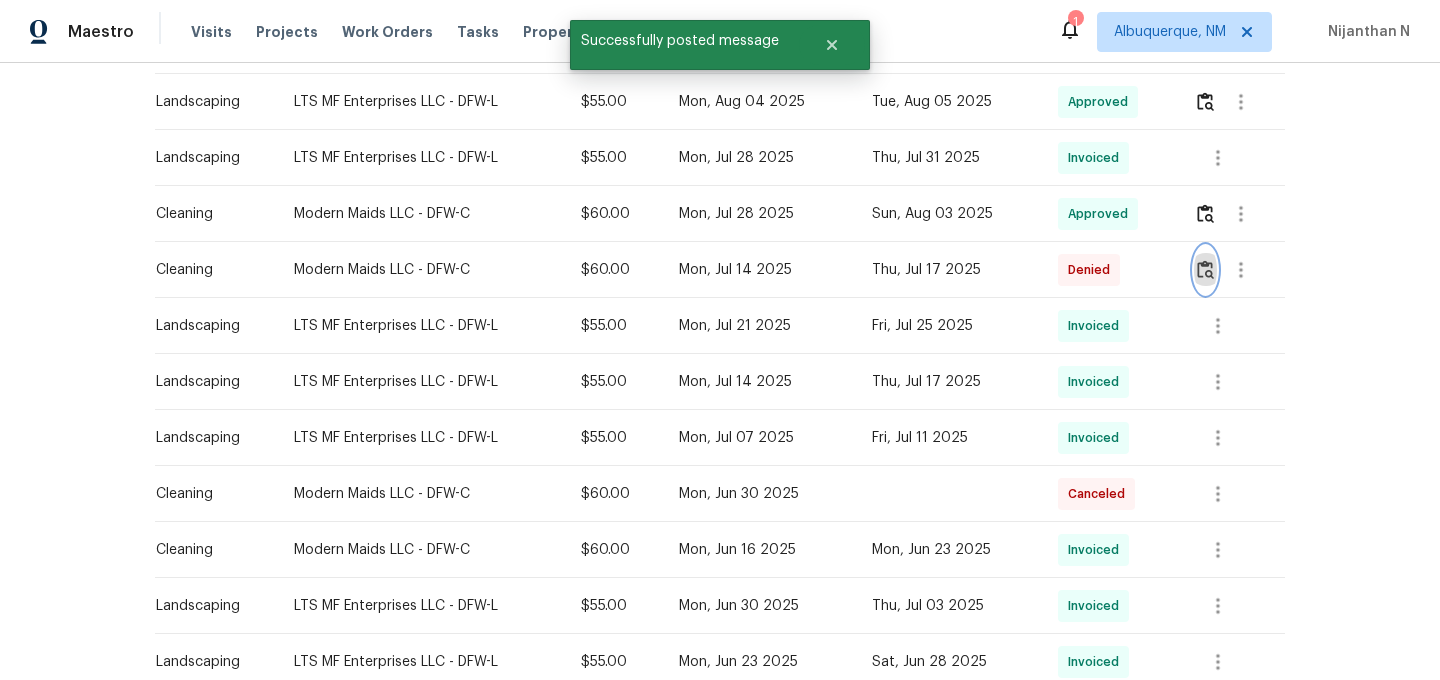 click at bounding box center (1205, 269) 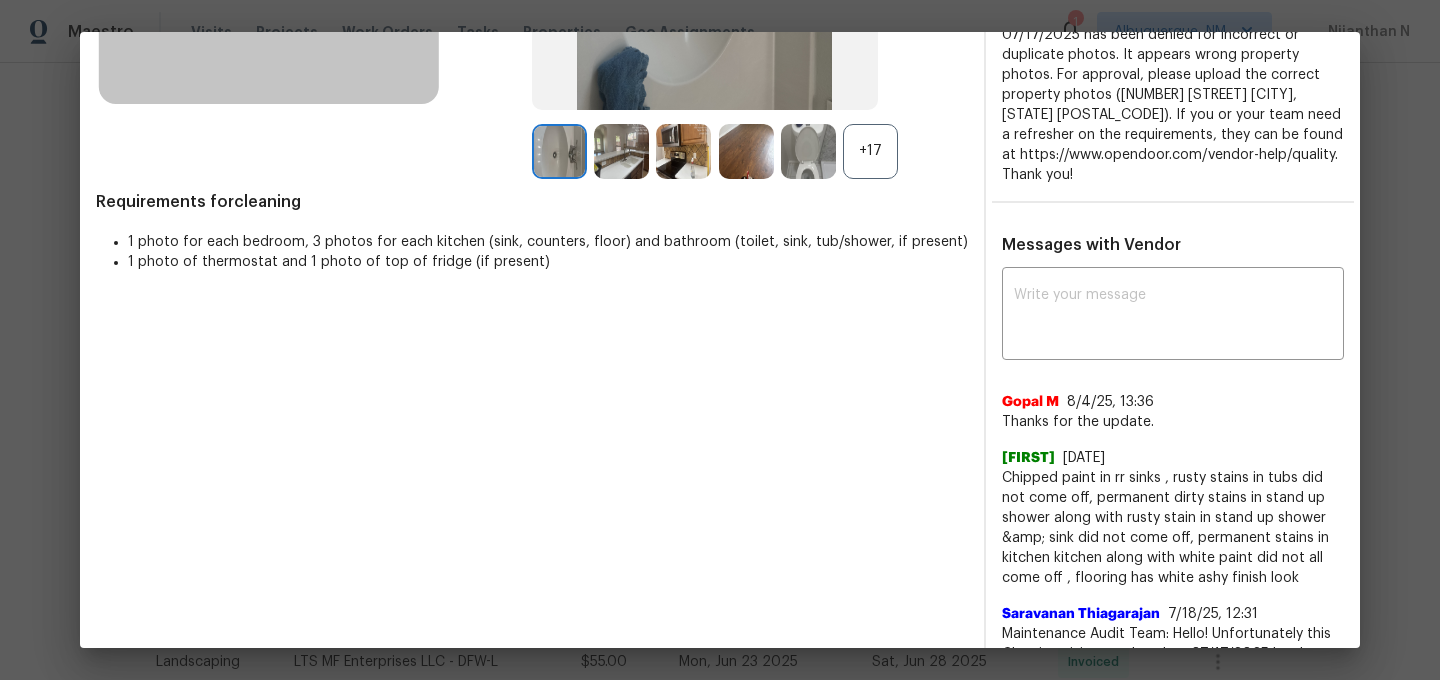 scroll, scrollTop: 385, scrollLeft: 0, axis: vertical 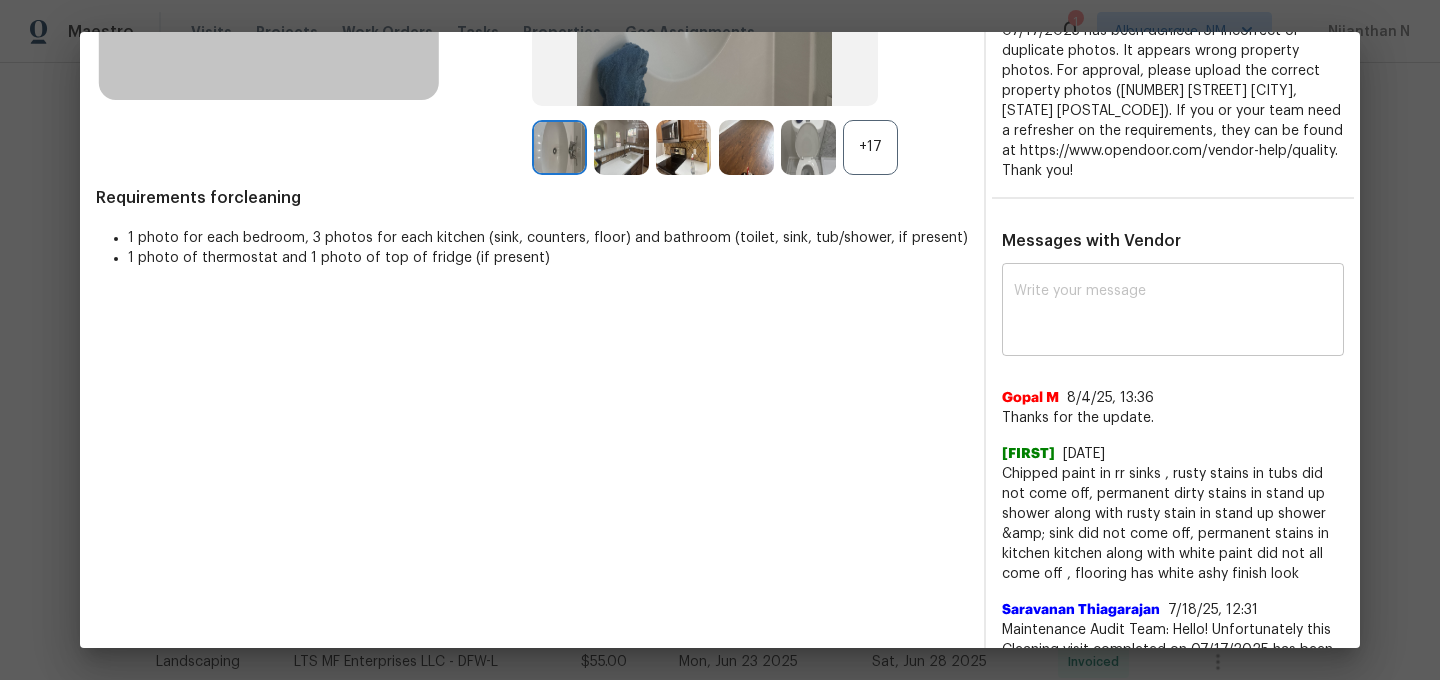 click on "x ​" at bounding box center (1173, 312) 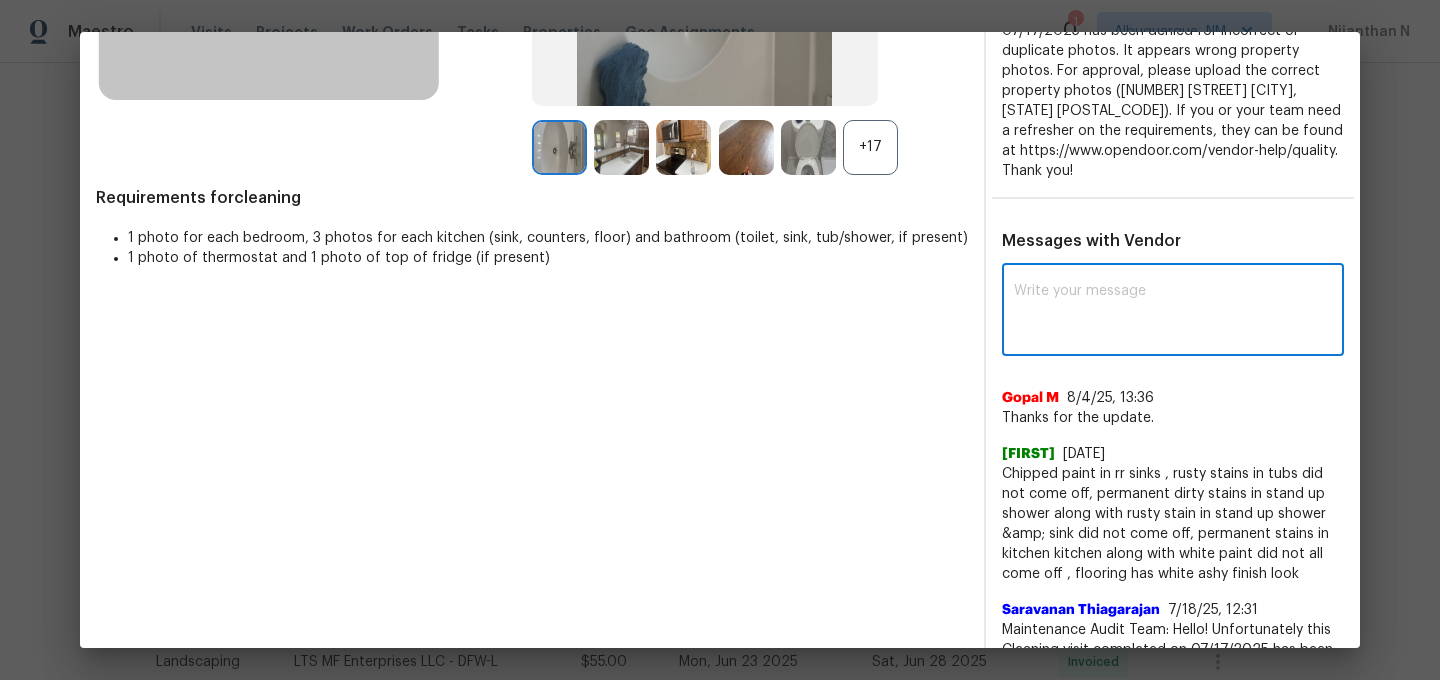 paste on "Maintenance Audit Team: Hello! Thank you for the feedback after further review this visit was approved." 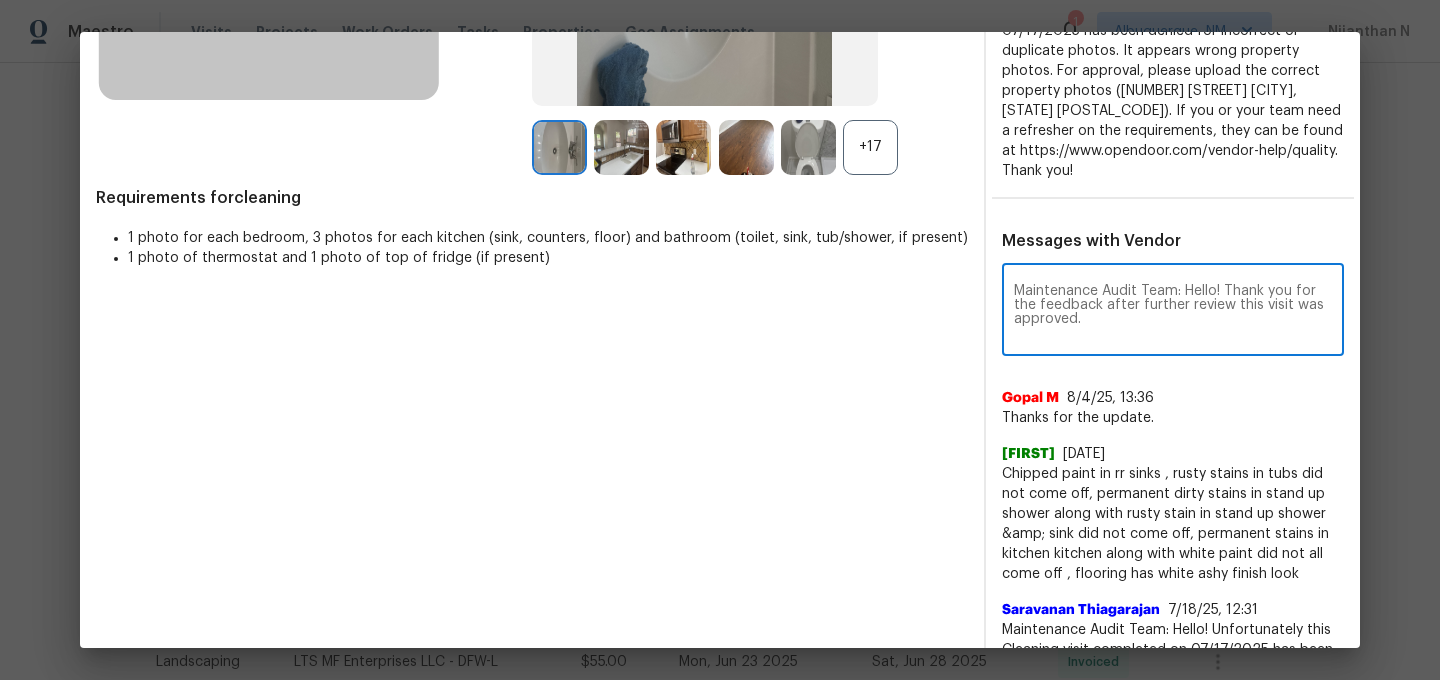 scroll, scrollTop: 84, scrollLeft: 0, axis: vertical 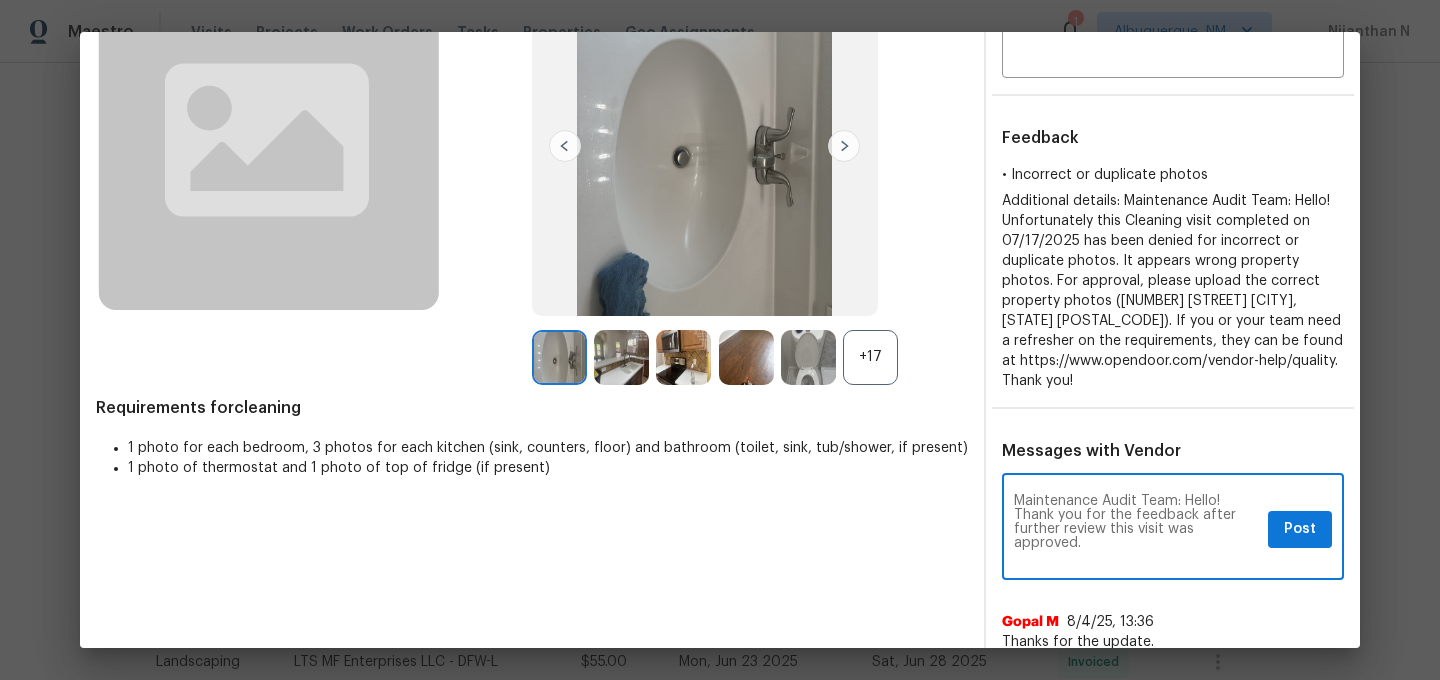 type on "Maintenance Audit Team: Hello! Thank you for the feedback after further review this visit was approved." 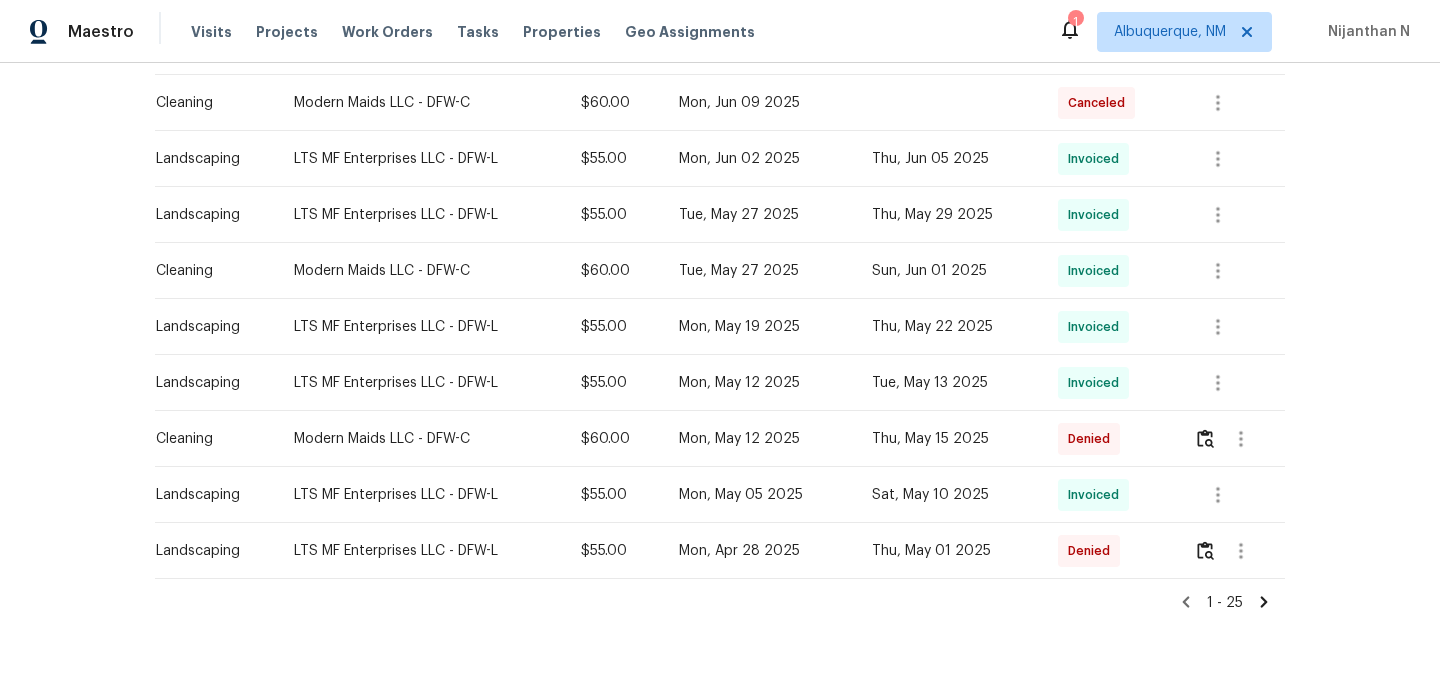 scroll, scrollTop: 1306, scrollLeft: 0, axis: vertical 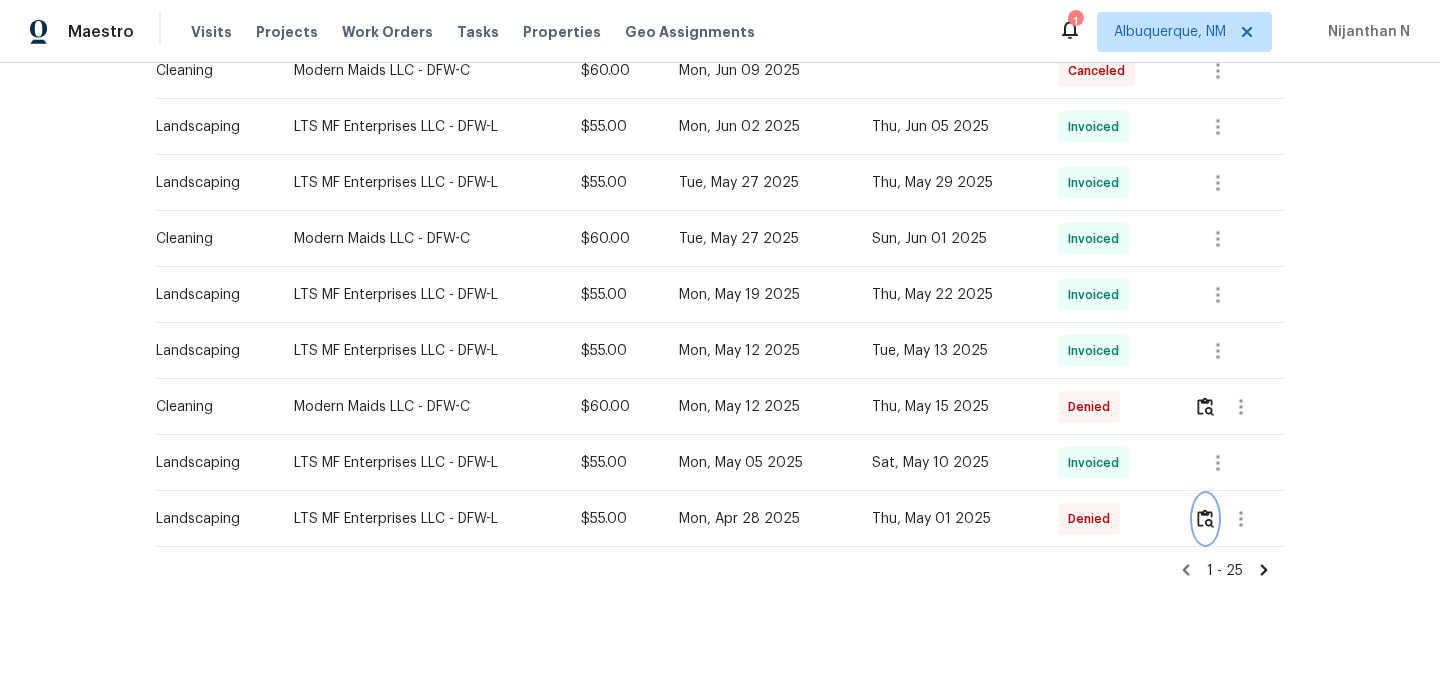 click at bounding box center [1205, 518] 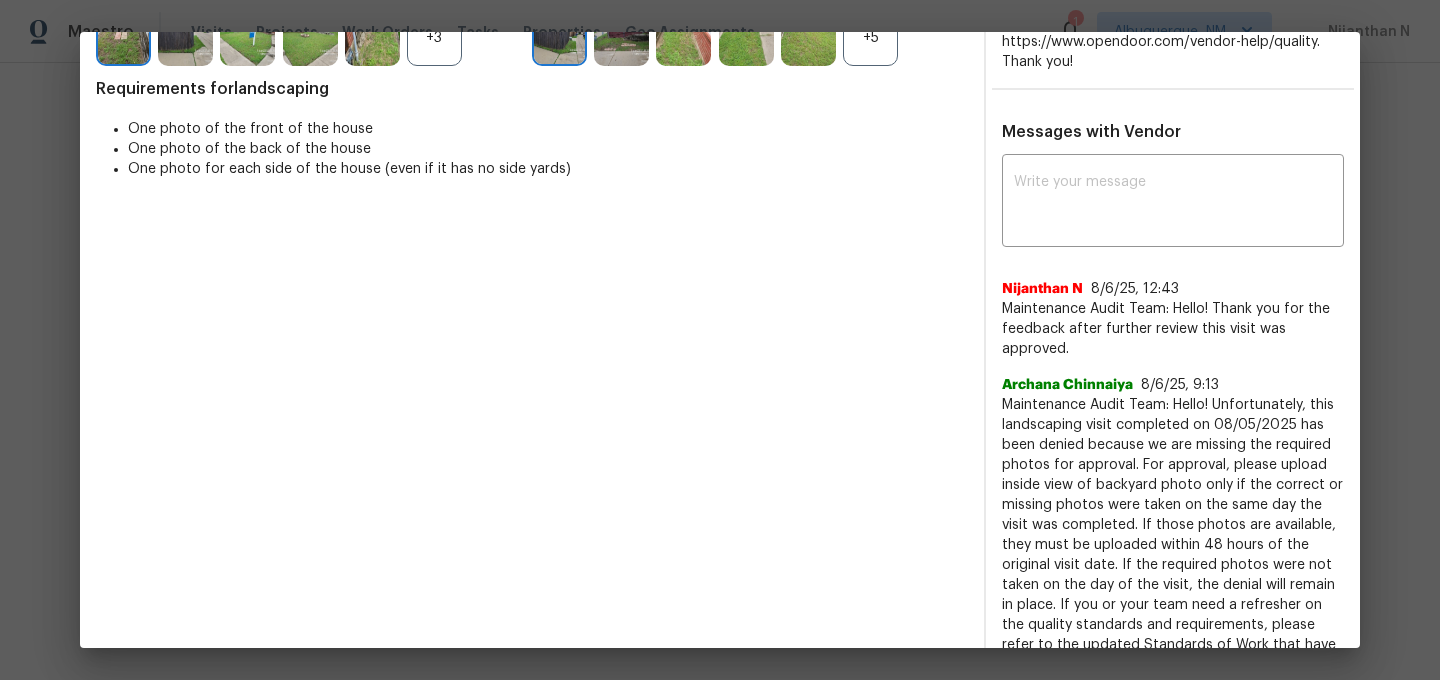 scroll, scrollTop: 0, scrollLeft: 0, axis: both 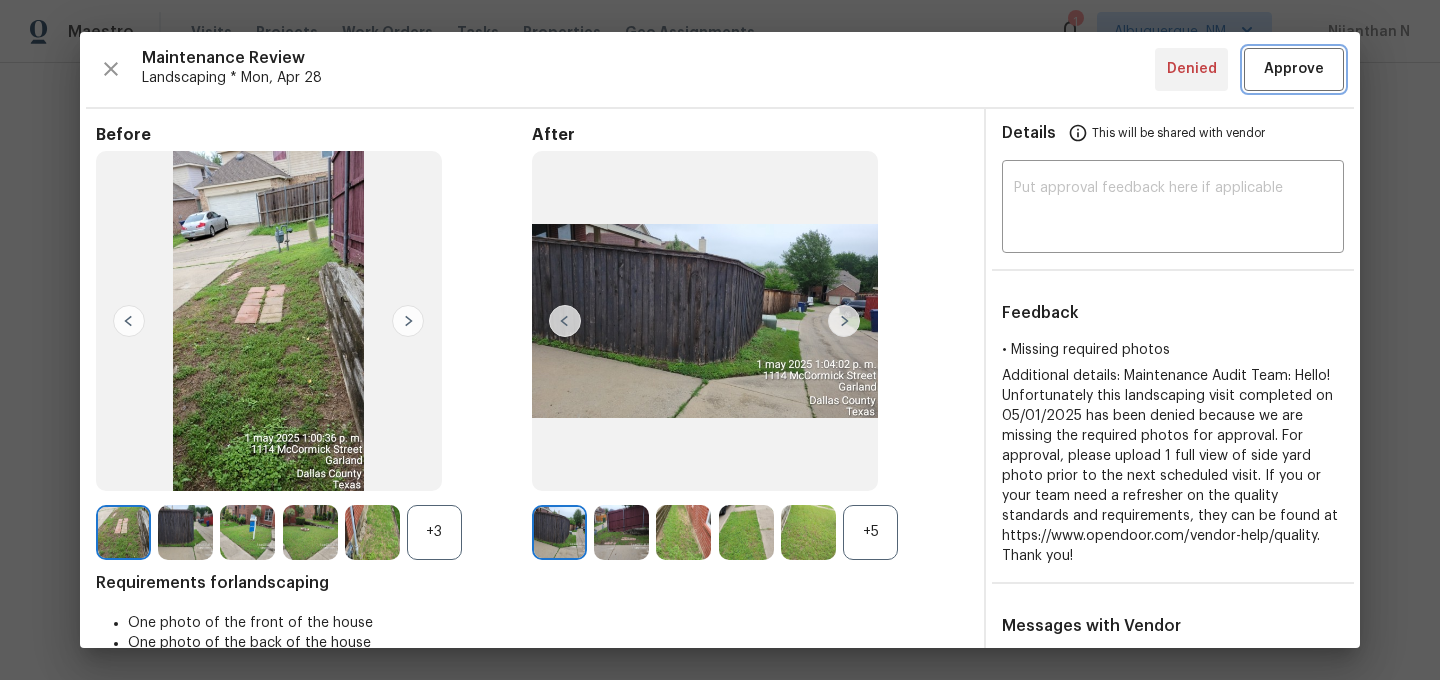 click on "Approve" at bounding box center (1294, 69) 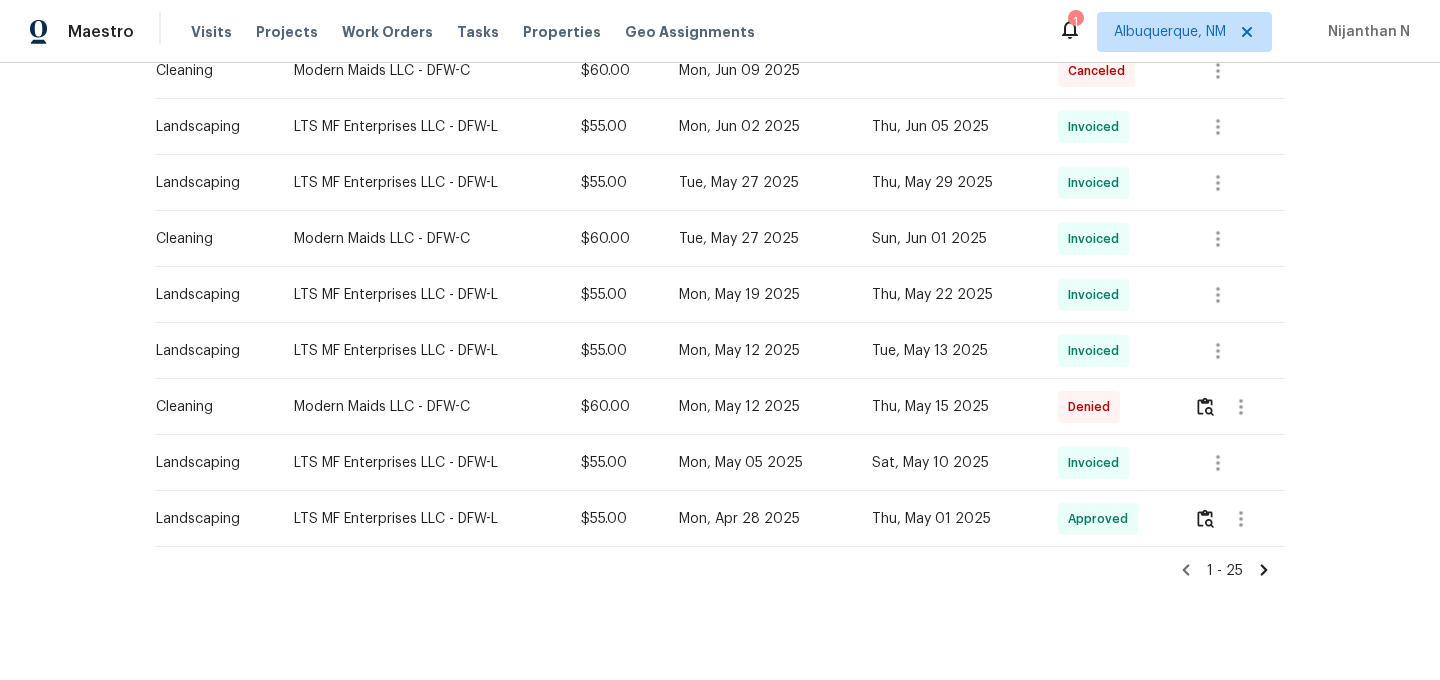 click 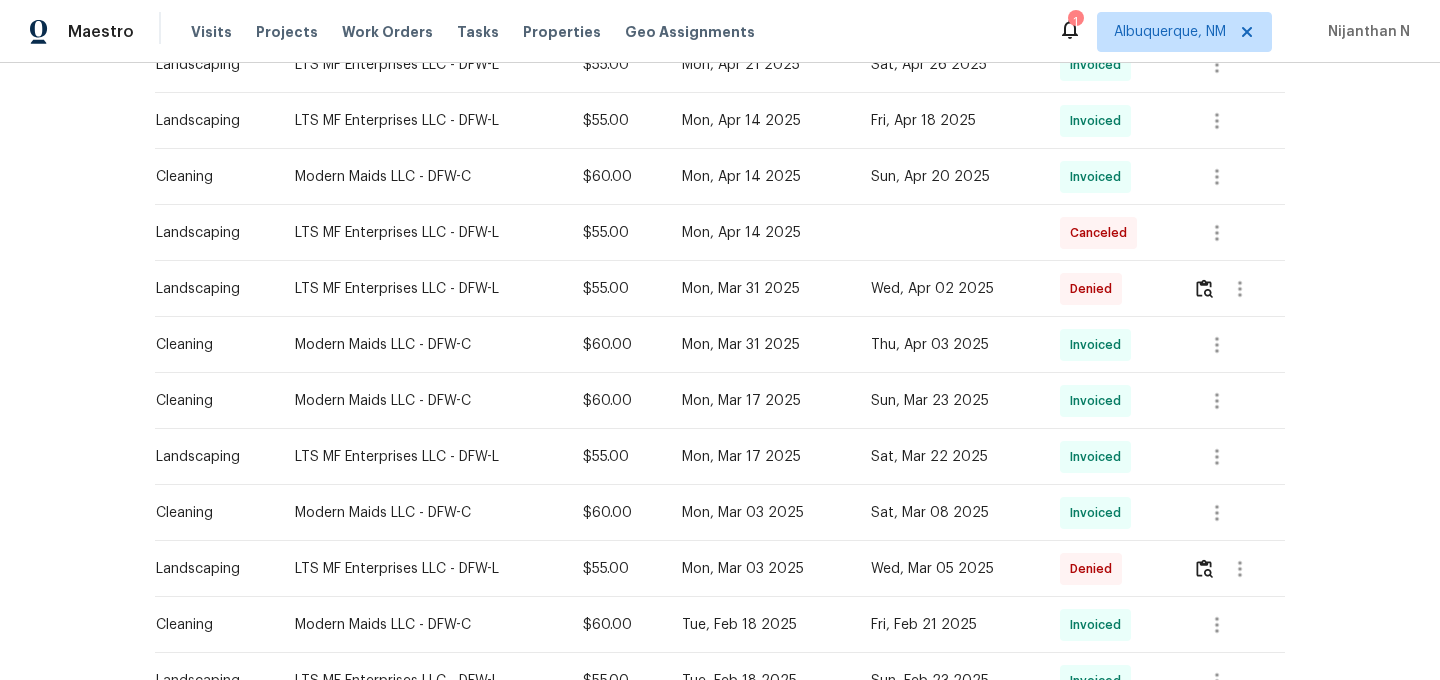 scroll, scrollTop: 433, scrollLeft: 0, axis: vertical 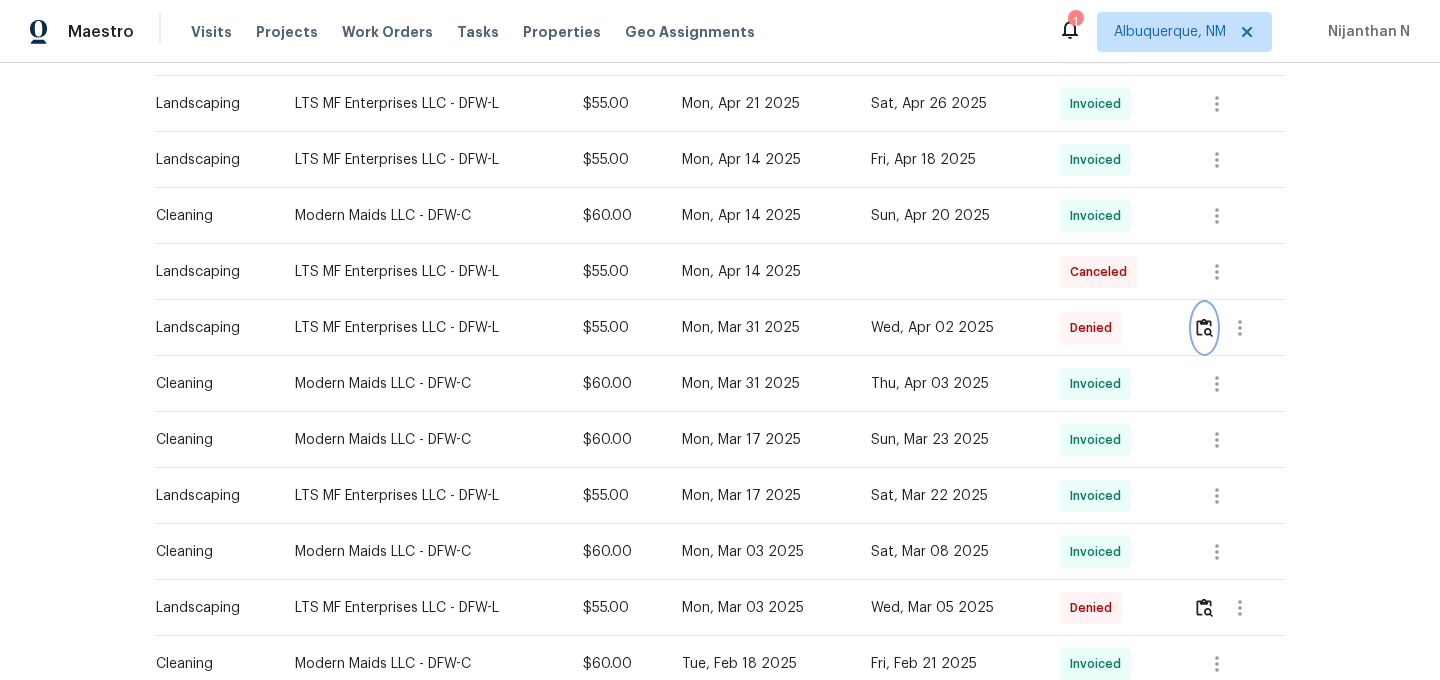 click at bounding box center [1204, 327] 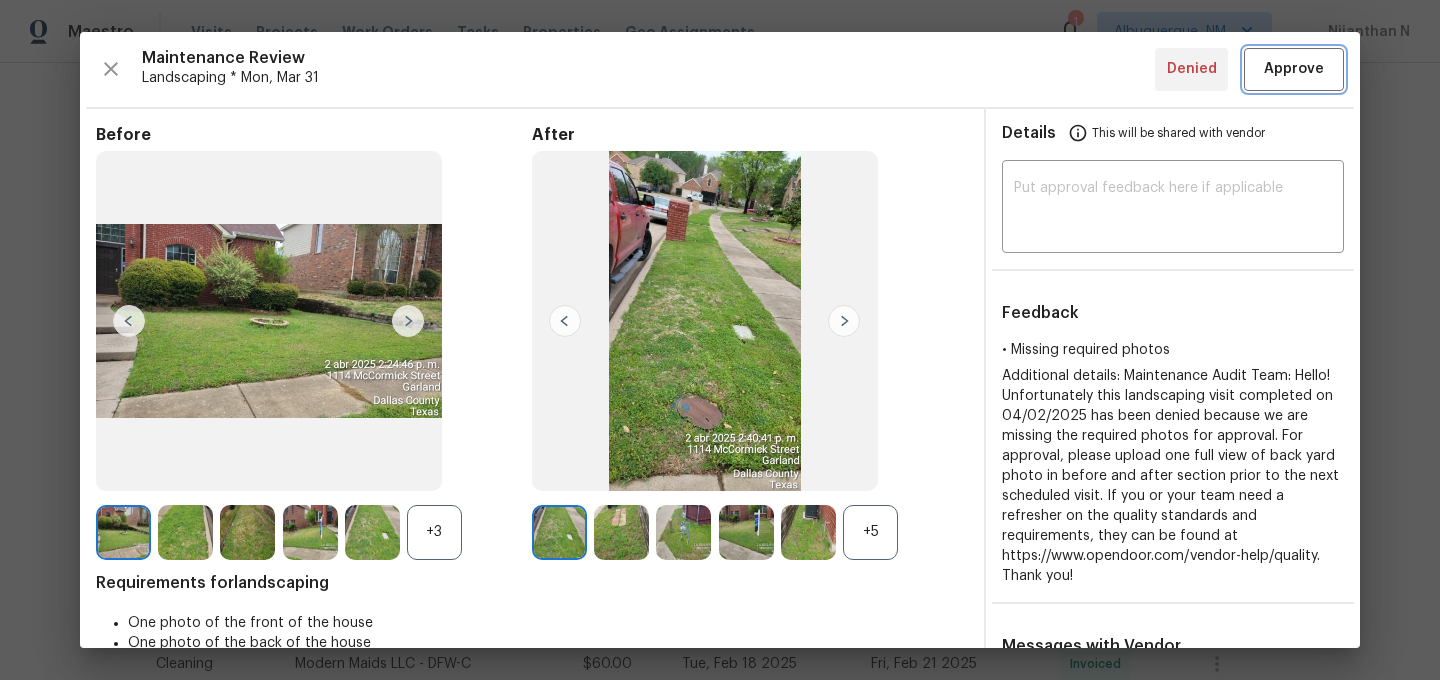 click on "Approve" at bounding box center (1294, 69) 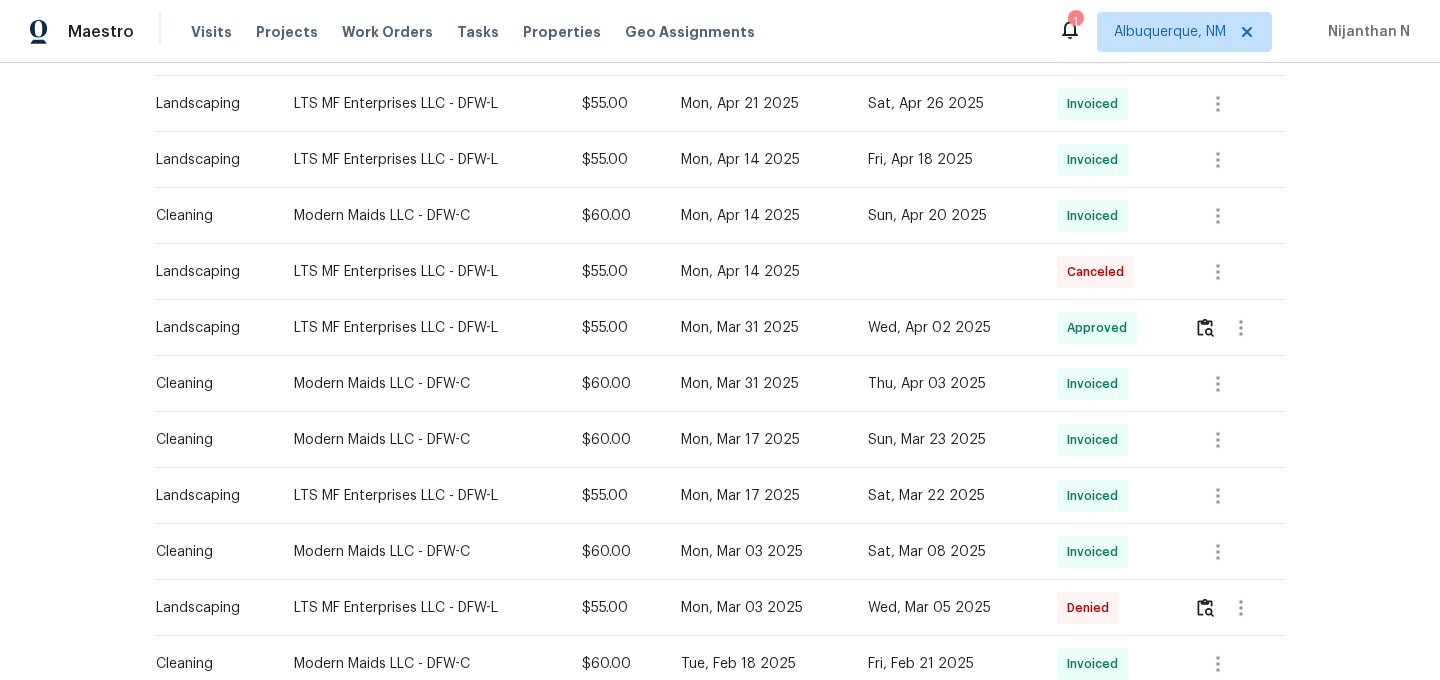 click at bounding box center [1239, 608] 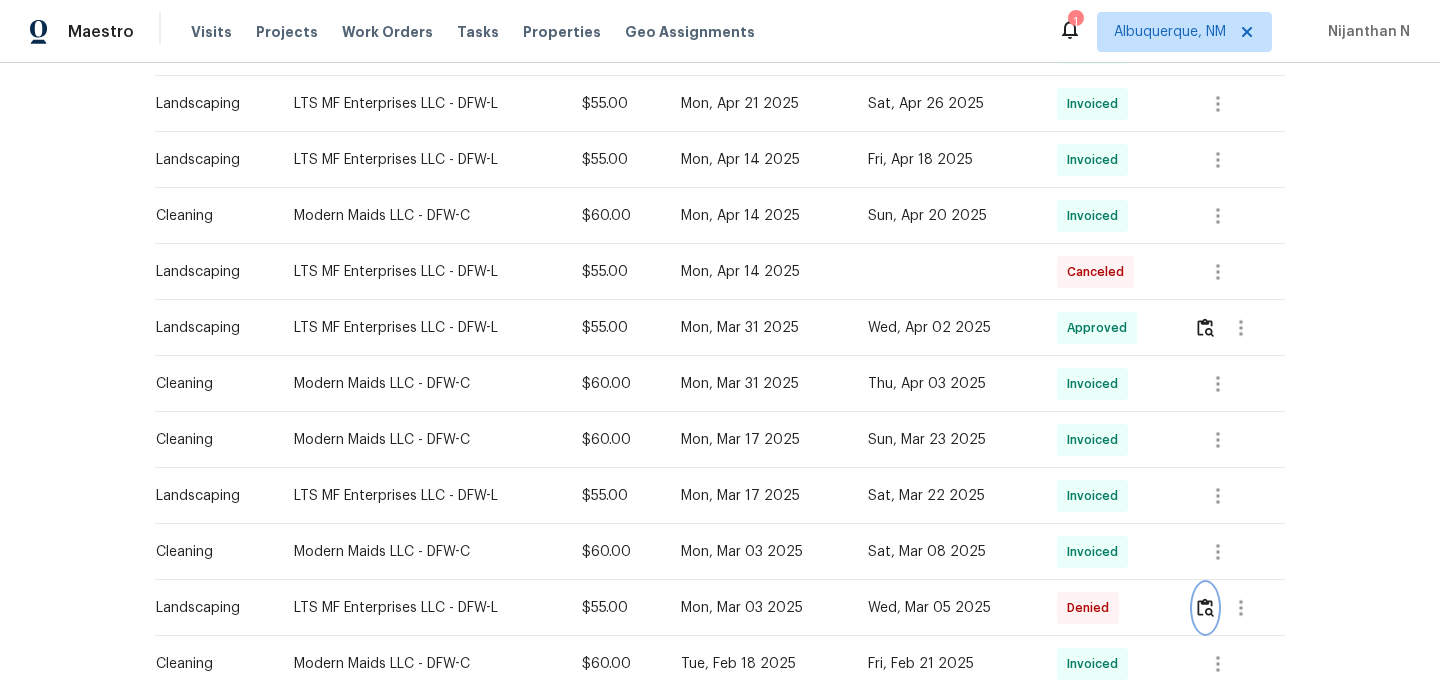 click at bounding box center (1205, 608) 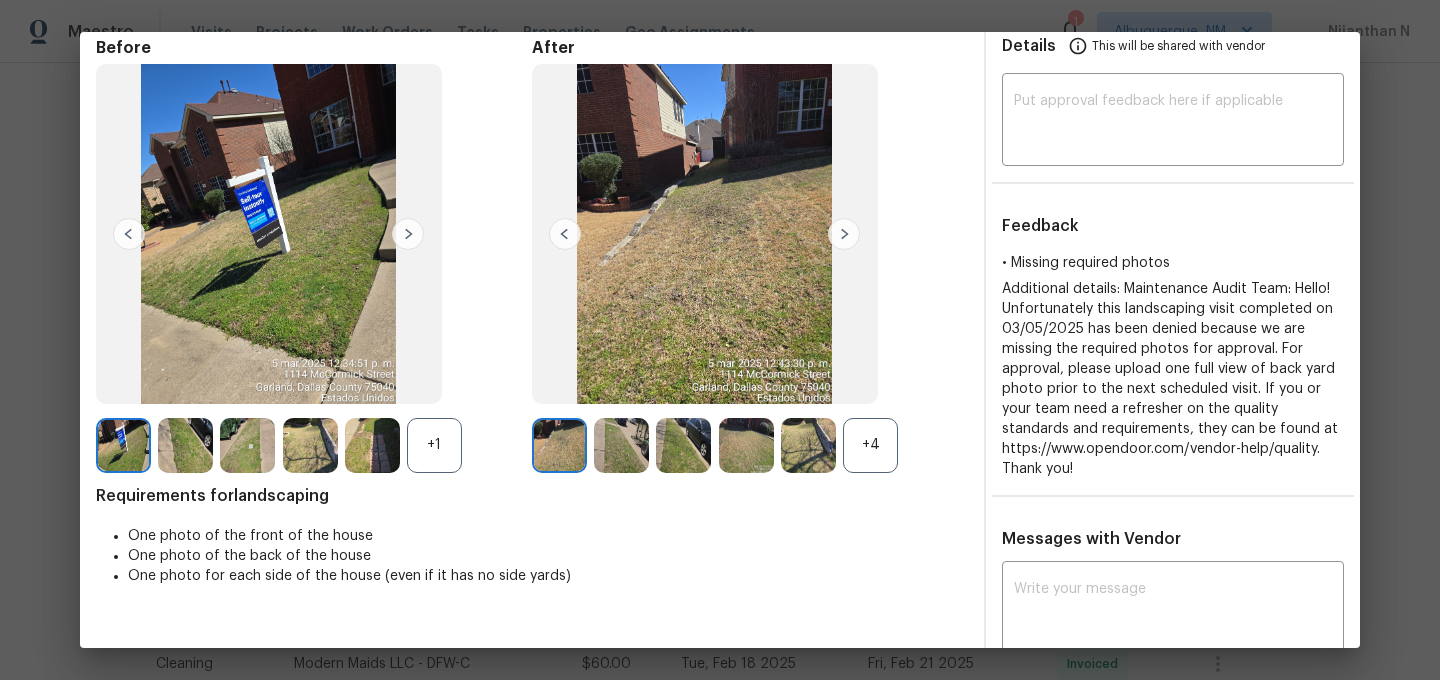 scroll, scrollTop: 0, scrollLeft: 0, axis: both 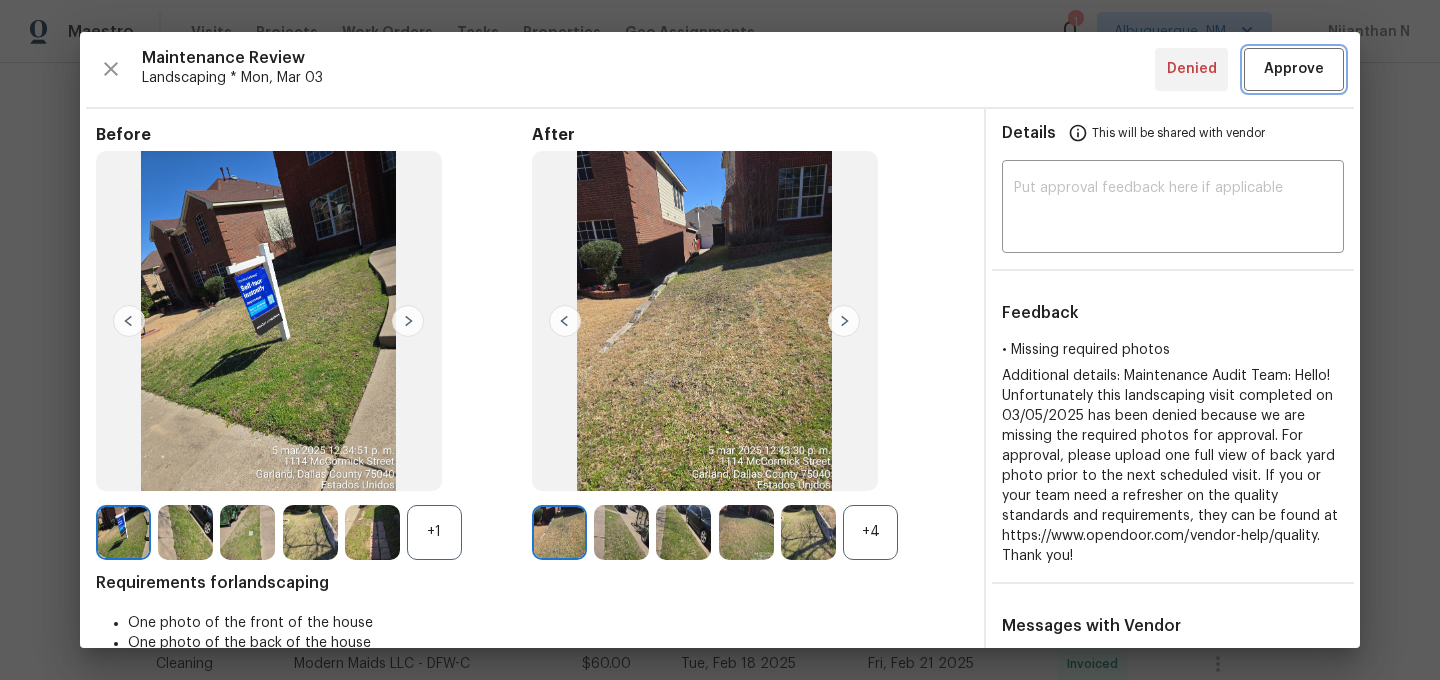 click on "Approve" at bounding box center [1294, 69] 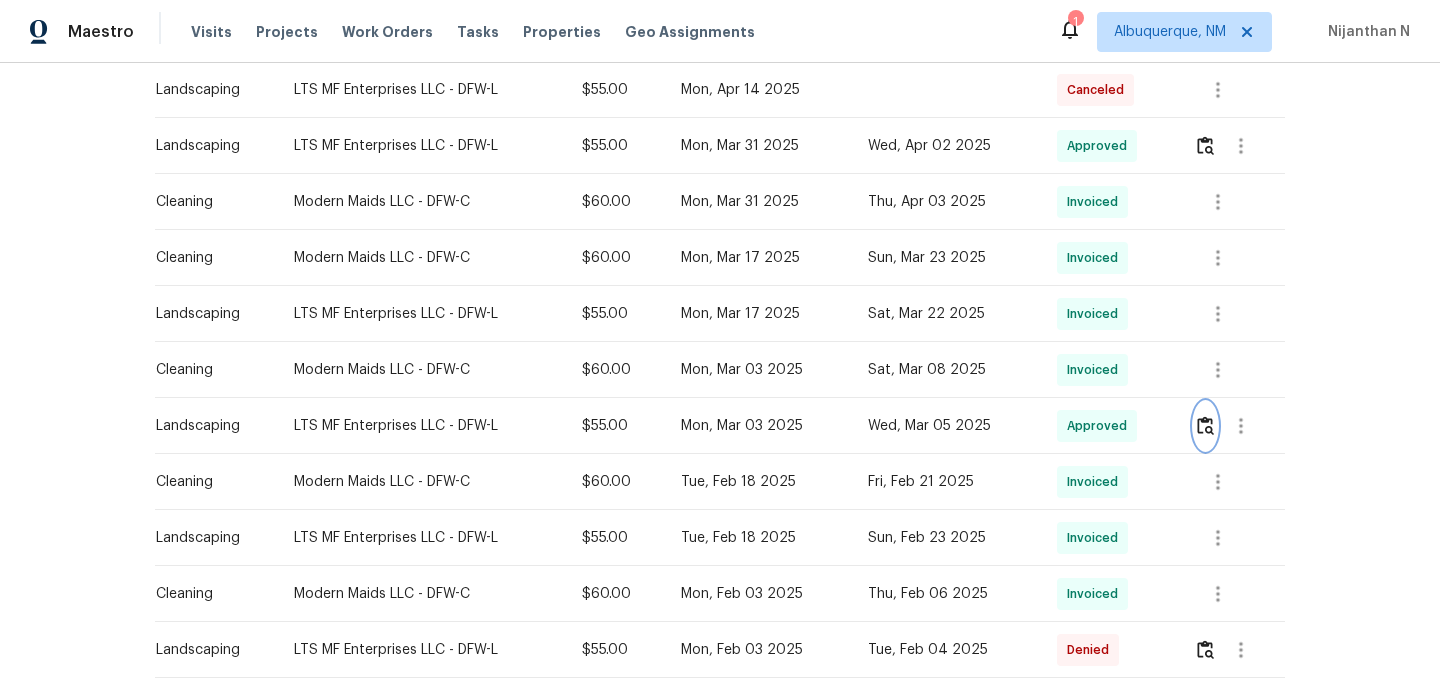 scroll, scrollTop: 746, scrollLeft: 0, axis: vertical 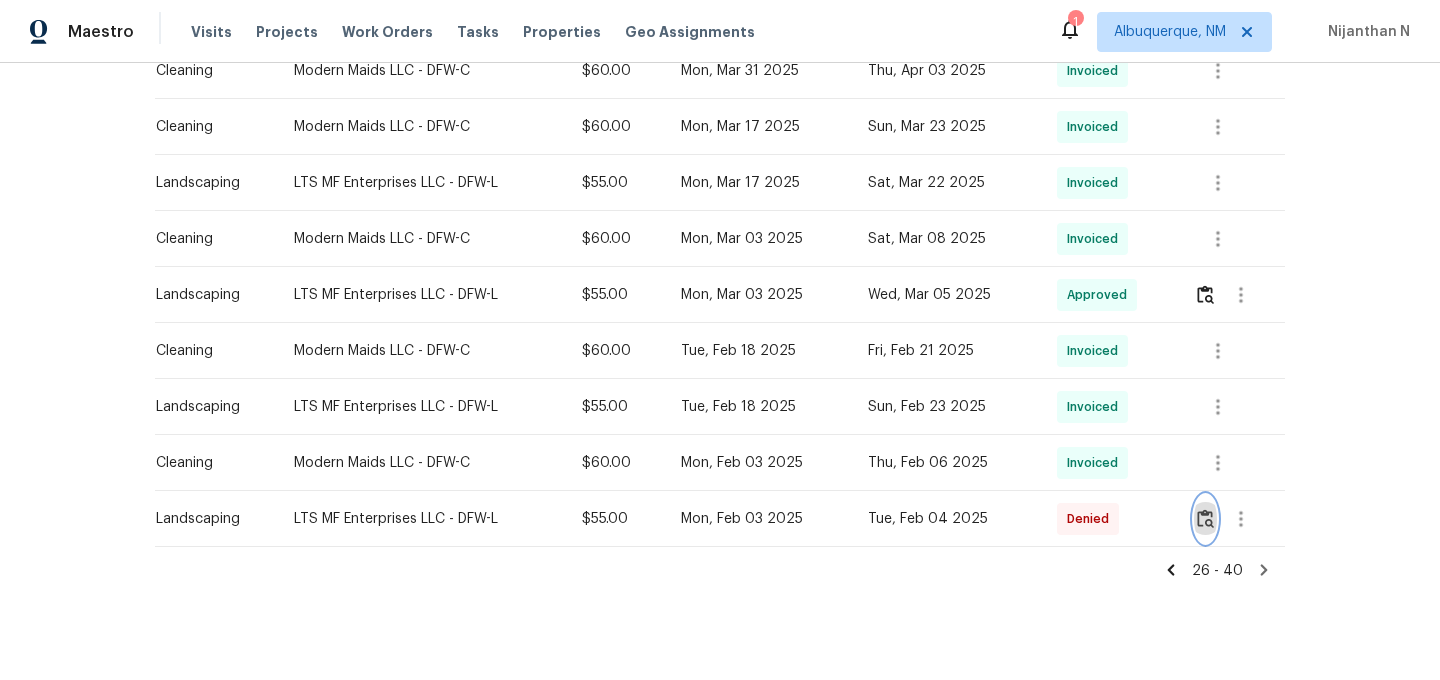 click at bounding box center (1205, 518) 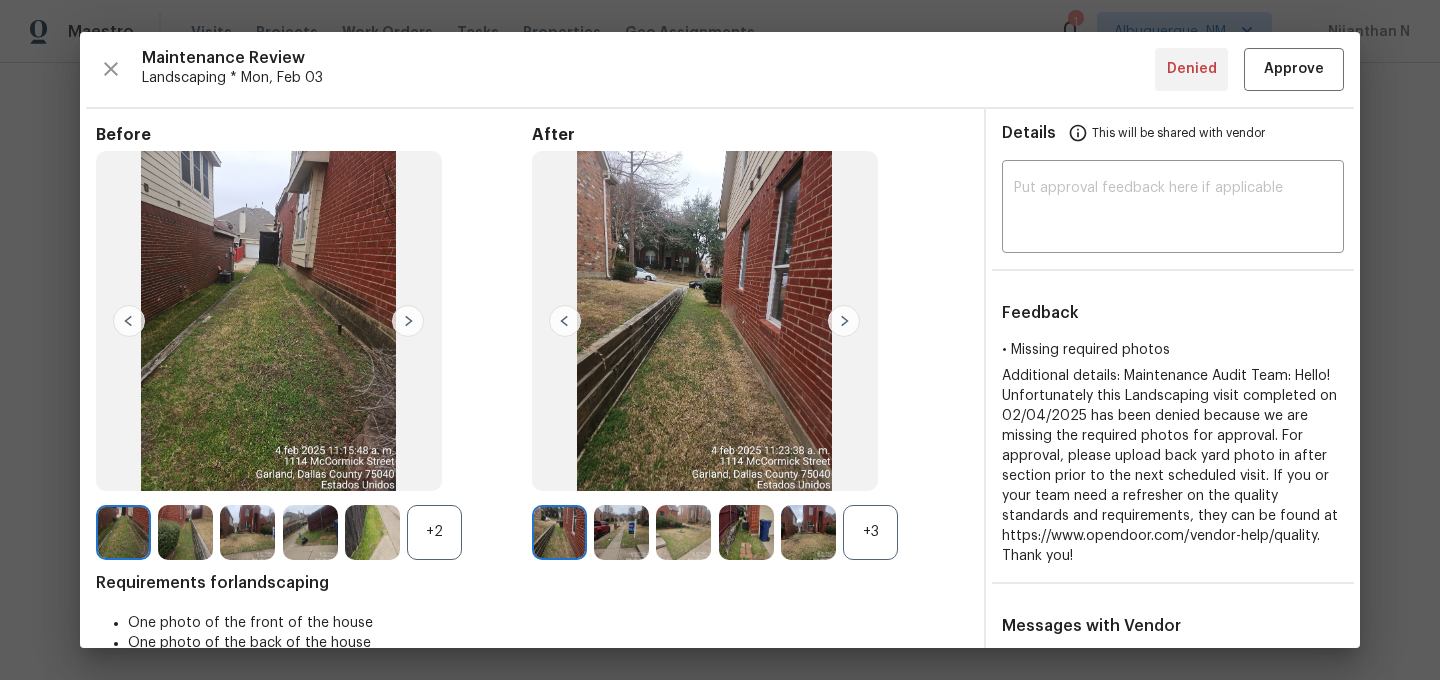 click on "Maintenance Review Landscaping * Mon, Feb 03 Denied Approve Before  +2 After  +3 Requirements for  landscaping One photo of the front of the house One photo of the back of the house One photo for each side of the house (even if it has no side yards) Details This will be shared with vendor ​ Feedback • Missing required photos Additional details: Maintenance Audit Team: Hello! Unfortunately this Landscaping visit completed on 02/04/2025 has been denied because we are missing the required photos for approval. For approval, please upload back yard photo in after section prior to the next scheduled visit. If you or your team need a refresher on the quality standards and requirements, they can be found at https://www.opendoor.com/vendor-help/quality. Thank you!   Messages with Vendor   x ​ Abirami Radhakrishnan 4/3/25, 9:43 https://www.opendoor.com/vendor-help/quality.  Thank you! Abirami Radhakrishnan 3/6/25, 11:58 https://www.opendoor.com/vendor-help/quality.  Thank you! PraveenKumar Balakrishnan" at bounding box center [720, 340] 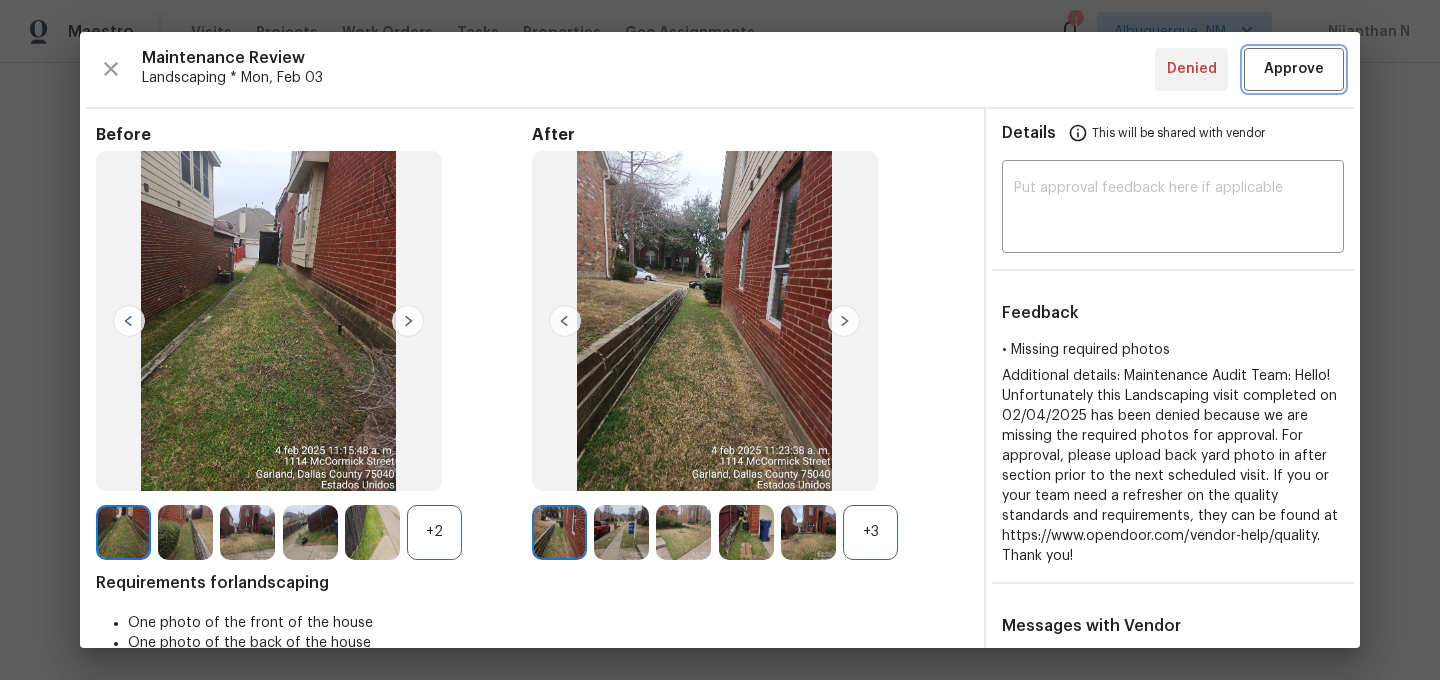 click on "Approve" at bounding box center [1294, 69] 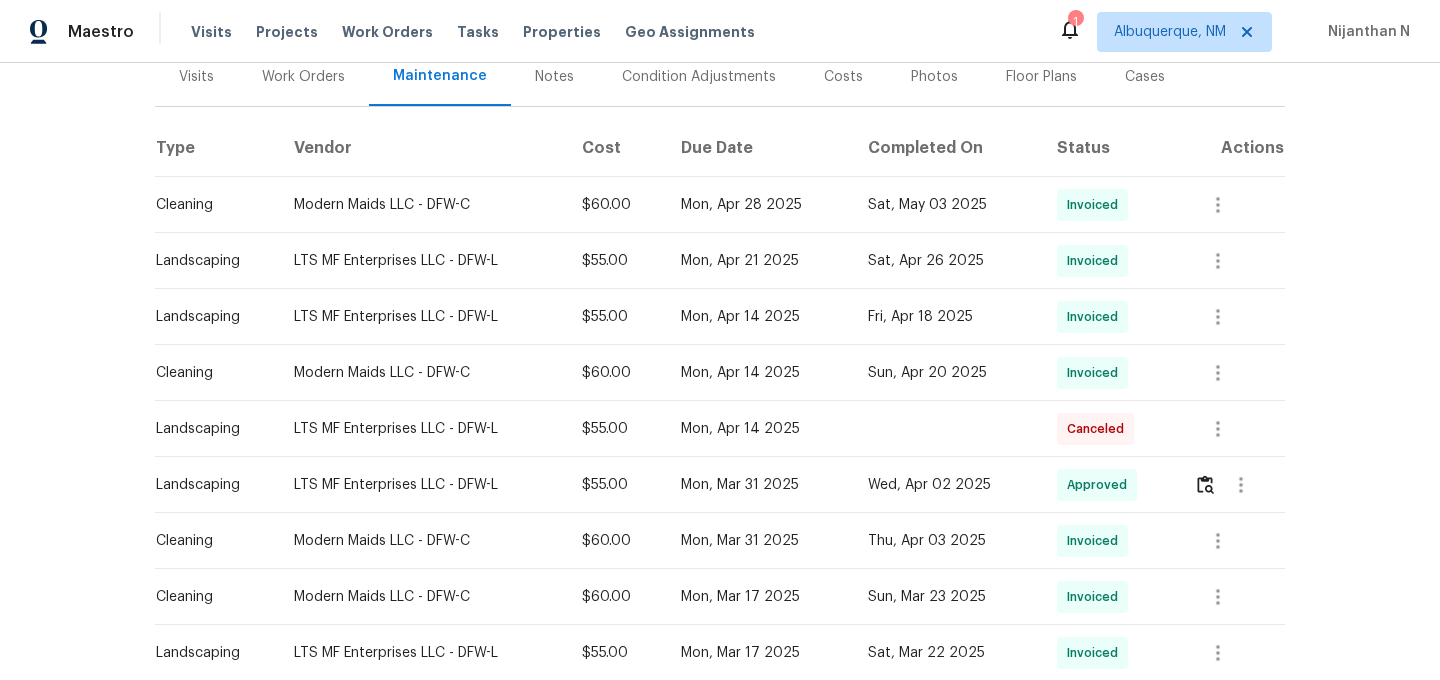 scroll, scrollTop: 0, scrollLeft: 0, axis: both 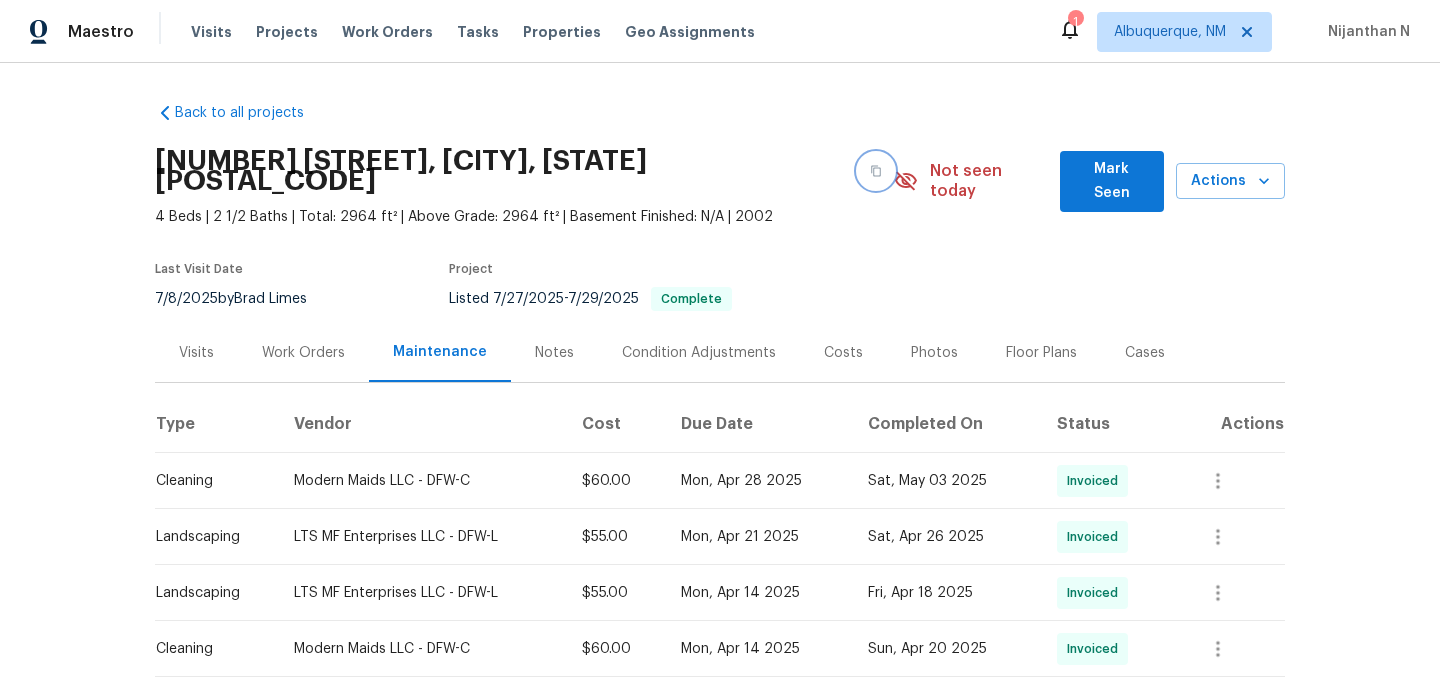 click at bounding box center (876, 171) 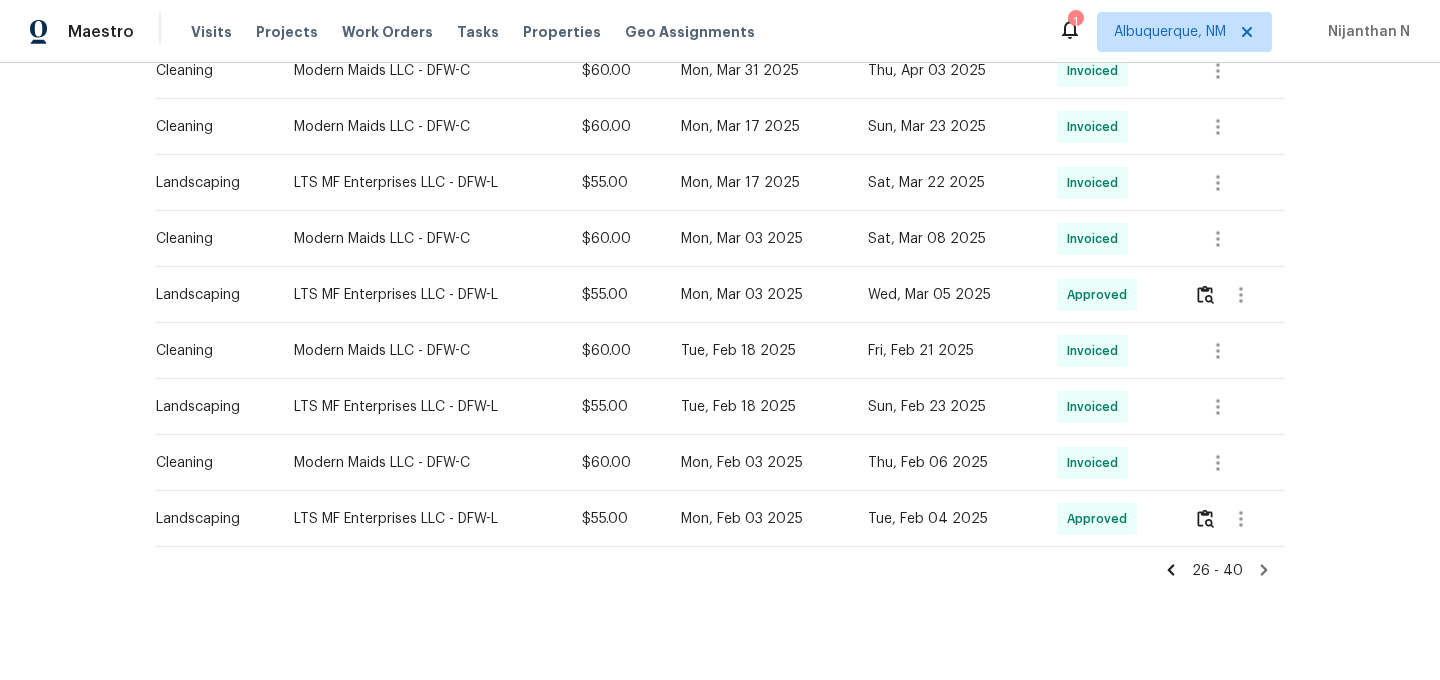 click 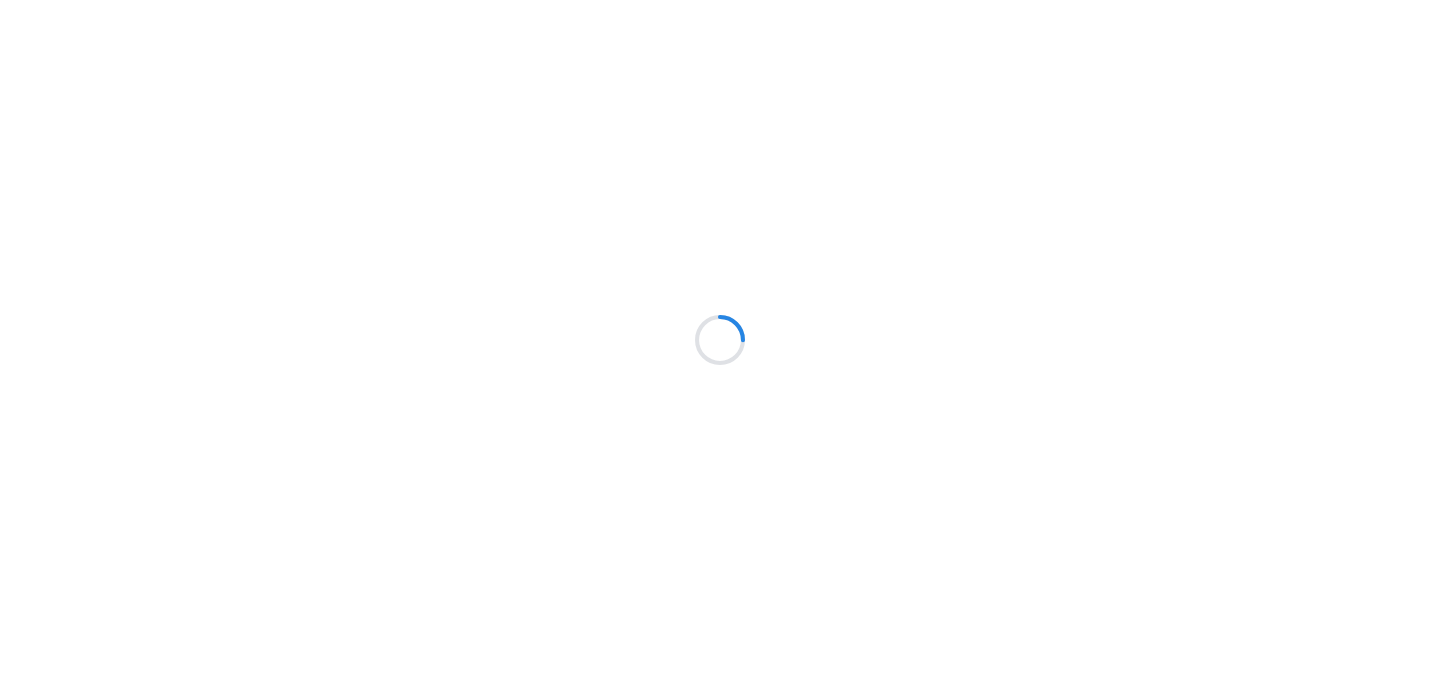 scroll, scrollTop: 0, scrollLeft: 0, axis: both 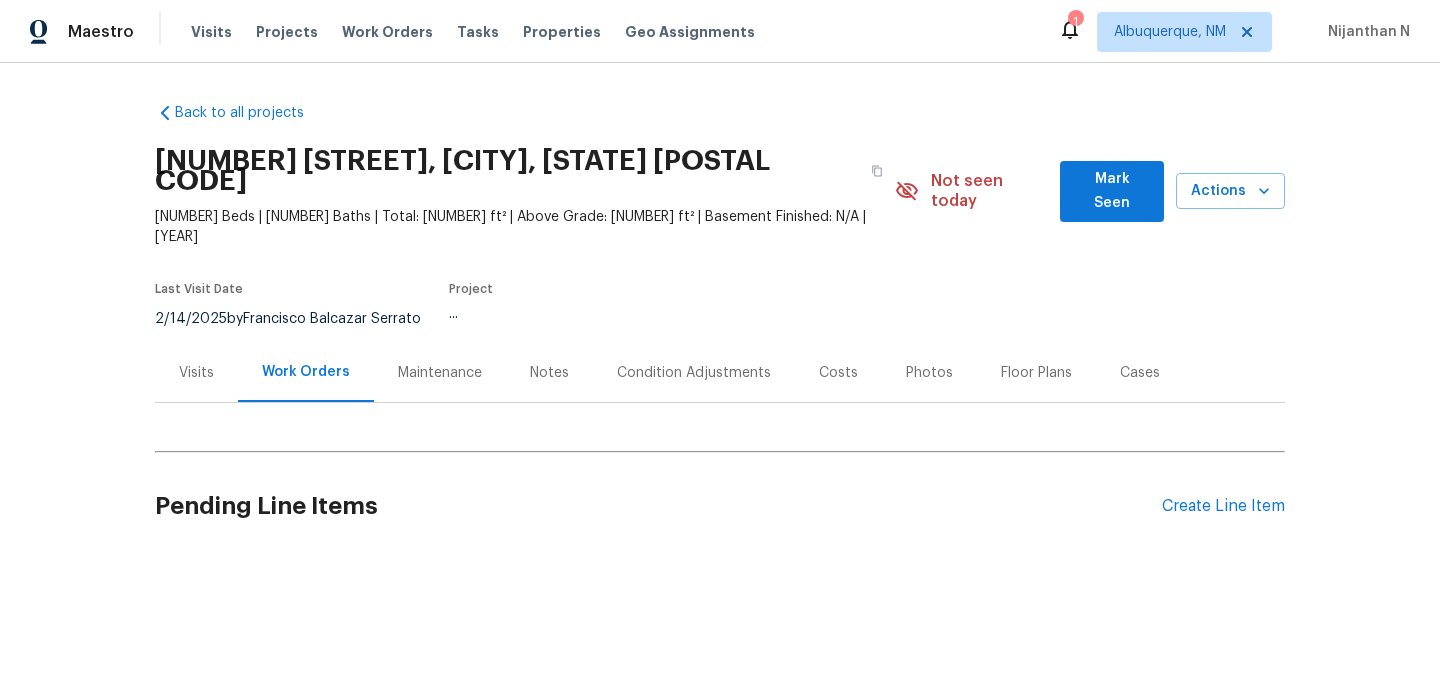 click on "Maintenance" at bounding box center [440, 373] 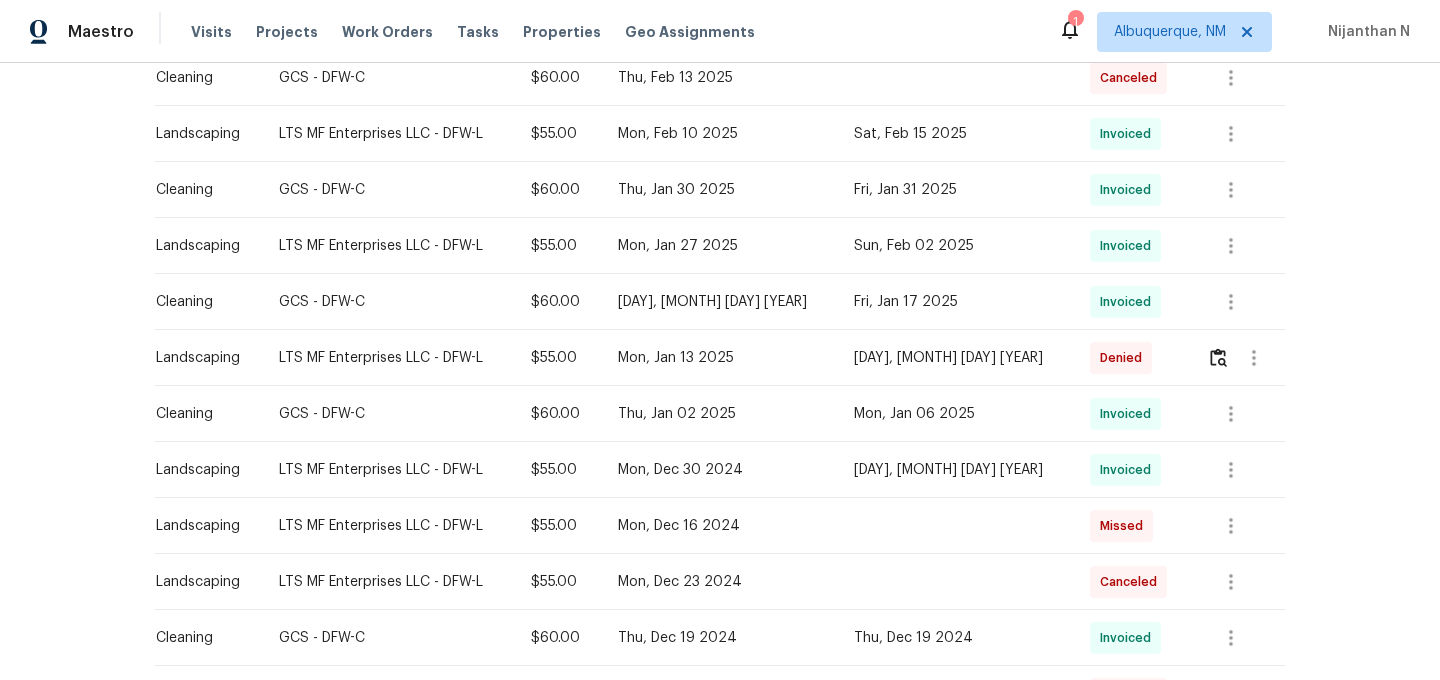scroll, scrollTop: 521, scrollLeft: 0, axis: vertical 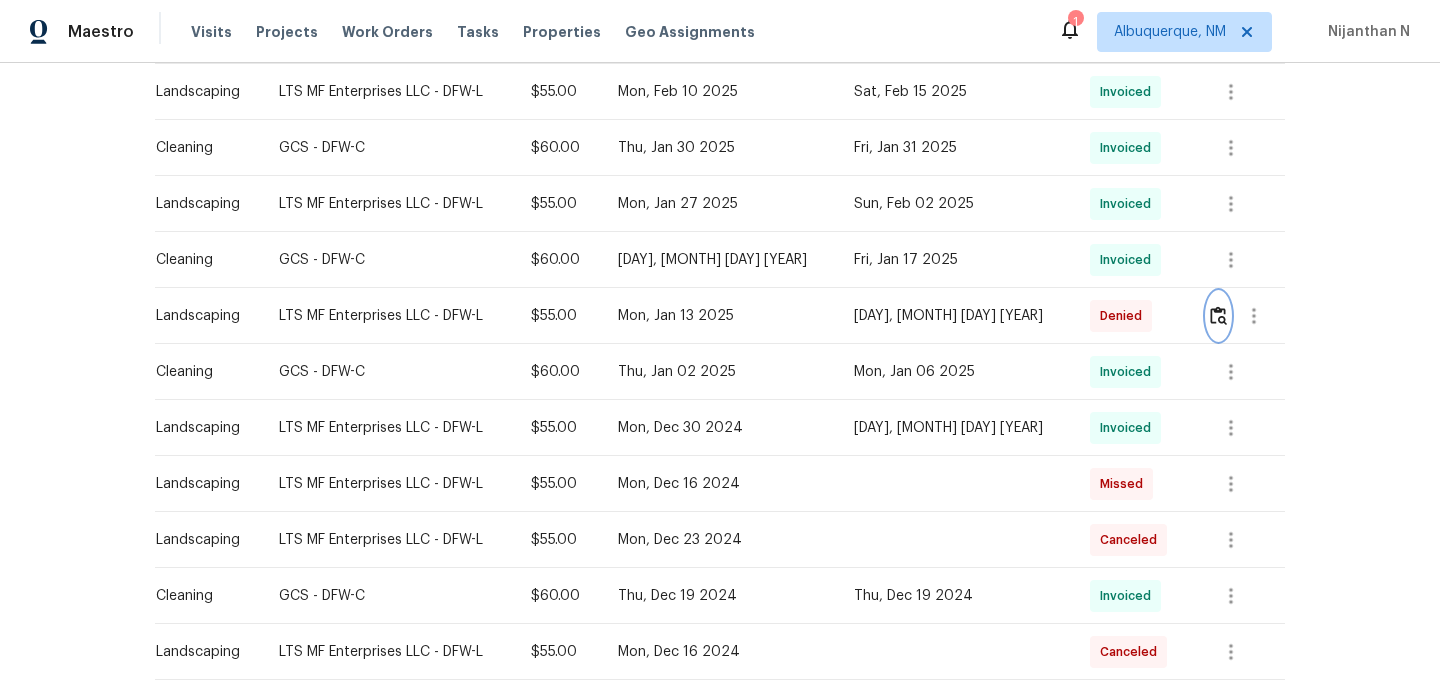 click at bounding box center (1218, 316) 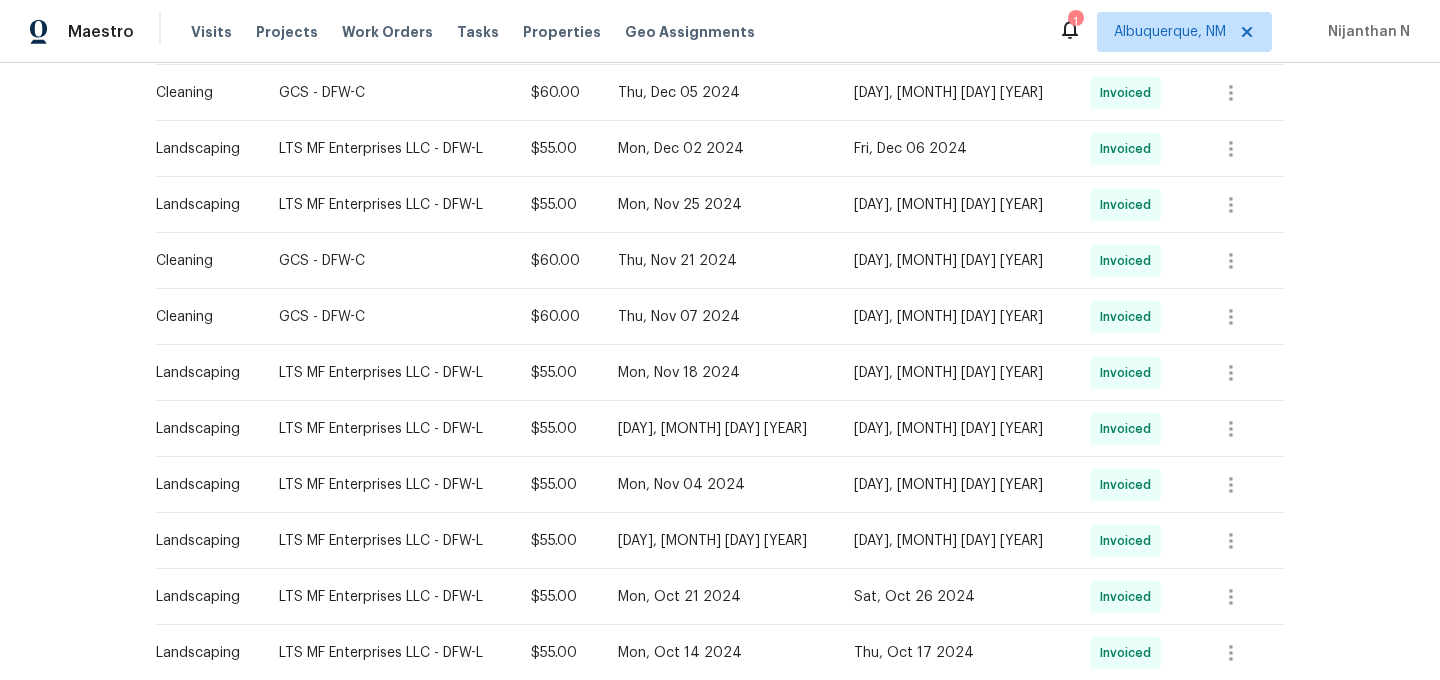 scroll, scrollTop: 1306, scrollLeft: 0, axis: vertical 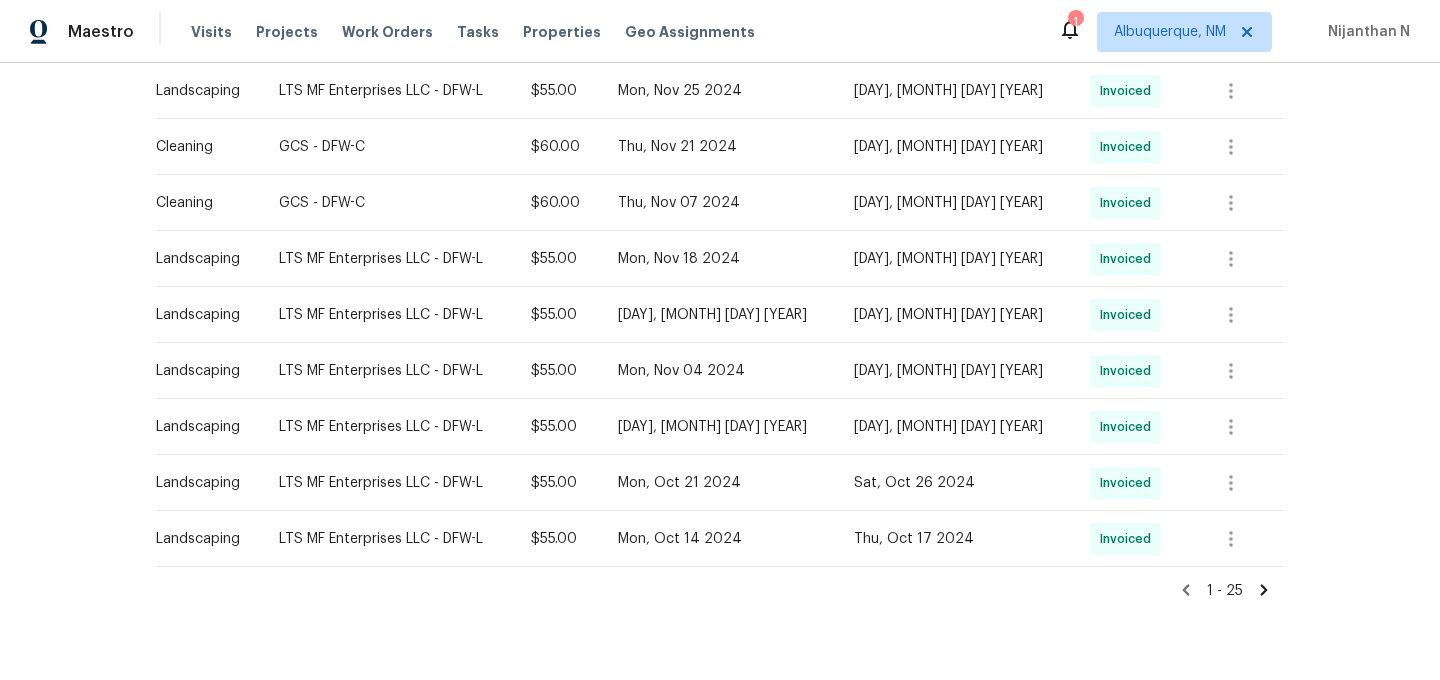 click 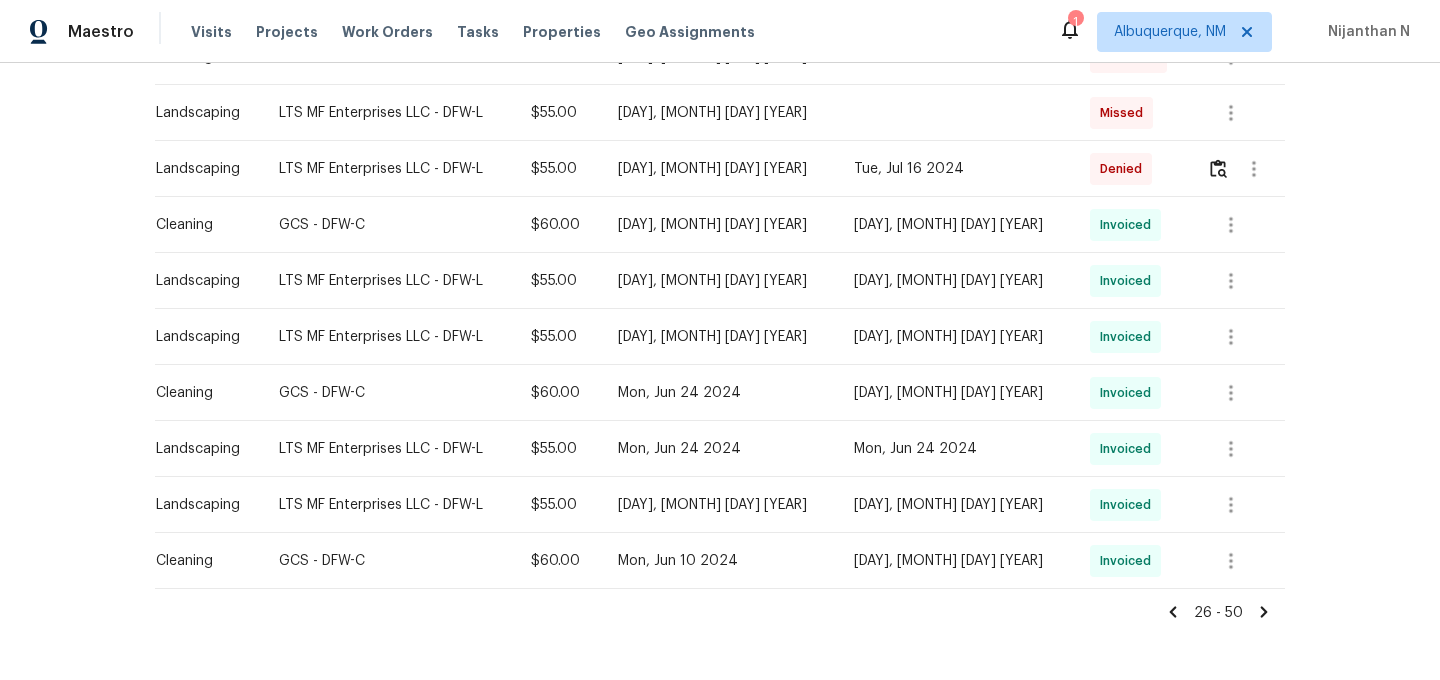 scroll, scrollTop: 1286, scrollLeft: 0, axis: vertical 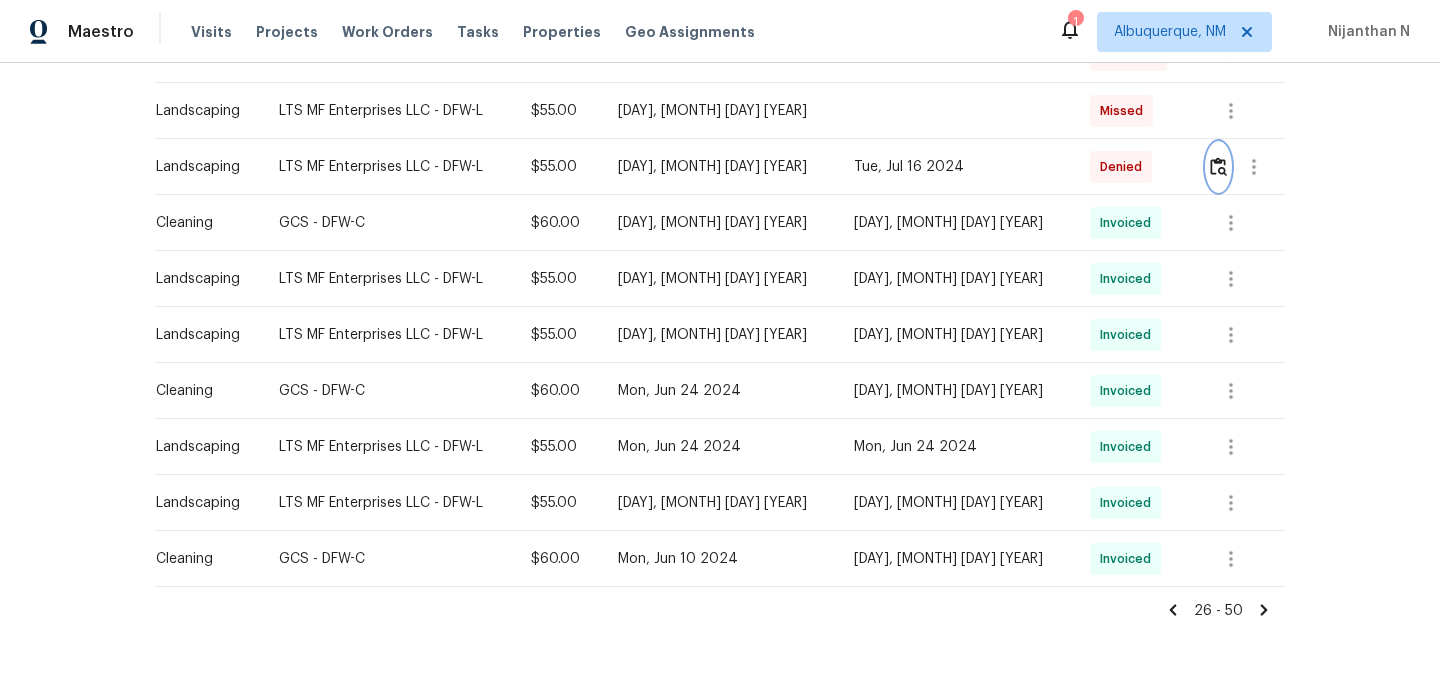 click at bounding box center [1218, 166] 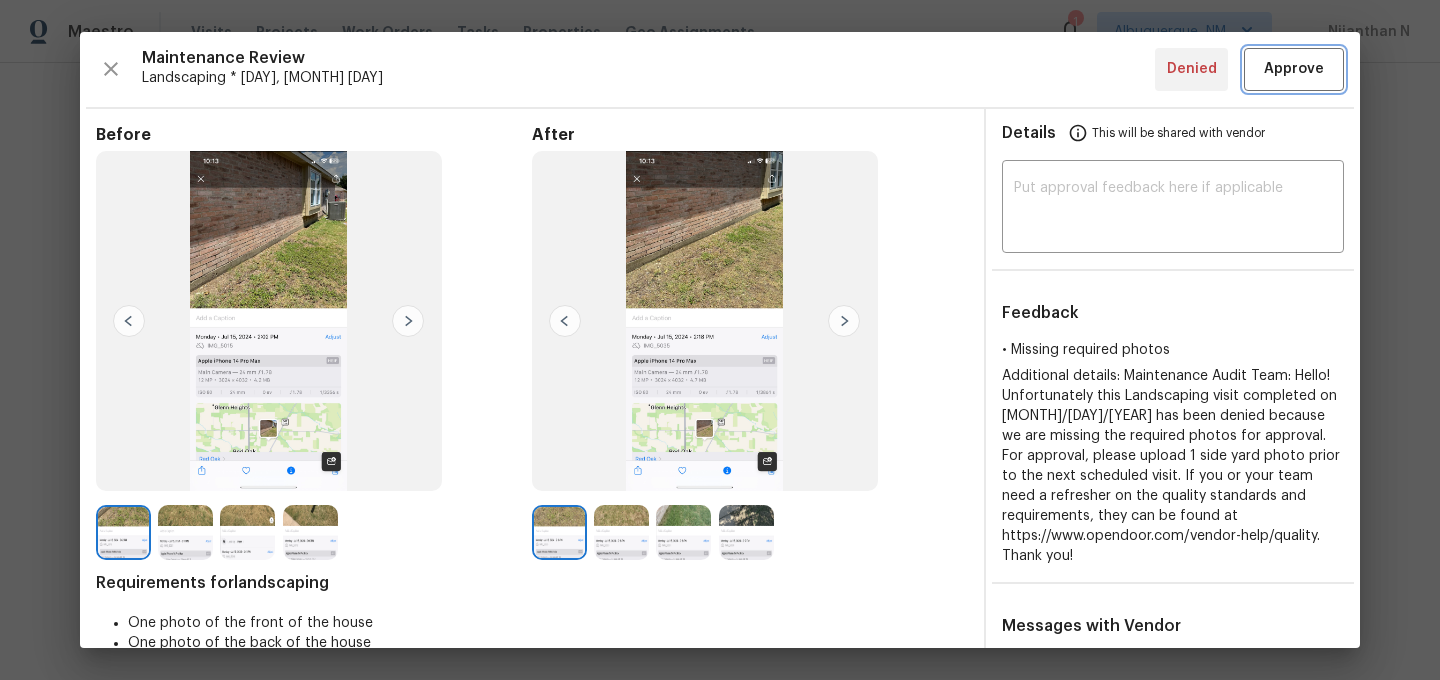 click on "Approve" at bounding box center (1294, 69) 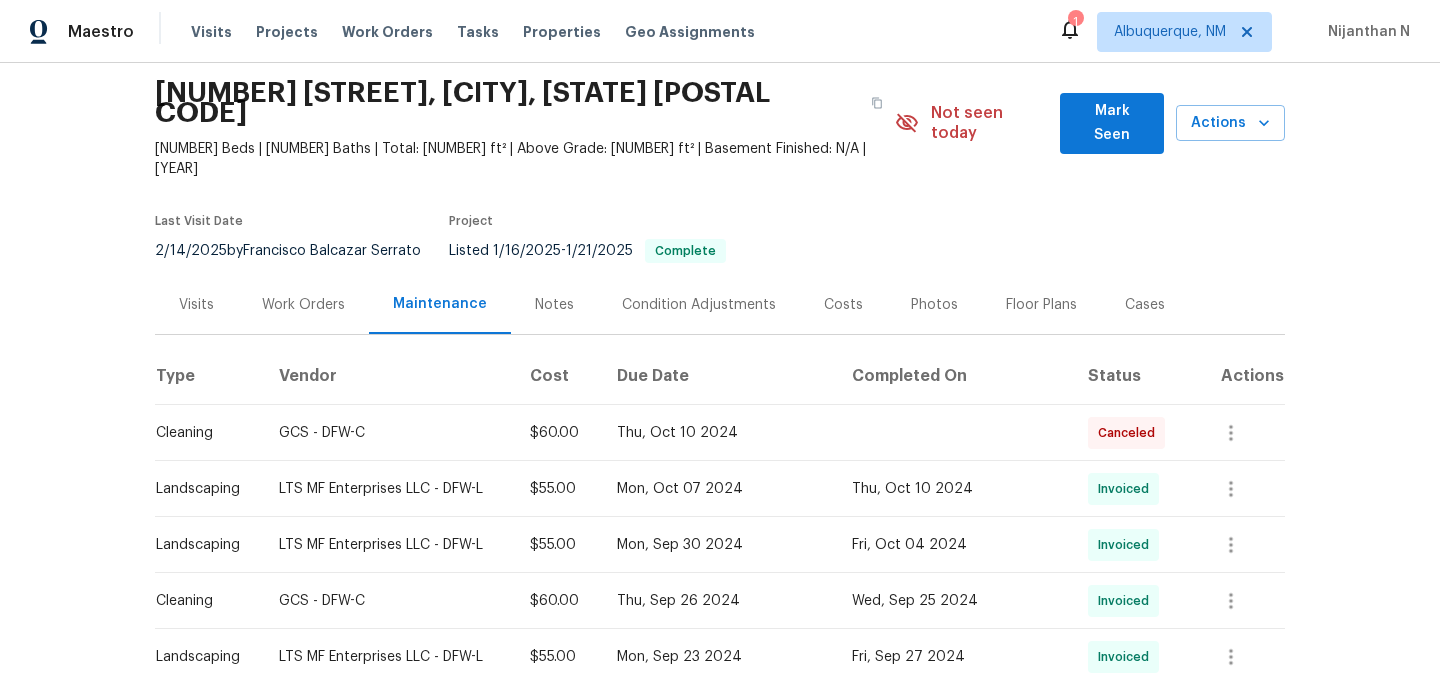 scroll, scrollTop: 0, scrollLeft: 0, axis: both 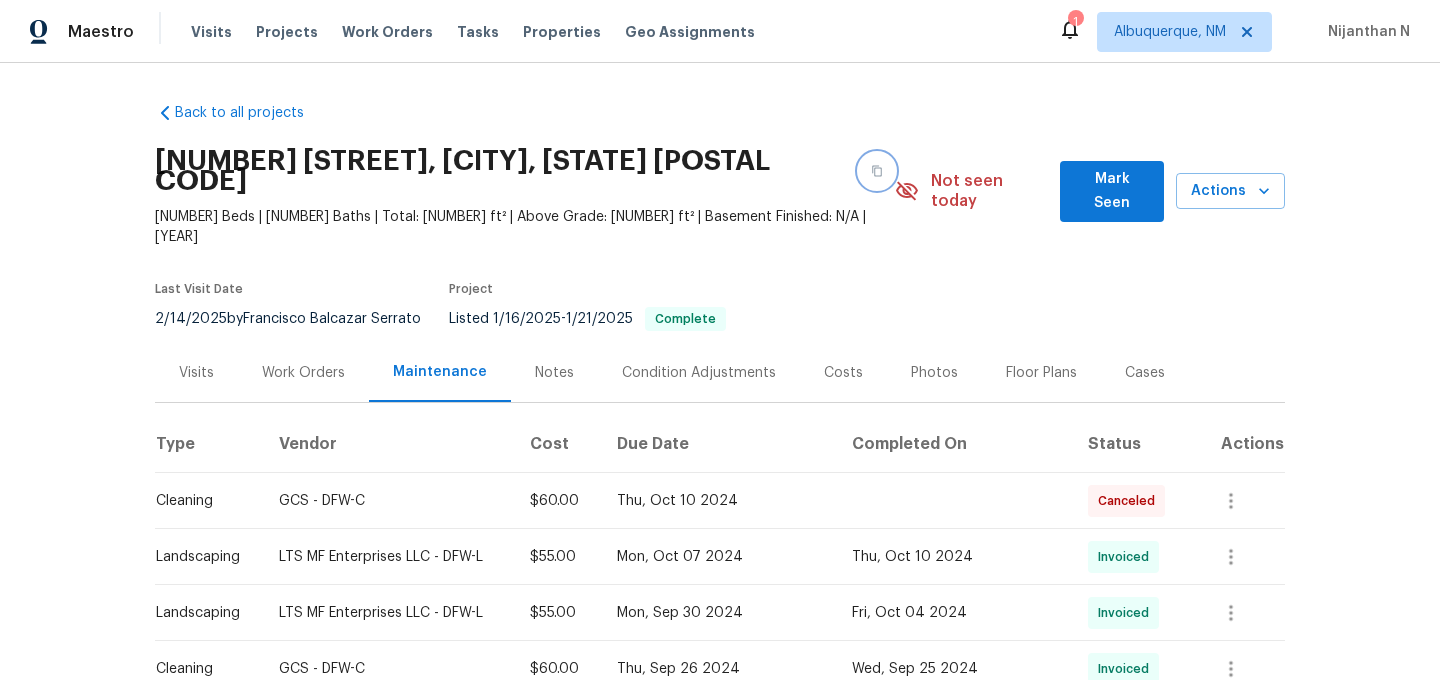 click at bounding box center [877, 171] 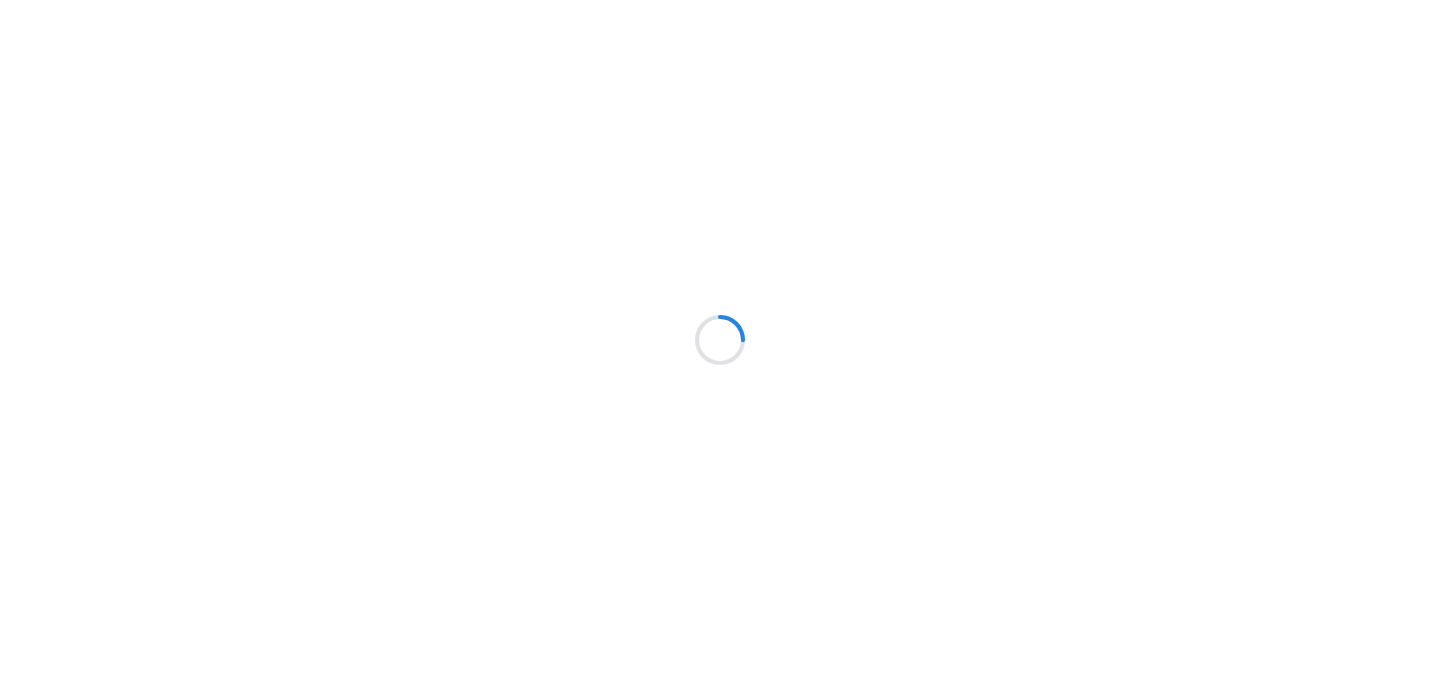 scroll, scrollTop: 0, scrollLeft: 0, axis: both 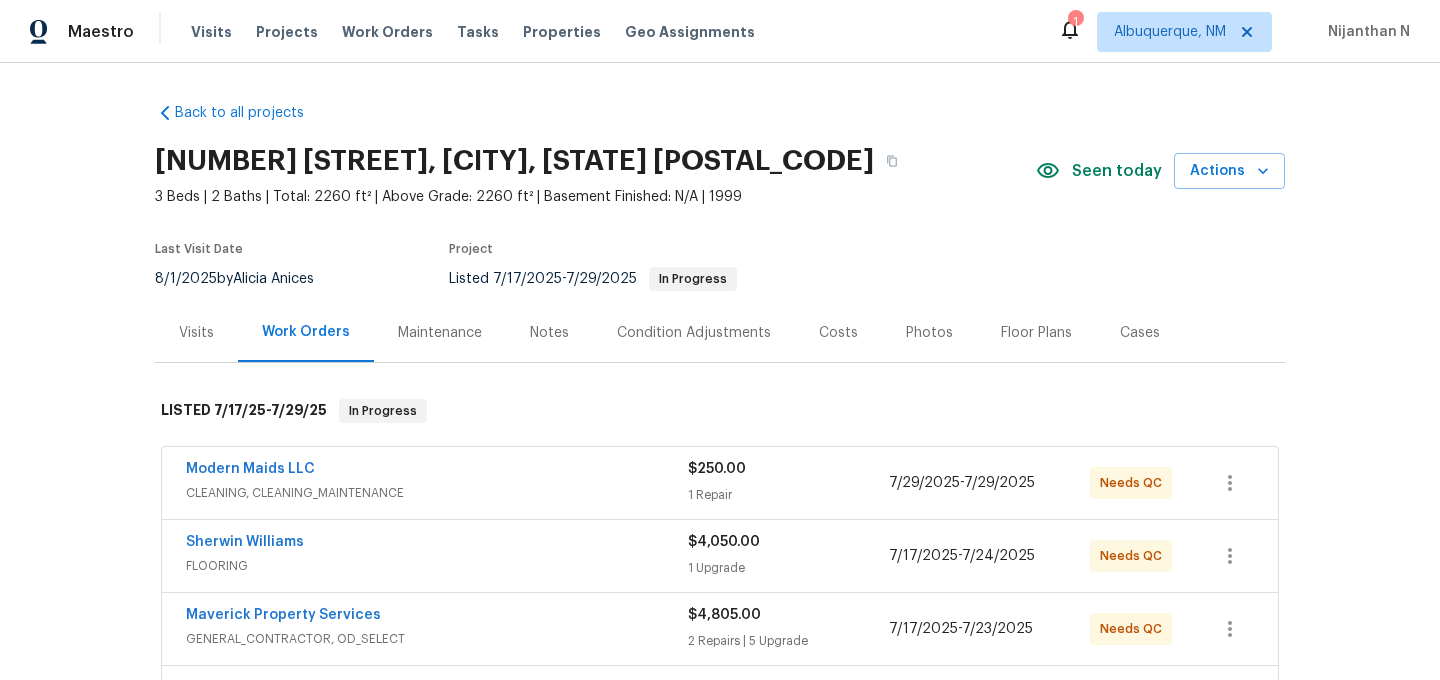 click on "Maintenance" at bounding box center [440, 333] 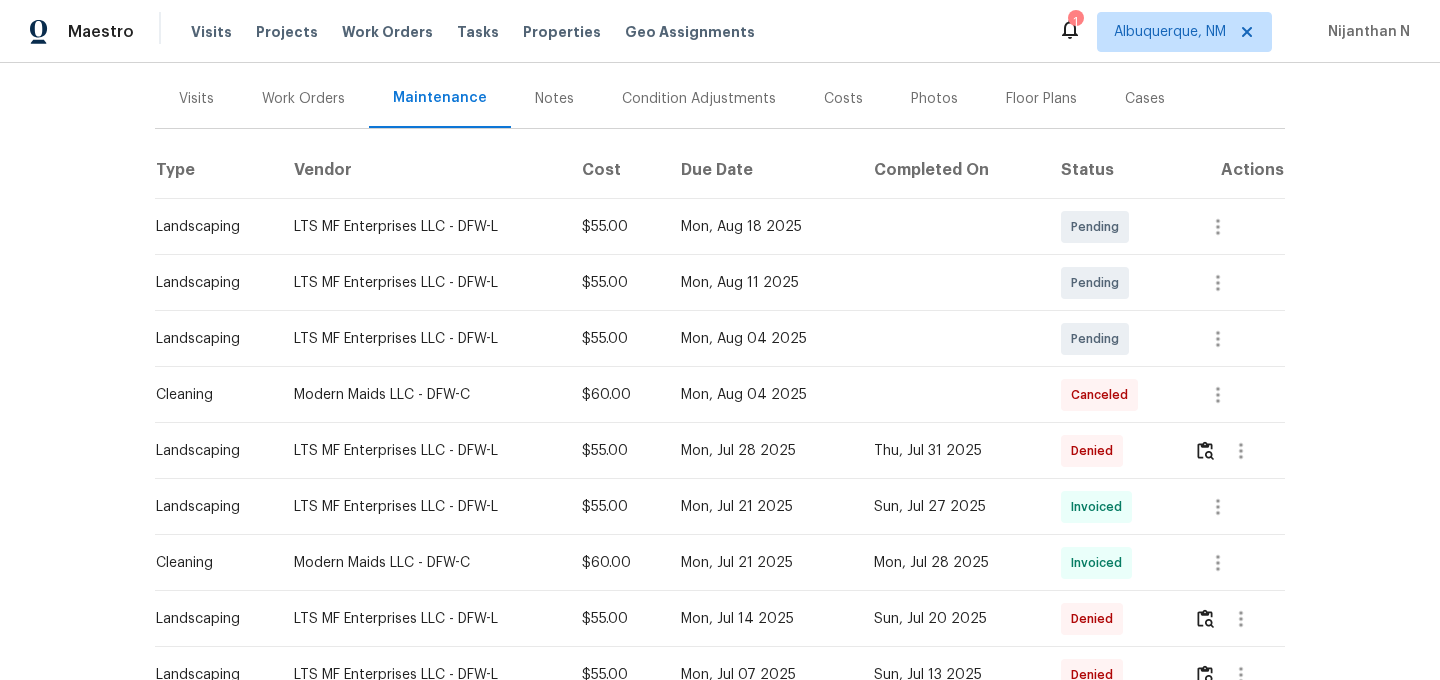 scroll, scrollTop: 342, scrollLeft: 0, axis: vertical 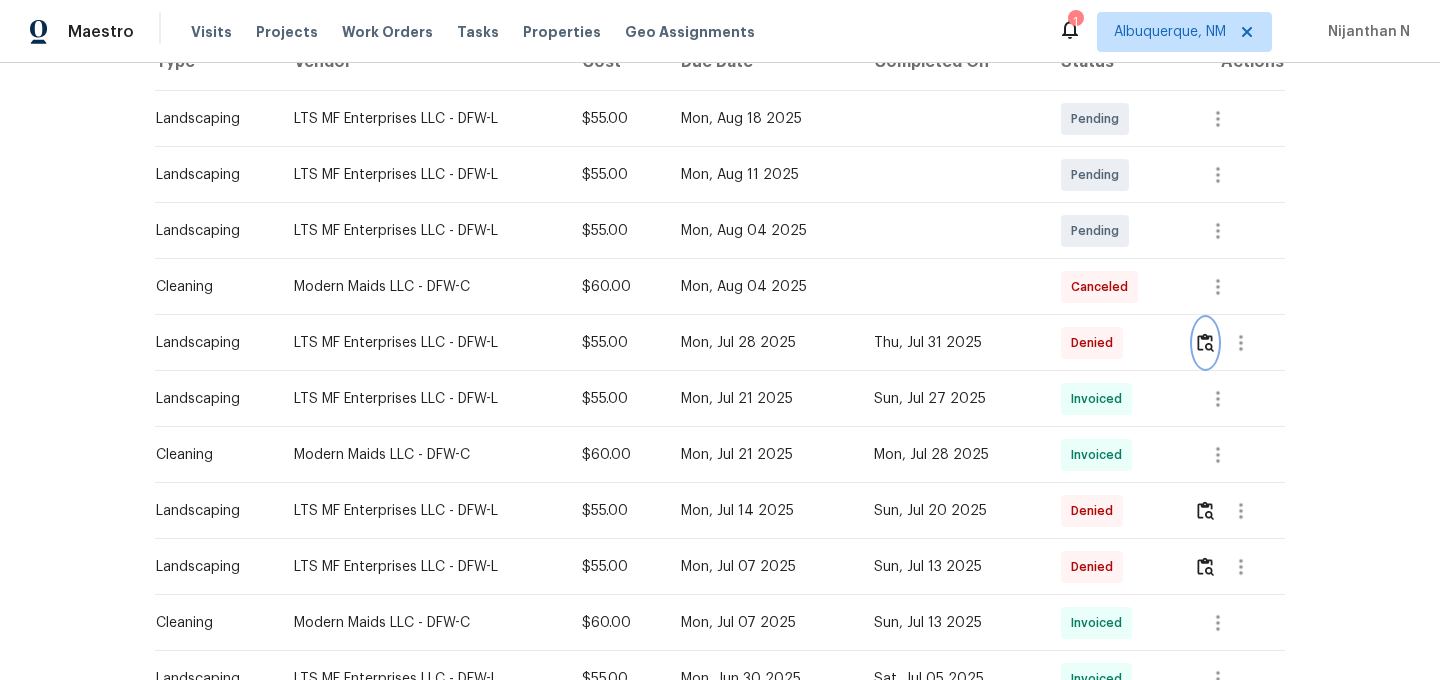click at bounding box center (1205, 342) 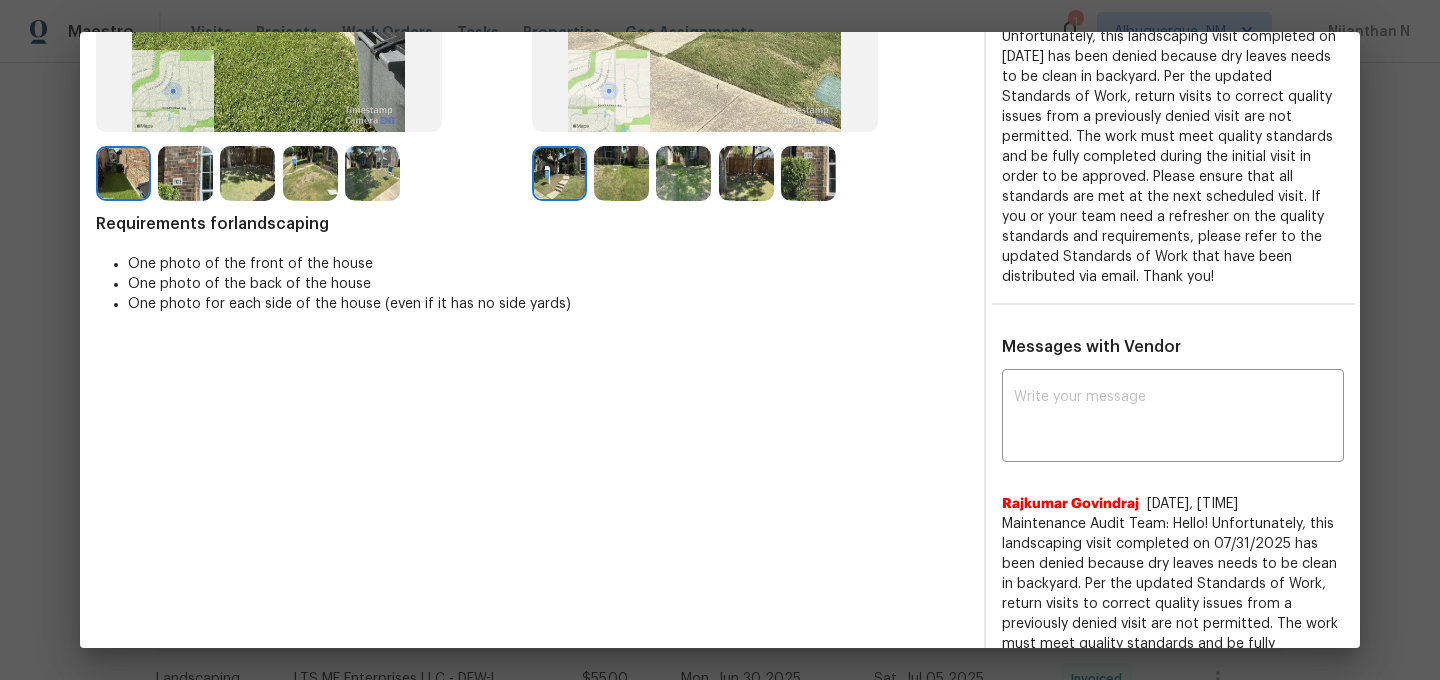 scroll, scrollTop: 79, scrollLeft: 0, axis: vertical 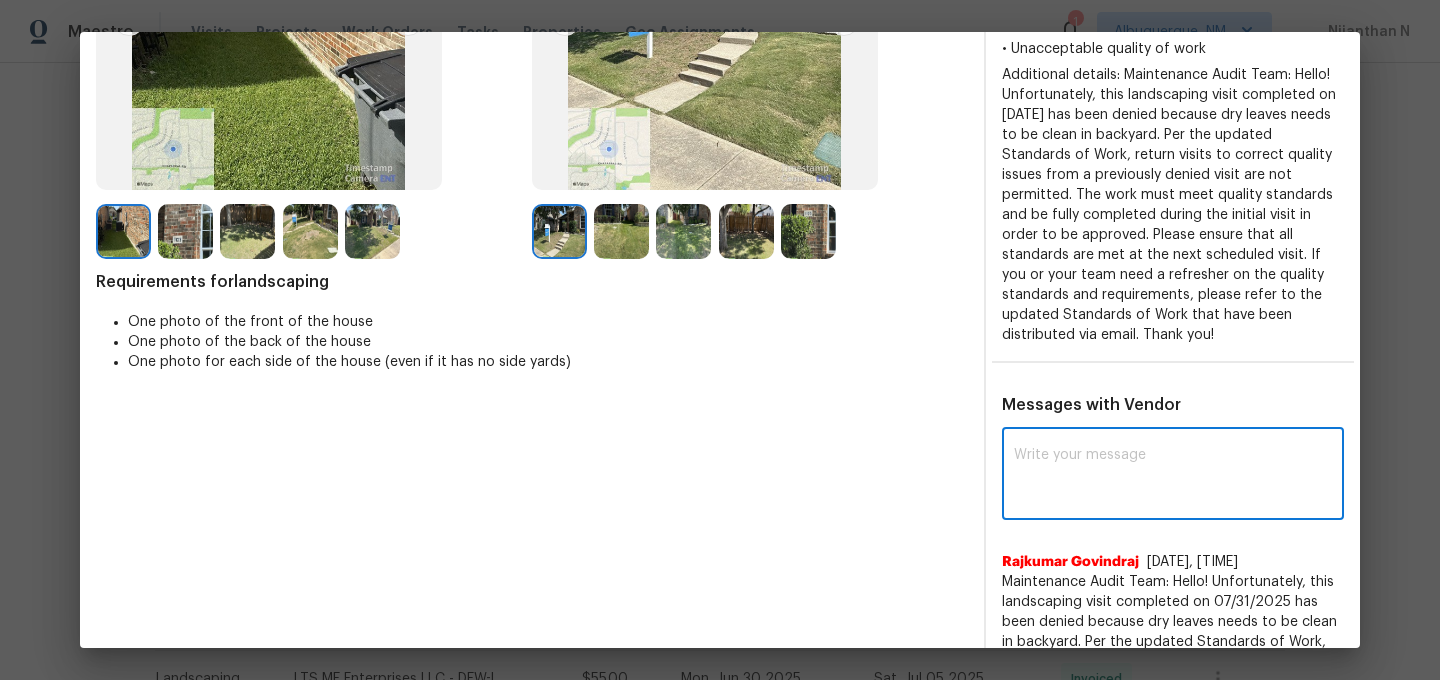 click at bounding box center [1173, 476] 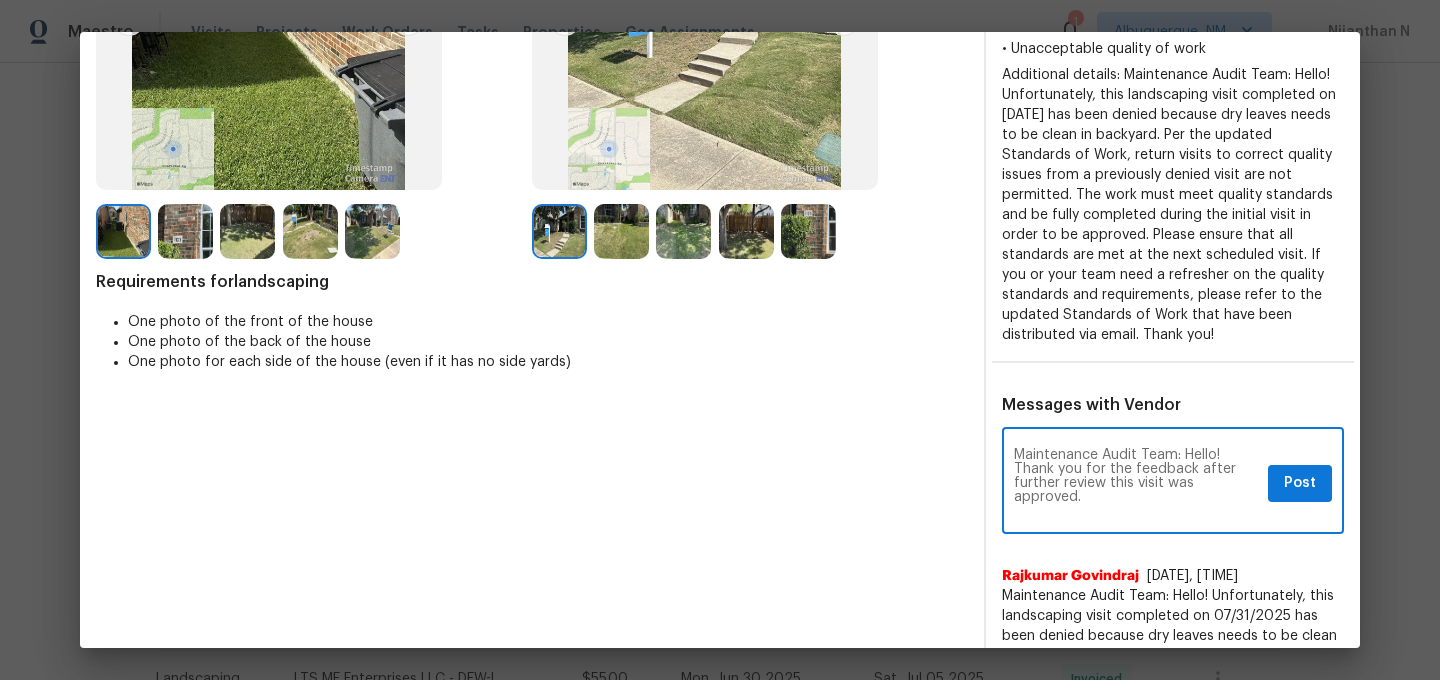 scroll, scrollTop: 0, scrollLeft: 0, axis: both 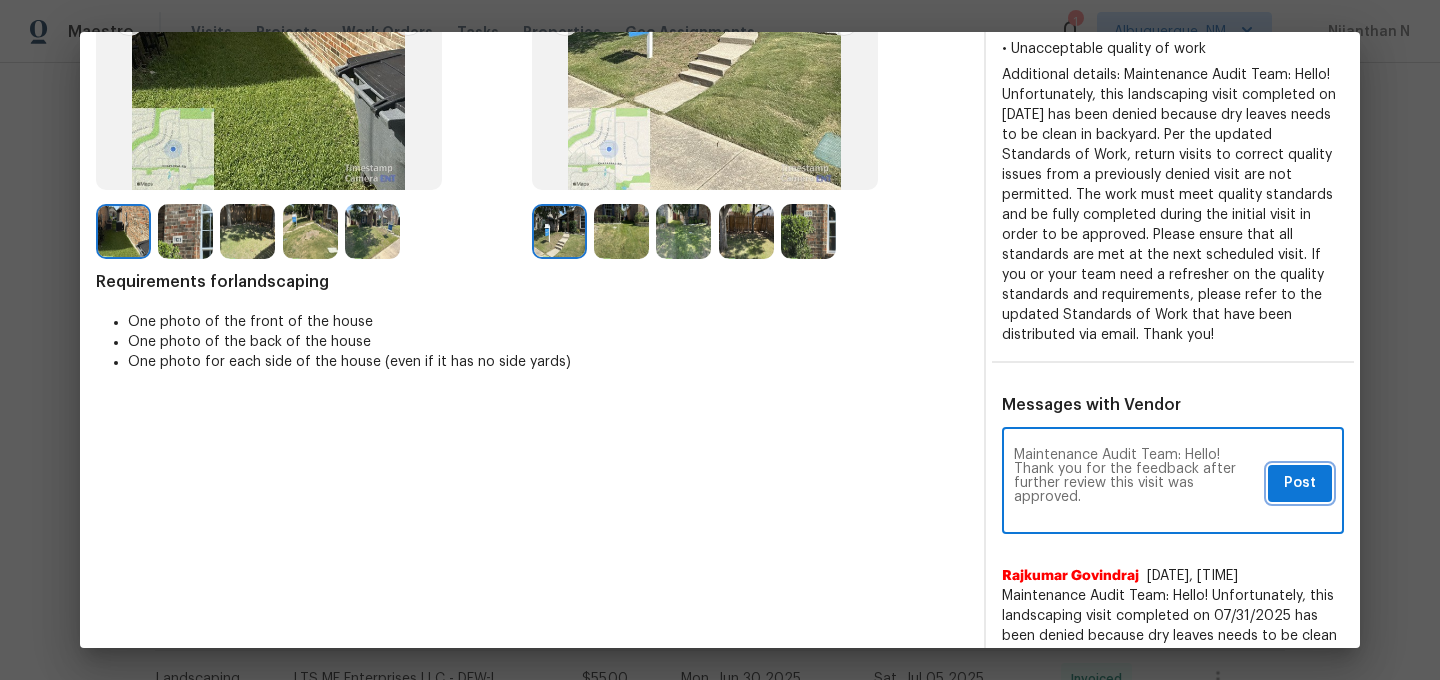 click on "Post" at bounding box center (1300, 483) 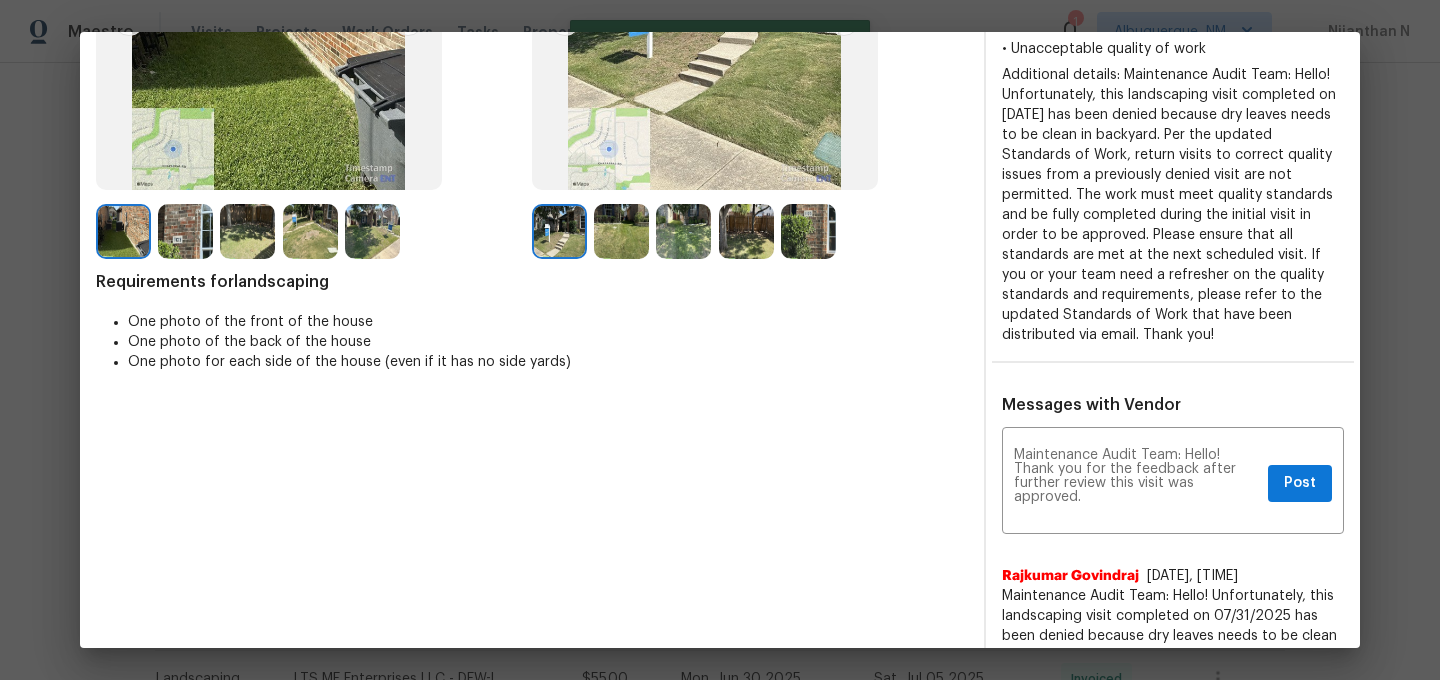 type 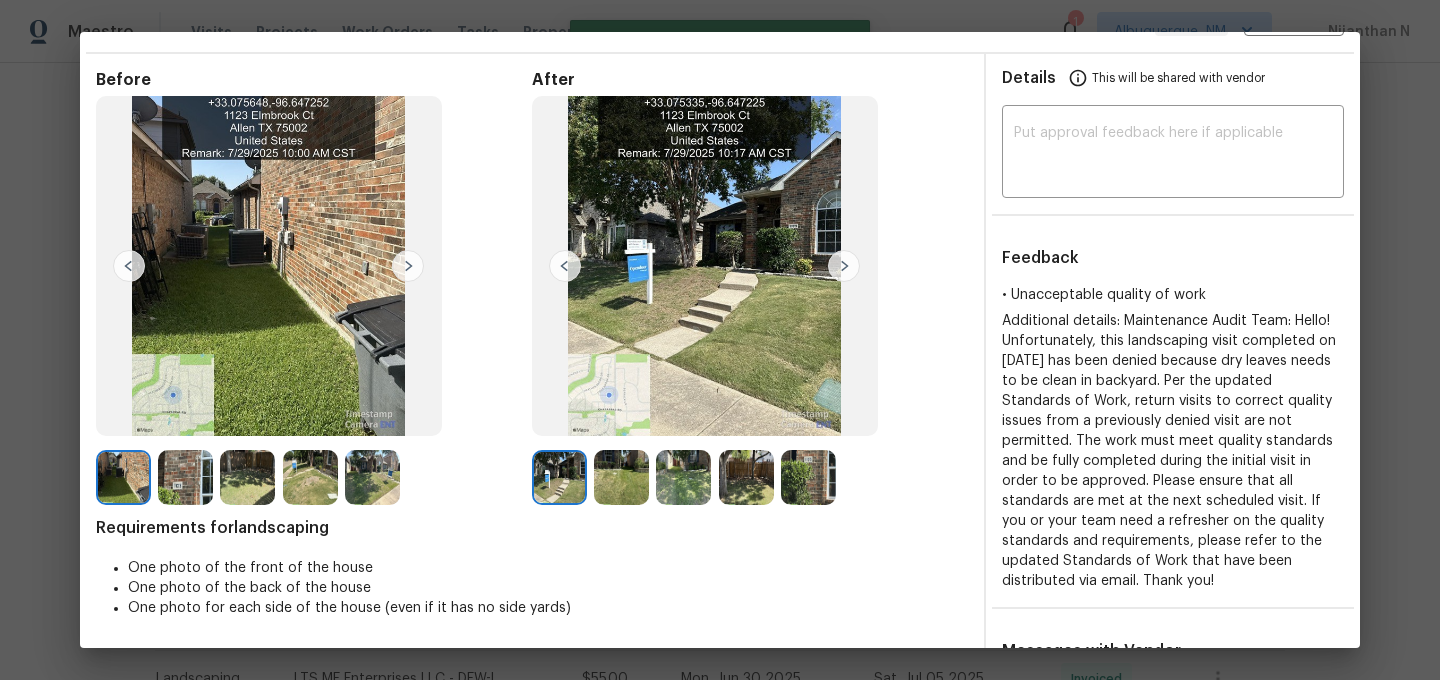 scroll, scrollTop: 0, scrollLeft: 0, axis: both 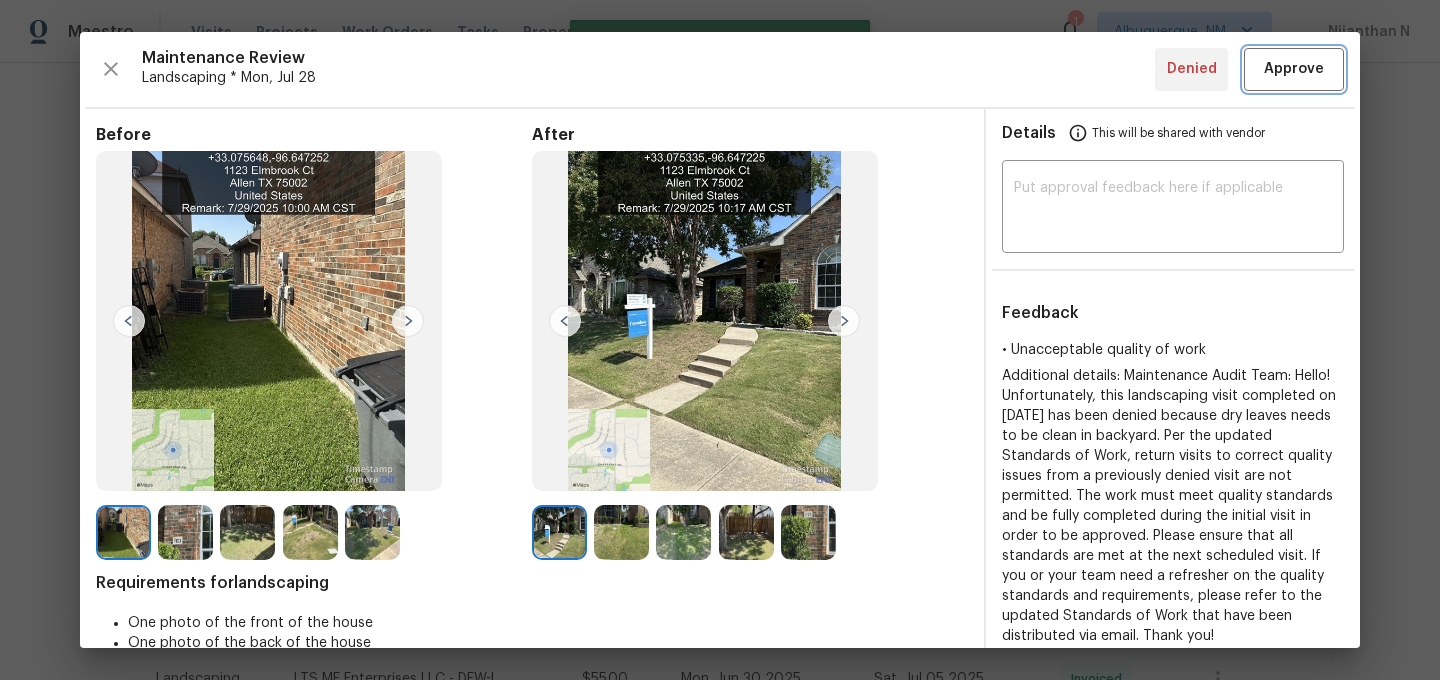 click on "Approve" at bounding box center [1294, 69] 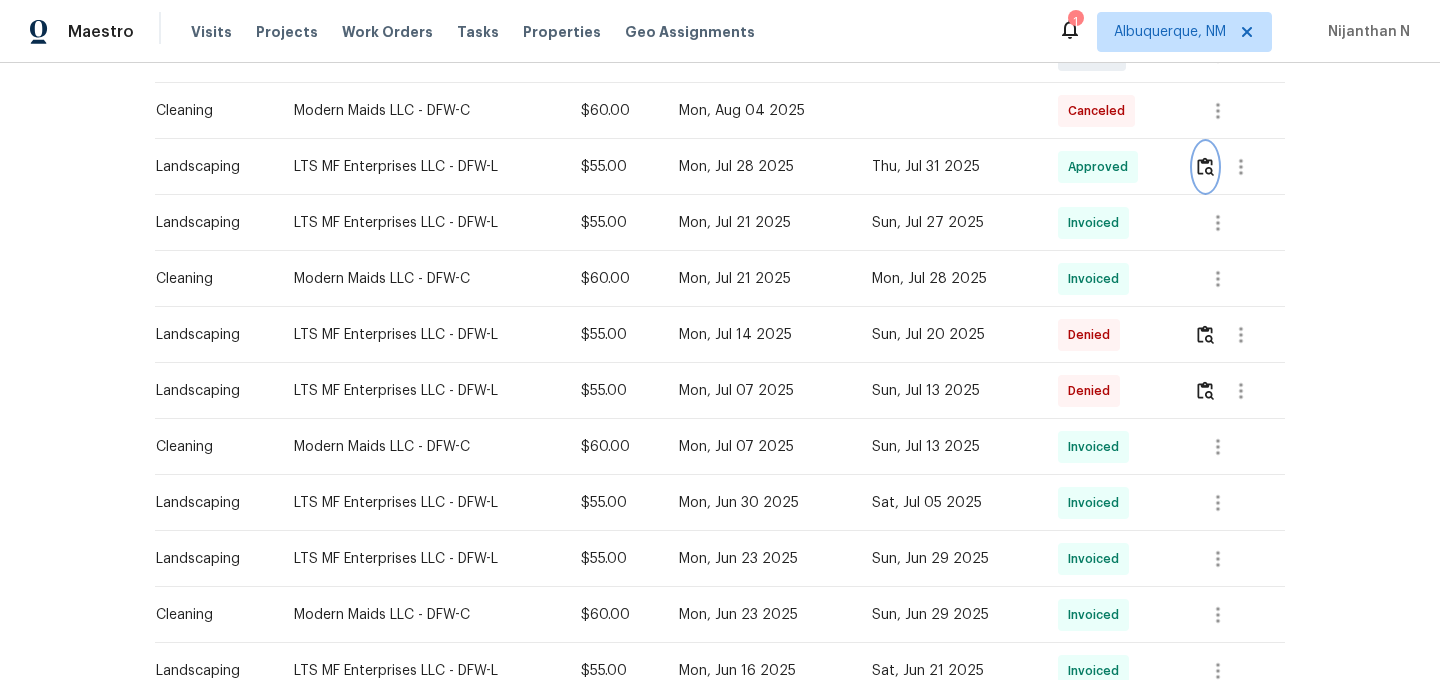 scroll, scrollTop: 581, scrollLeft: 0, axis: vertical 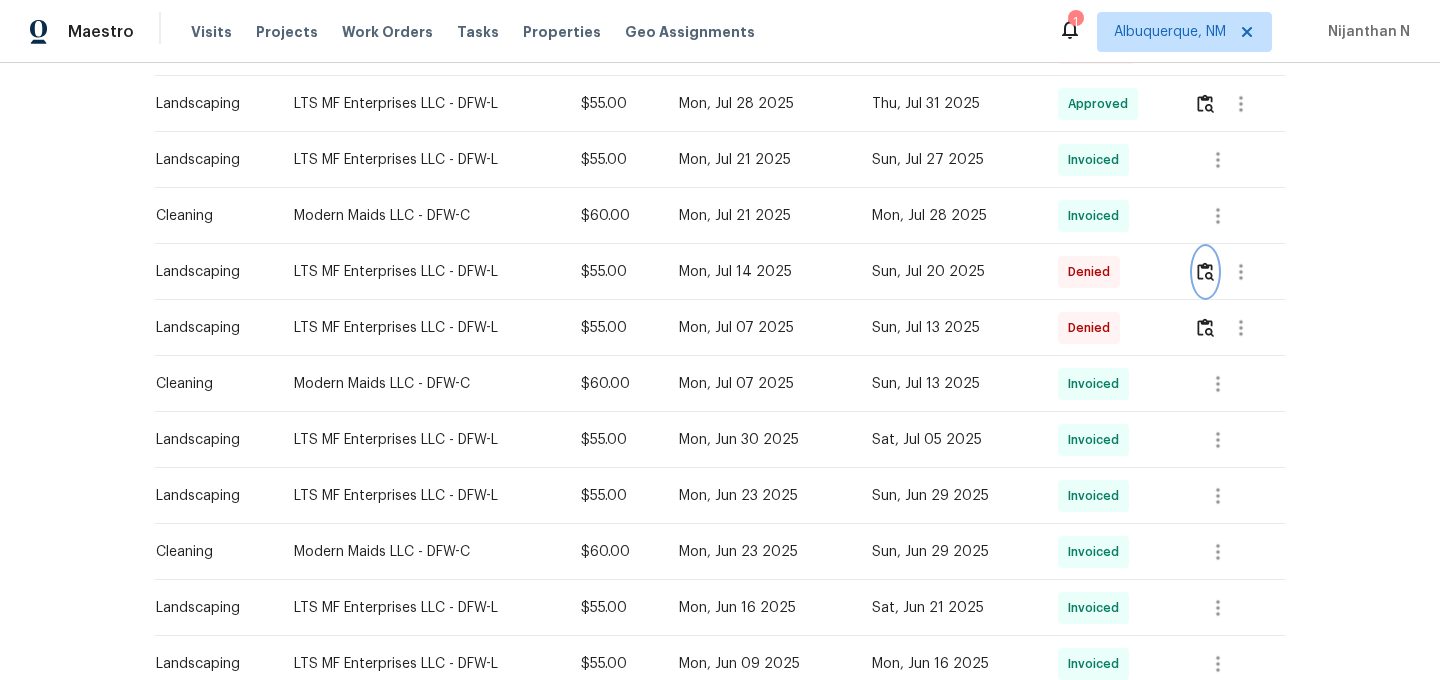 click at bounding box center (1205, 272) 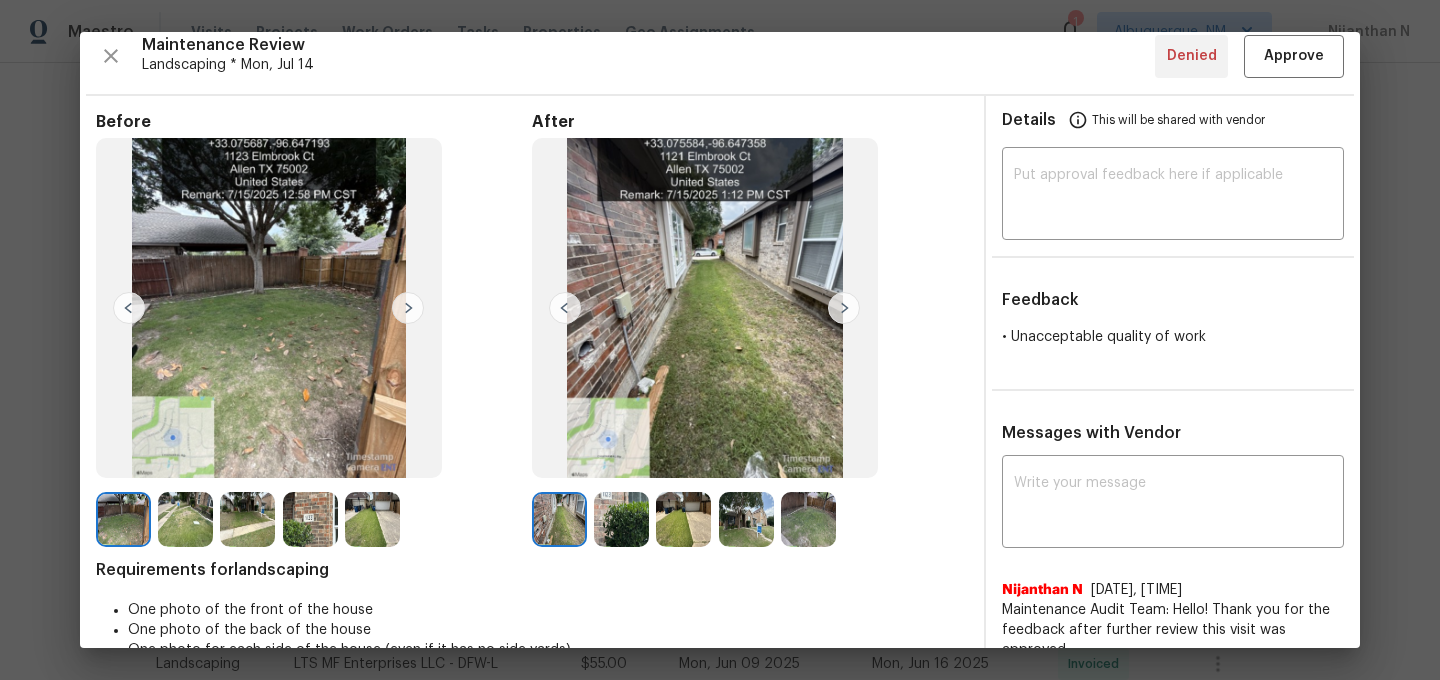 scroll, scrollTop: 0, scrollLeft: 0, axis: both 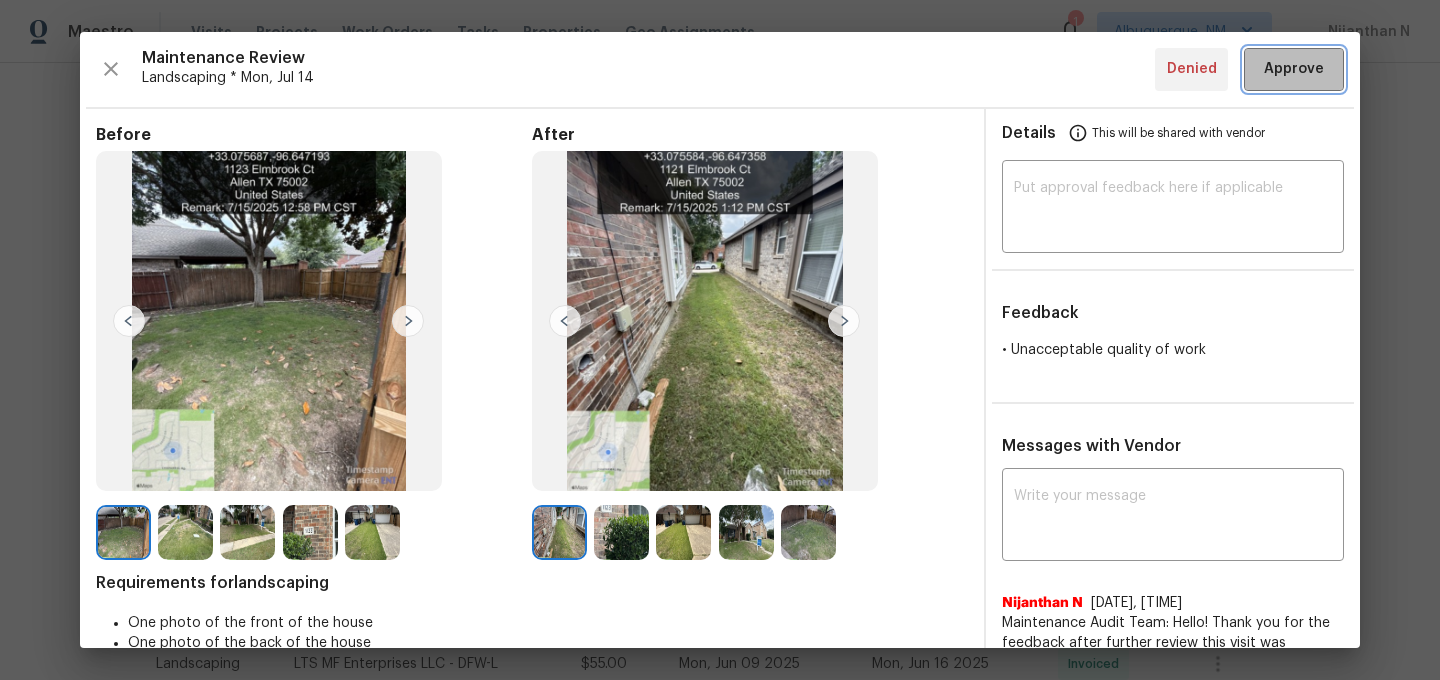 click on "Approve" at bounding box center [1294, 69] 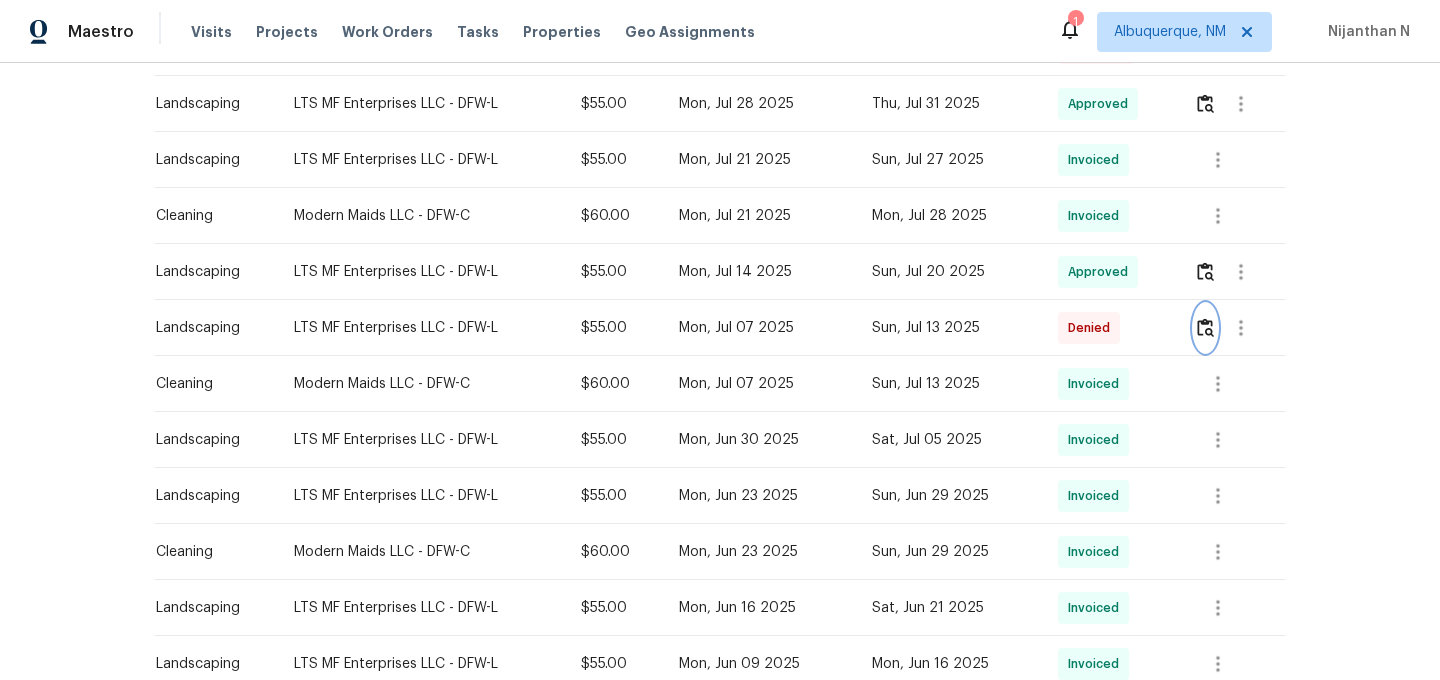 click at bounding box center (1205, 328) 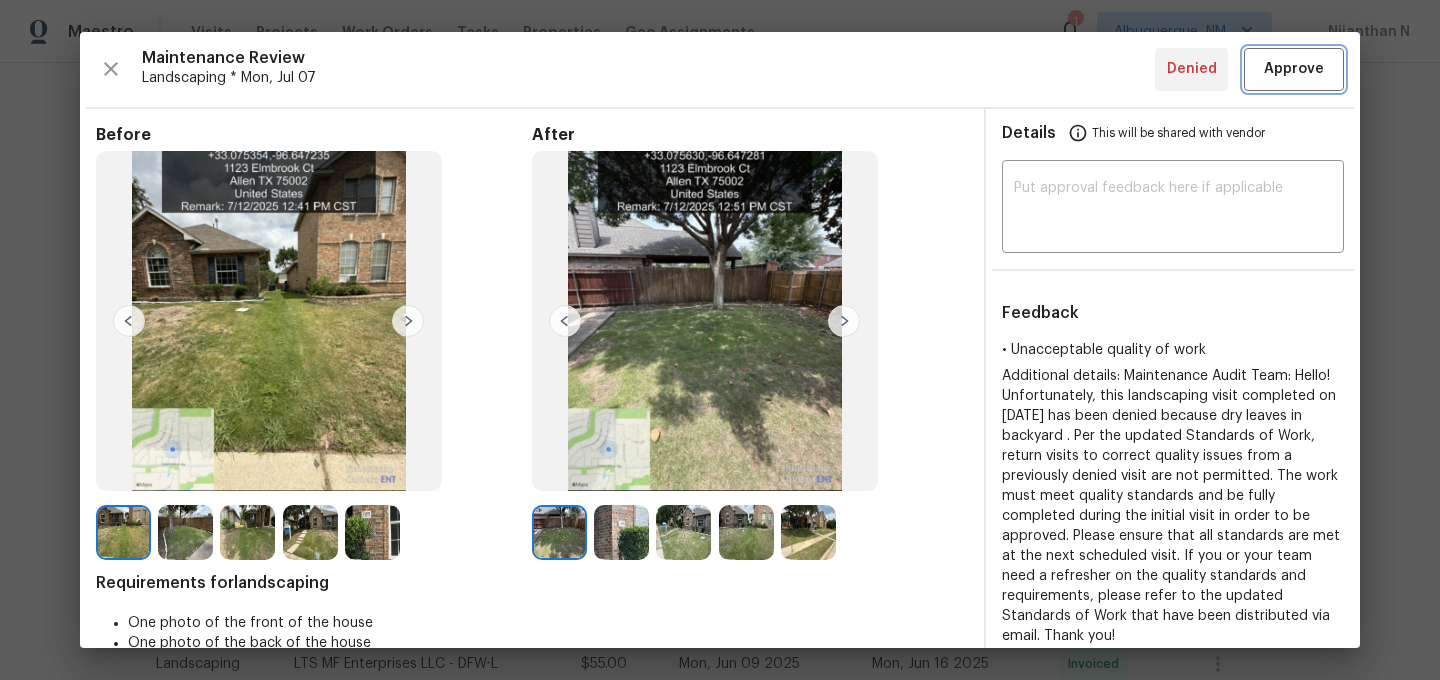 click on "Approve" at bounding box center (1294, 69) 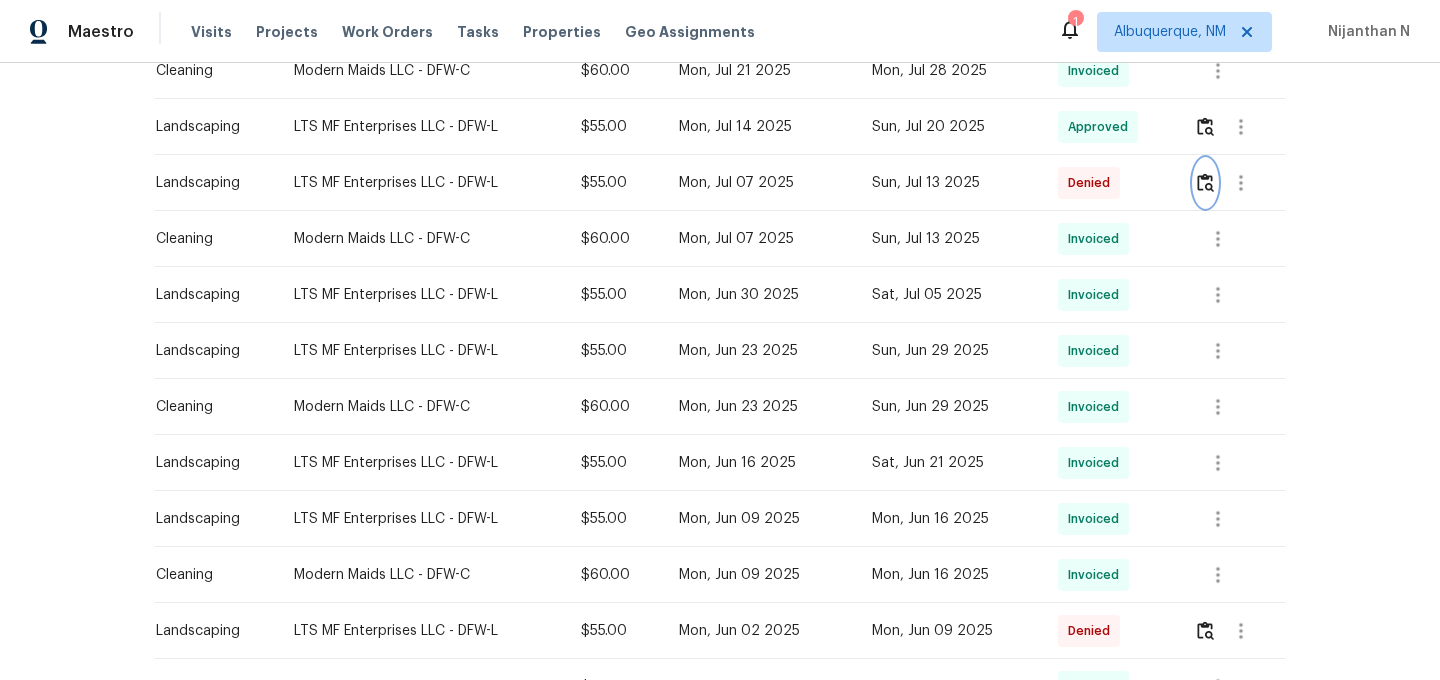 scroll, scrollTop: 977, scrollLeft: 0, axis: vertical 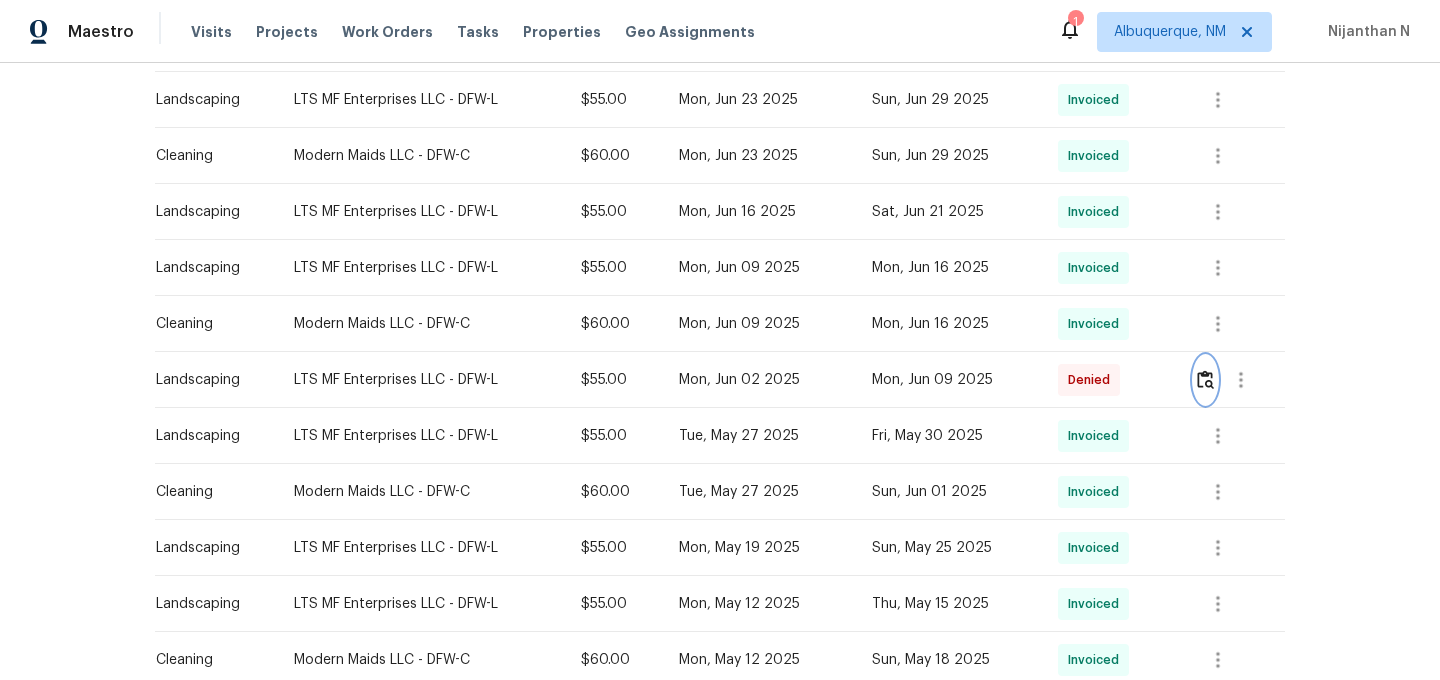 click at bounding box center (1205, 379) 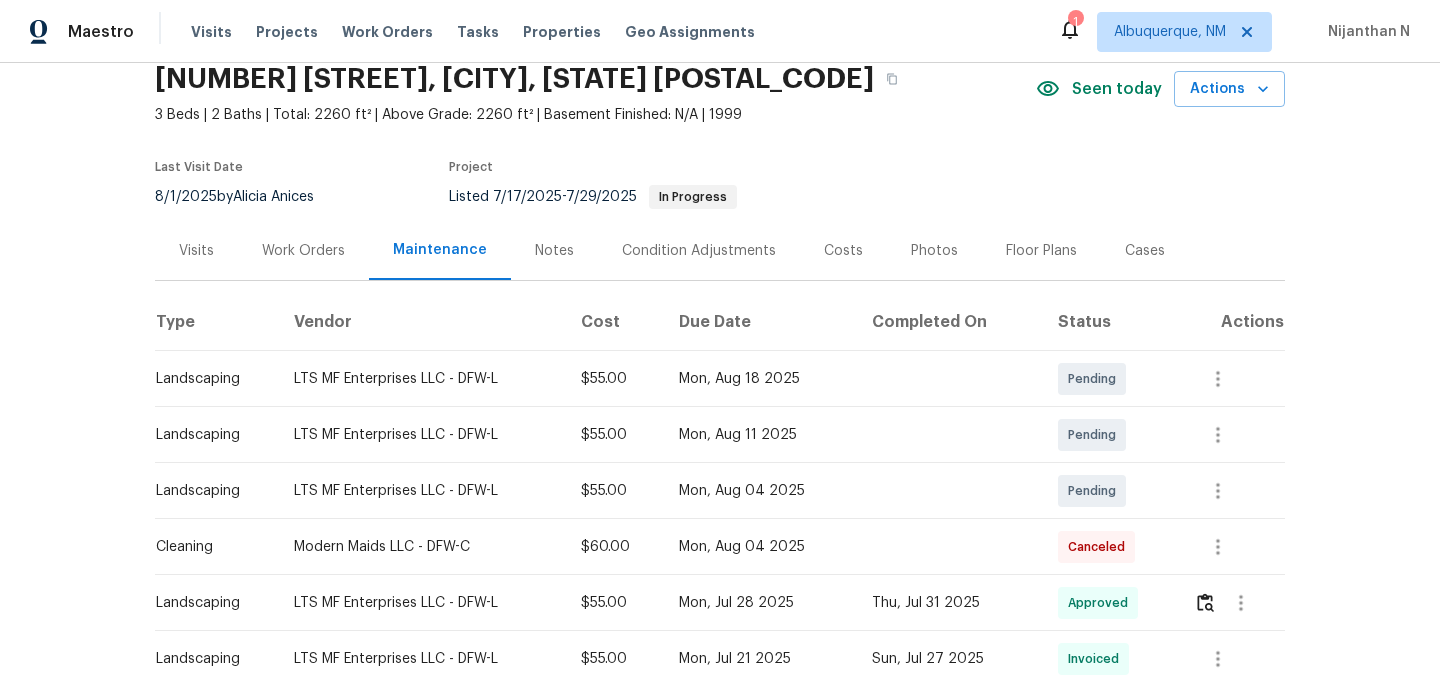 scroll, scrollTop: 0, scrollLeft: 0, axis: both 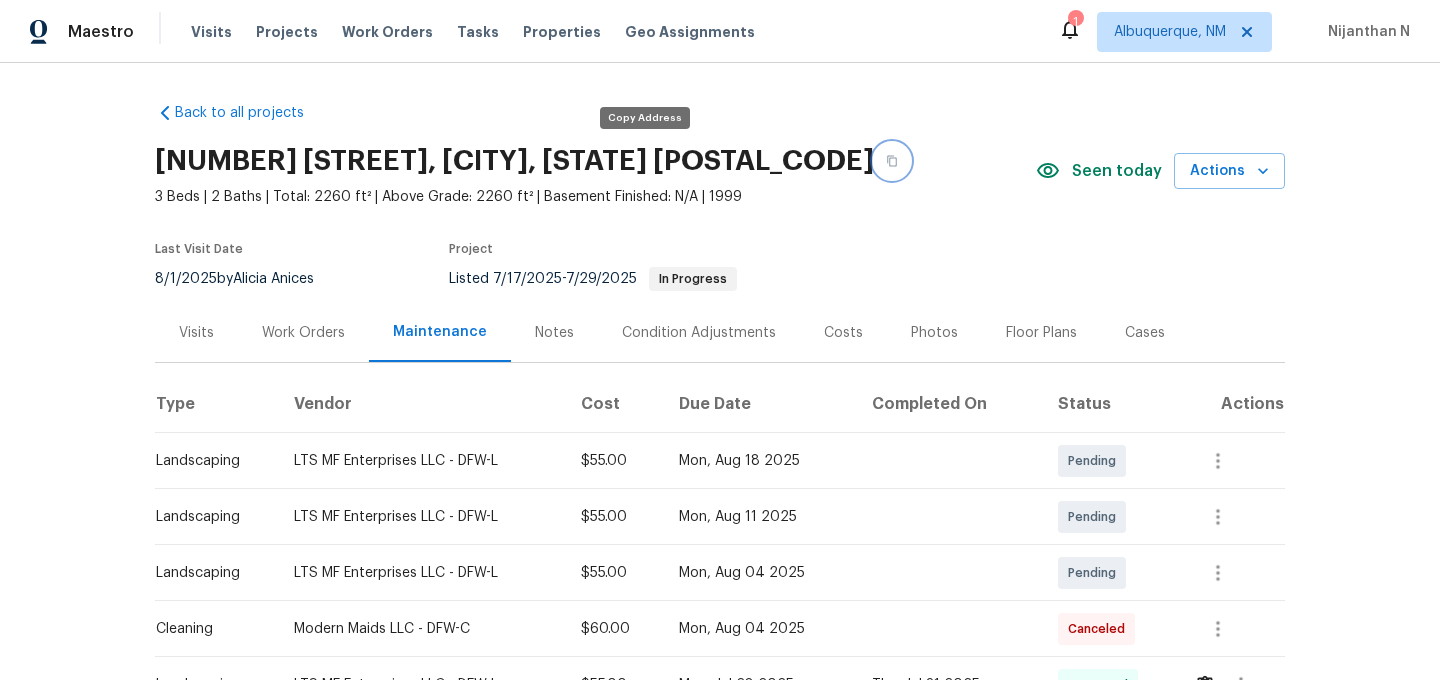 click 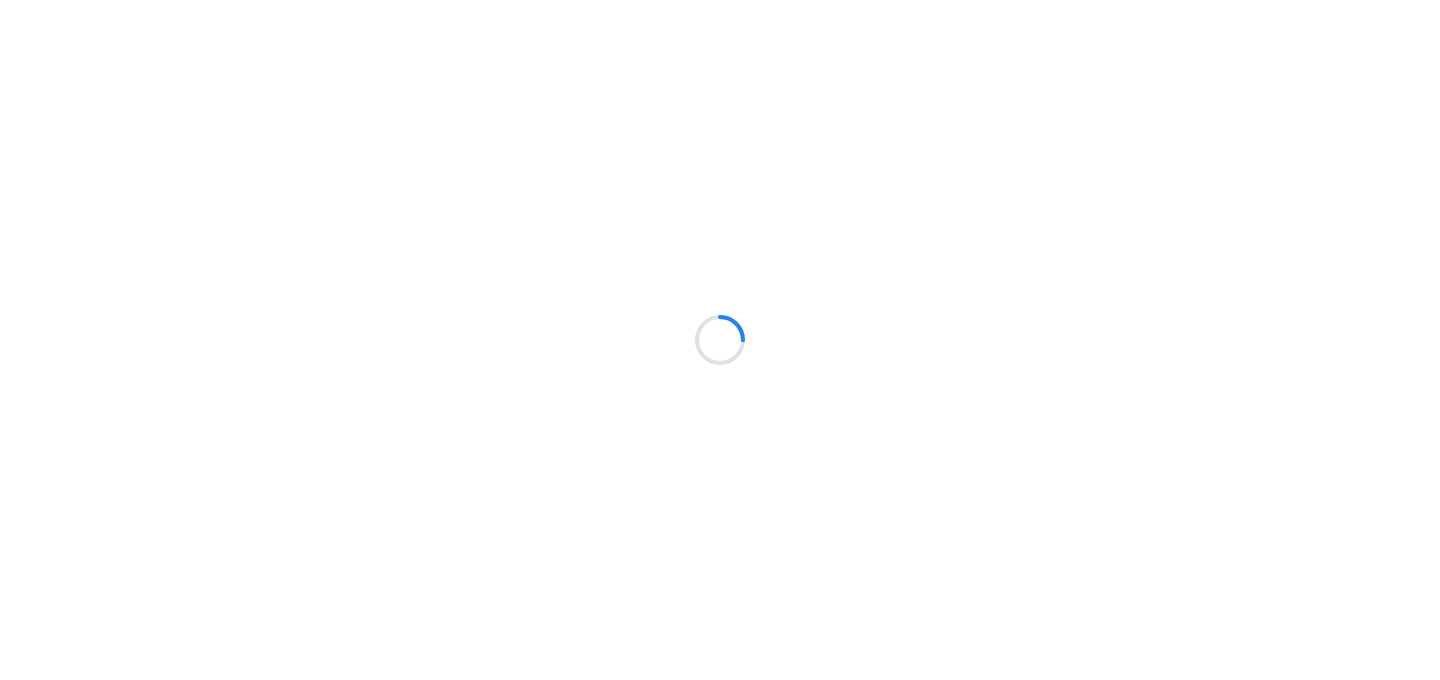 scroll, scrollTop: 0, scrollLeft: 0, axis: both 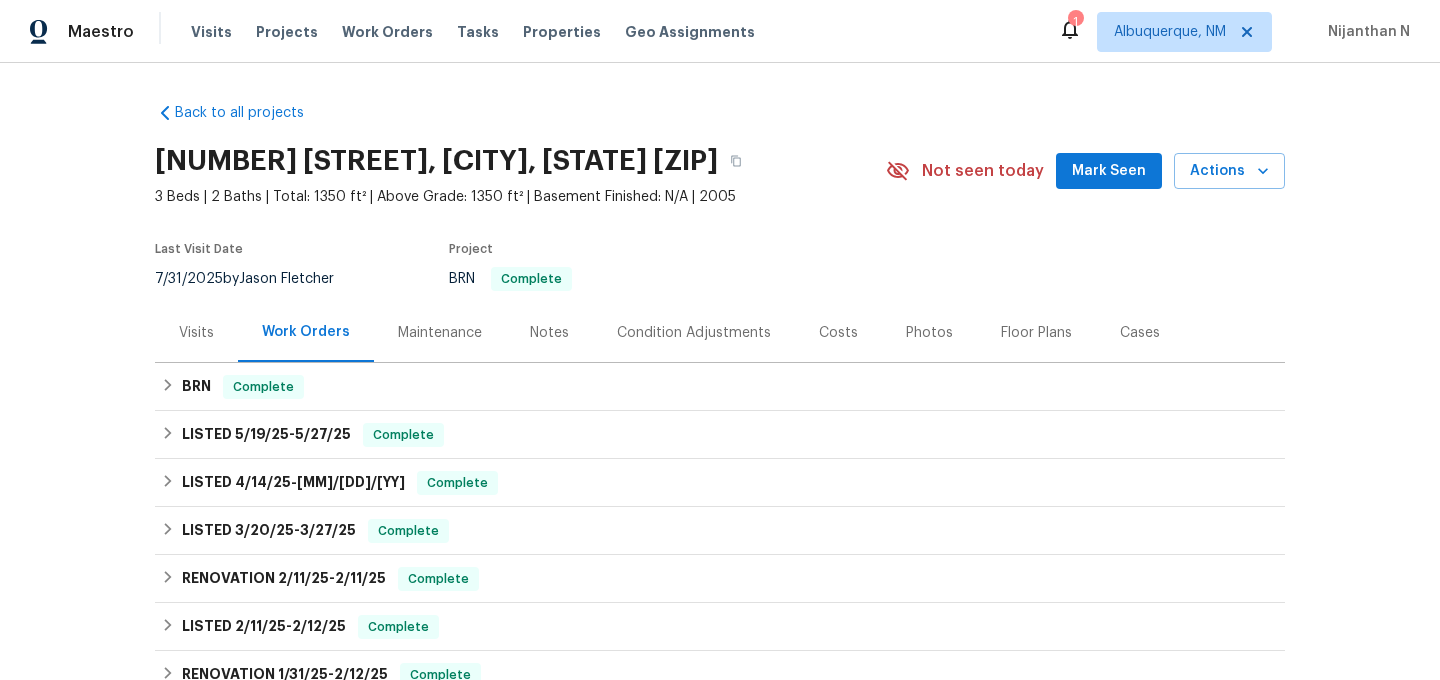 click on "Maintenance" at bounding box center (440, 333) 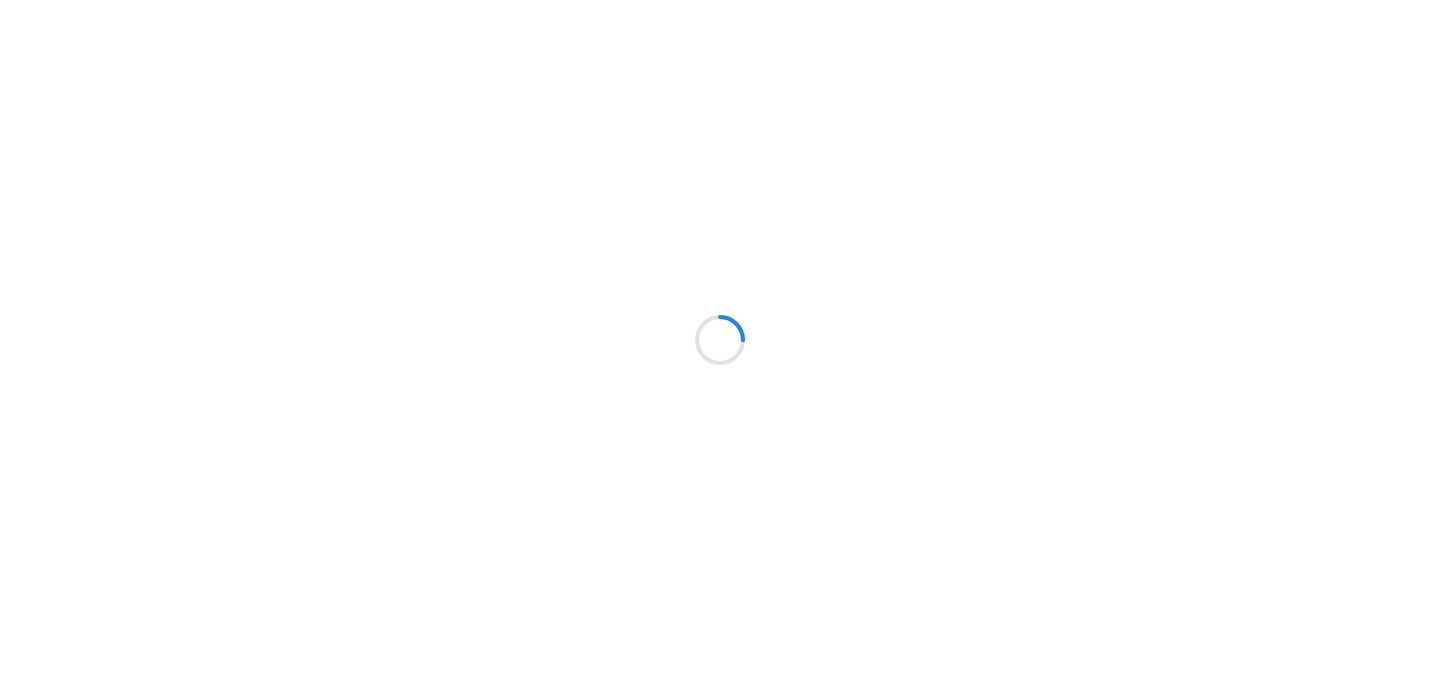 scroll, scrollTop: 0, scrollLeft: 0, axis: both 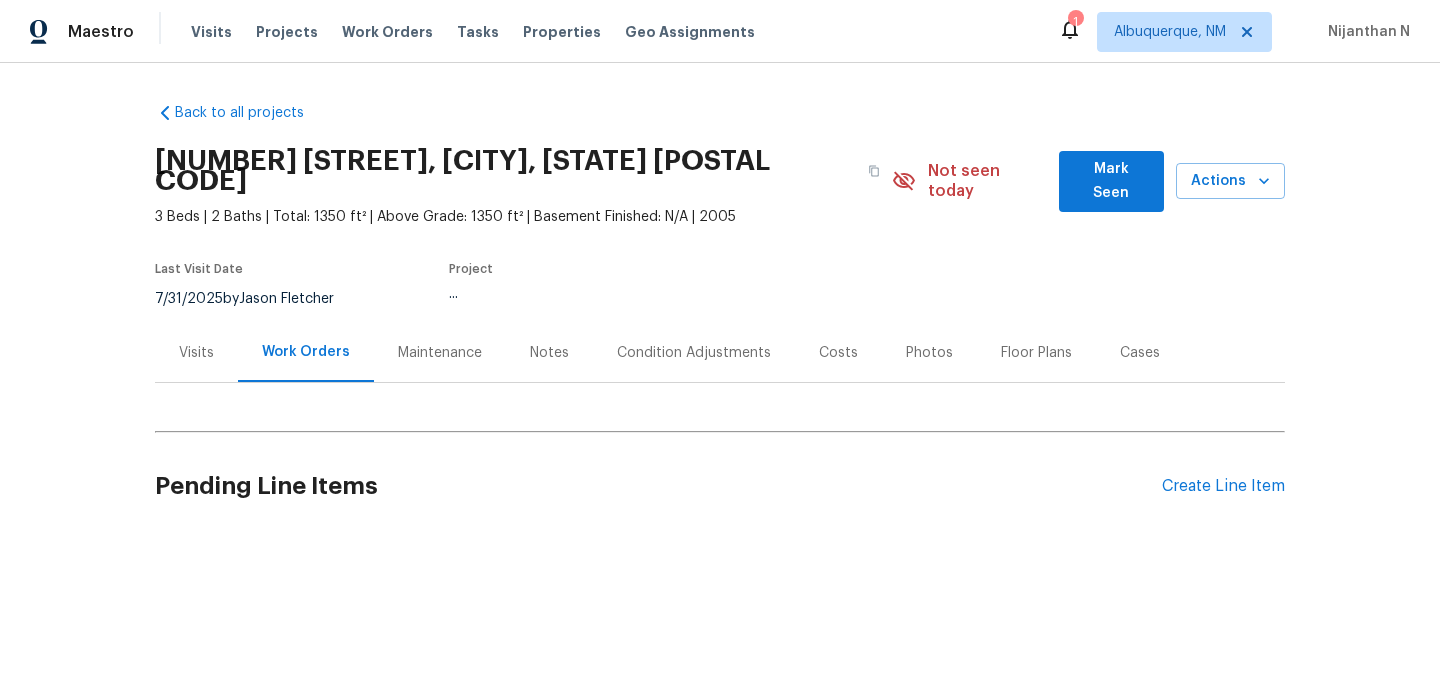 click on "Maintenance" at bounding box center [440, 353] 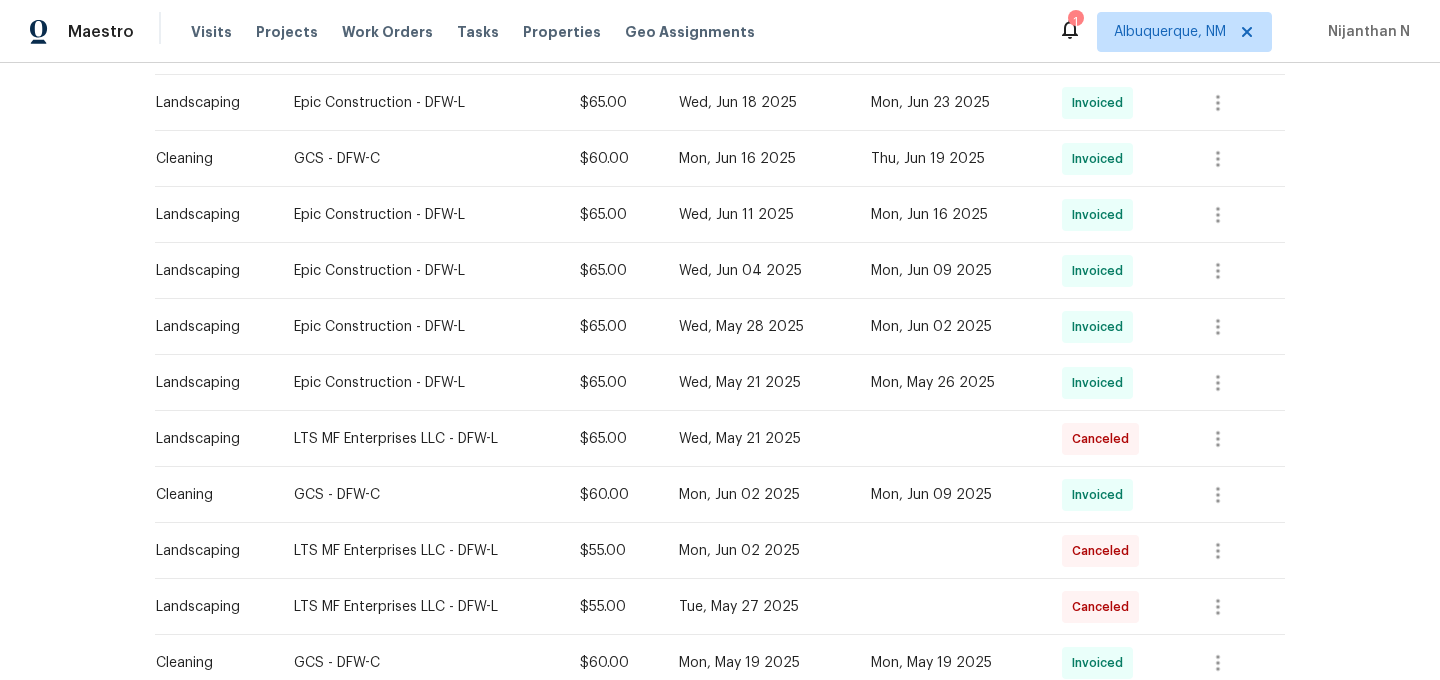 scroll, scrollTop: 1306, scrollLeft: 0, axis: vertical 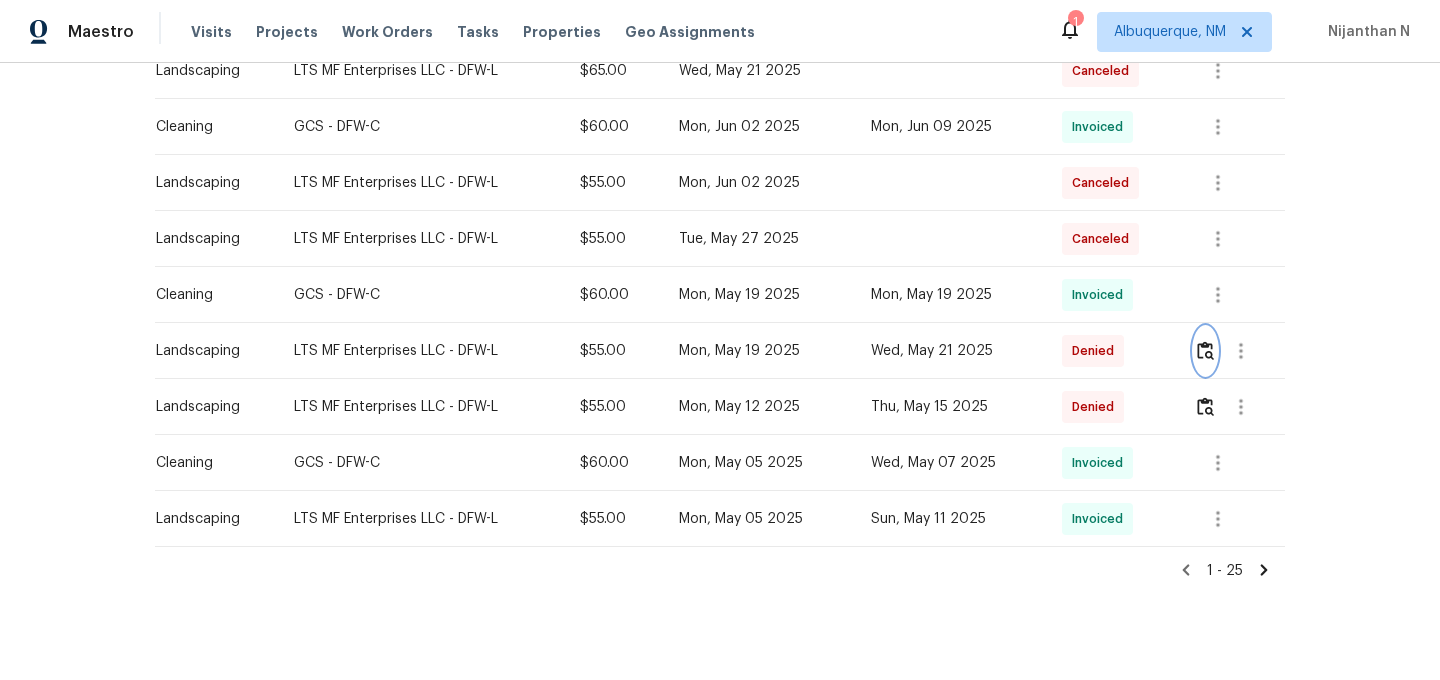 click at bounding box center (1205, 350) 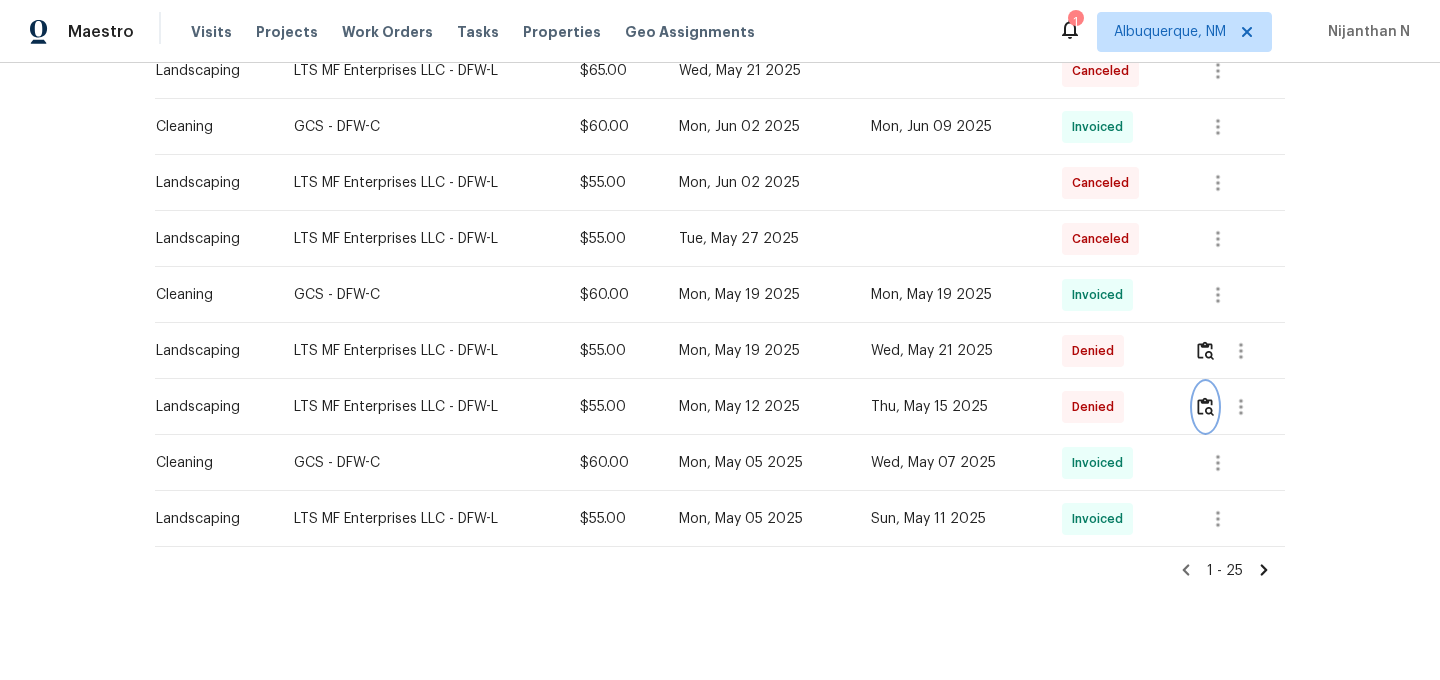 click at bounding box center [1205, 407] 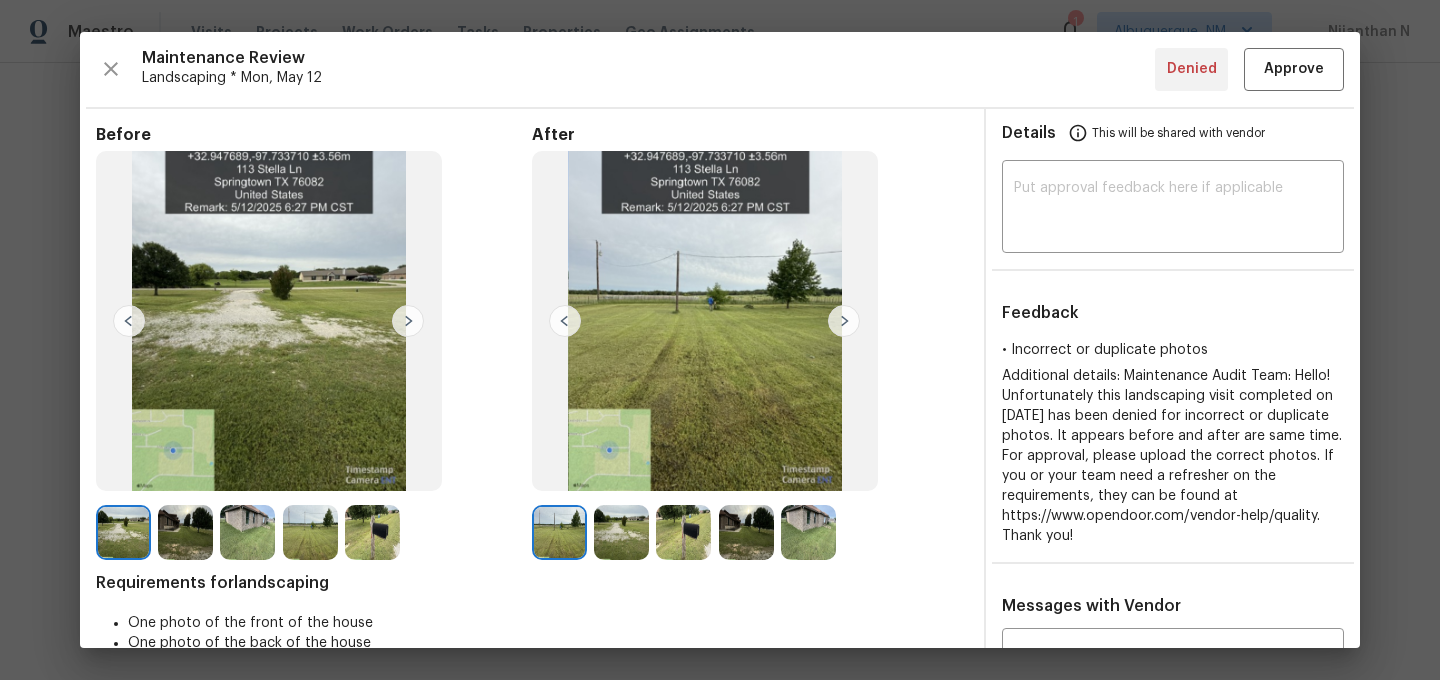 scroll, scrollTop: 156, scrollLeft: 0, axis: vertical 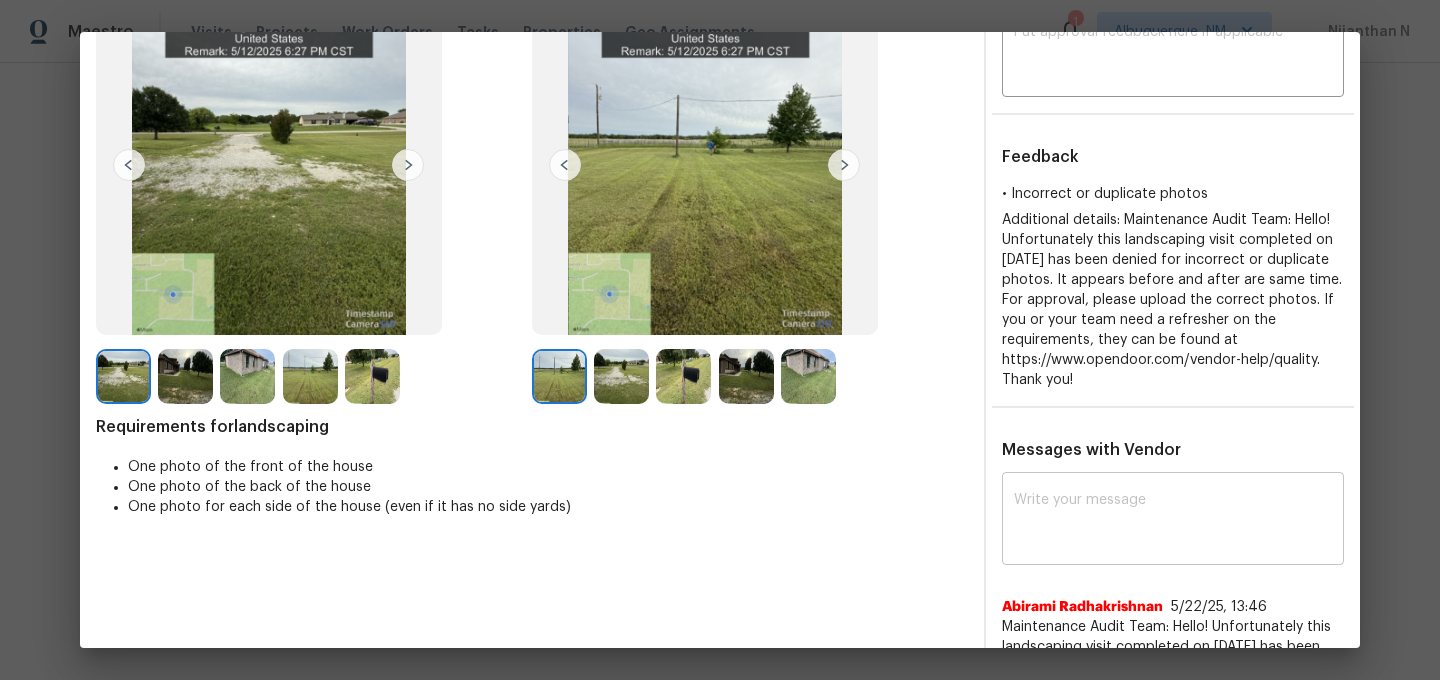 click at bounding box center (1173, 521) 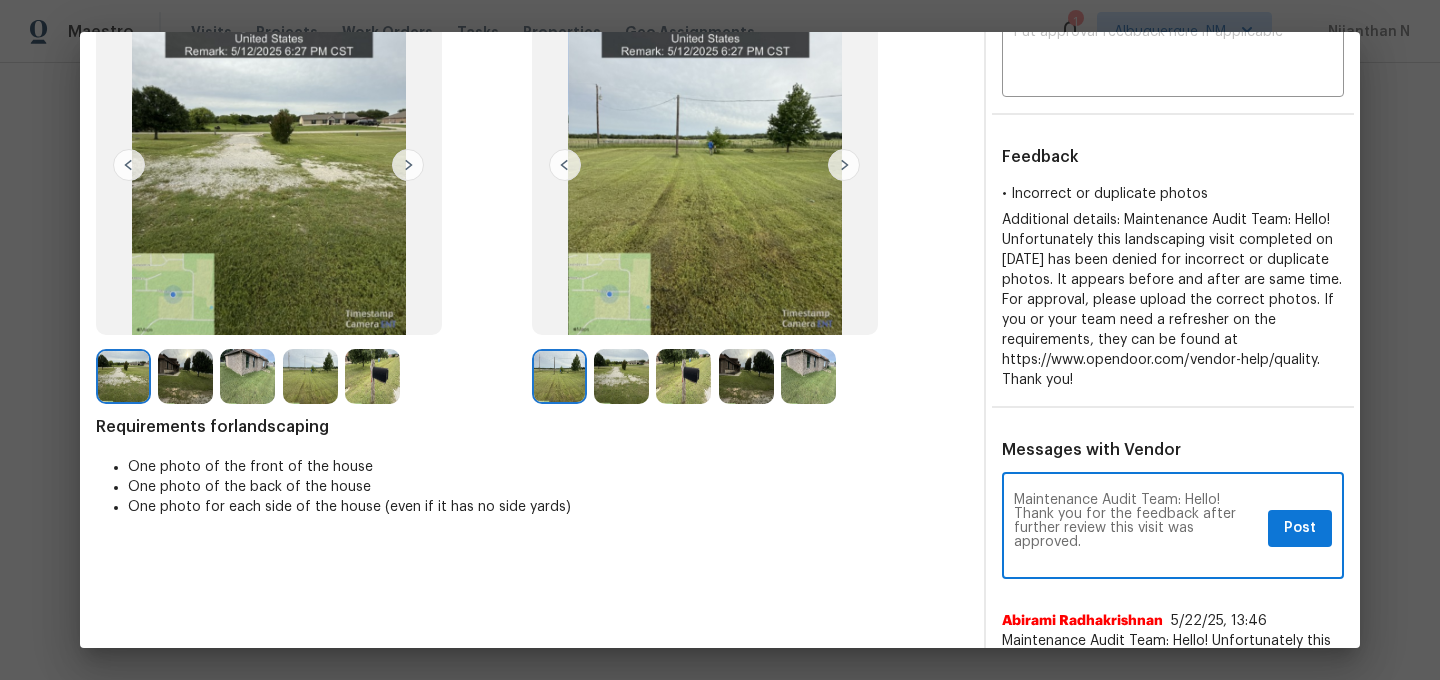 scroll, scrollTop: 0, scrollLeft: 0, axis: both 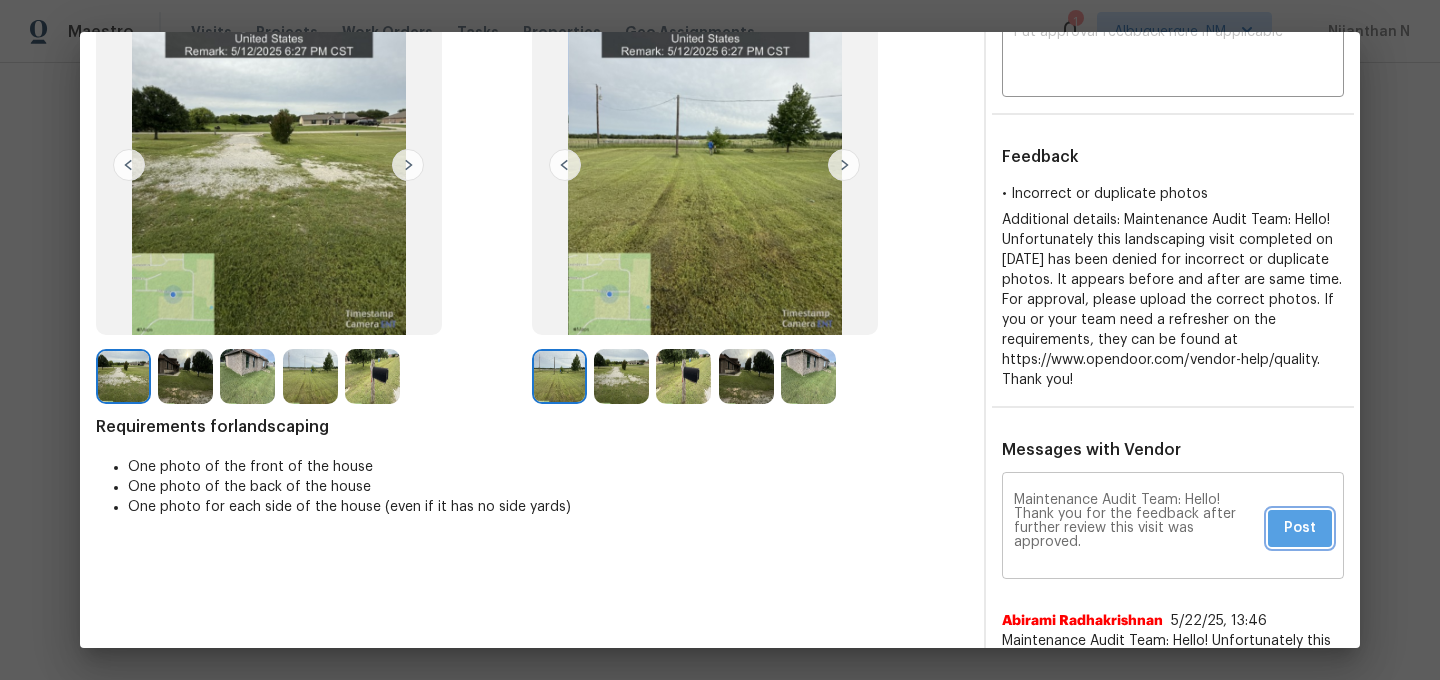 click on "Post" at bounding box center (1300, 528) 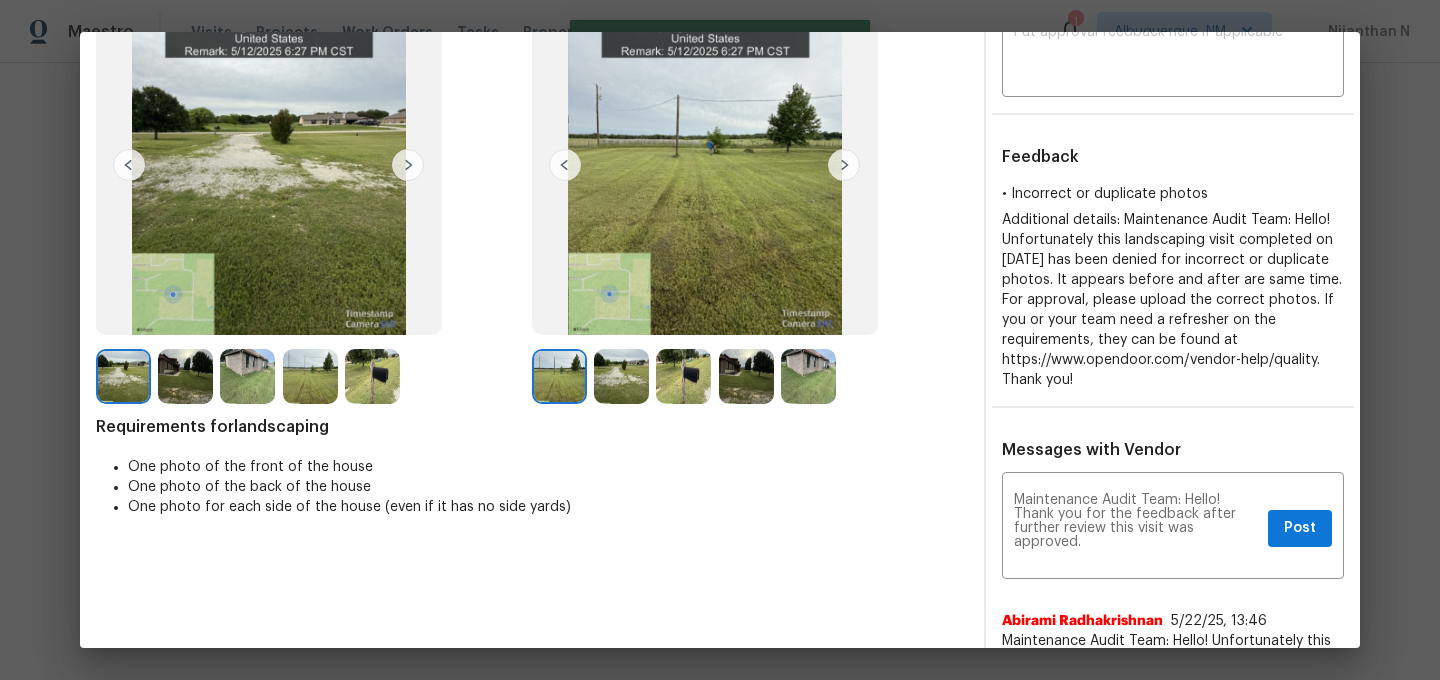 scroll, scrollTop: 0, scrollLeft: 0, axis: both 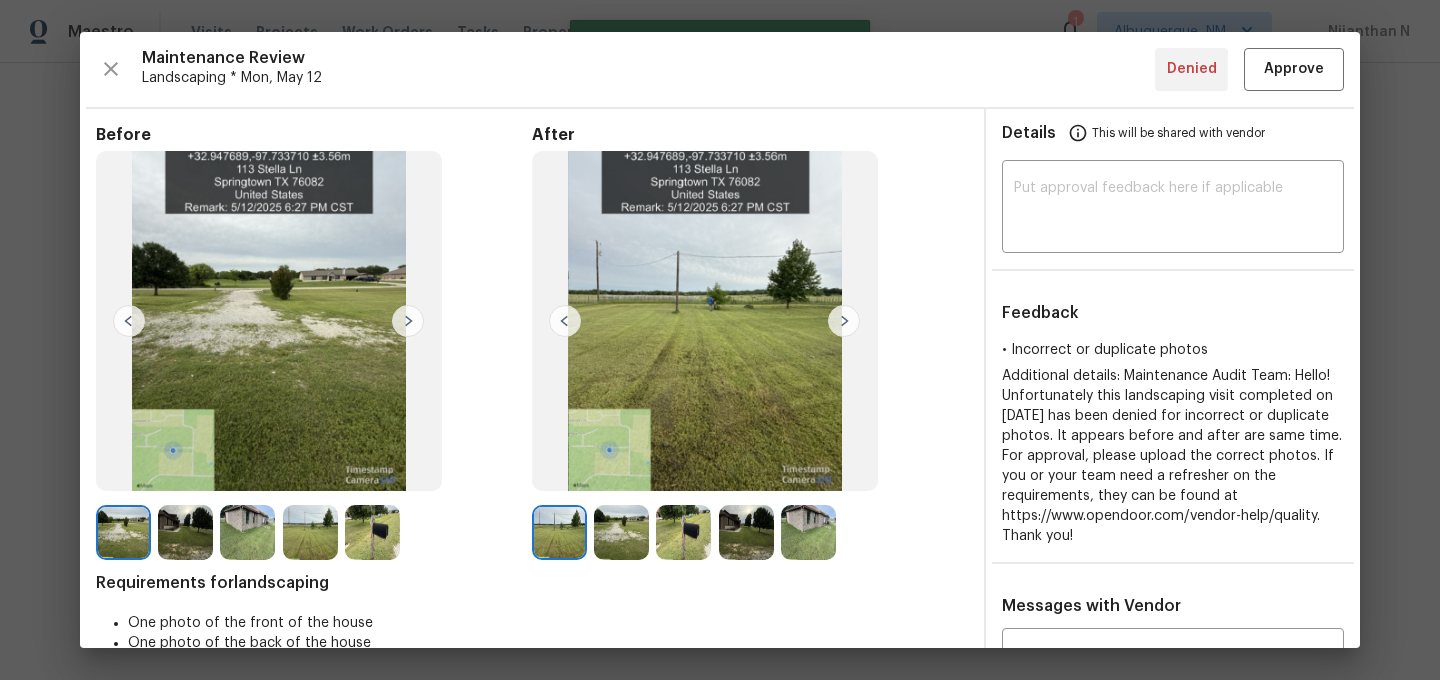 type 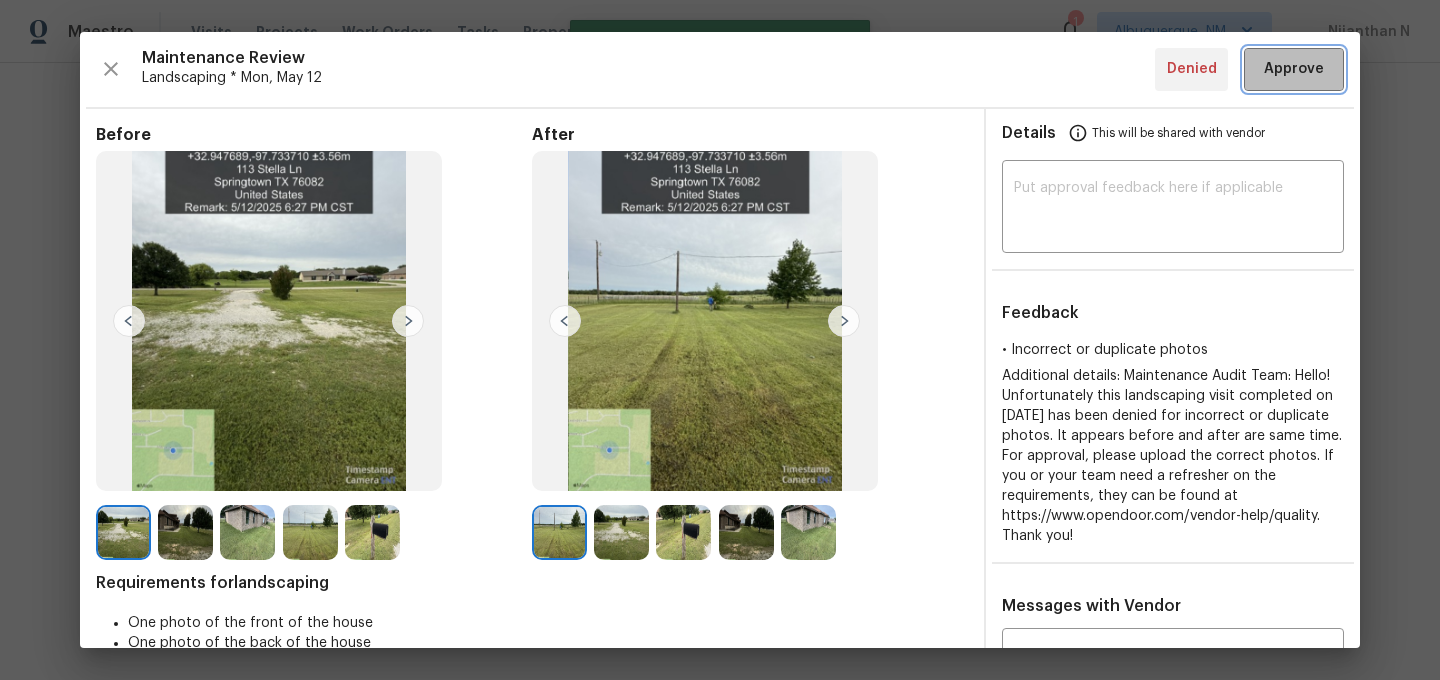 click on "Approve" at bounding box center (1294, 69) 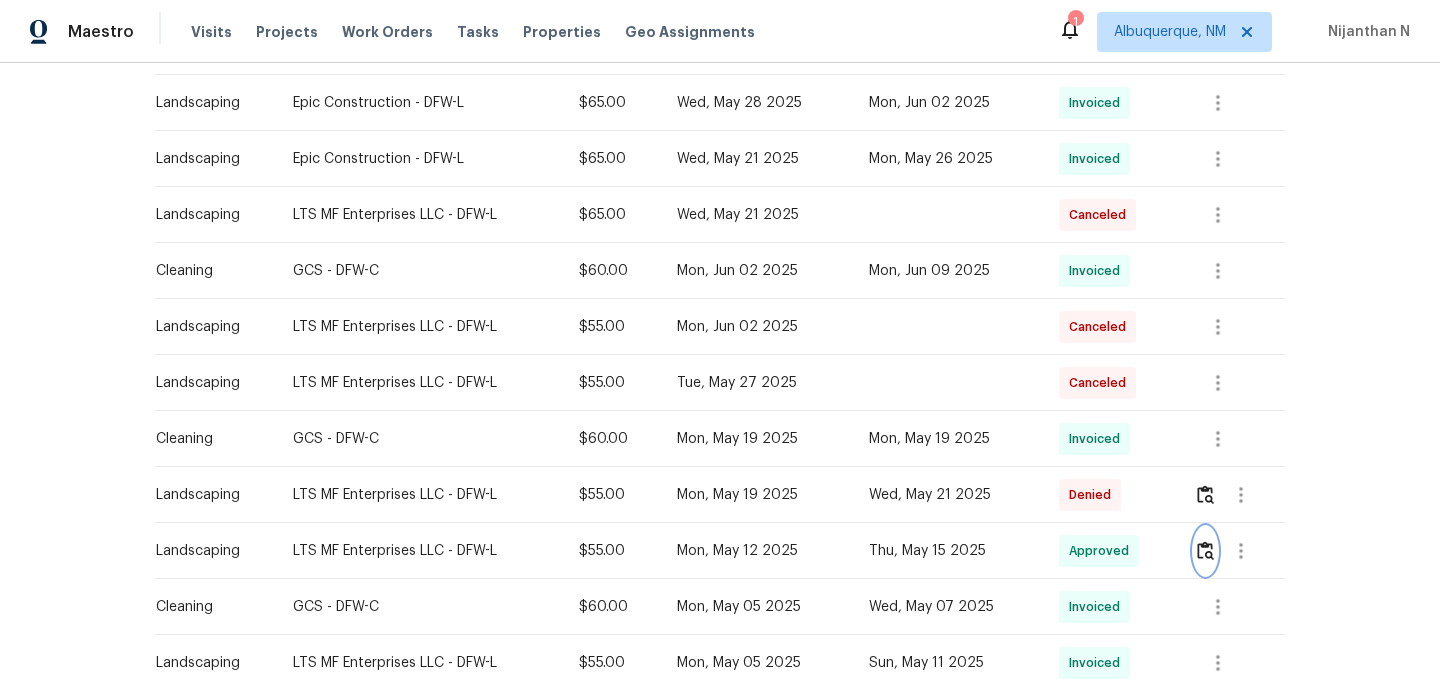 scroll, scrollTop: 1306, scrollLeft: 0, axis: vertical 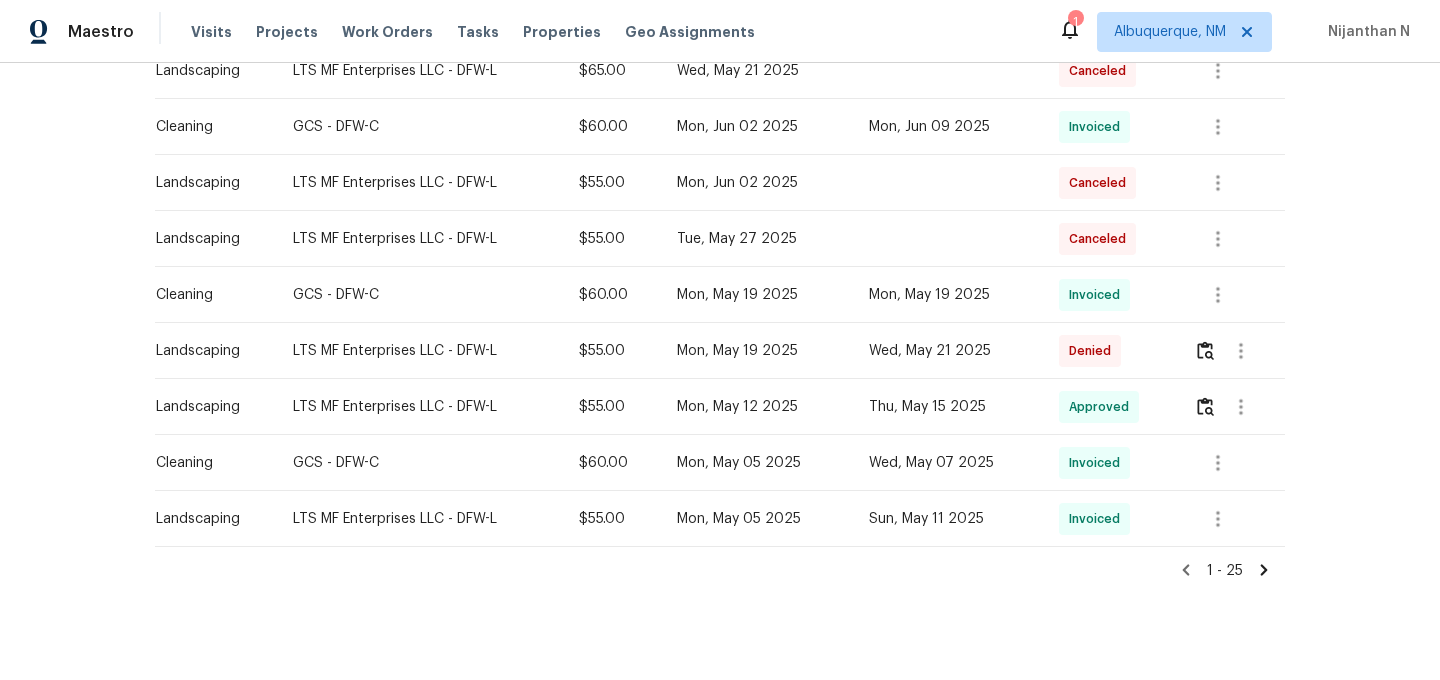 click 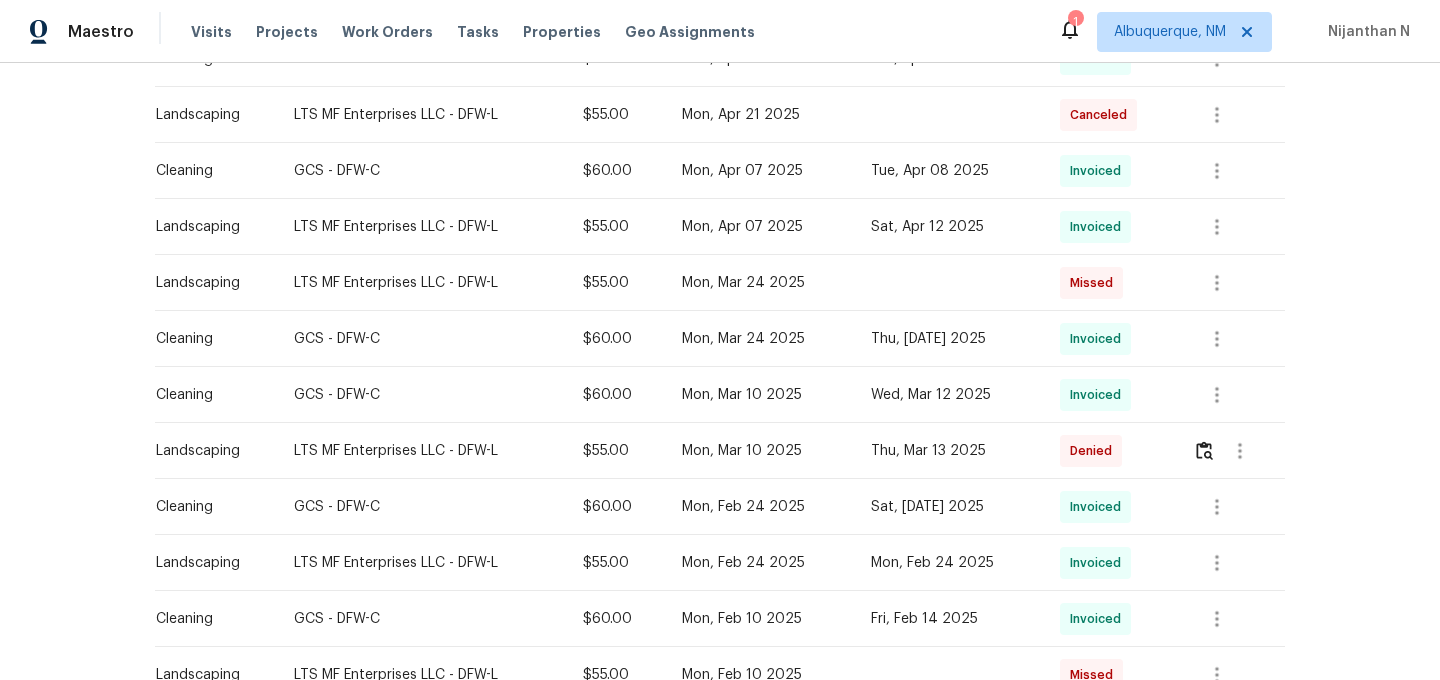 scroll, scrollTop: 746, scrollLeft: 0, axis: vertical 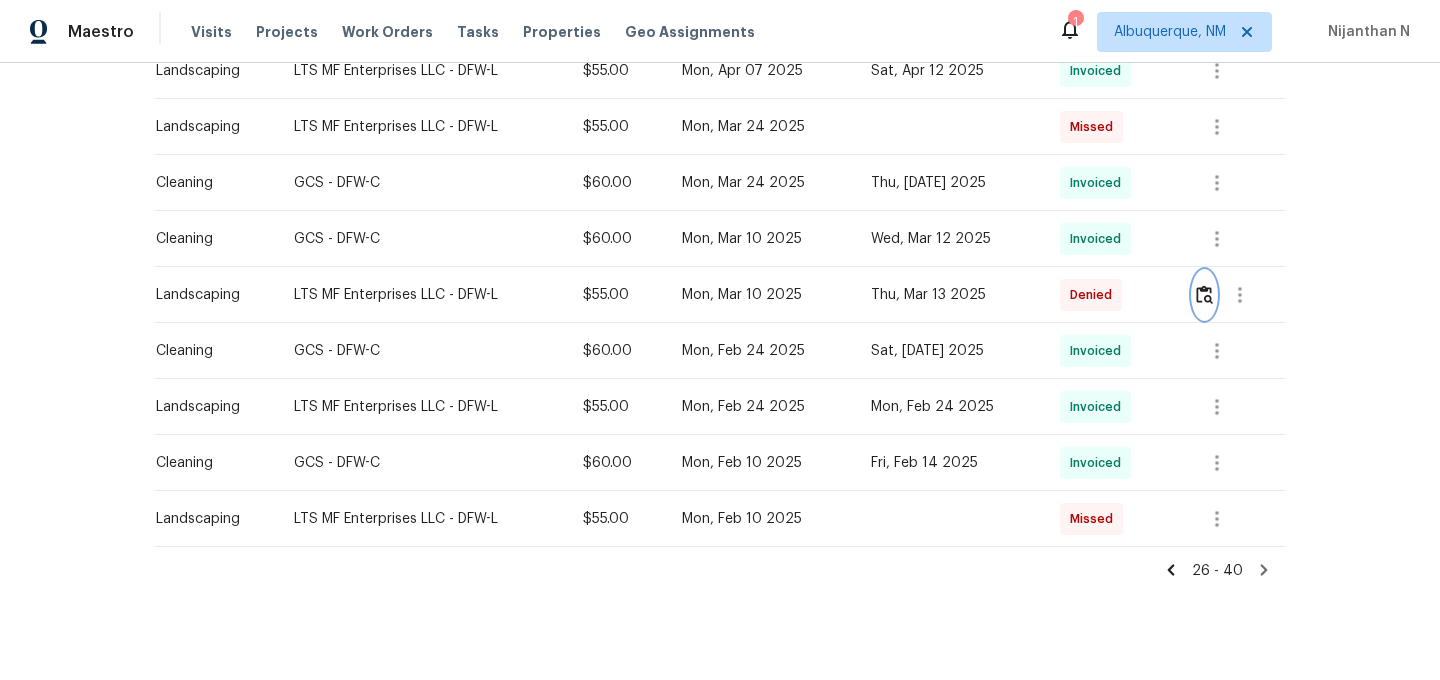 click at bounding box center [1204, 294] 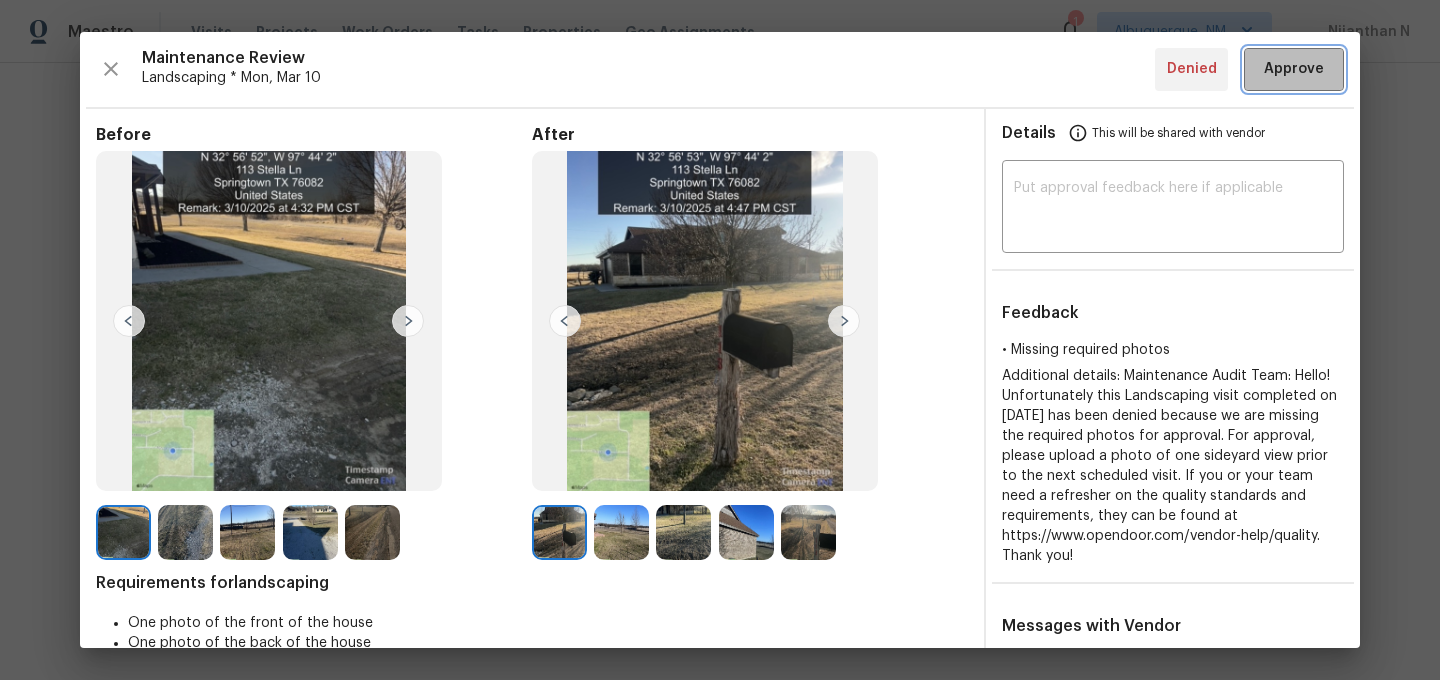 click on "Approve" at bounding box center (1294, 69) 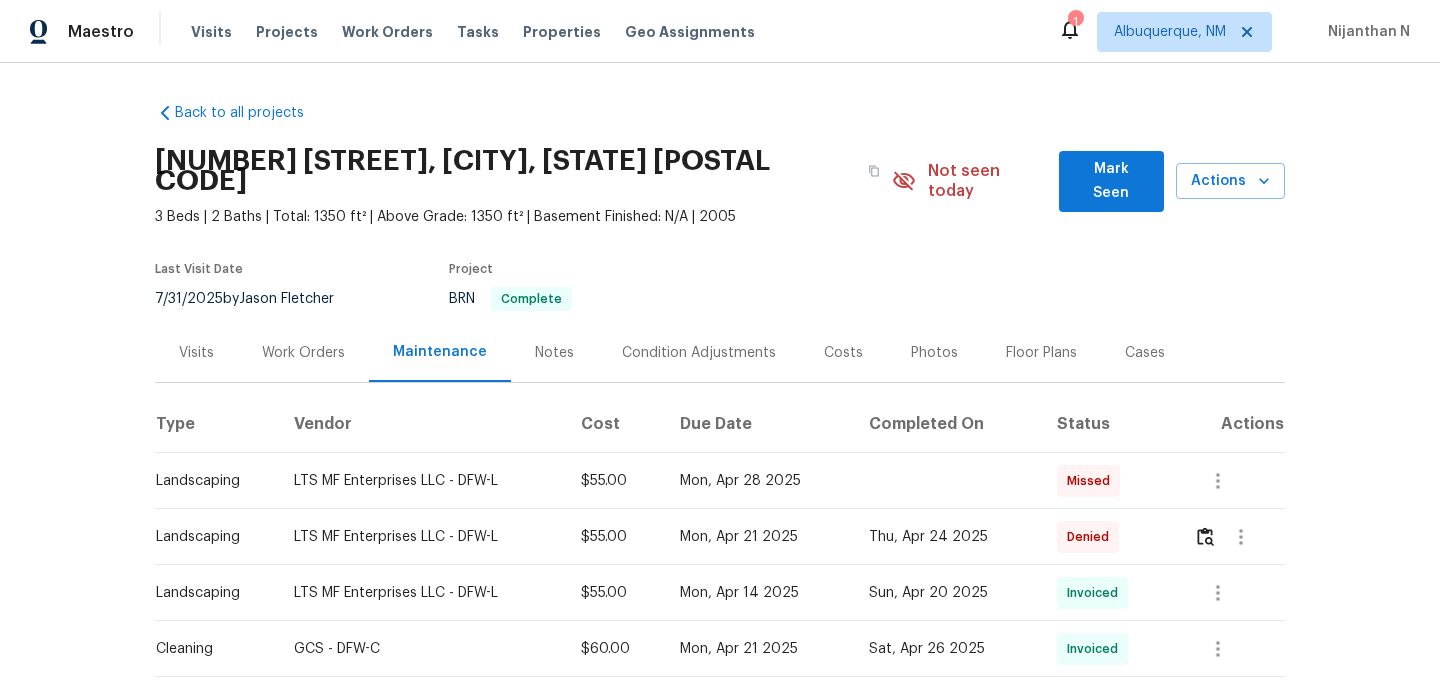 scroll, scrollTop: 150, scrollLeft: 0, axis: vertical 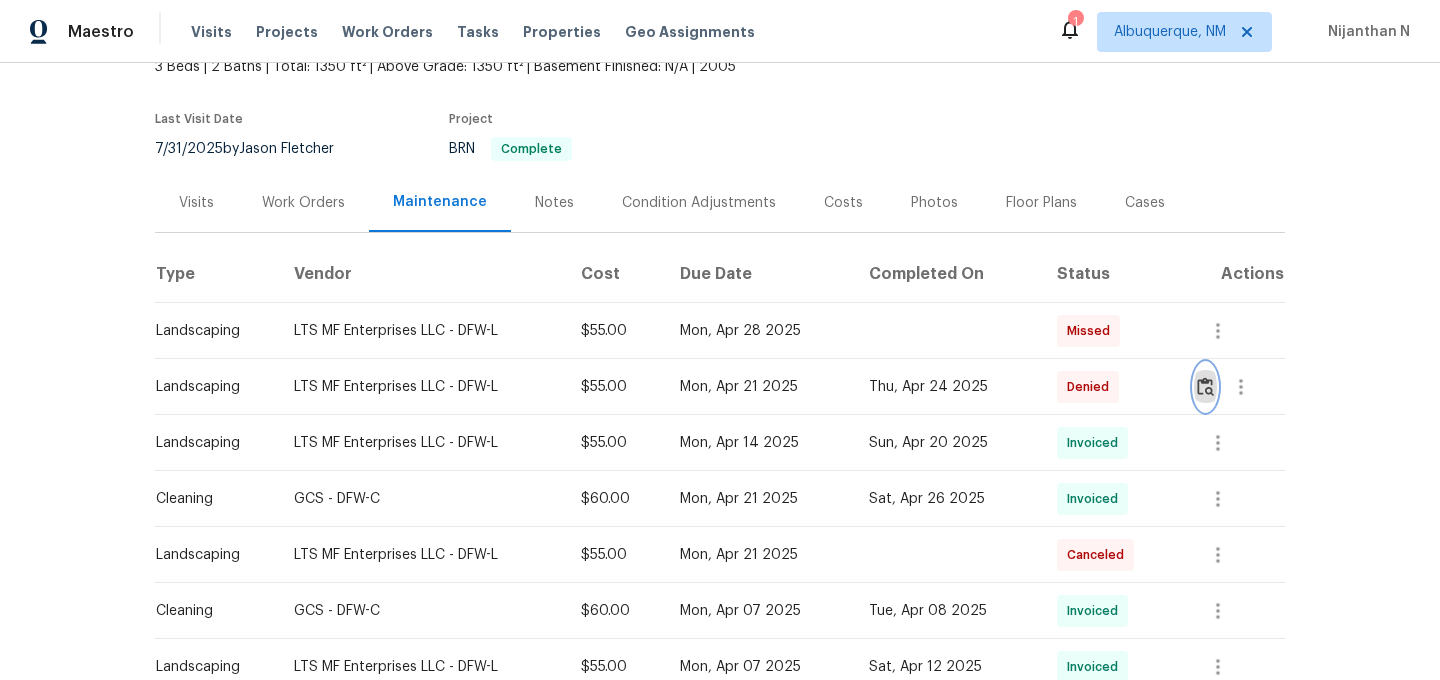 click at bounding box center [1205, 386] 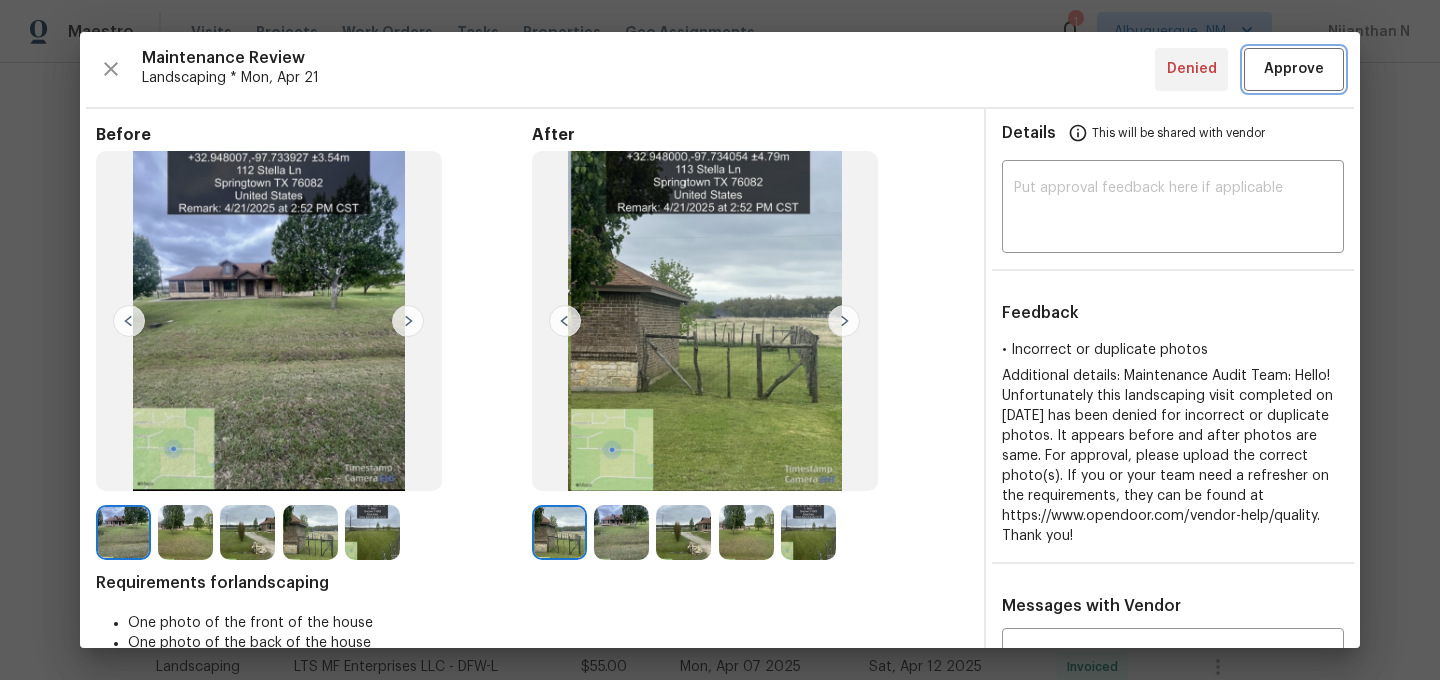 click on "Approve" at bounding box center (1294, 69) 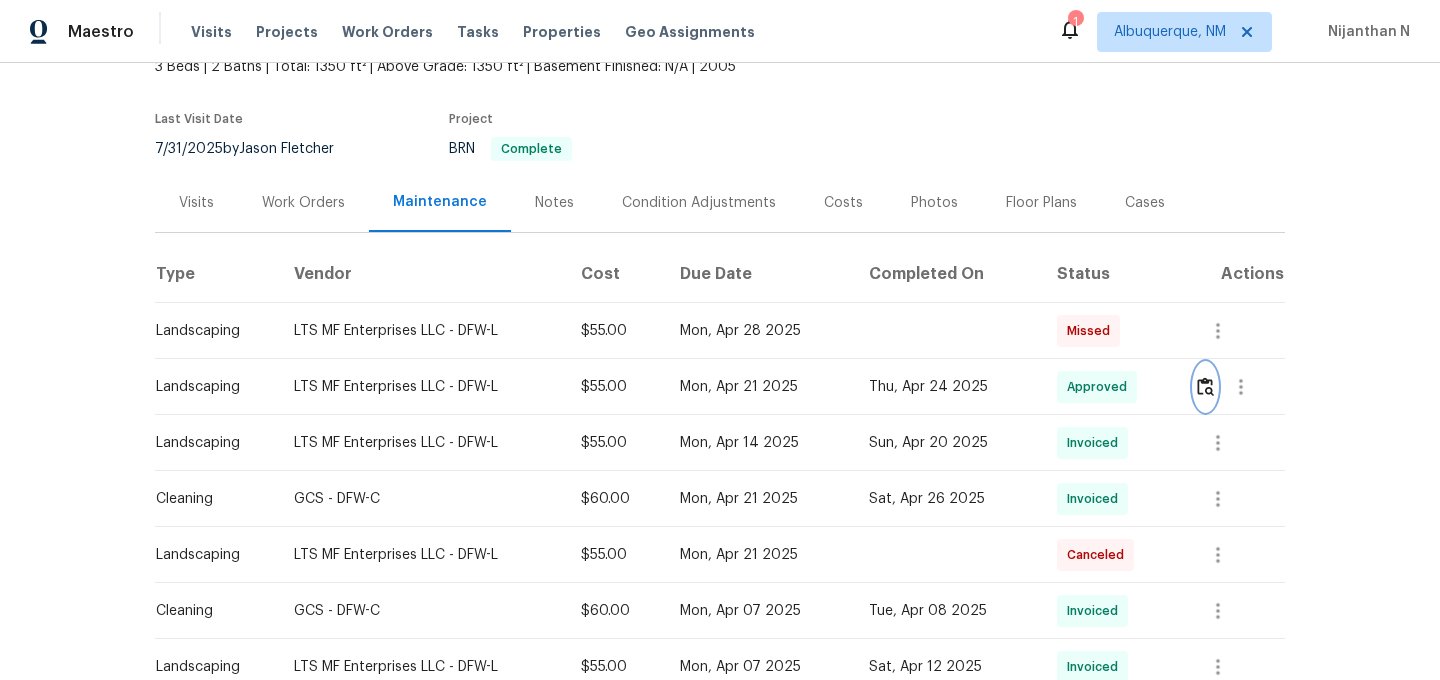 click at bounding box center [1205, 387] 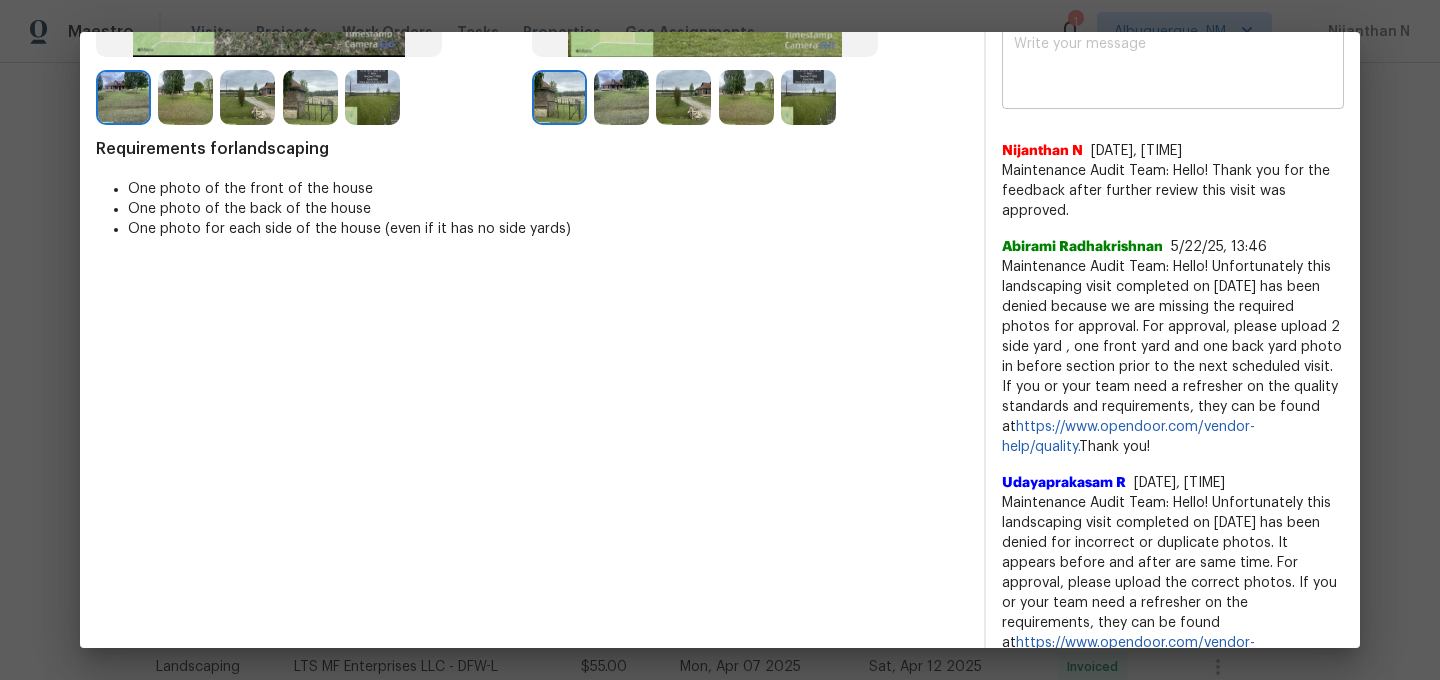 scroll, scrollTop: 392, scrollLeft: 0, axis: vertical 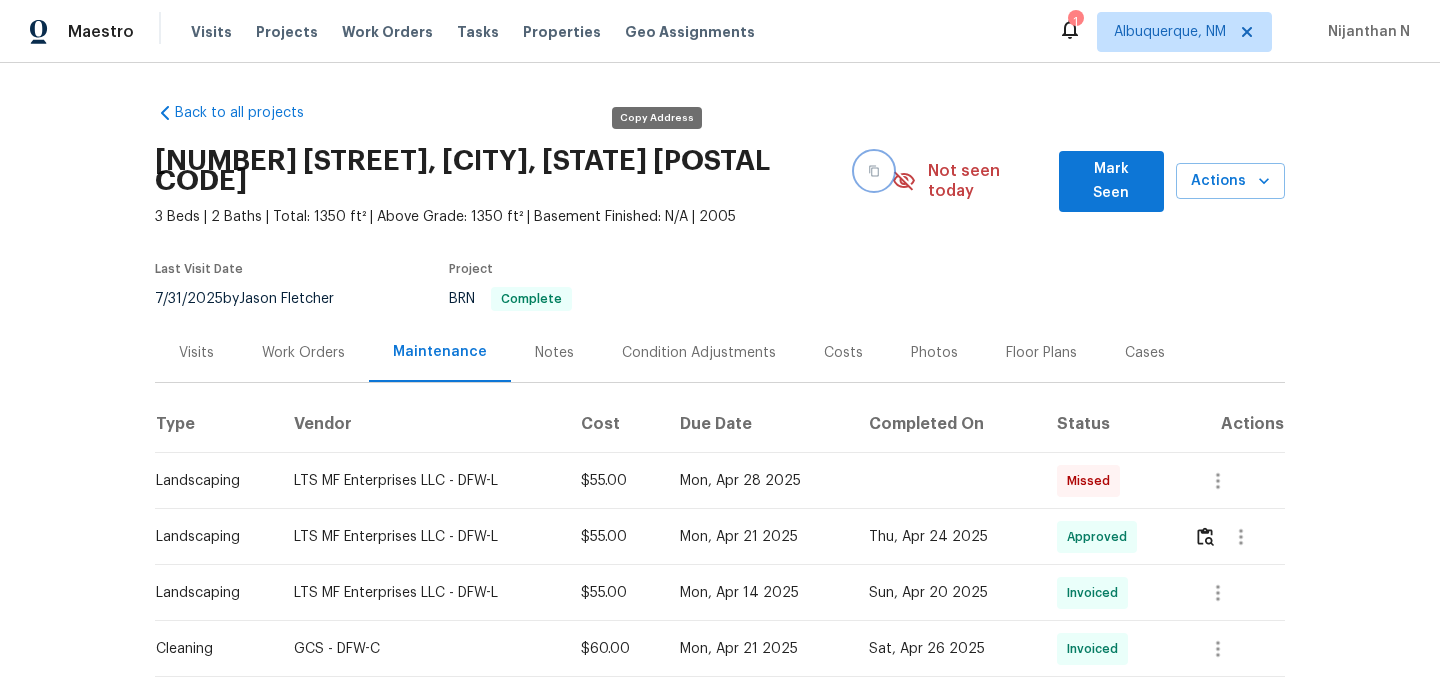 click at bounding box center [874, 171] 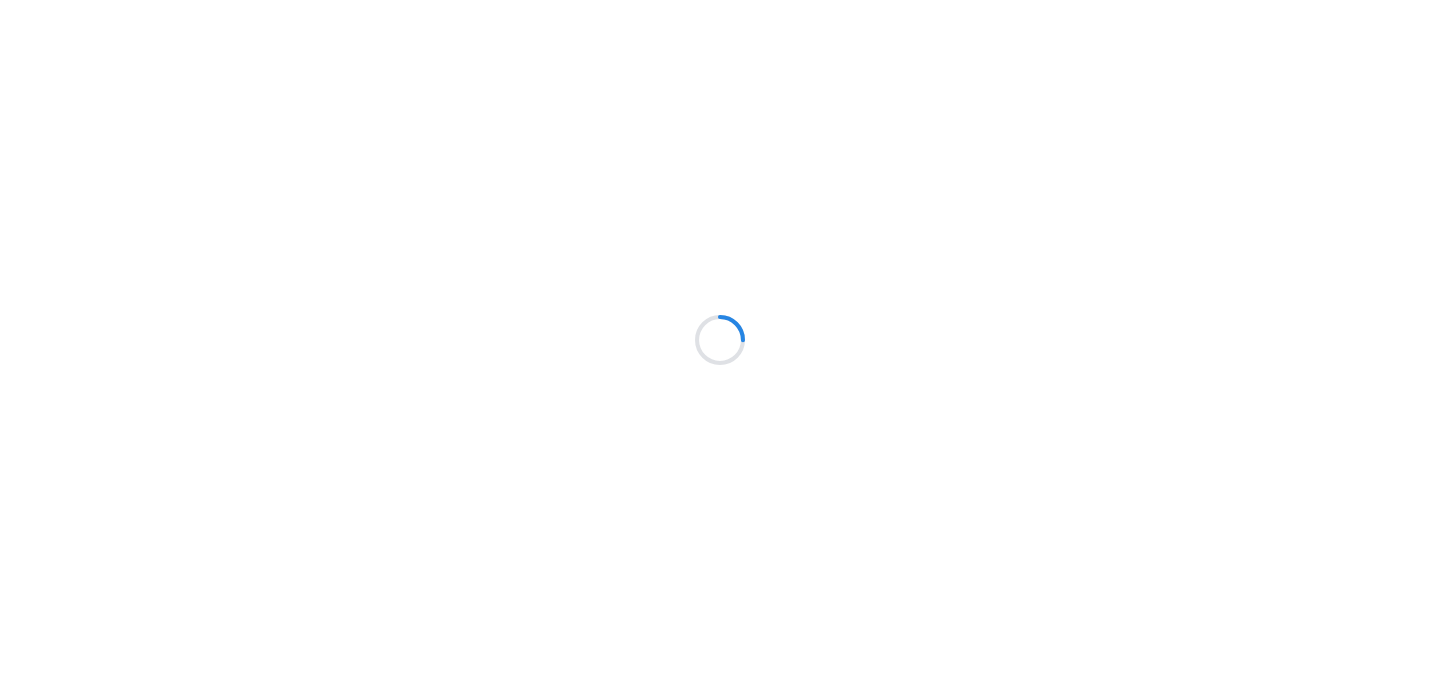 scroll, scrollTop: 0, scrollLeft: 0, axis: both 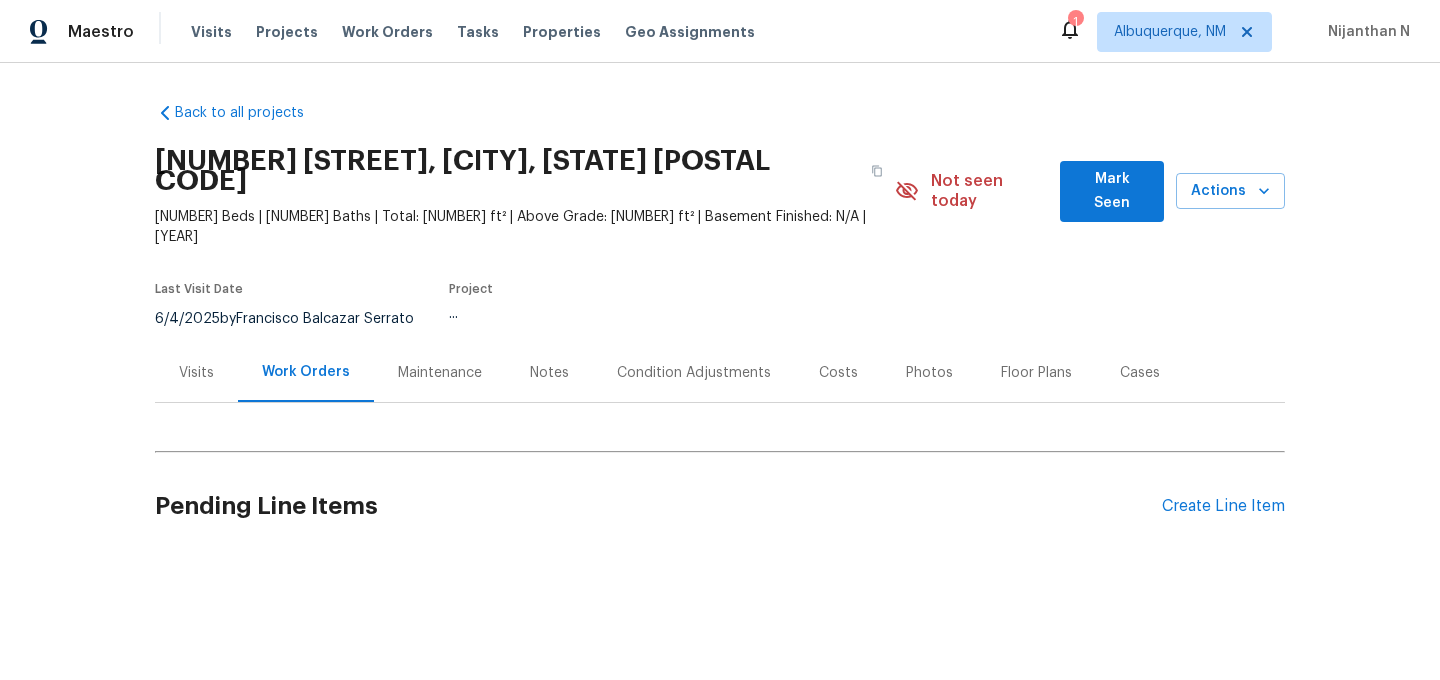 click on "Maintenance" at bounding box center (440, 373) 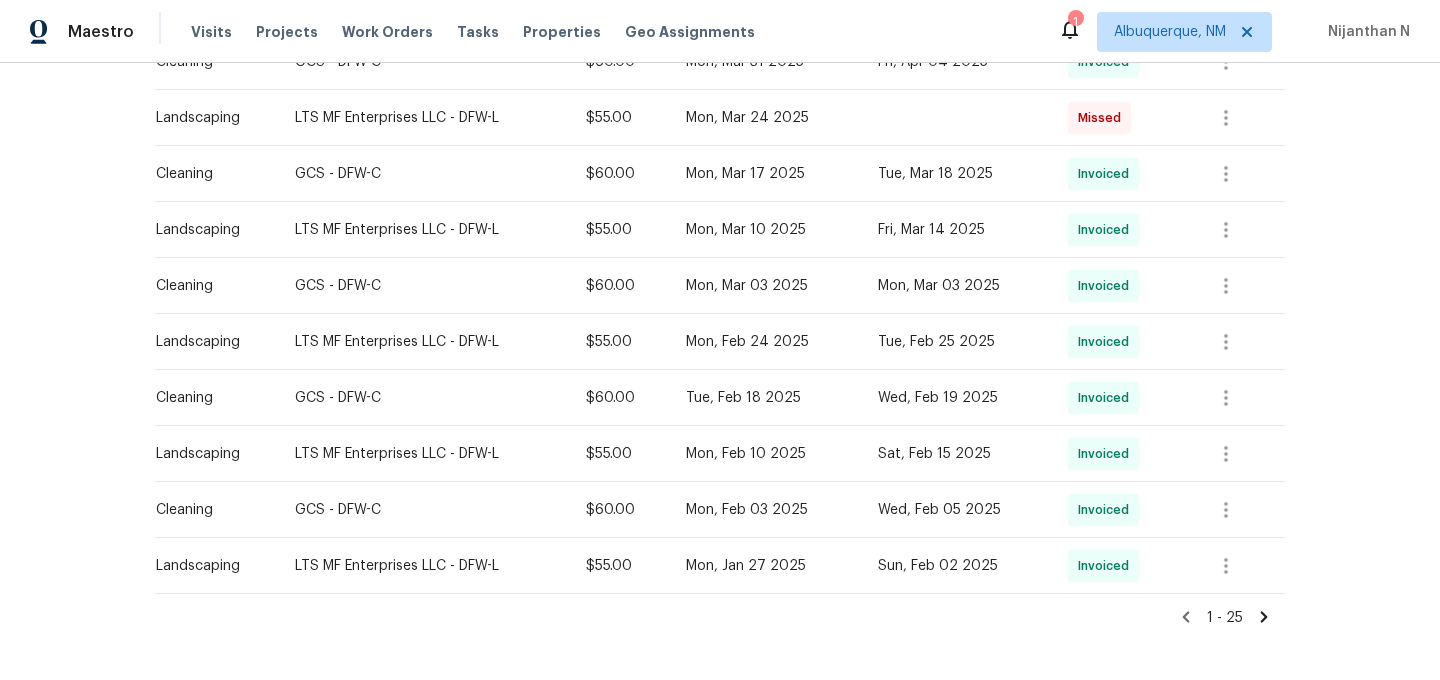 scroll, scrollTop: 1306, scrollLeft: 0, axis: vertical 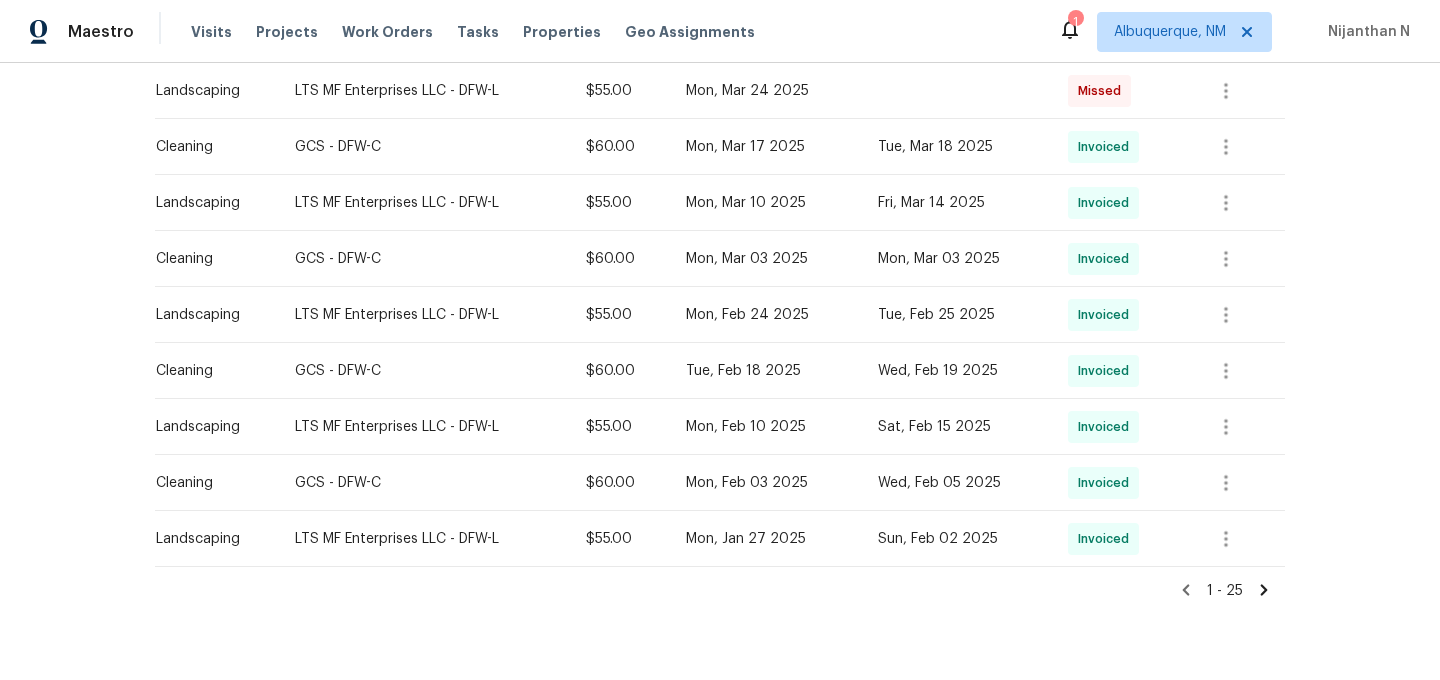 click 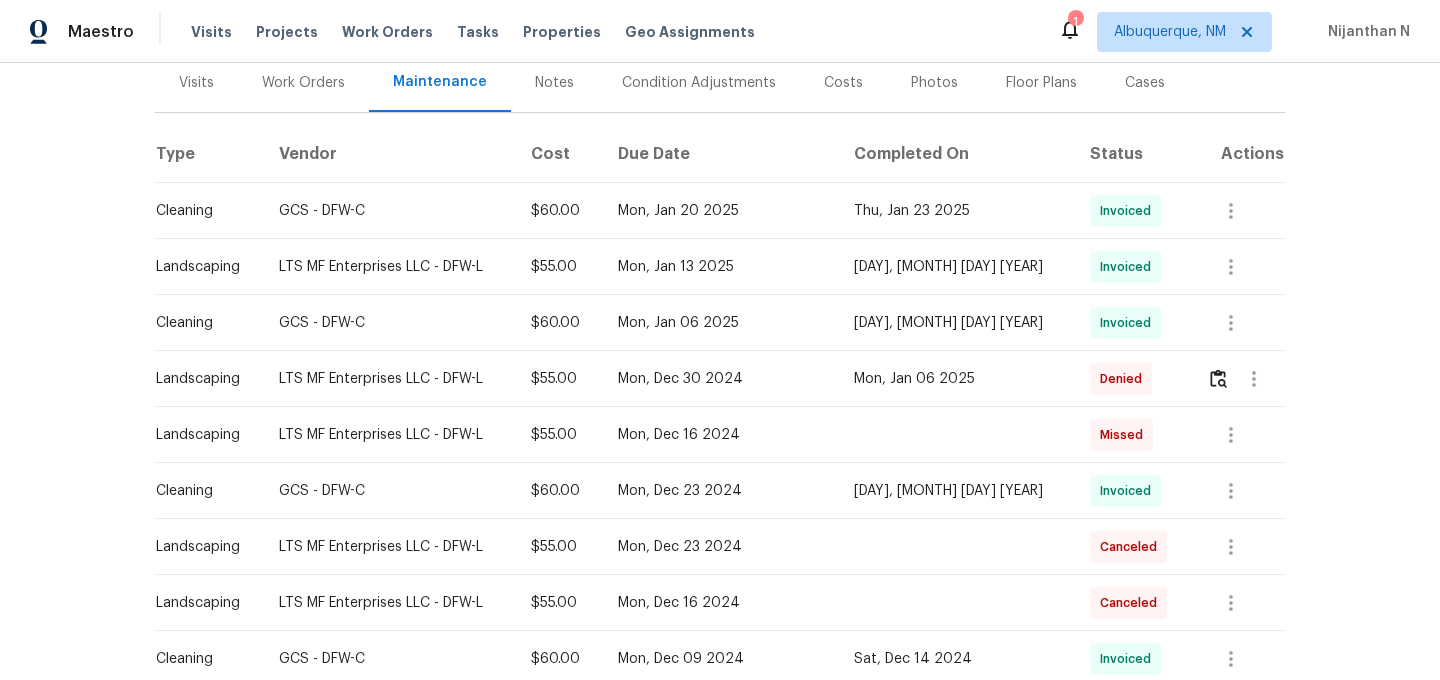 scroll, scrollTop: 323, scrollLeft: 0, axis: vertical 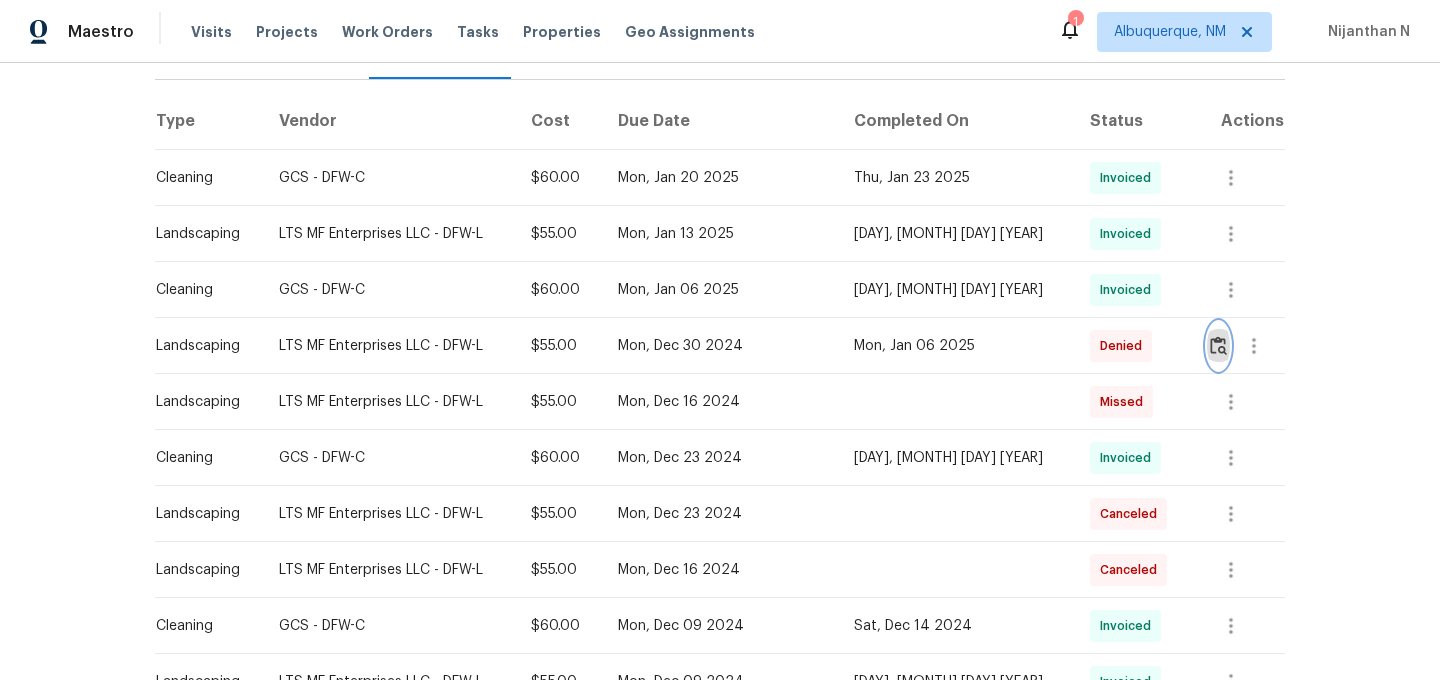click at bounding box center [1218, 345] 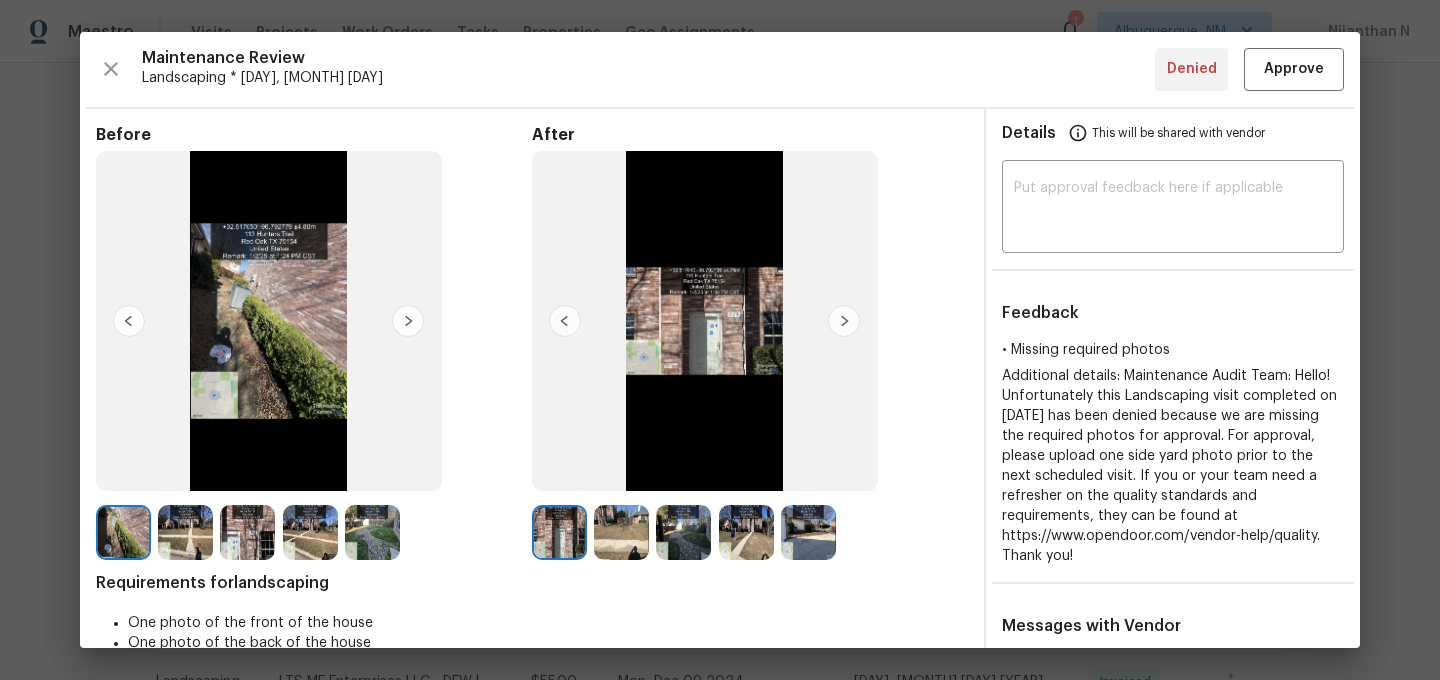 scroll, scrollTop: 111, scrollLeft: 0, axis: vertical 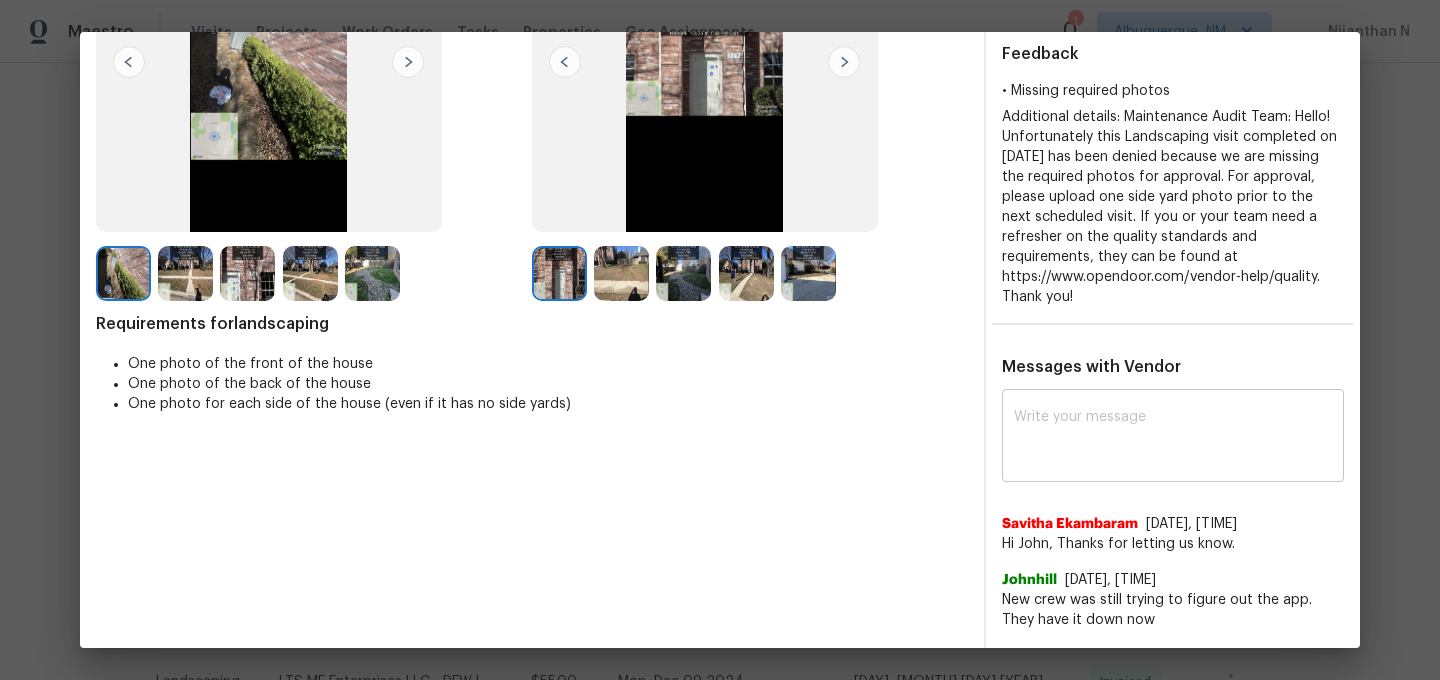 click at bounding box center [1173, 438] 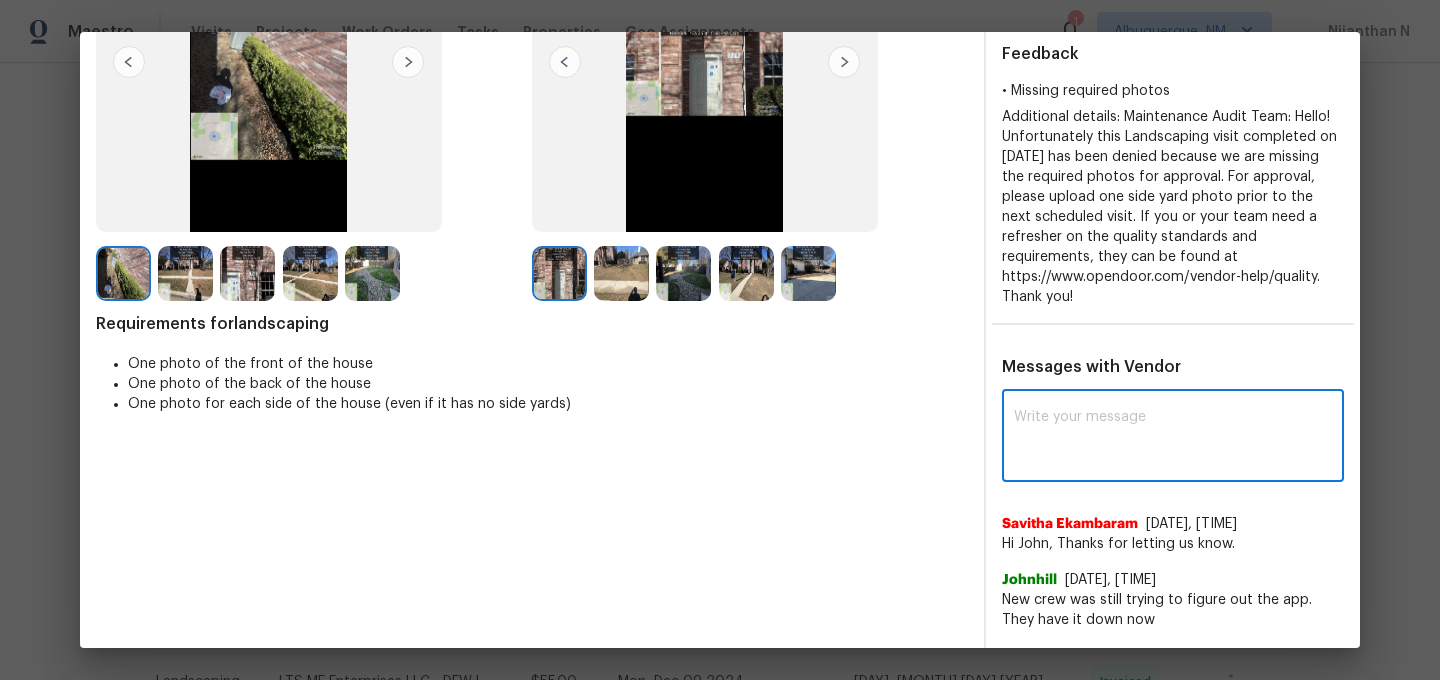 paste on "Maintenance Audit Team: Hello! Thank you for the feedback after further review this visit was approved." 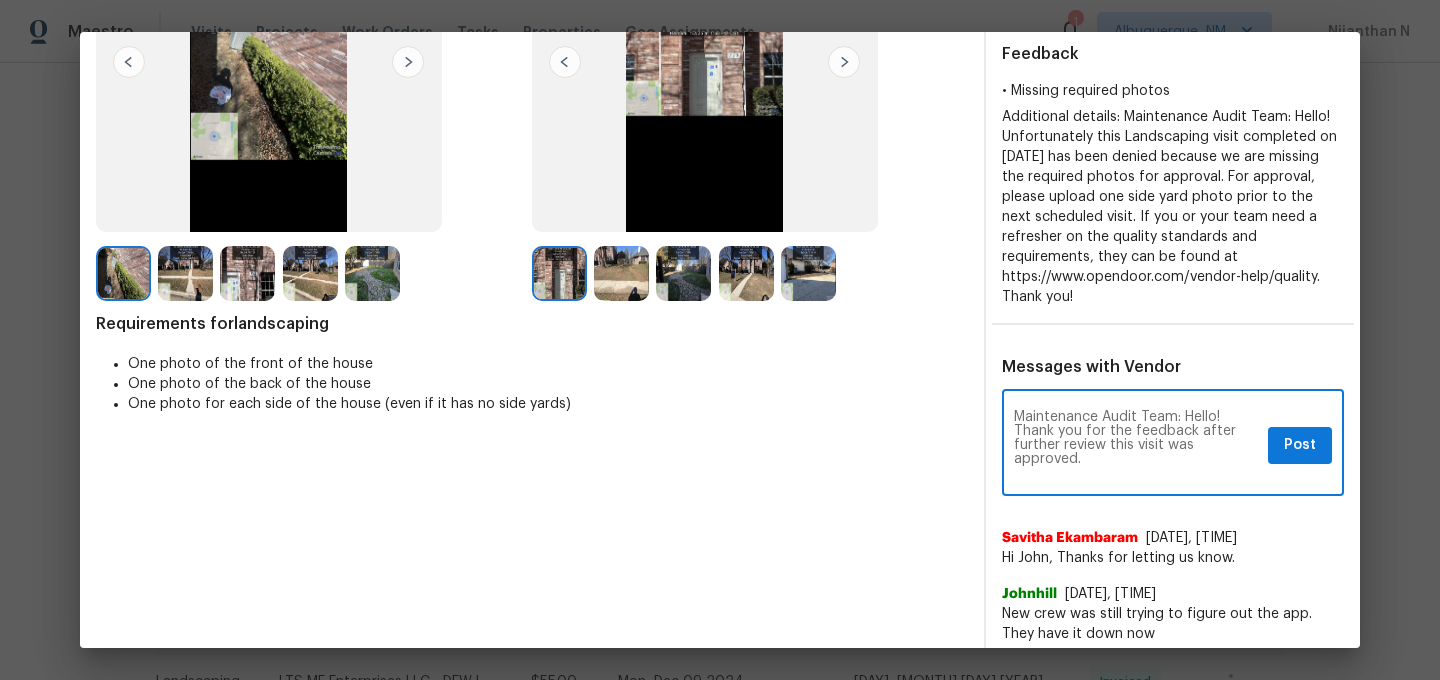 scroll, scrollTop: 0, scrollLeft: 0, axis: both 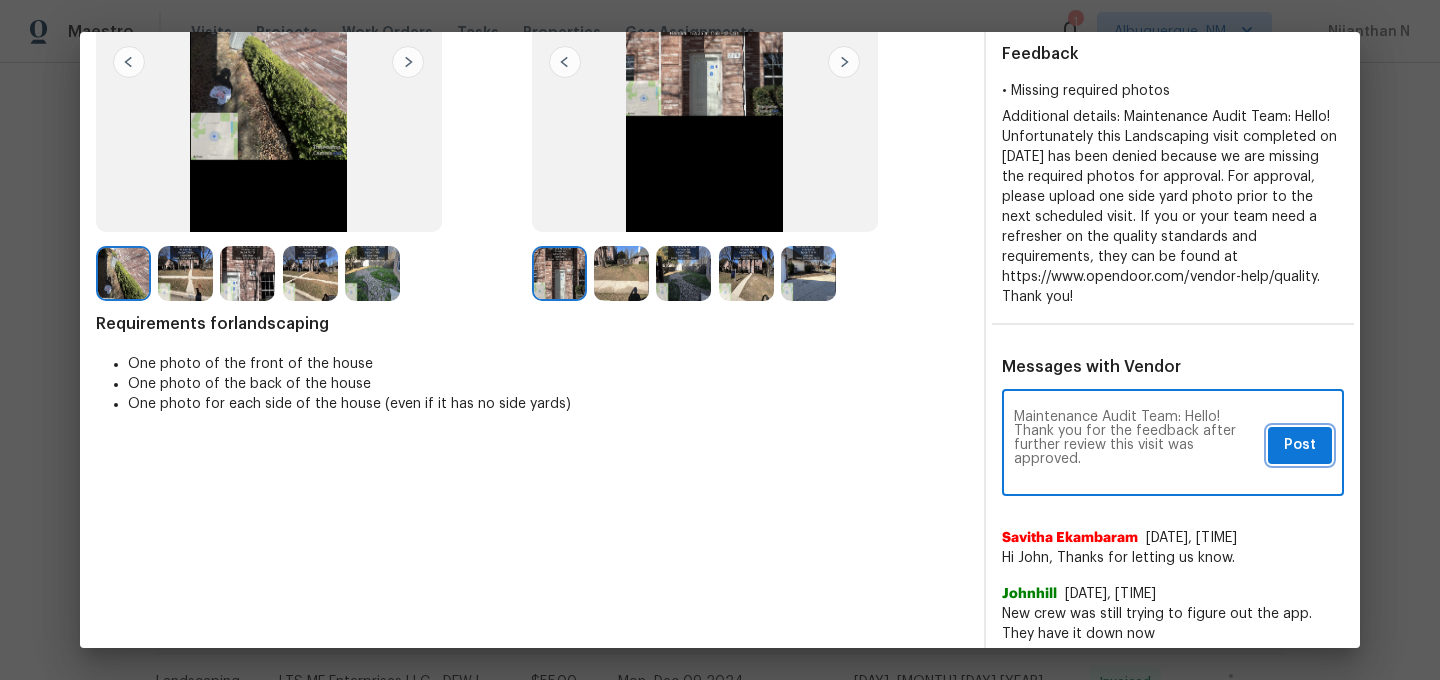 click on "Post" at bounding box center [1300, 445] 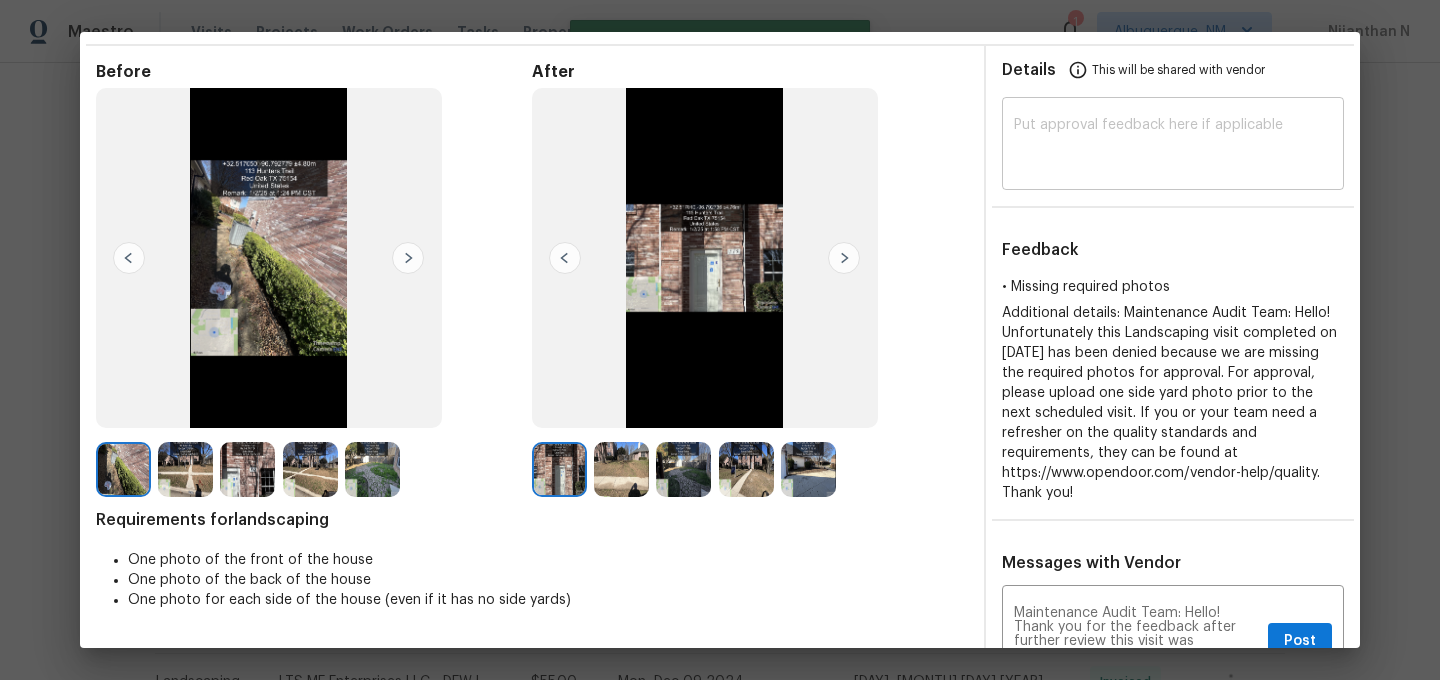 scroll, scrollTop: 0, scrollLeft: 0, axis: both 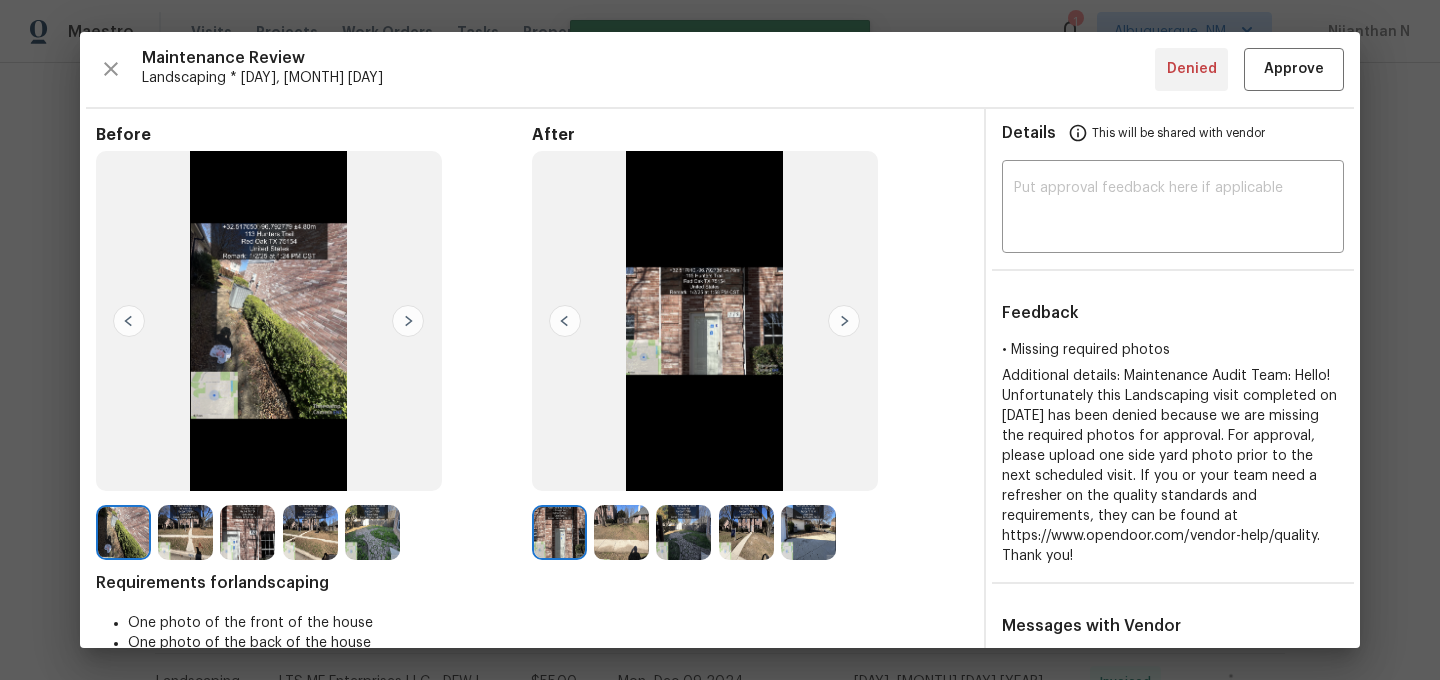 type 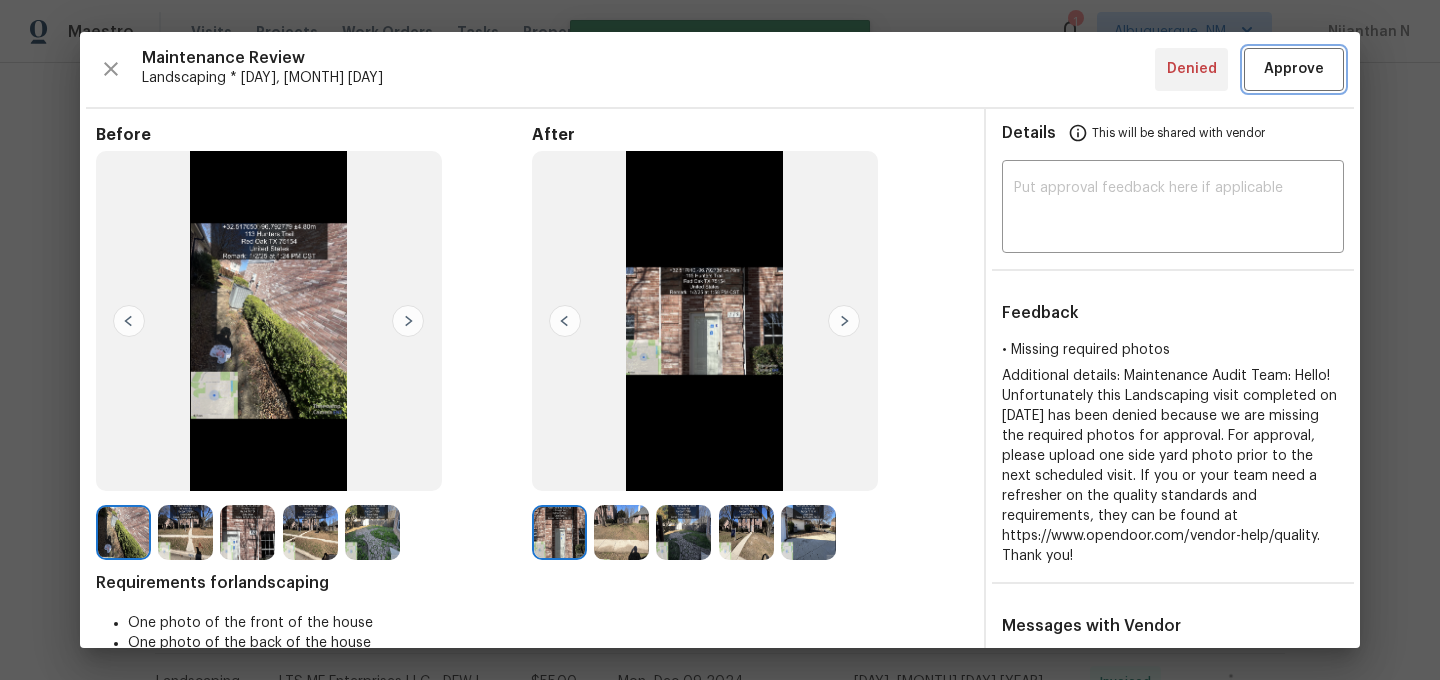 click on "Approve" at bounding box center (1294, 69) 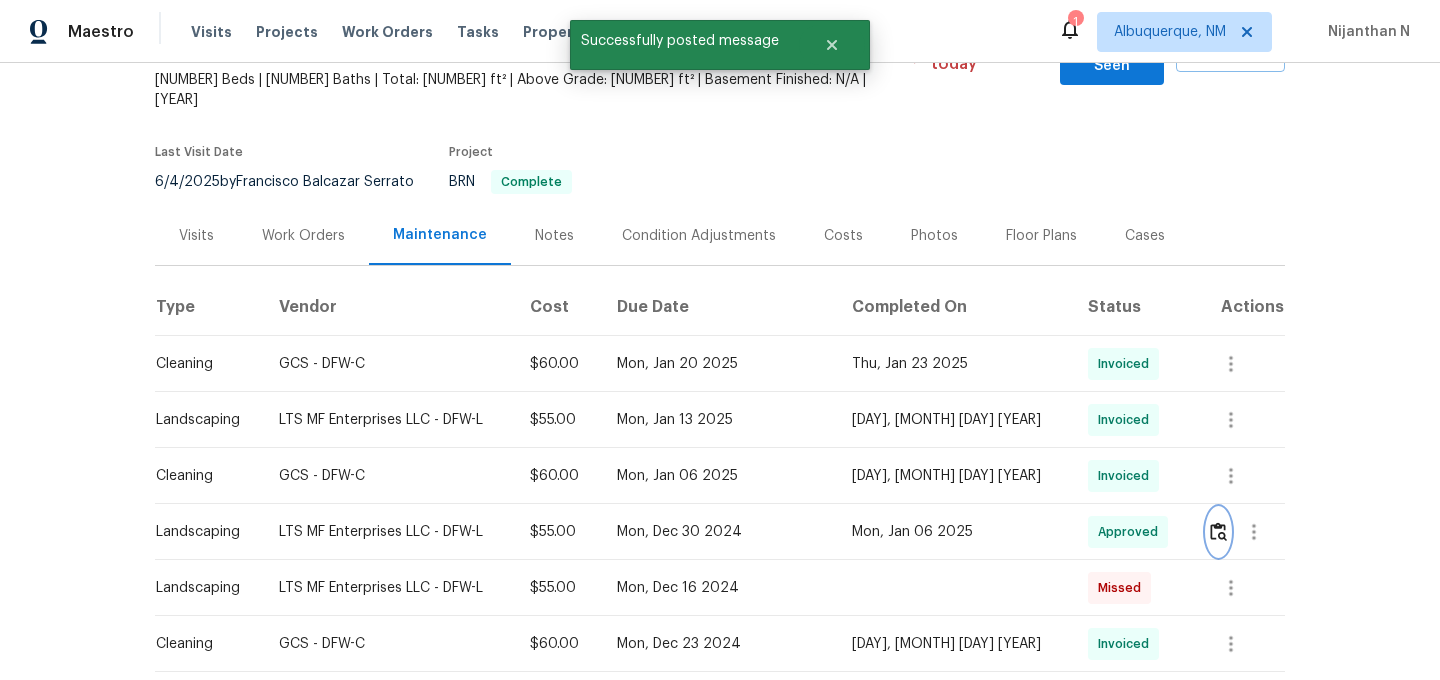 scroll, scrollTop: 18, scrollLeft: 0, axis: vertical 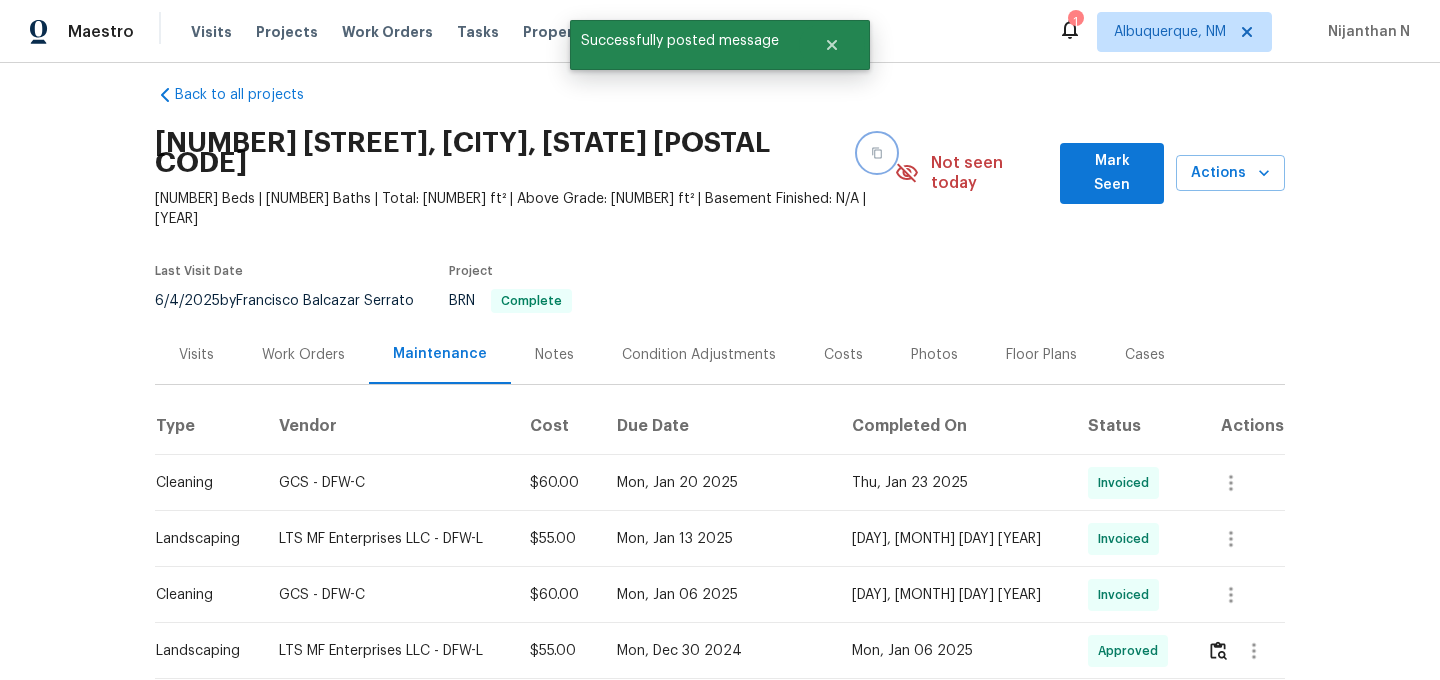 click 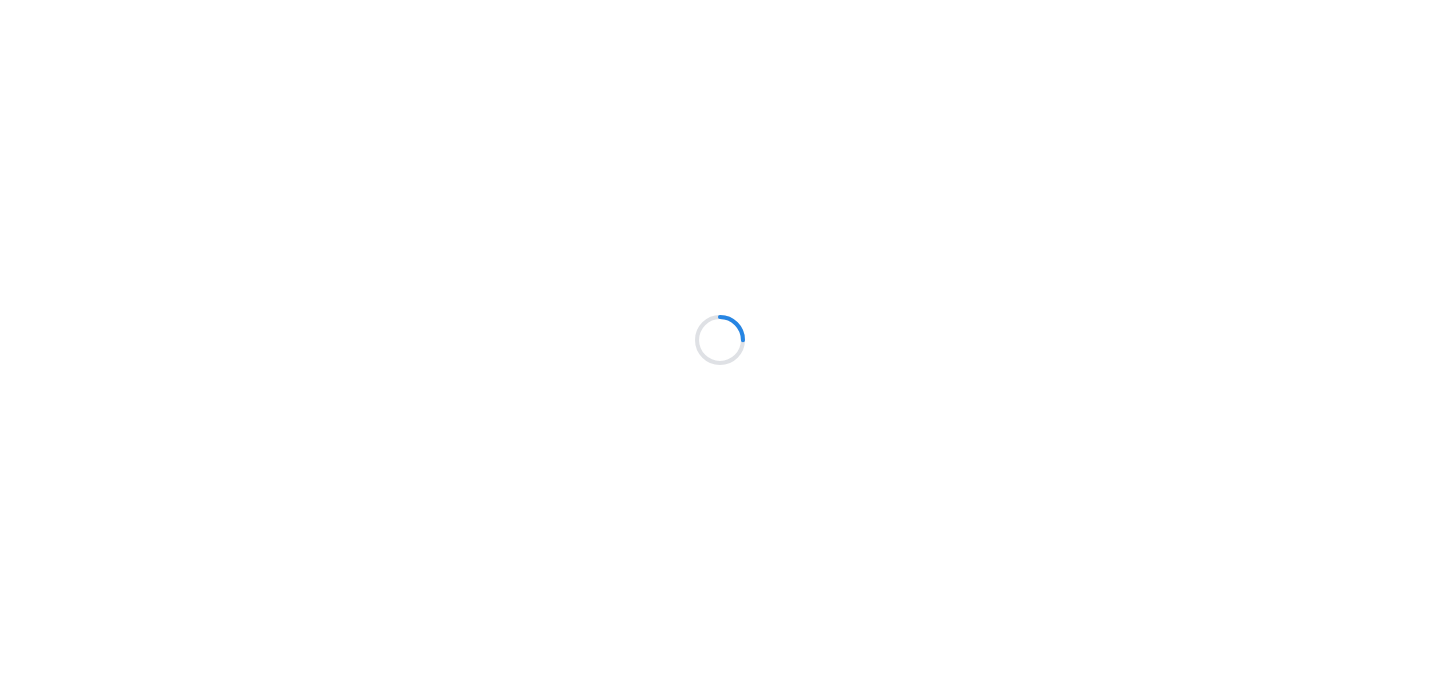scroll, scrollTop: 0, scrollLeft: 0, axis: both 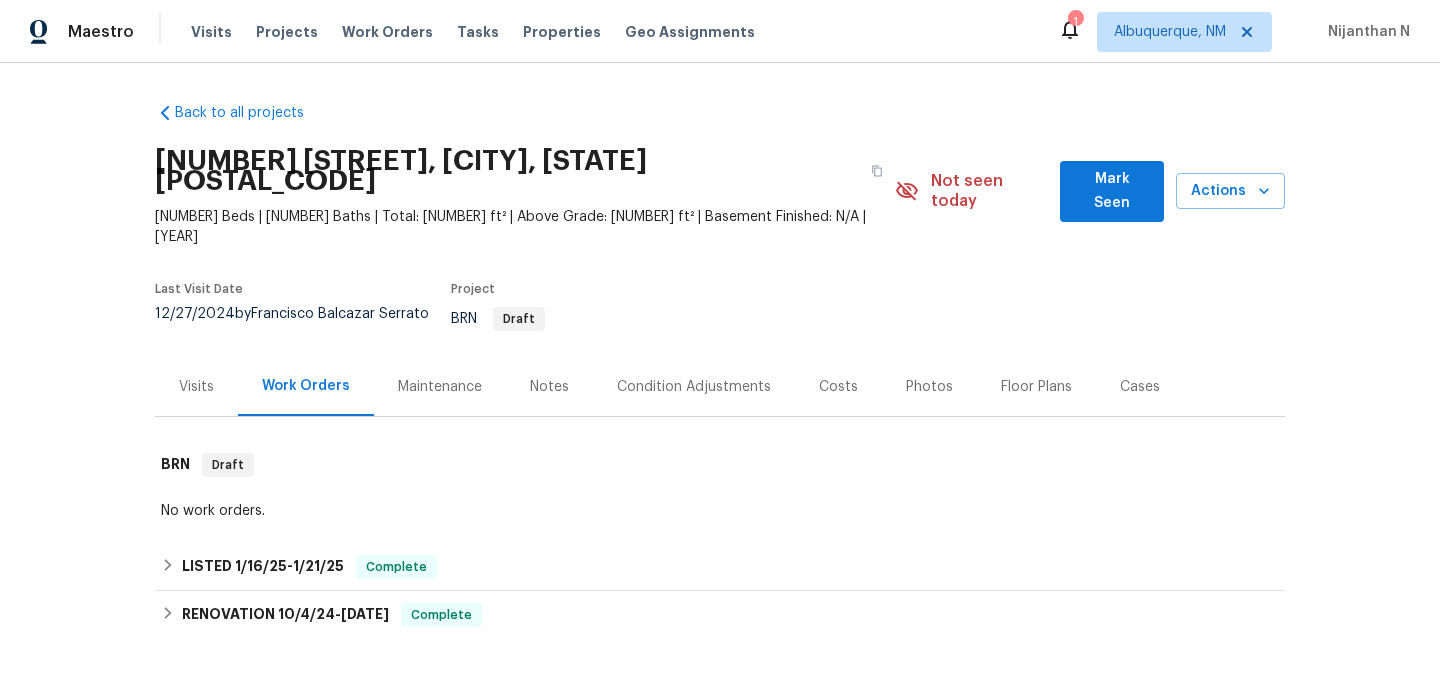 click on "Maintenance" at bounding box center (440, 387) 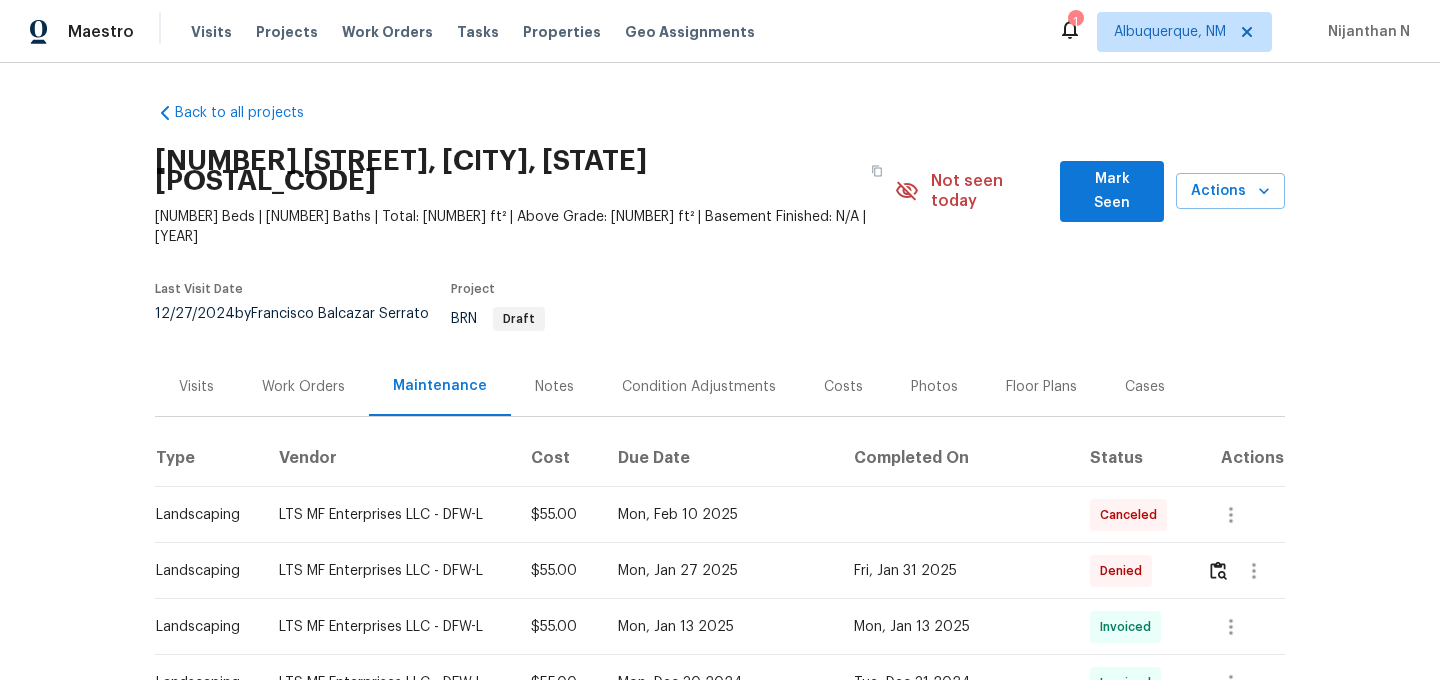 scroll, scrollTop: 57, scrollLeft: 0, axis: vertical 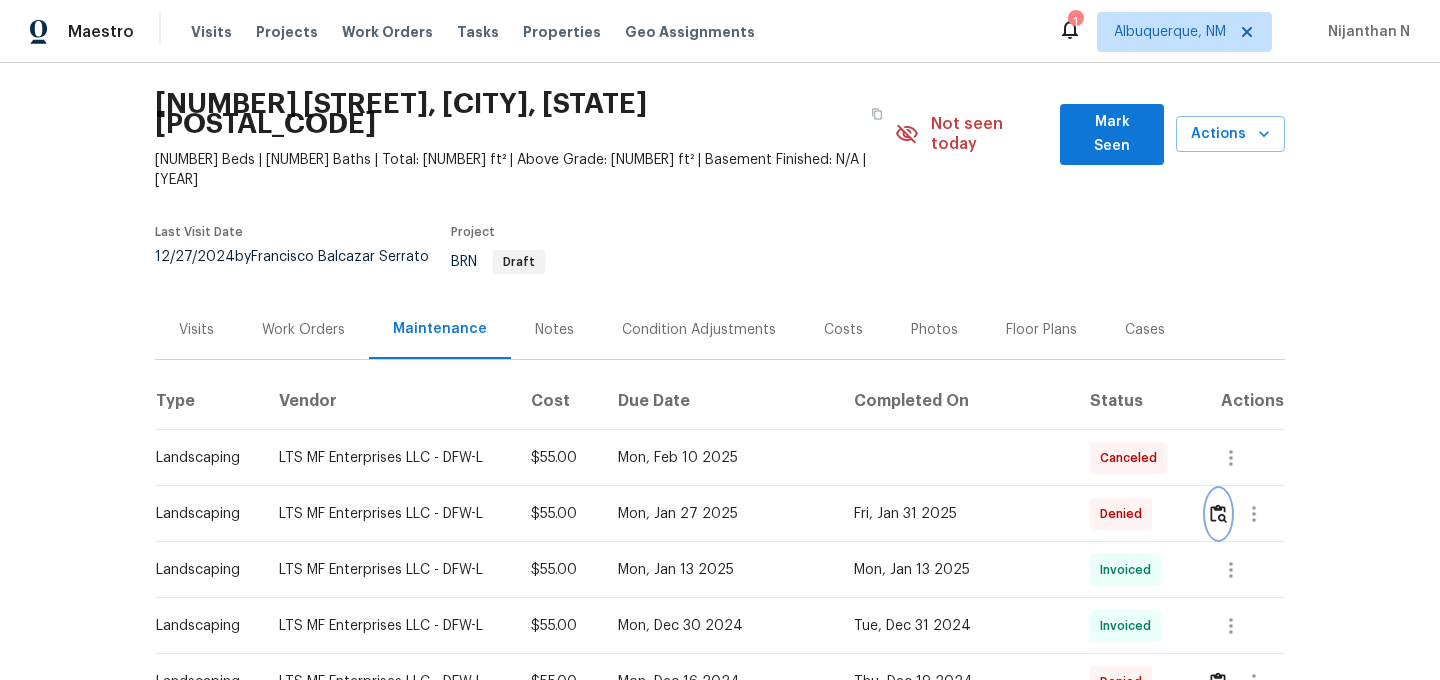 click at bounding box center [1218, 514] 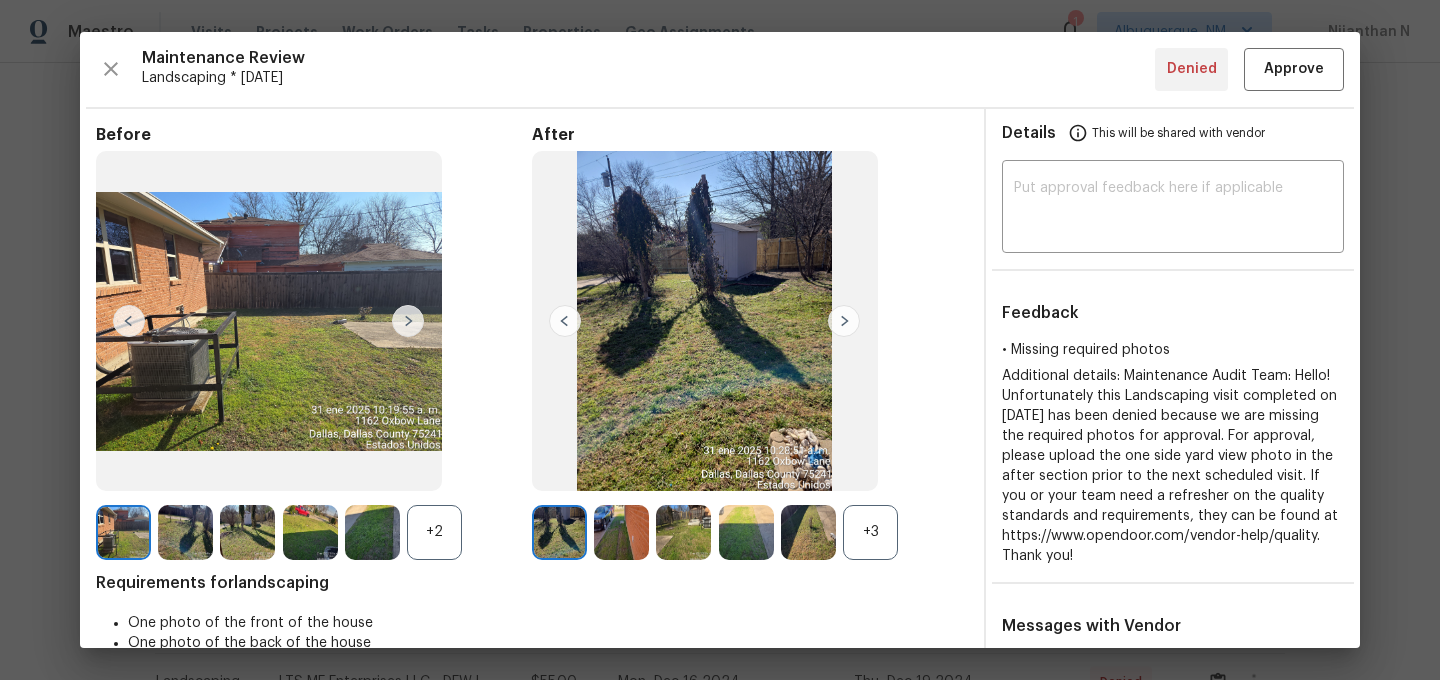 click on "+3" at bounding box center [870, 532] 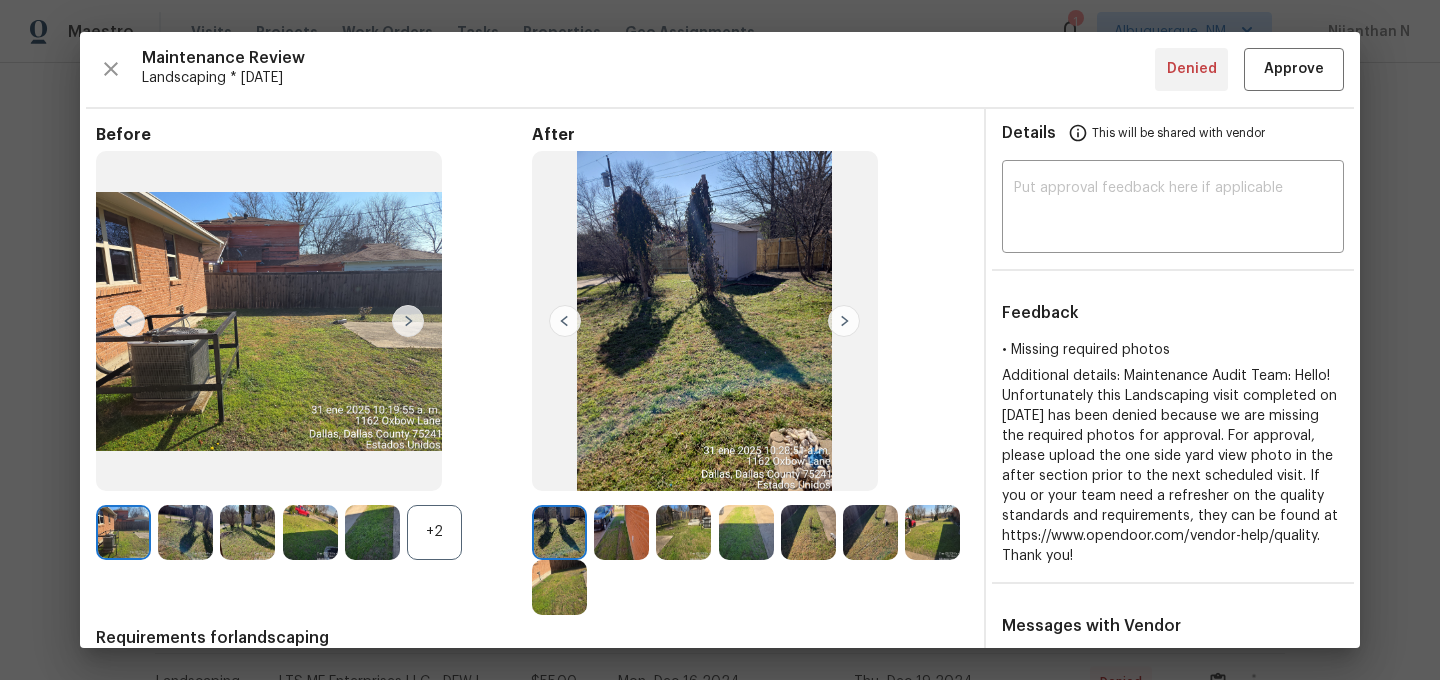 click on "+2" at bounding box center [434, 532] 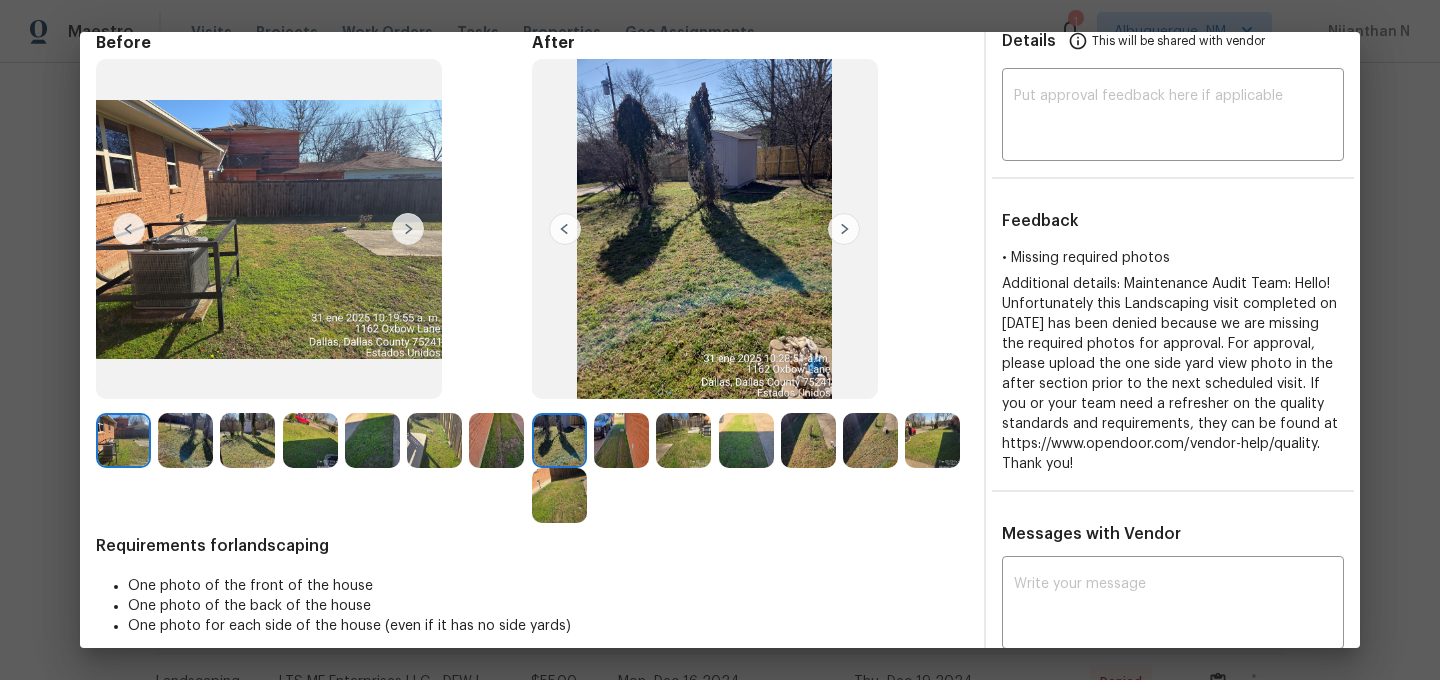 scroll, scrollTop: 206, scrollLeft: 0, axis: vertical 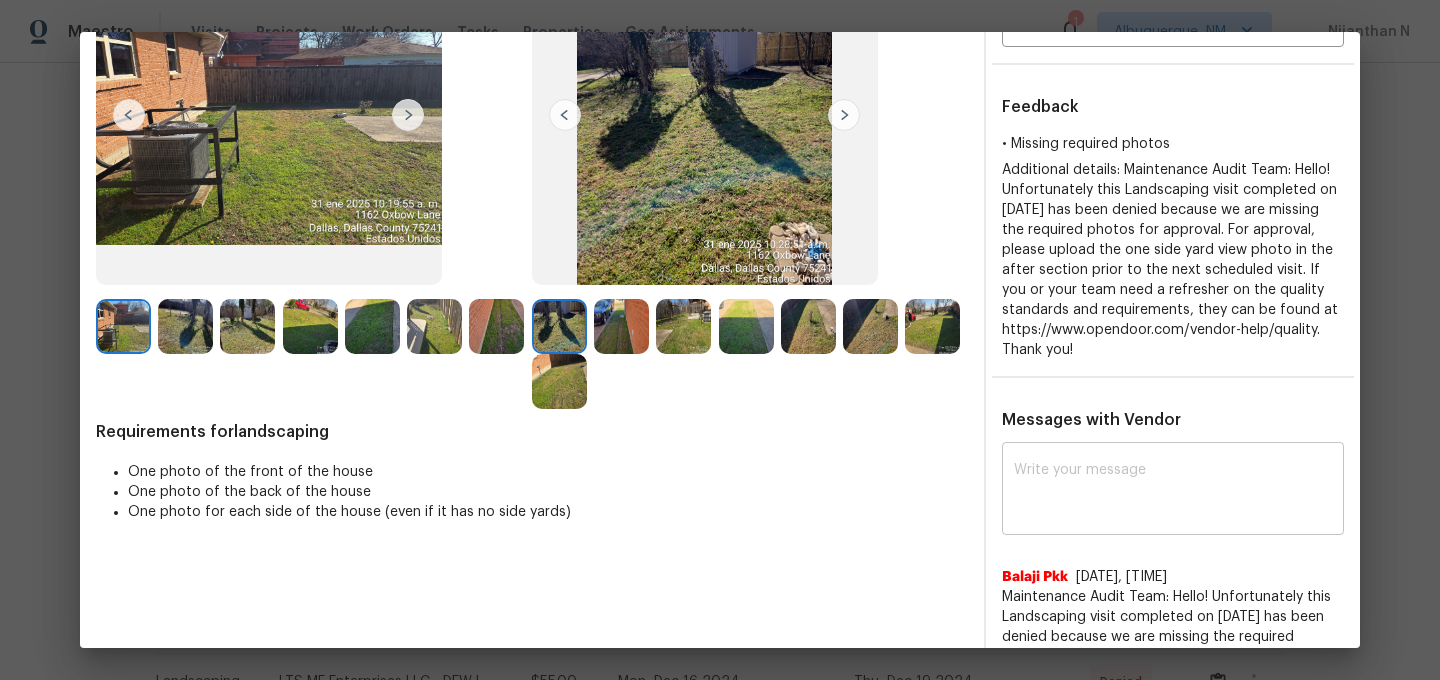 click at bounding box center [1173, 491] 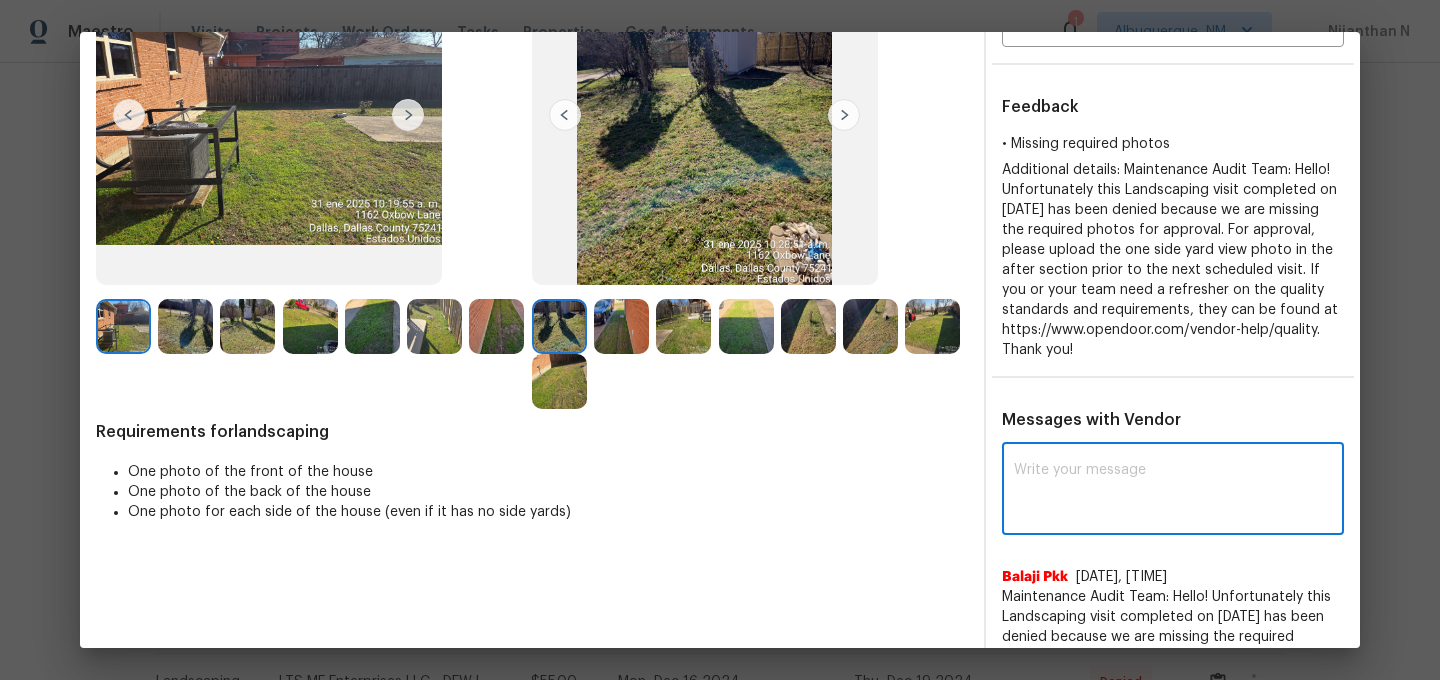 paste on "Maintenance Audit Team: Hello! Thank you for the feedback after further review this visit was approved." 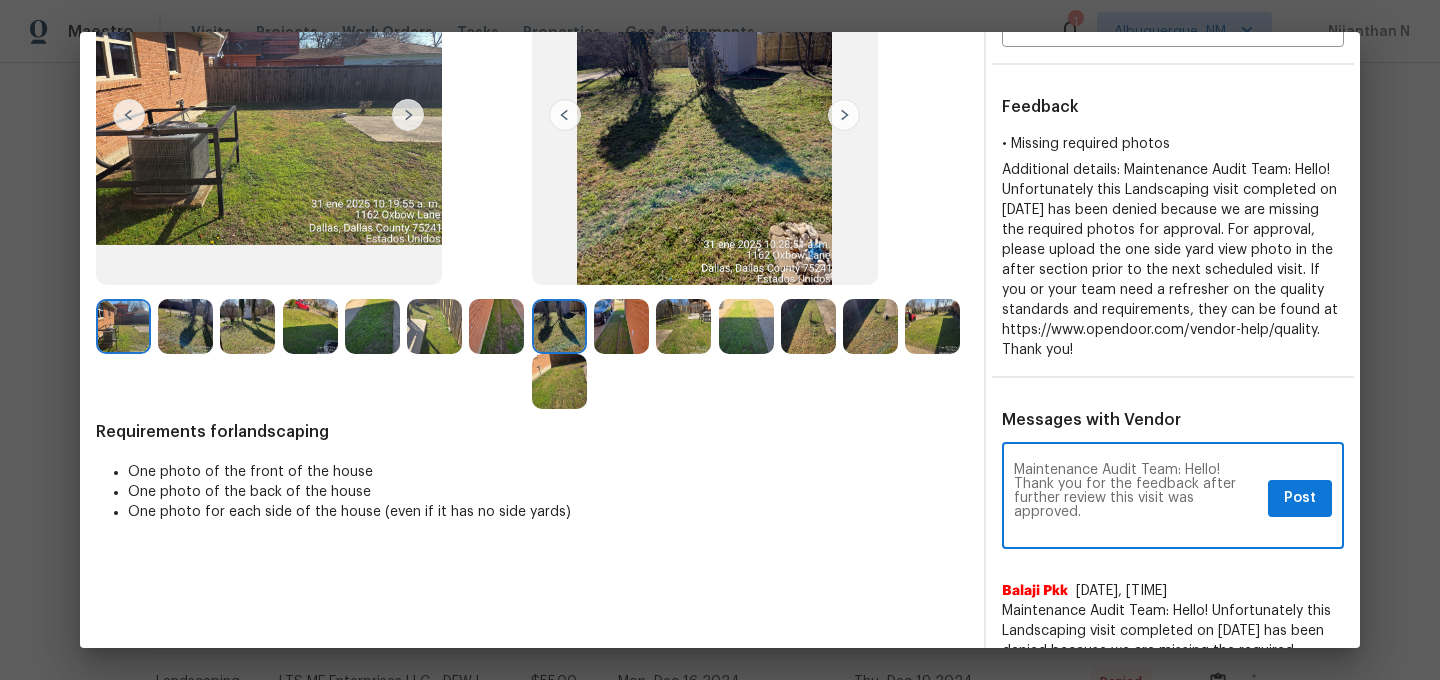 scroll, scrollTop: 0, scrollLeft: 0, axis: both 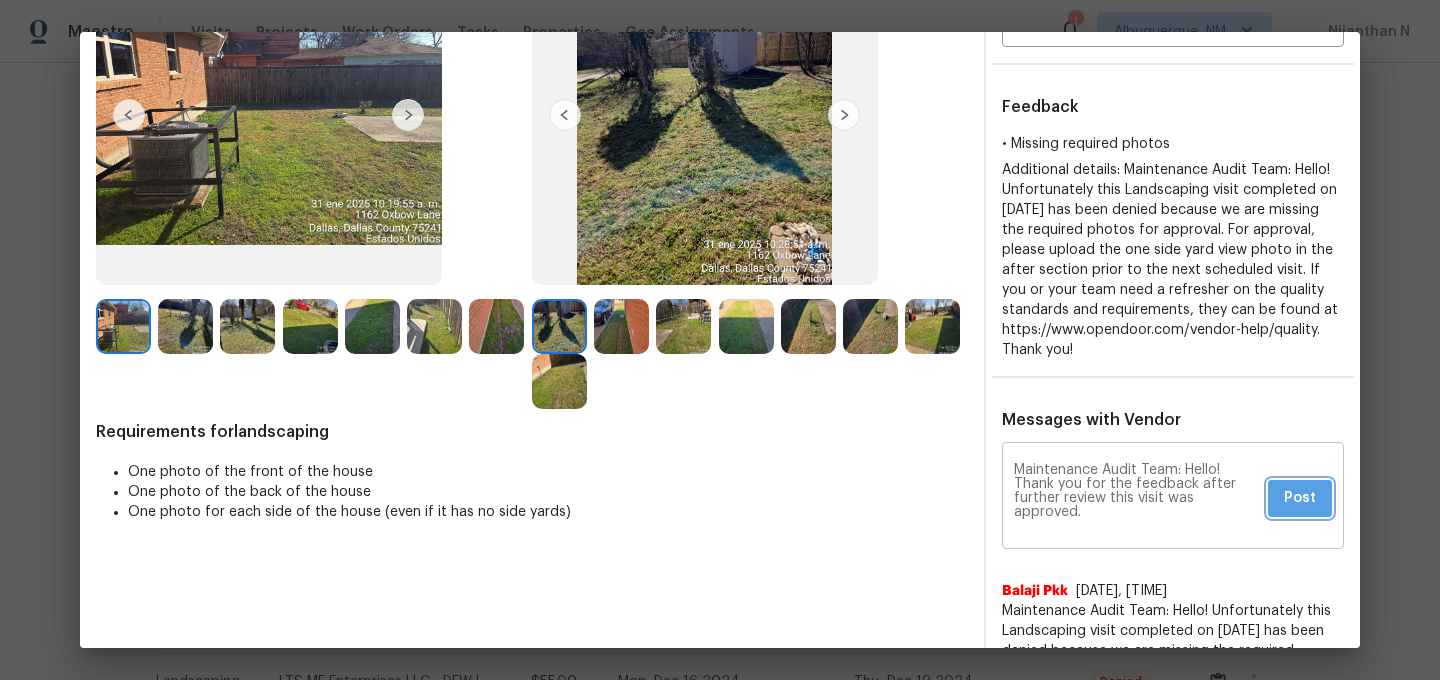 click on "Post" at bounding box center (1300, 498) 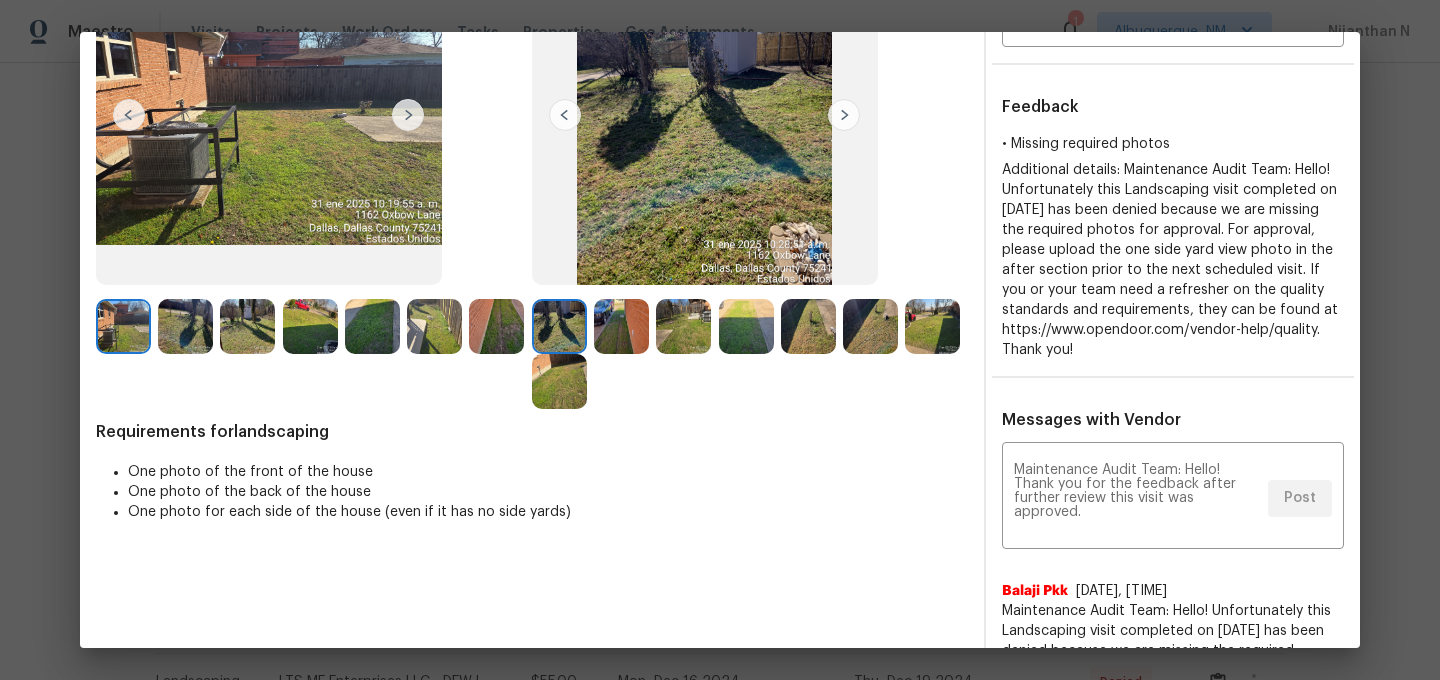 scroll, scrollTop: 0, scrollLeft: 0, axis: both 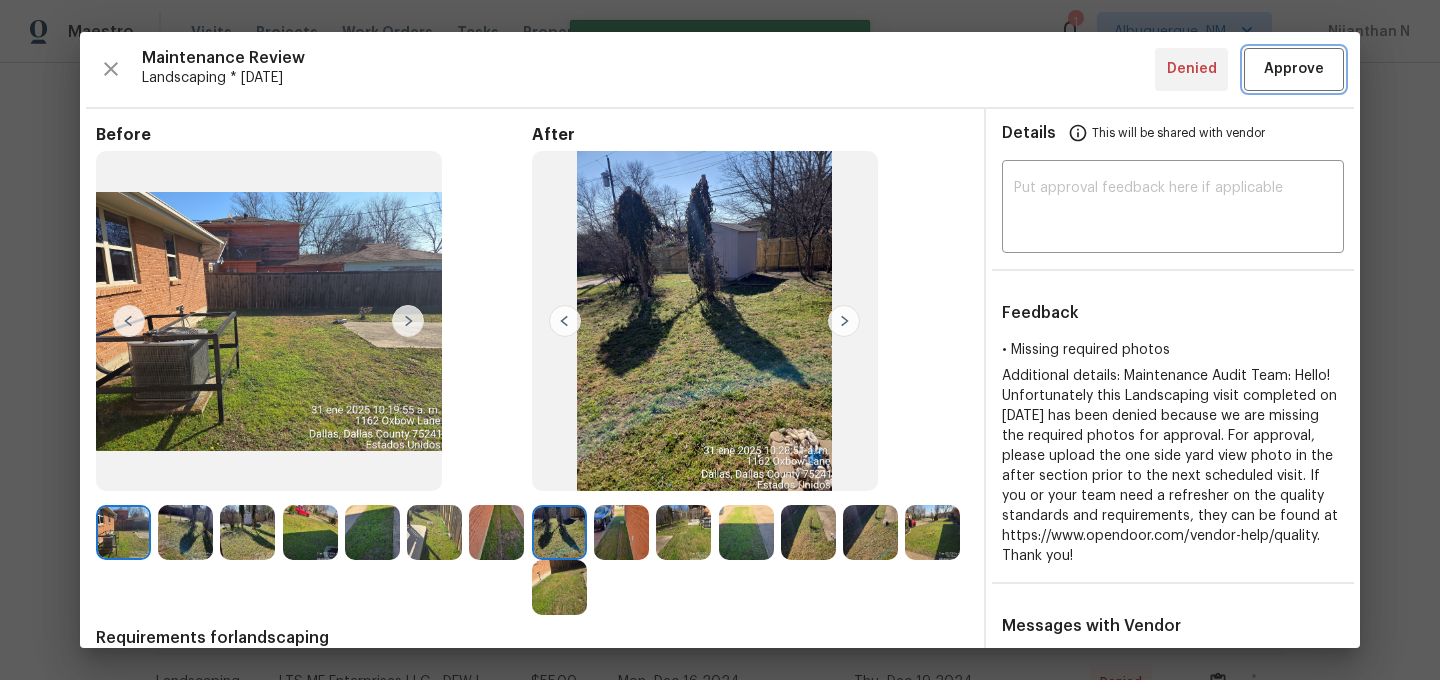 type 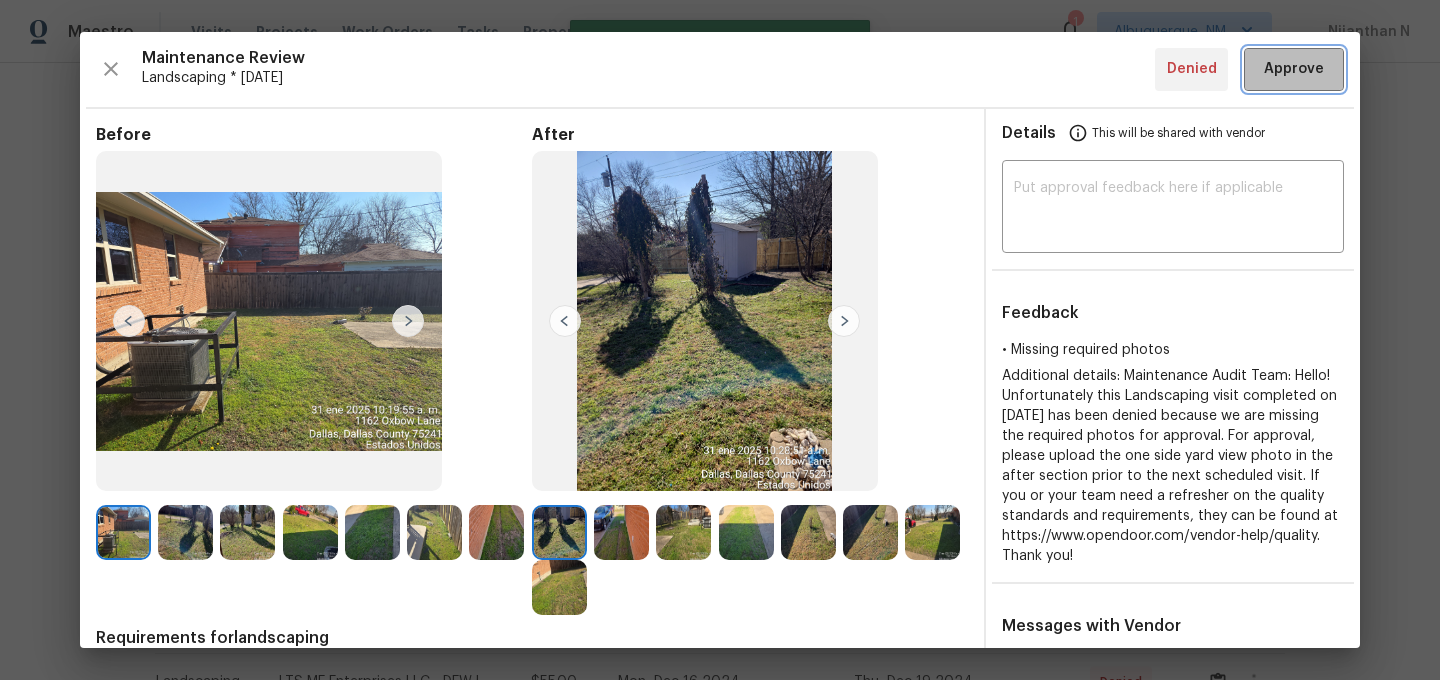 click on "Approve" at bounding box center [1294, 69] 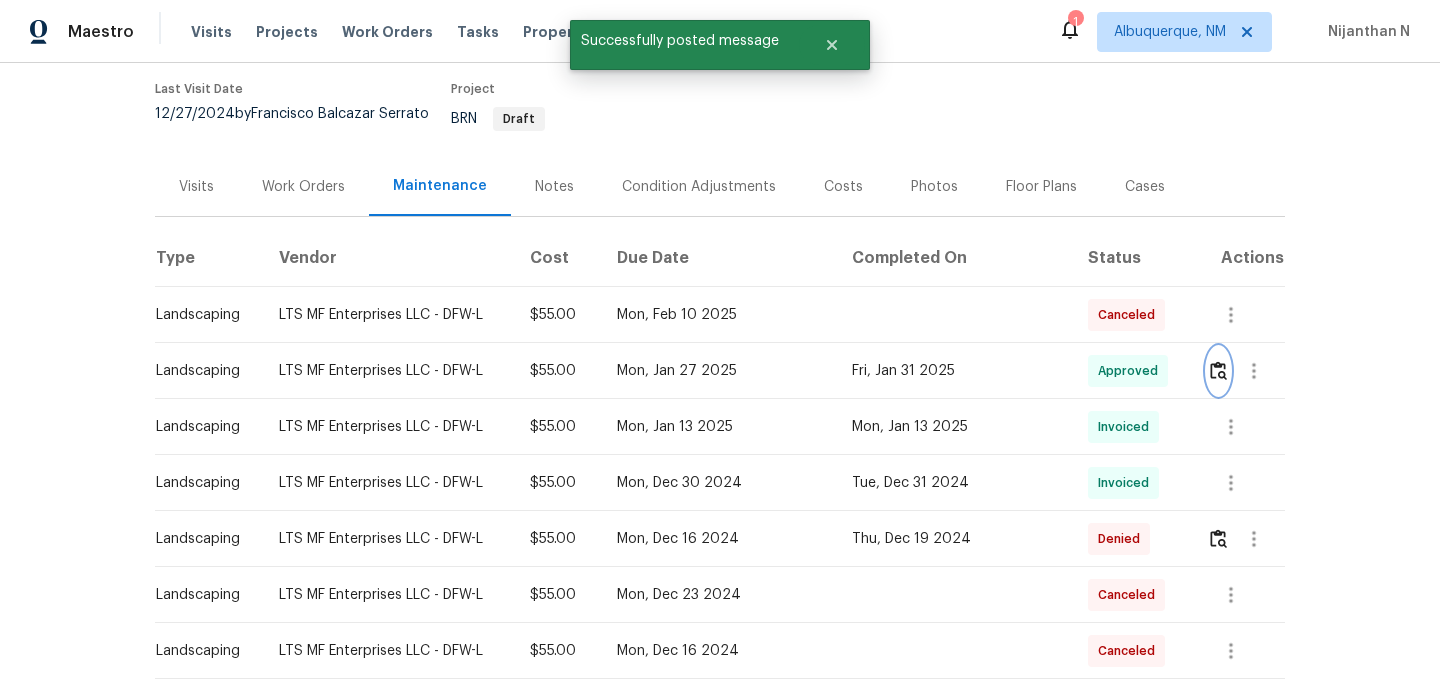 scroll, scrollTop: 261, scrollLeft: 0, axis: vertical 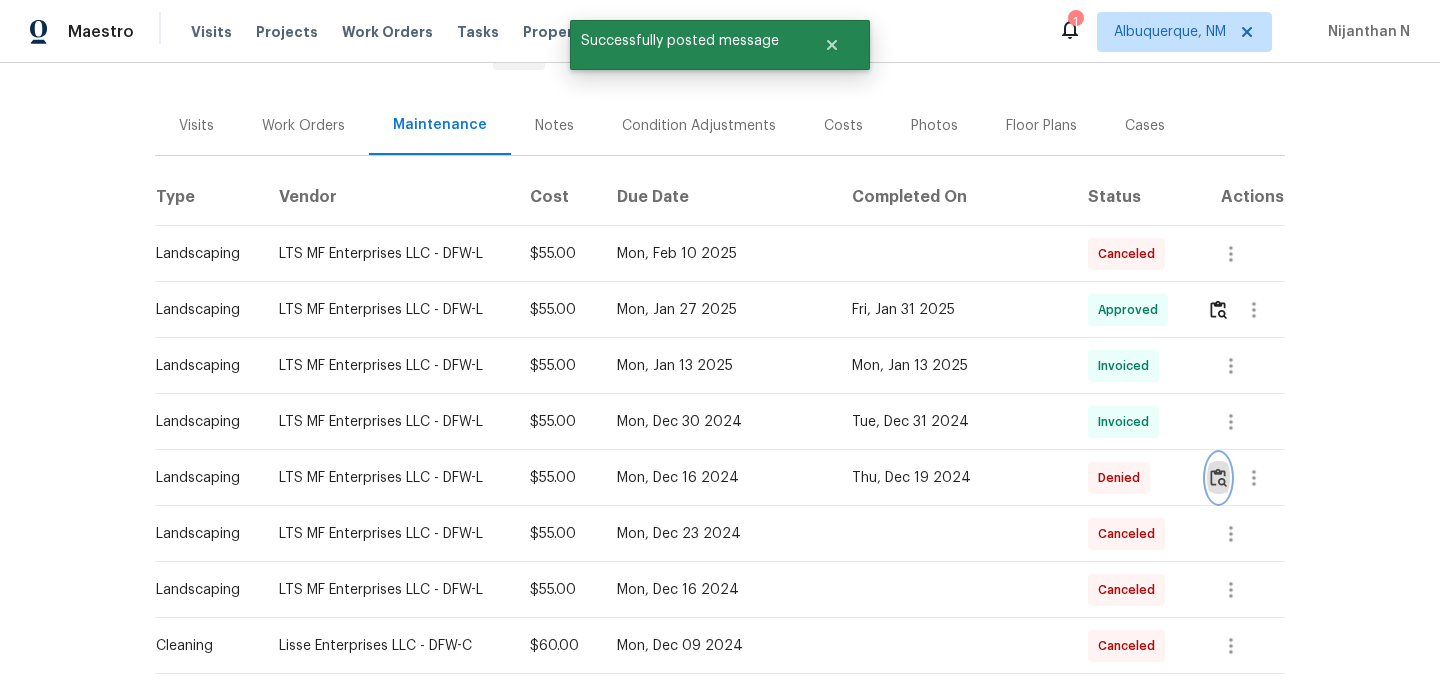 click at bounding box center [1218, 478] 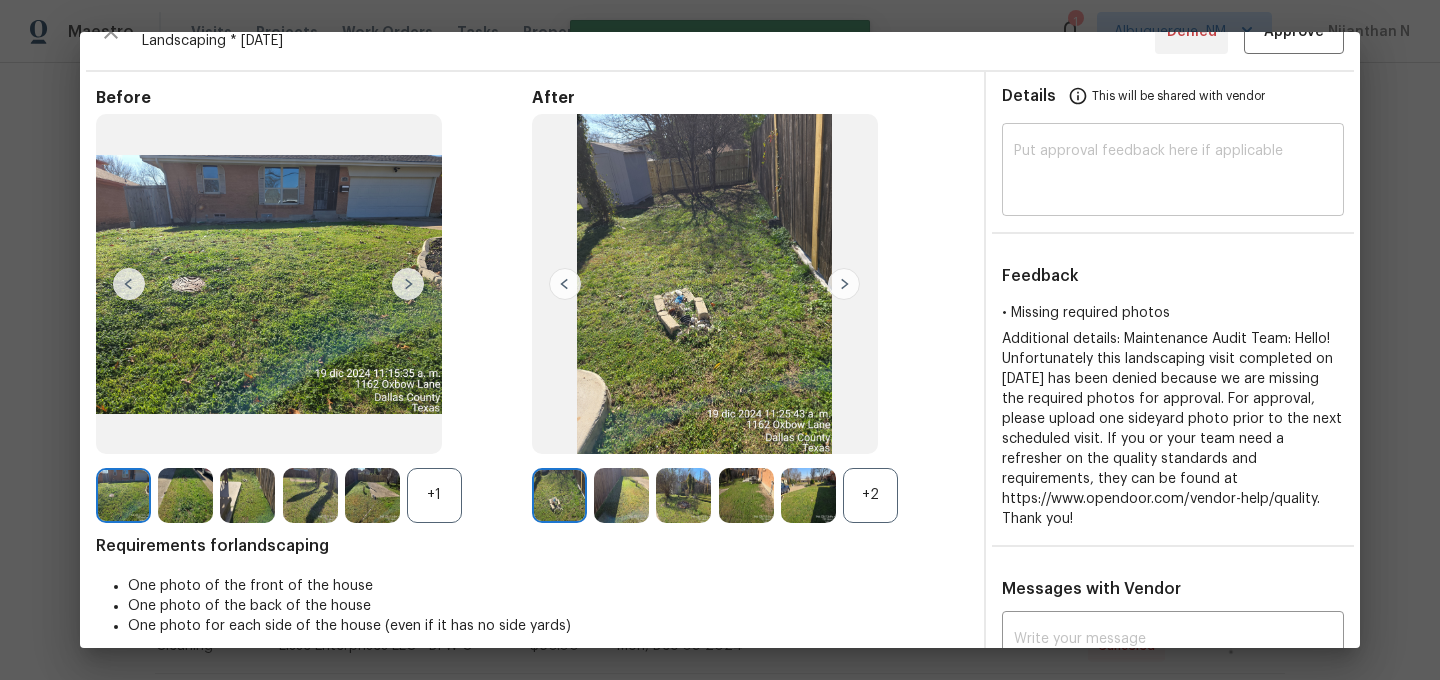 scroll, scrollTop: 0, scrollLeft: 0, axis: both 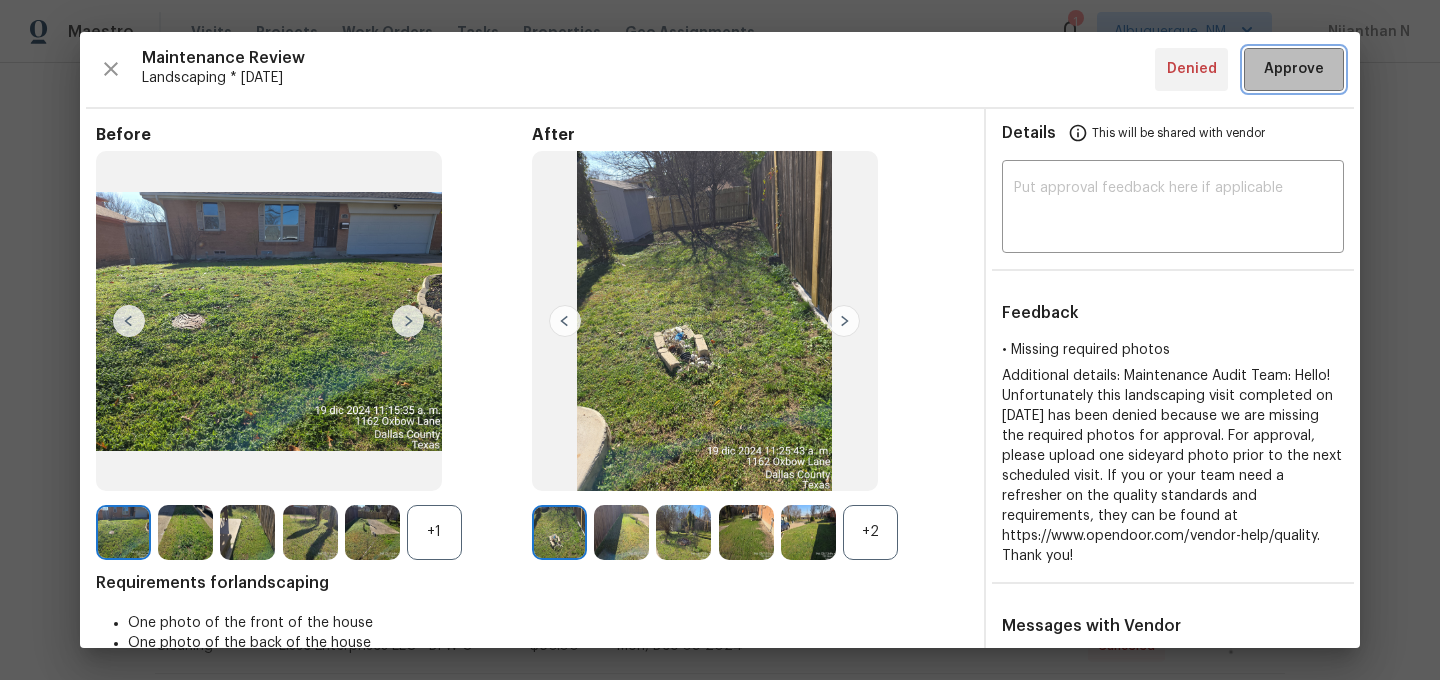click on "Approve" at bounding box center [1294, 69] 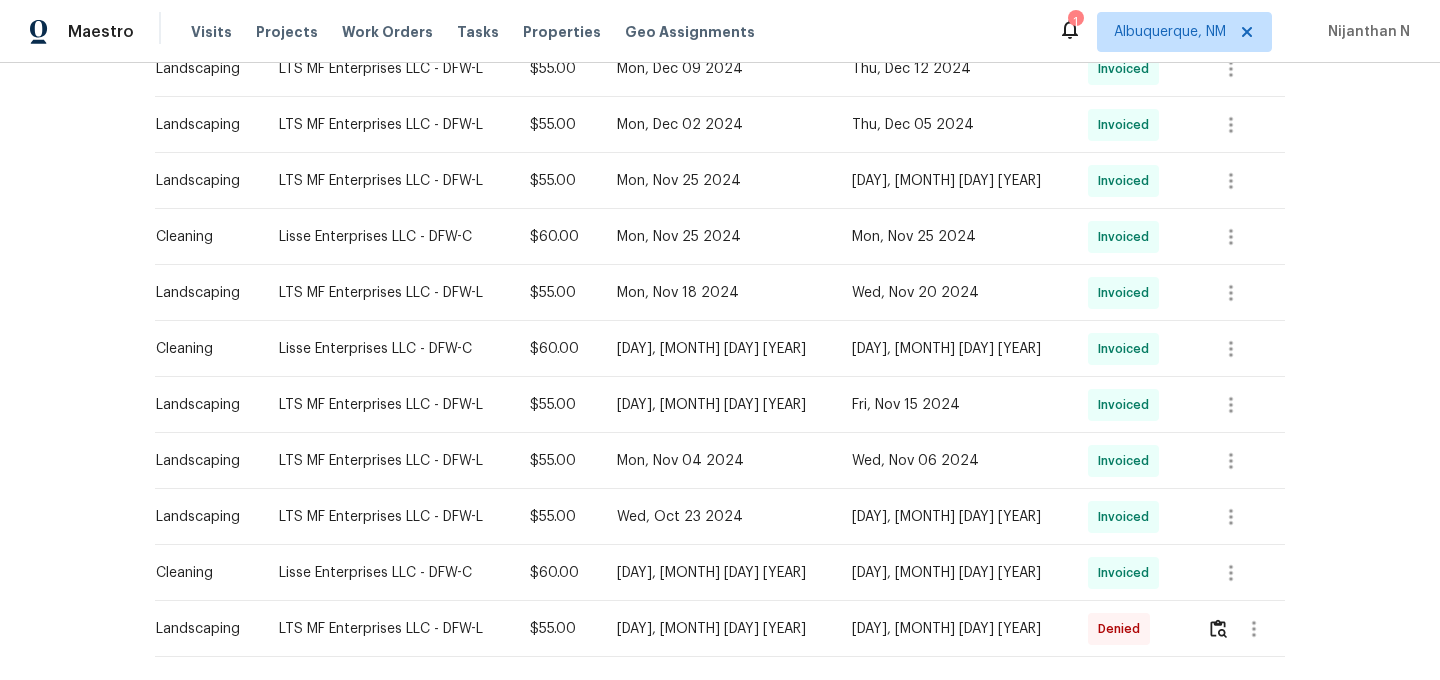 scroll, scrollTop: 937, scrollLeft: 0, axis: vertical 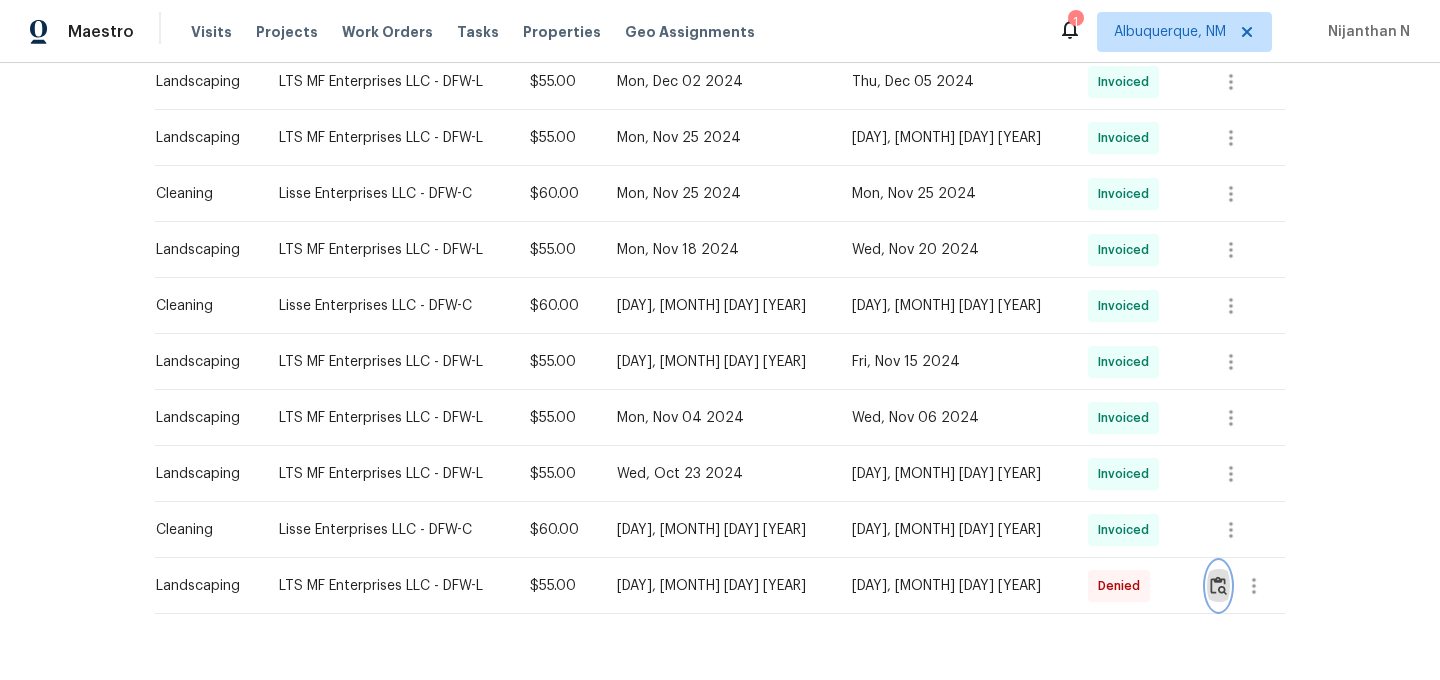click at bounding box center [1218, 585] 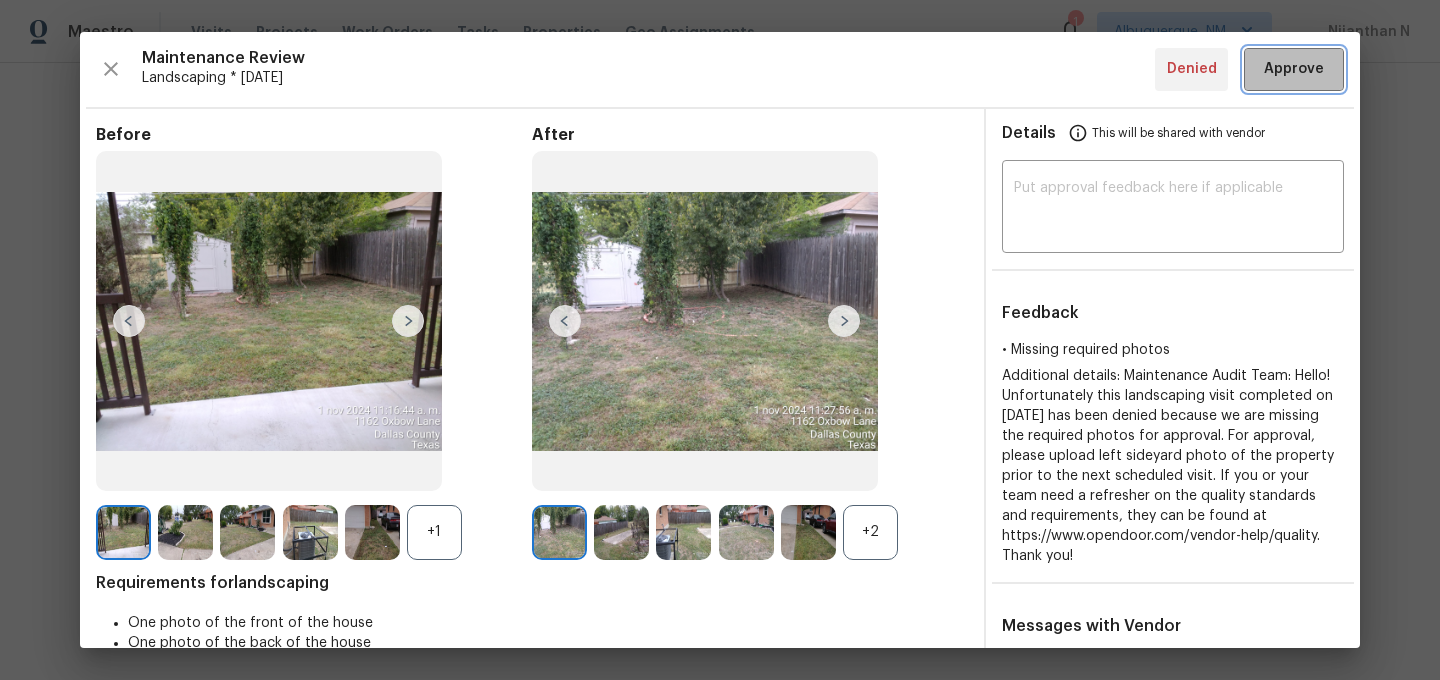 click on "Approve" at bounding box center (1294, 69) 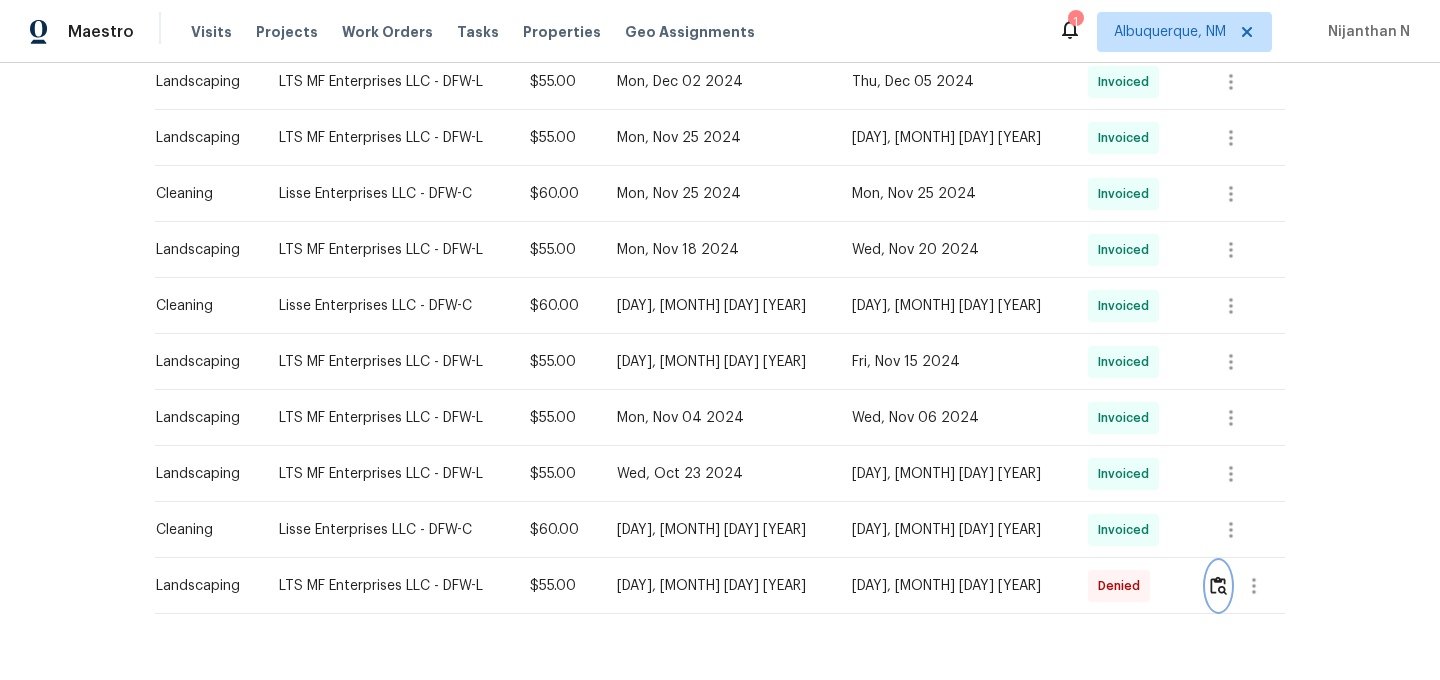 scroll, scrollTop: 0, scrollLeft: 0, axis: both 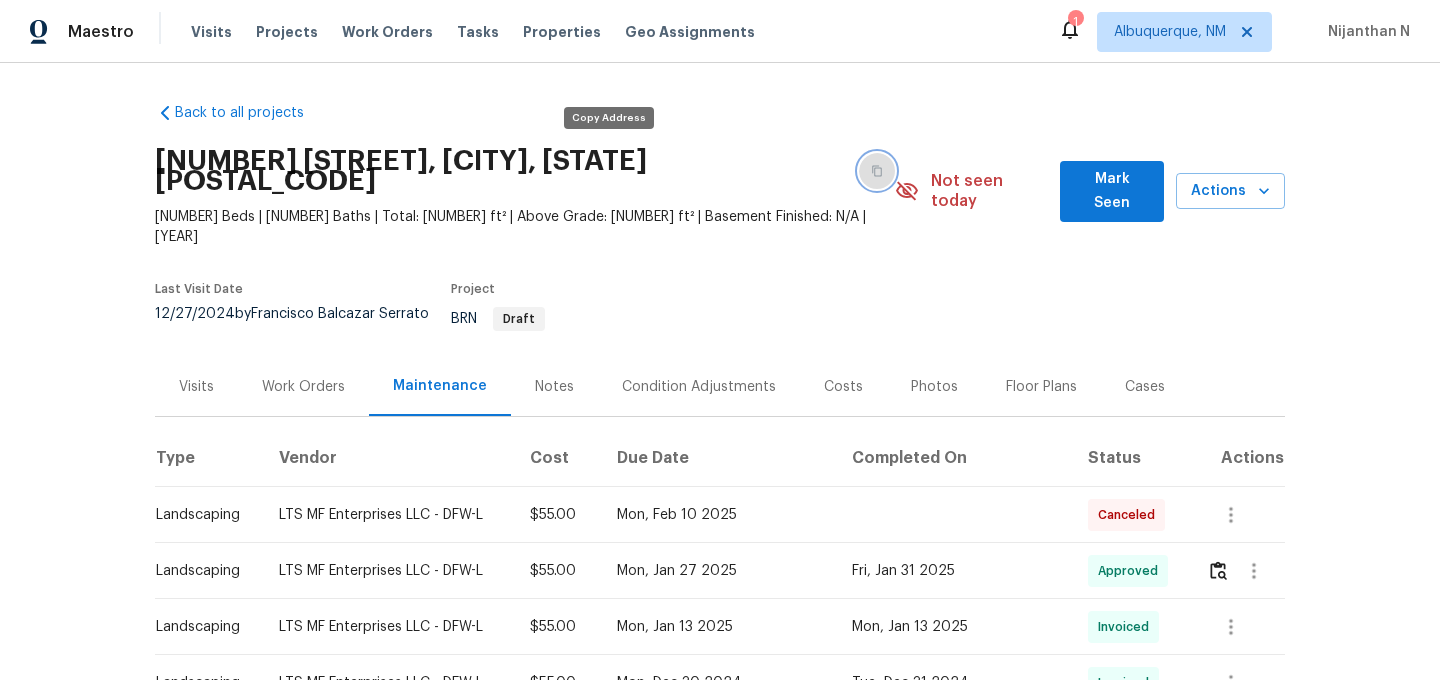 click at bounding box center [877, 171] 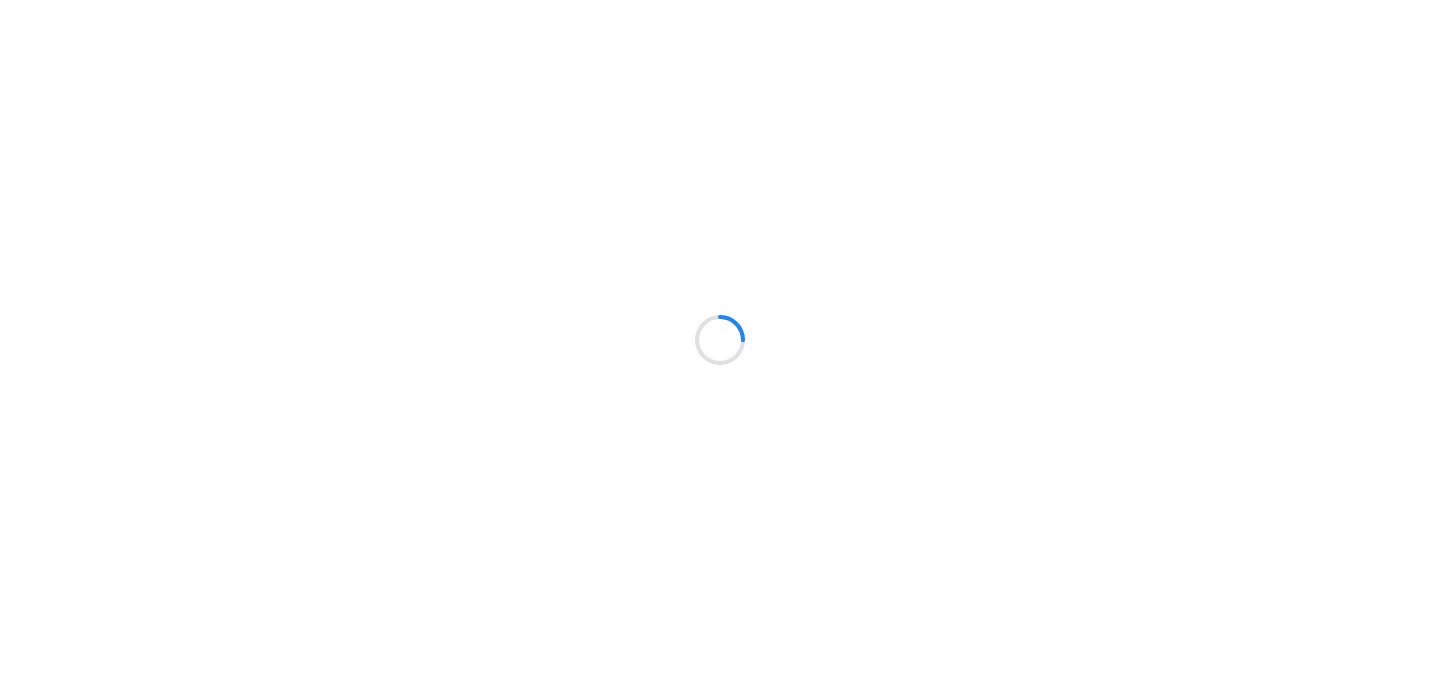 scroll, scrollTop: 0, scrollLeft: 0, axis: both 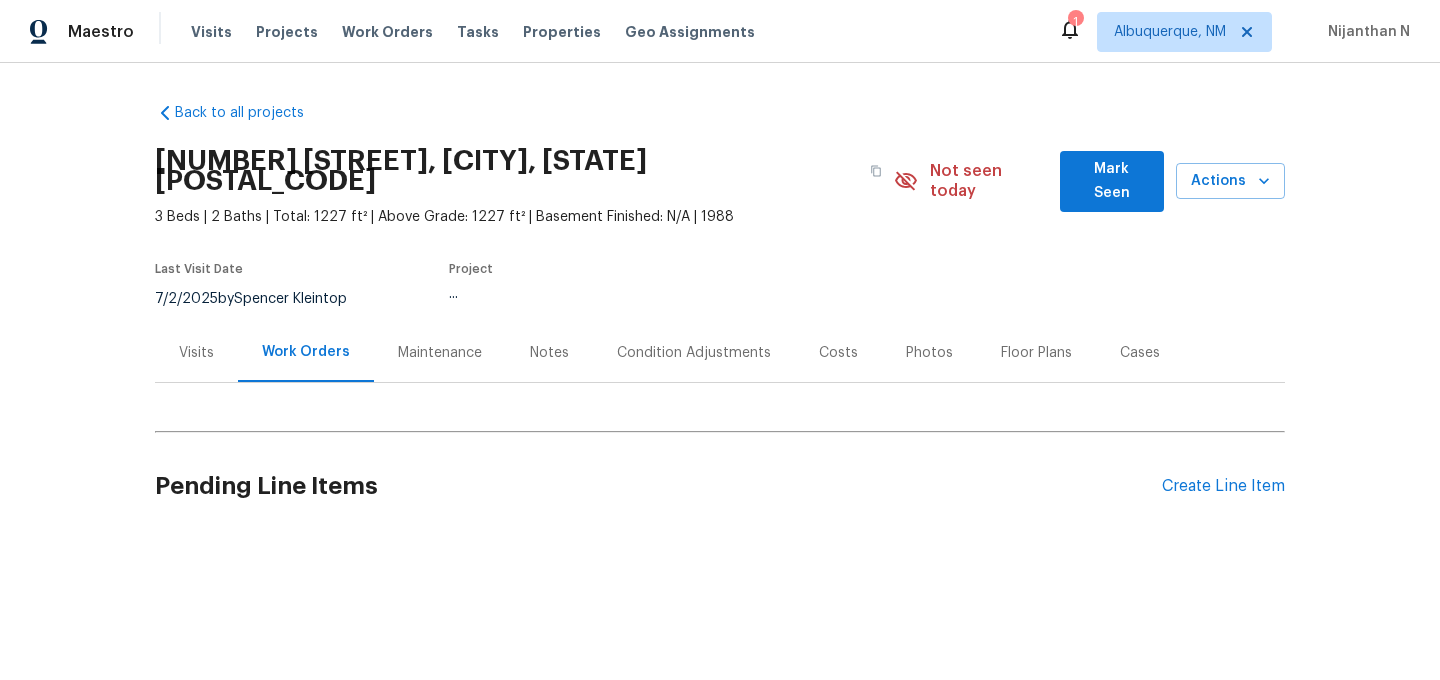 click on "Maintenance" at bounding box center [440, 353] 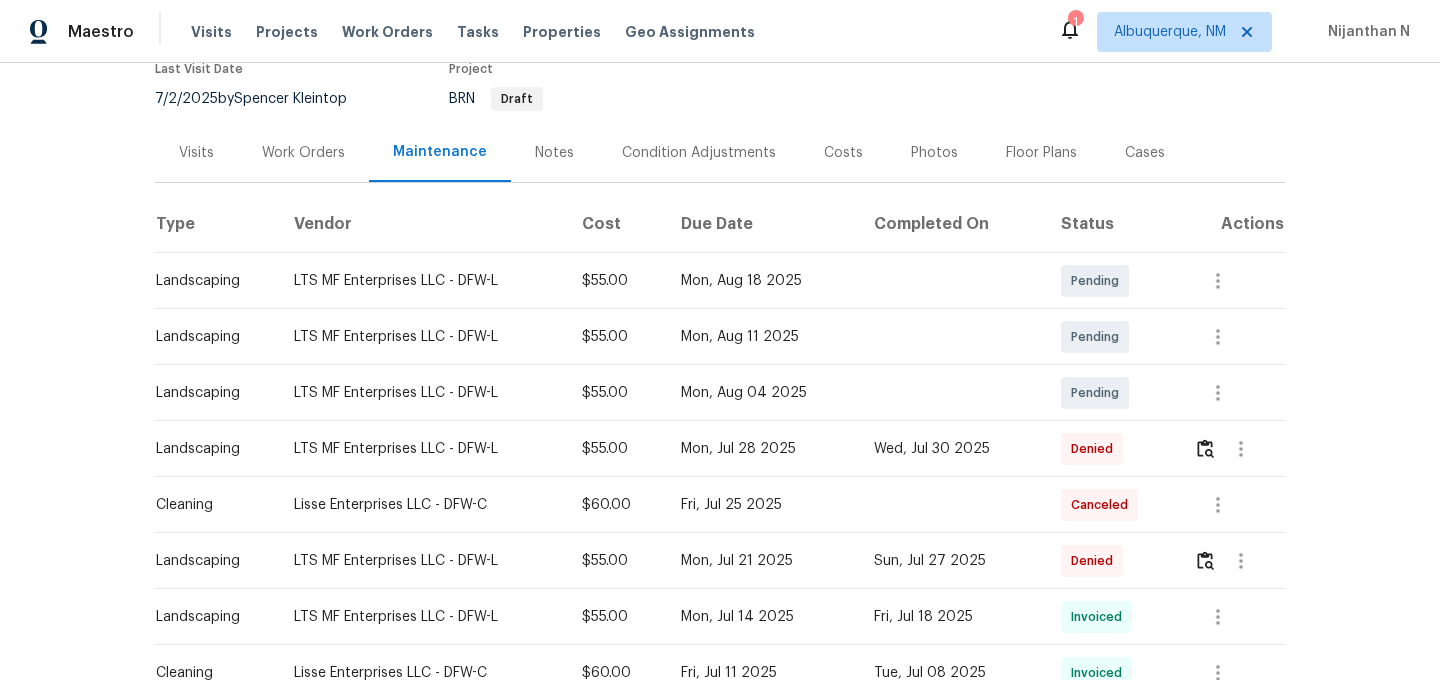 scroll, scrollTop: 250, scrollLeft: 0, axis: vertical 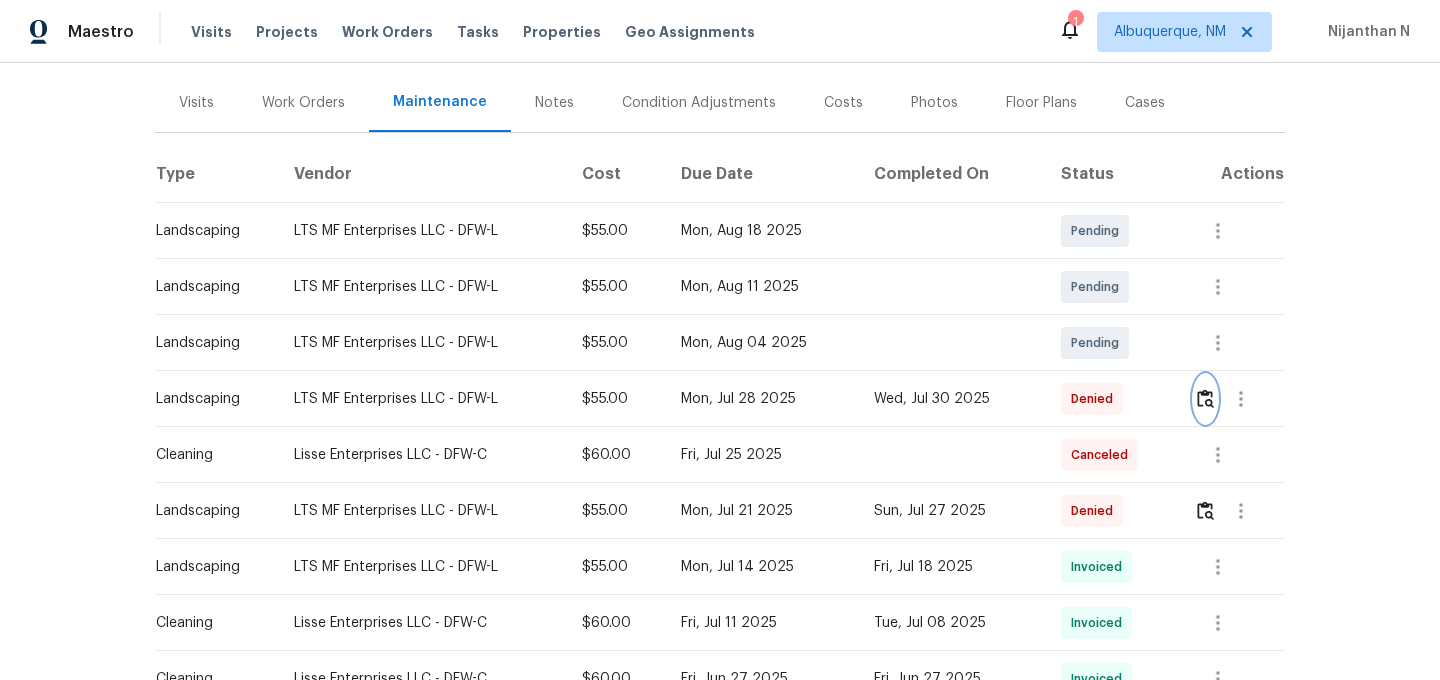 click at bounding box center [1205, 399] 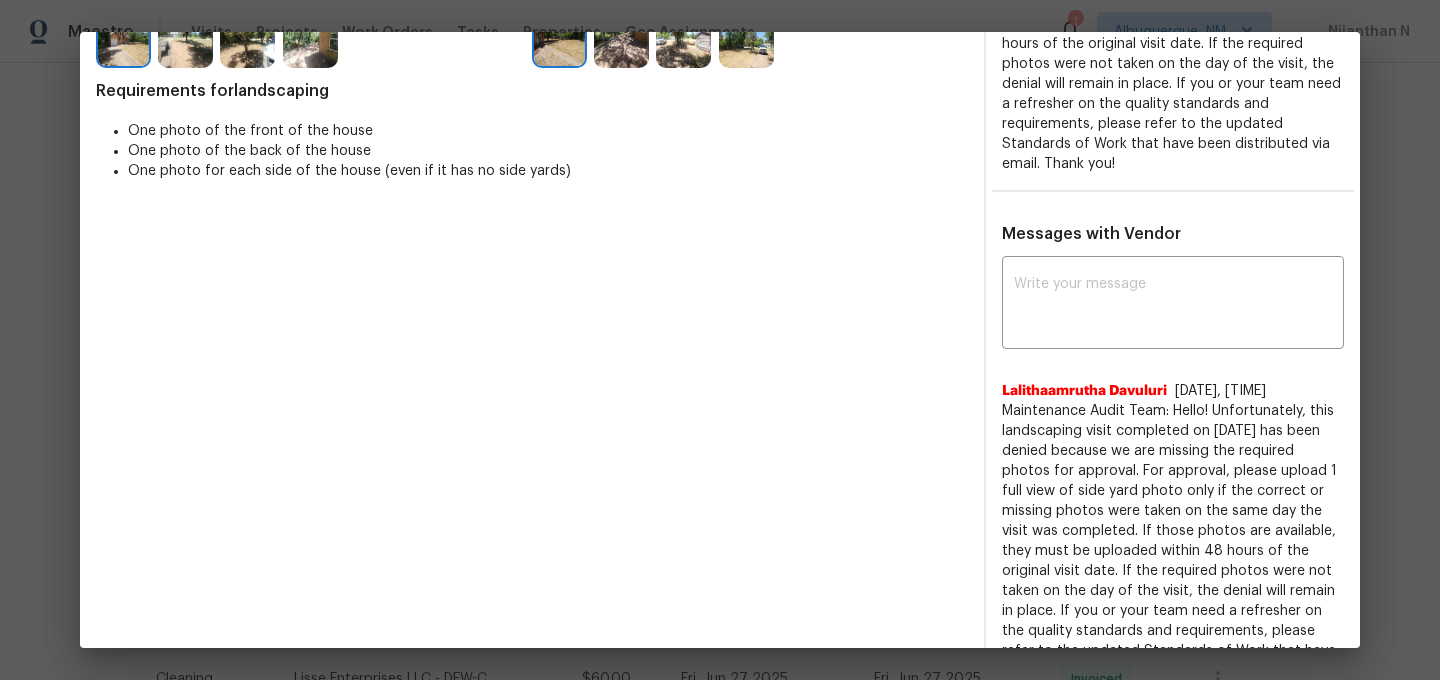 scroll, scrollTop: 579, scrollLeft: 0, axis: vertical 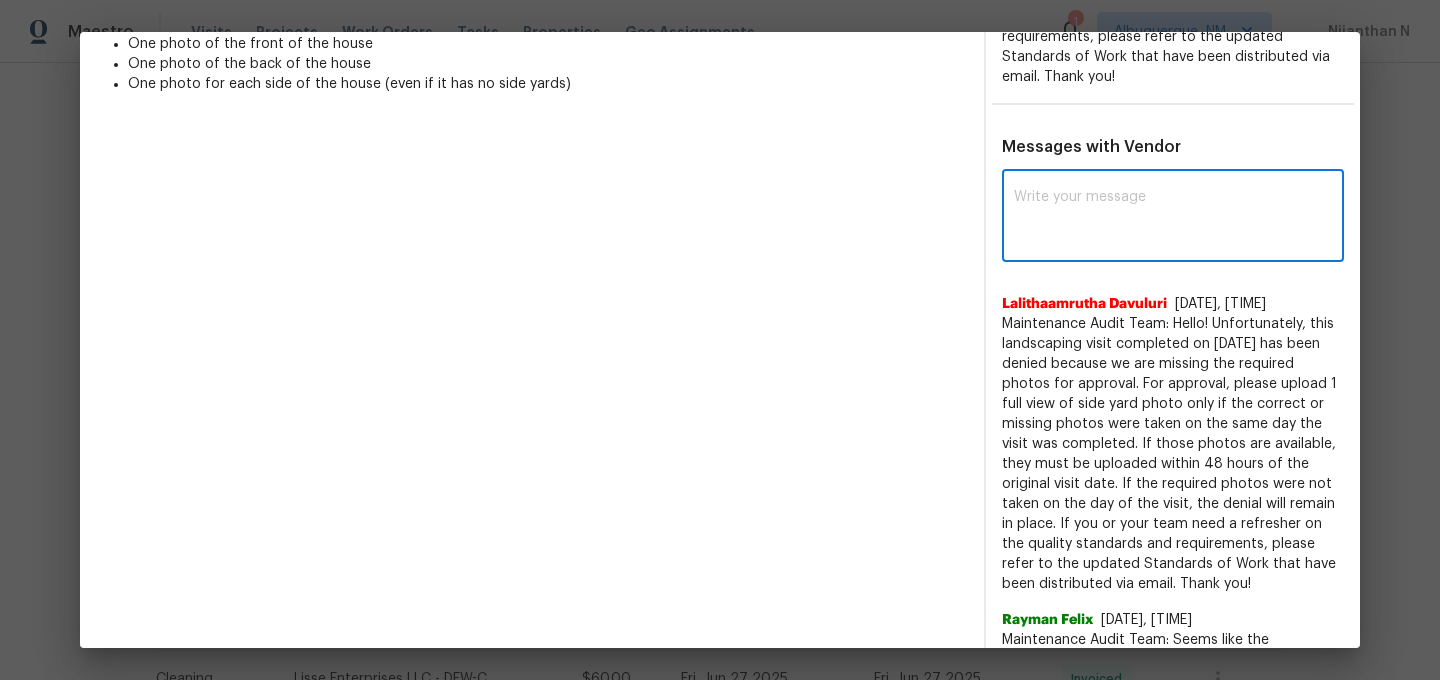 click at bounding box center (1173, 218) 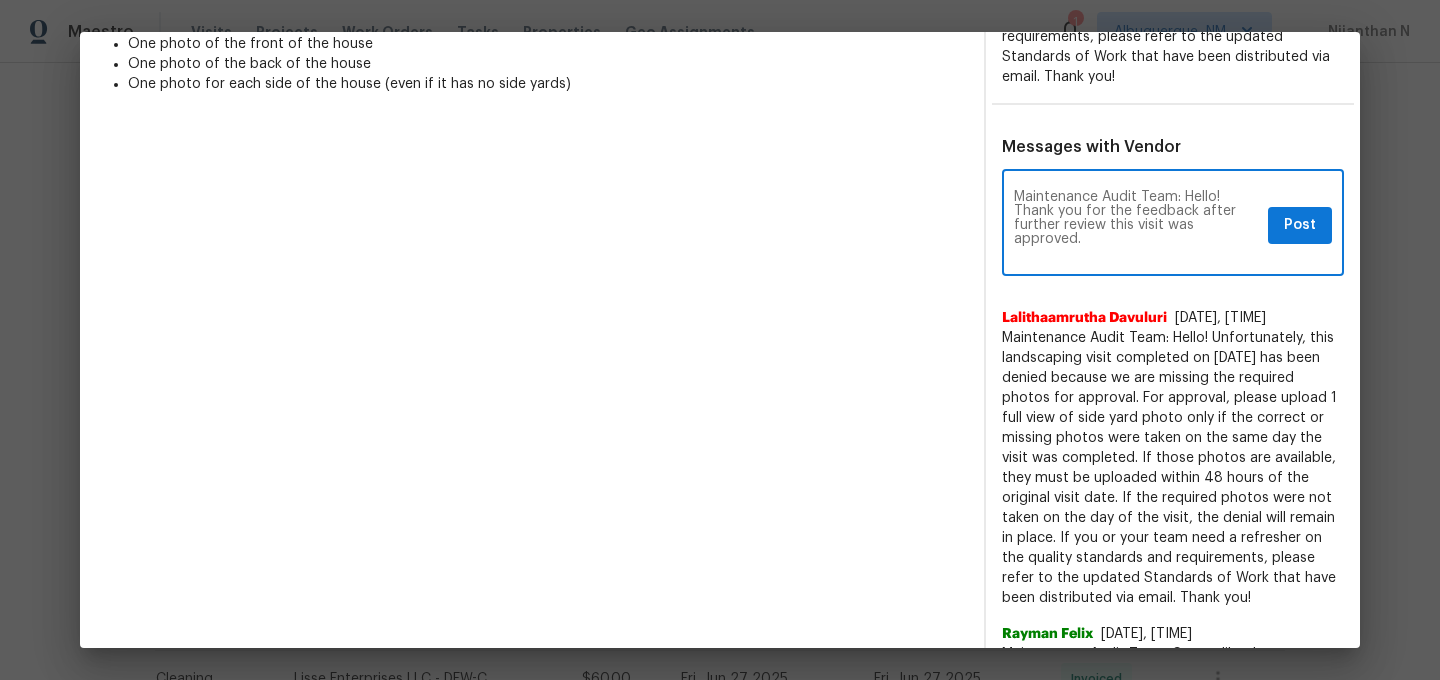 scroll, scrollTop: 0, scrollLeft: 0, axis: both 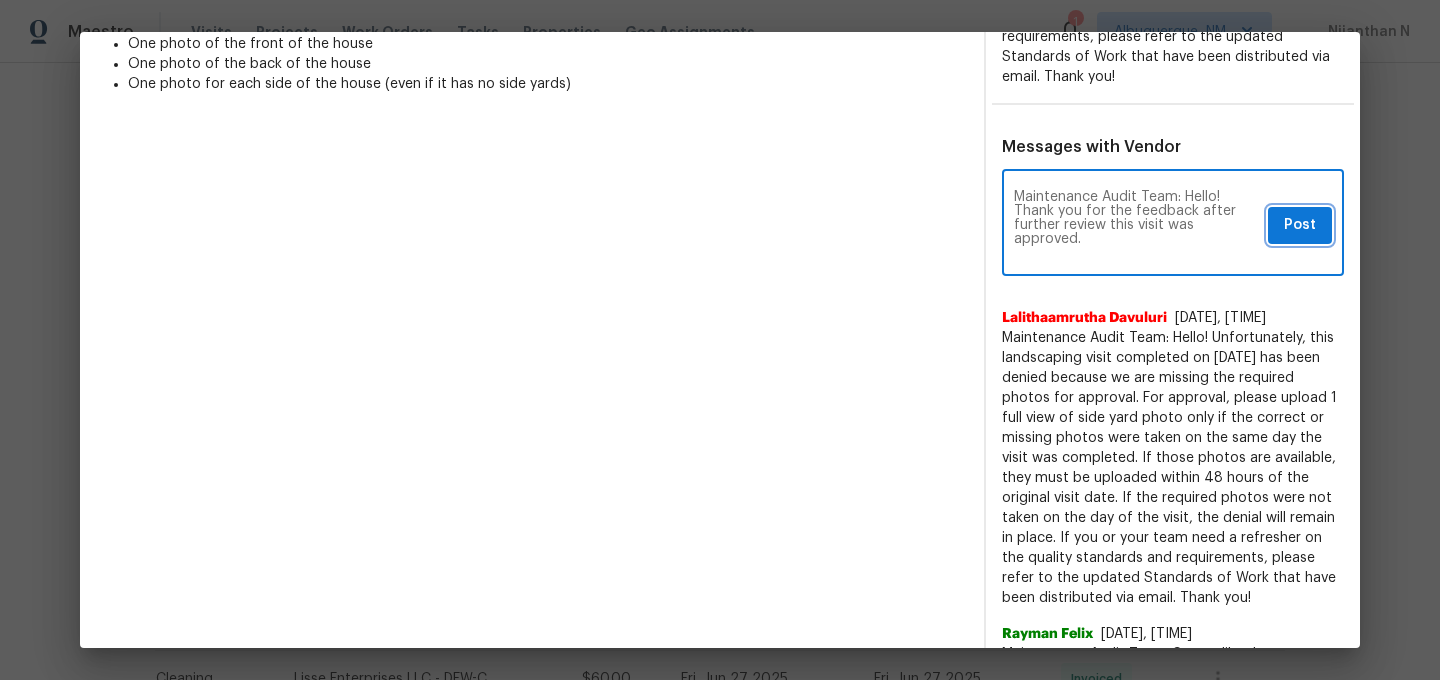 click on "Post" at bounding box center (1300, 225) 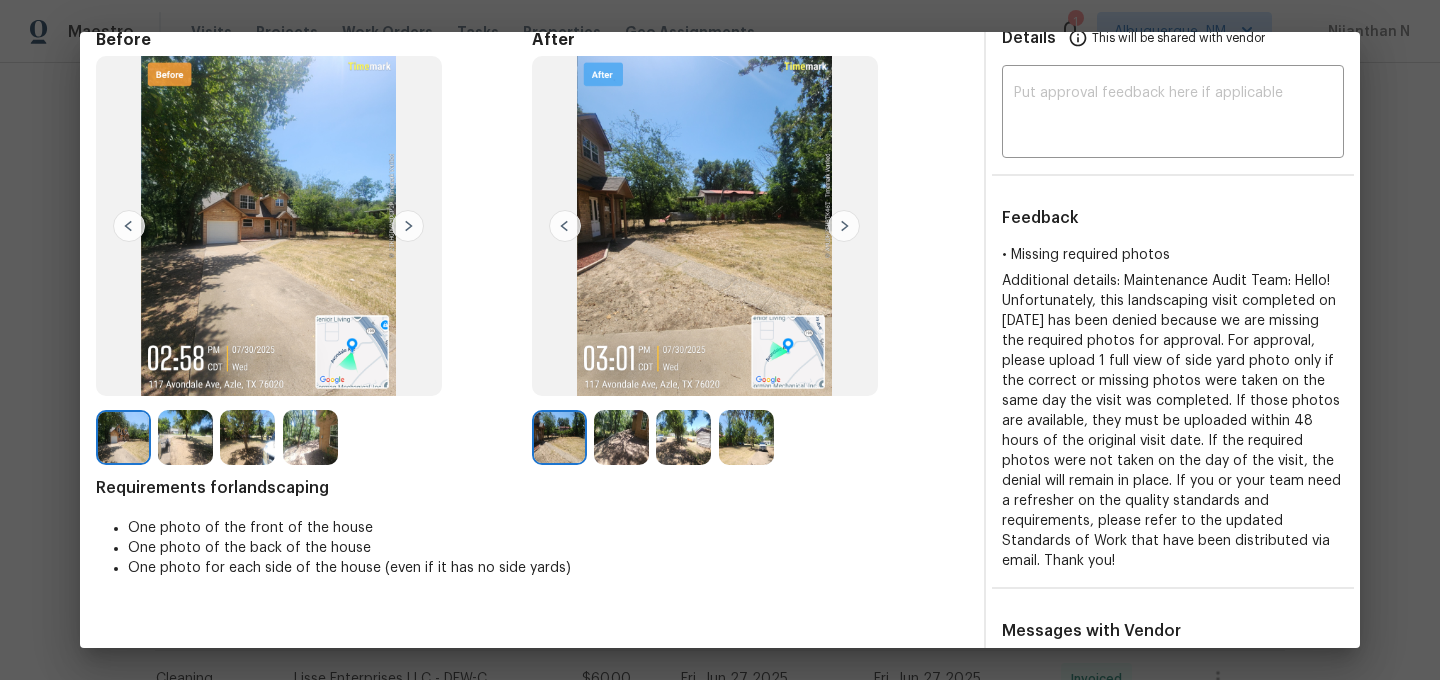 scroll, scrollTop: 0, scrollLeft: 0, axis: both 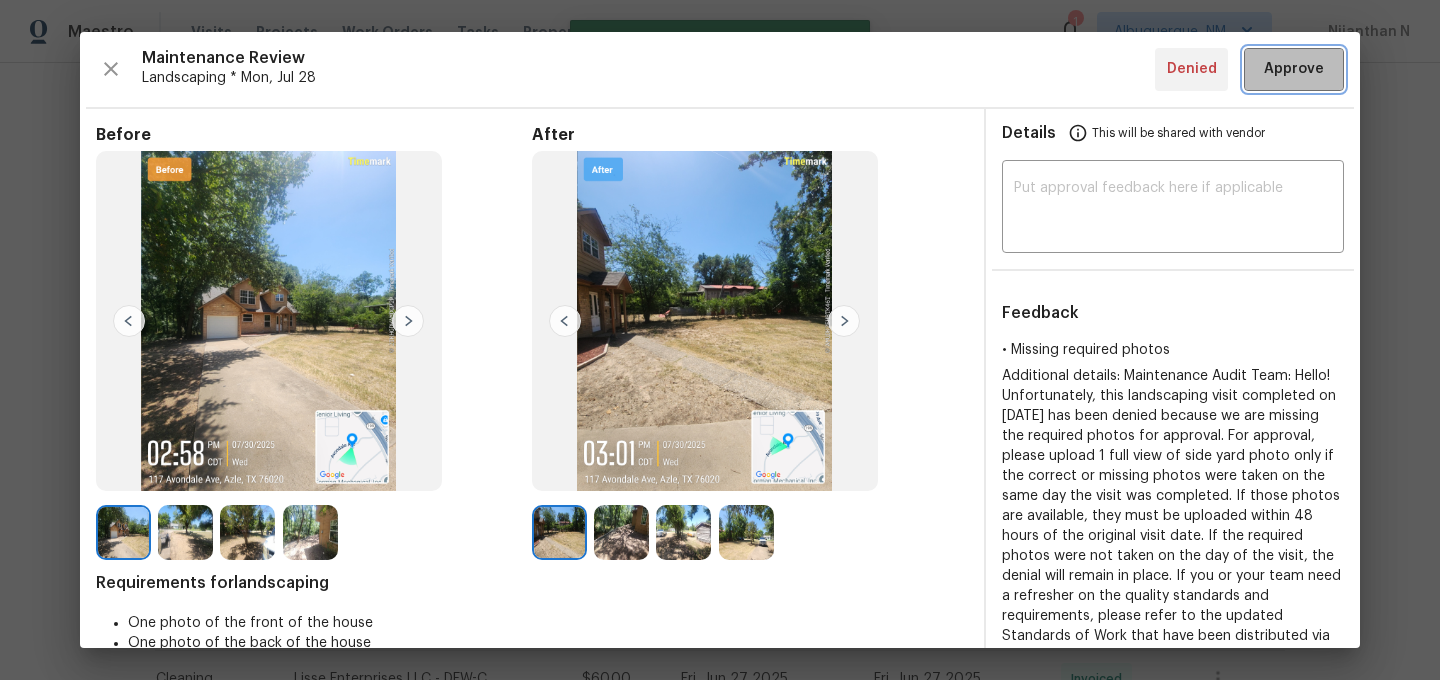 click on "Approve" at bounding box center [1294, 69] 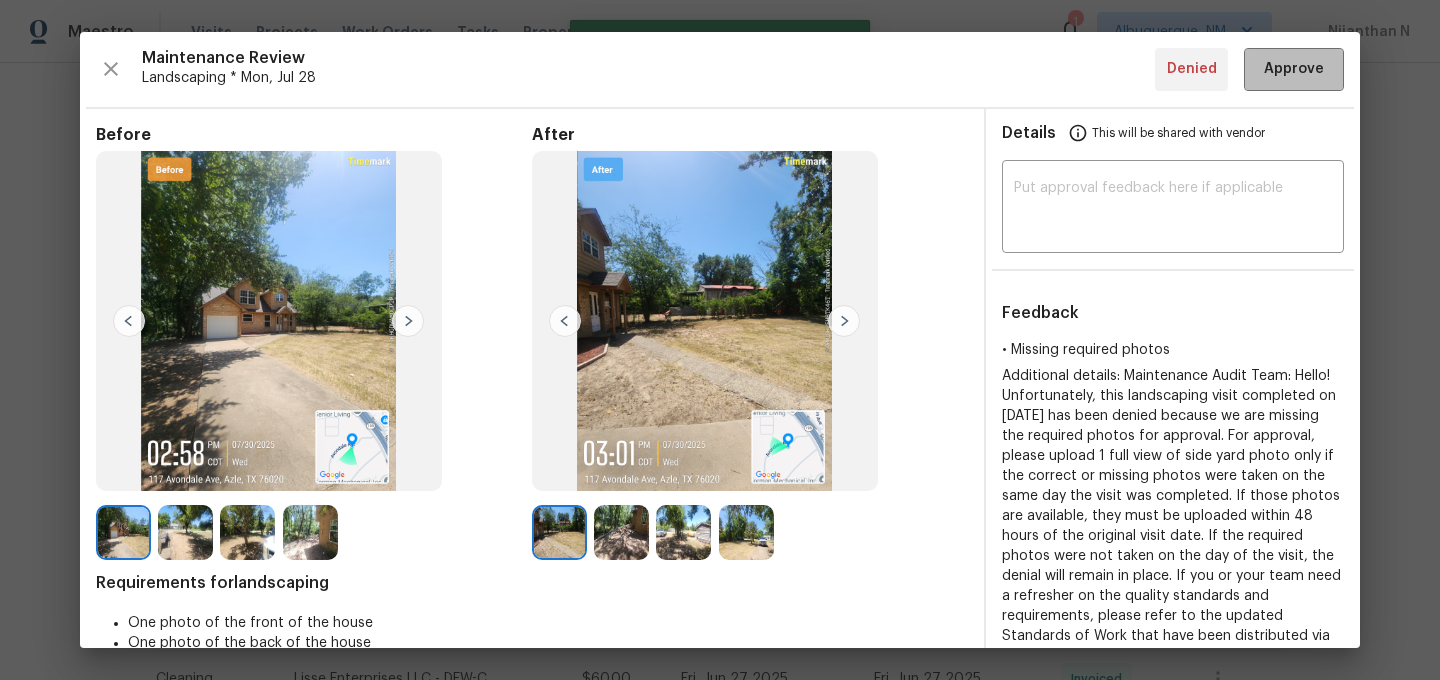 type 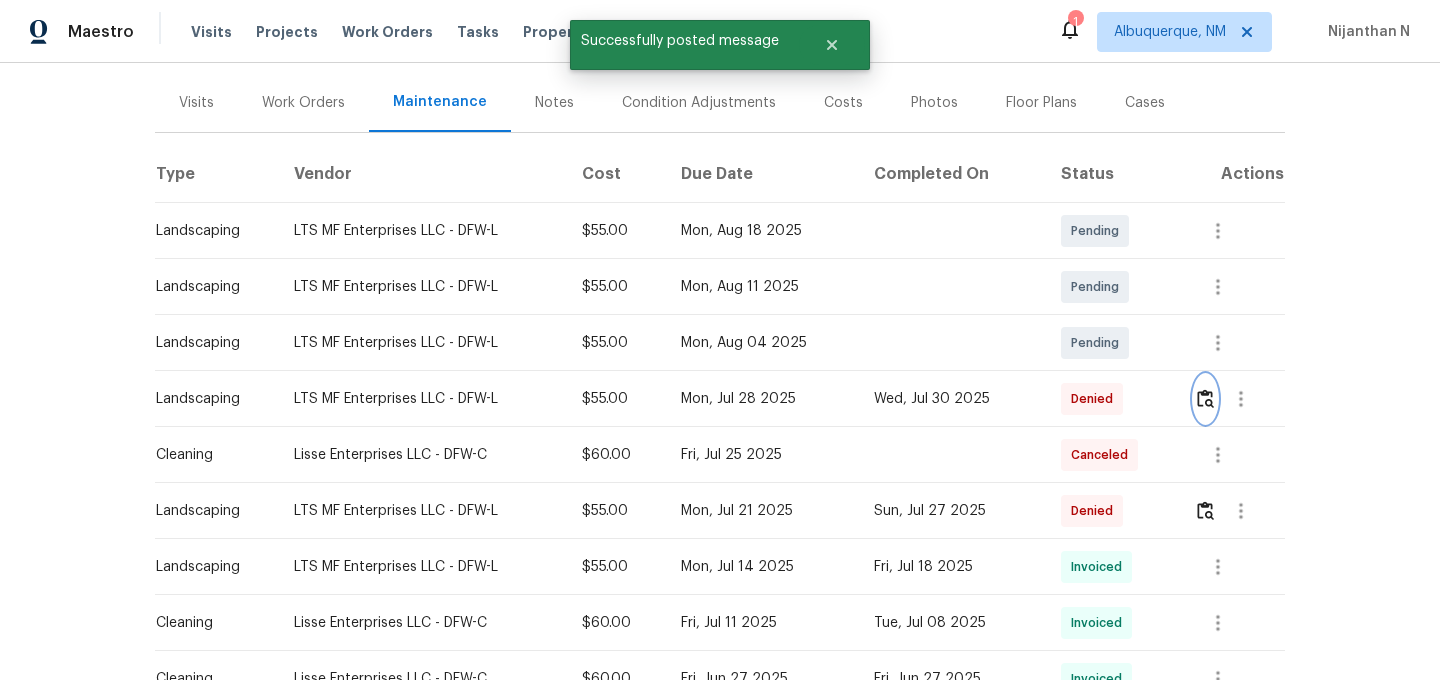 scroll, scrollTop: 386, scrollLeft: 0, axis: vertical 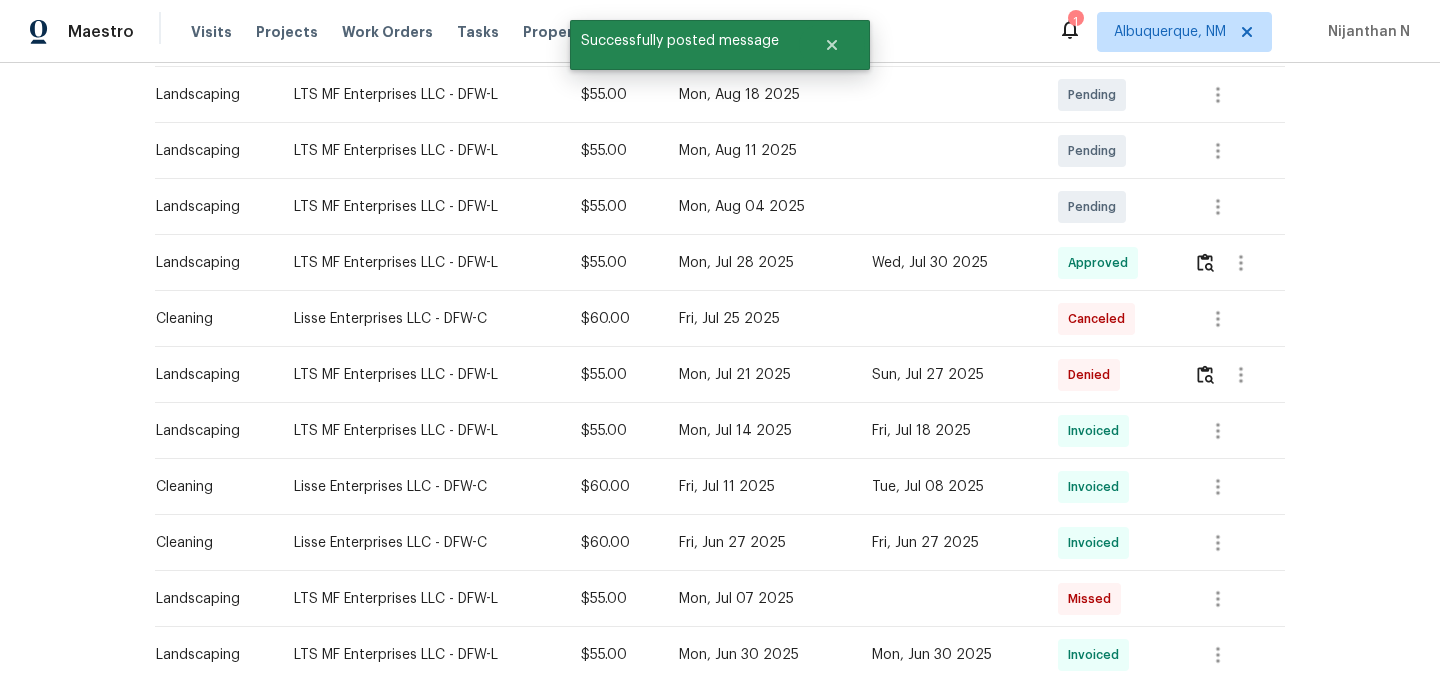 click at bounding box center (1239, 375) 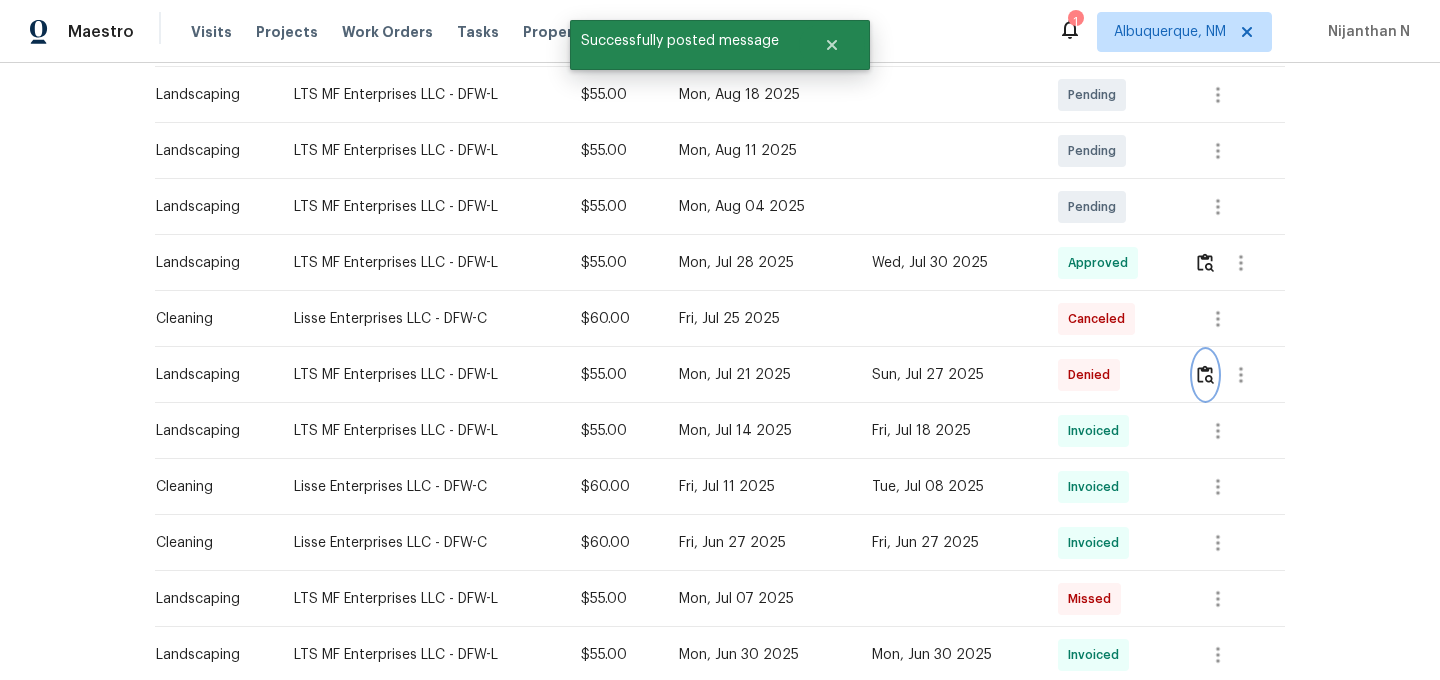 click at bounding box center [1205, 374] 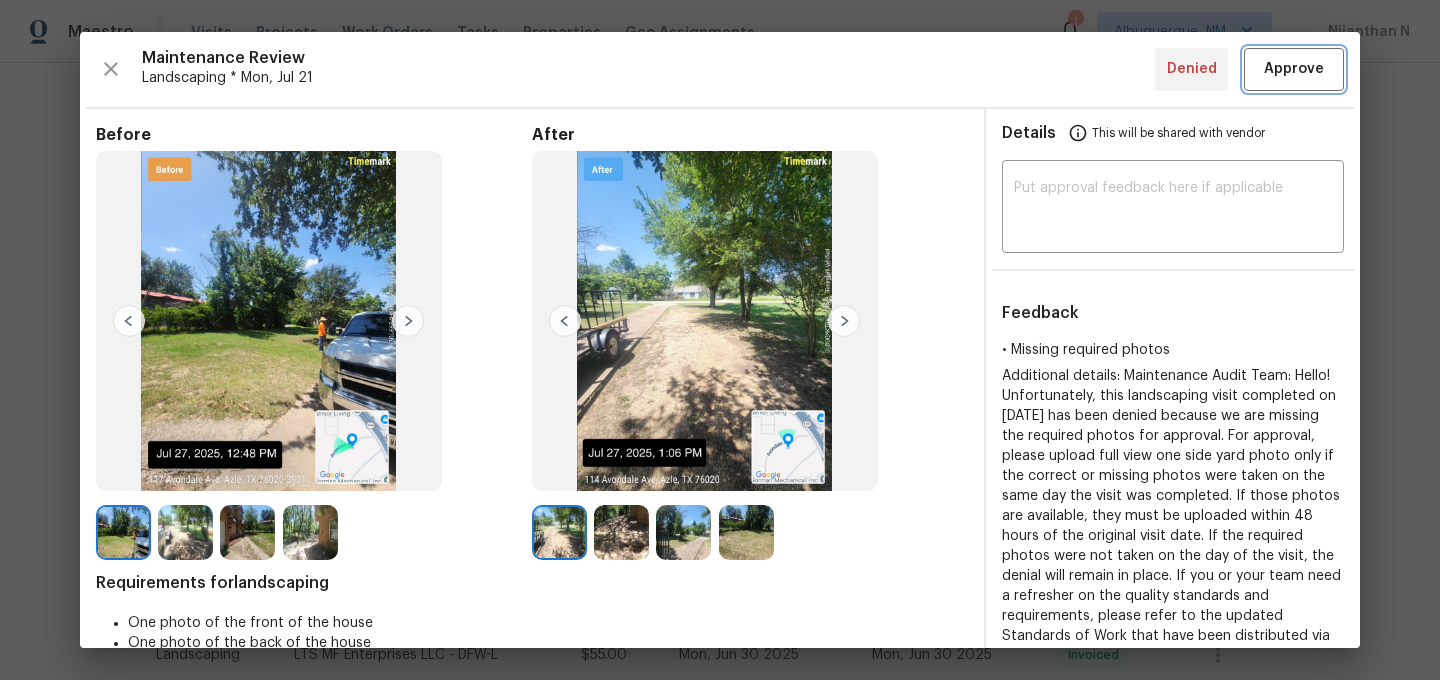 click on "Approve" at bounding box center [1294, 69] 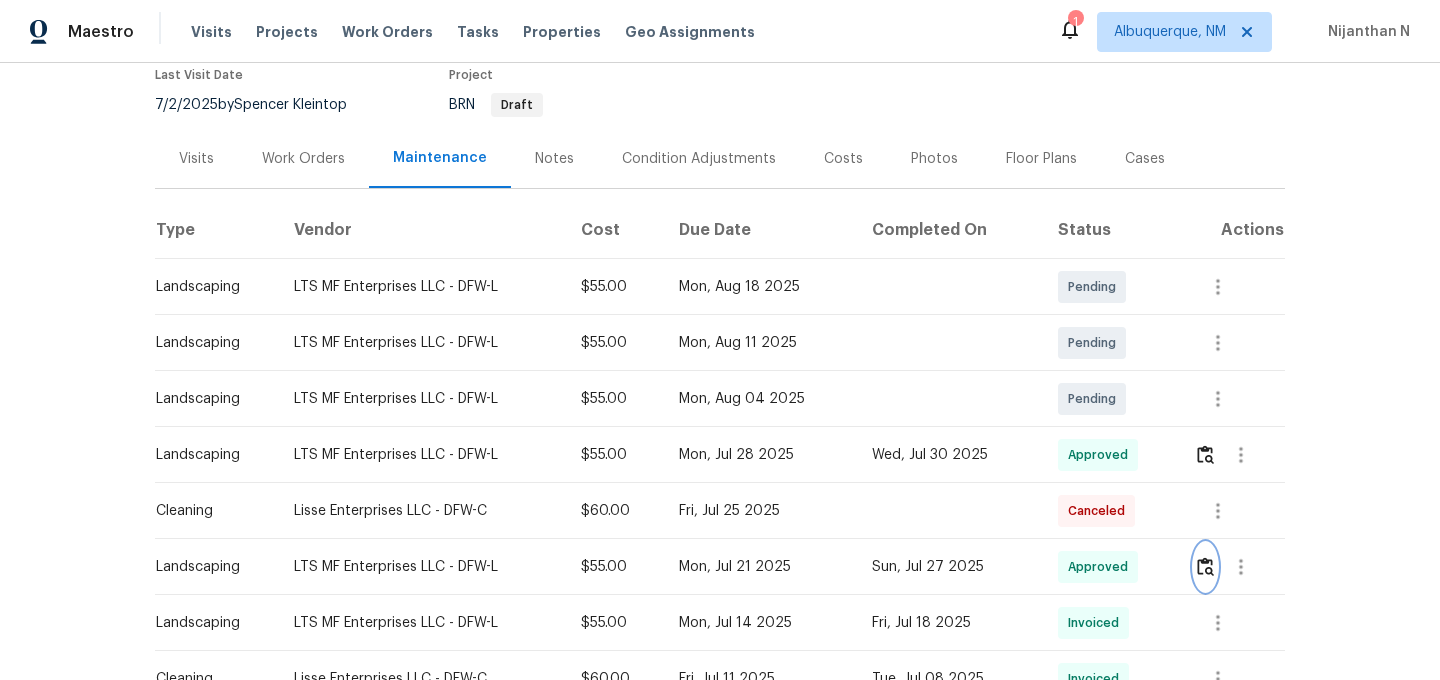 scroll, scrollTop: 0, scrollLeft: 0, axis: both 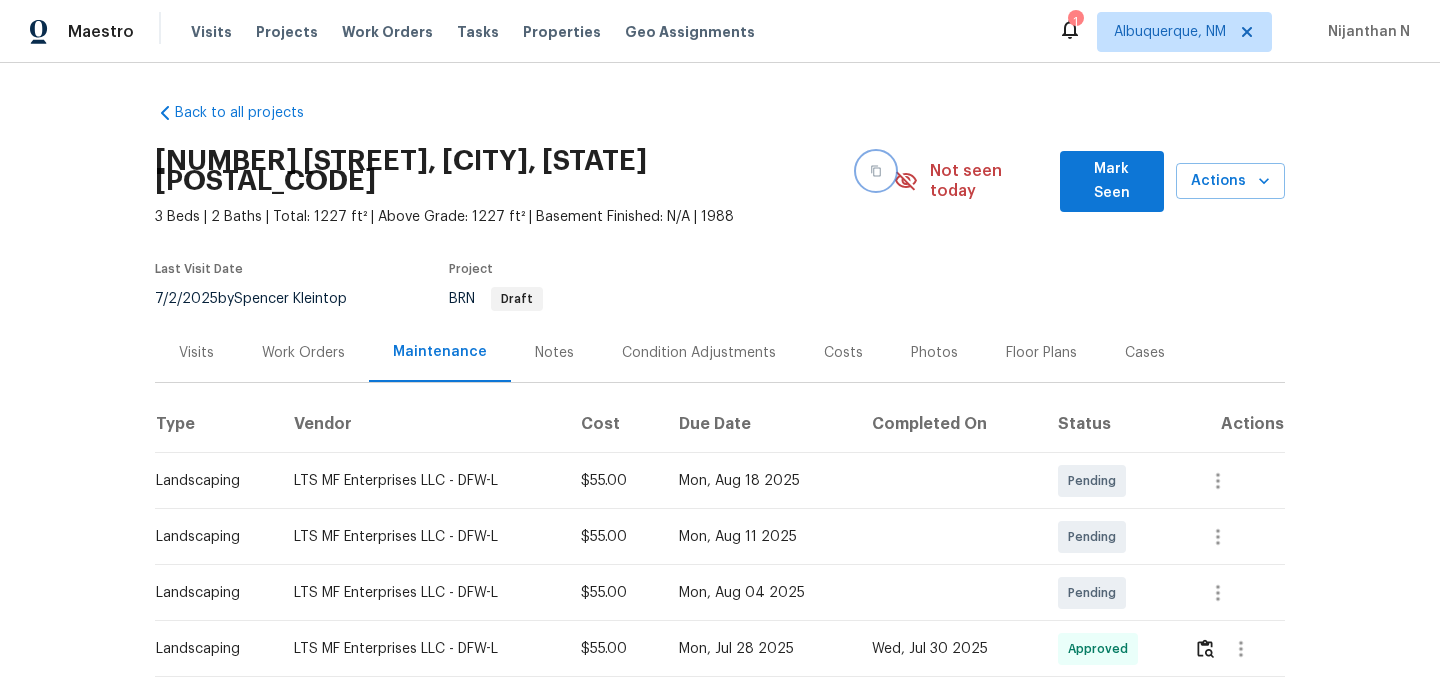 click at bounding box center (876, 171) 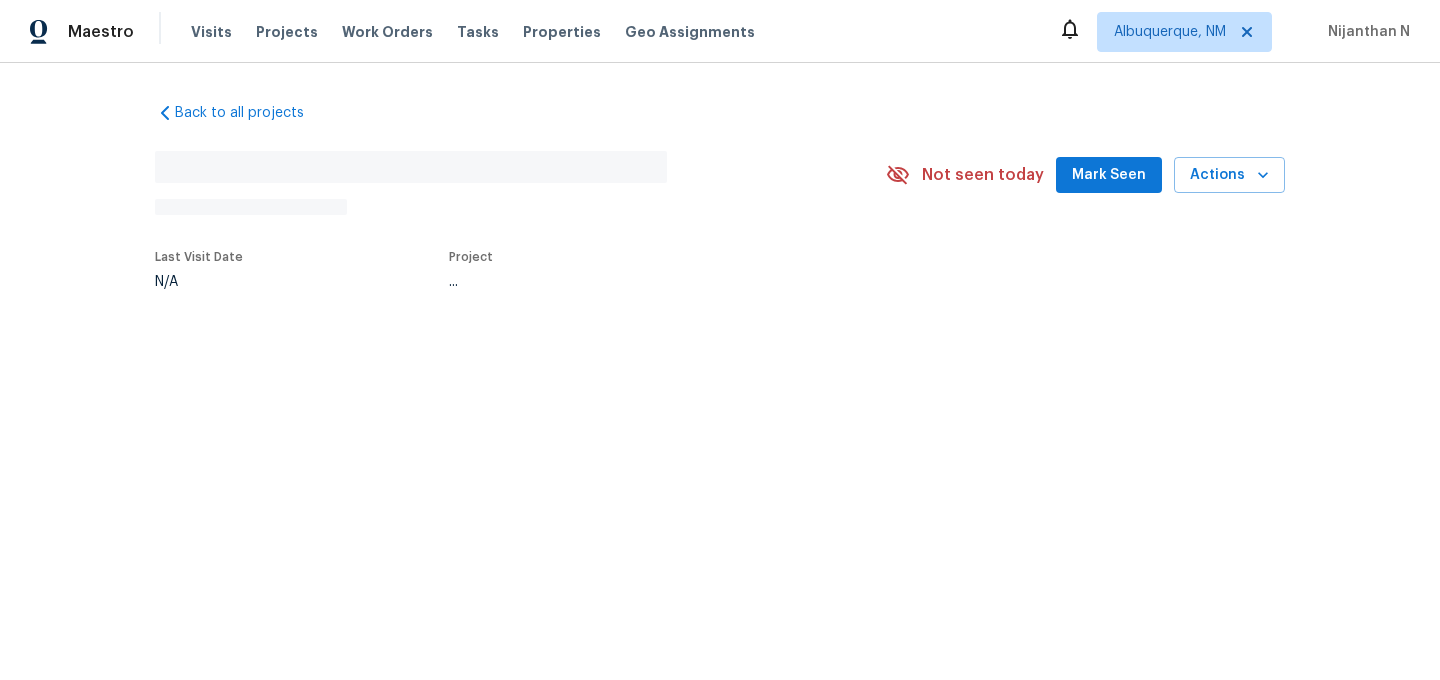 scroll, scrollTop: 0, scrollLeft: 0, axis: both 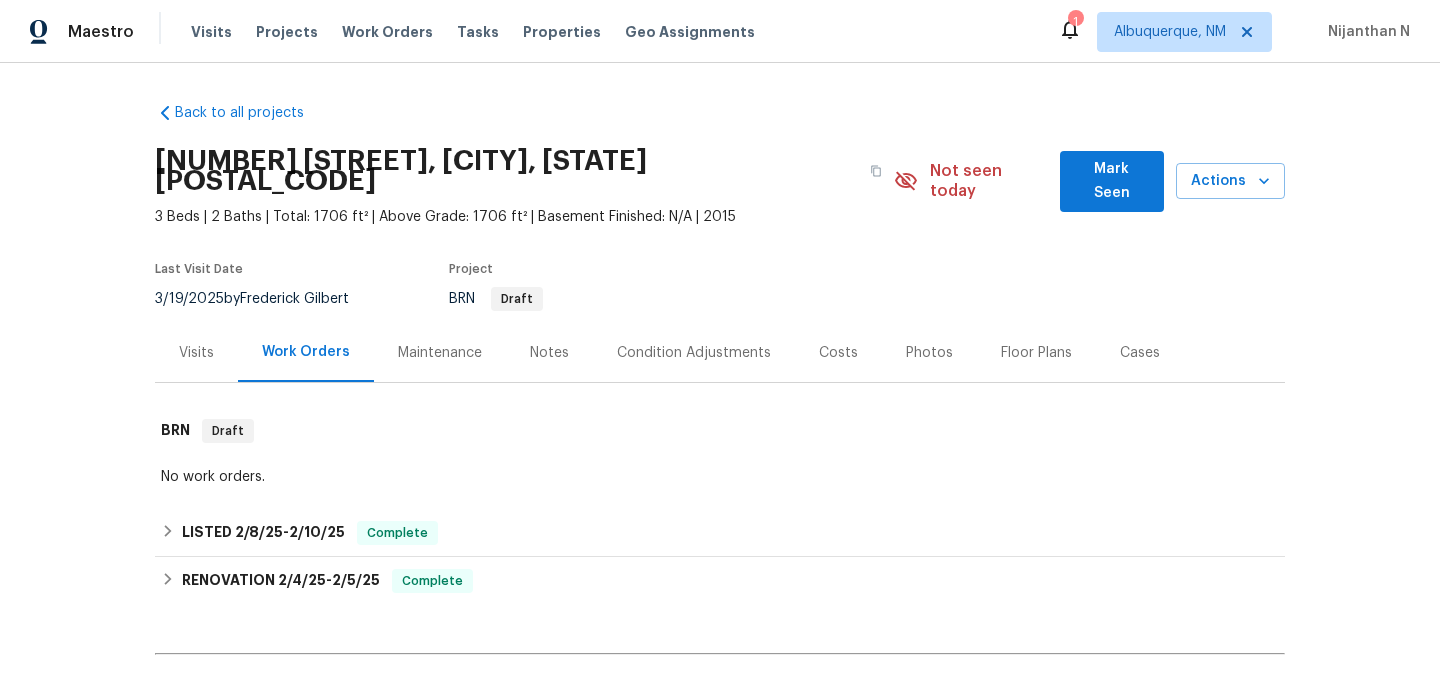 click on "Maintenance" at bounding box center (440, 353) 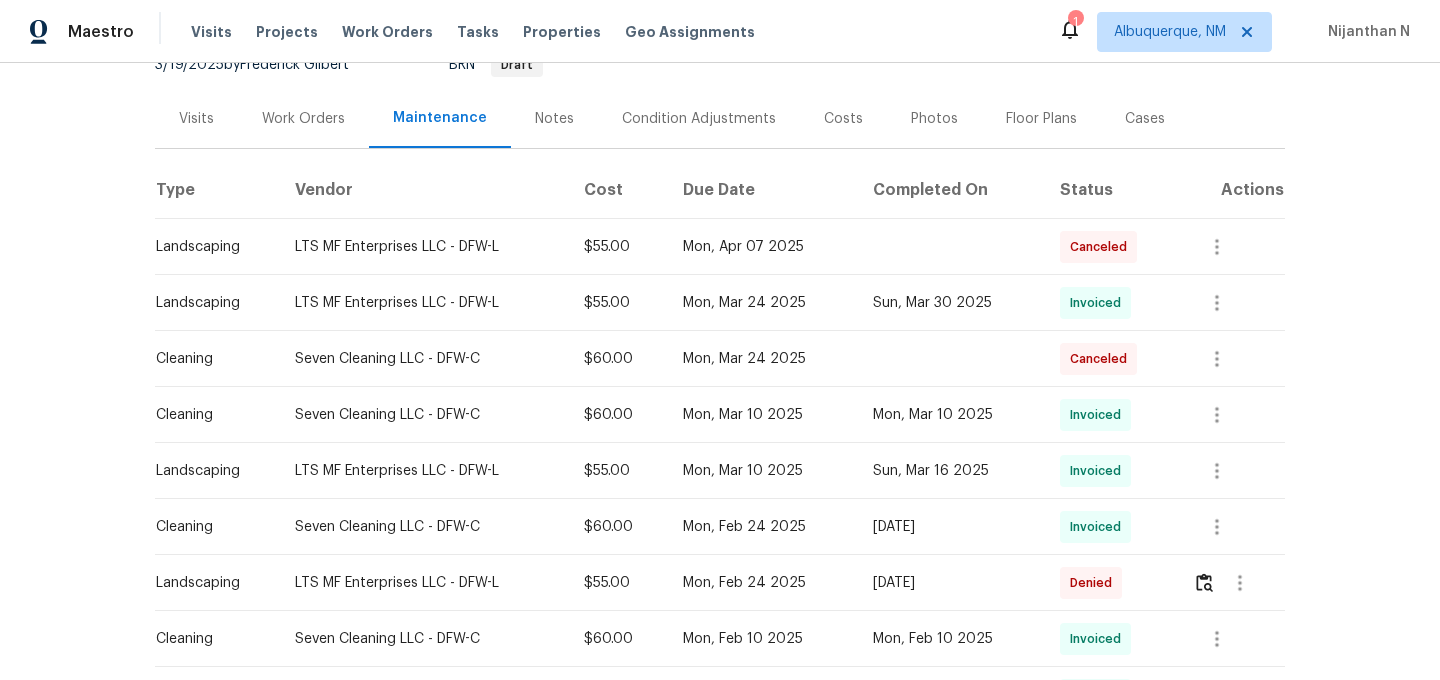scroll, scrollTop: 377, scrollLeft: 0, axis: vertical 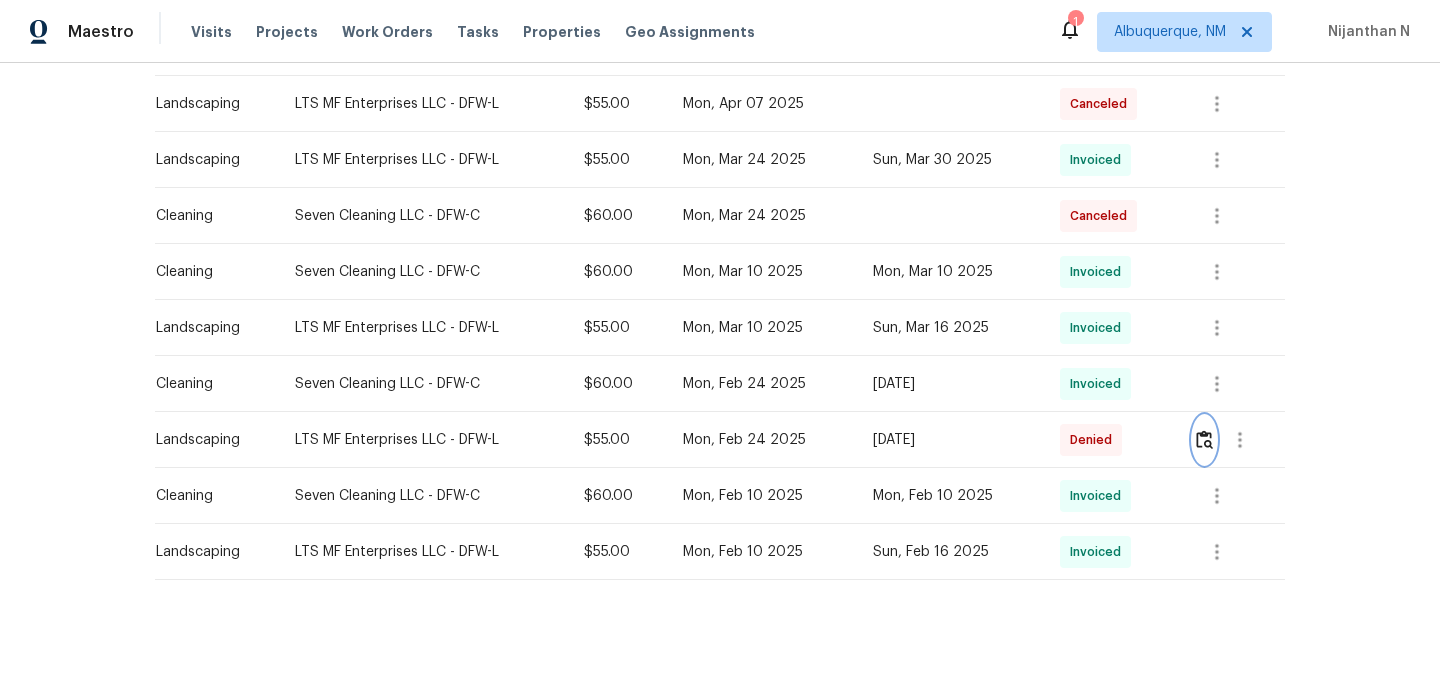 click at bounding box center [1204, 439] 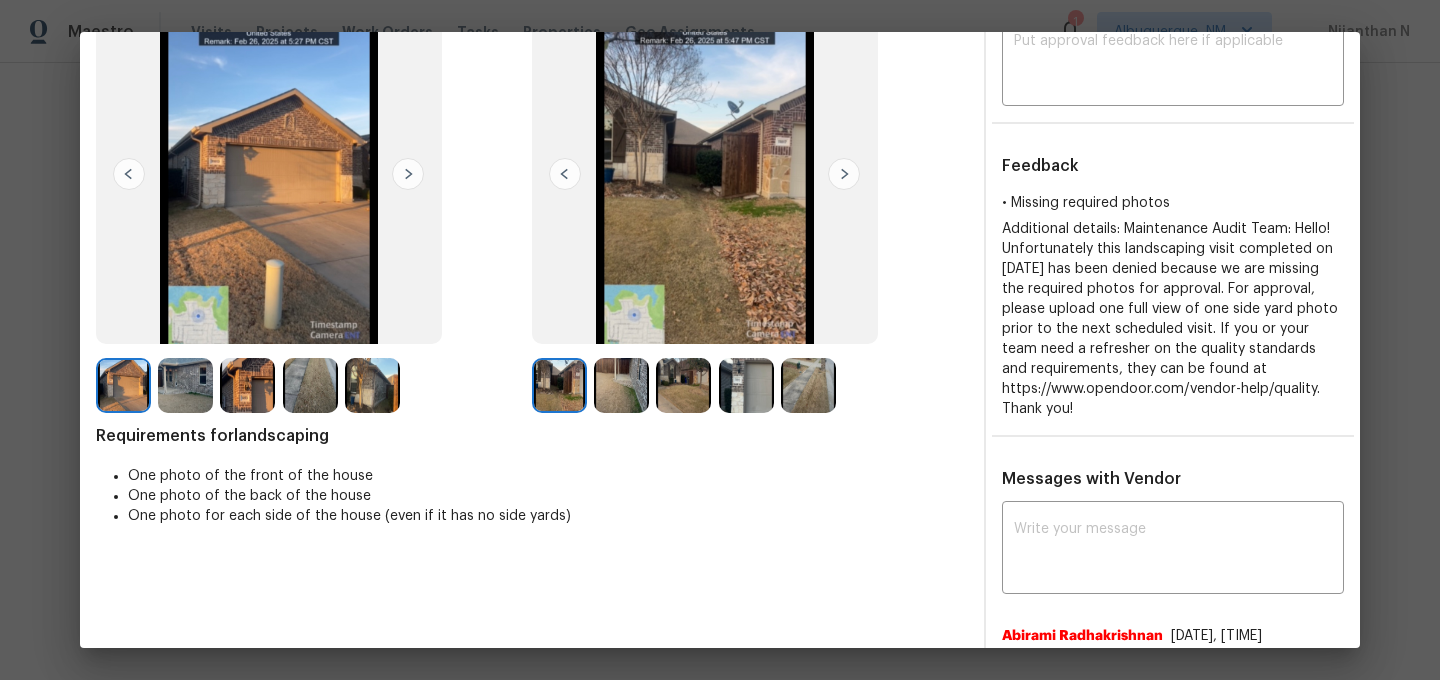 scroll, scrollTop: 253, scrollLeft: 0, axis: vertical 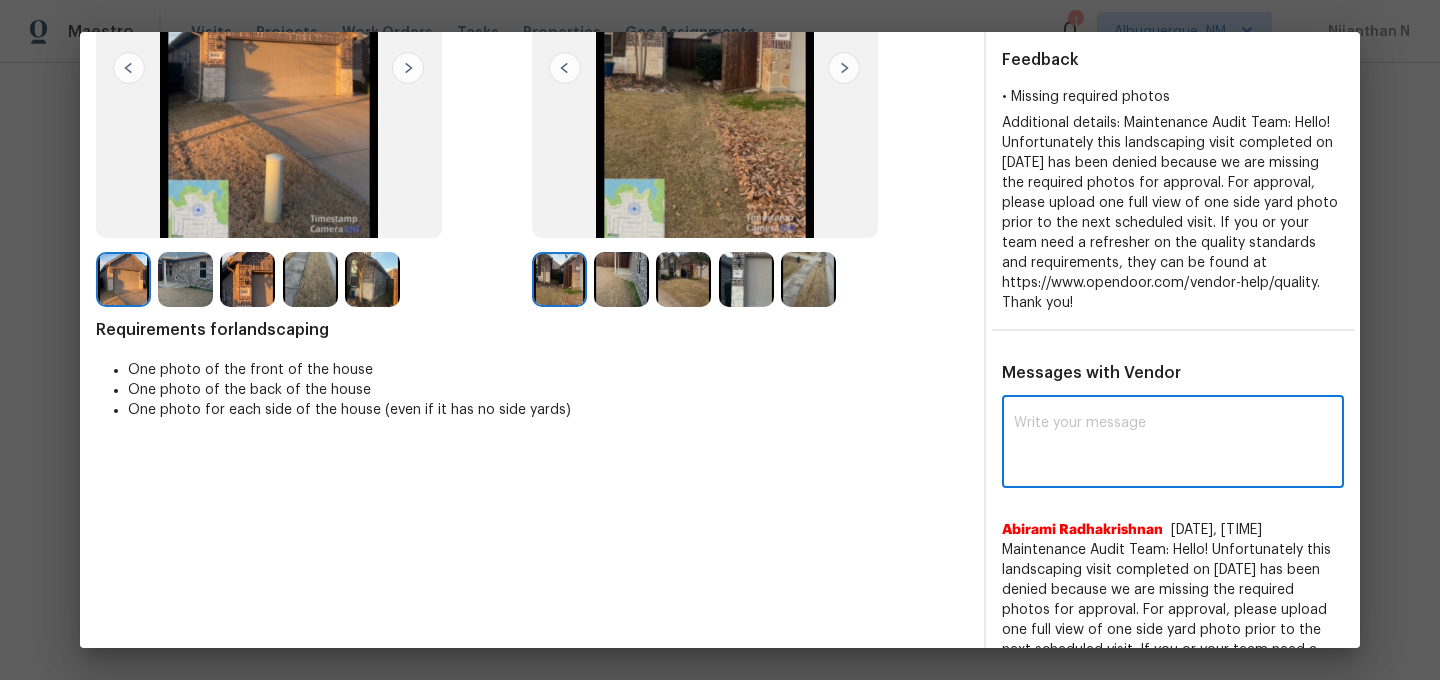 click at bounding box center [1173, 444] 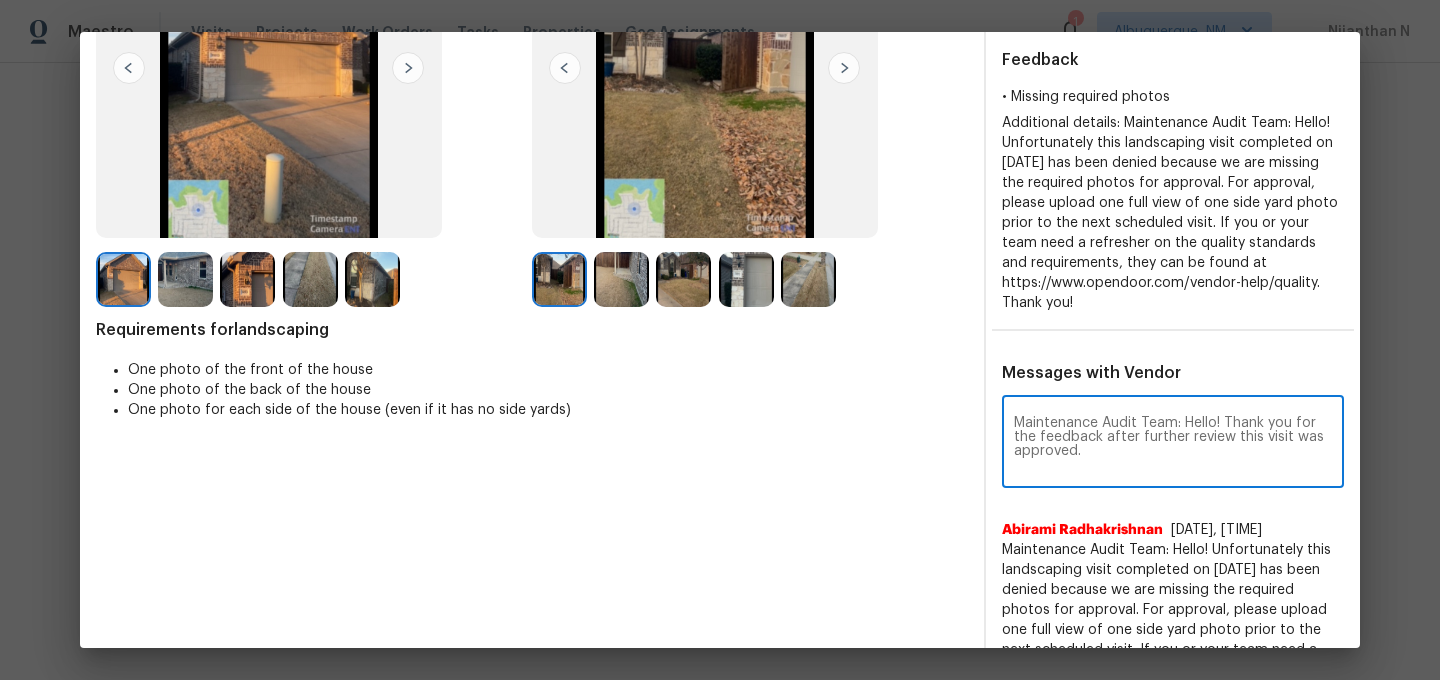 scroll, scrollTop: 0, scrollLeft: 0, axis: both 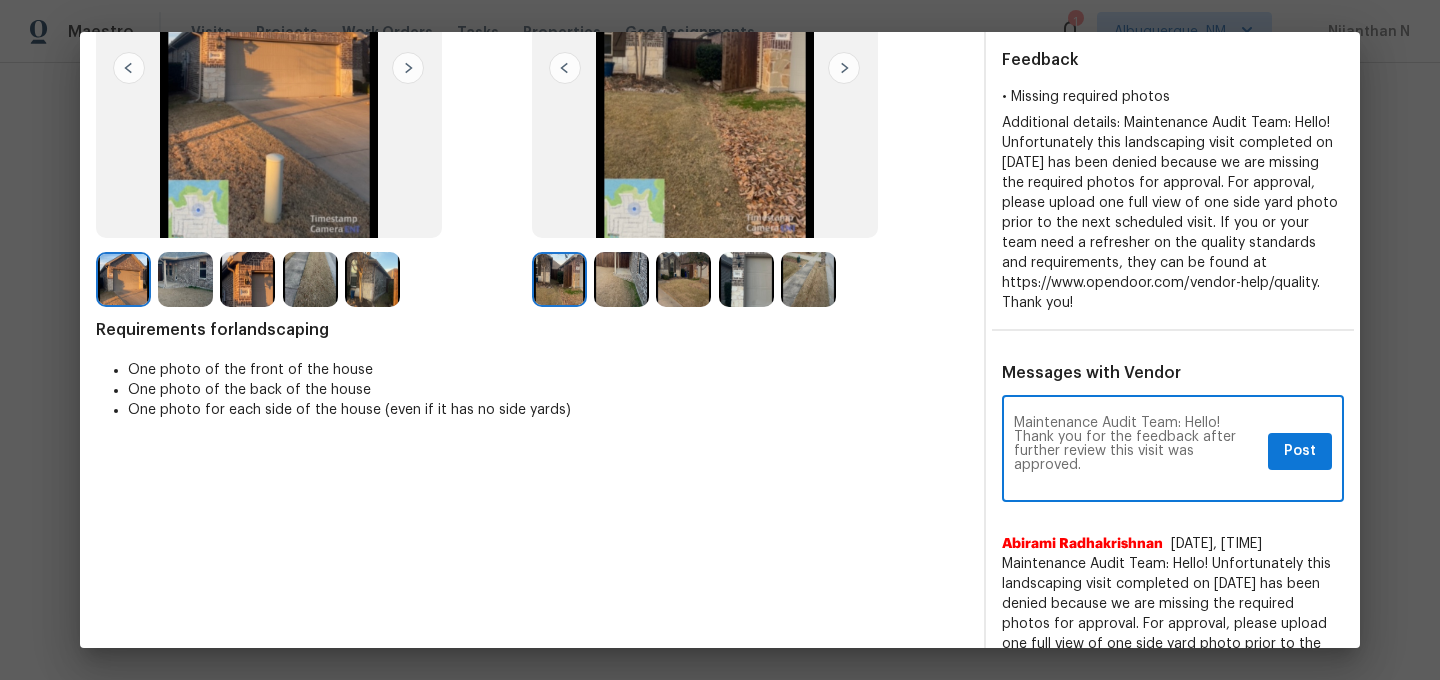 type on "Maintenance Audit Team: Hello! Thank you for the feedback after further review this visit was approved." 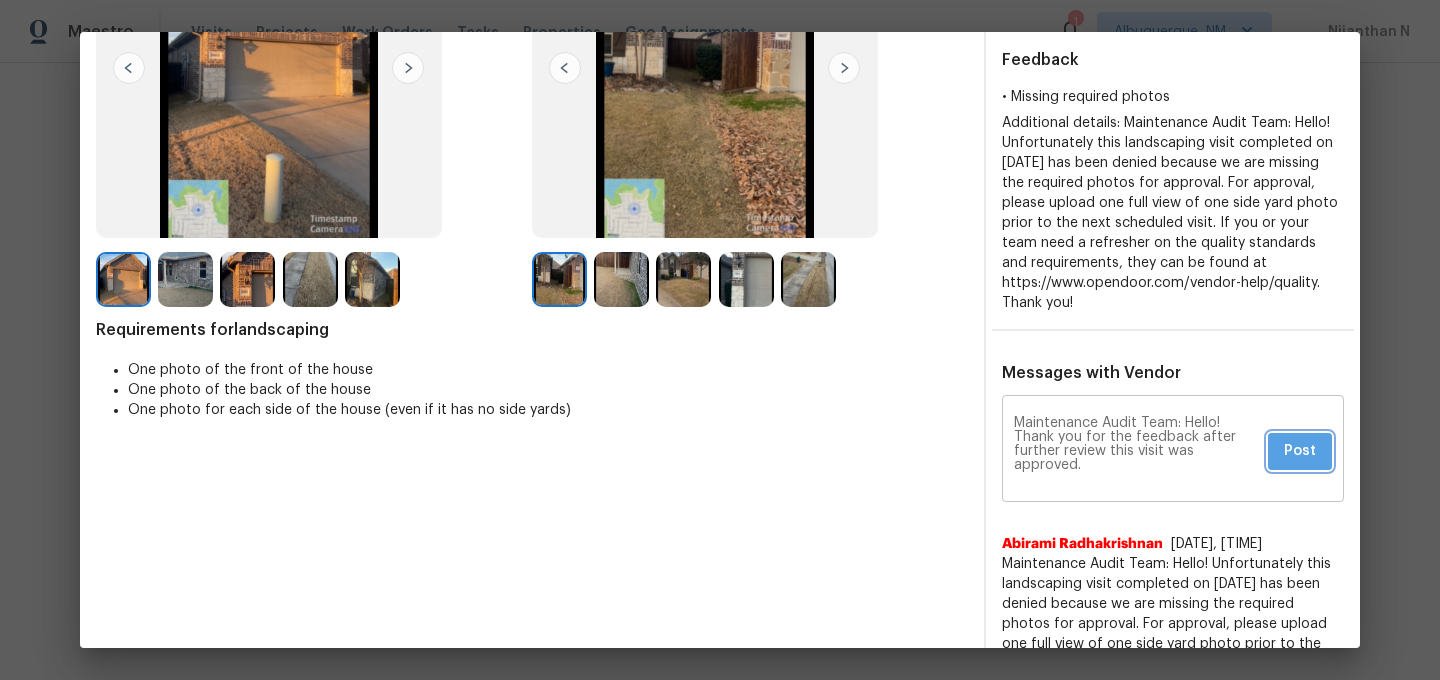 click on "Post" at bounding box center [1300, 451] 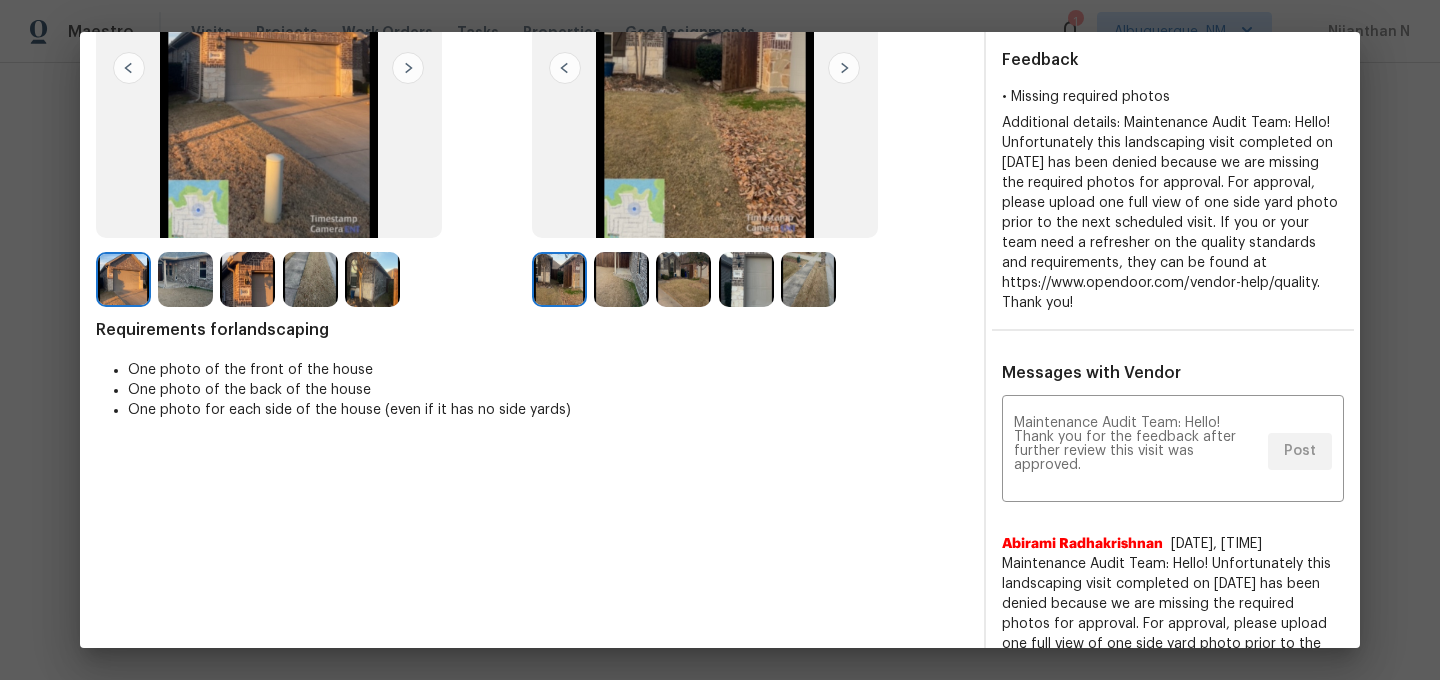 scroll, scrollTop: 0, scrollLeft: 0, axis: both 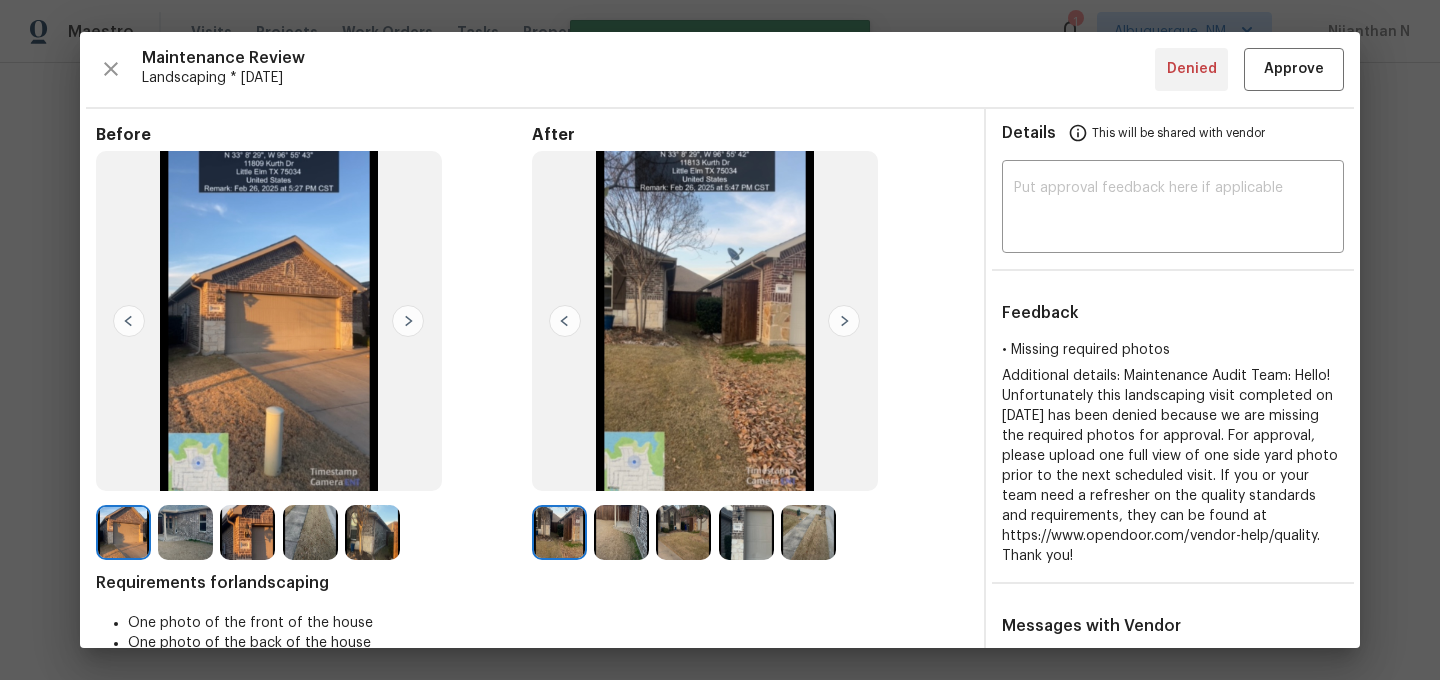 type 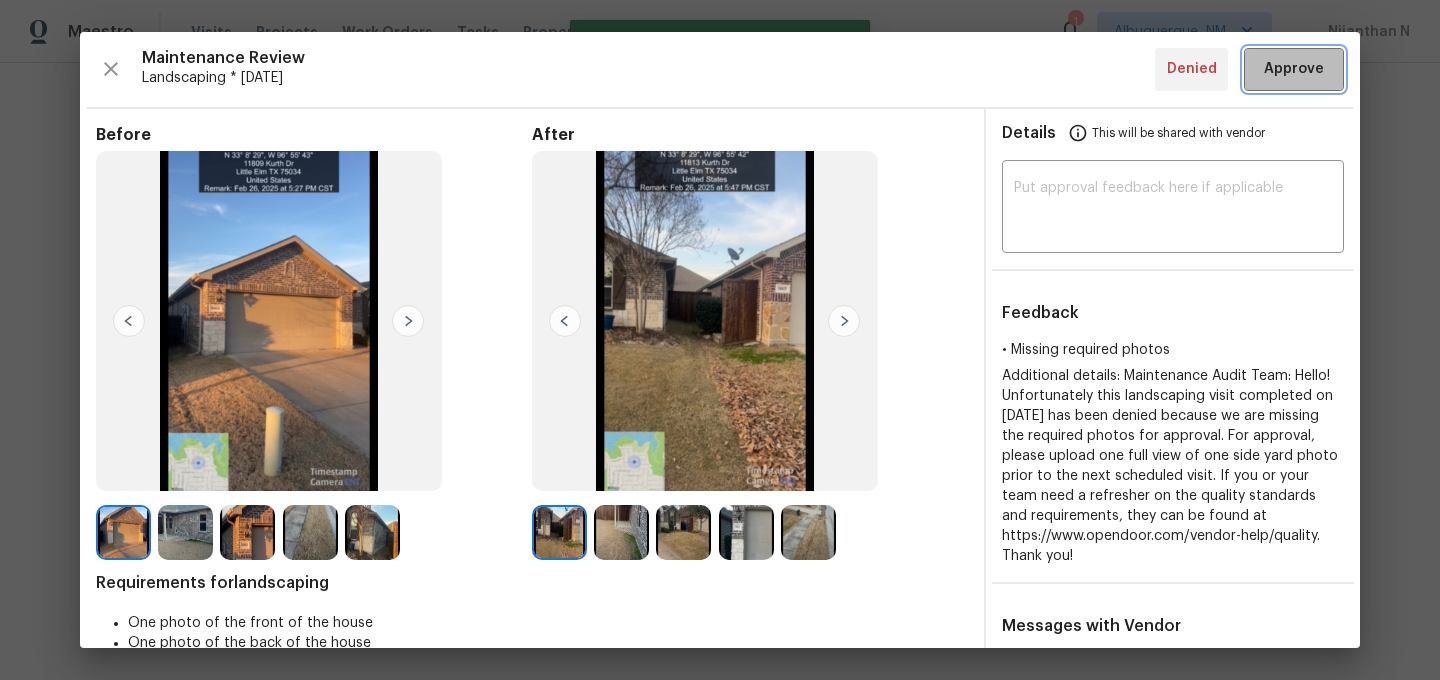 click on "Approve" at bounding box center (1294, 69) 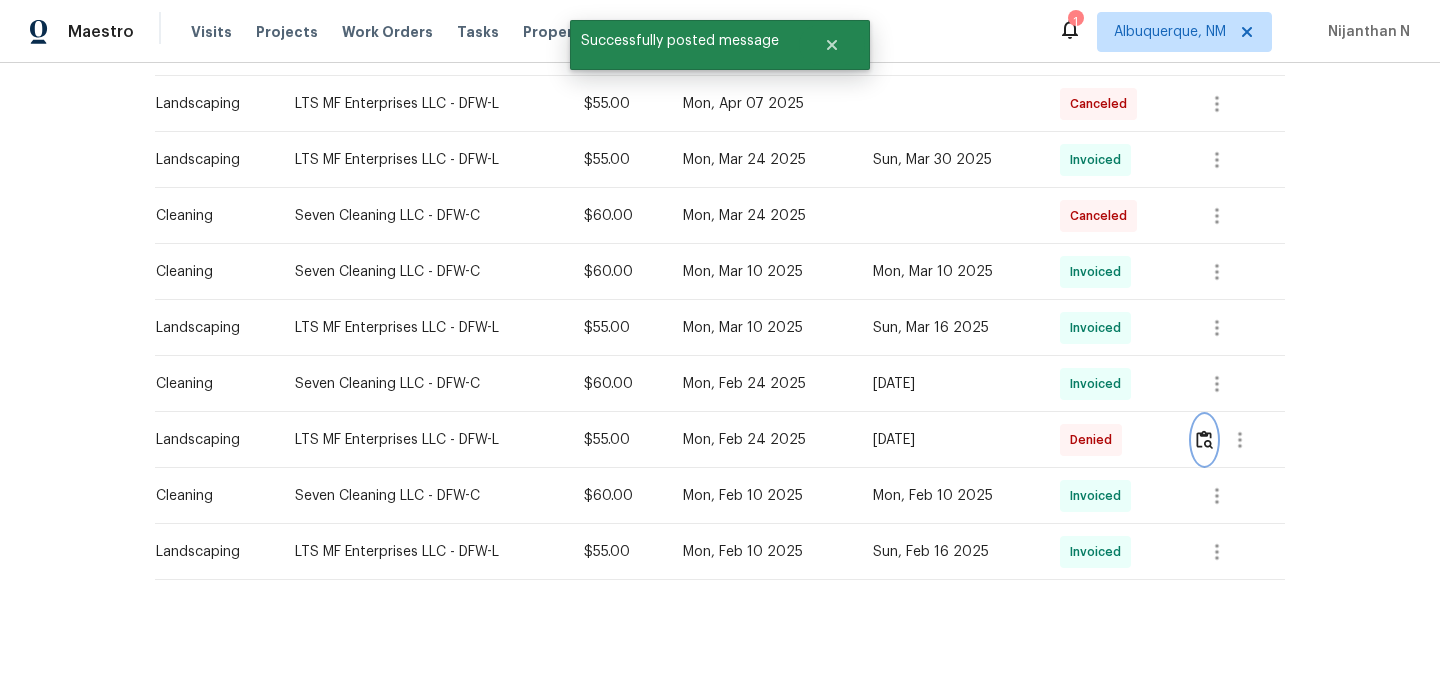 scroll, scrollTop: 0, scrollLeft: 0, axis: both 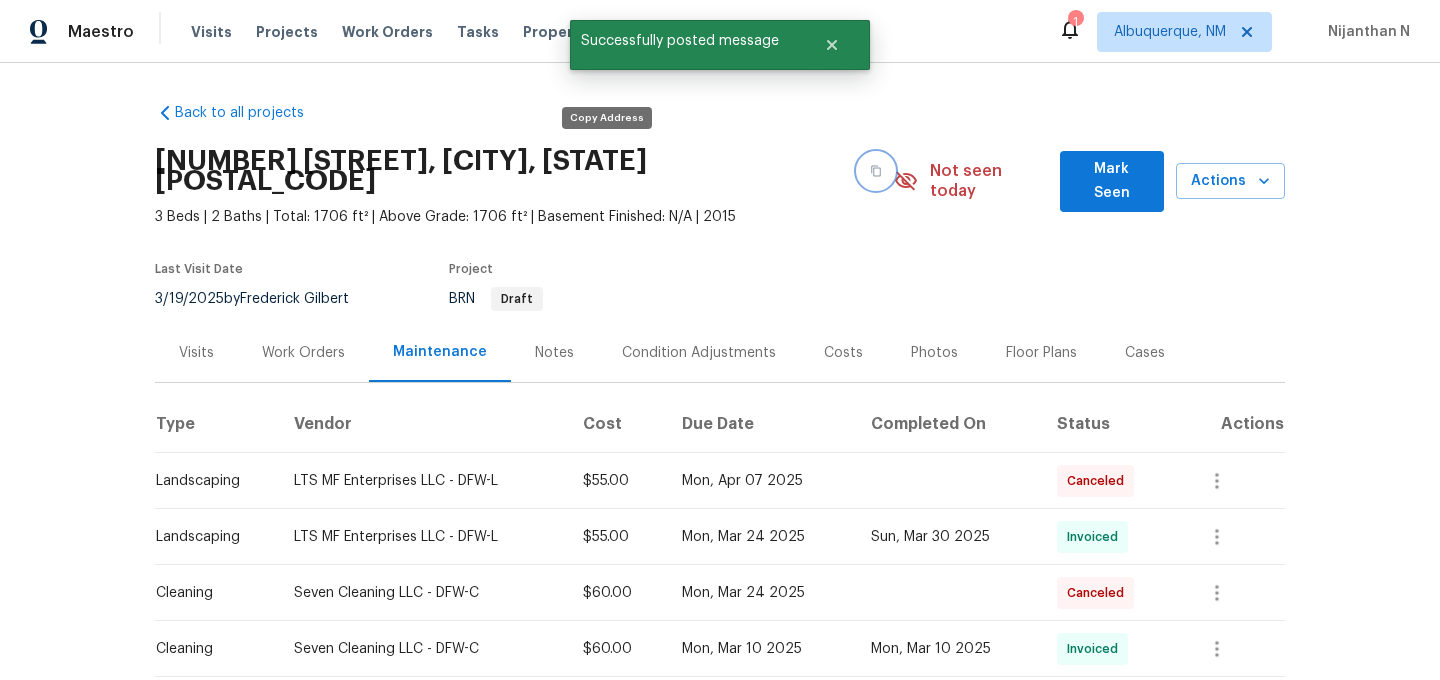 click at bounding box center [876, 171] 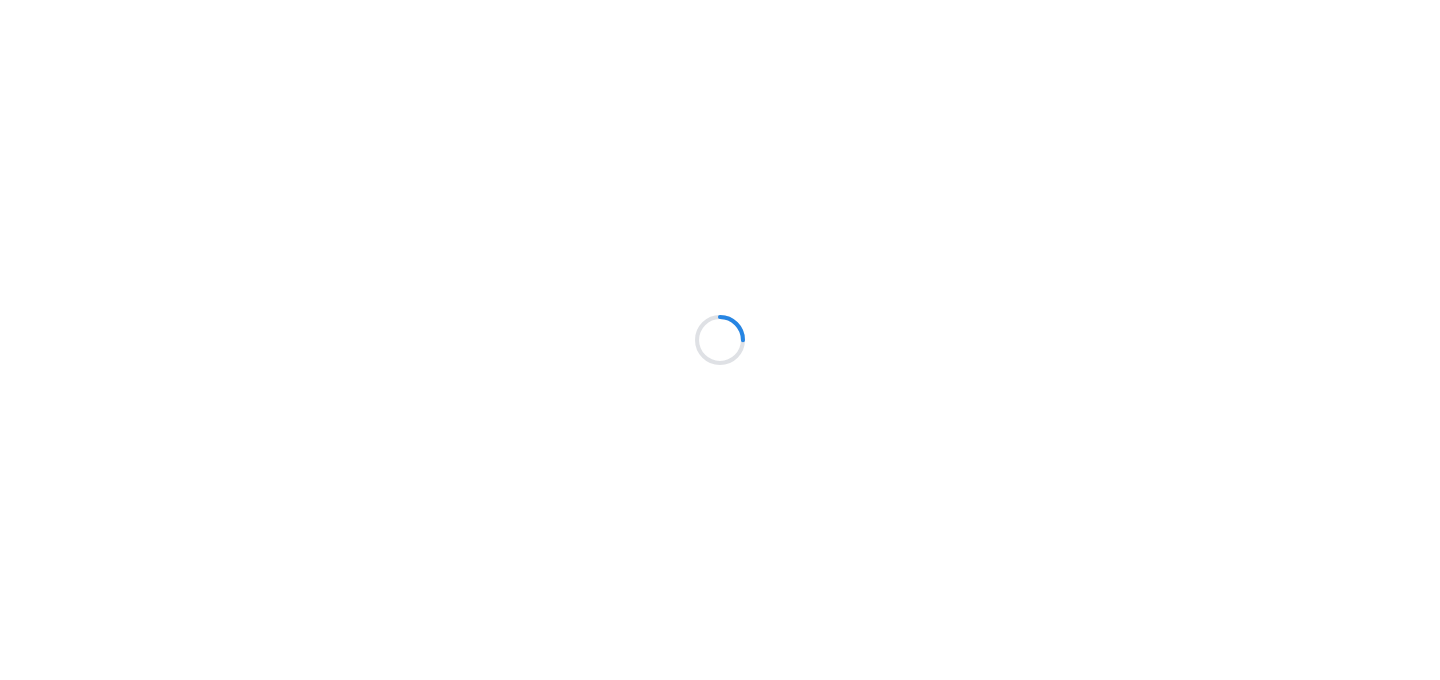 scroll, scrollTop: 0, scrollLeft: 0, axis: both 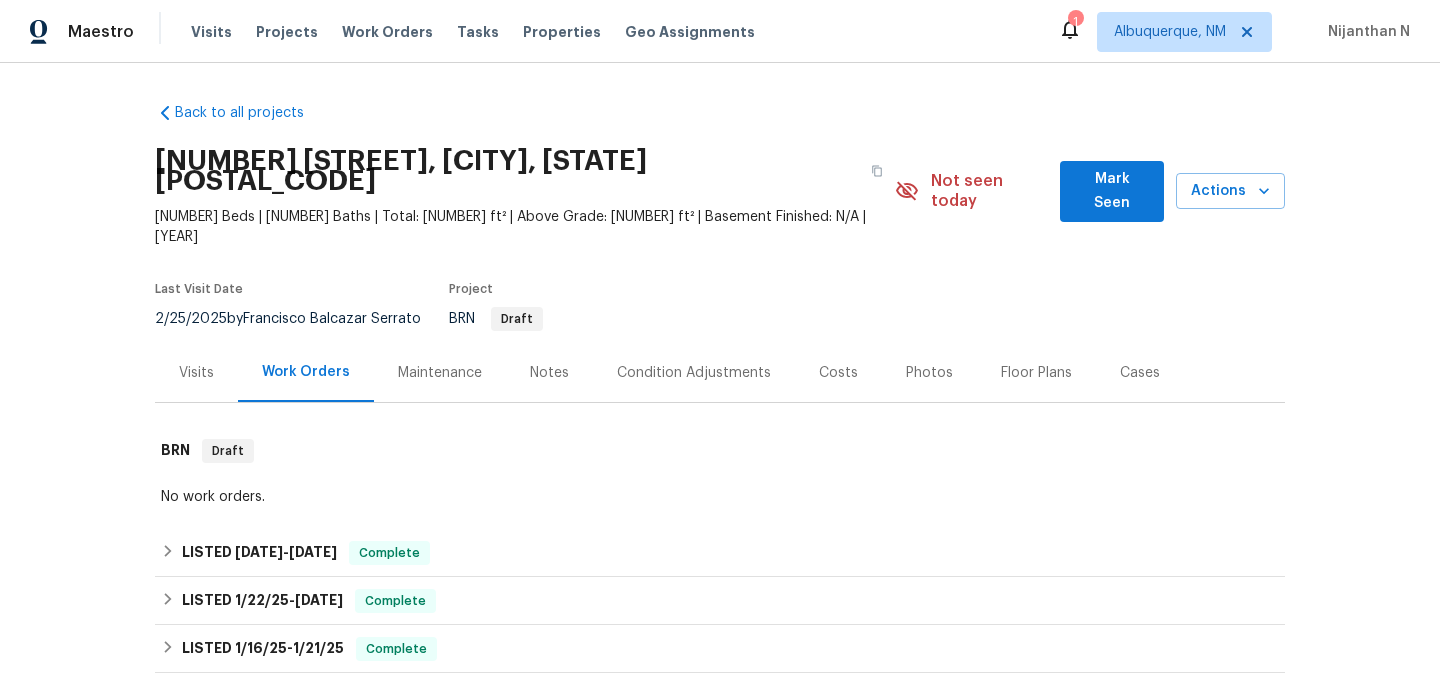 click on "Maintenance" at bounding box center (440, 372) 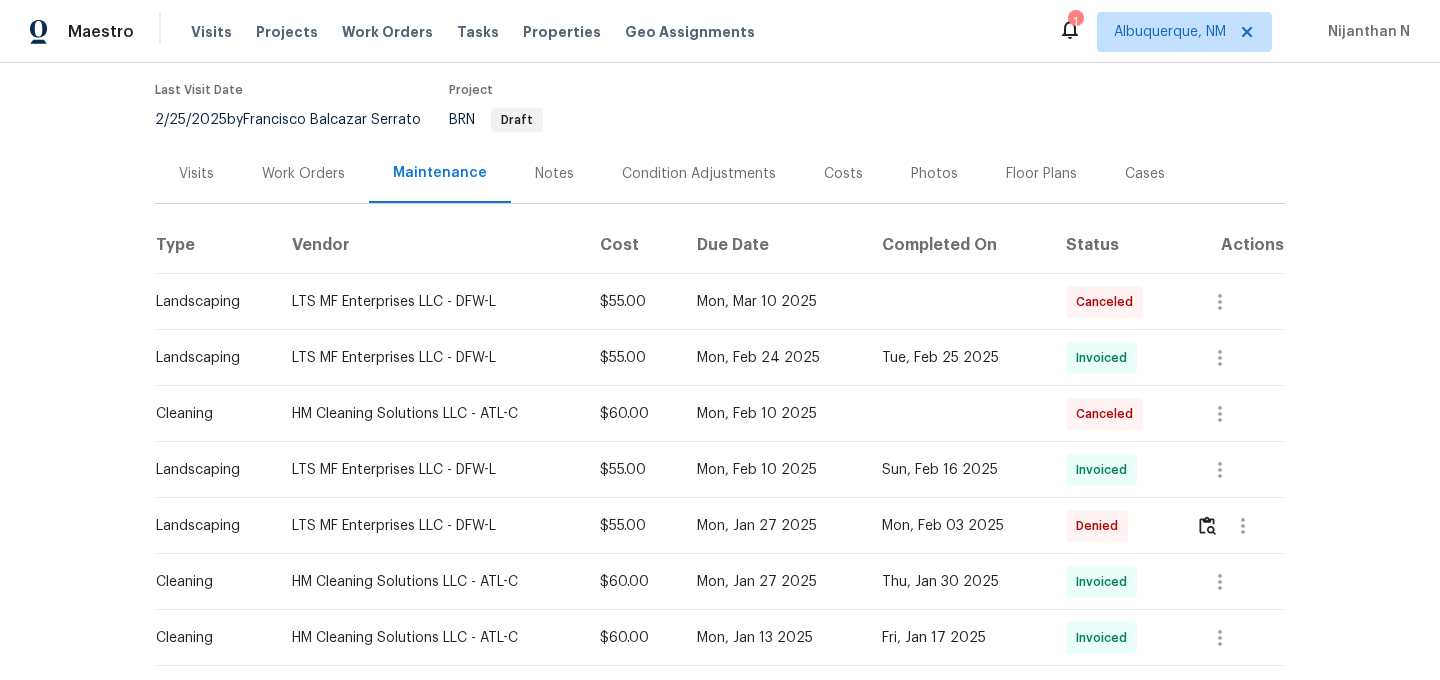 scroll, scrollTop: 265, scrollLeft: 0, axis: vertical 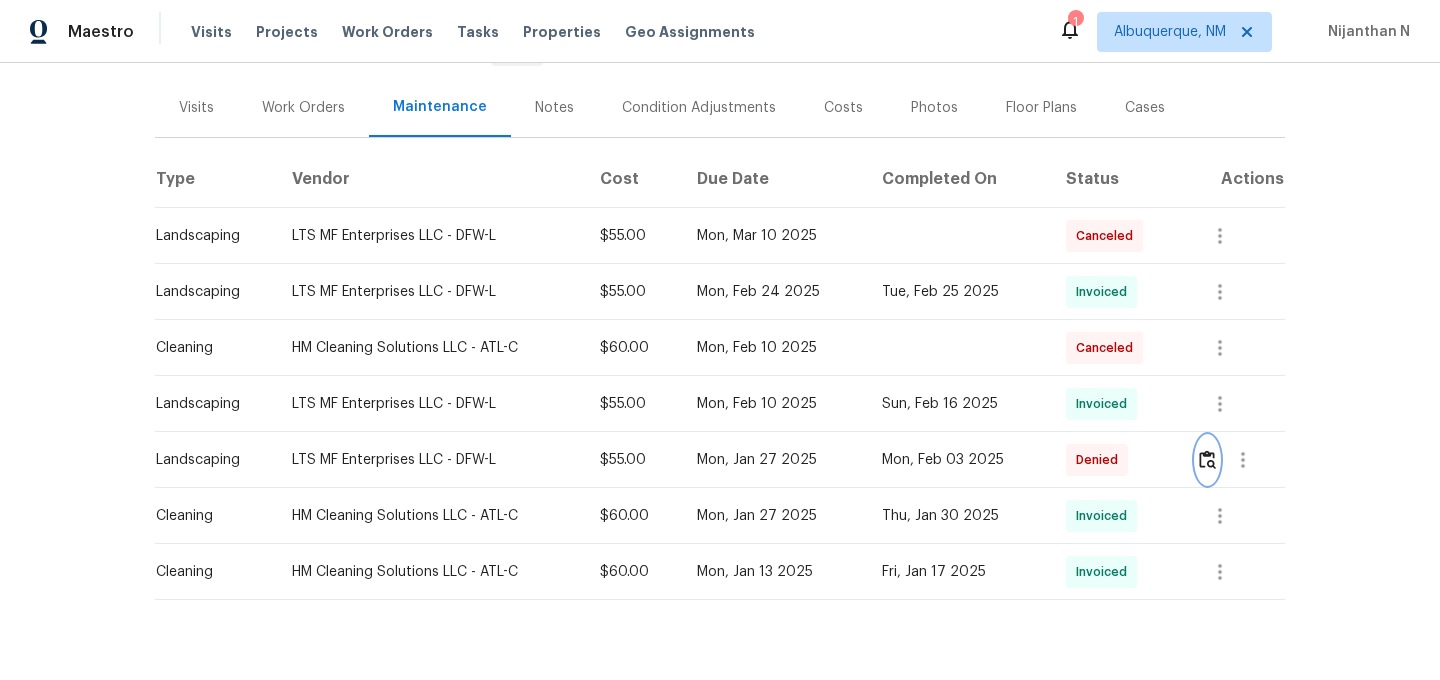 click at bounding box center (1207, 459) 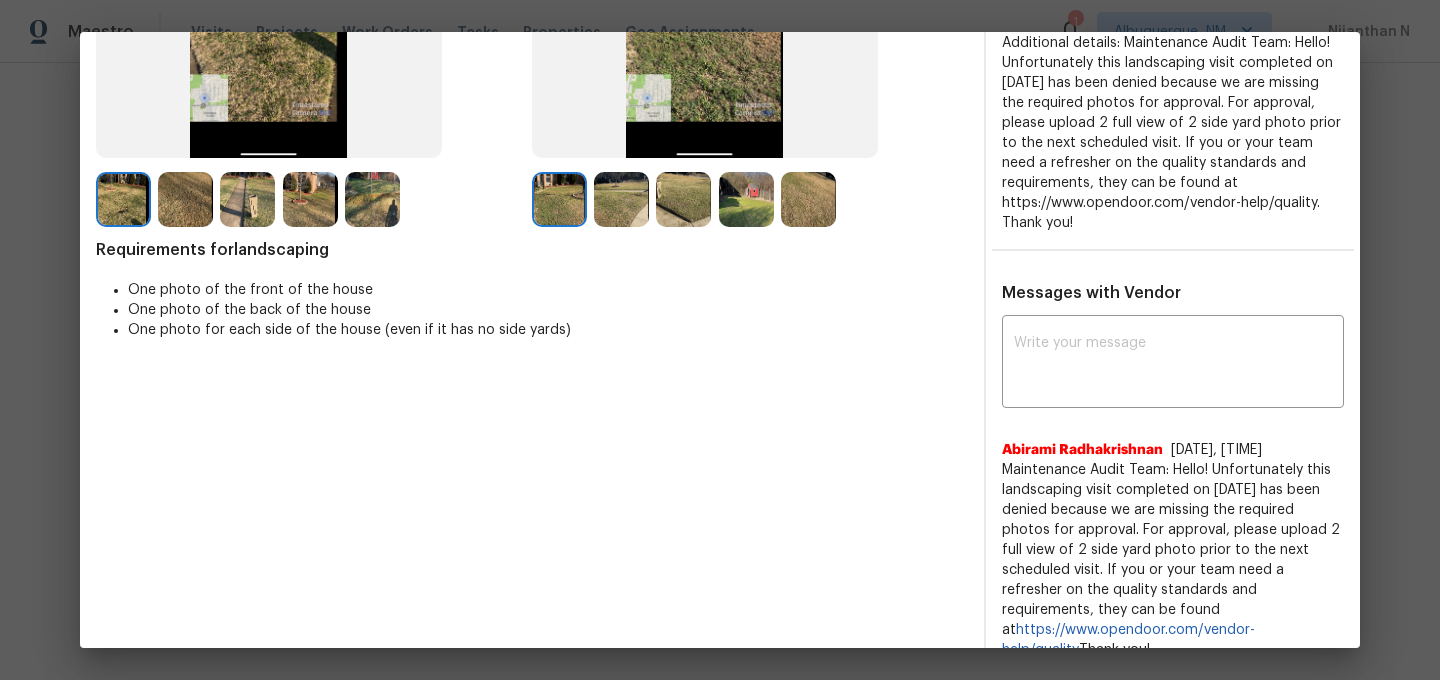 scroll, scrollTop: 340, scrollLeft: 0, axis: vertical 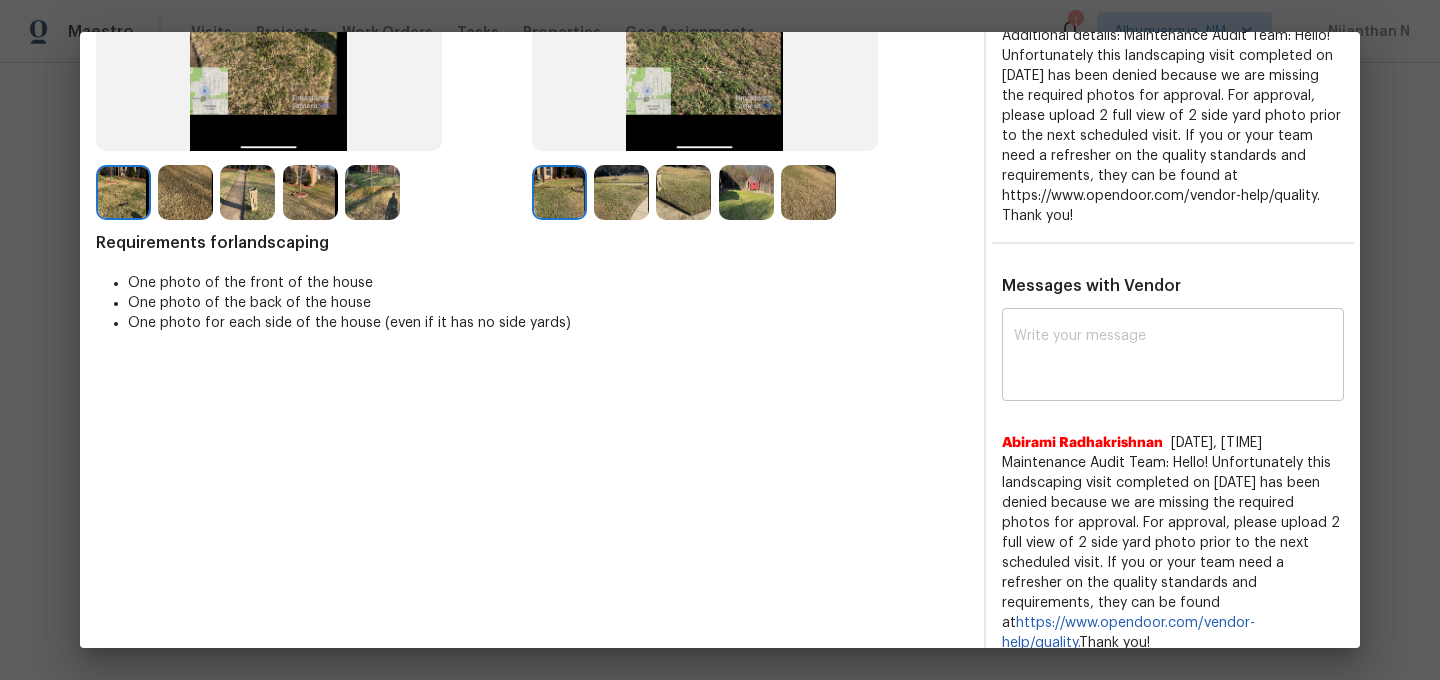 click on "x ​" at bounding box center (1173, 357) 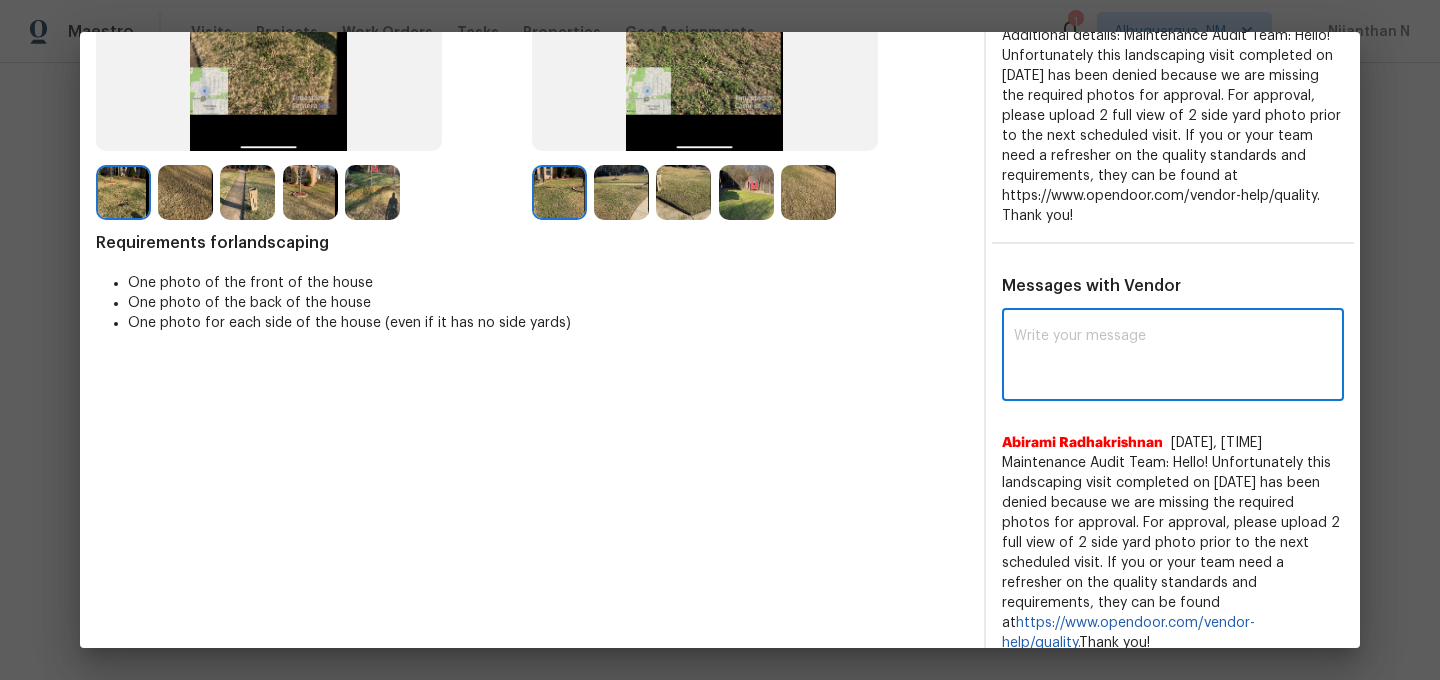 paste on "Maintenance Audit Team: Hello! Thank you for the feedback after further review this visit was approved." 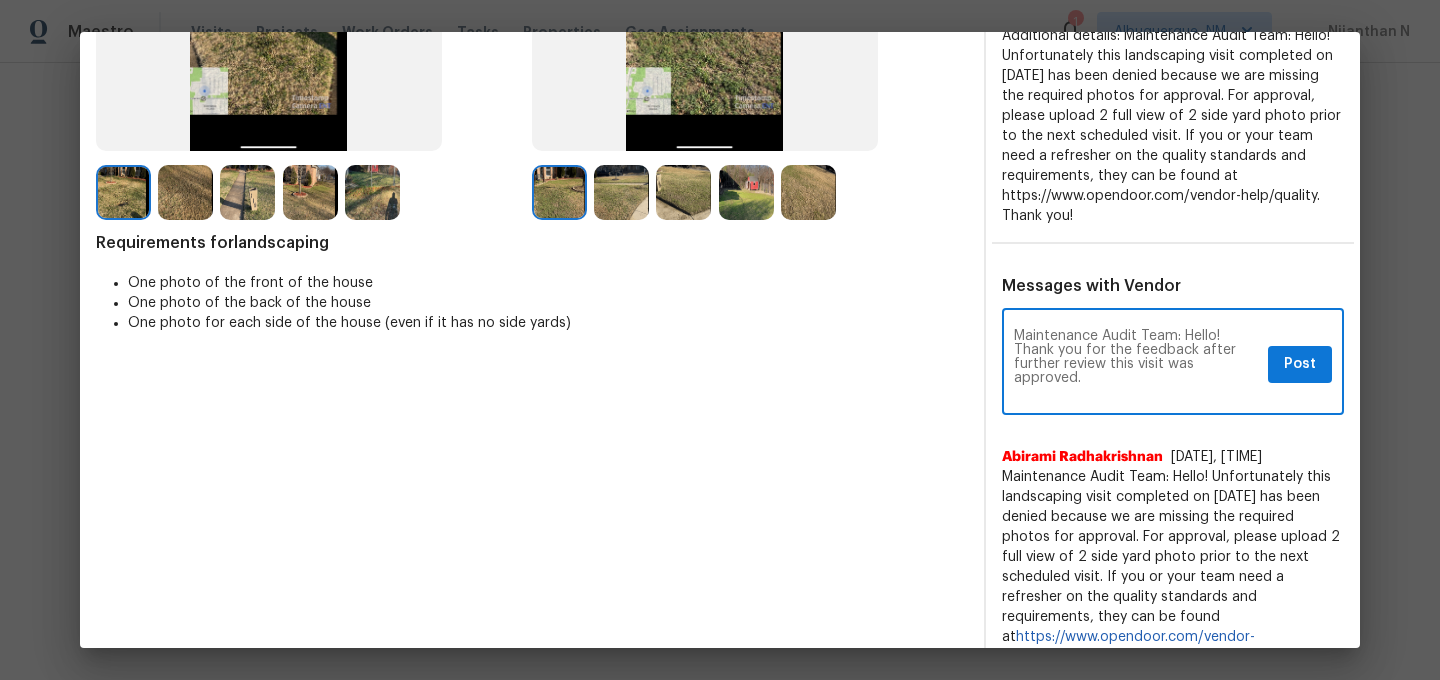 scroll, scrollTop: 0, scrollLeft: 0, axis: both 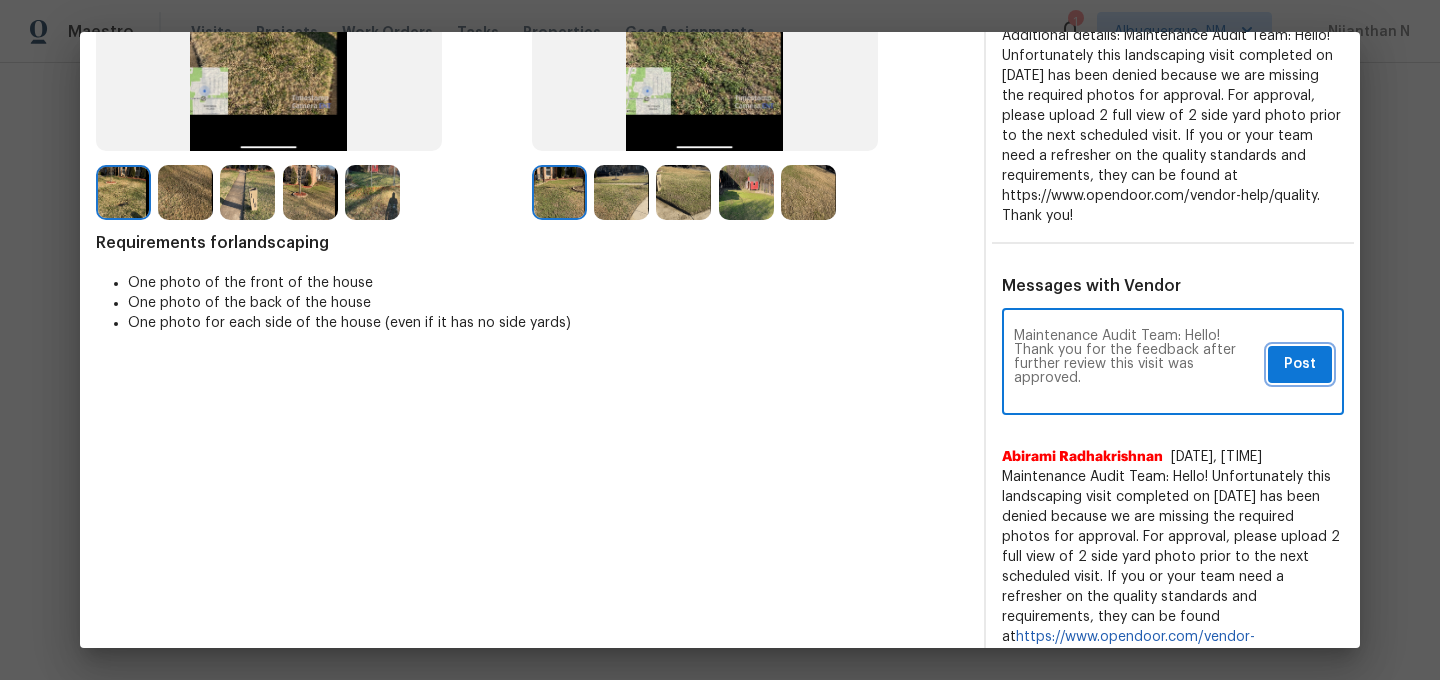 click on "Post" at bounding box center [1300, 364] 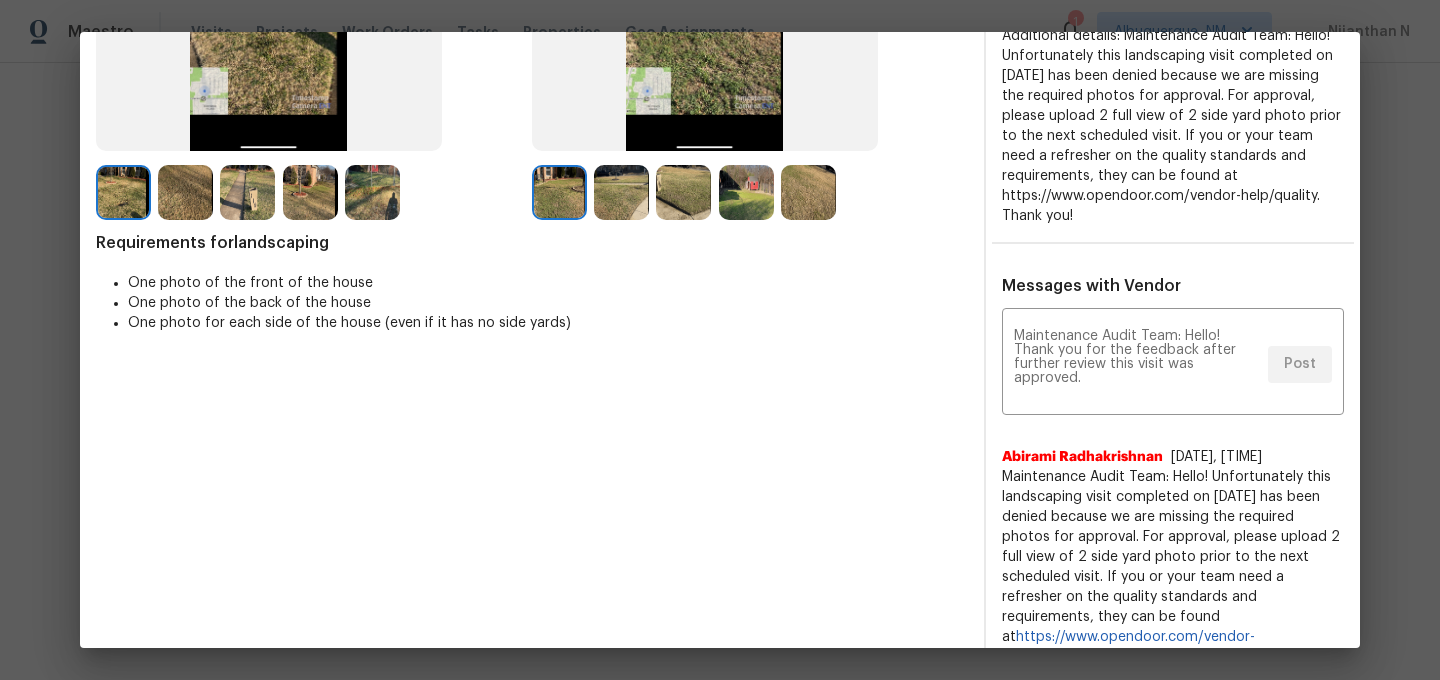 scroll, scrollTop: 0, scrollLeft: 0, axis: both 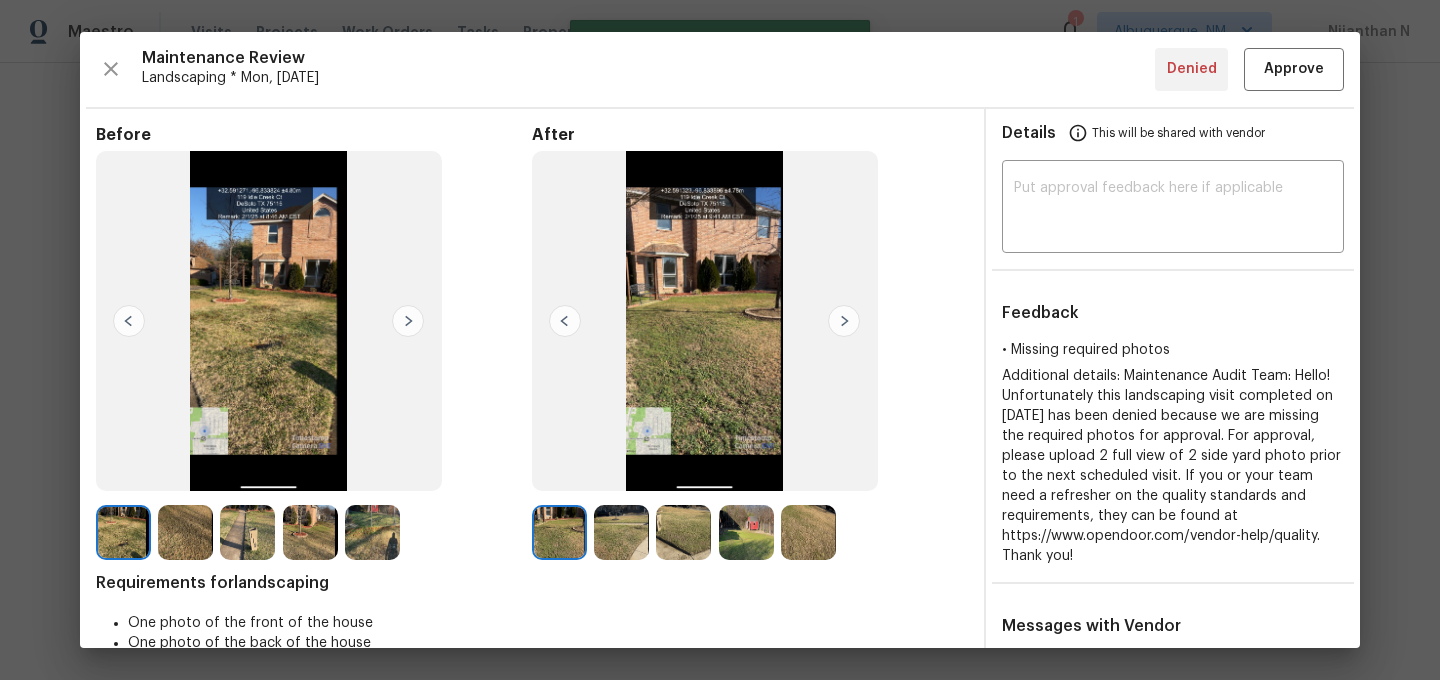 type 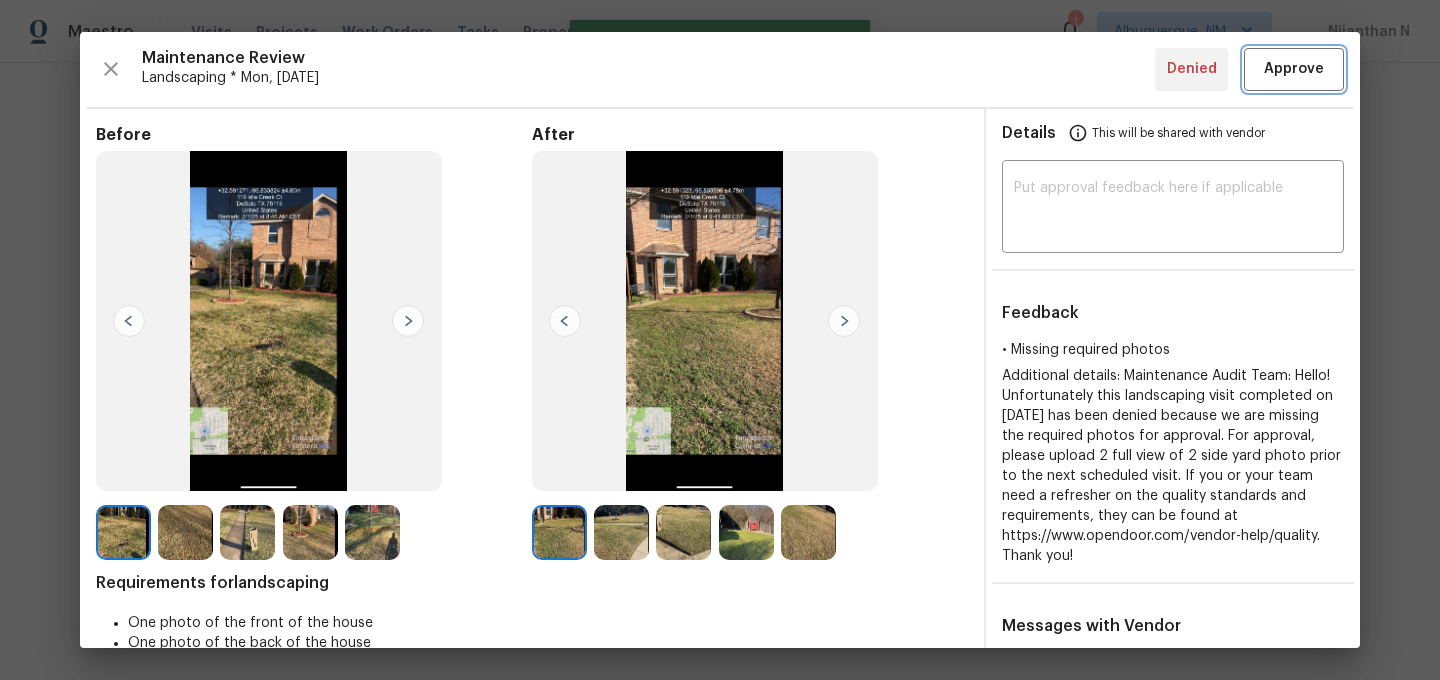 click on "Approve" at bounding box center (1294, 69) 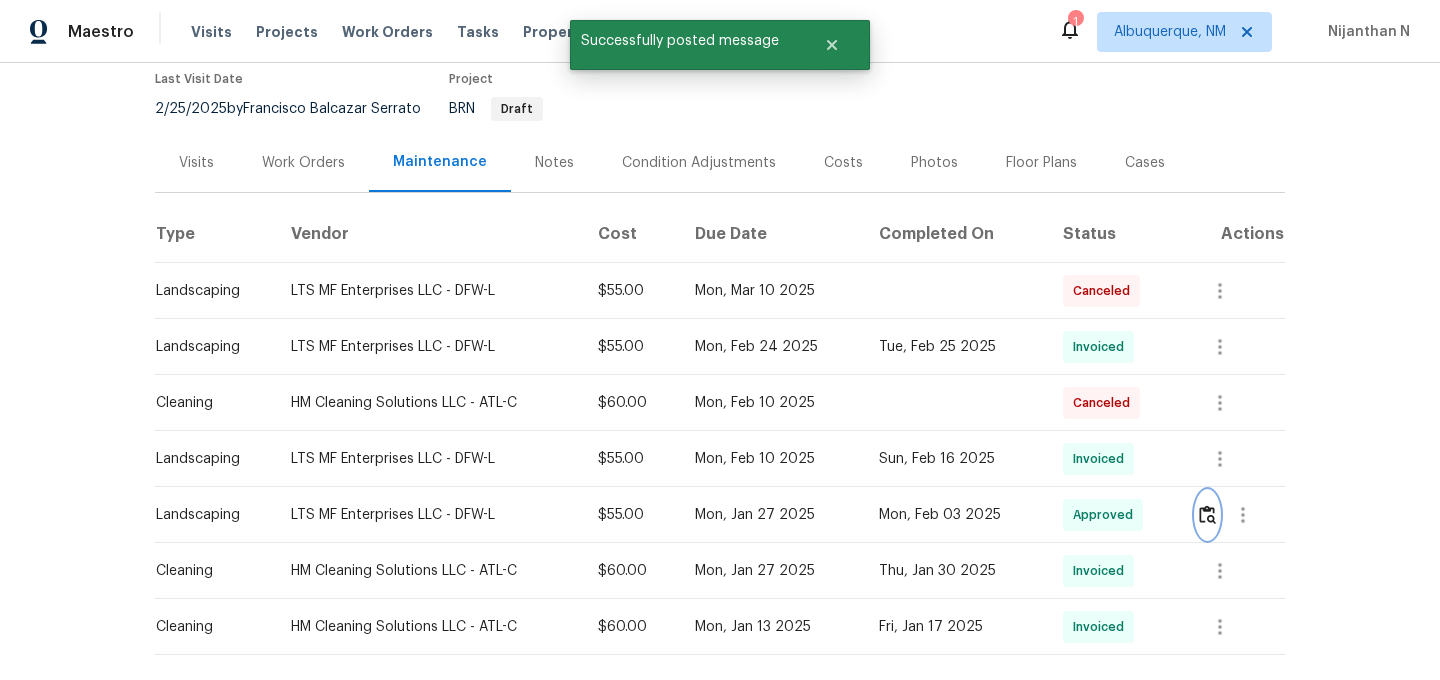 scroll, scrollTop: 0, scrollLeft: 0, axis: both 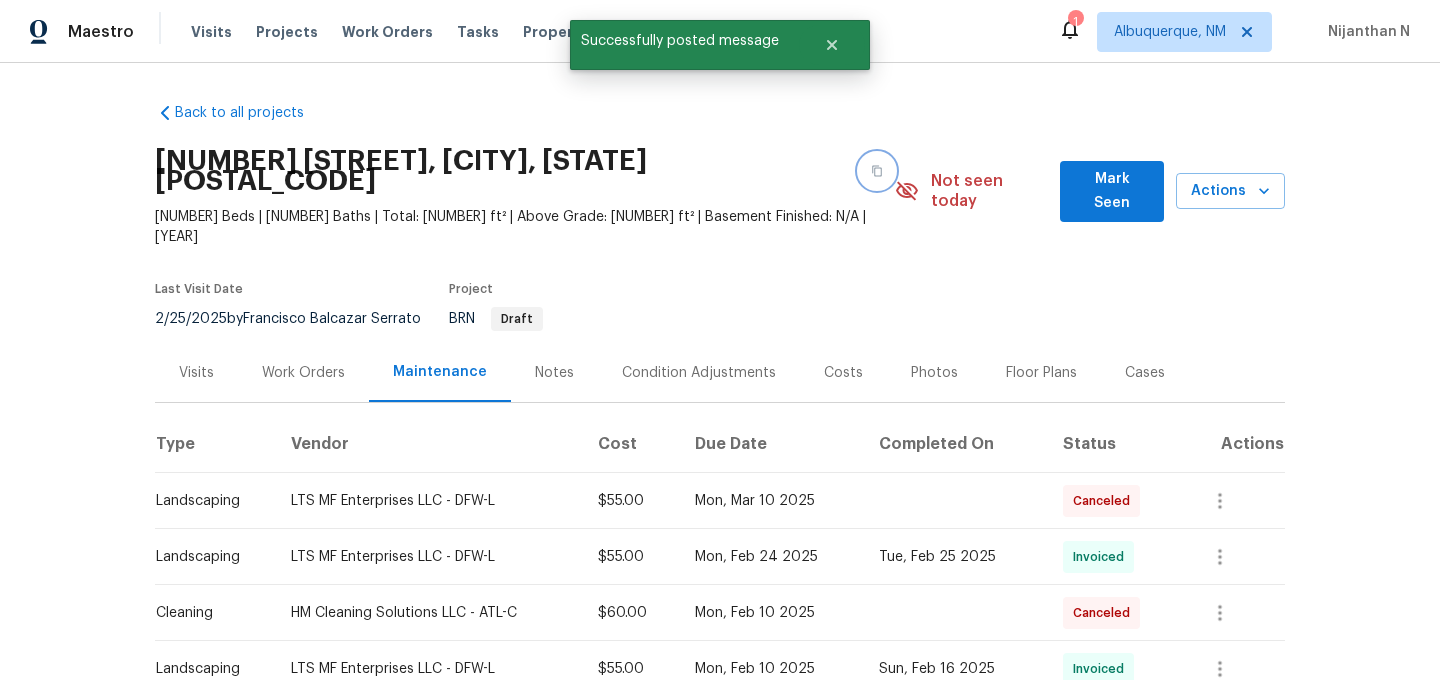 click at bounding box center (877, 171) 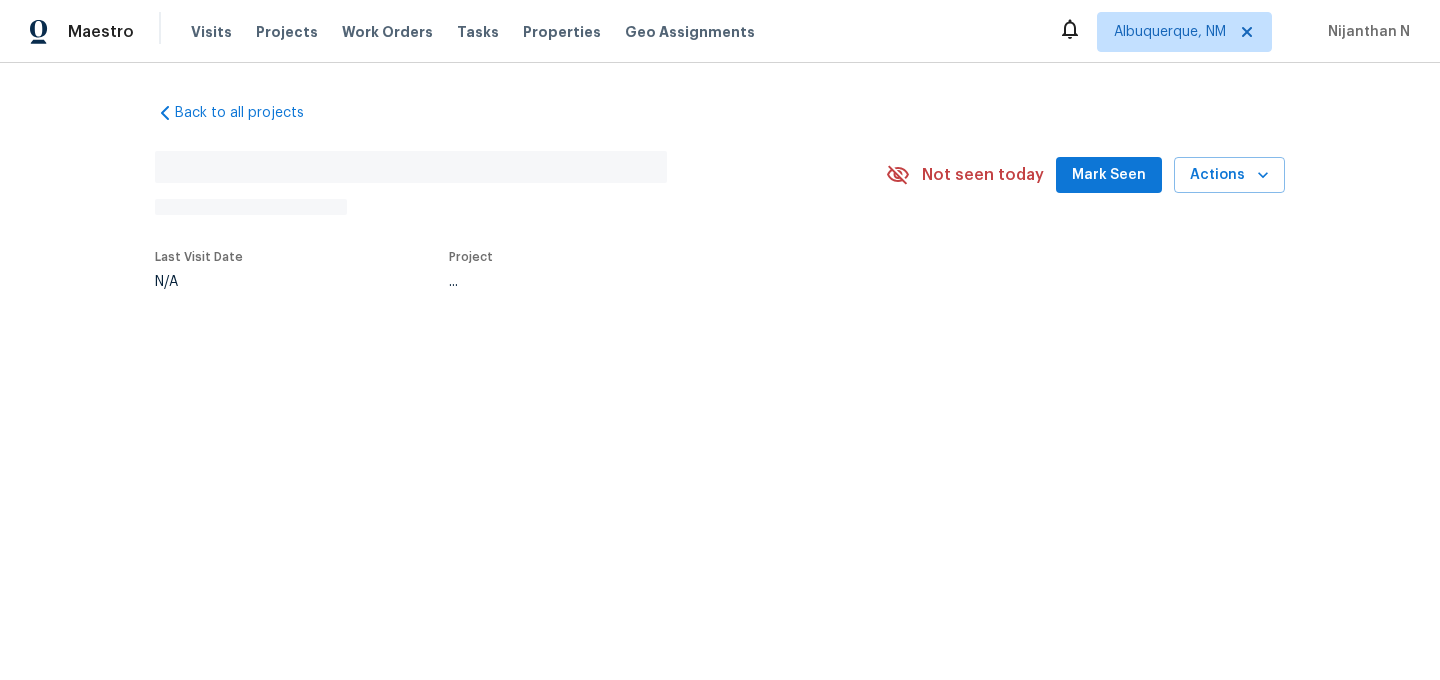scroll, scrollTop: 0, scrollLeft: 0, axis: both 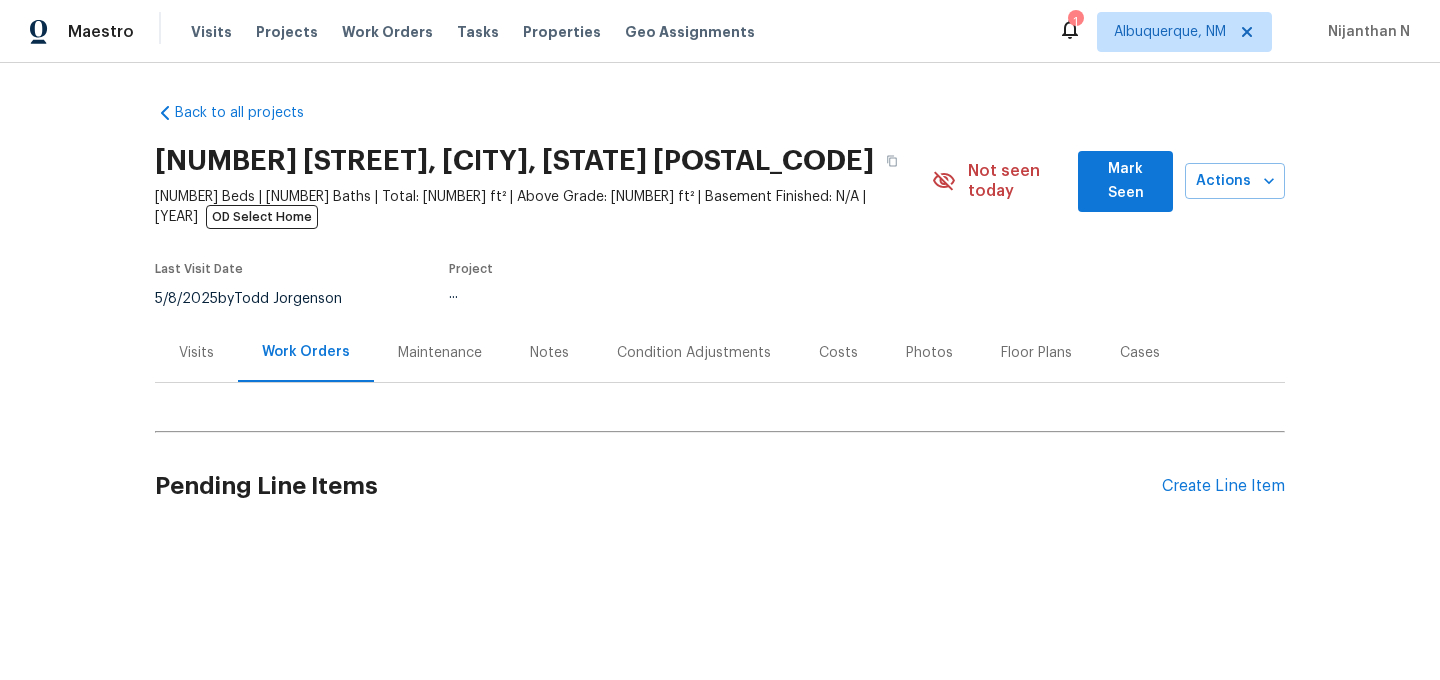 click on "Maintenance" at bounding box center [440, 353] 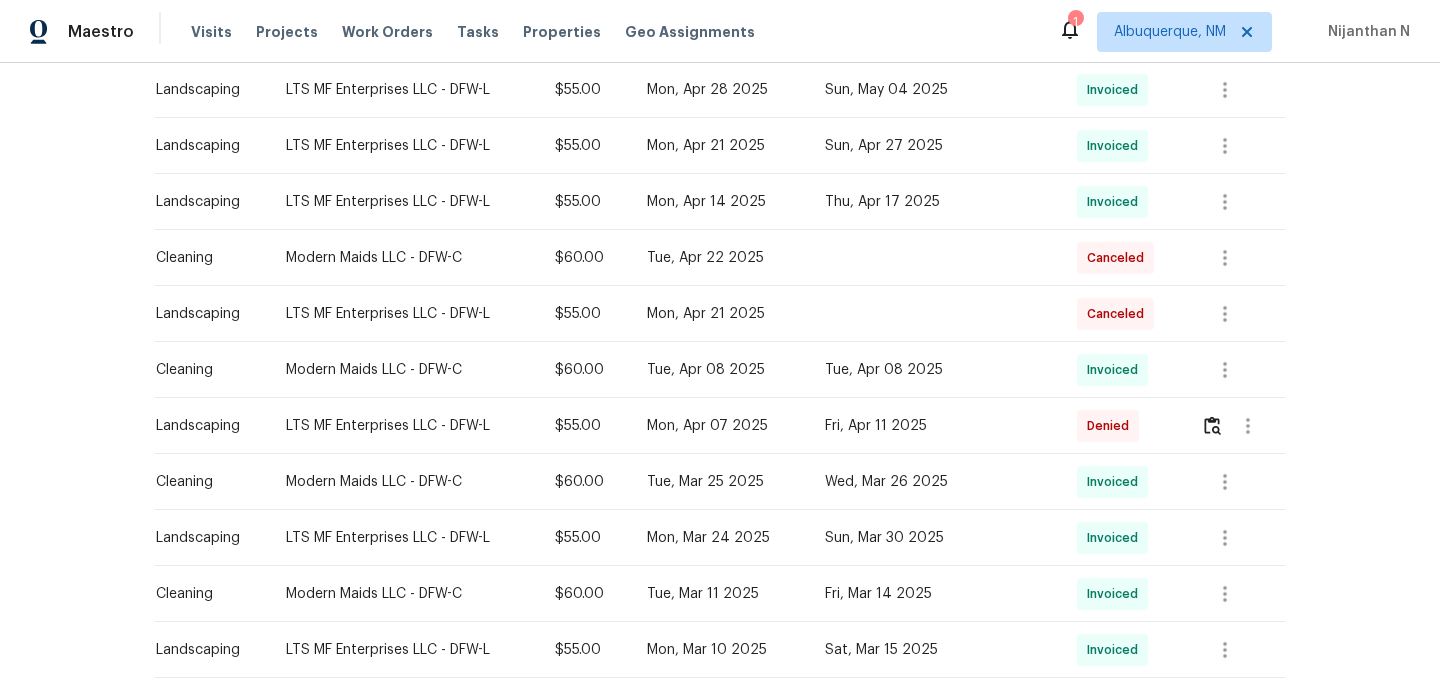 scroll, scrollTop: 752, scrollLeft: 0, axis: vertical 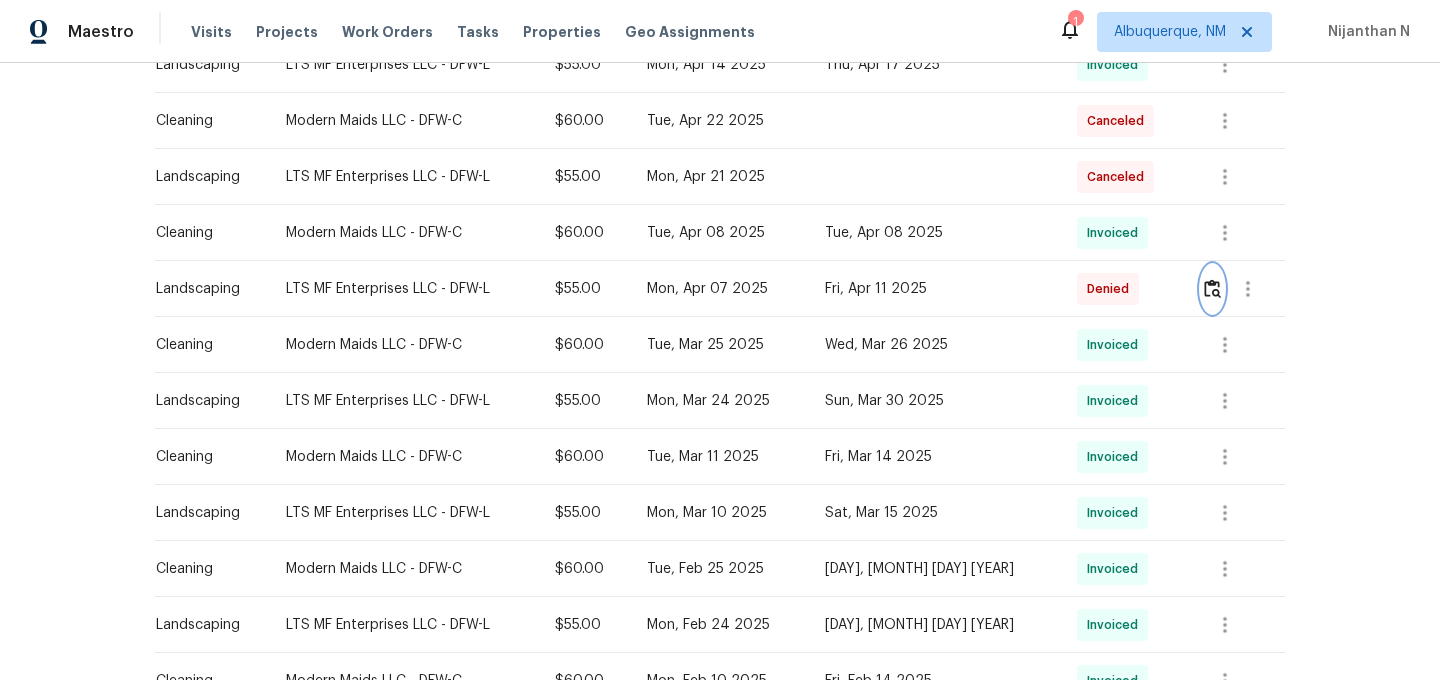 click at bounding box center (1212, 288) 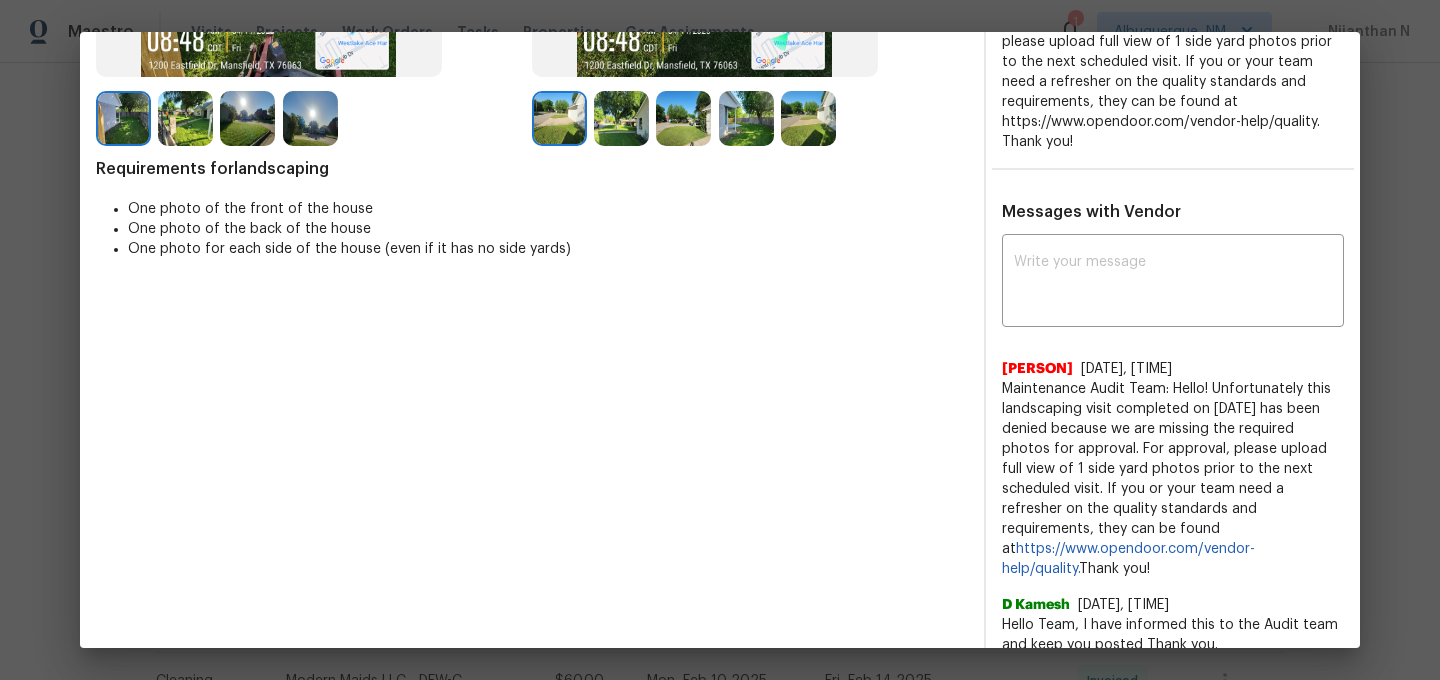 scroll, scrollTop: 427, scrollLeft: 0, axis: vertical 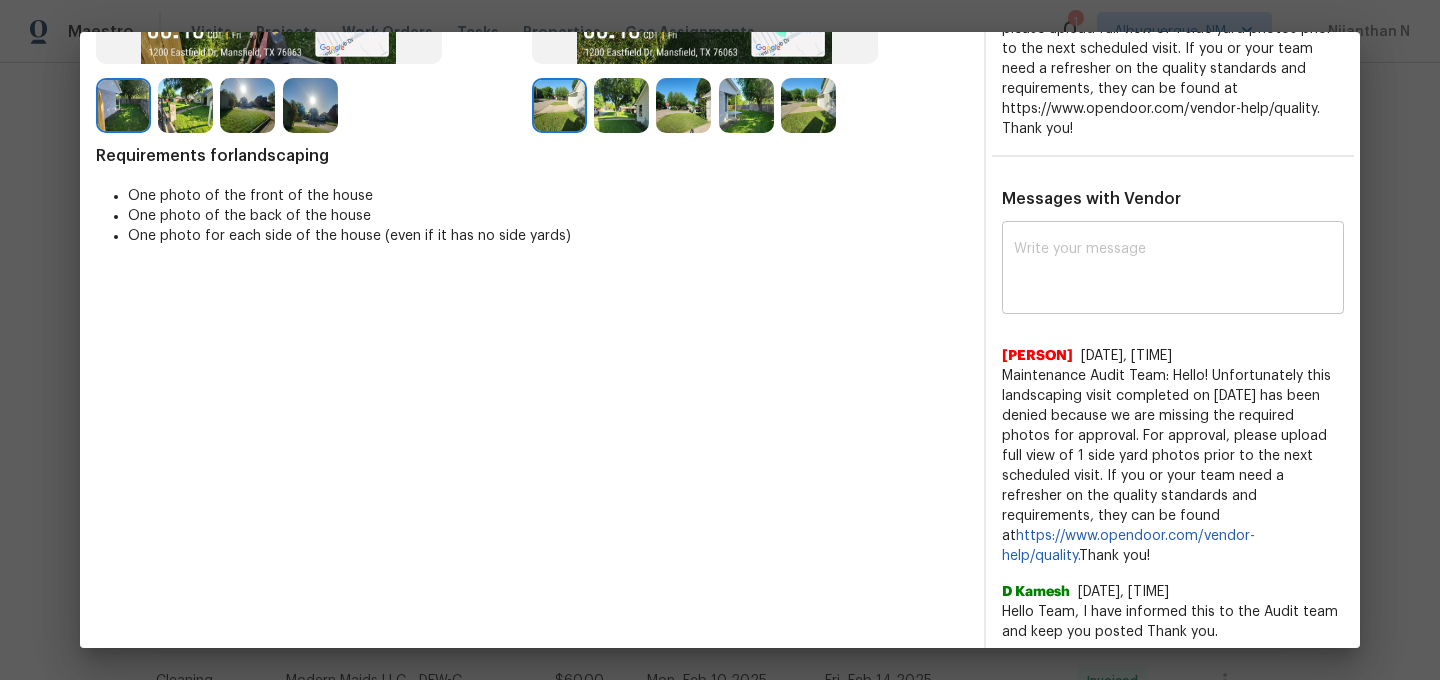 click at bounding box center [1173, 270] 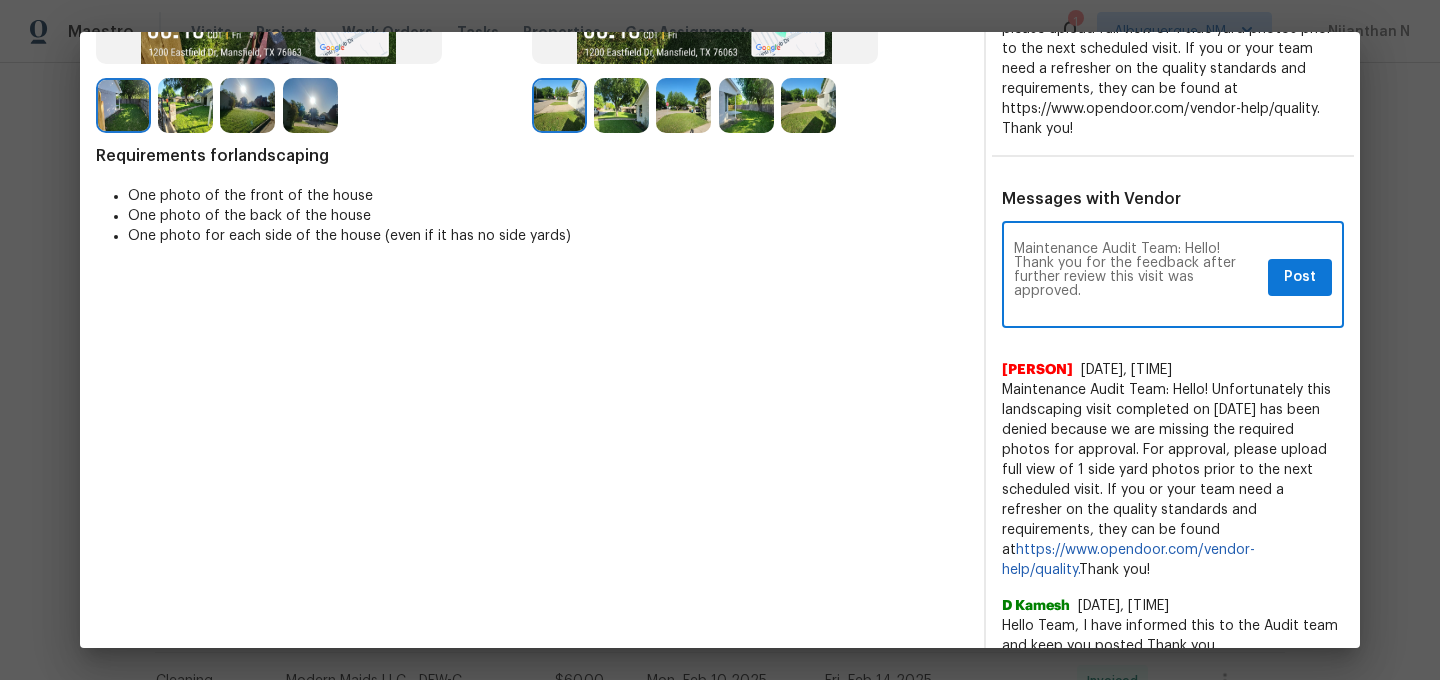 scroll, scrollTop: 0, scrollLeft: 0, axis: both 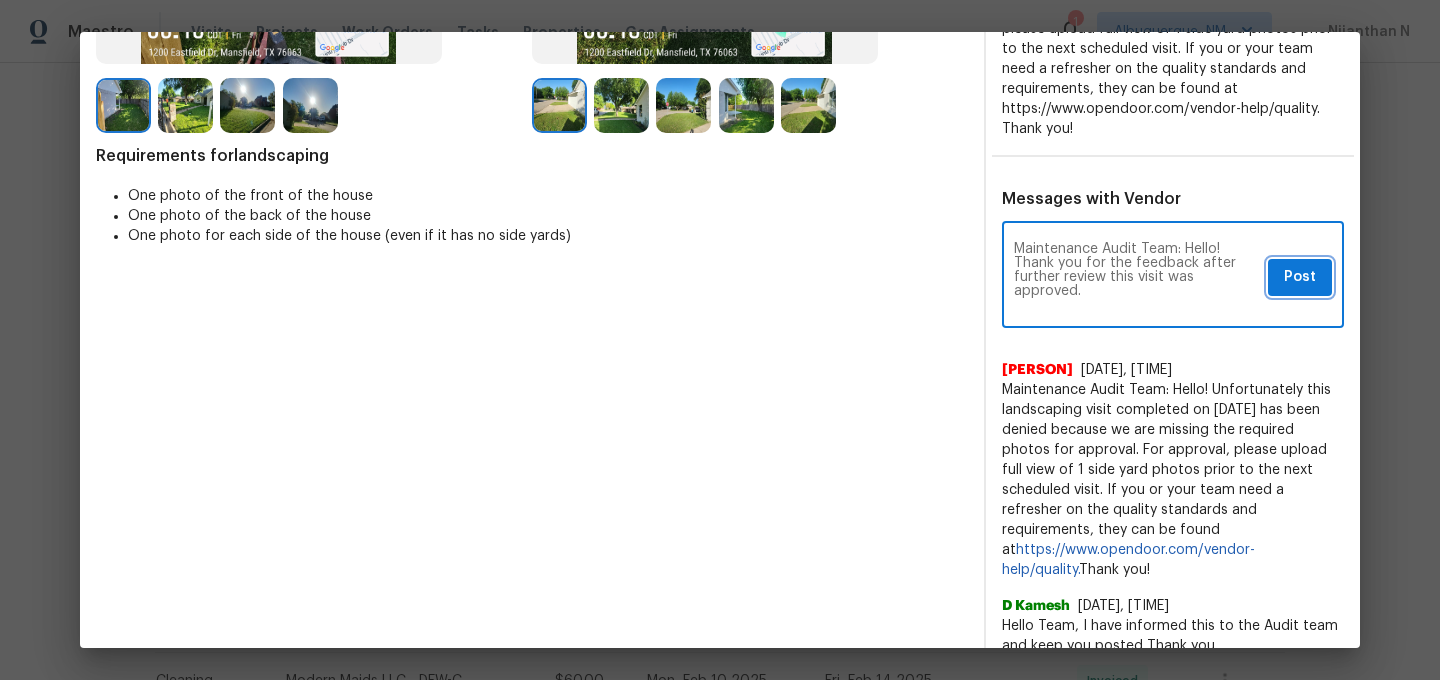 click on "Post" at bounding box center (1300, 277) 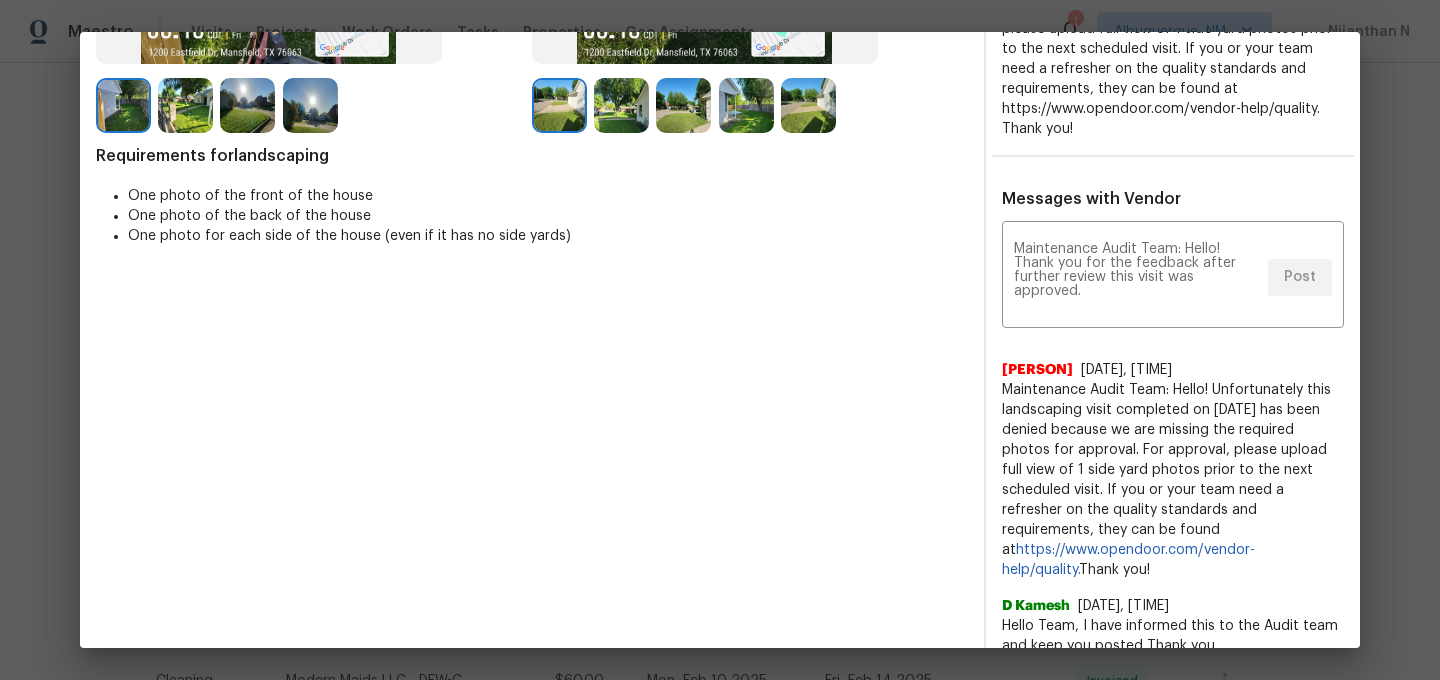 scroll, scrollTop: 0, scrollLeft: 0, axis: both 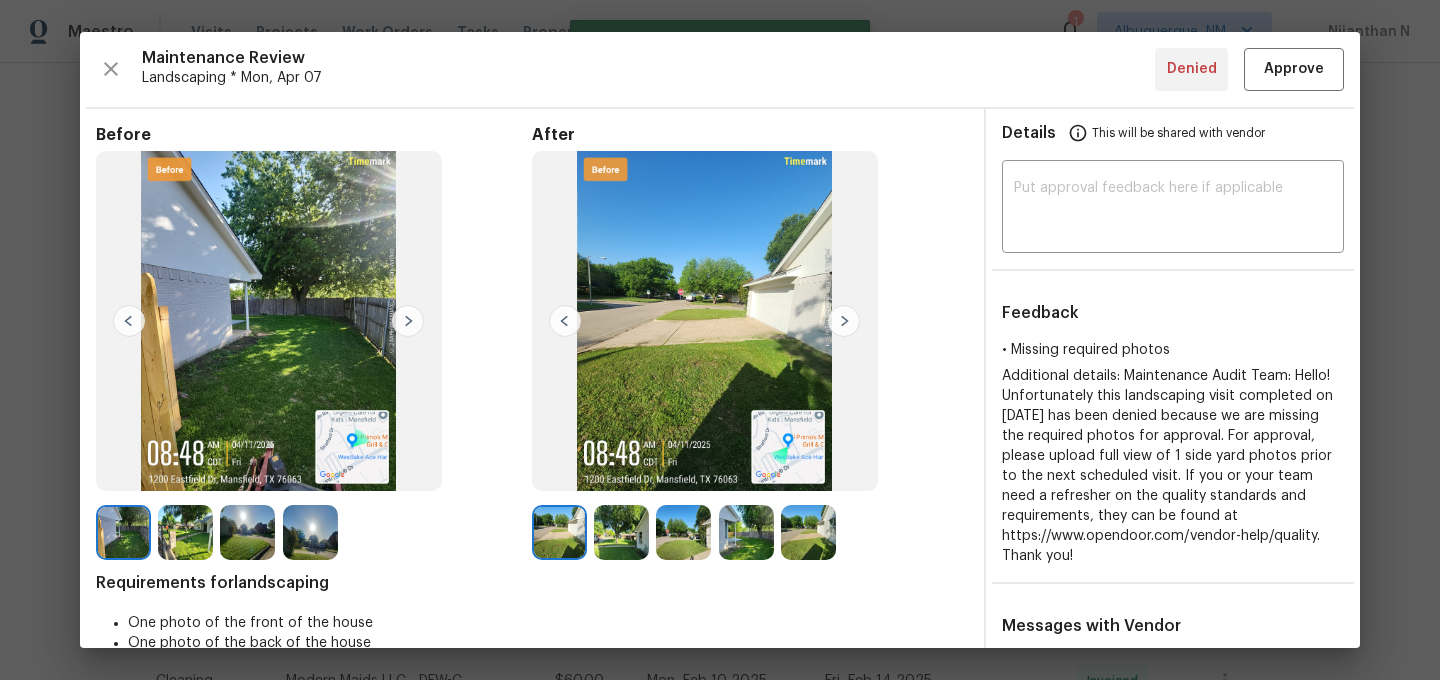 type 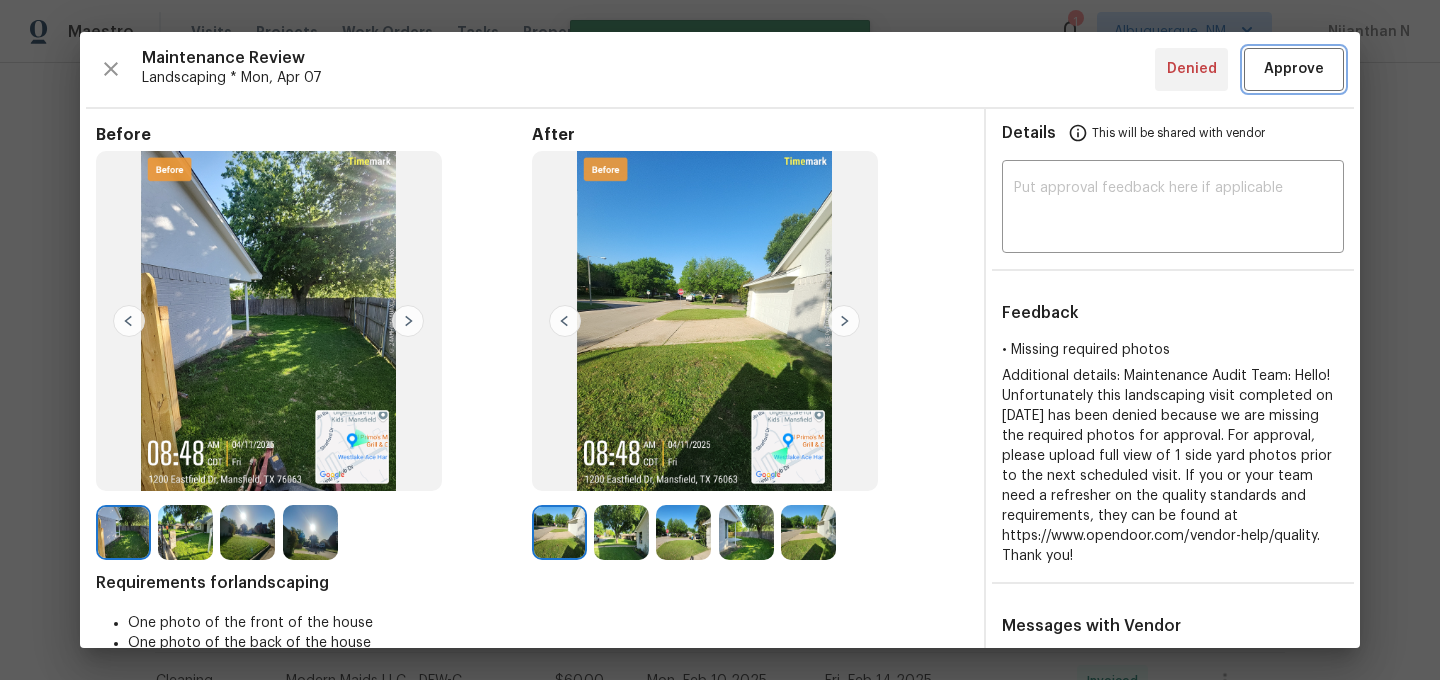 click on "Approve" at bounding box center [1294, 69] 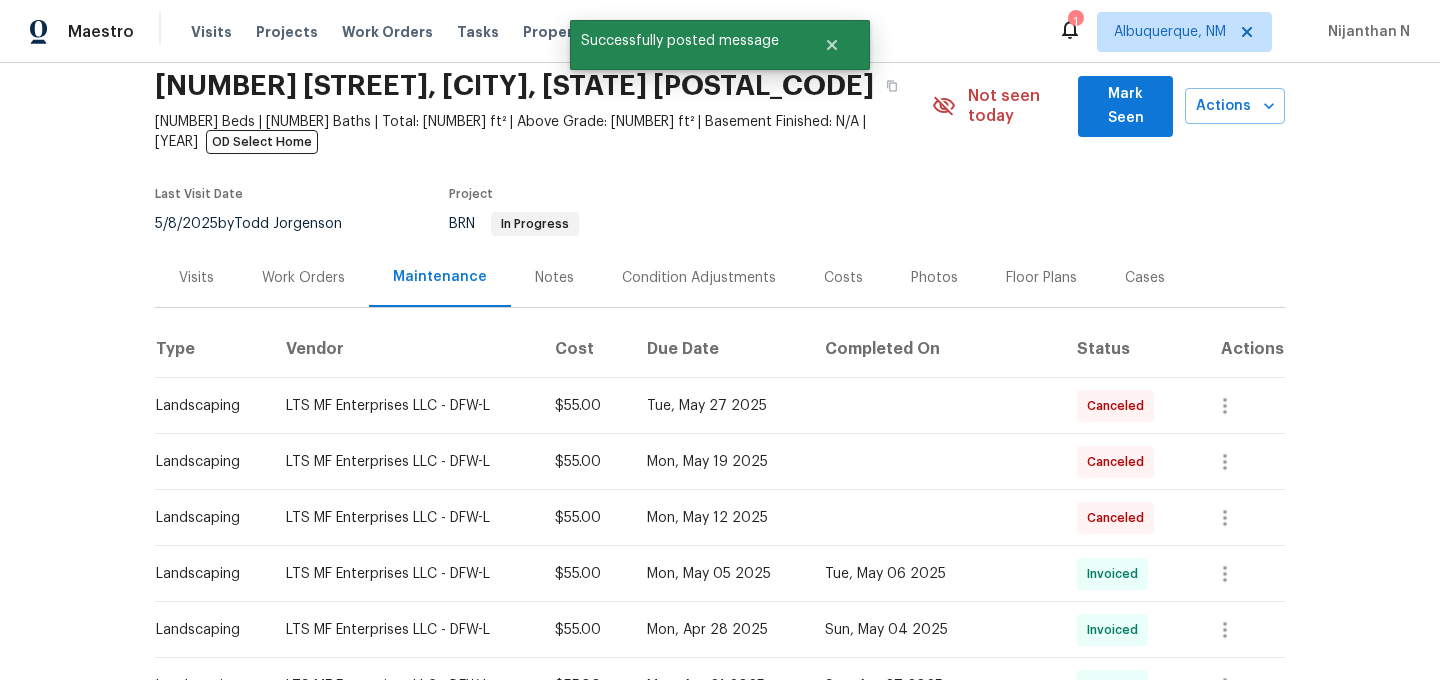 scroll, scrollTop: 0, scrollLeft: 0, axis: both 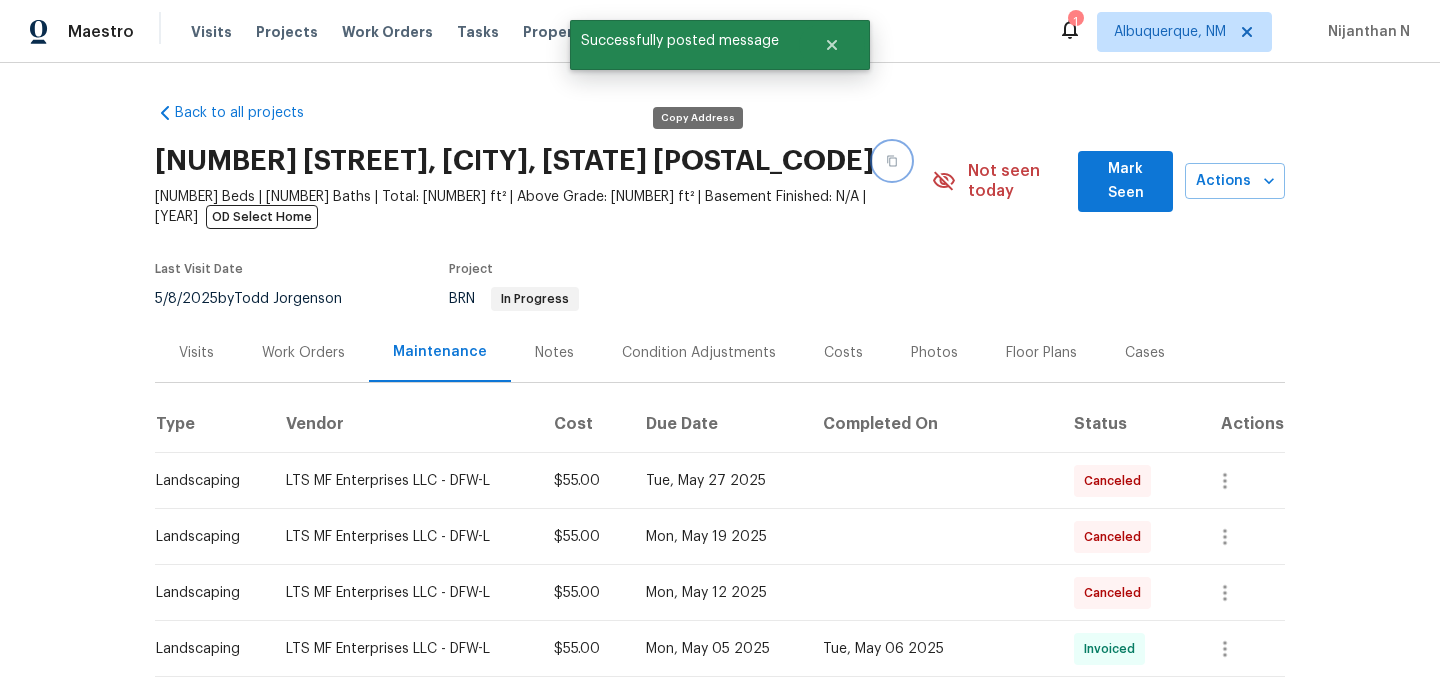 click 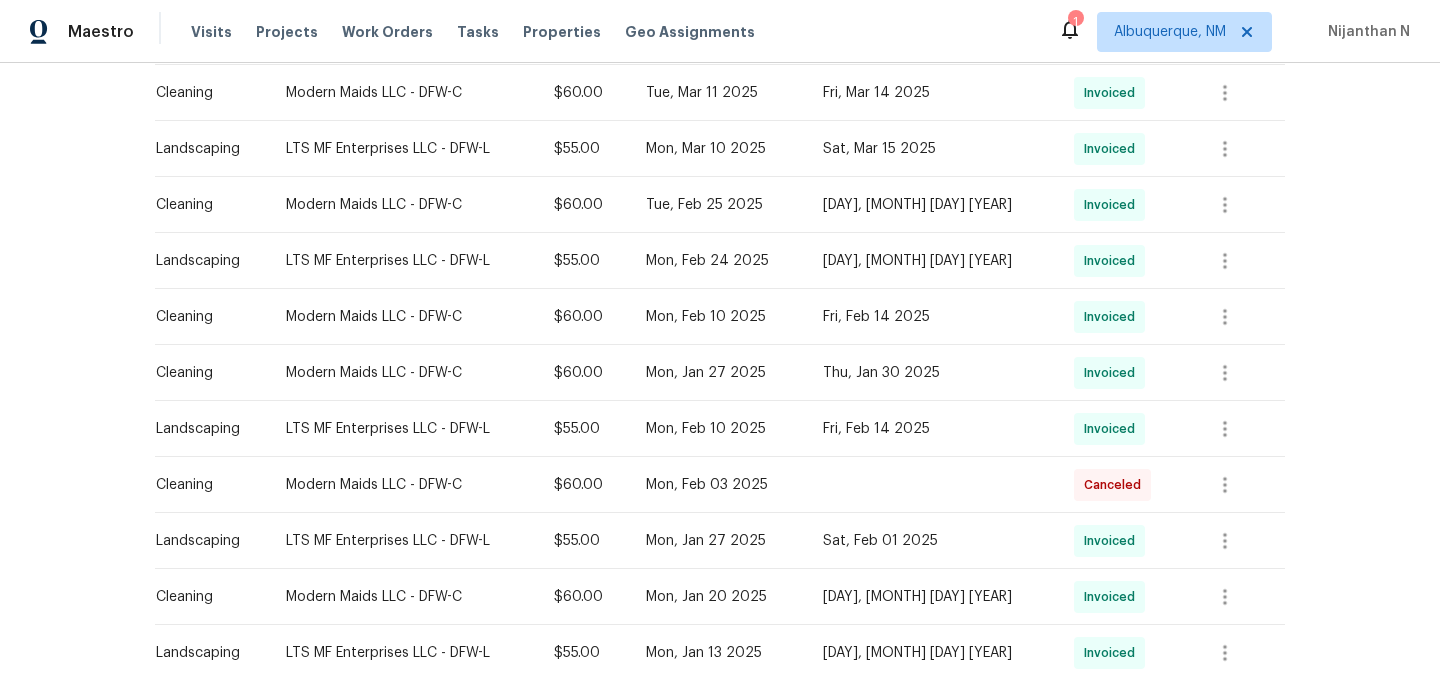 scroll, scrollTop: 1307, scrollLeft: 0, axis: vertical 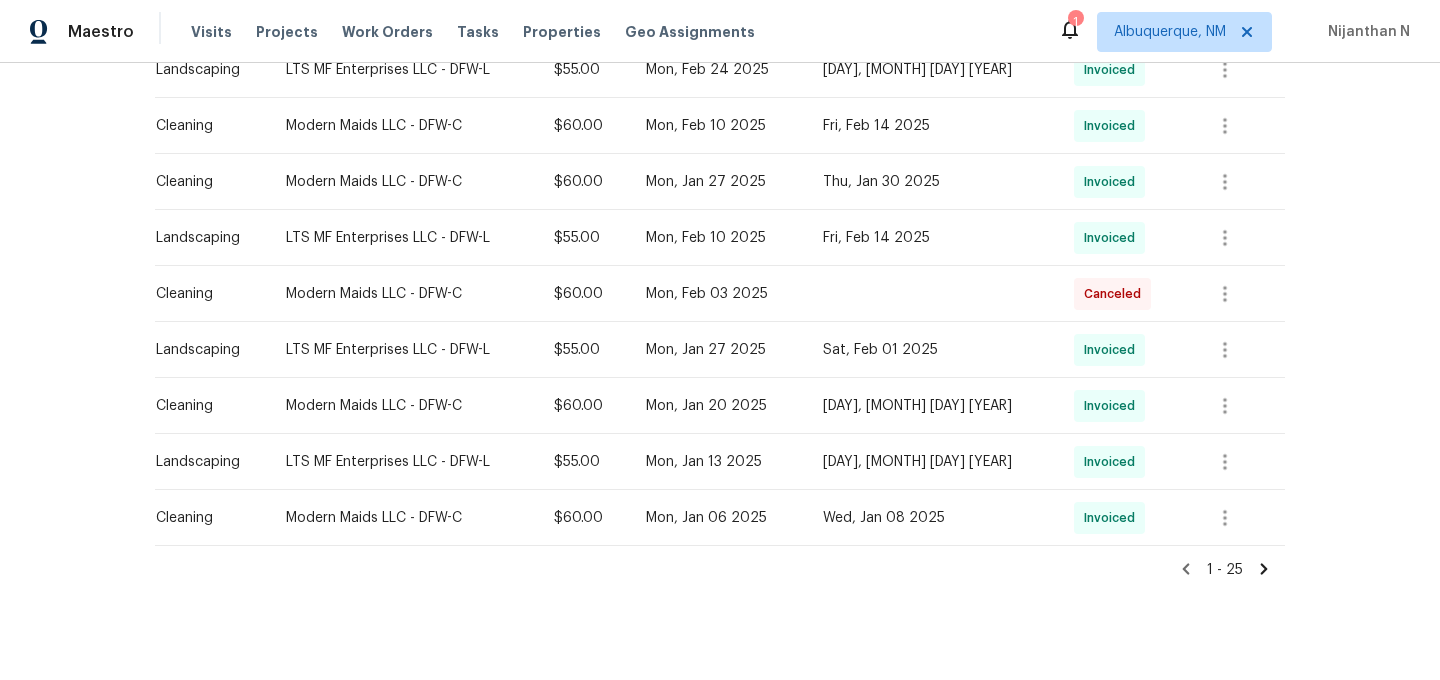 click 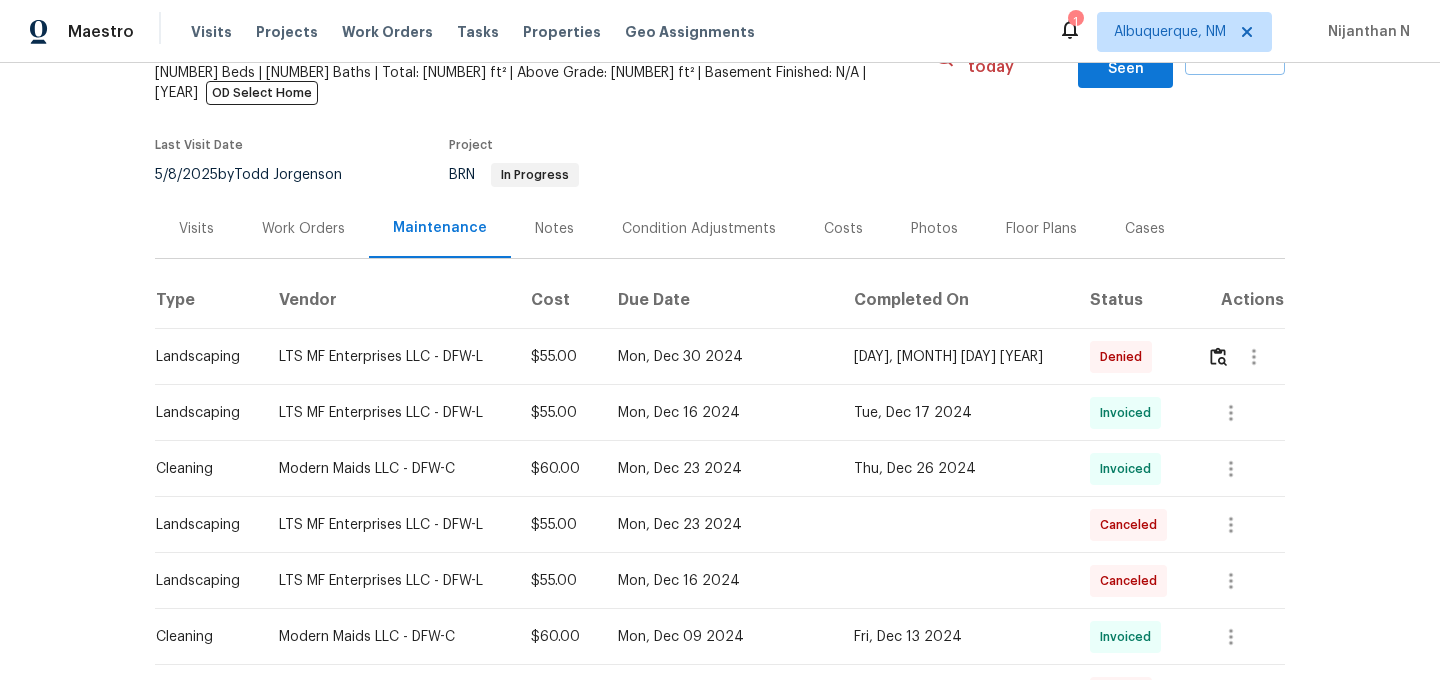 scroll, scrollTop: 255, scrollLeft: 0, axis: vertical 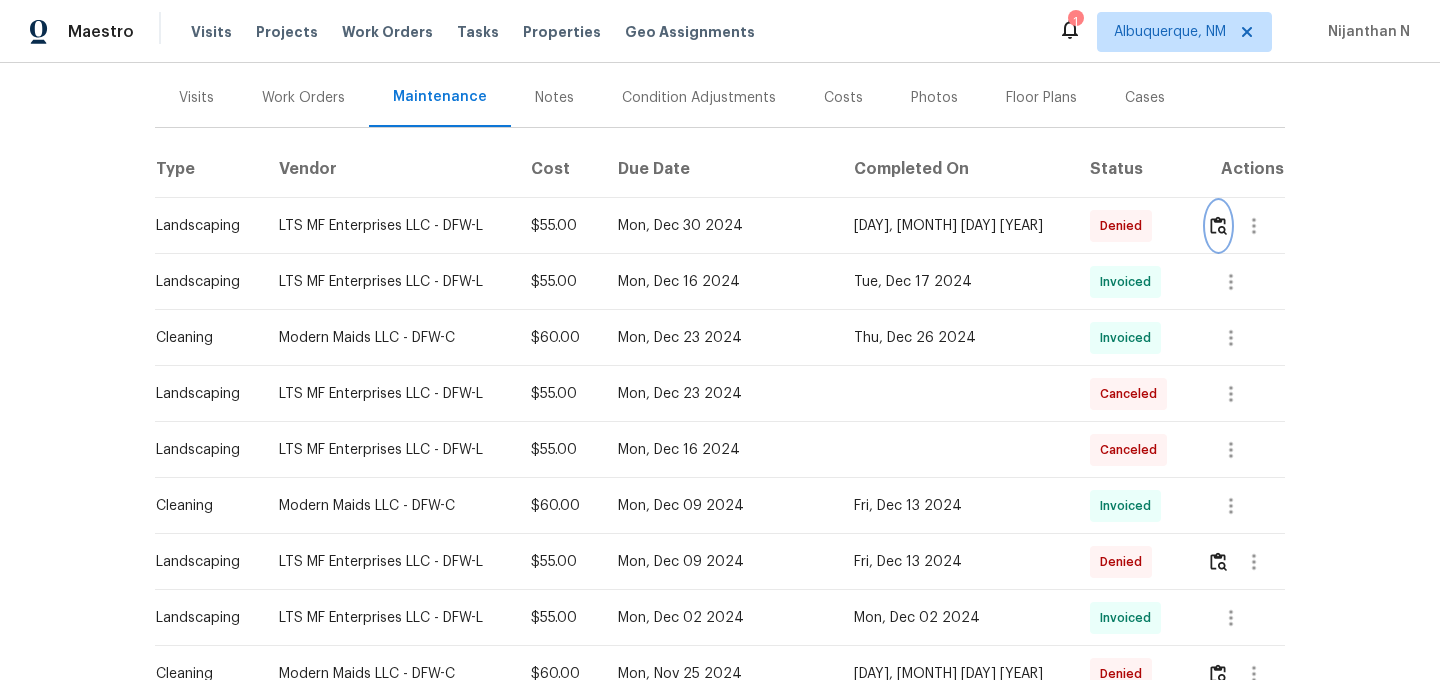 click at bounding box center [1218, 225] 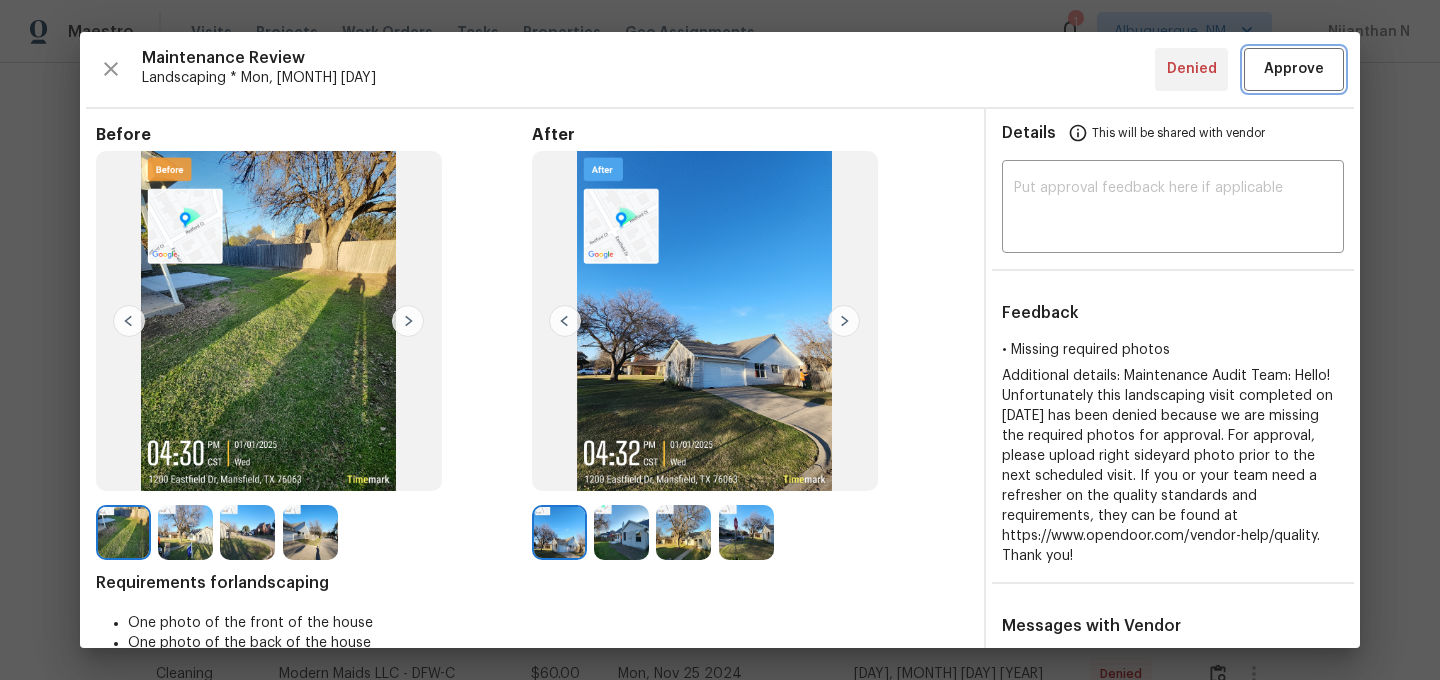 click on "Approve" at bounding box center [1294, 69] 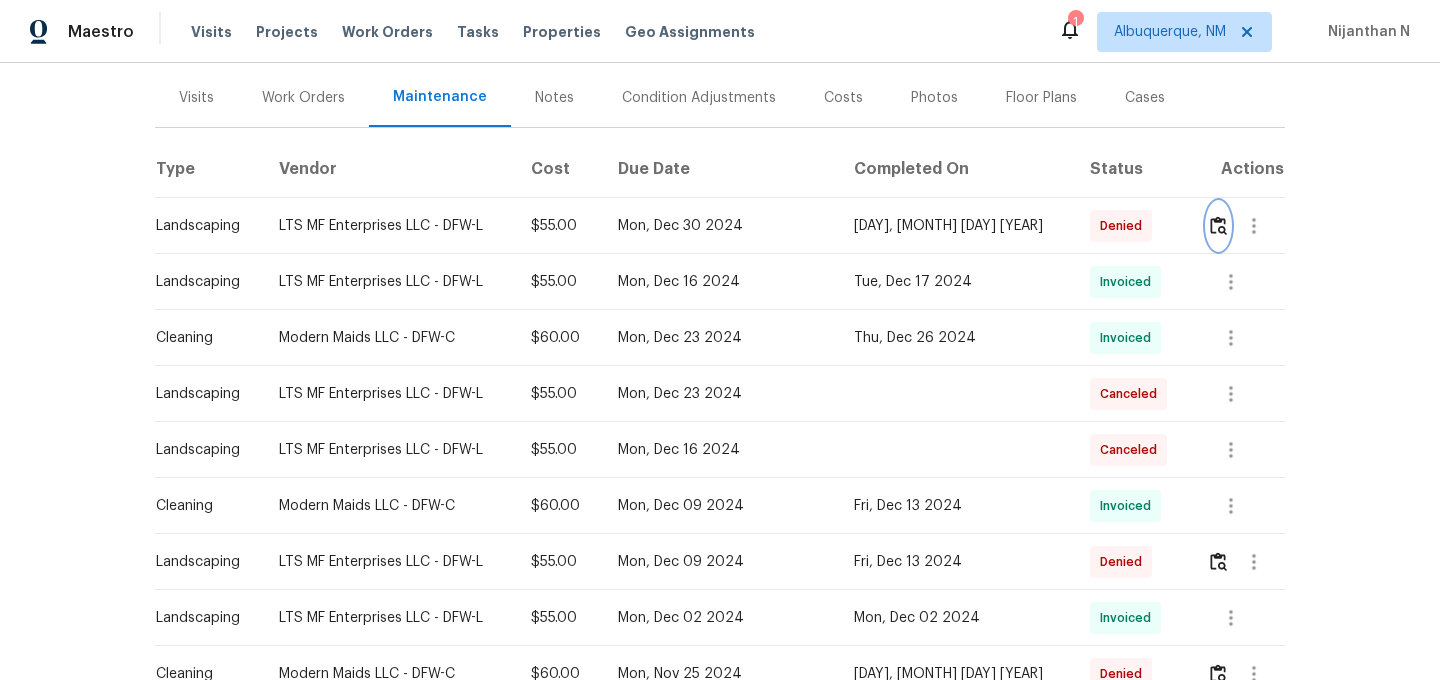 scroll, scrollTop: 0, scrollLeft: 0, axis: both 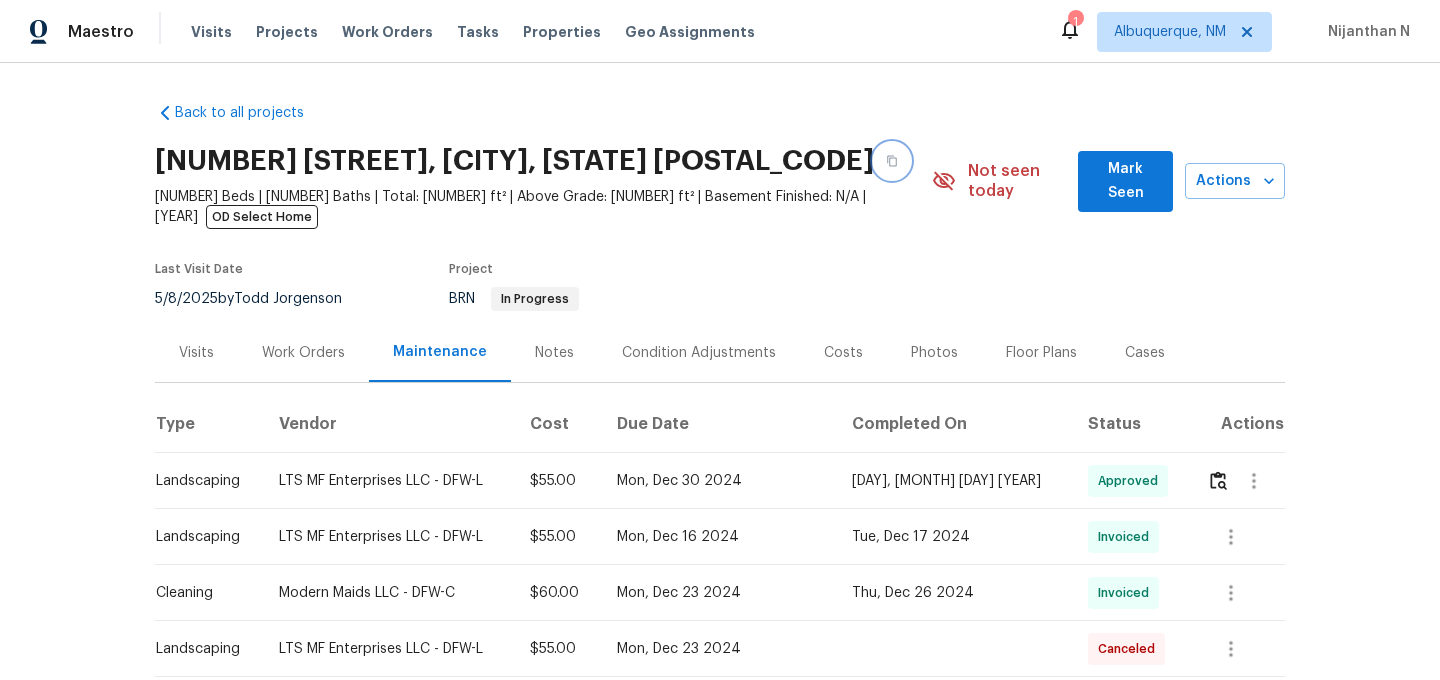 click 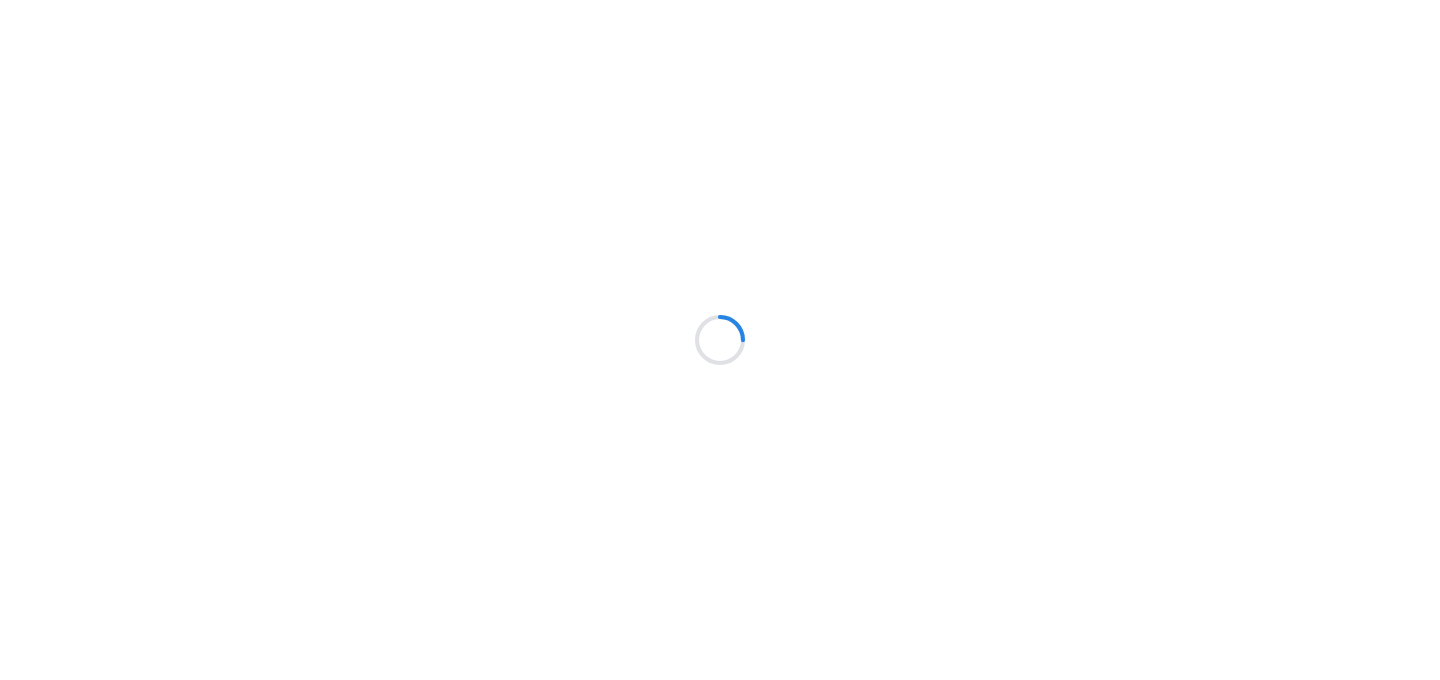 scroll, scrollTop: 0, scrollLeft: 0, axis: both 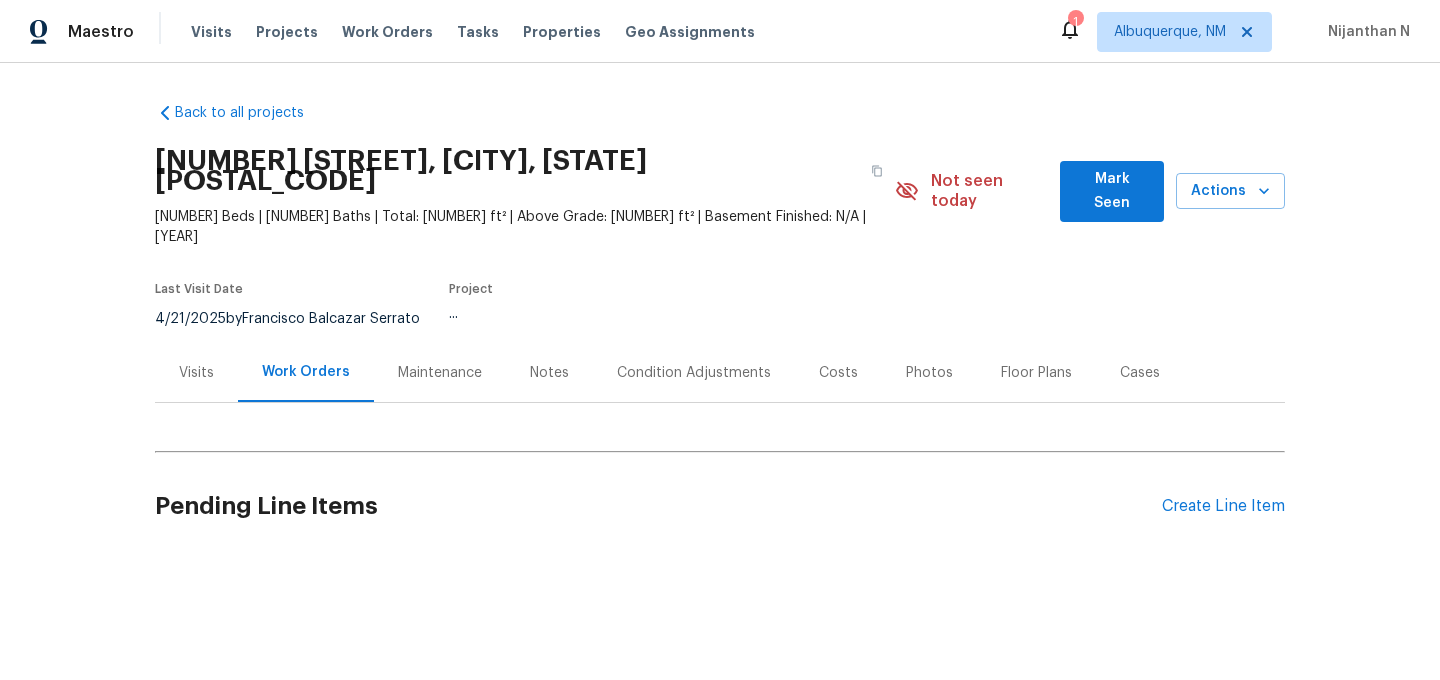 click on "Maintenance" at bounding box center [440, 373] 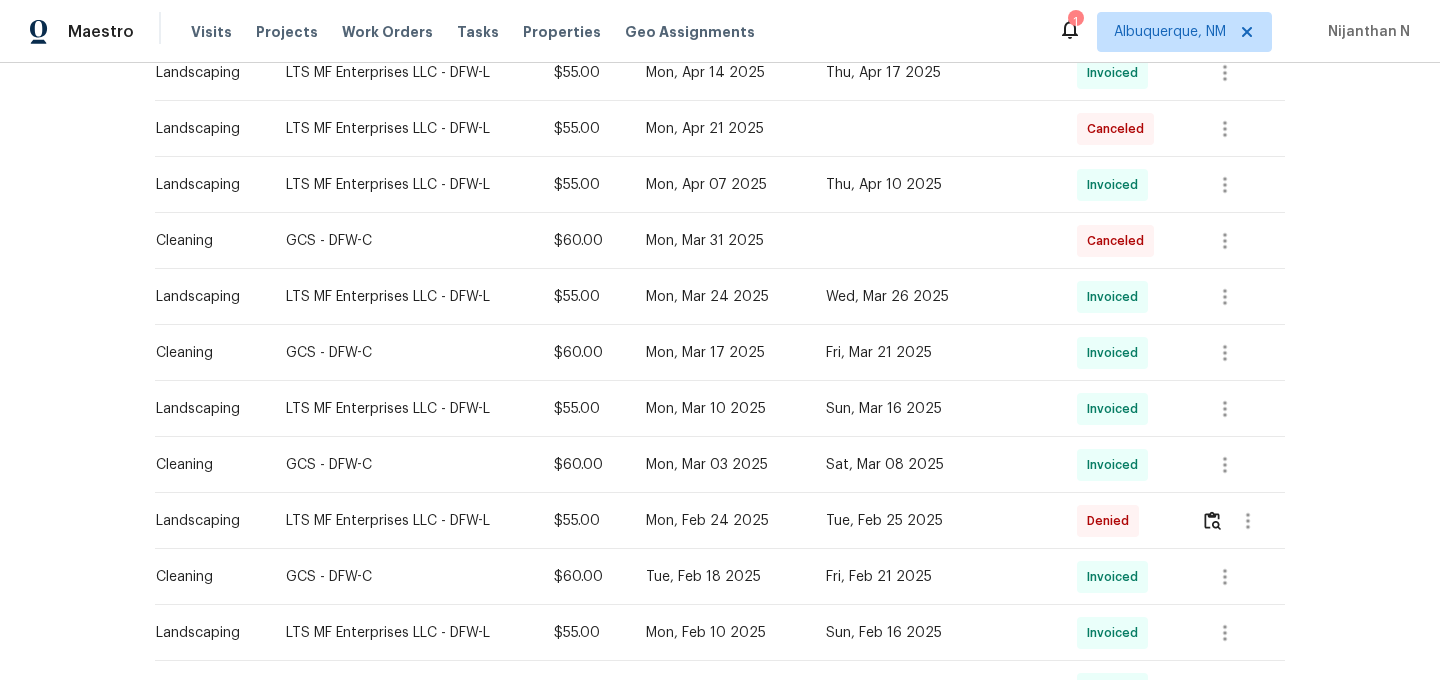 scroll, scrollTop: 792, scrollLeft: 0, axis: vertical 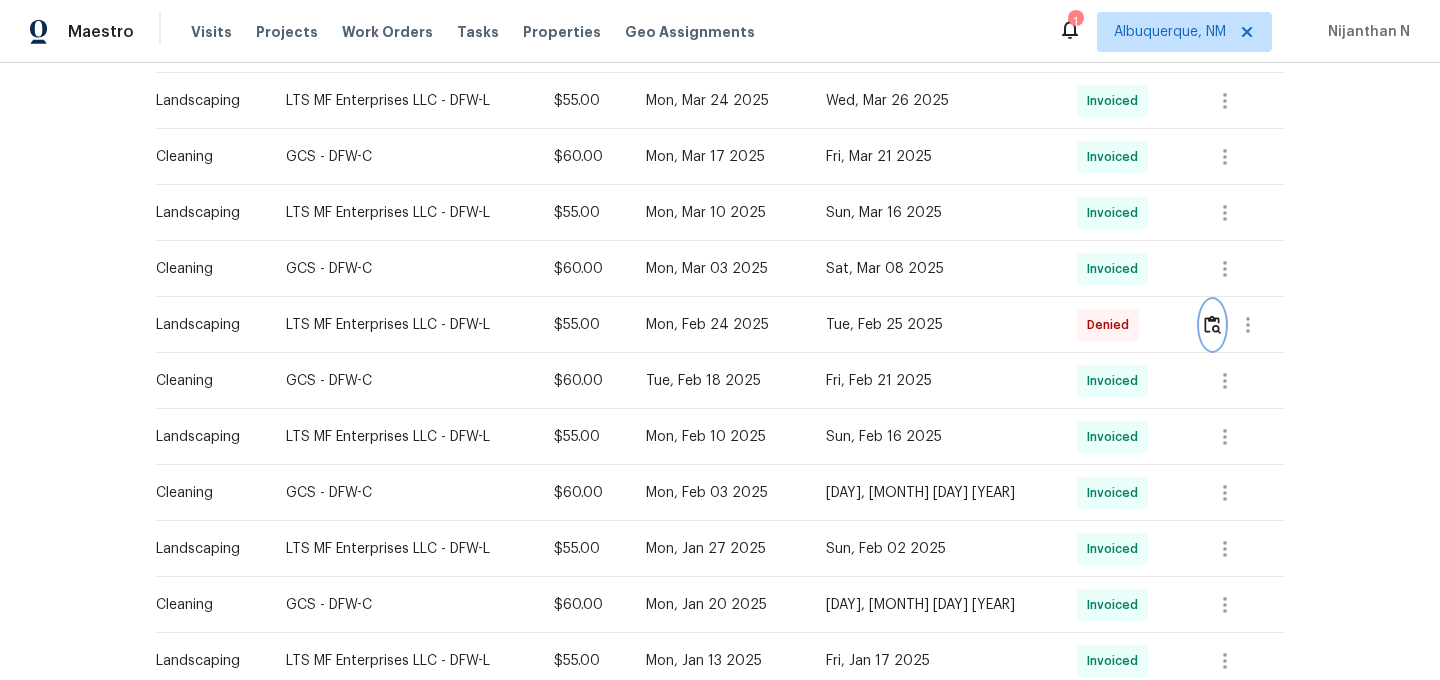 click at bounding box center (1212, 324) 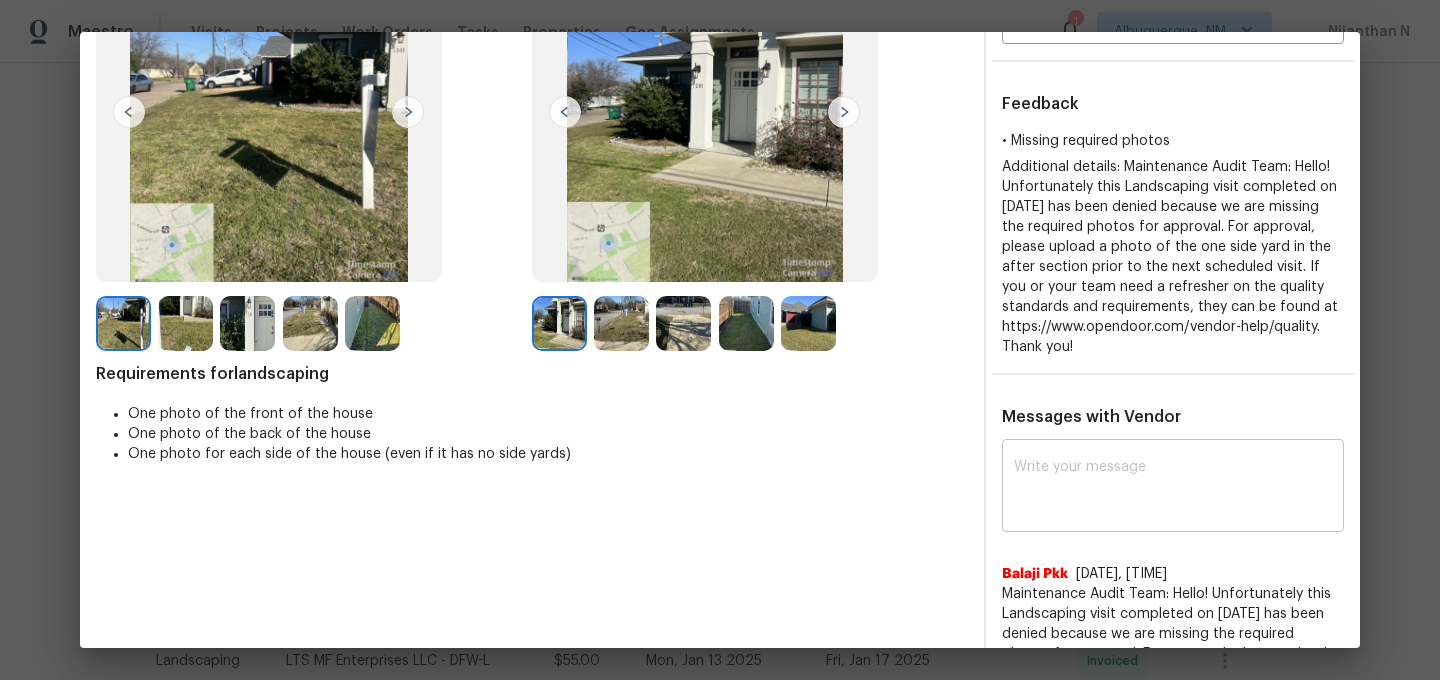 scroll, scrollTop: 234, scrollLeft: 0, axis: vertical 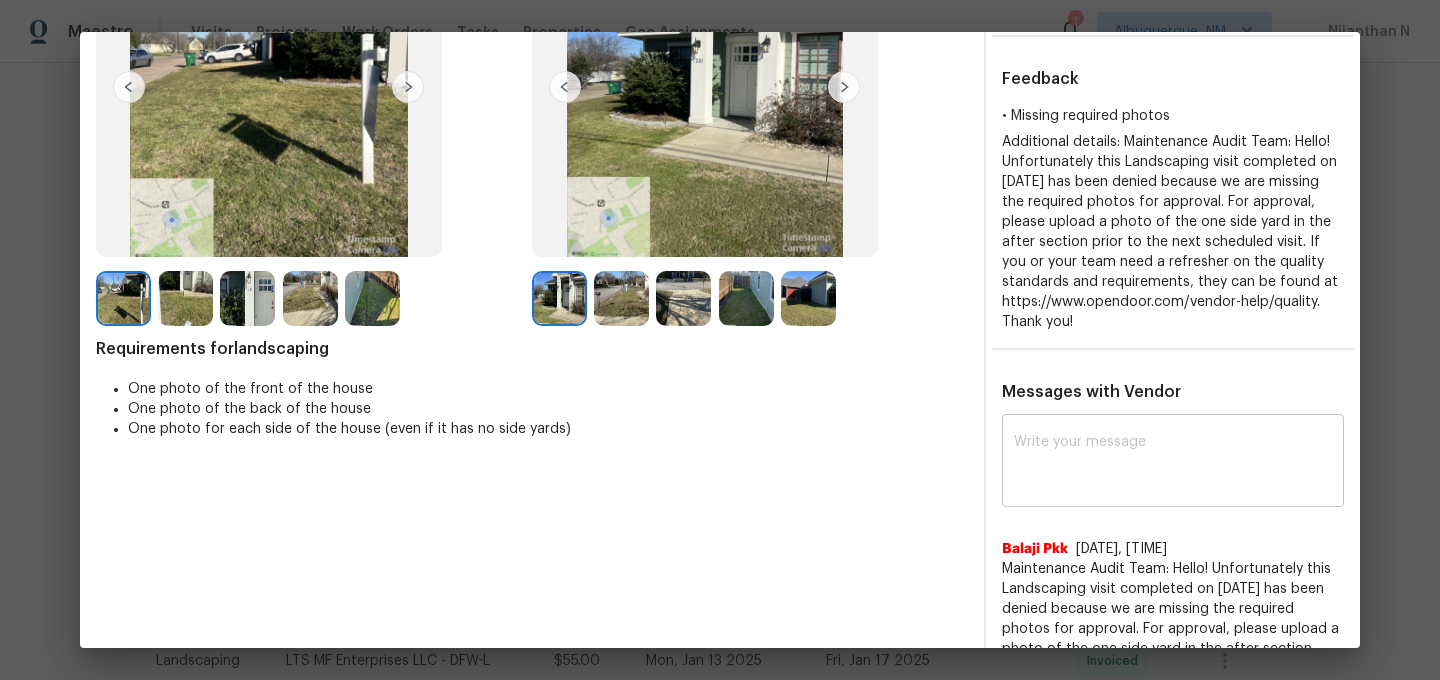click at bounding box center (1173, 463) 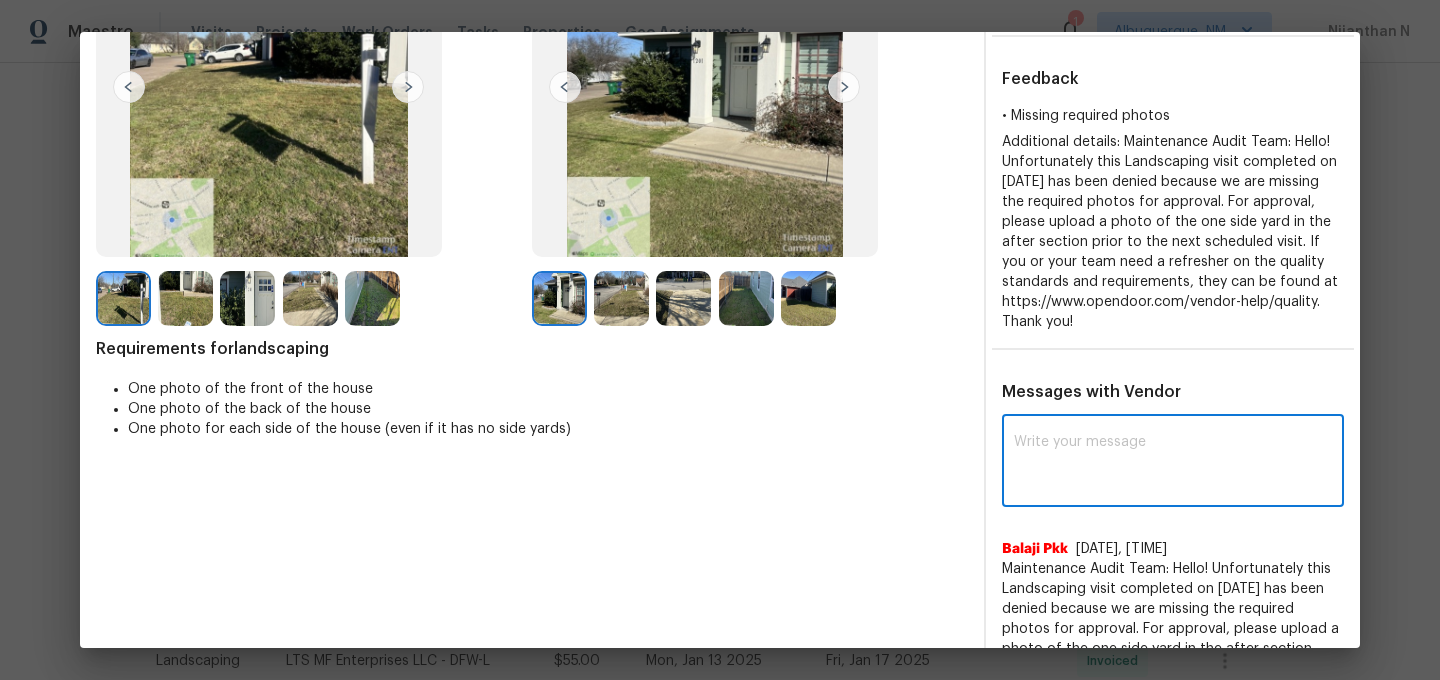 paste on "Maintenance Audit Team: Hello! Thank you for the feedback after further review this visit was approved." 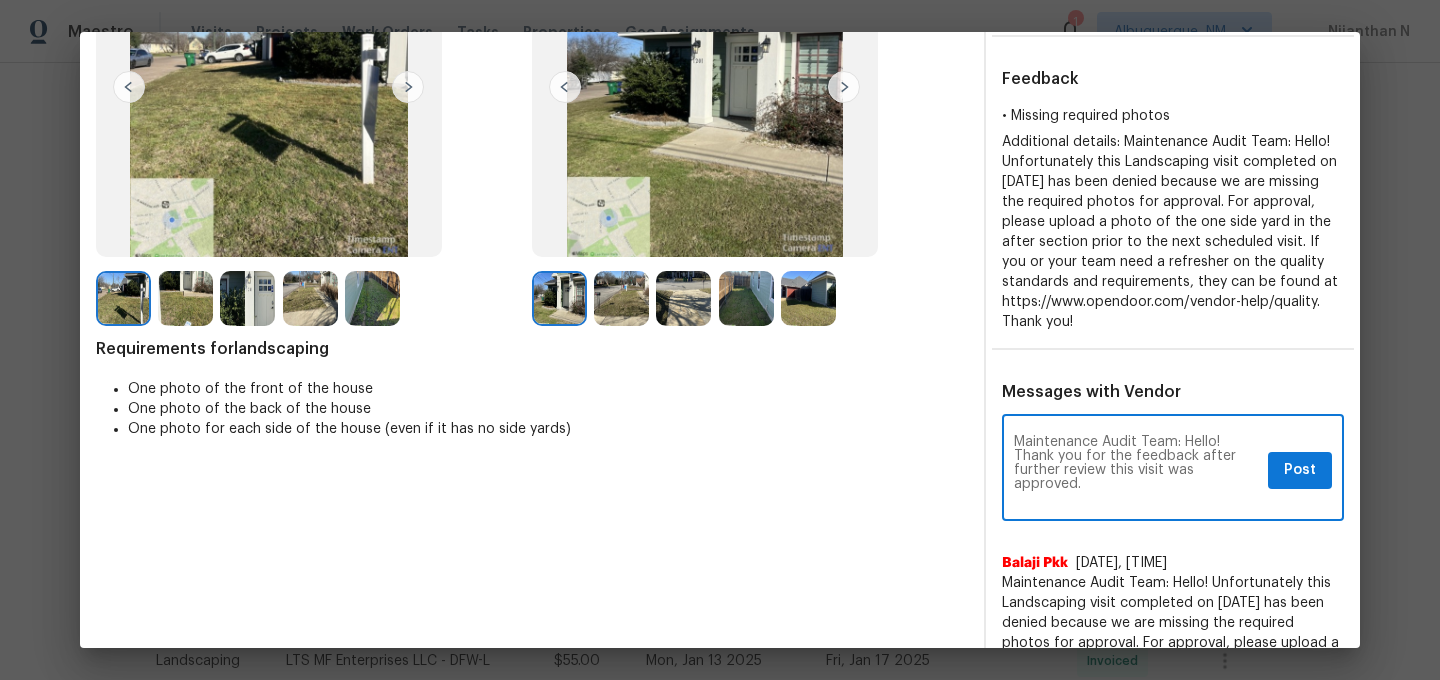 scroll, scrollTop: 0, scrollLeft: 0, axis: both 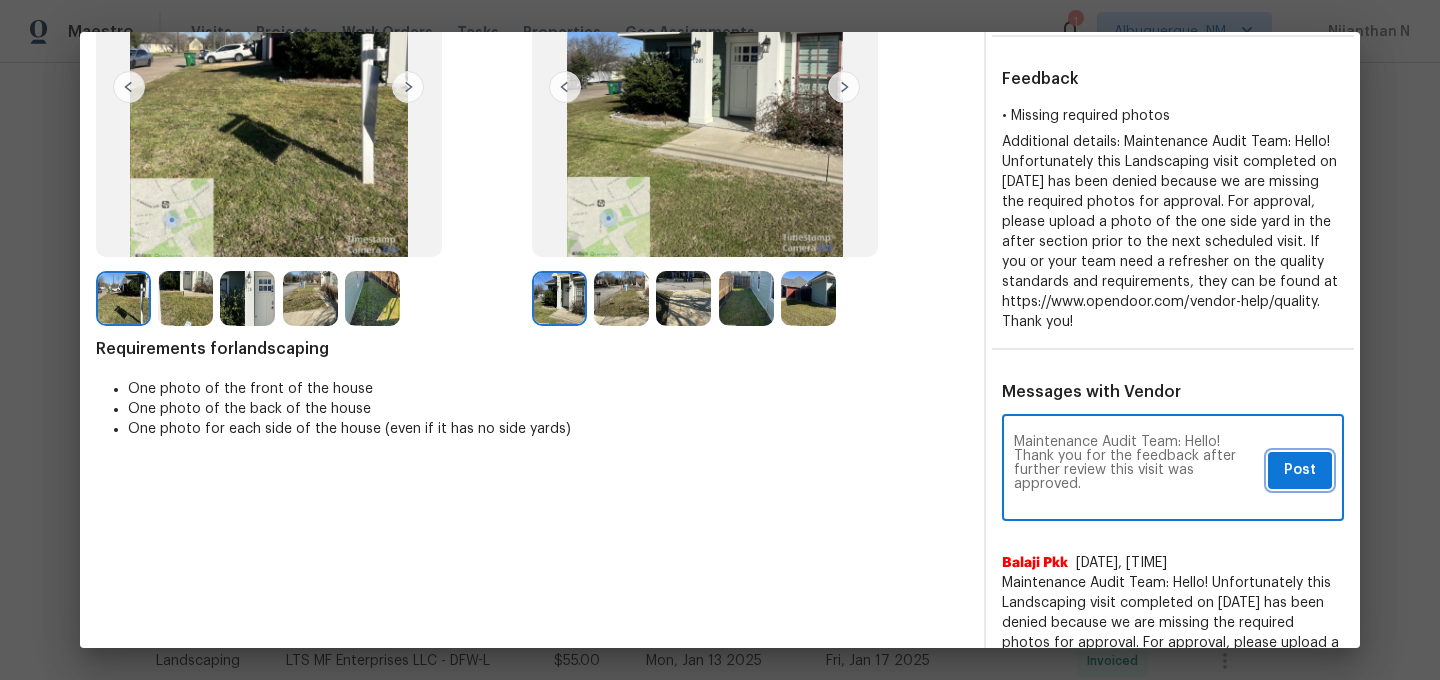 click on "Post" at bounding box center (1300, 470) 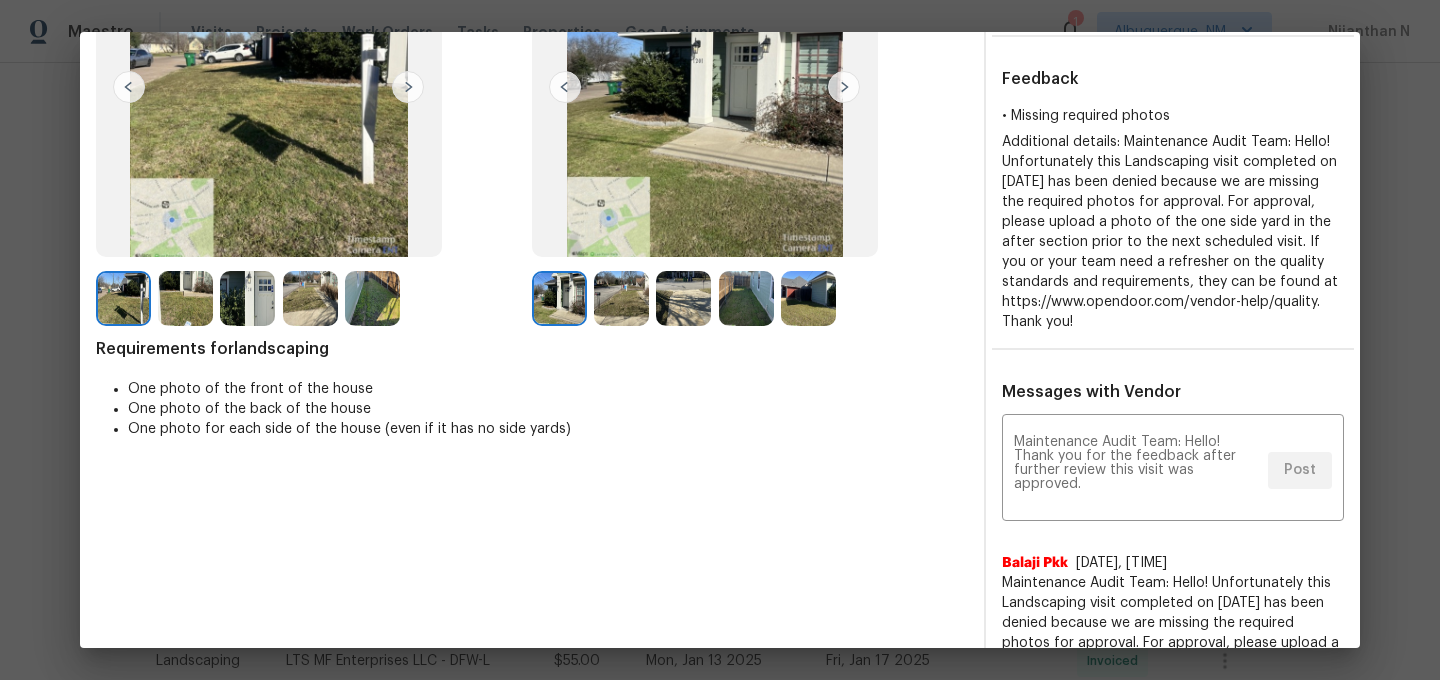 scroll, scrollTop: 0, scrollLeft: 0, axis: both 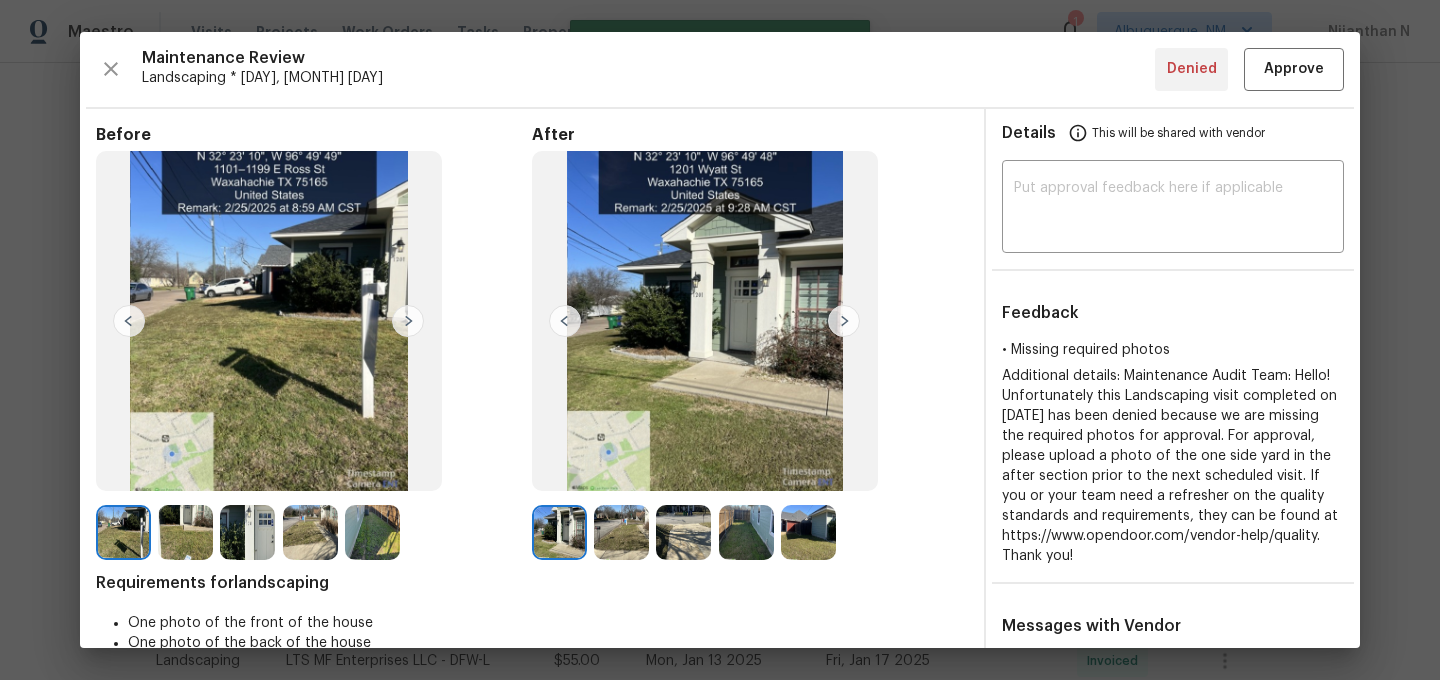 type 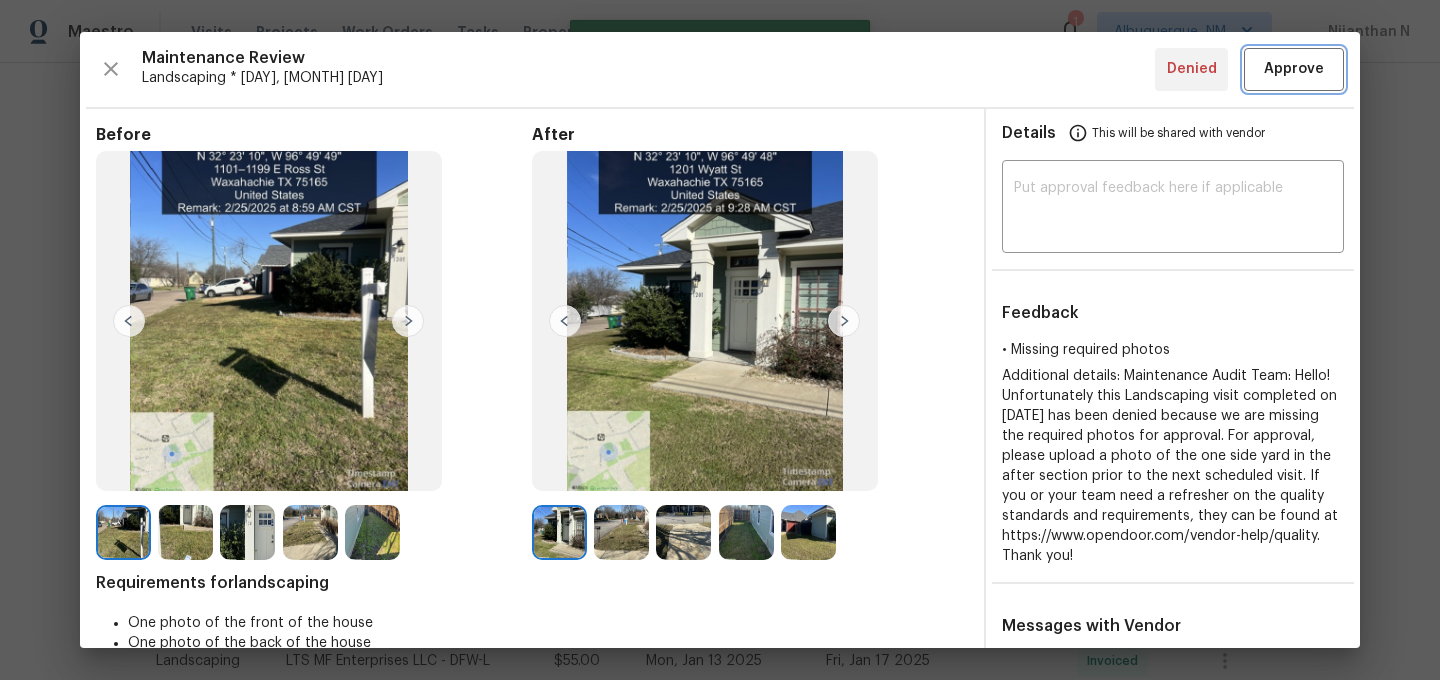 click on "Approve" at bounding box center (1294, 69) 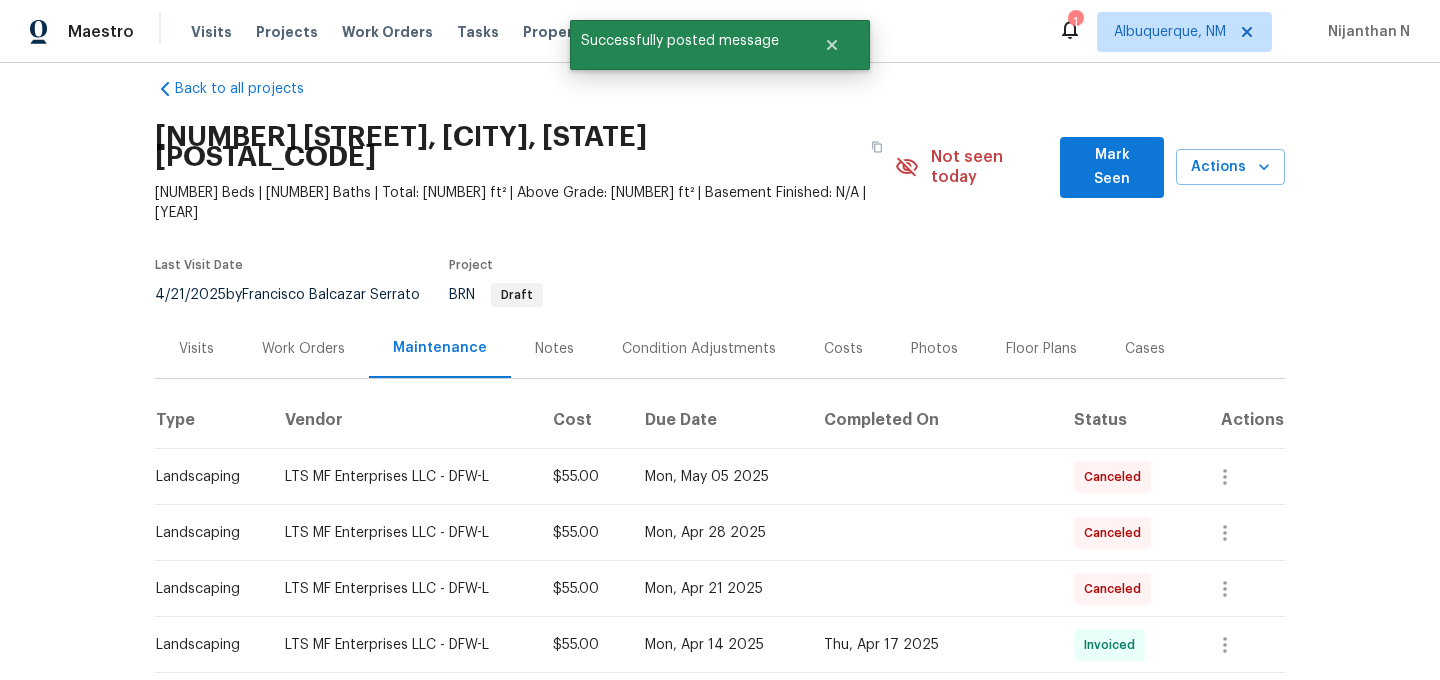 scroll, scrollTop: 0, scrollLeft: 0, axis: both 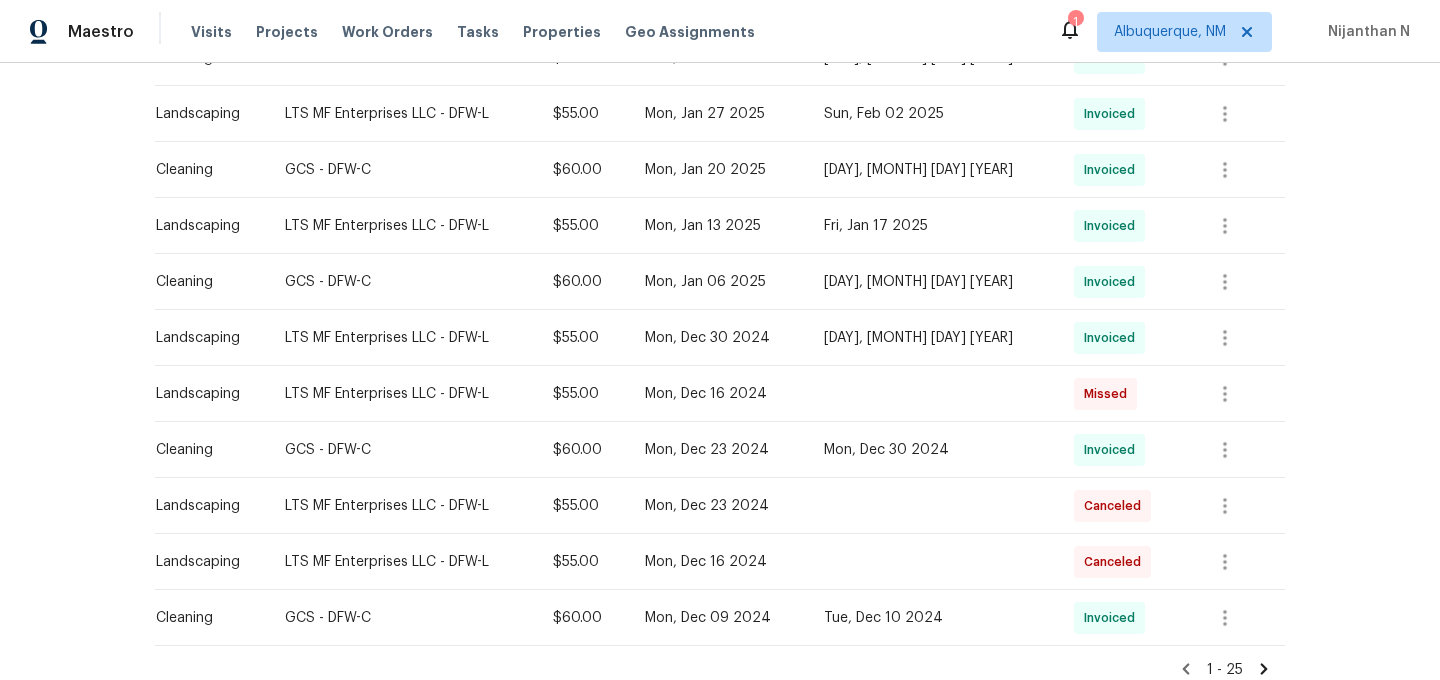 click 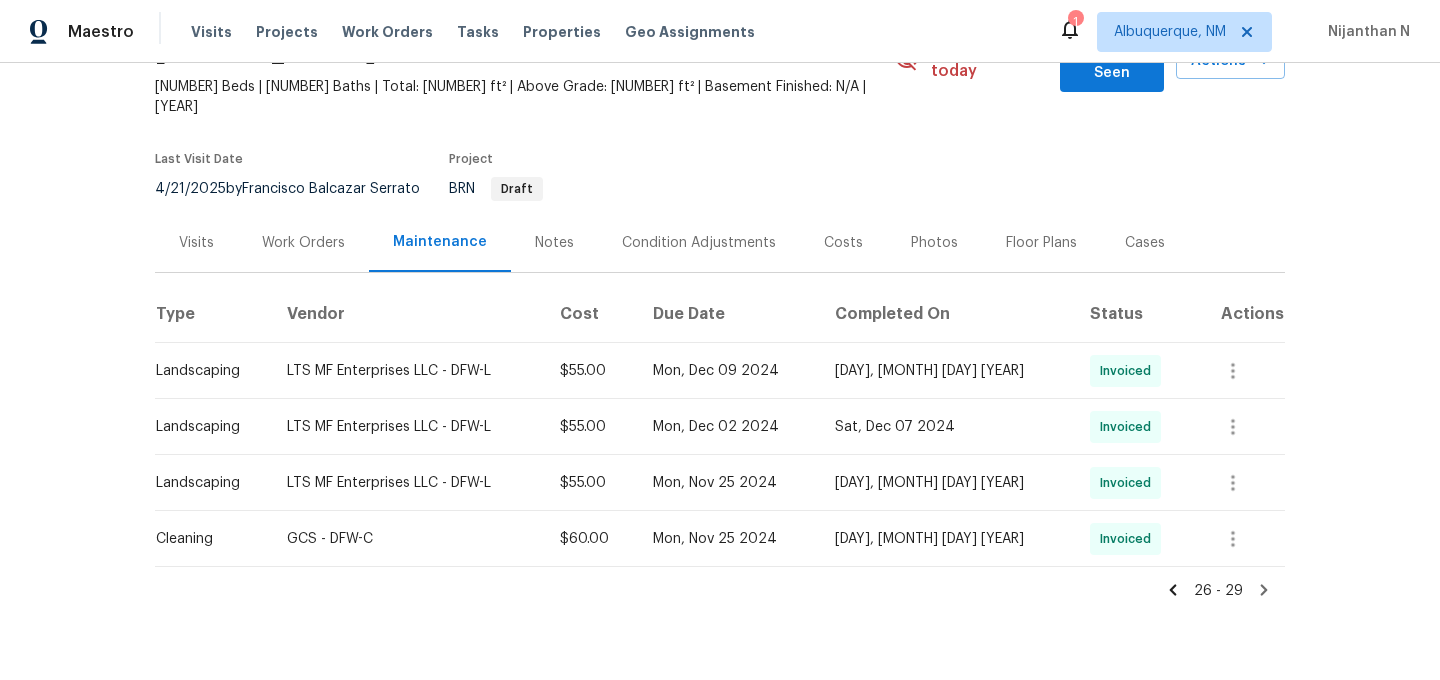 scroll, scrollTop: 0, scrollLeft: 0, axis: both 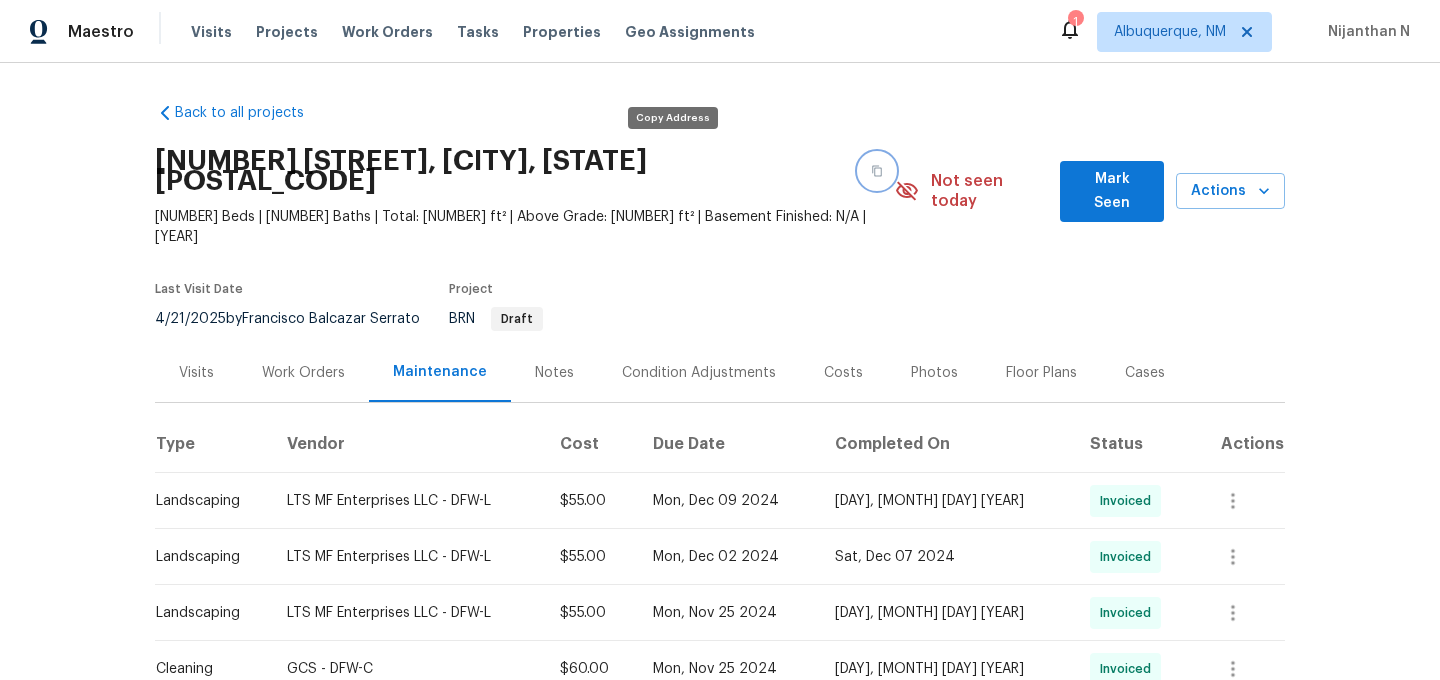 click at bounding box center (877, 171) 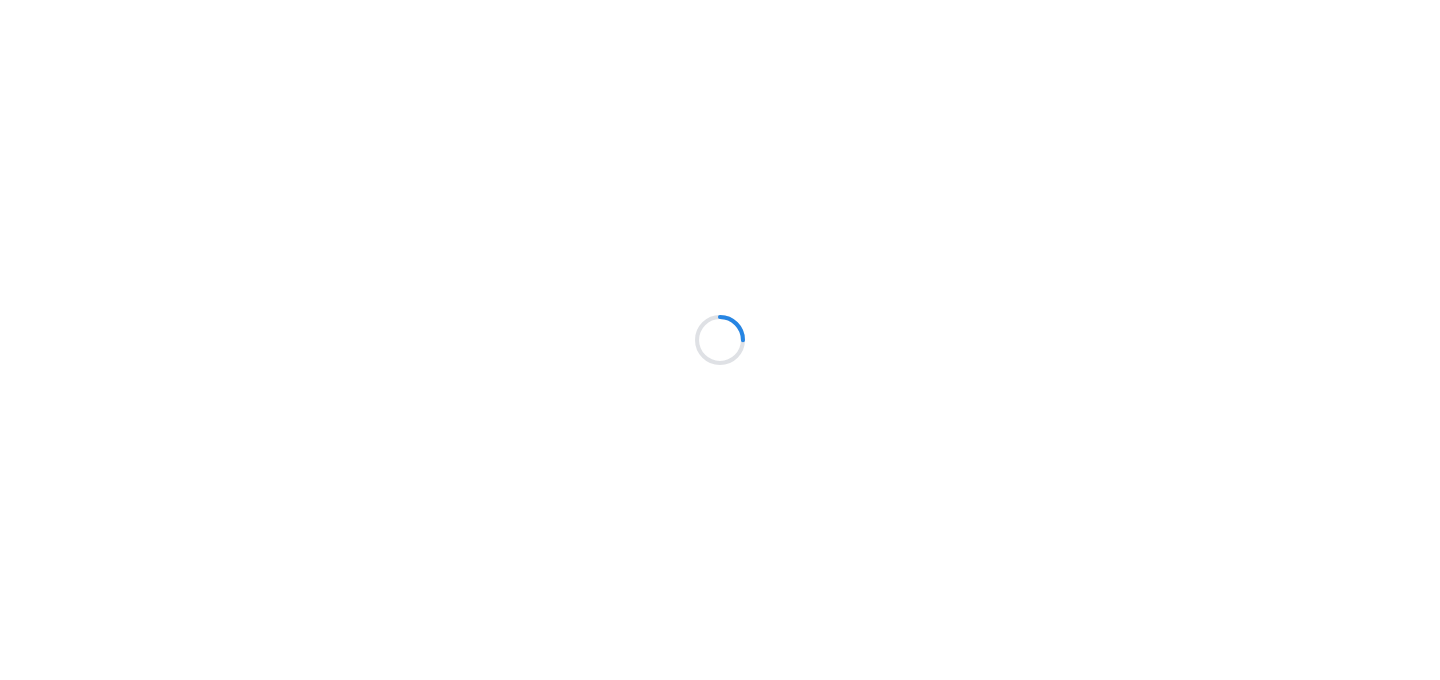 scroll, scrollTop: 0, scrollLeft: 0, axis: both 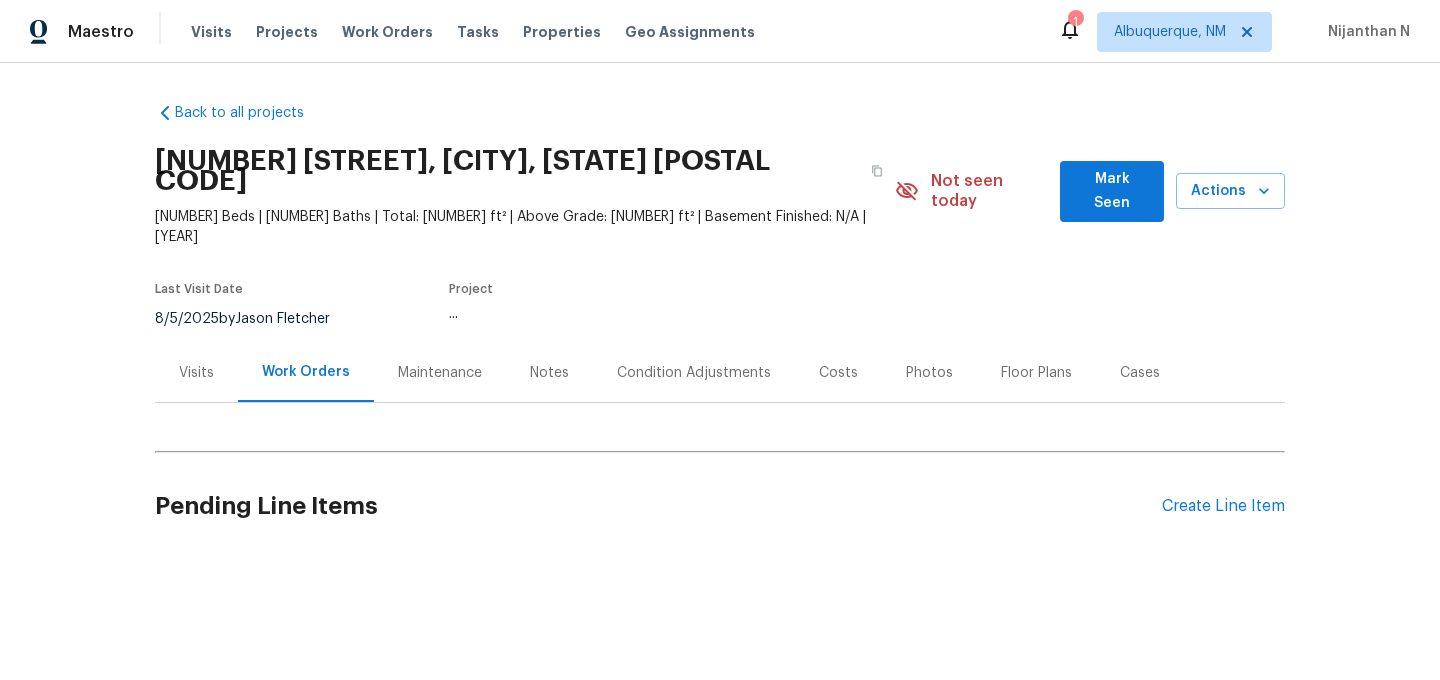 click on "Maintenance" at bounding box center [440, 373] 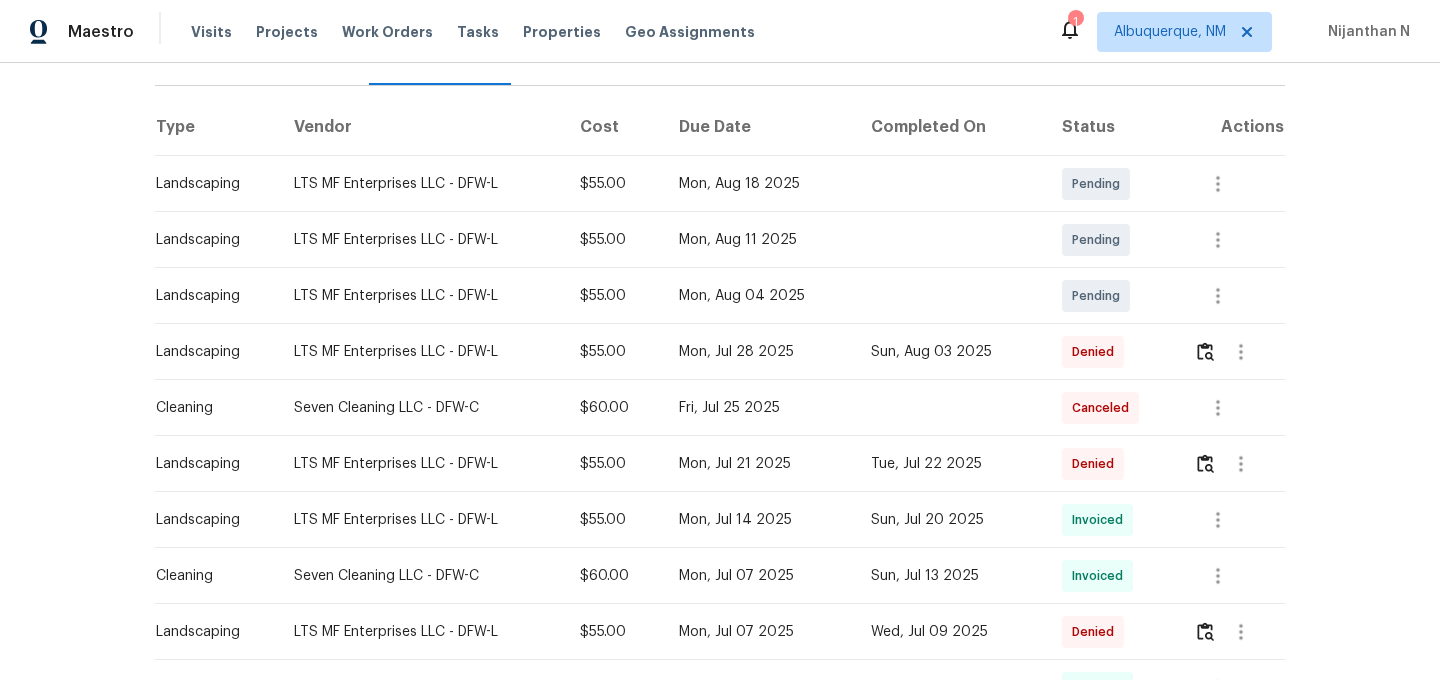 scroll, scrollTop: 411, scrollLeft: 0, axis: vertical 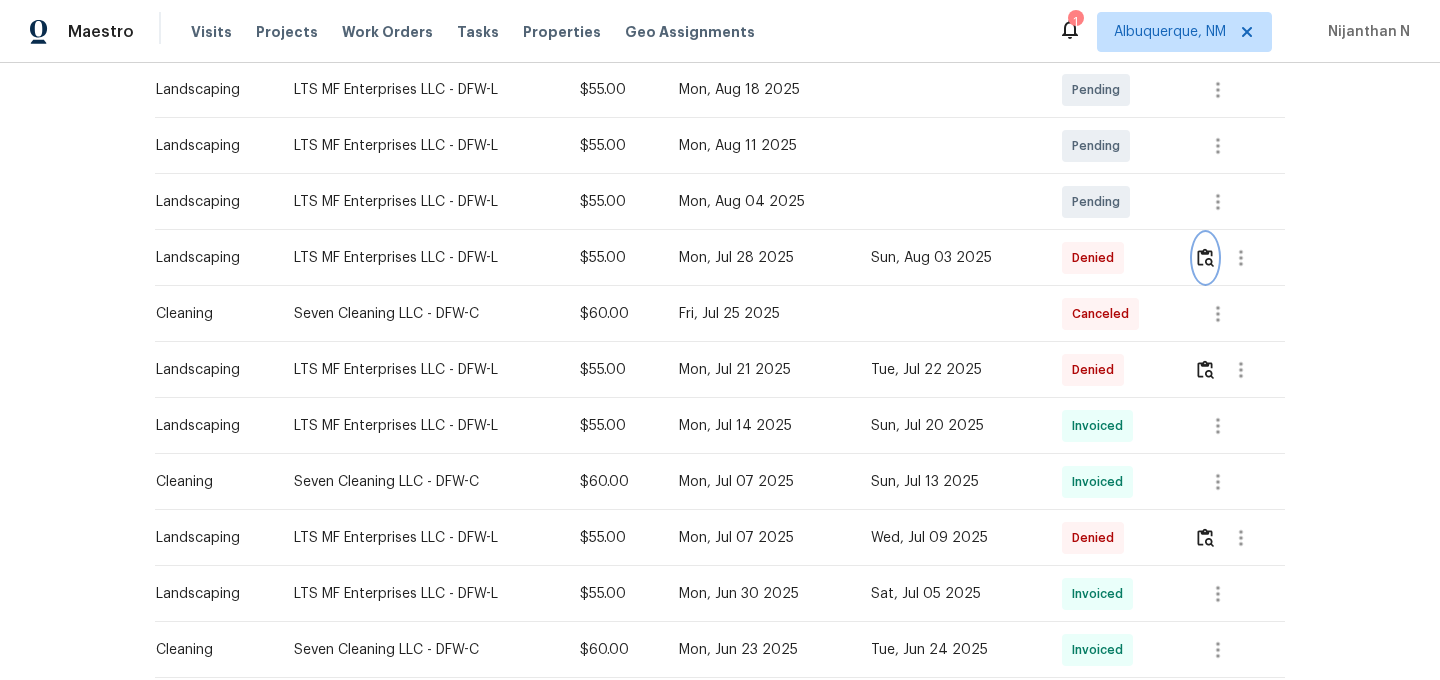click at bounding box center (1205, 257) 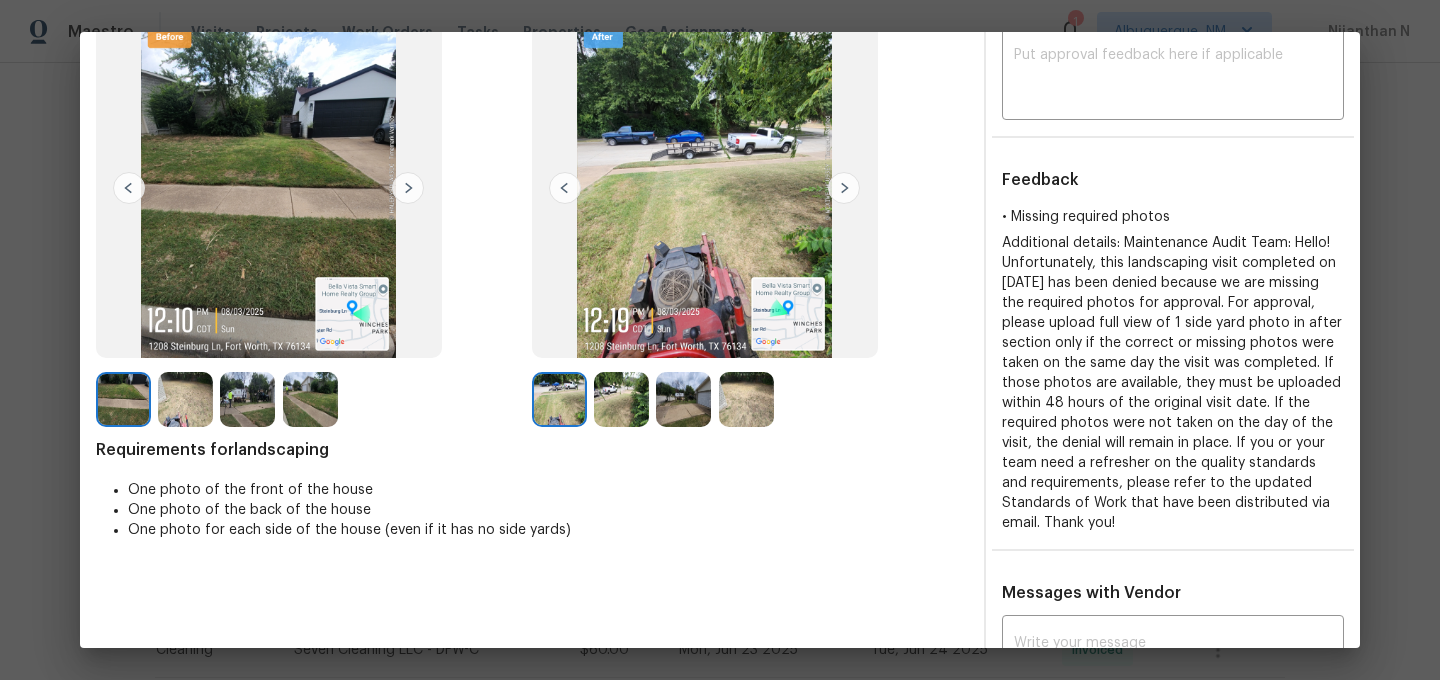 scroll, scrollTop: 0, scrollLeft: 0, axis: both 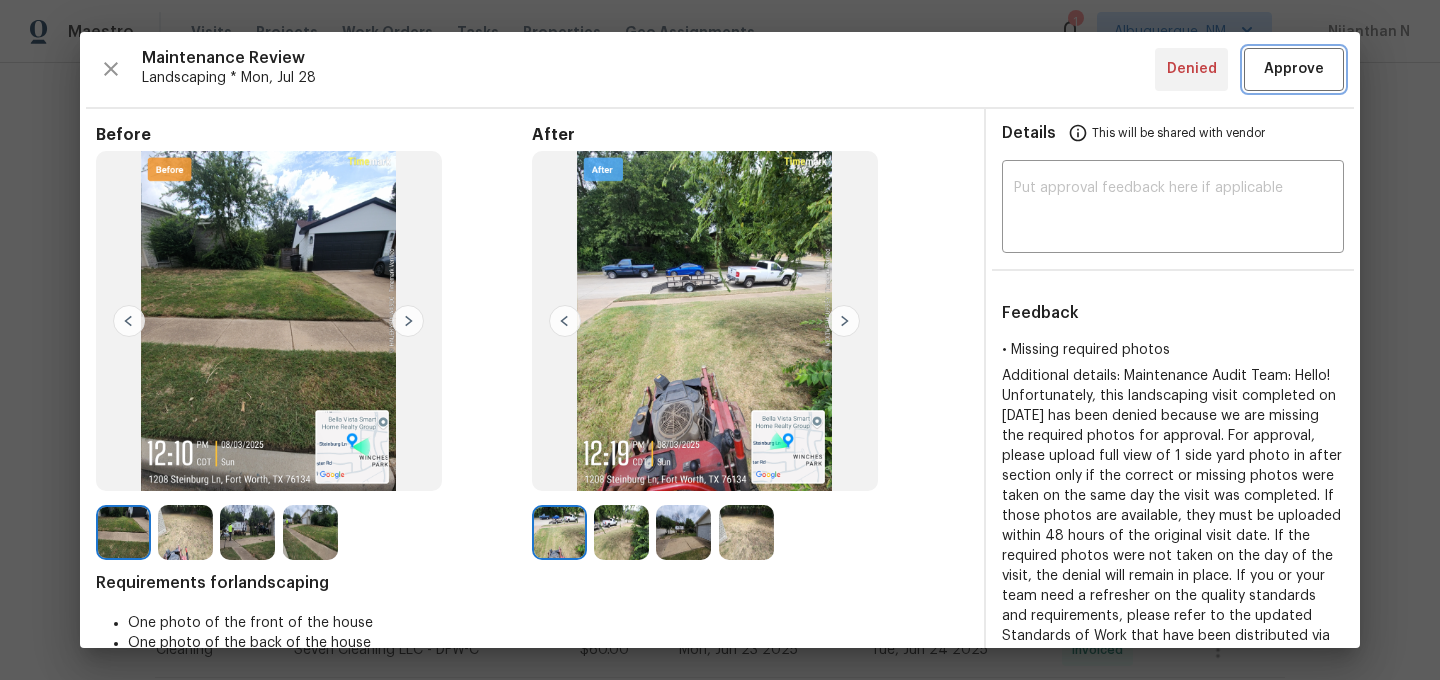 click on "Approve" at bounding box center [1294, 69] 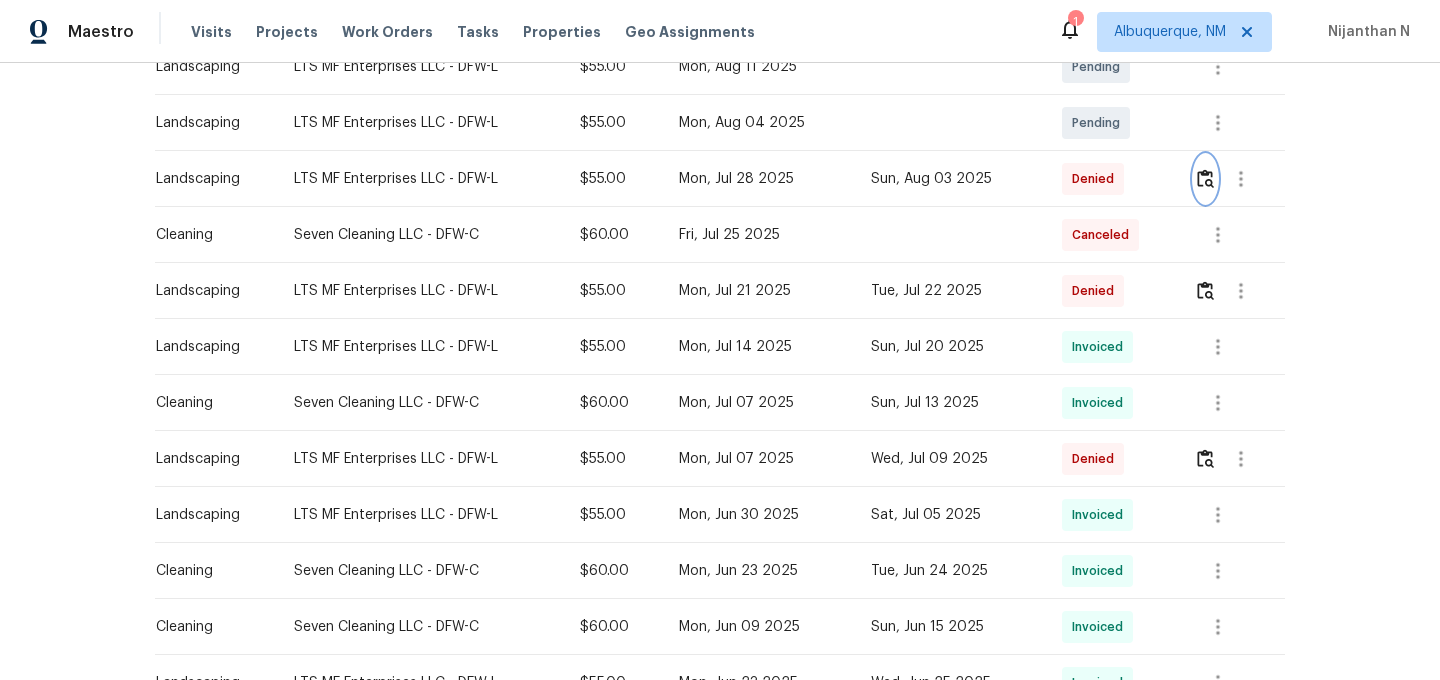 scroll, scrollTop: 552, scrollLeft: 0, axis: vertical 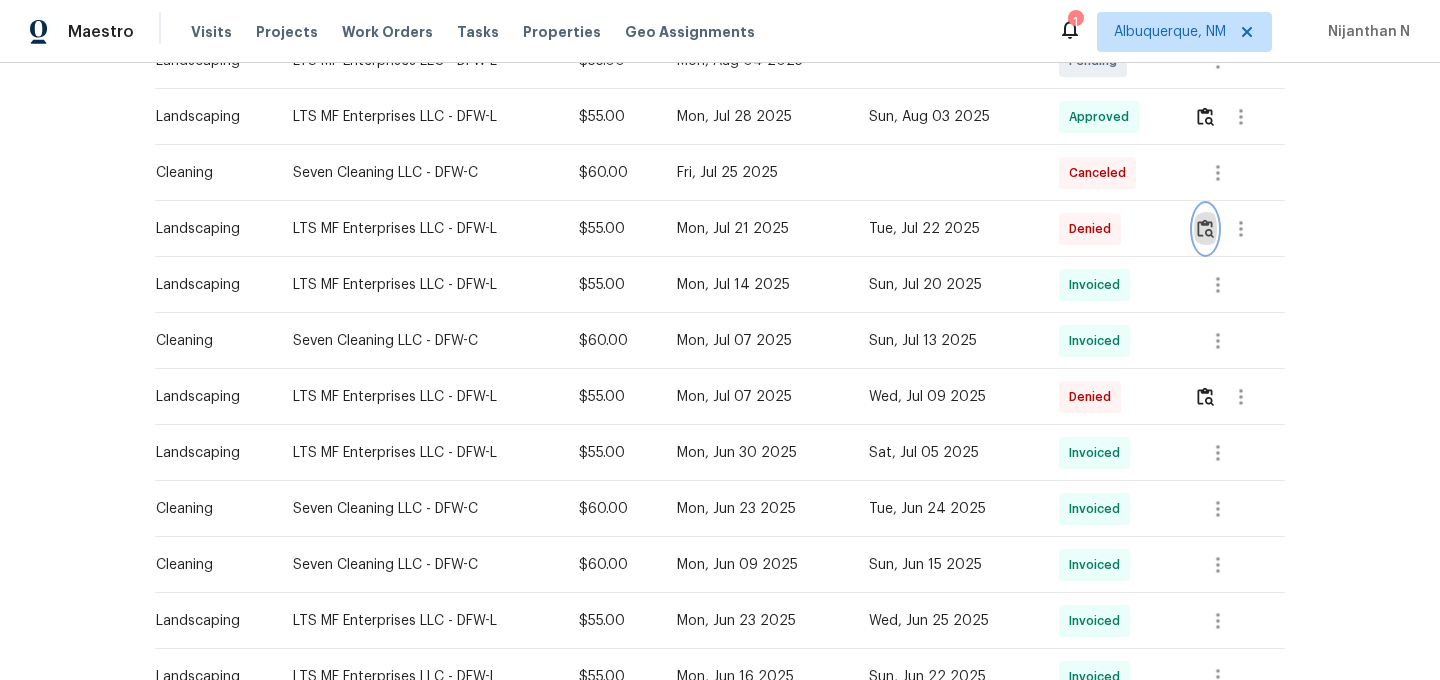 click at bounding box center [1205, 228] 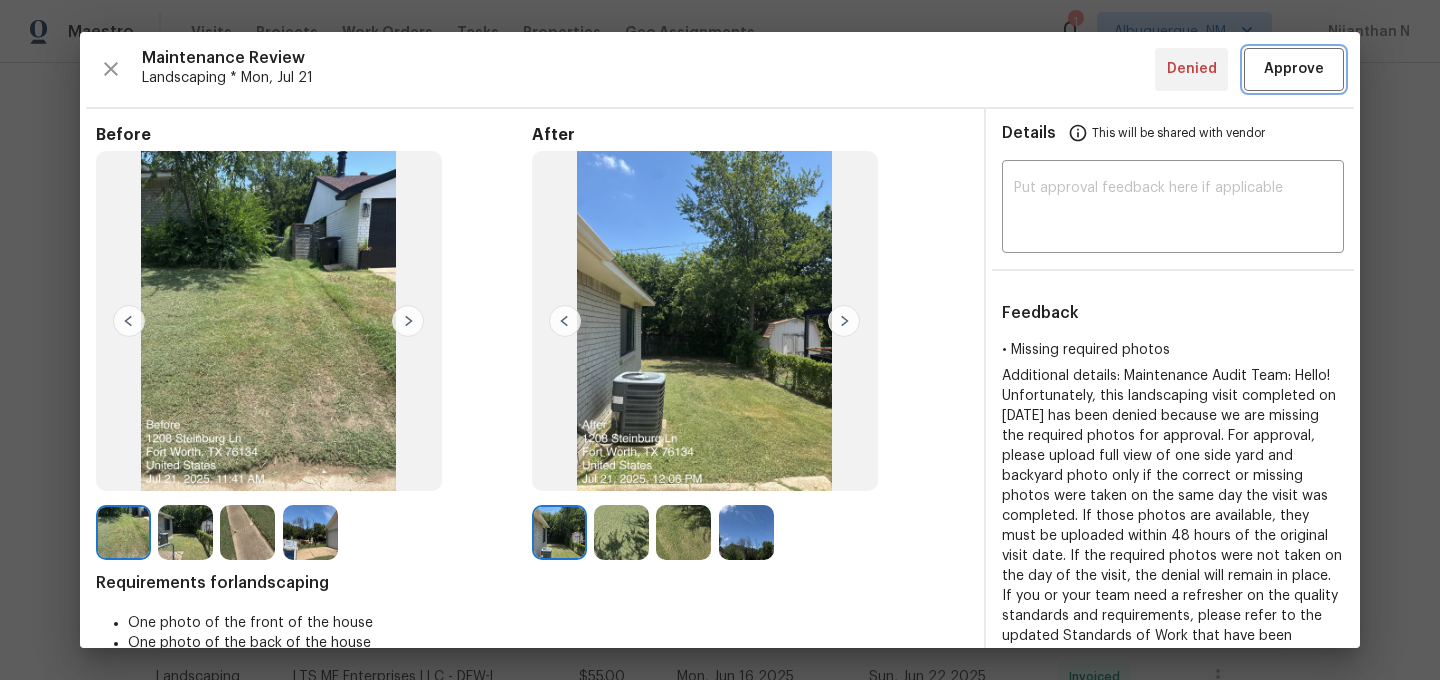 click on "Approve" at bounding box center (1294, 69) 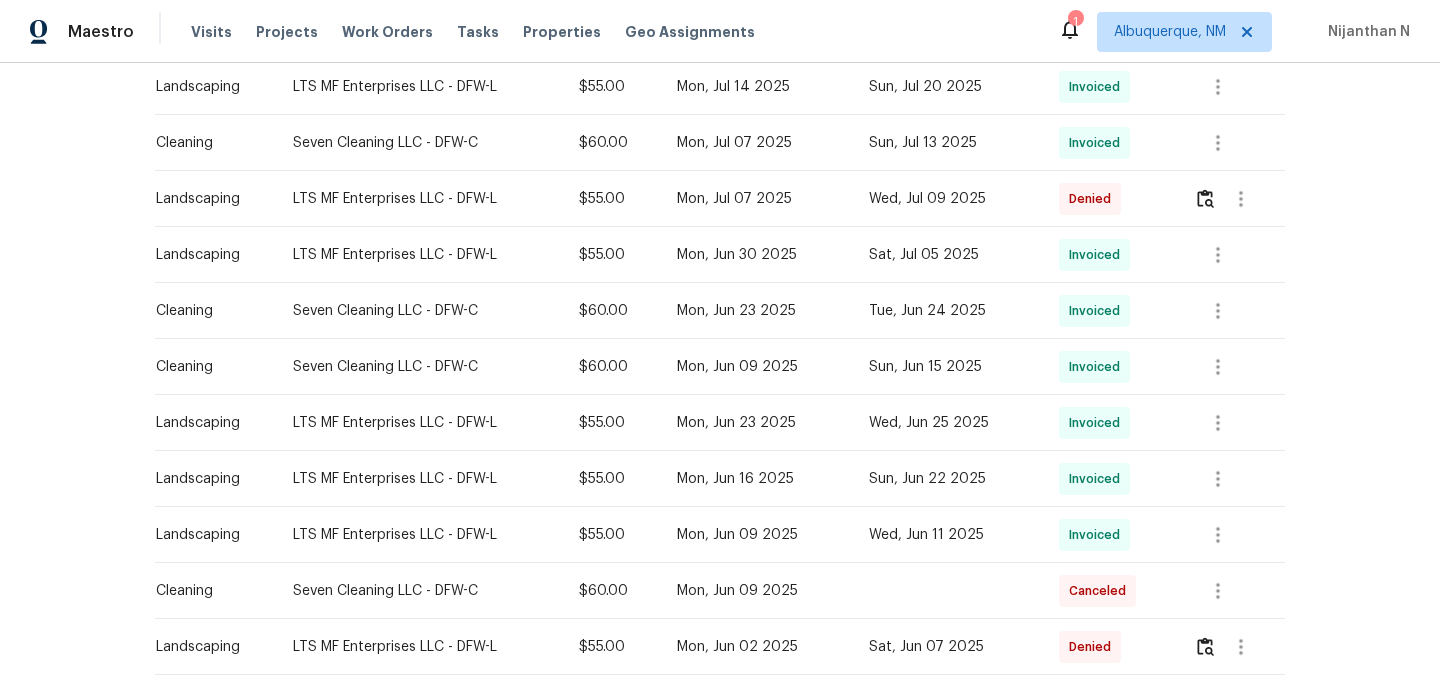 scroll, scrollTop: 797, scrollLeft: 0, axis: vertical 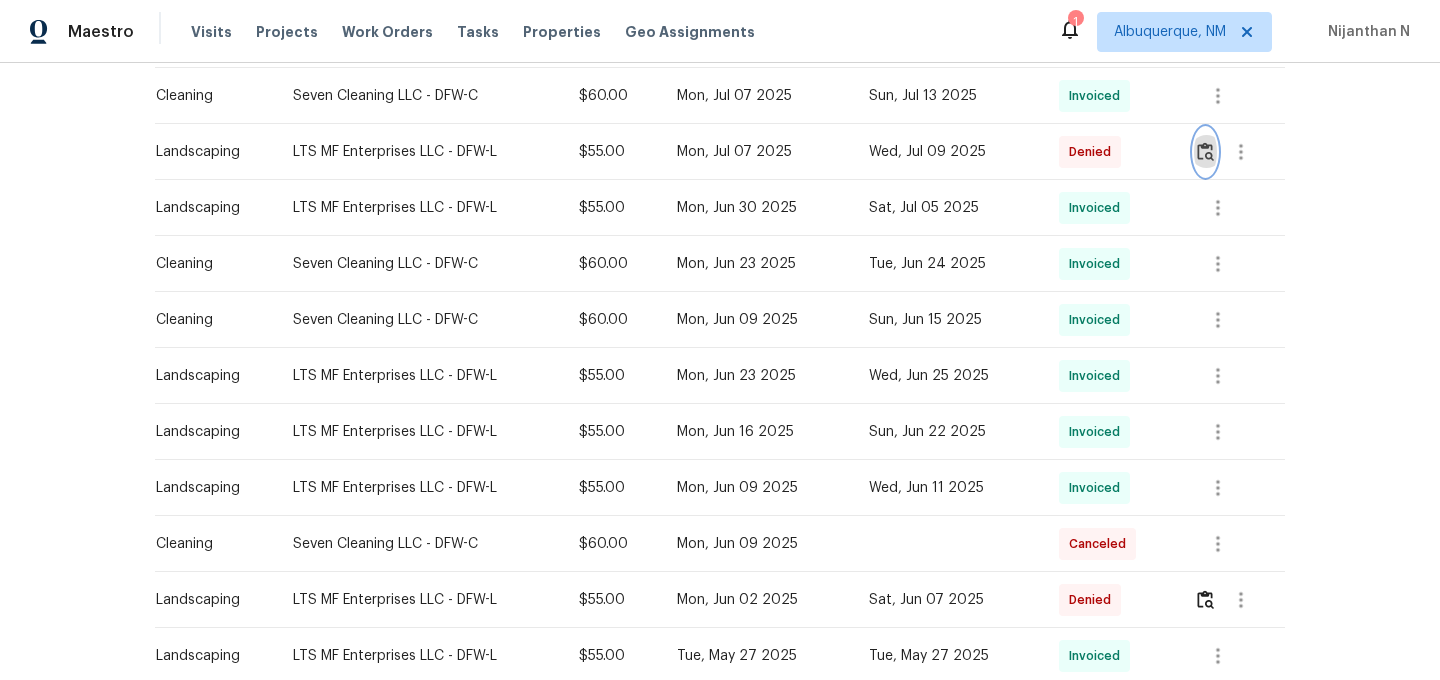 click at bounding box center [1205, 151] 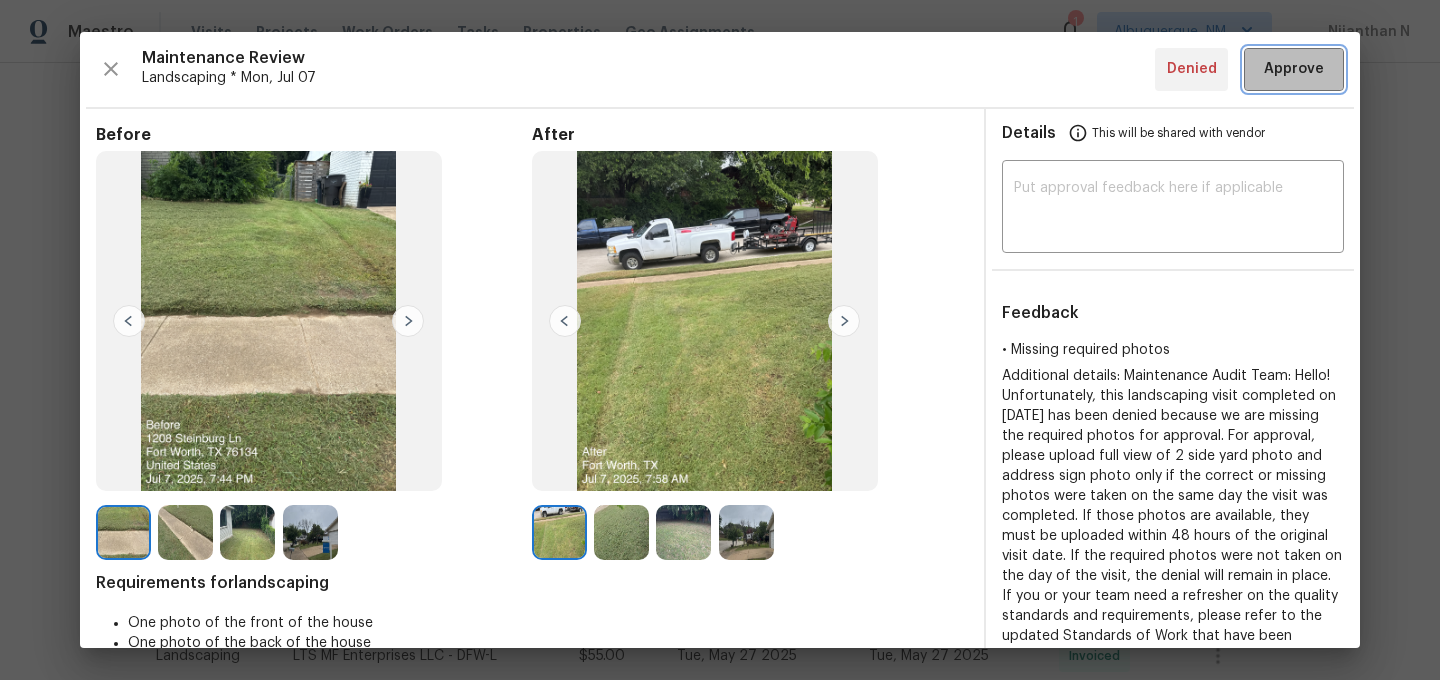 click on "Approve" at bounding box center [1294, 69] 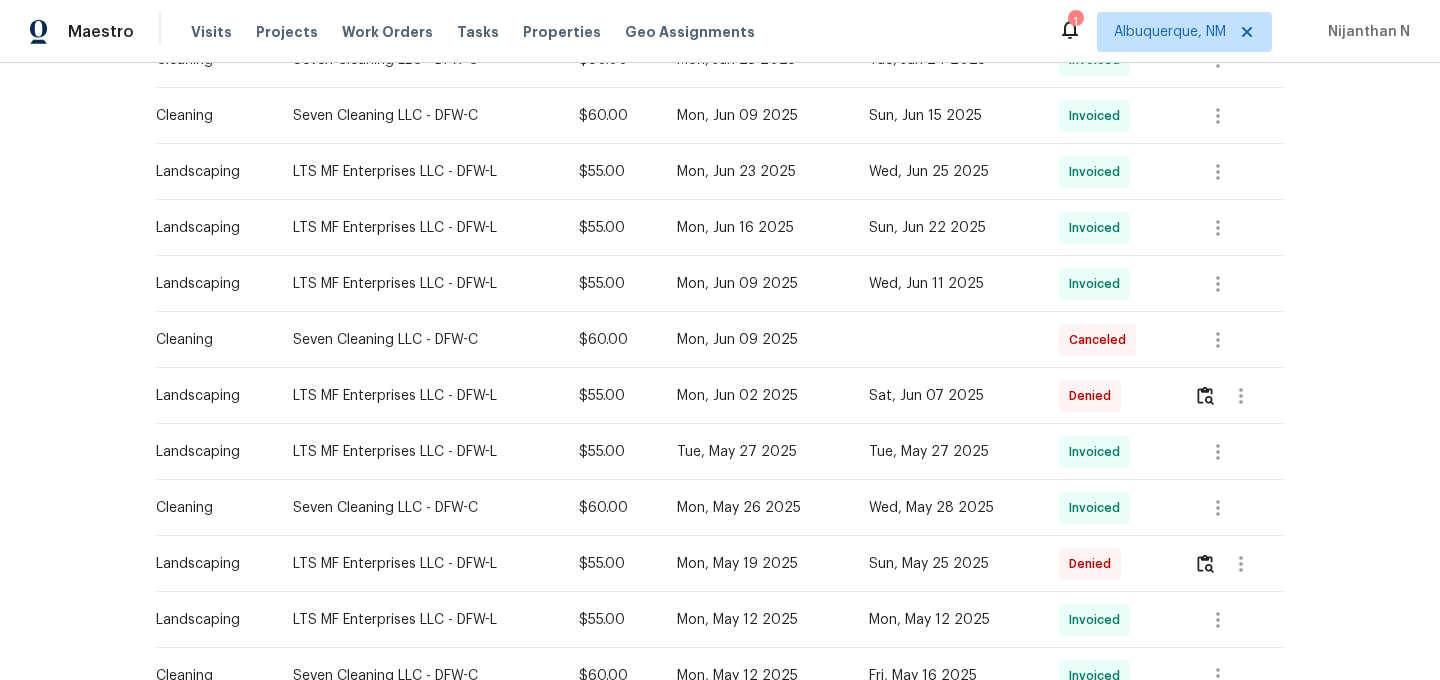 scroll, scrollTop: 1211, scrollLeft: 0, axis: vertical 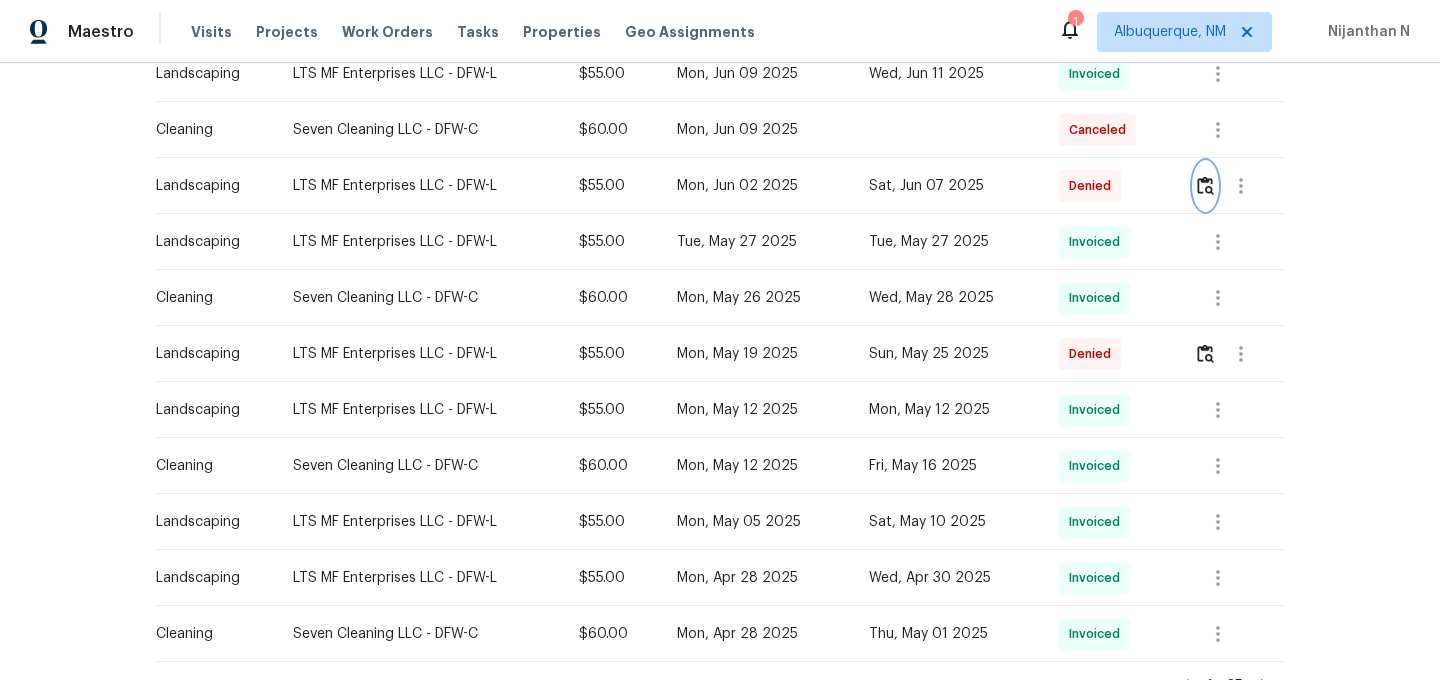 click at bounding box center (1205, 185) 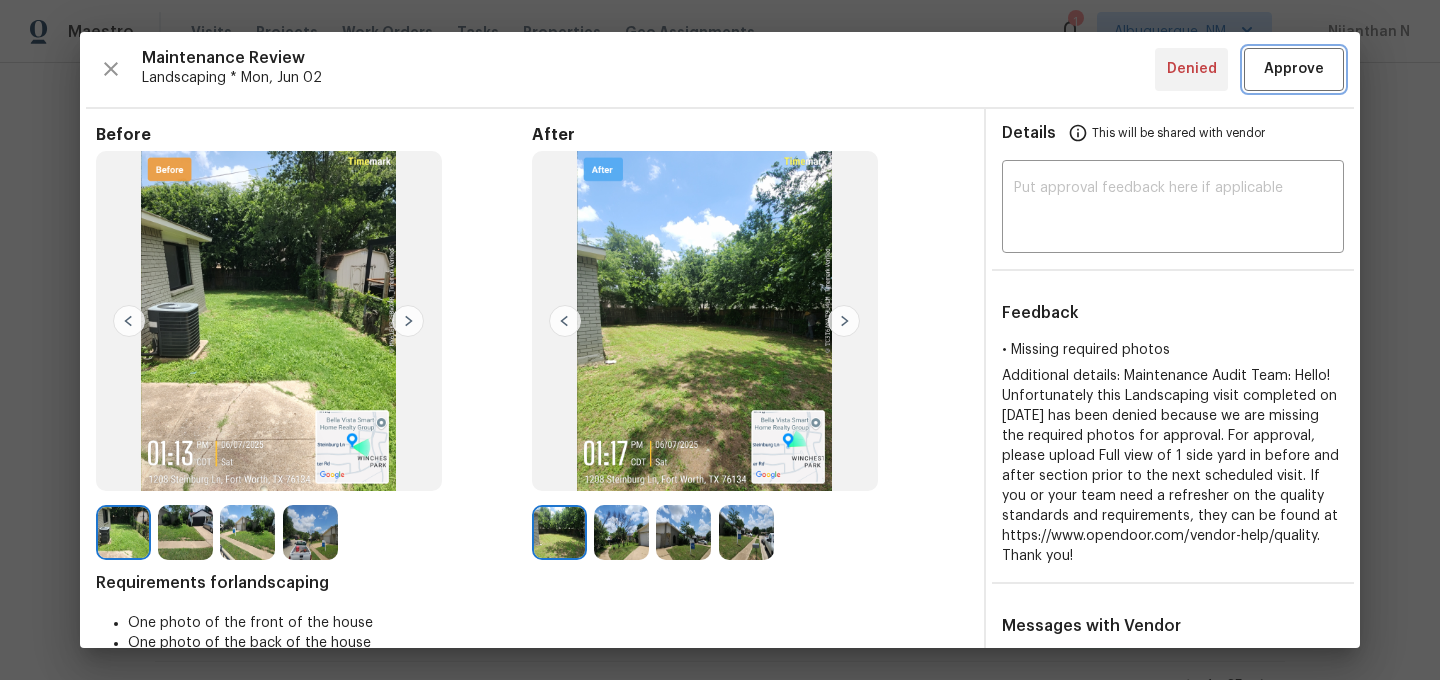 click on "Approve" at bounding box center [1294, 69] 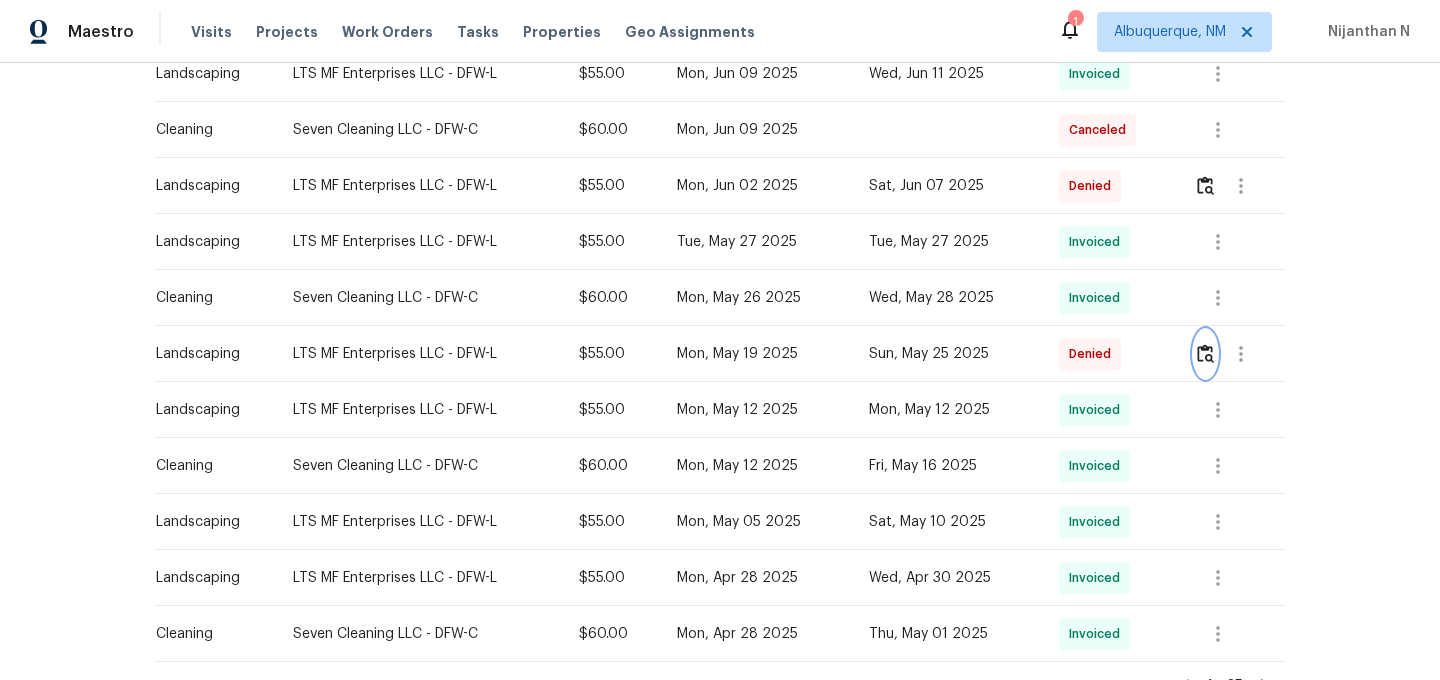 click at bounding box center [1205, 353] 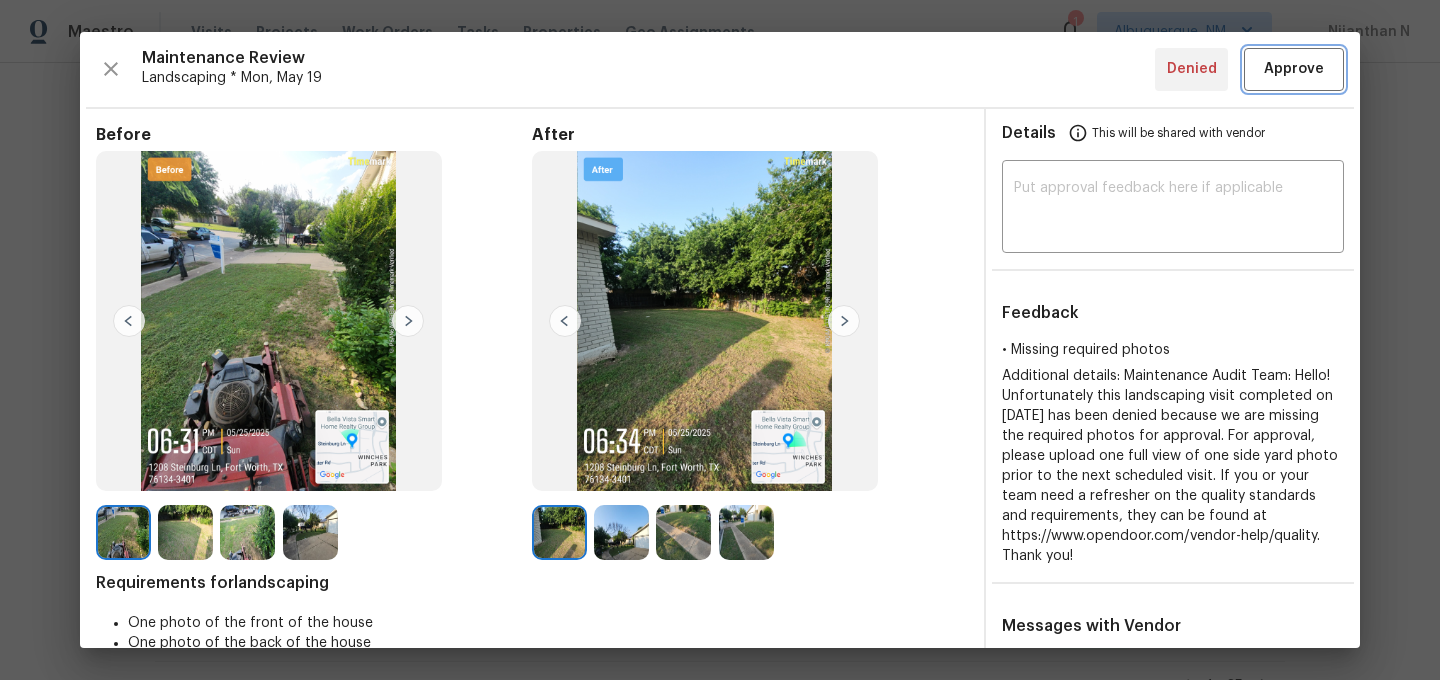click on "Approve" at bounding box center (1294, 69) 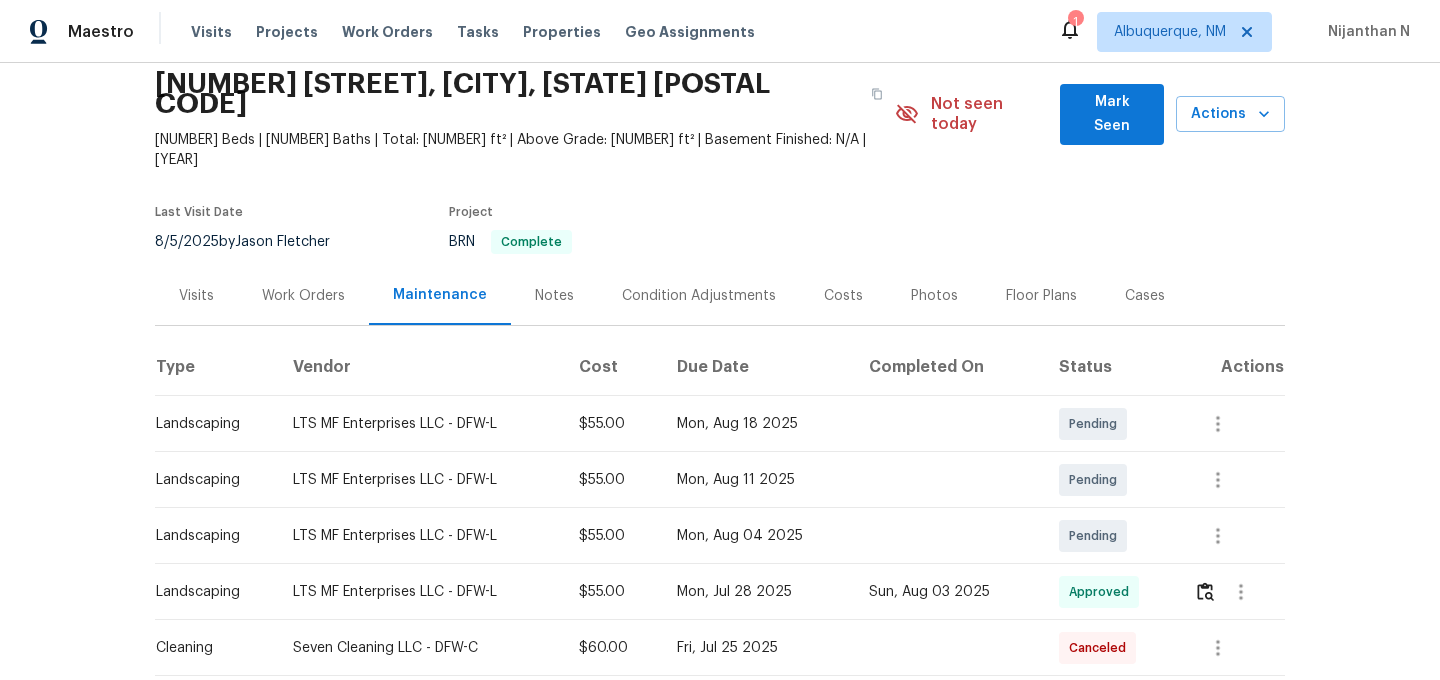 scroll, scrollTop: 0, scrollLeft: 0, axis: both 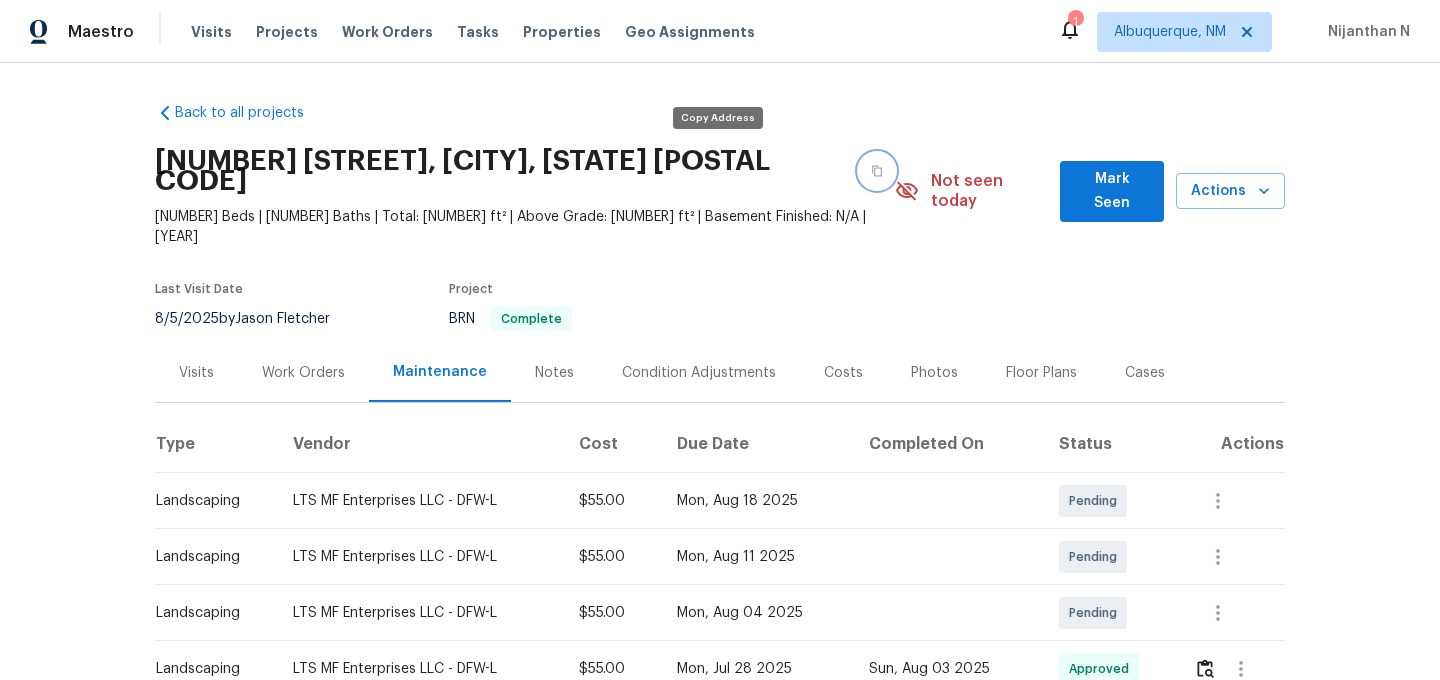 click 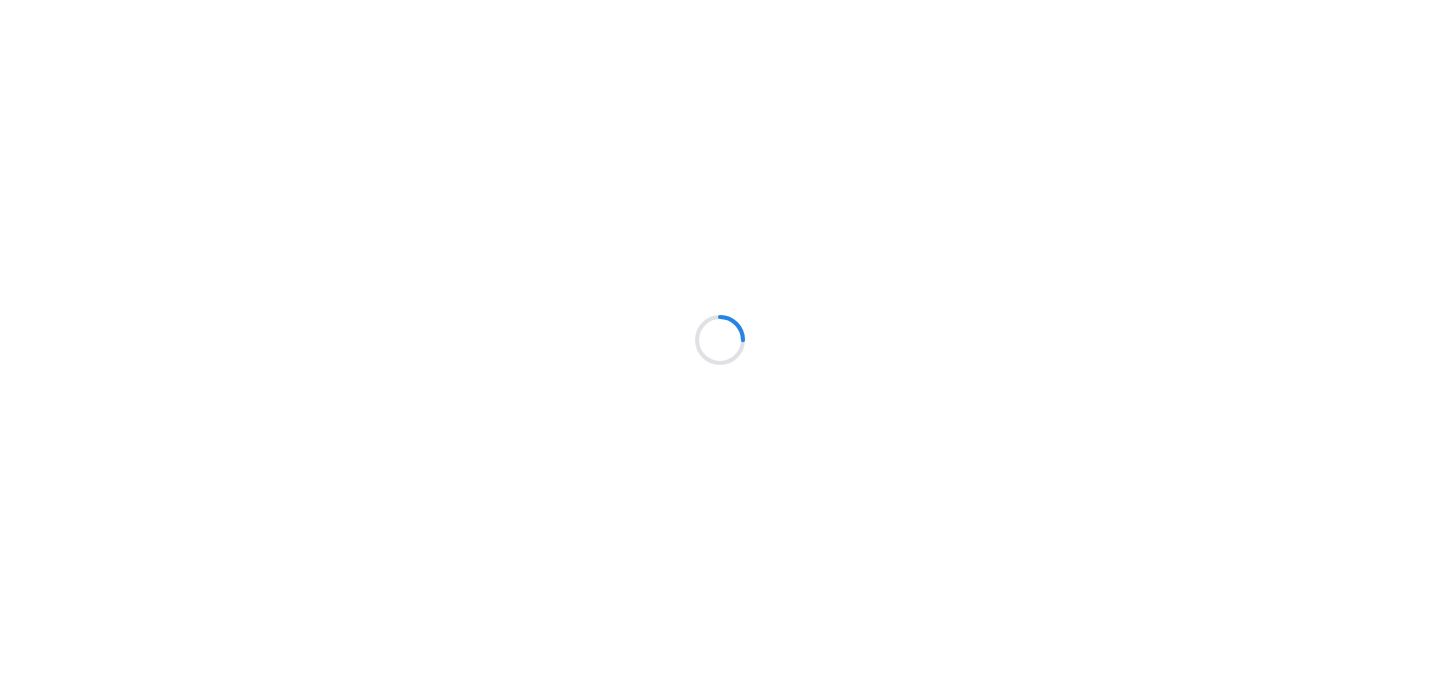 scroll, scrollTop: 0, scrollLeft: 0, axis: both 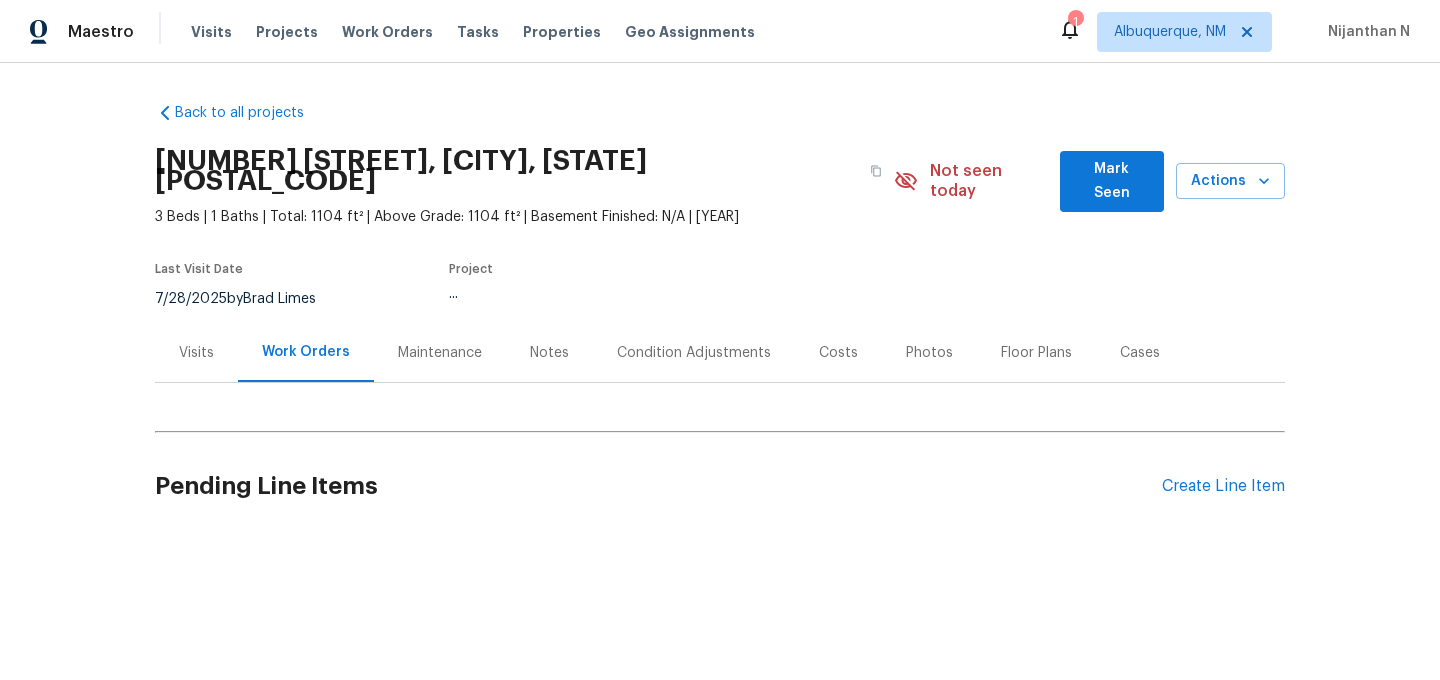 click on "Maintenance" at bounding box center [440, 353] 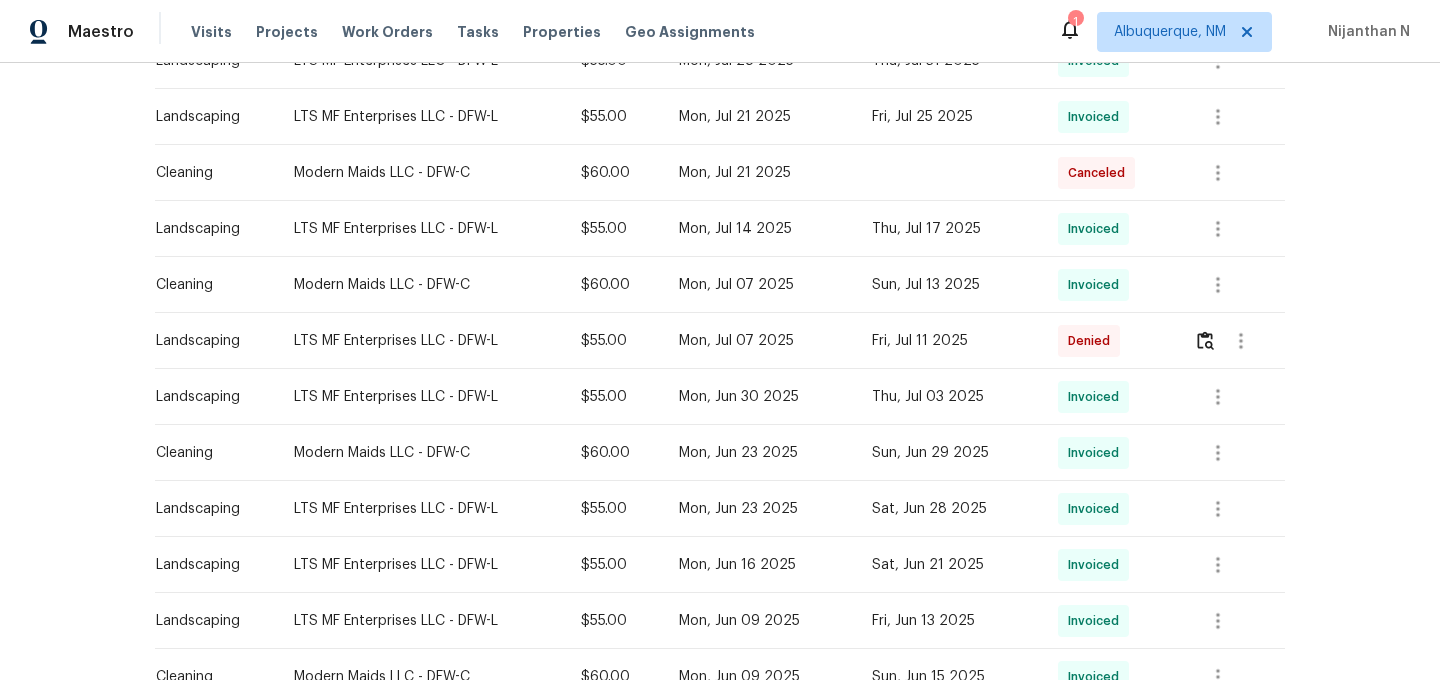 scroll, scrollTop: 919, scrollLeft: 0, axis: vertical 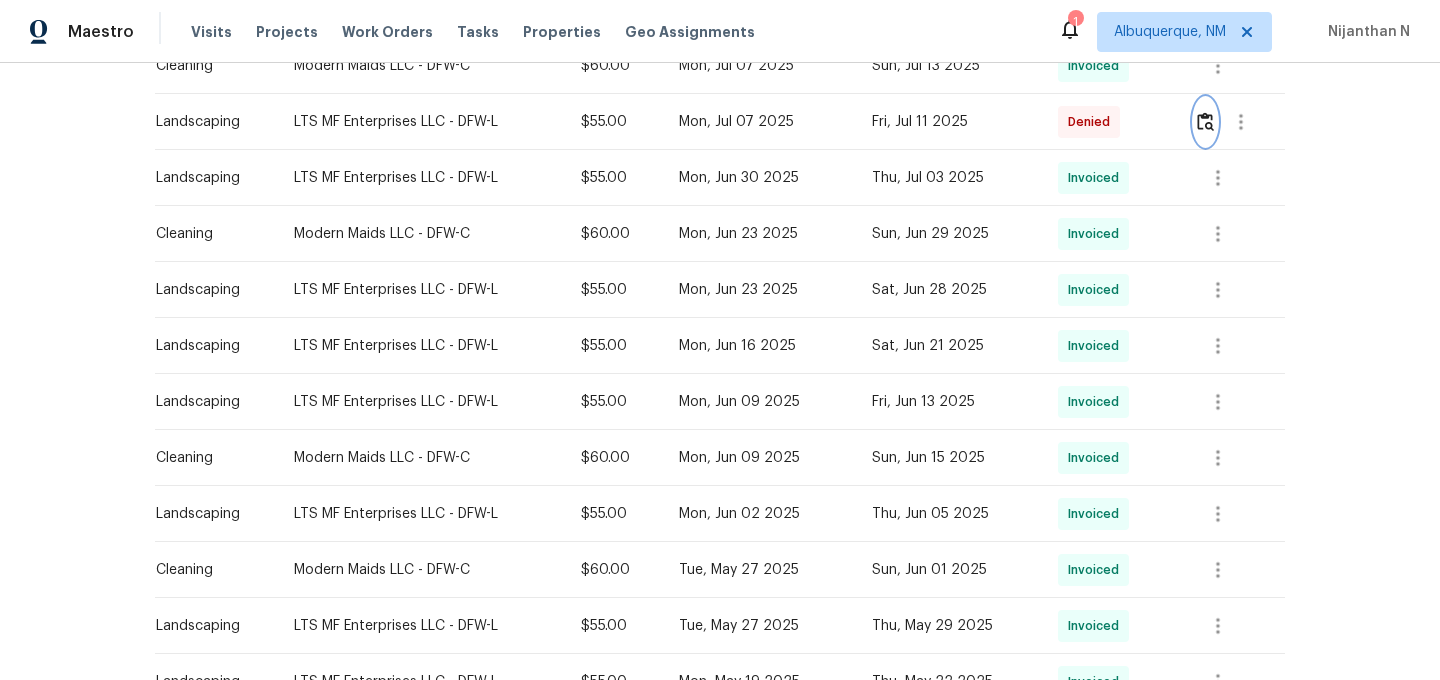 click at bounding box center (1205, 121) 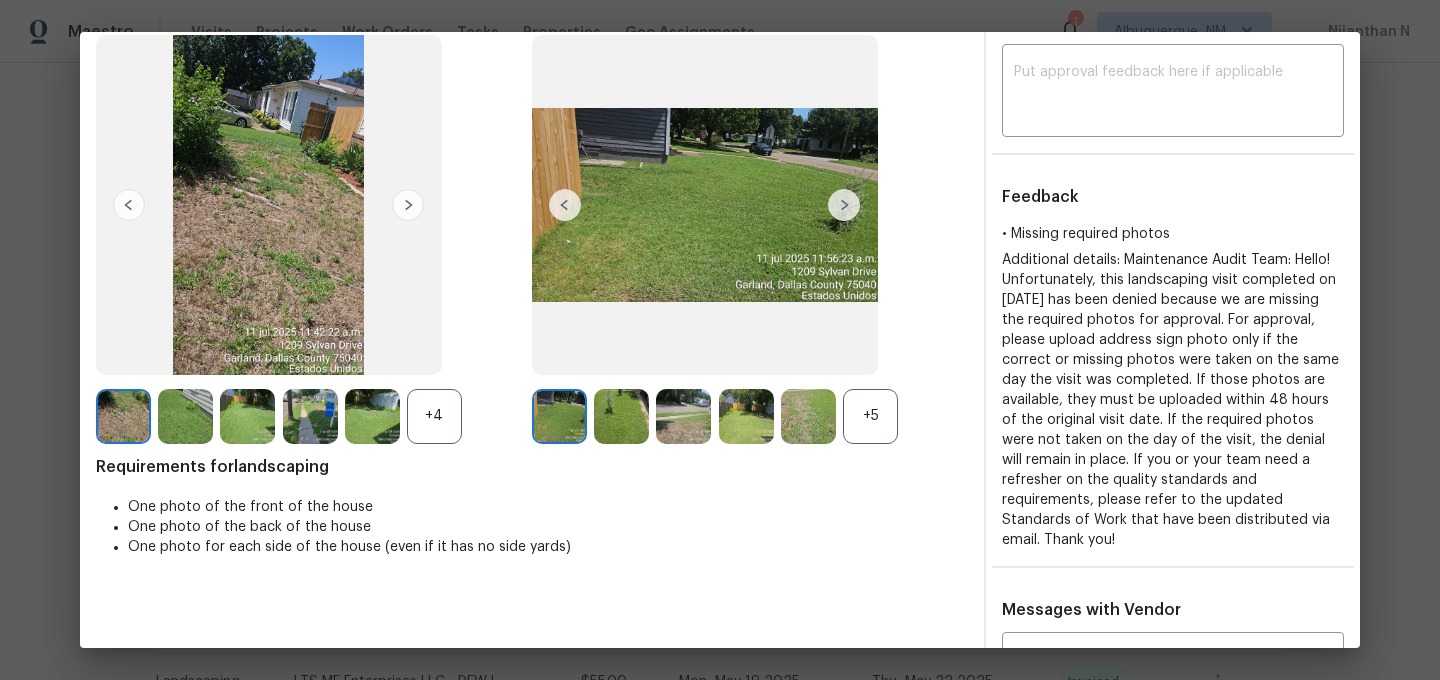 scroll, scrollTop: 272, scrollLeft: 0, axis: vertical 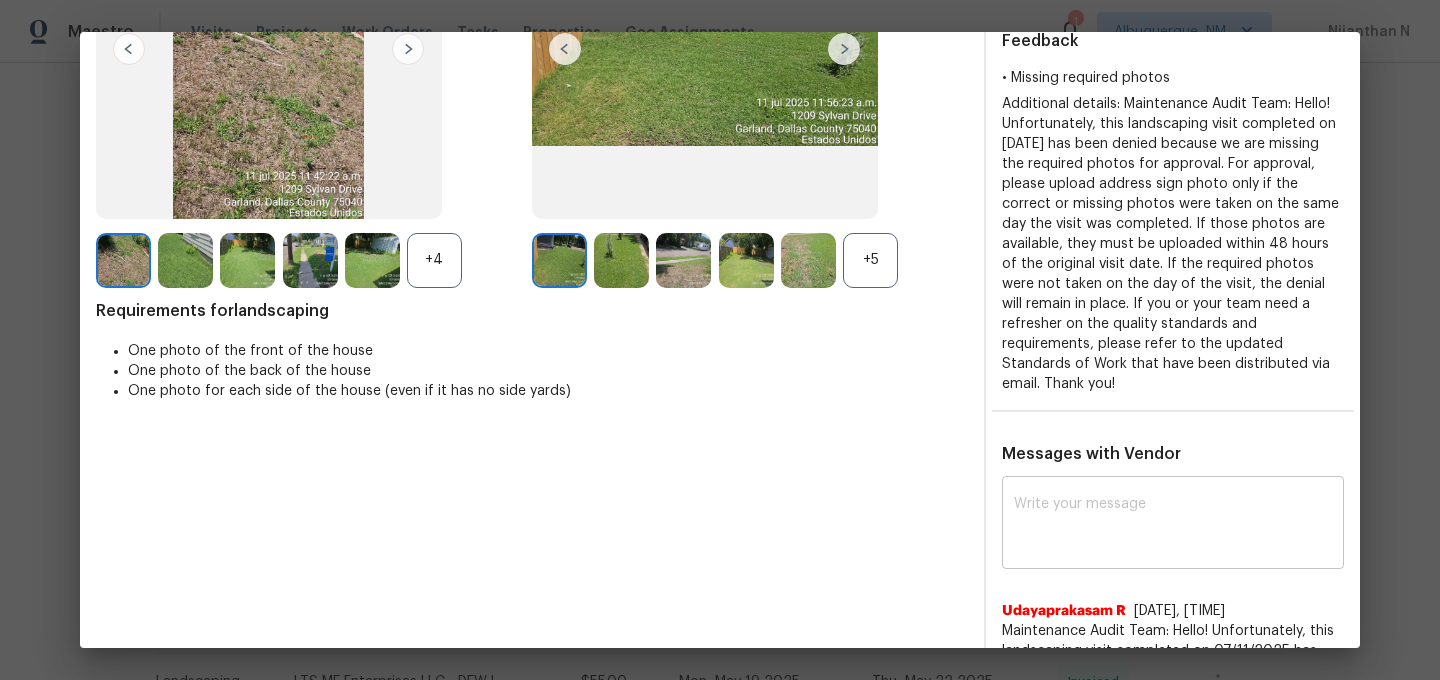 click at bounding box center [1173, 525] 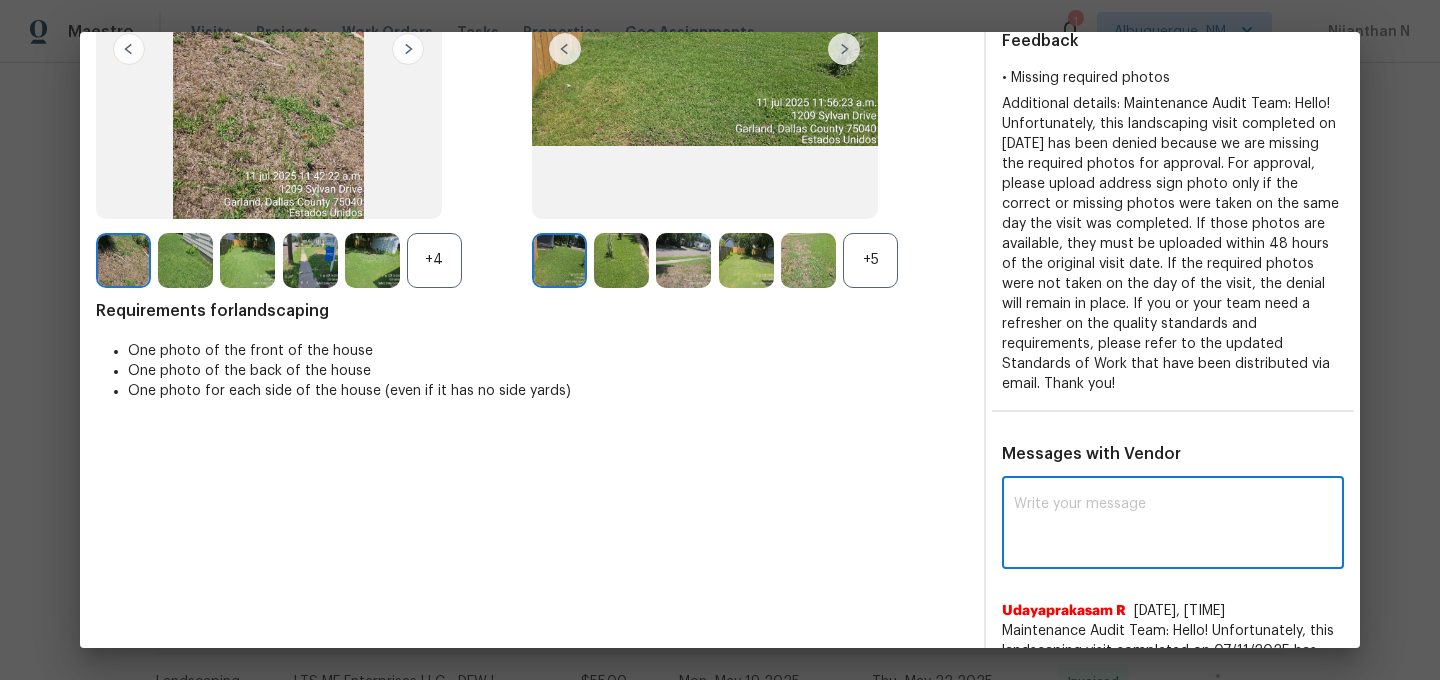 paste on "Maintenance Audit Team: Hello! Thank you for the feedback after further review this visit was approved." 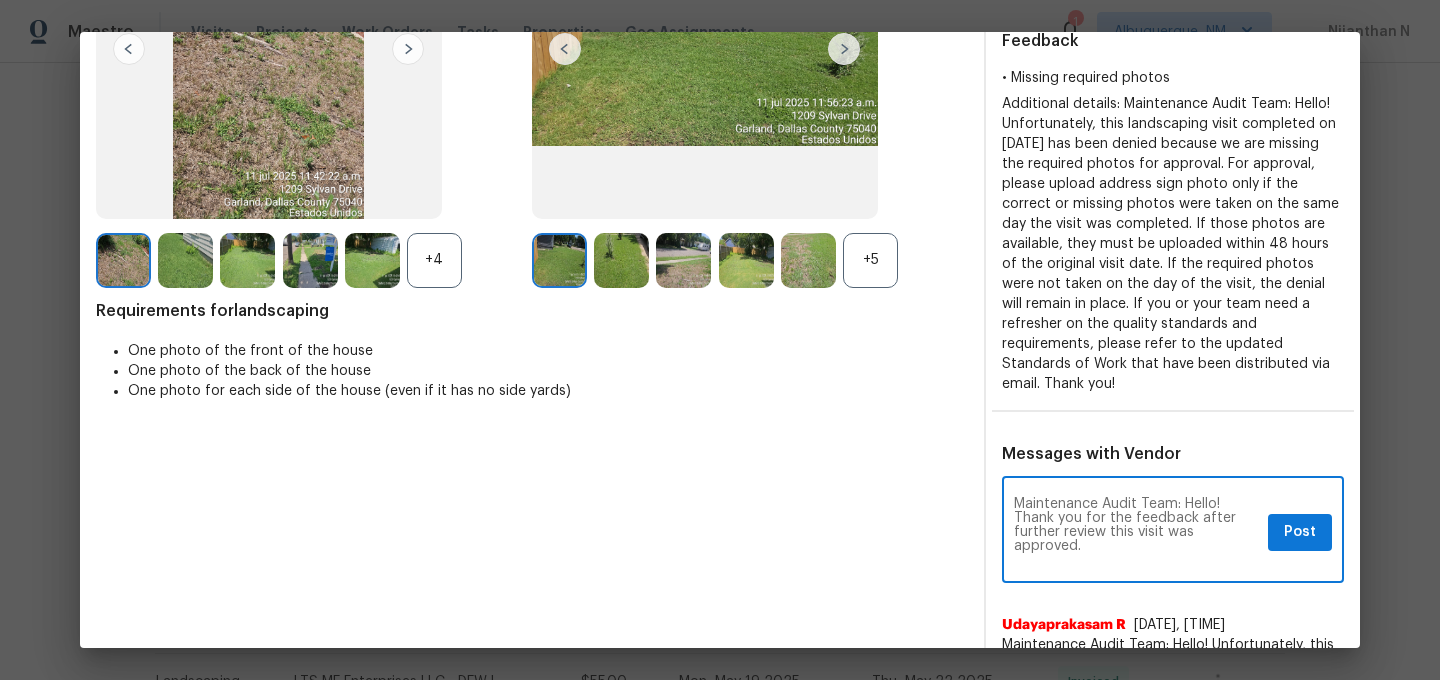 scroll, scrollTop: 0, scrollLeft: 0, axis: both 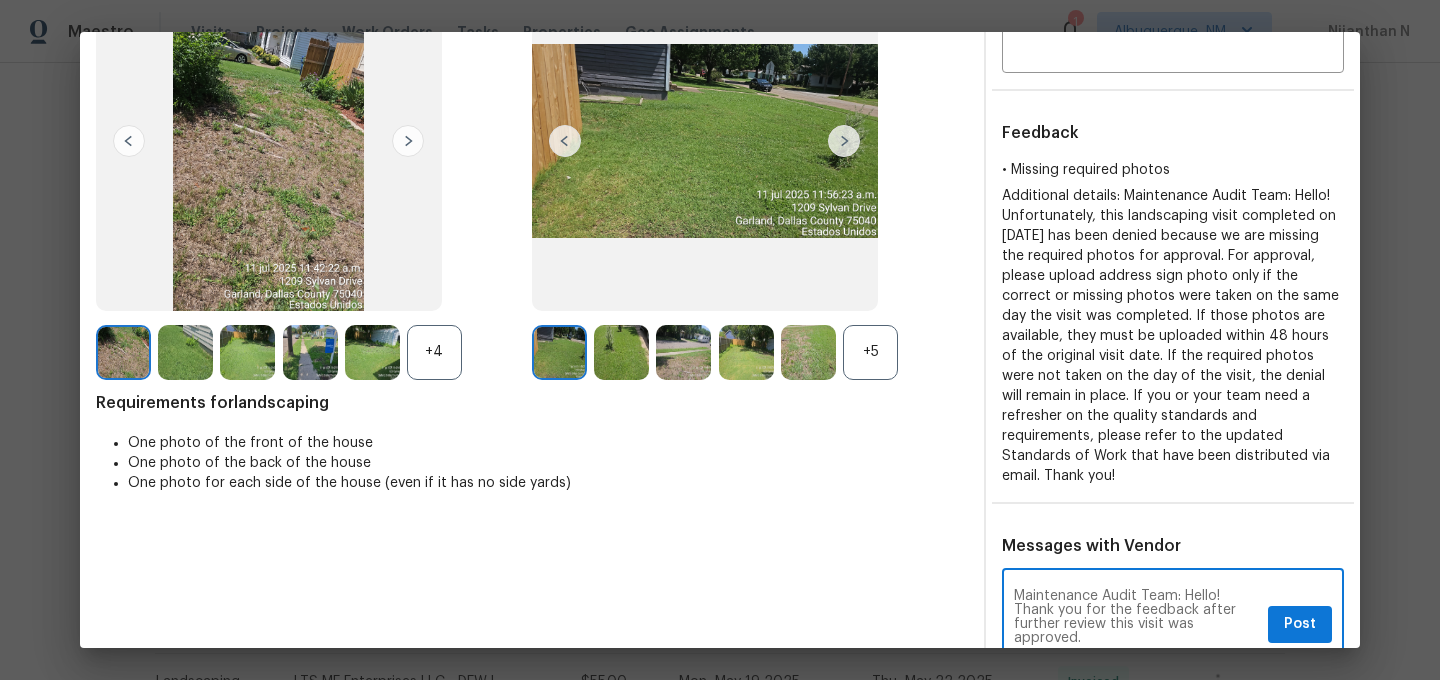 type on "Maintenance Audit Team: Hello! Thank you for the feedback after further review this visit was approved." 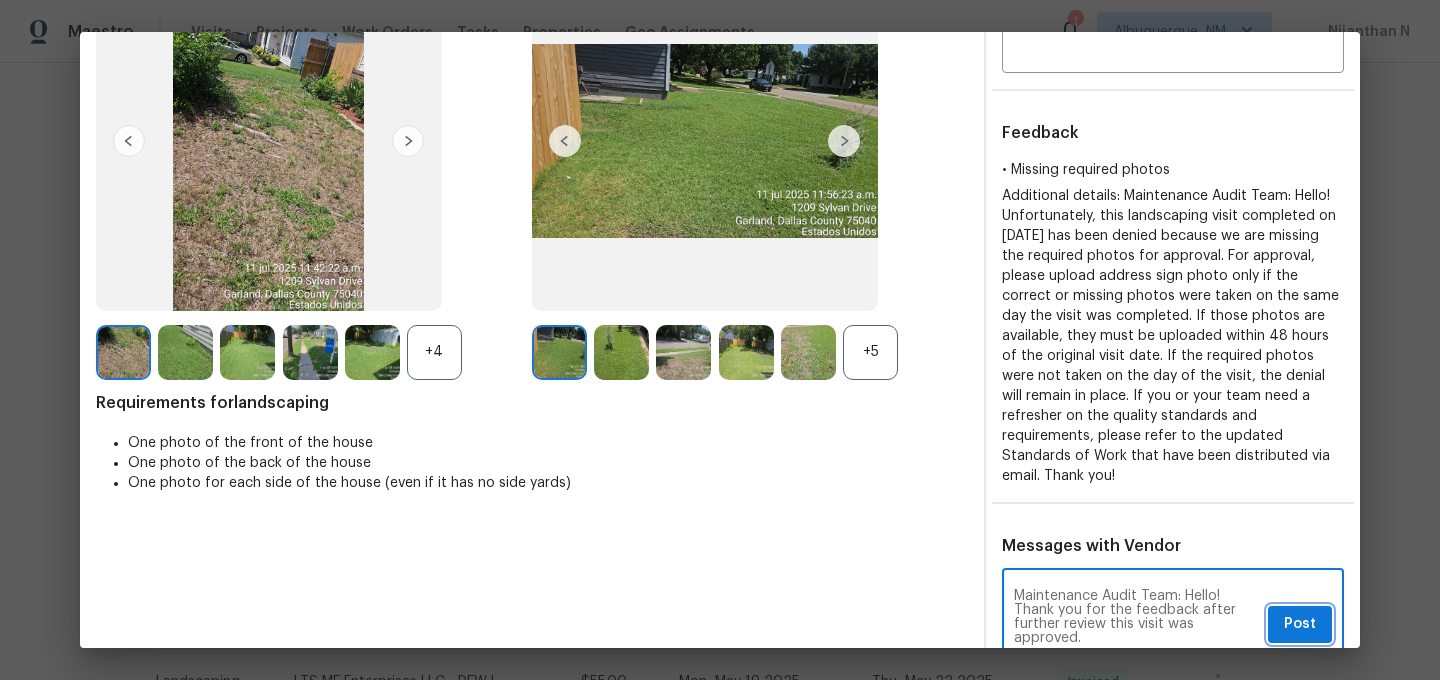 click on "Post" at bounding box center (1300, 624) 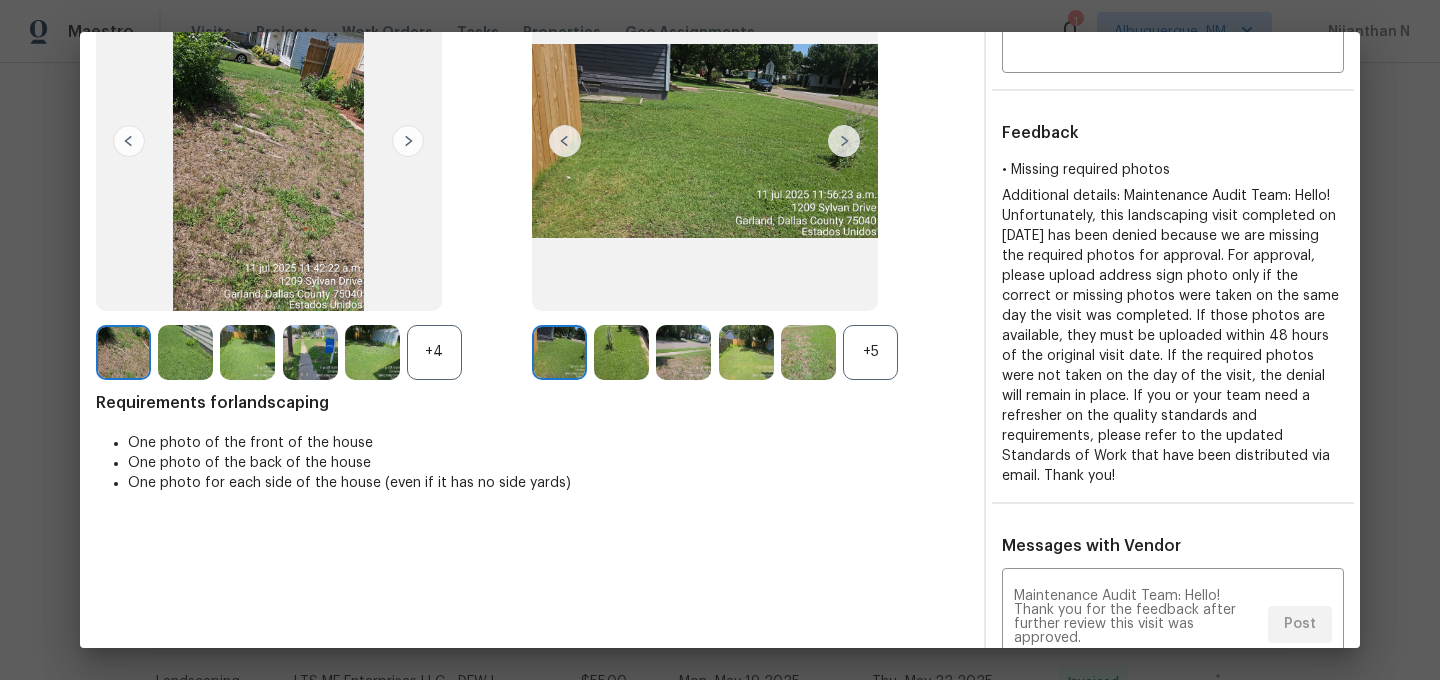 scroll, scrollTop: 0, scrollLeft: 0, axis: both 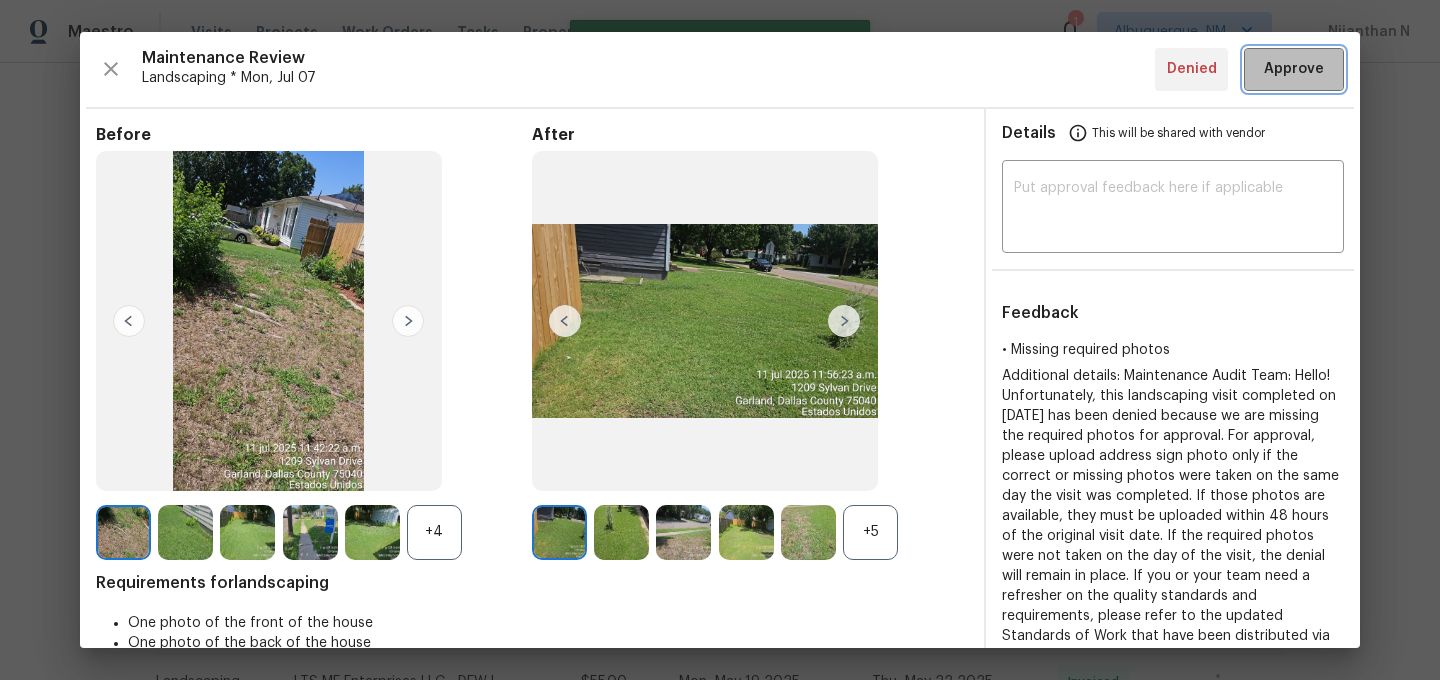 click on "Approve" at bounding box center [1294, 69] 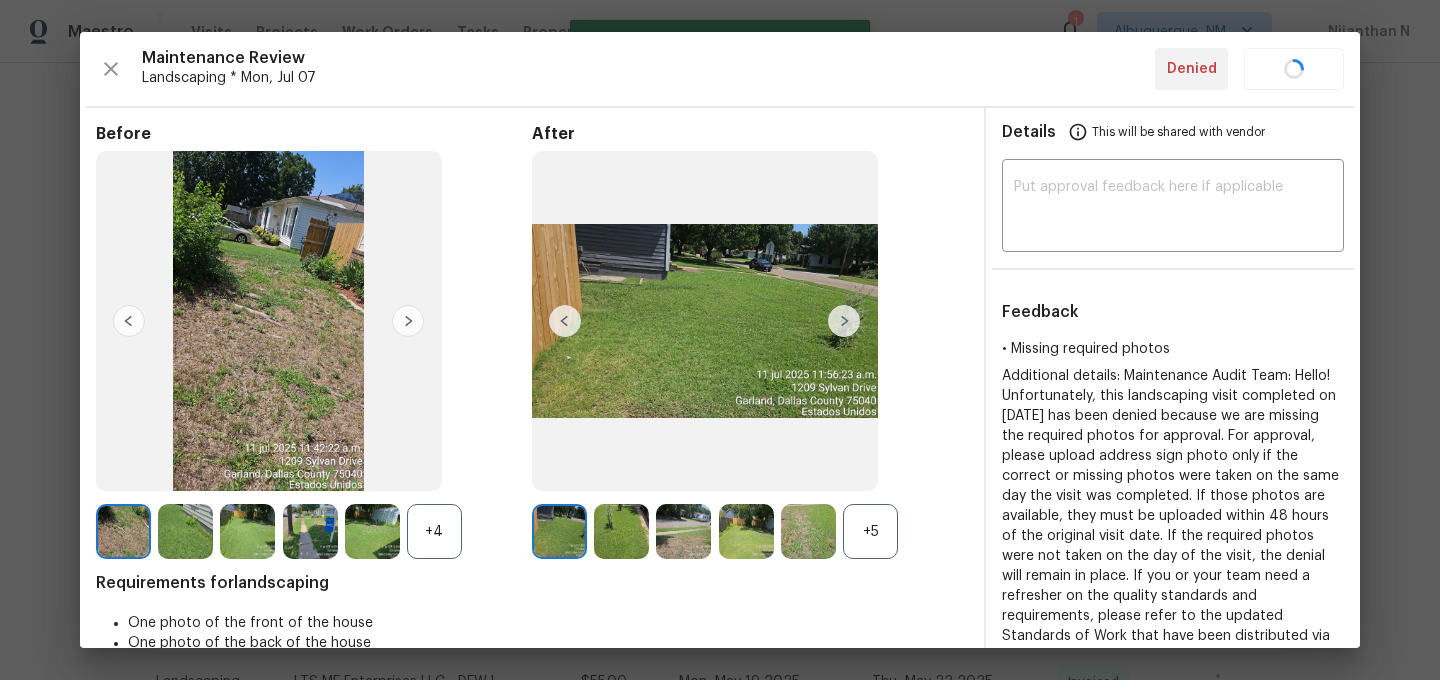 type 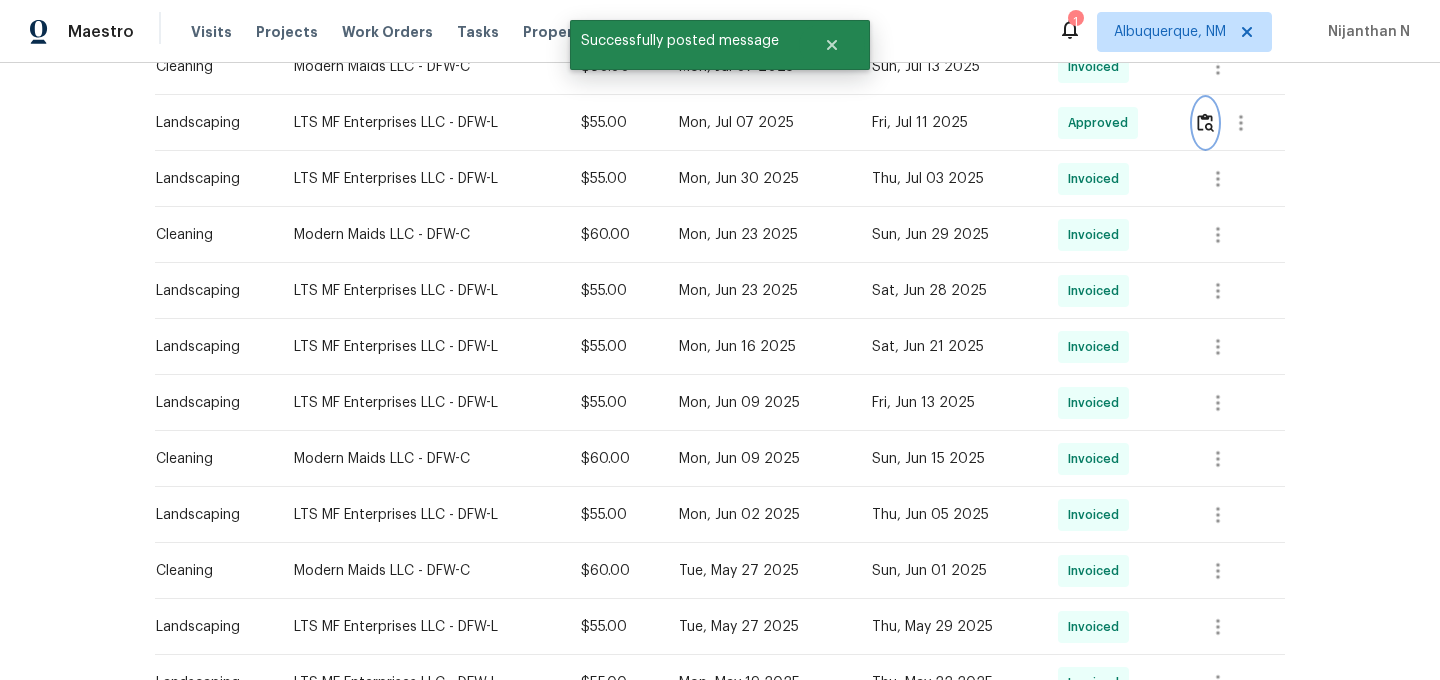 scroll, scrollTop: 1306, scrollLeft: 0, axis: vertical 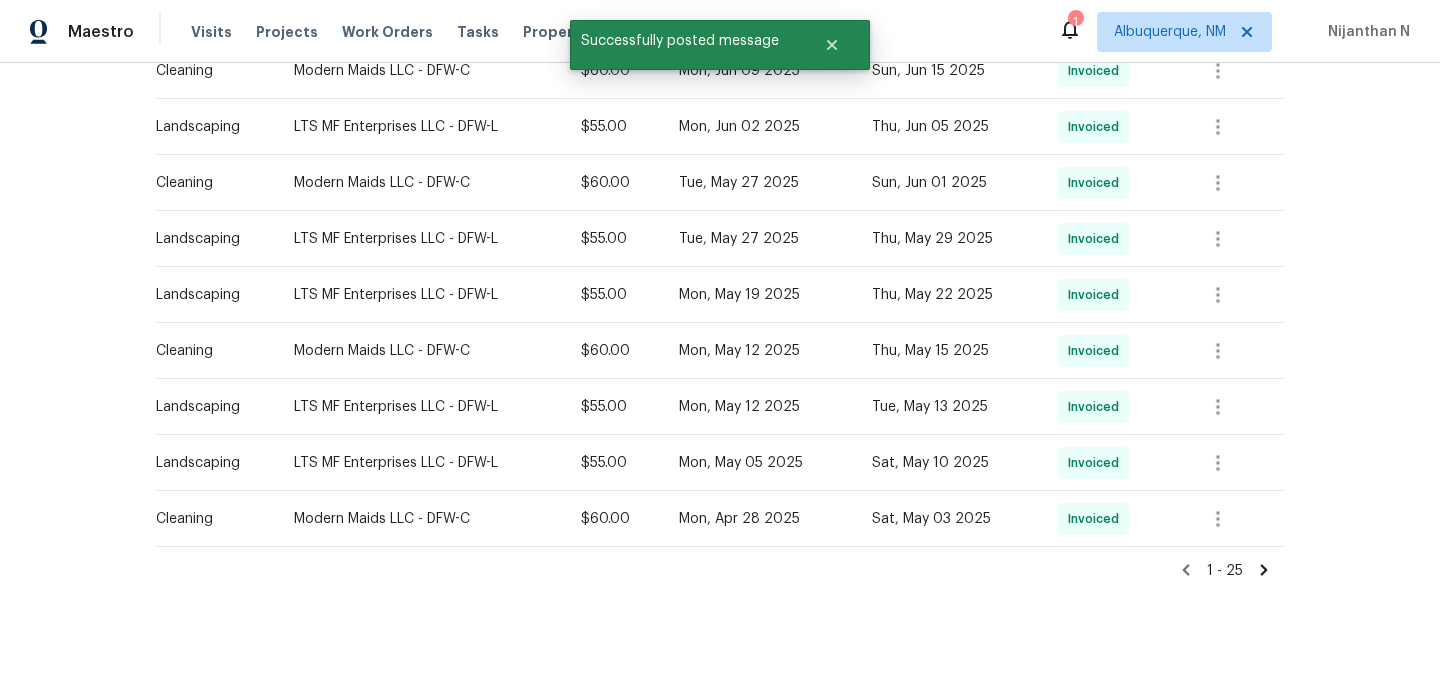 click 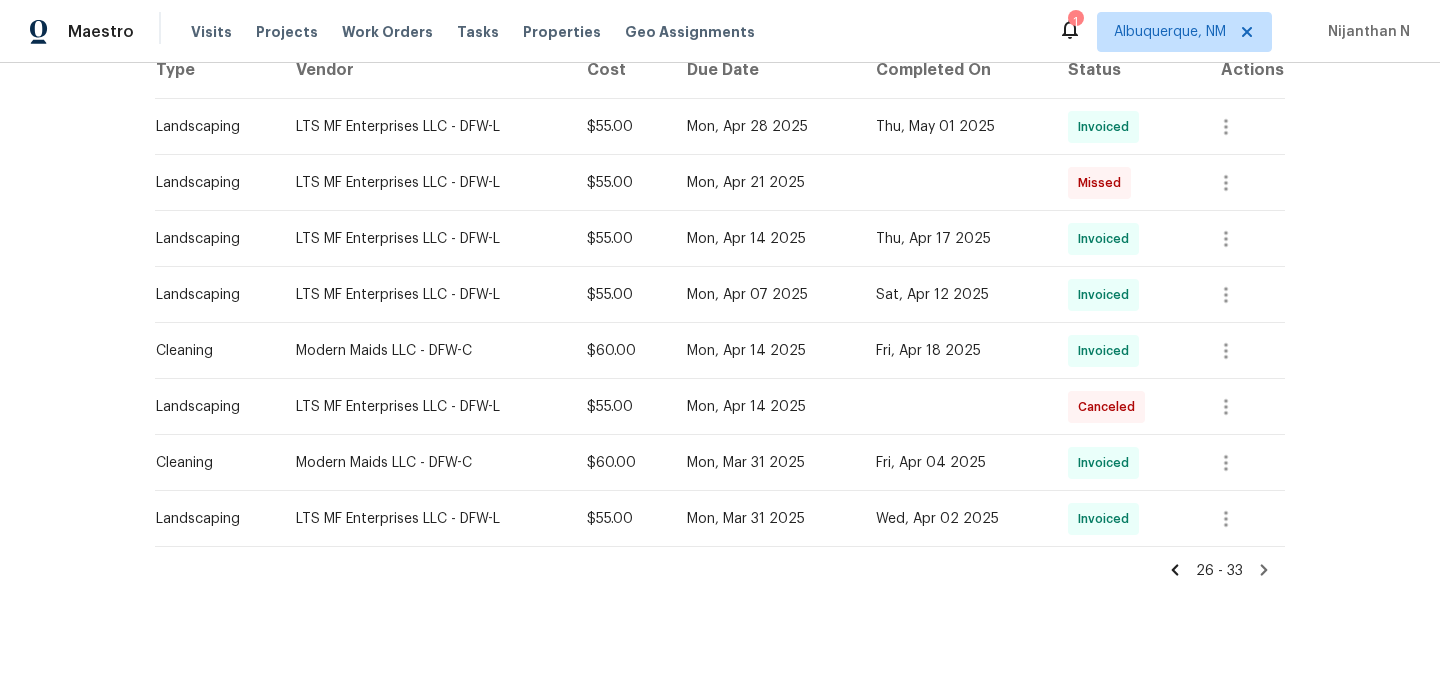 scroll, scrollTop: 0, scrollLeft: 0, axis: both 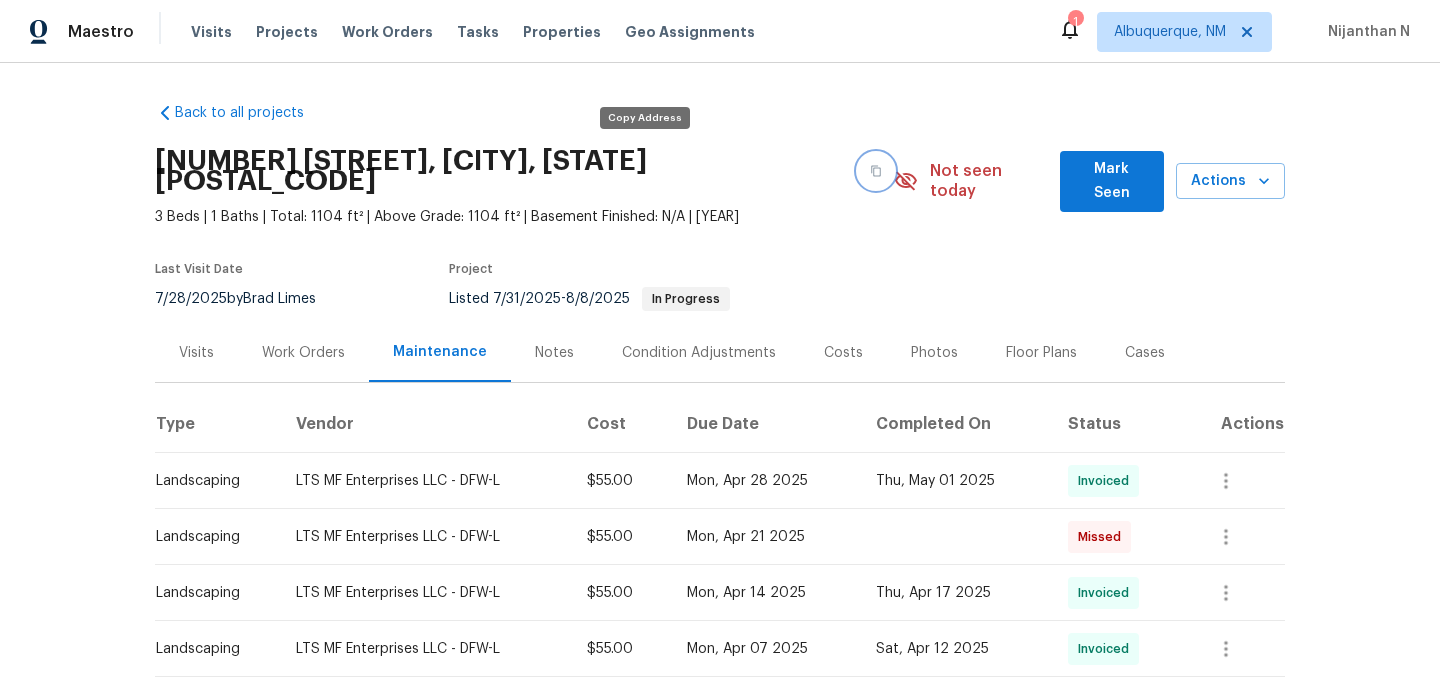 click at bounding box center (876, 171) 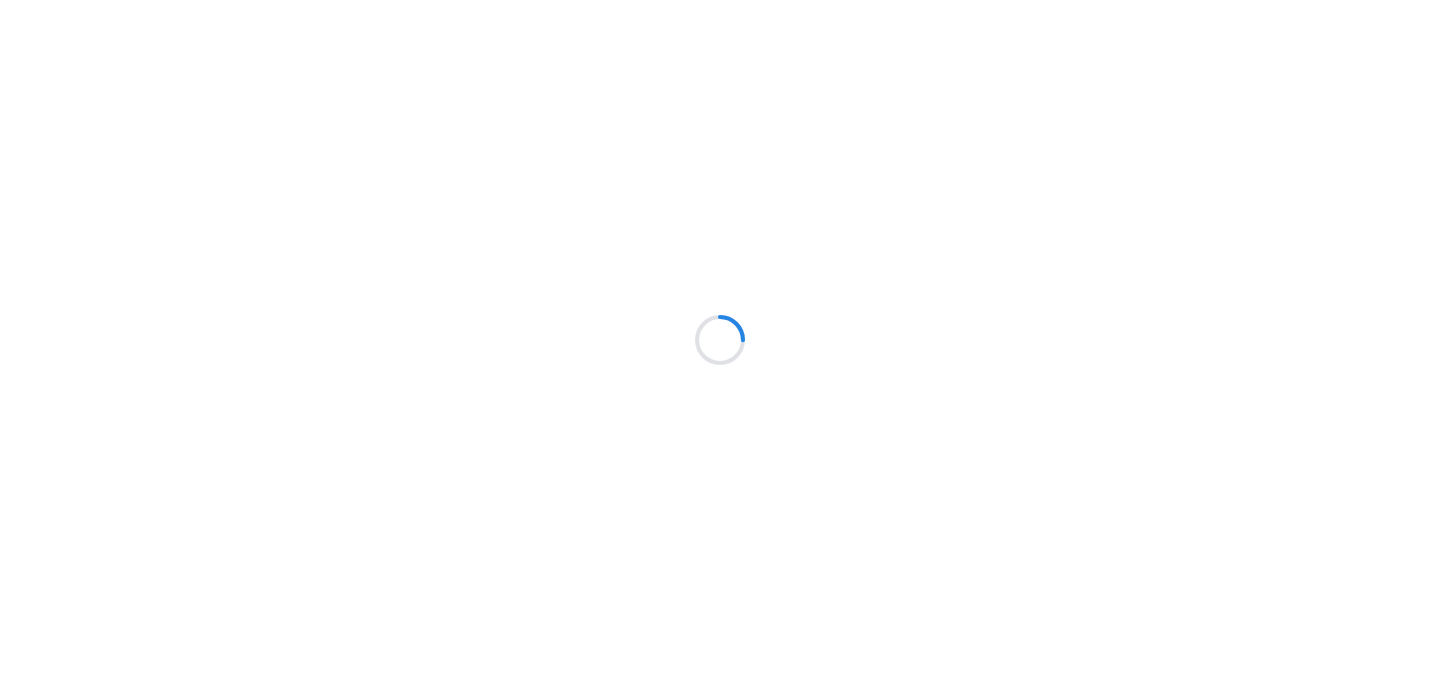 scroll, scrollTop: 0, scrollLeft: 0, axis: both 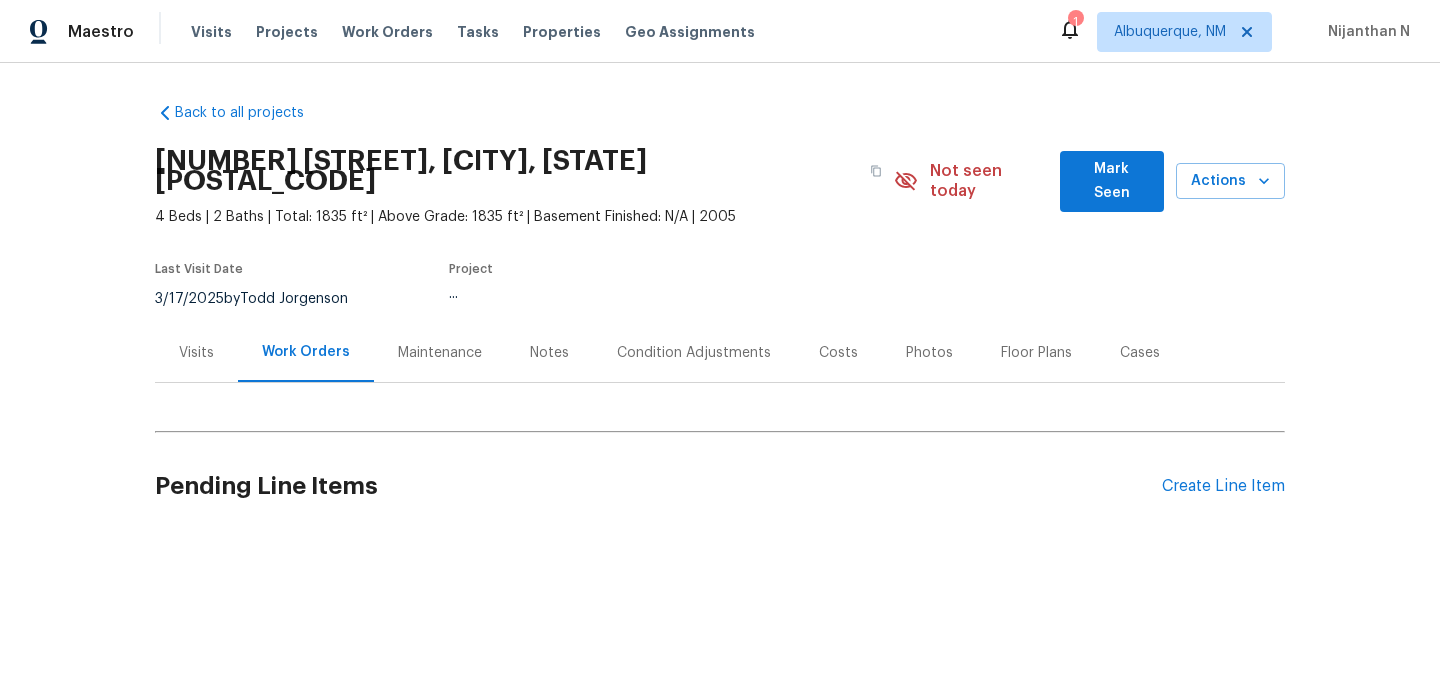 click on "Maintenance" at bounding box center (440, 353) 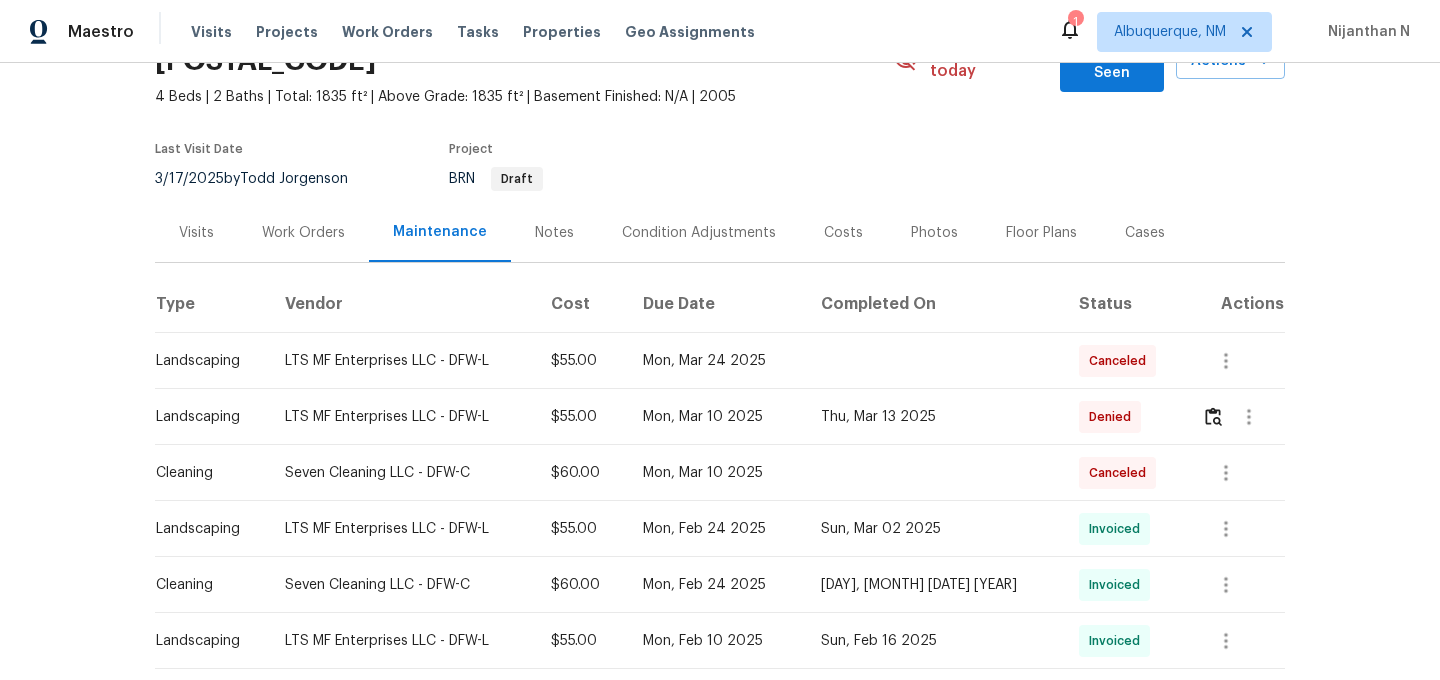 scroll, scrollTop: 131, scrollLeft: 0, axis: vertical 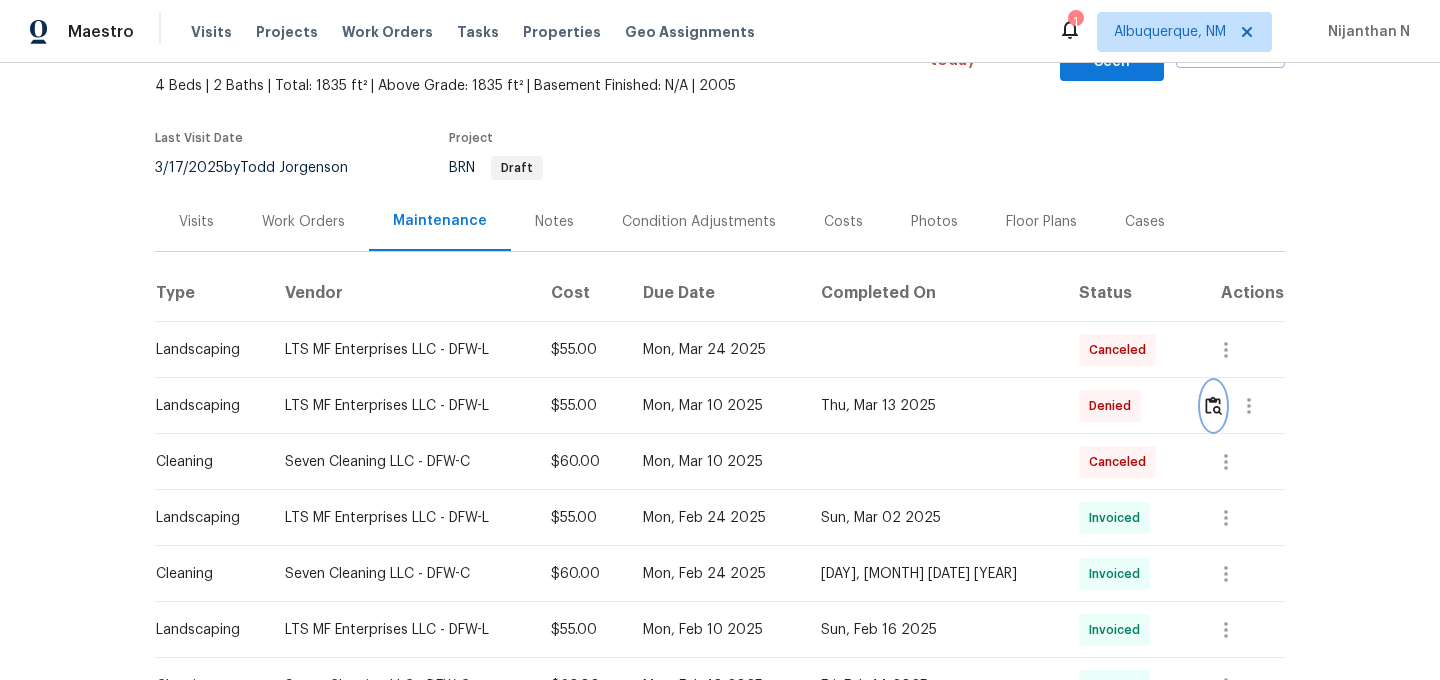 click at bounding box center [1213, 405] 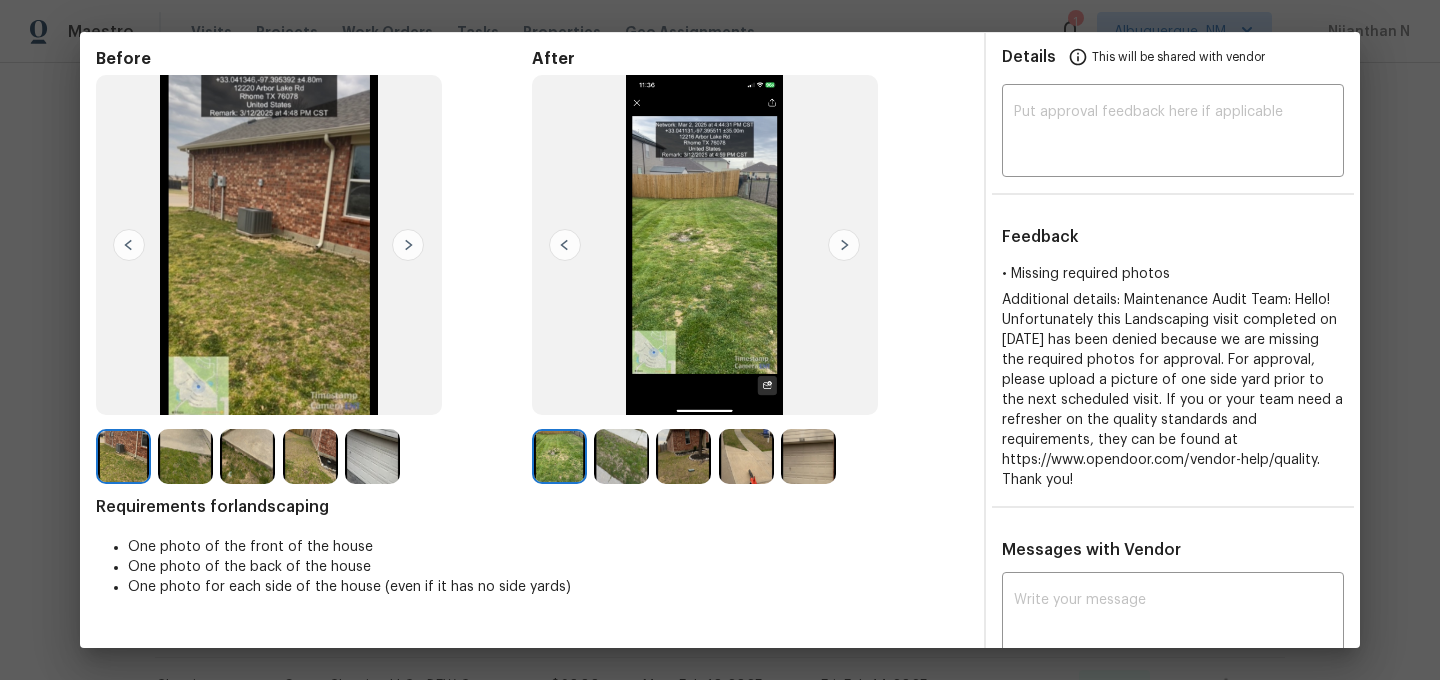 scroll, scrollTop: 225, scrollLeft: 0, axis: vertical 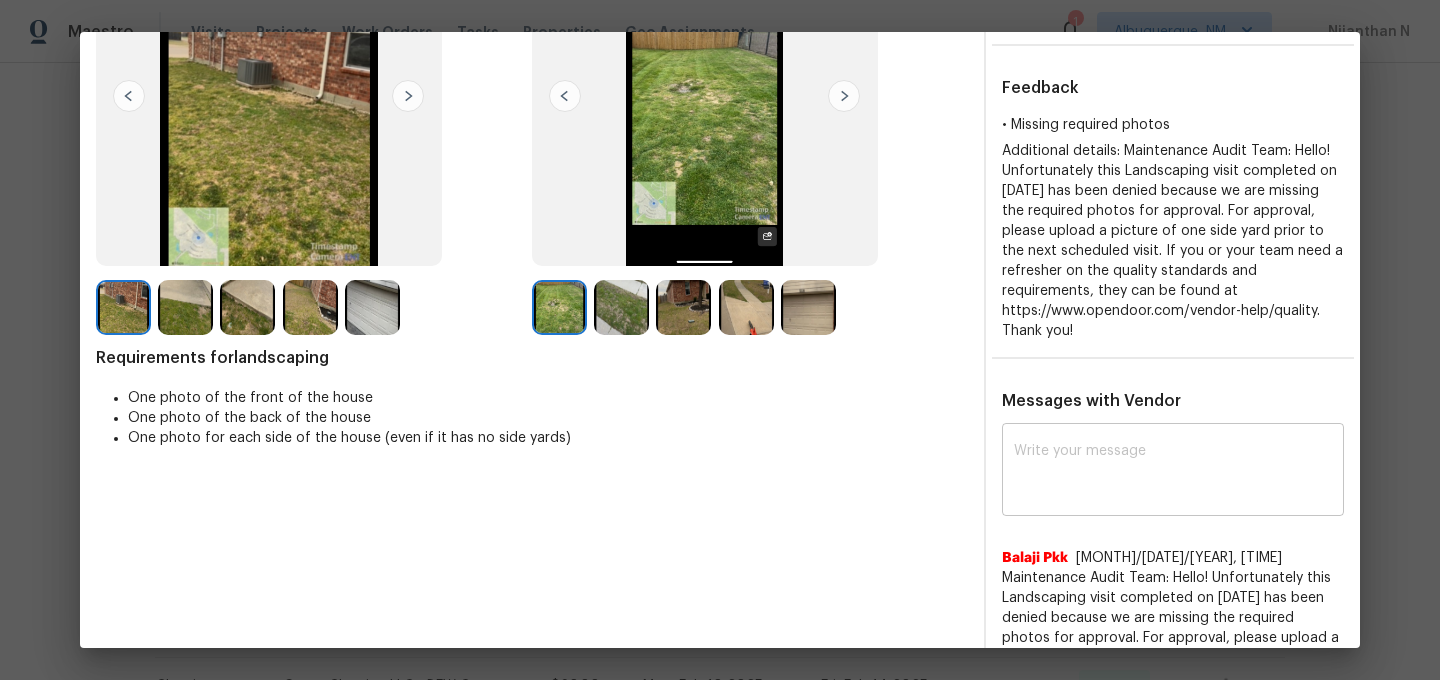 click at bounding box center (1173, 472) 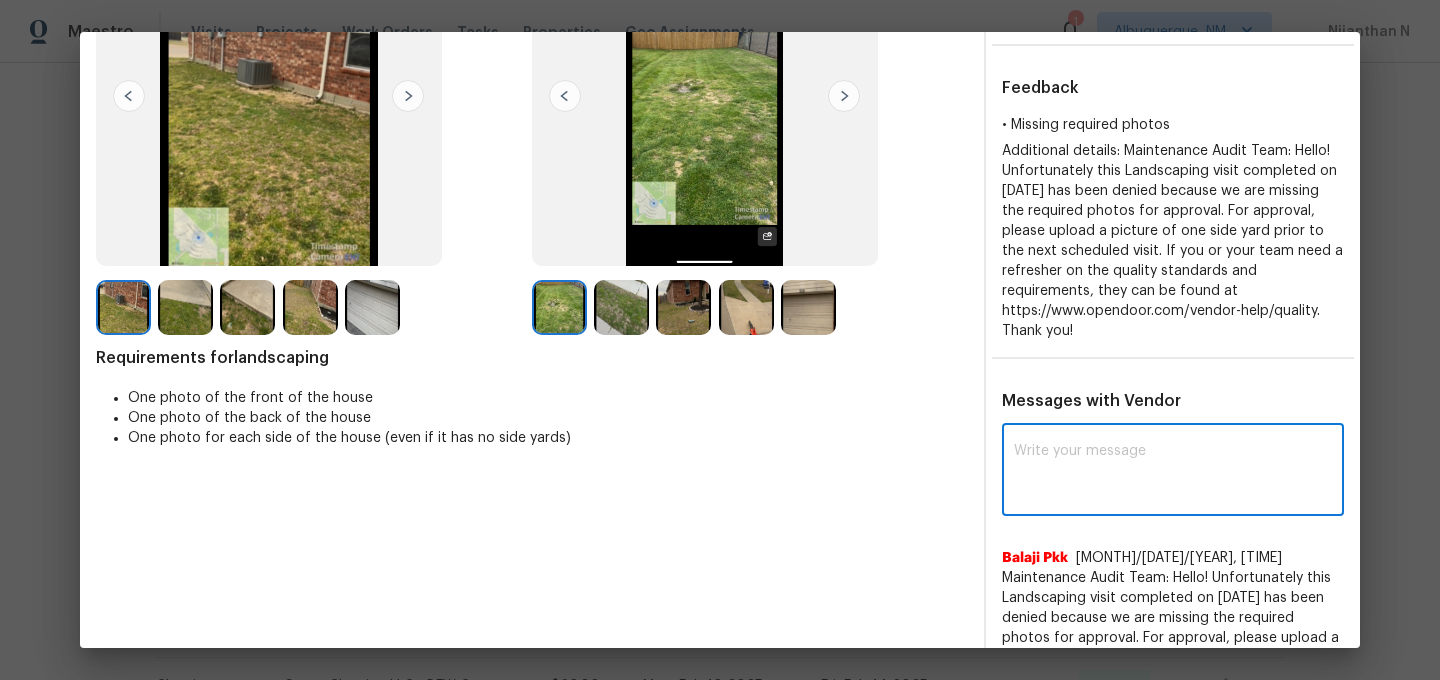 paste on "Maintenance Audit Team: Hello! Thank you for the feedback after further review this visit was approved." 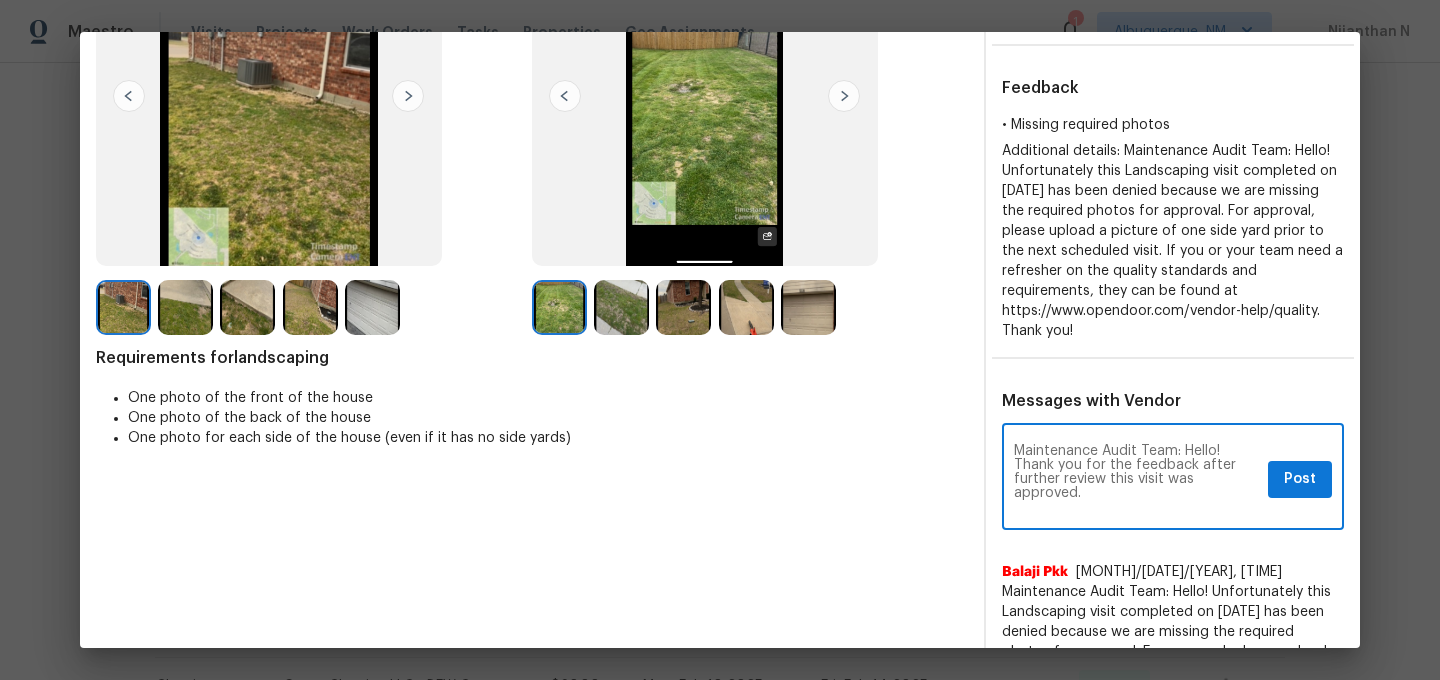 scroll, scrollTop: 0, scrollLeft: 0, axis: both 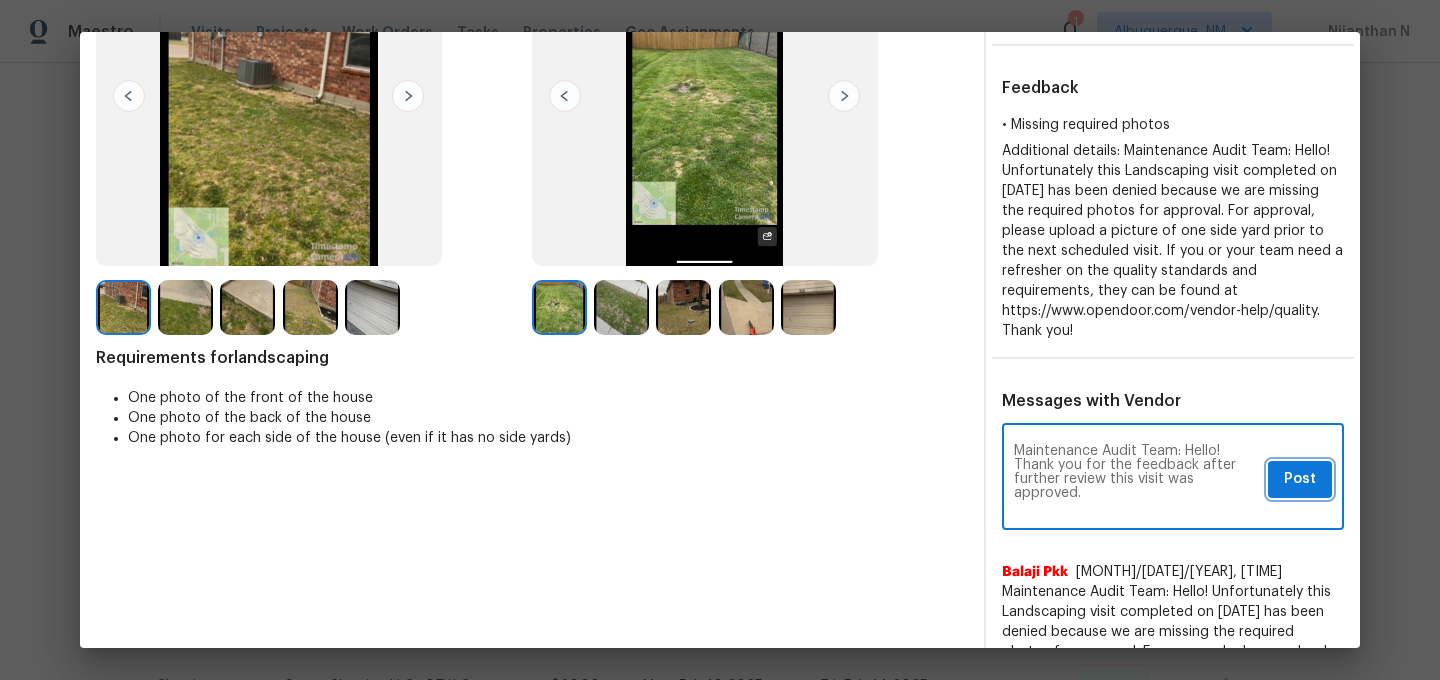 click on "Post" at bounding box center (1300, 479) 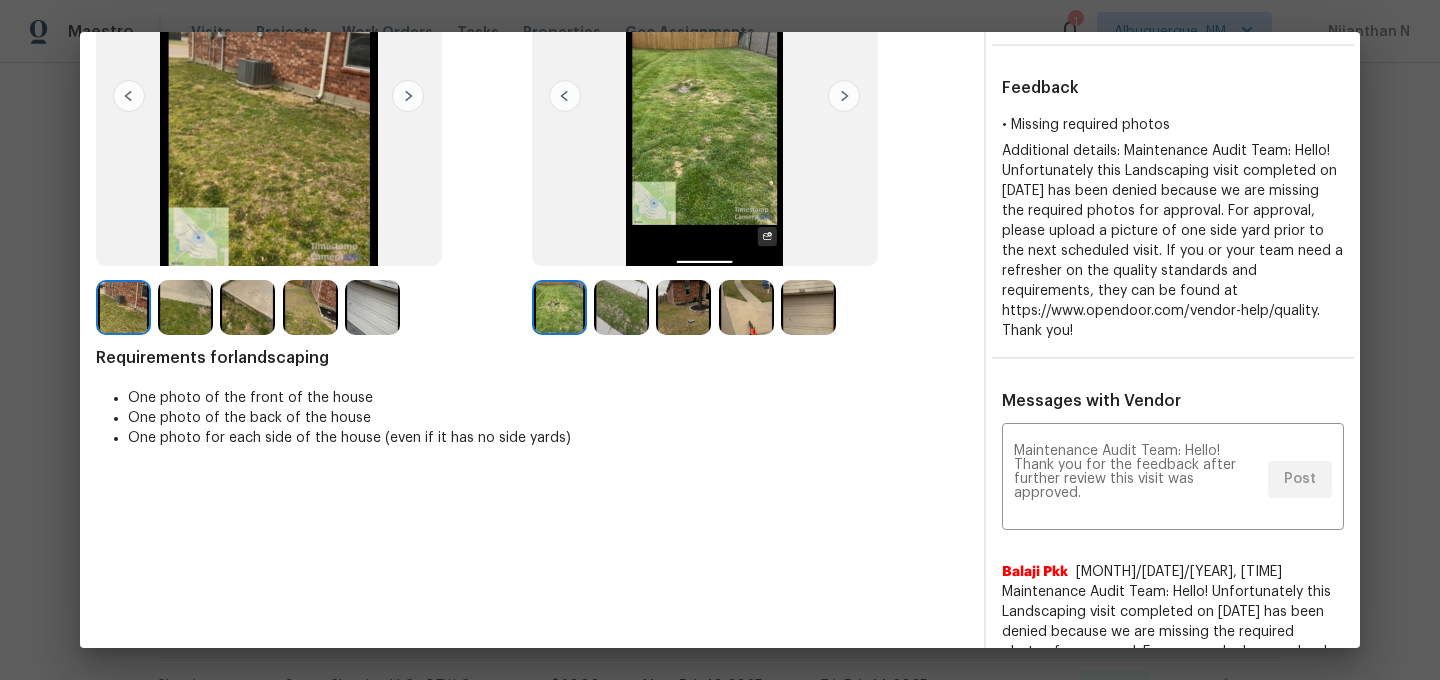 scroll, scrollTop: 0, scrollLeft: 0, axis: both 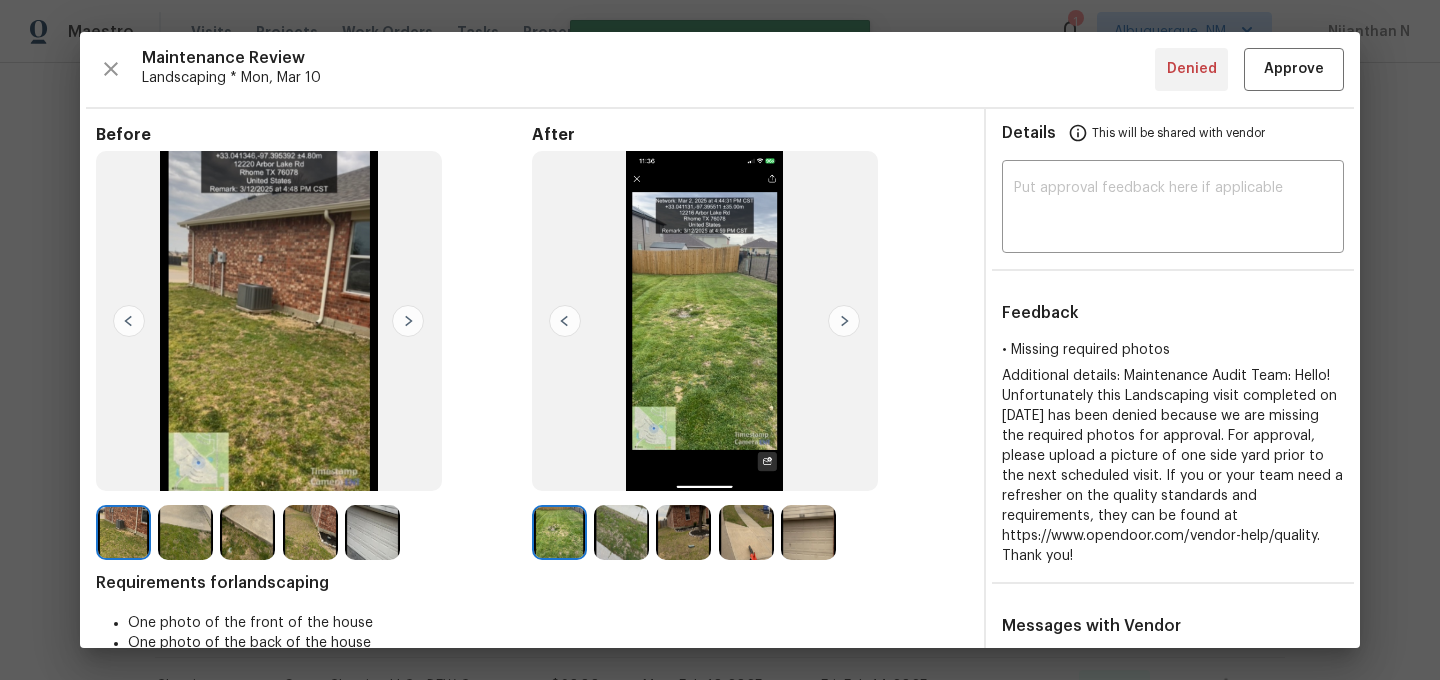type 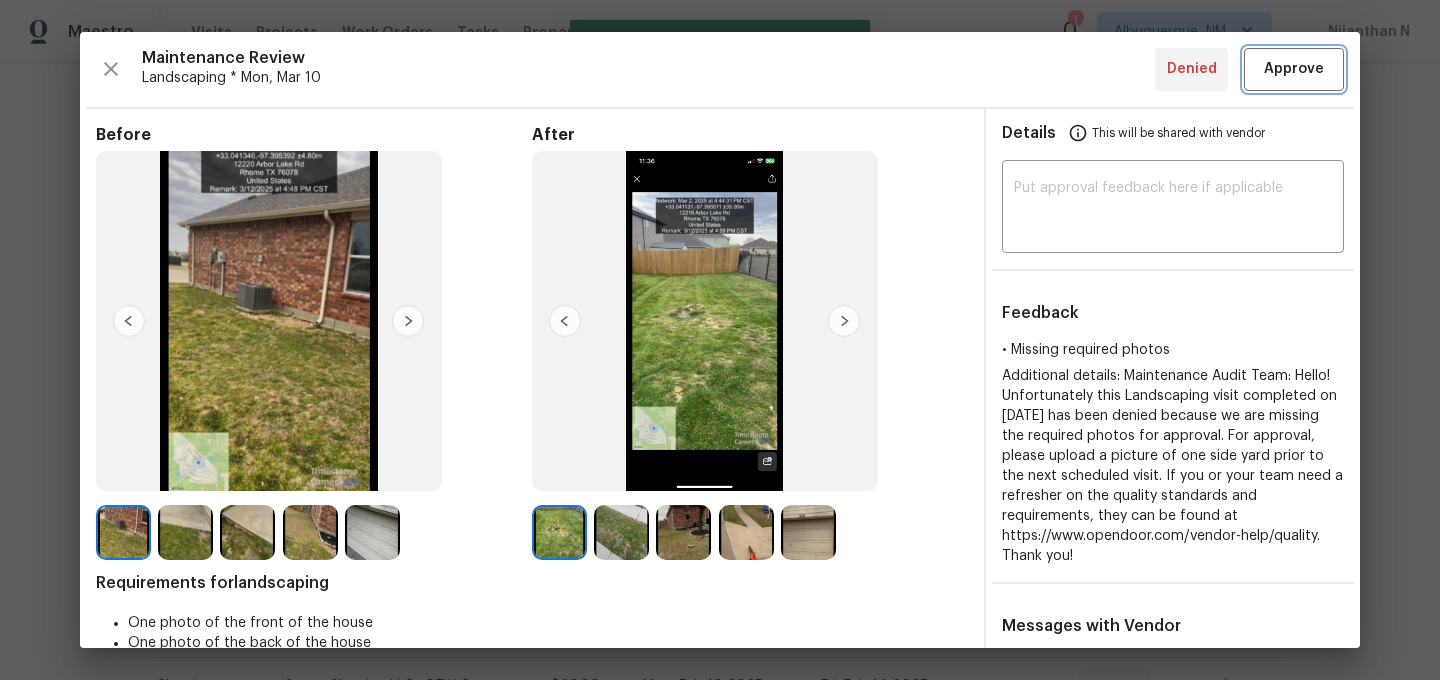 click on "Approve" at bounding box center [1294, 69] 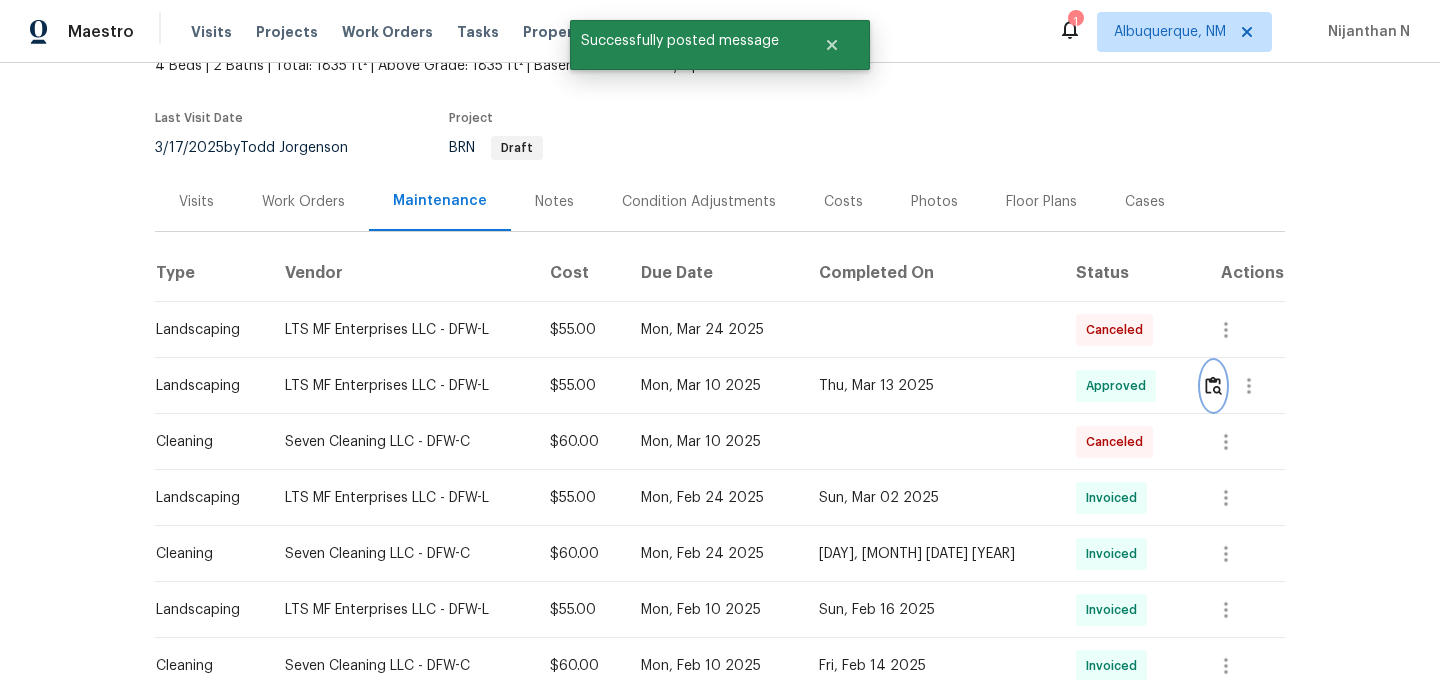 scroll, scrollTop: 41, scrollLeft: 0, axis: vertical 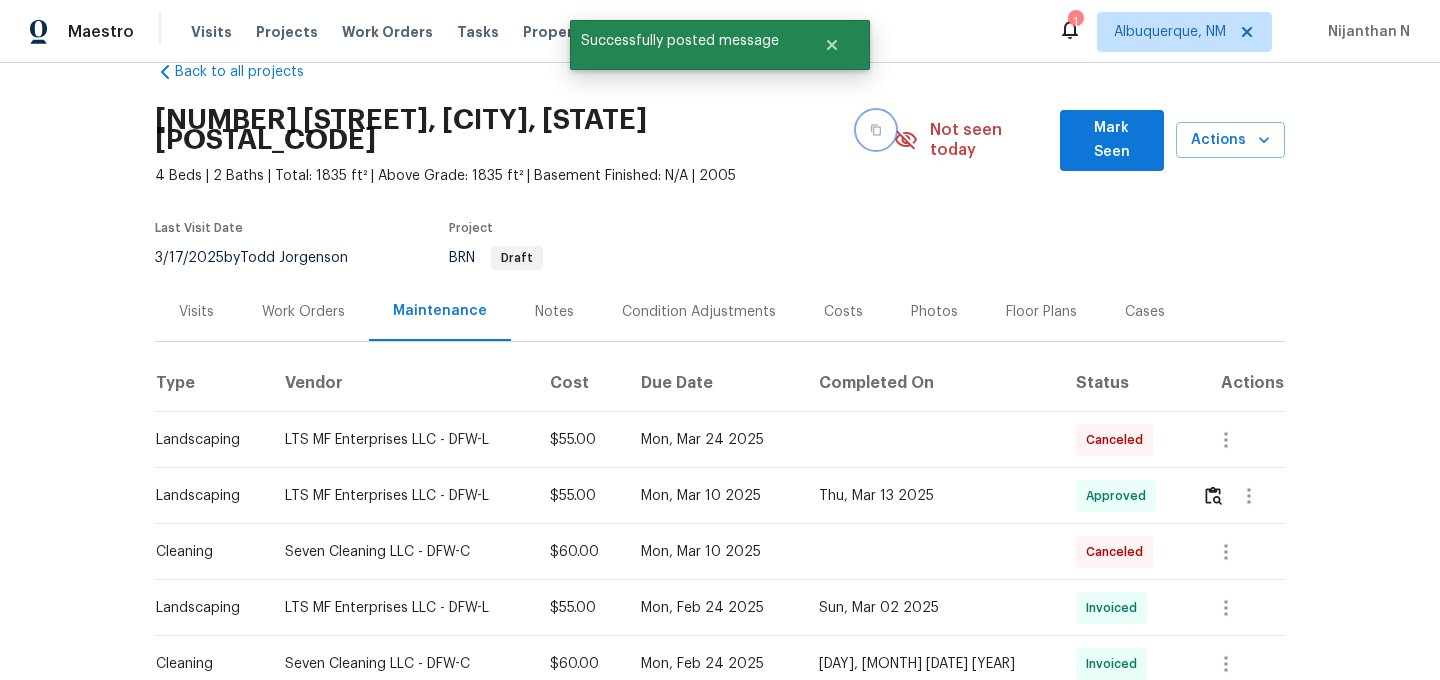 click at bounding box center (876, 130) 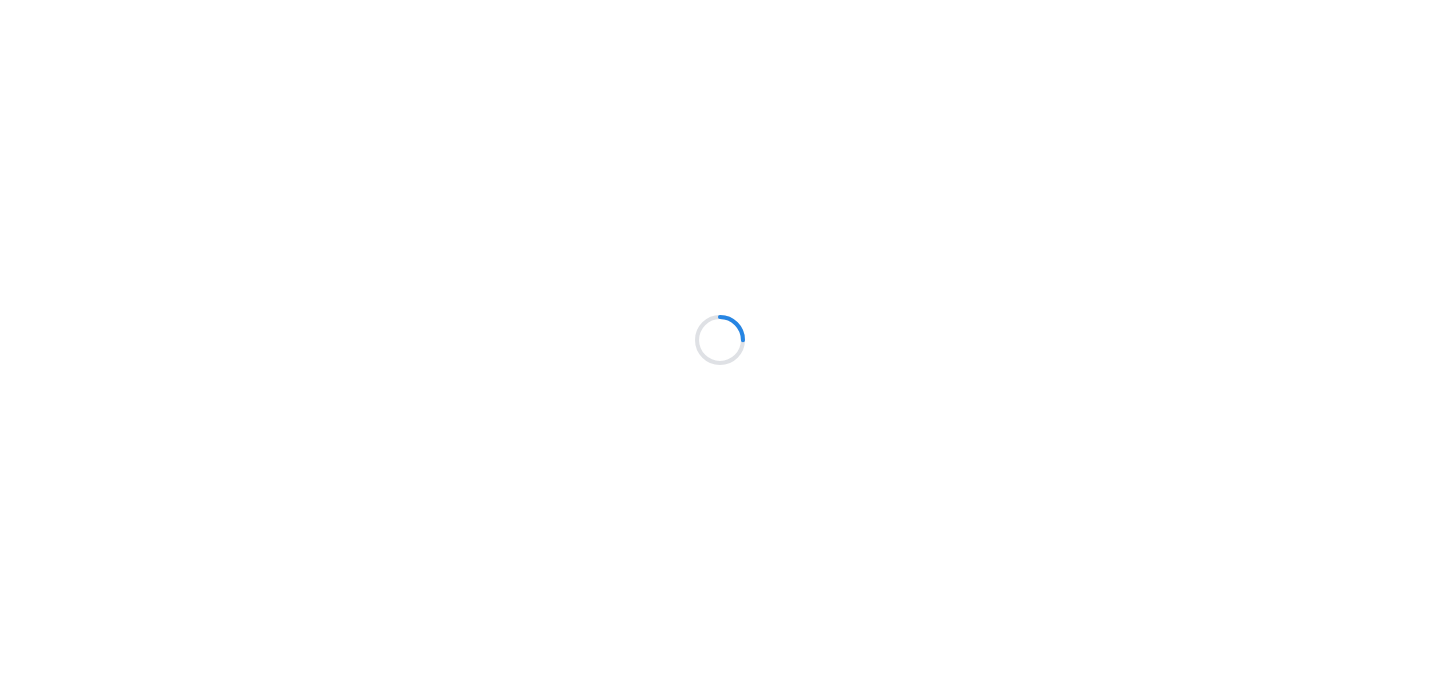 scroll, scrollTop: 0, scrollLeft: 0, axis: both 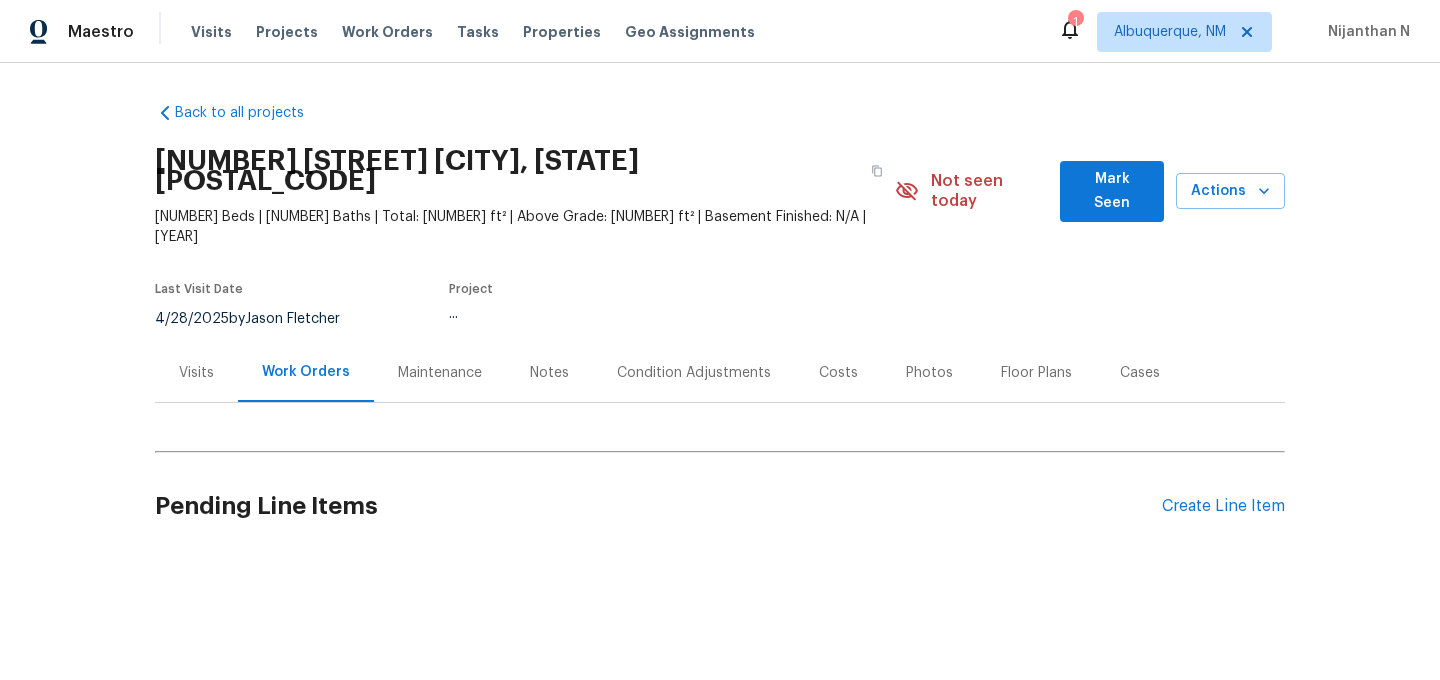 click on "Maintenance" at bounding box center [440, 372] 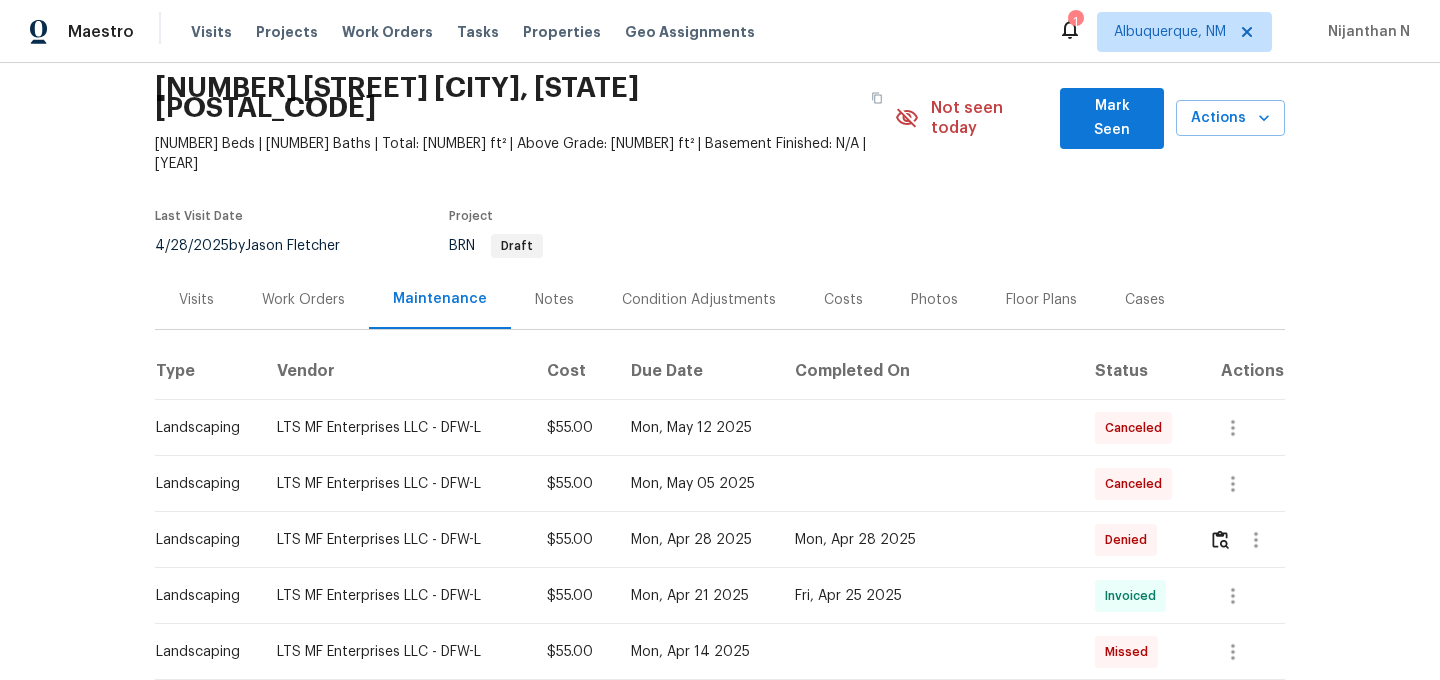 scroll, scrollTop: 119, scrollLeft: 0, axis: vertical 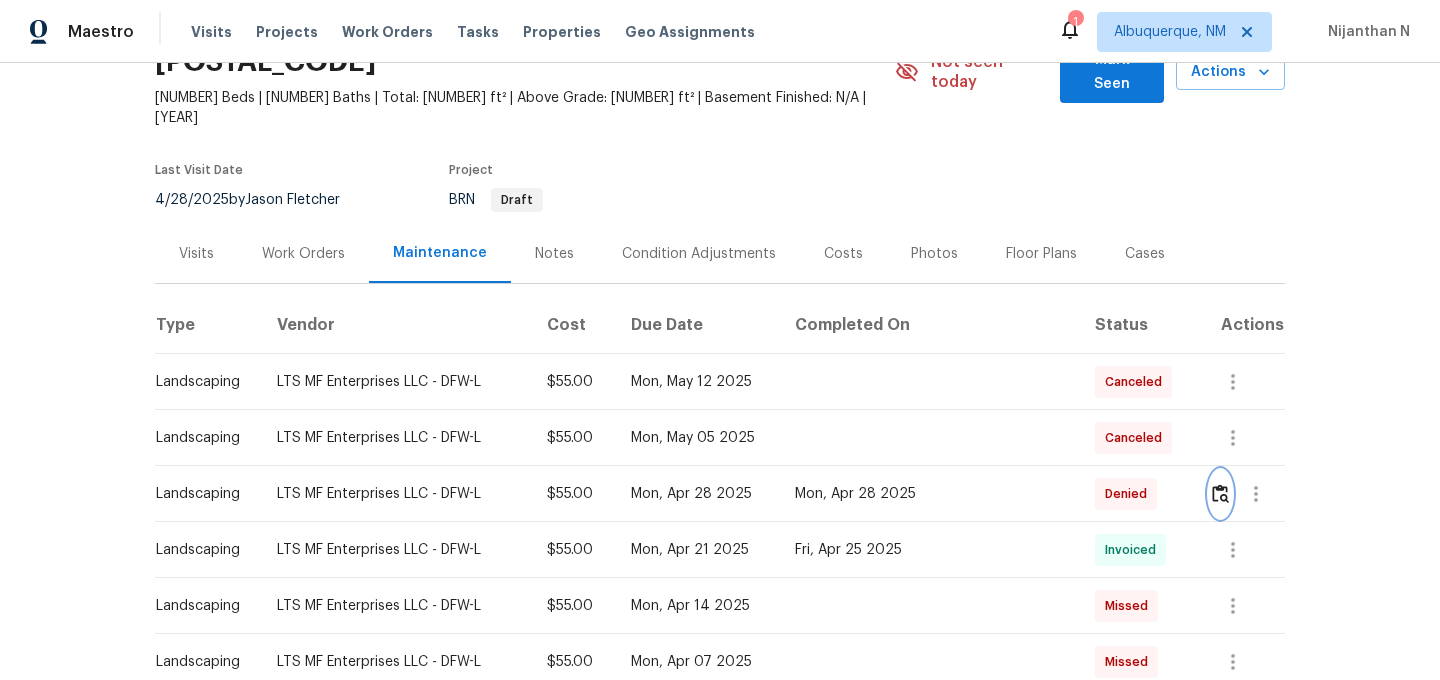click at bounding box center [1220, 494] 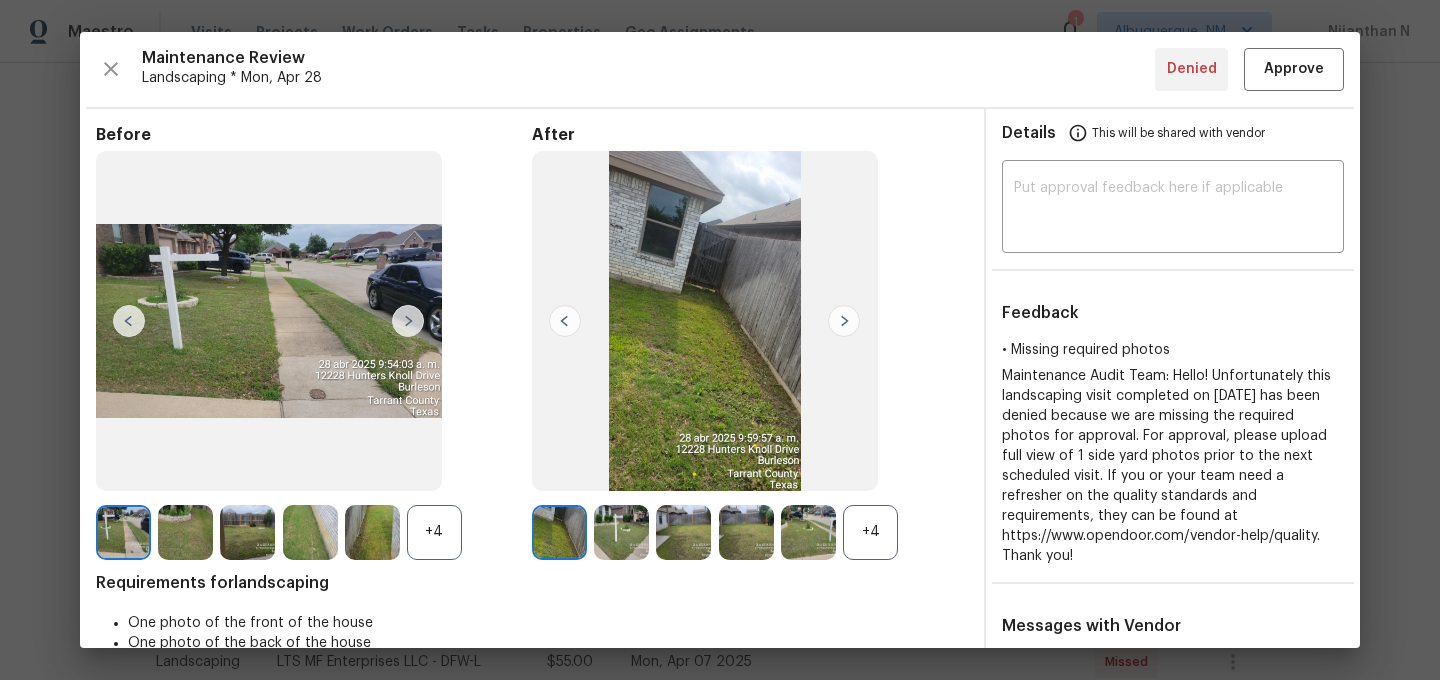 click on "+4" at bounding box center [870, 532] 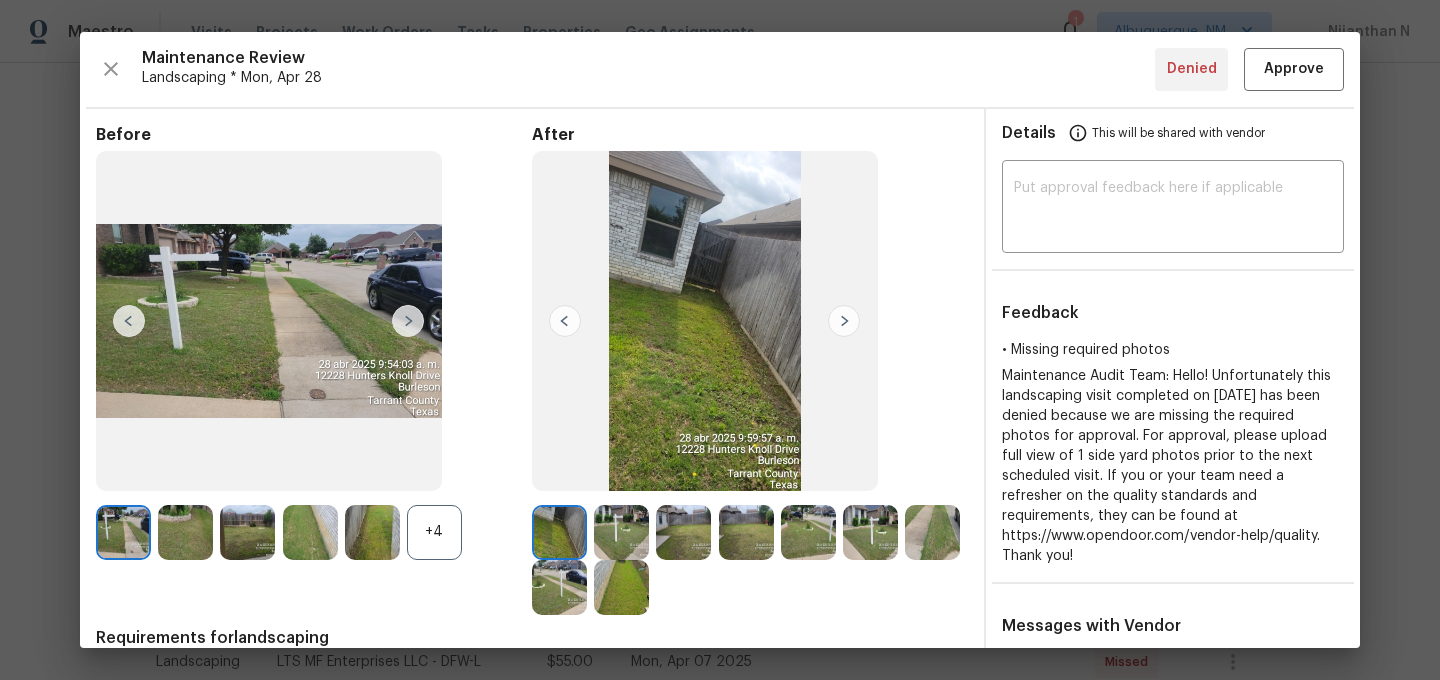 click on "+4" at bounding box center (434, 532) 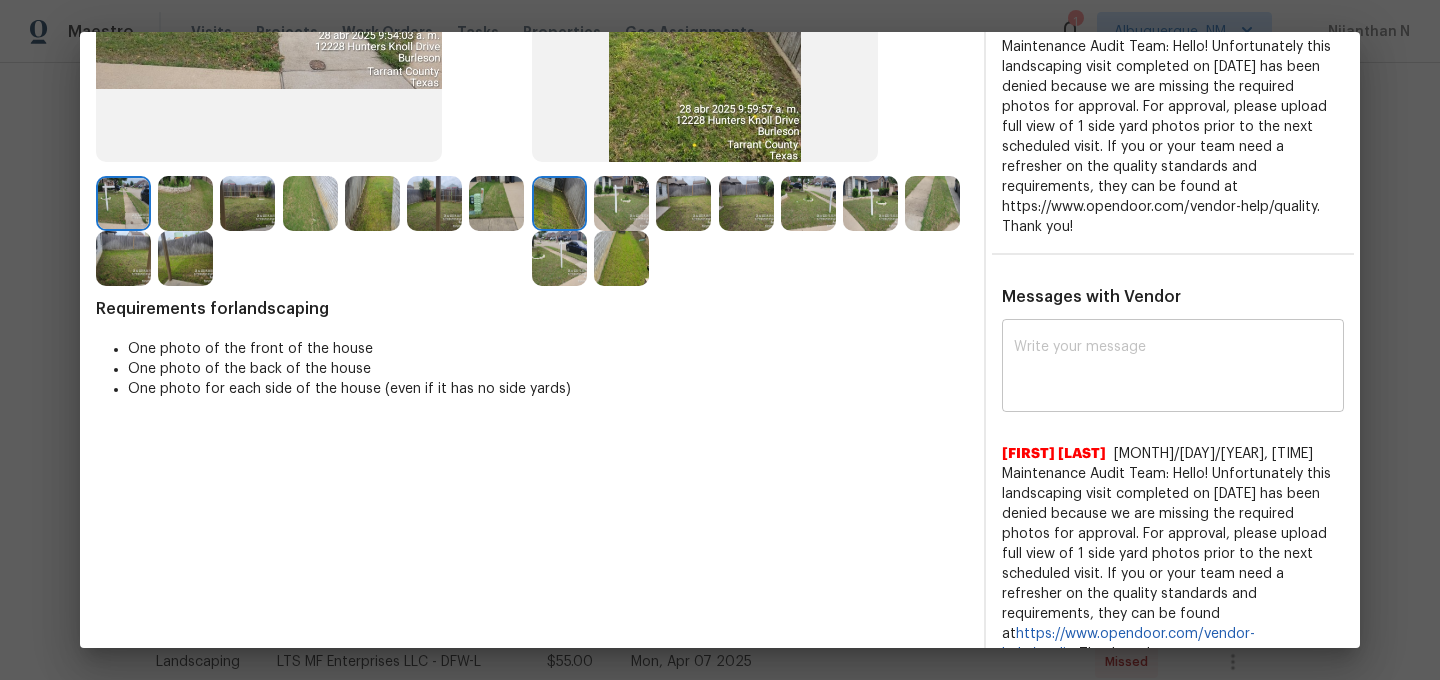 scroll, scrollTop: 345, scrollLeft: 0, axis: vertical 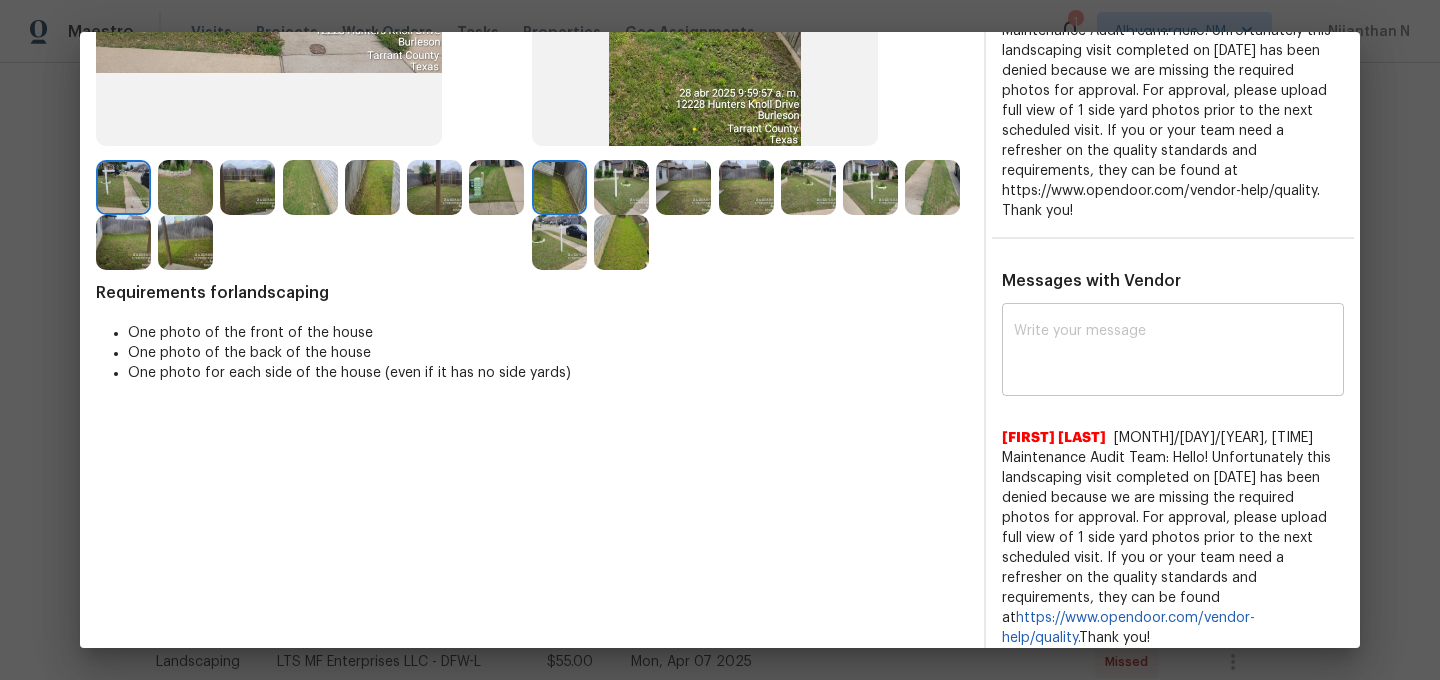 click at bounding box center [1173, 352] 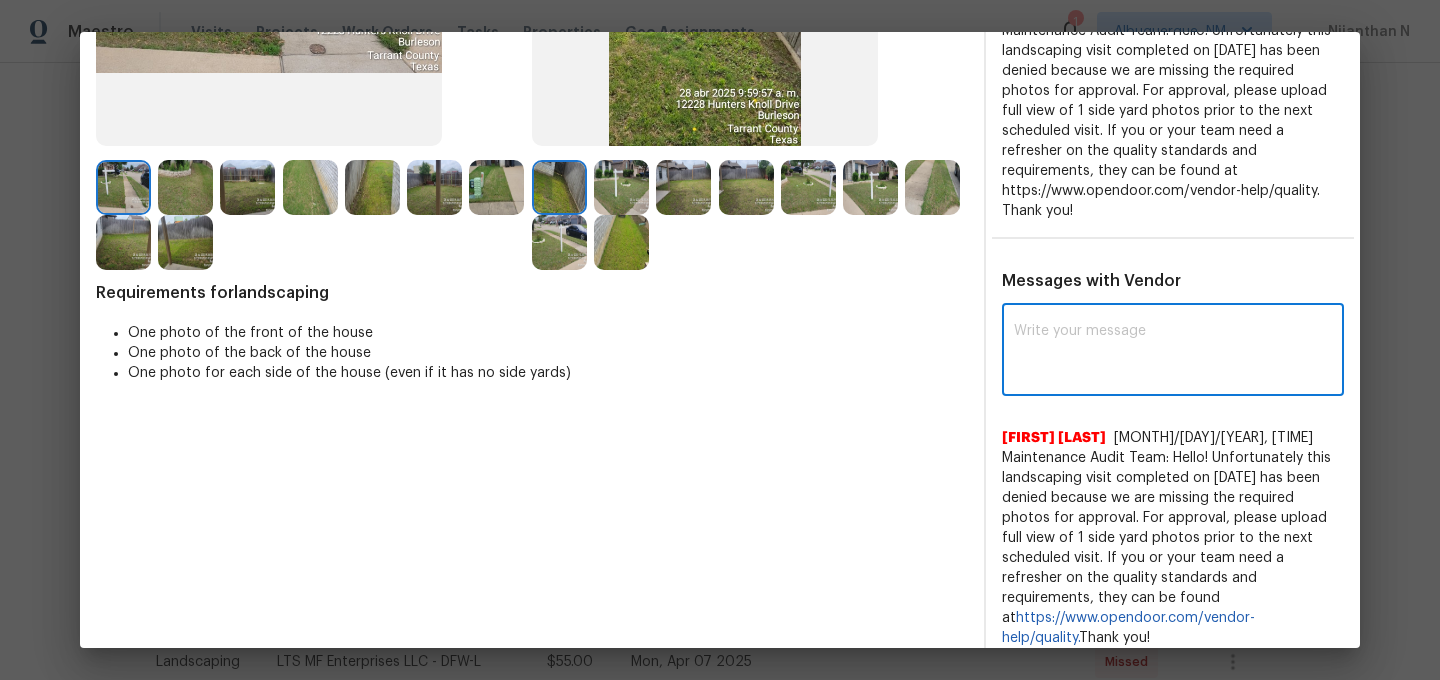 paste on "Maintenance Audit Team: Hello! Thank you for the feedback after further review this visit was approved." 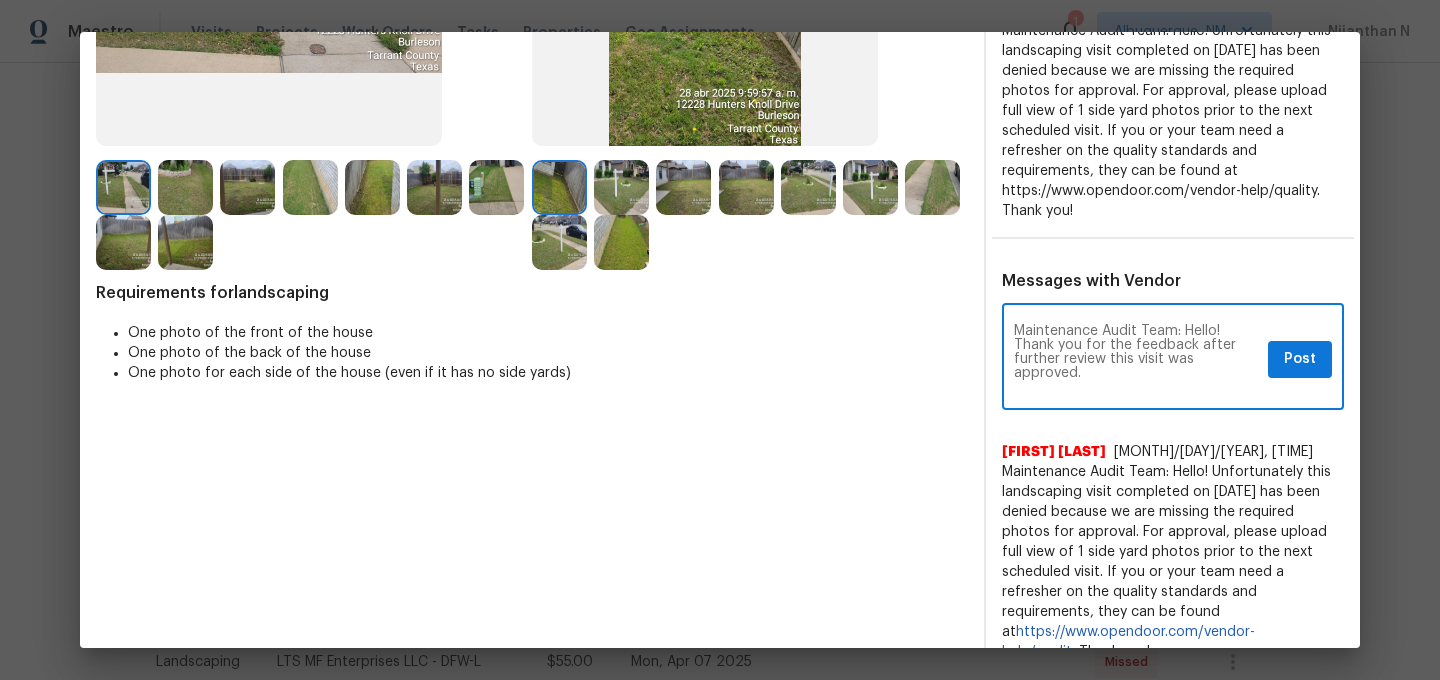 scroll, scrollTop: 0, scrollLeft: 0, axis: both 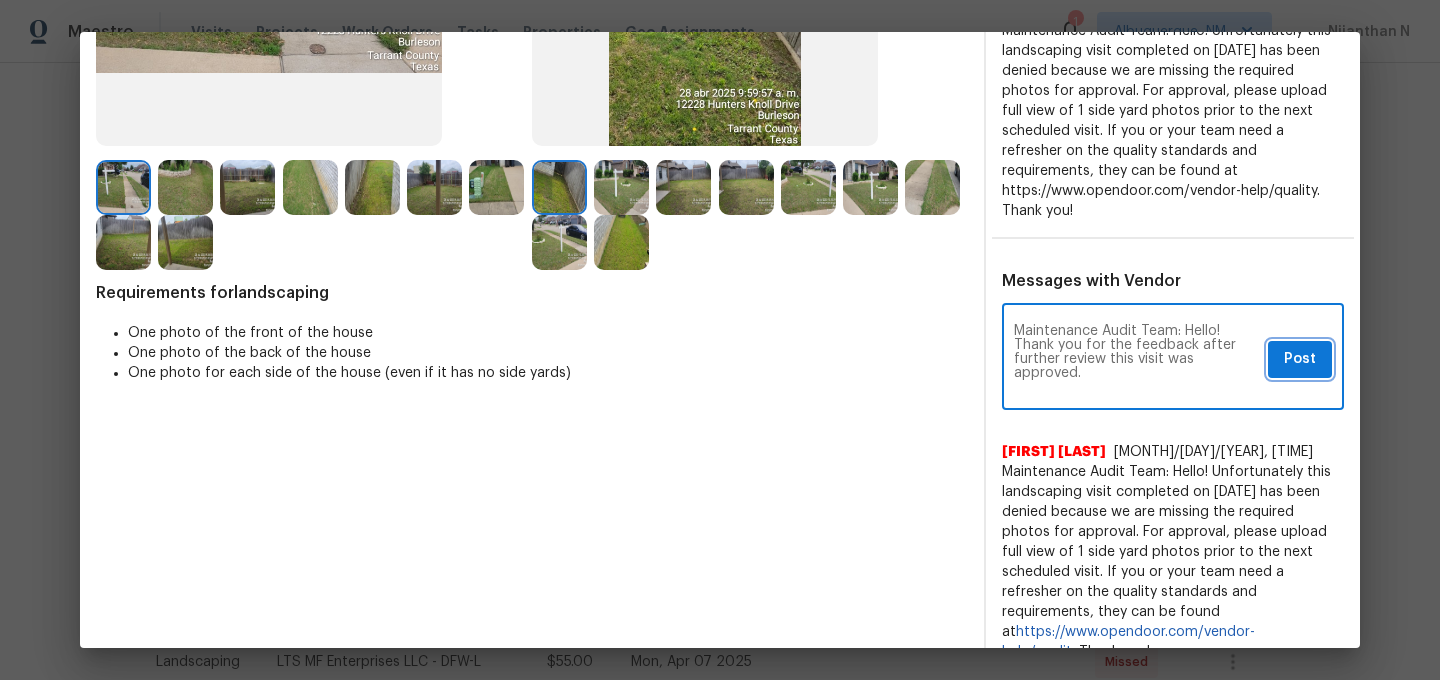 click on "Post" at bounding box center [1300, 359] 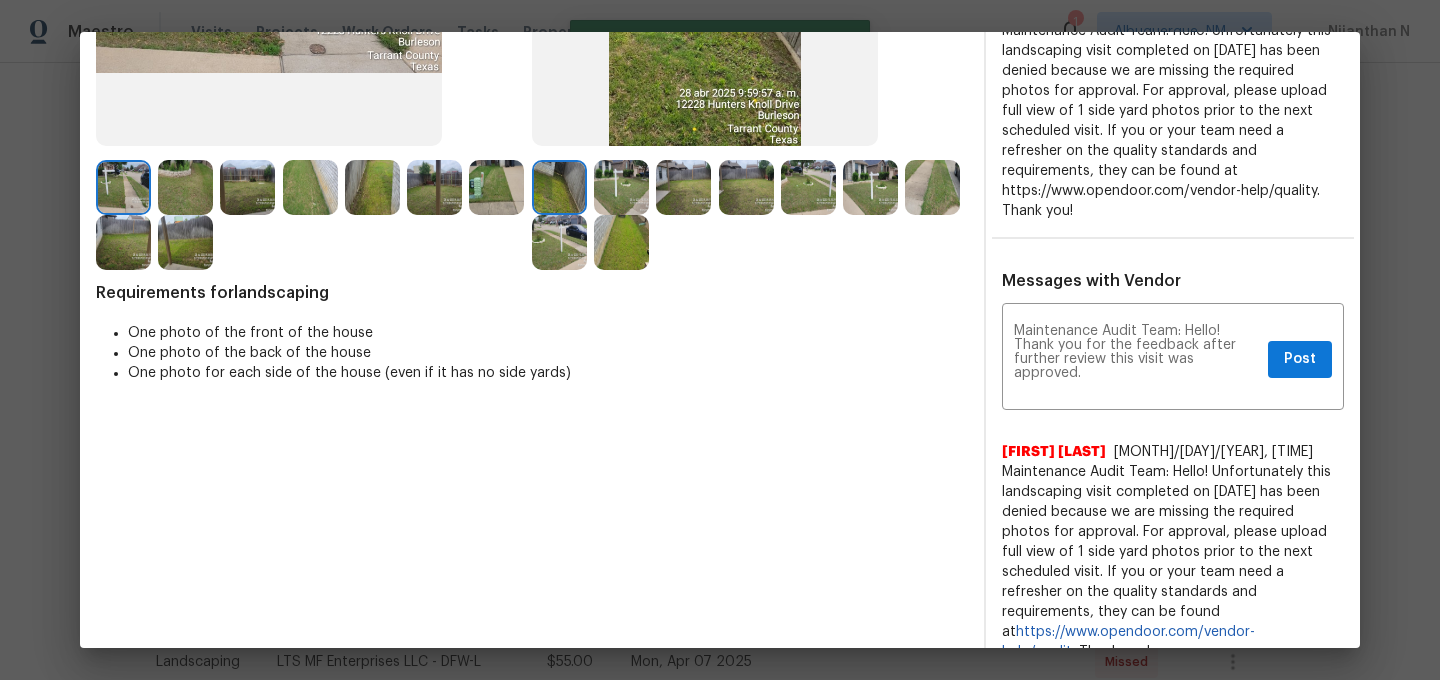 type 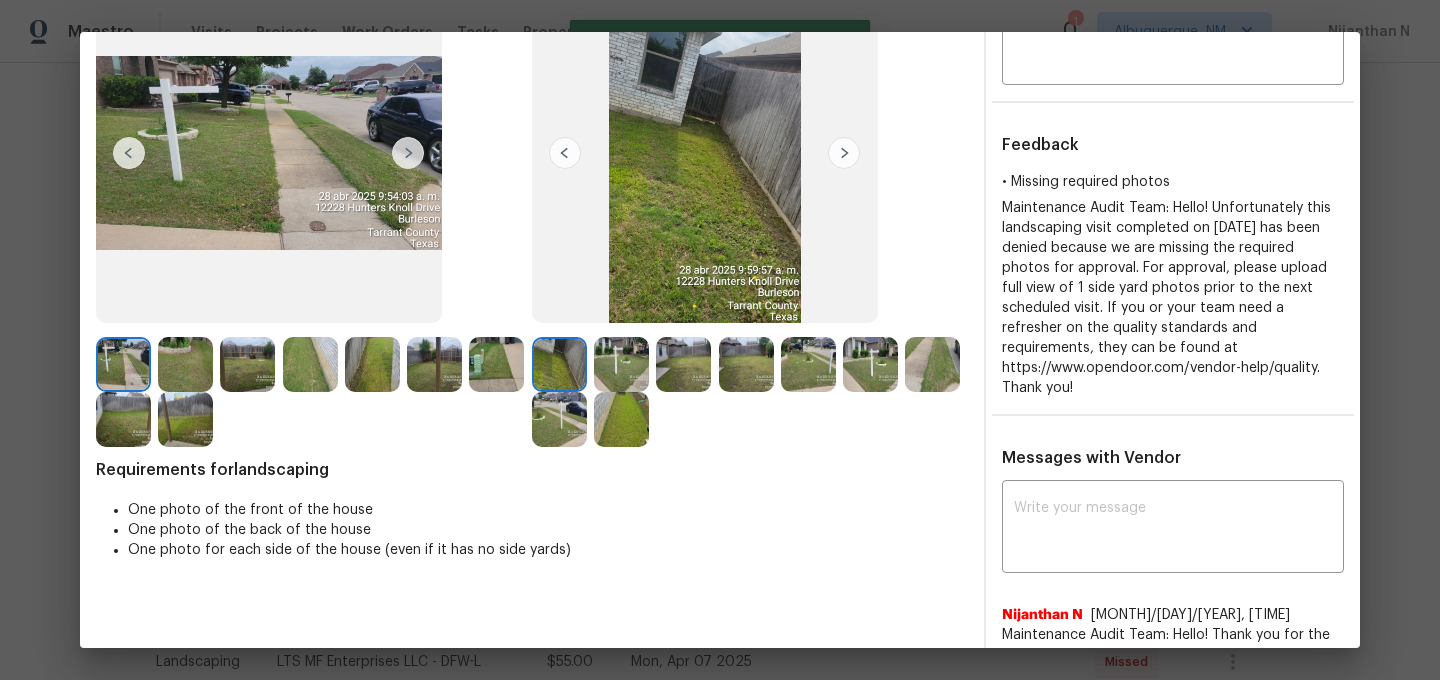 scroll, scrollTop: 0, scrollLeft: 0, axis: both 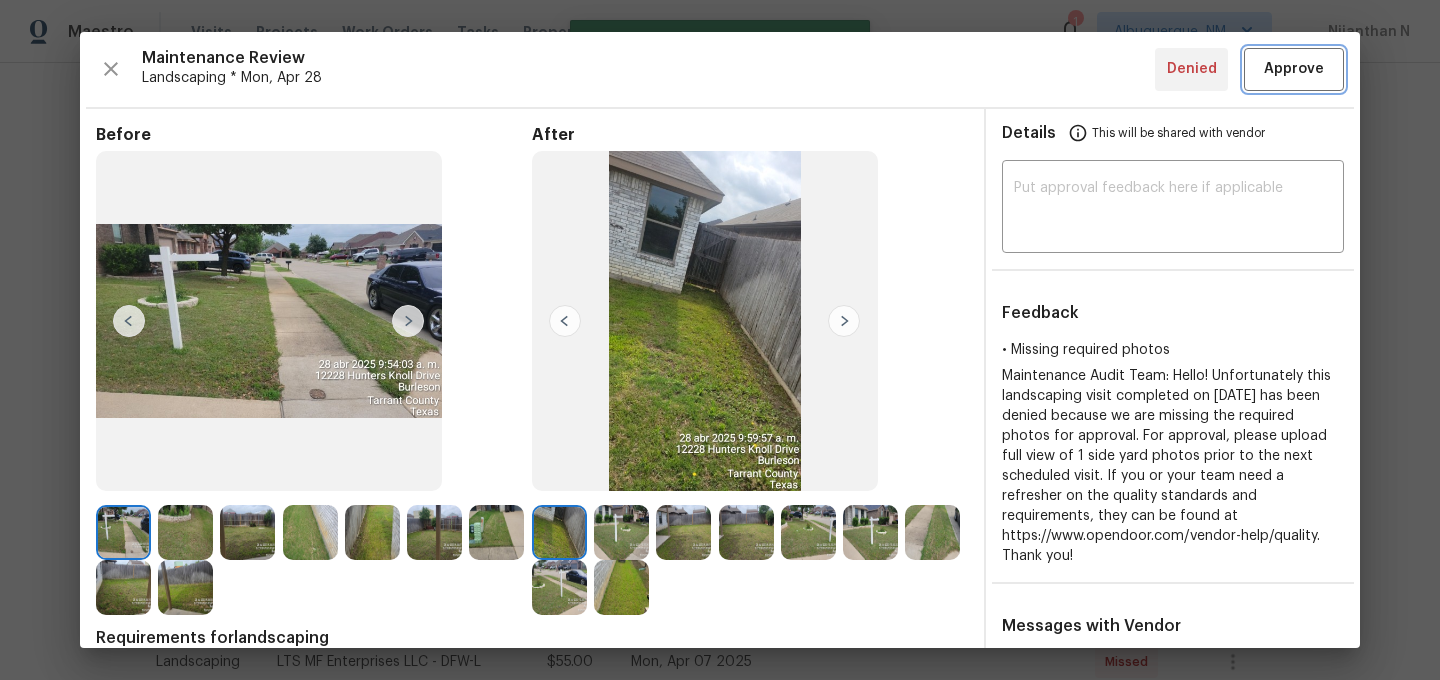 click on "Approve" at bounding box center (1294, 69) 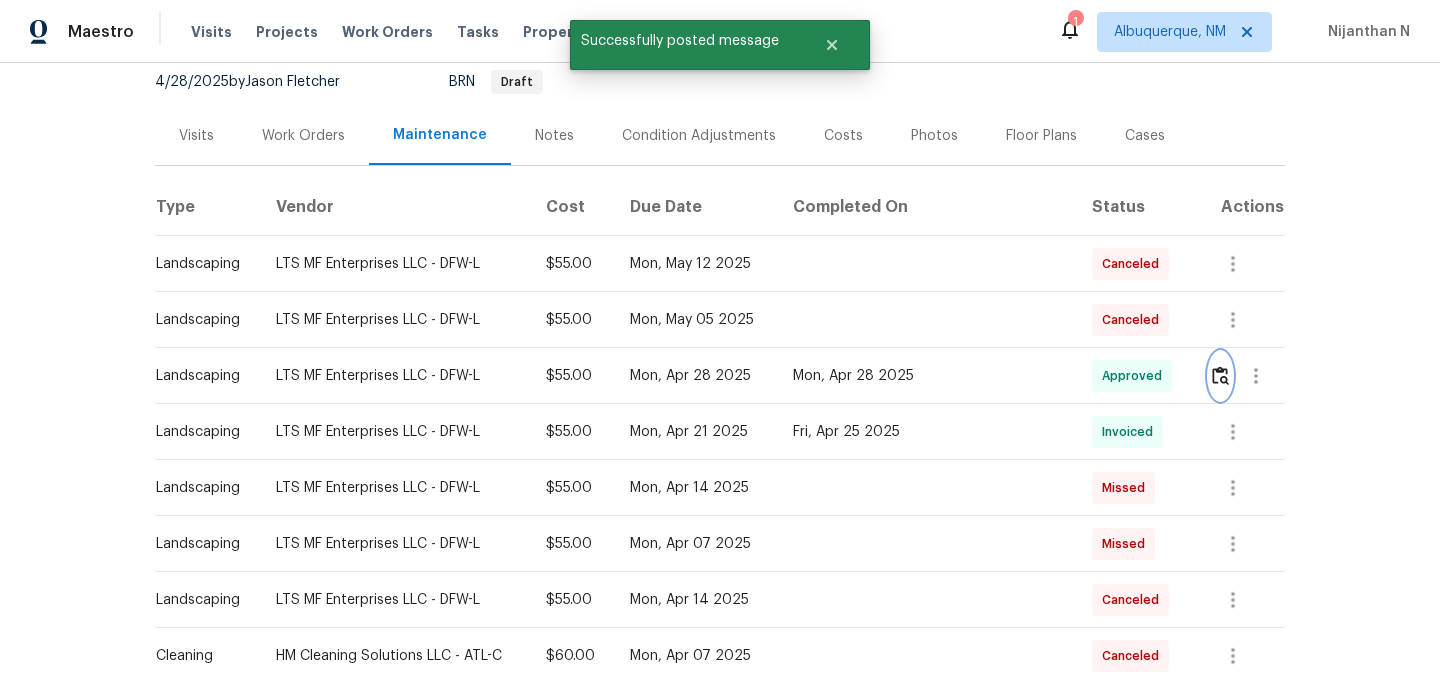 scroll, scrollTop: 0, scrollLeft: 0, axis: both 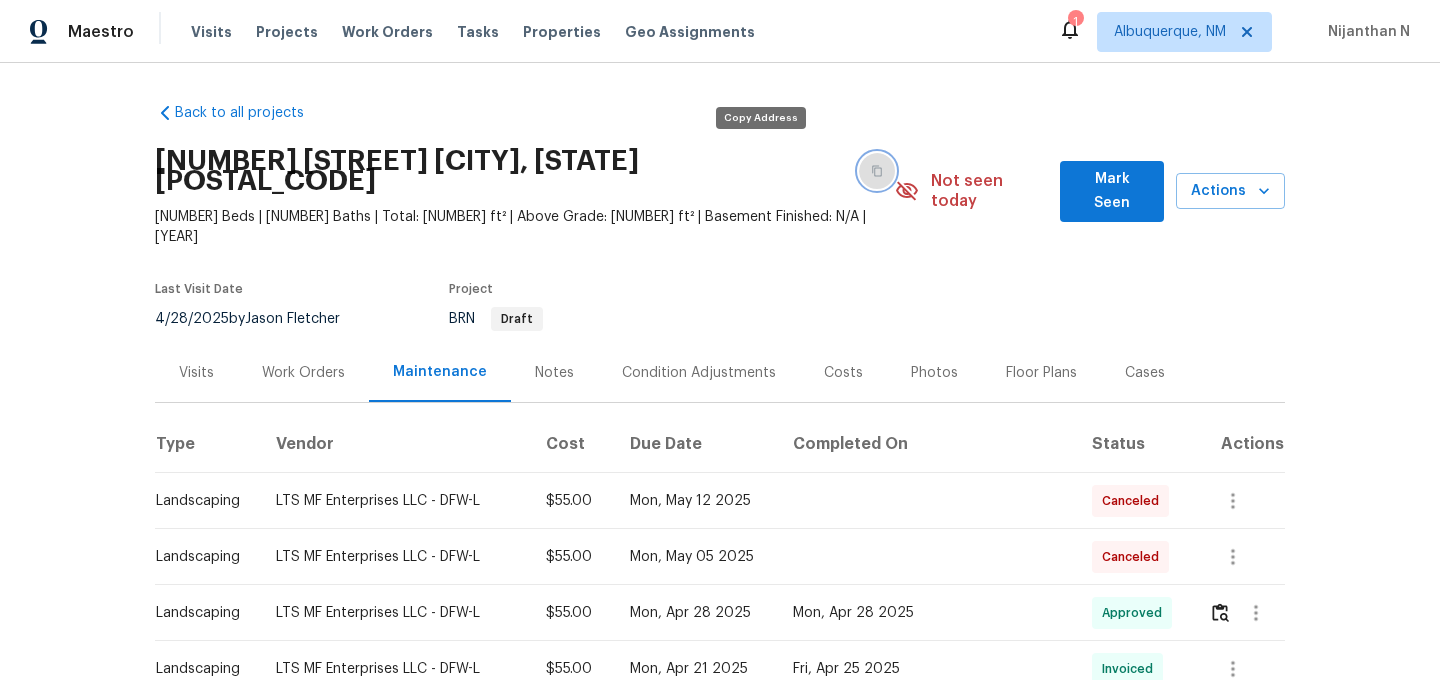 click at bounding box center (877, 171) 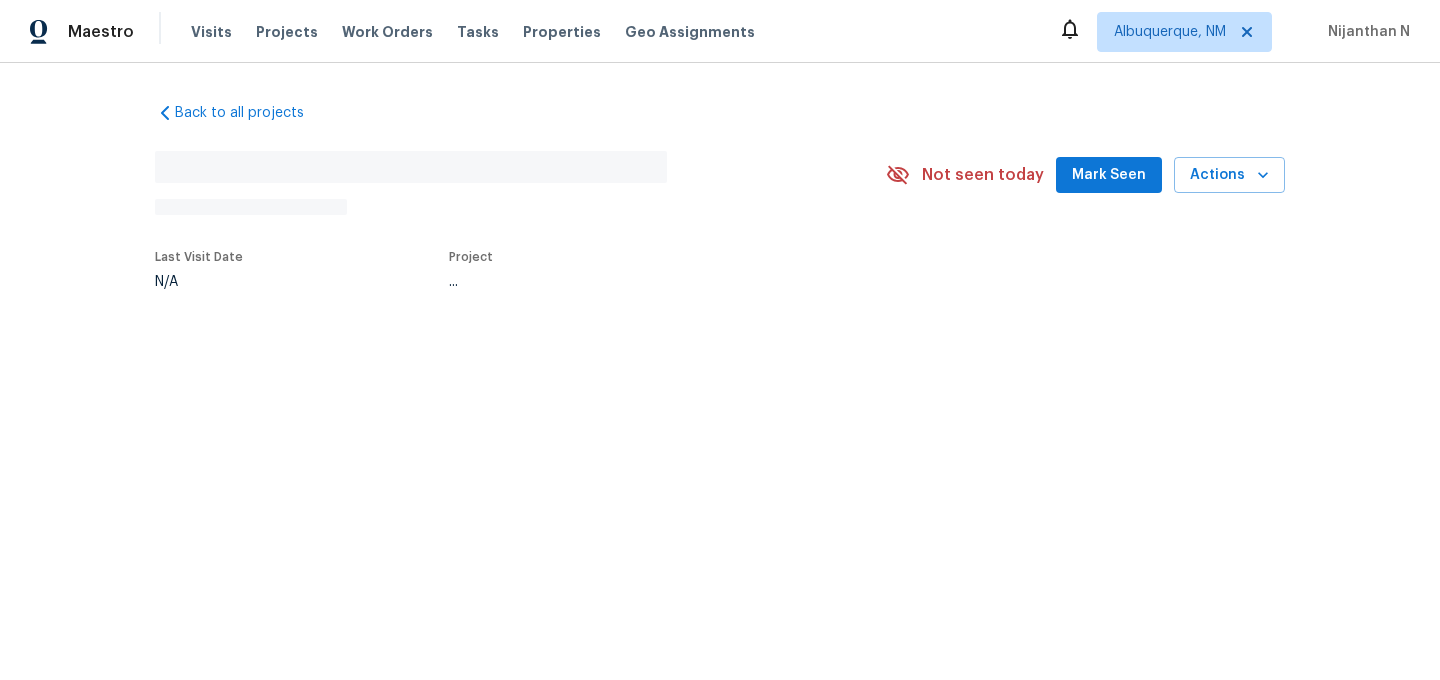 scroll, scrollTop: 0, scrollLeft: 0, axis: both 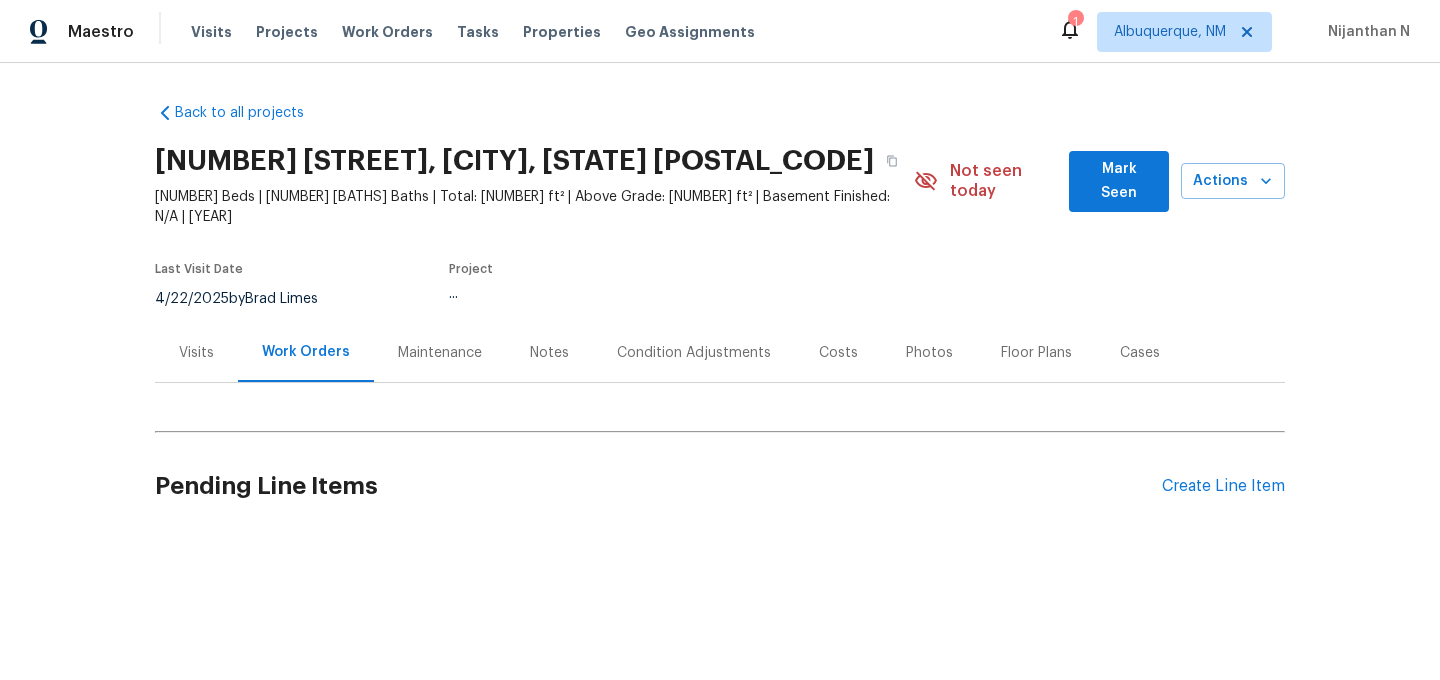 click on "Maintenance" at bounding box center [440, 353] 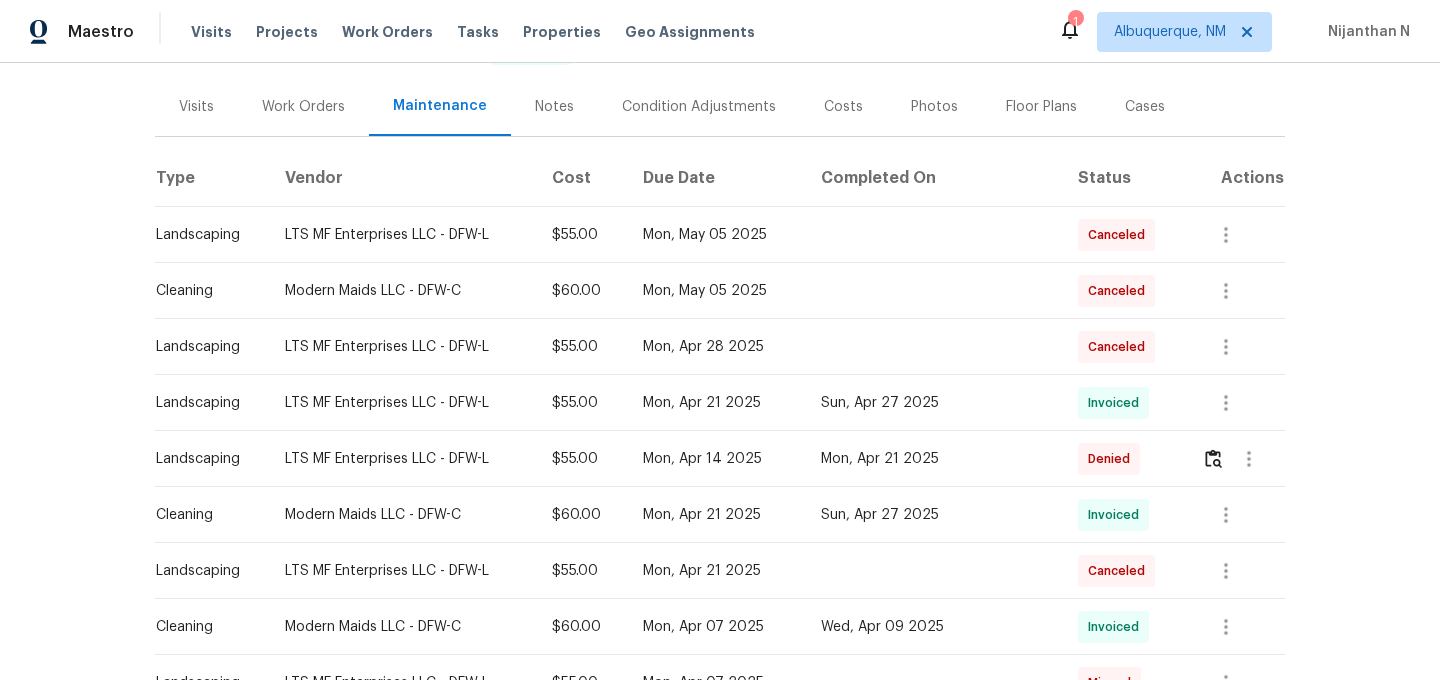 scroll, scrollTop: 336, scrollLeft: 0, axis: vertical 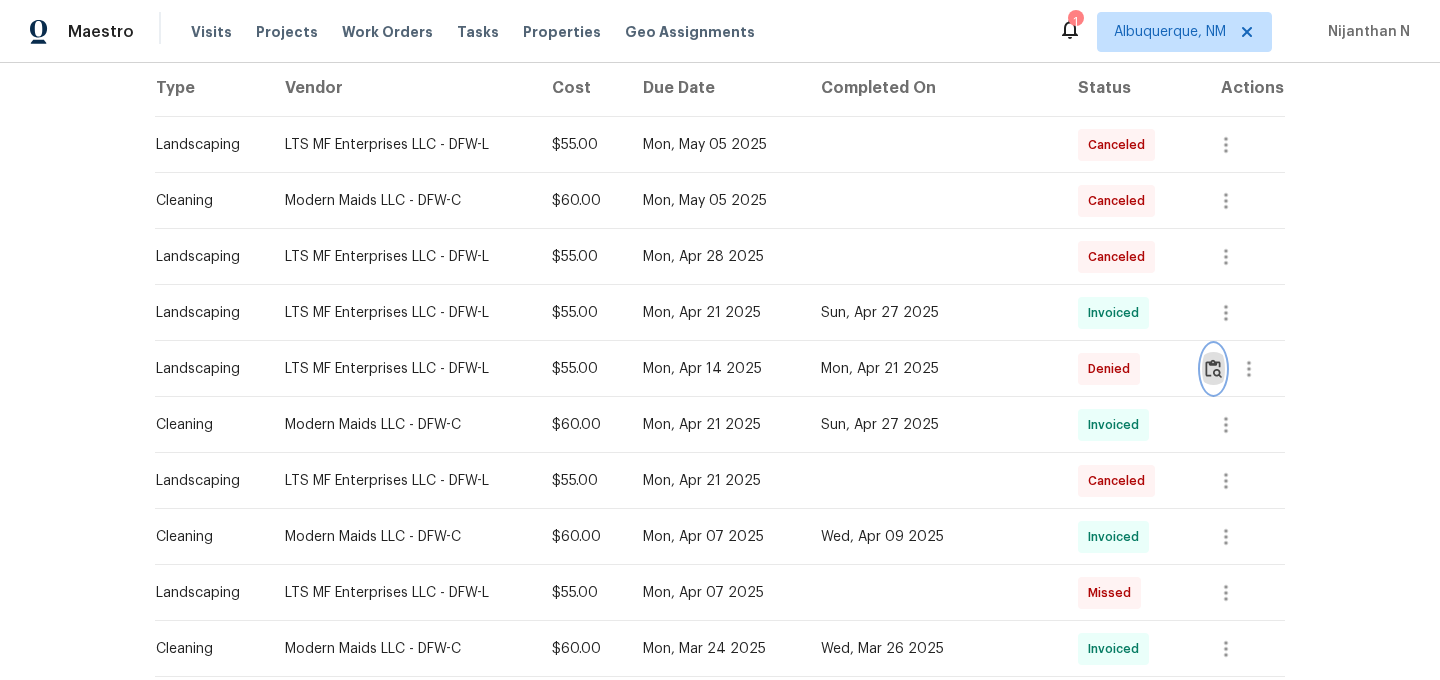 click at bounding box center [1213, 368] 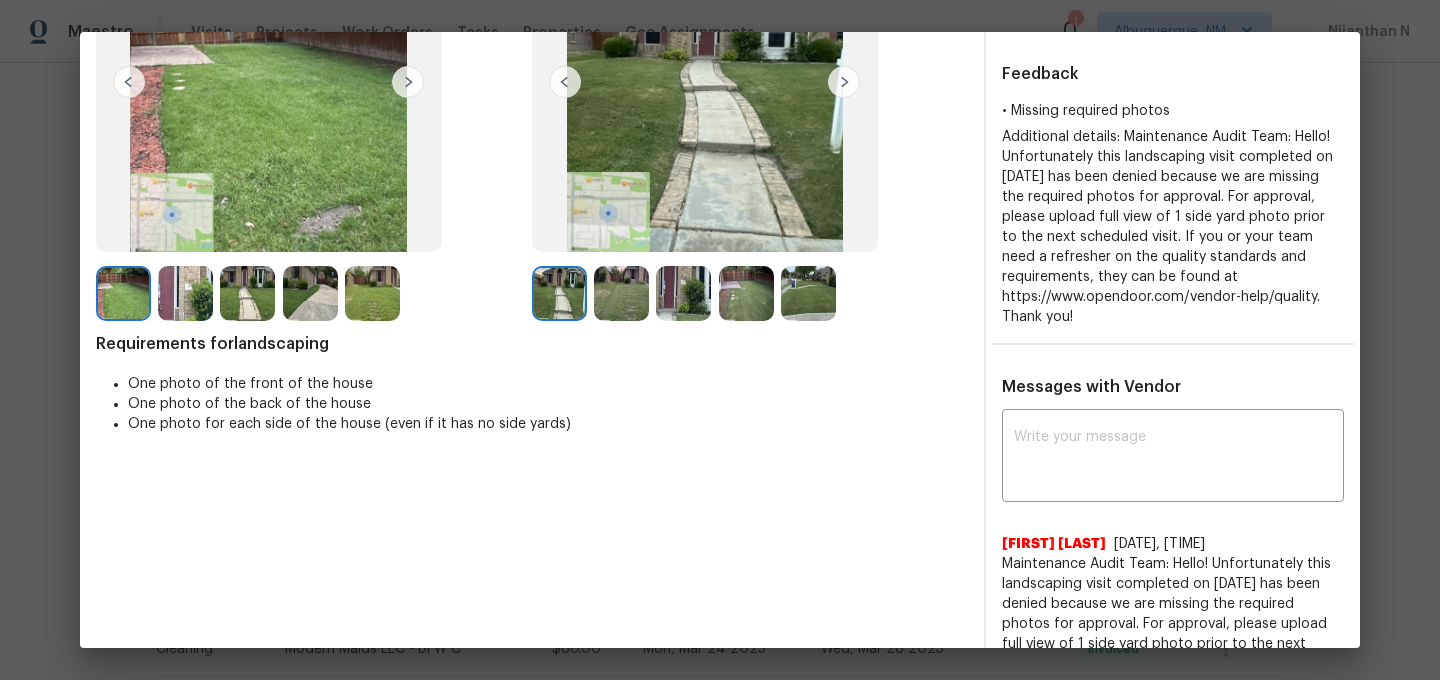 scroll, scrollTop: 263, scrollLeft: 0, axis: vertical 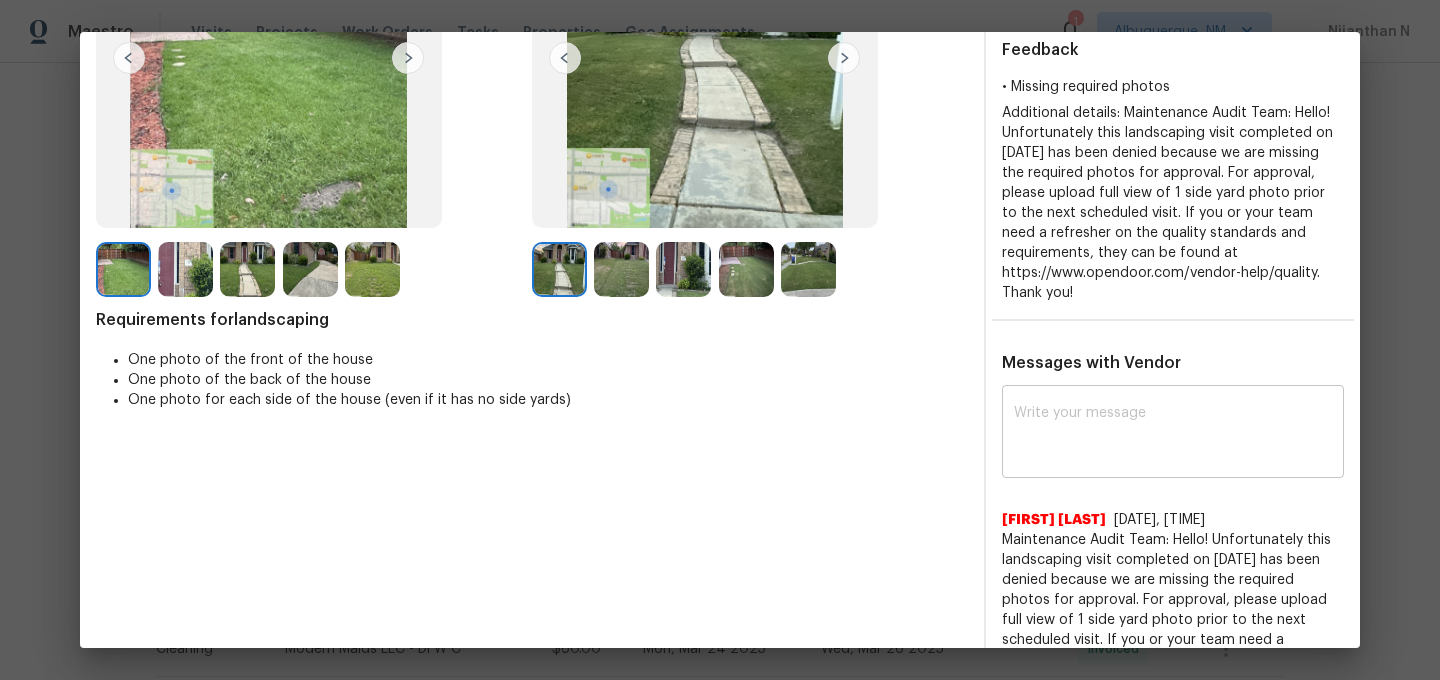 click at bounding box center (1173, 434) 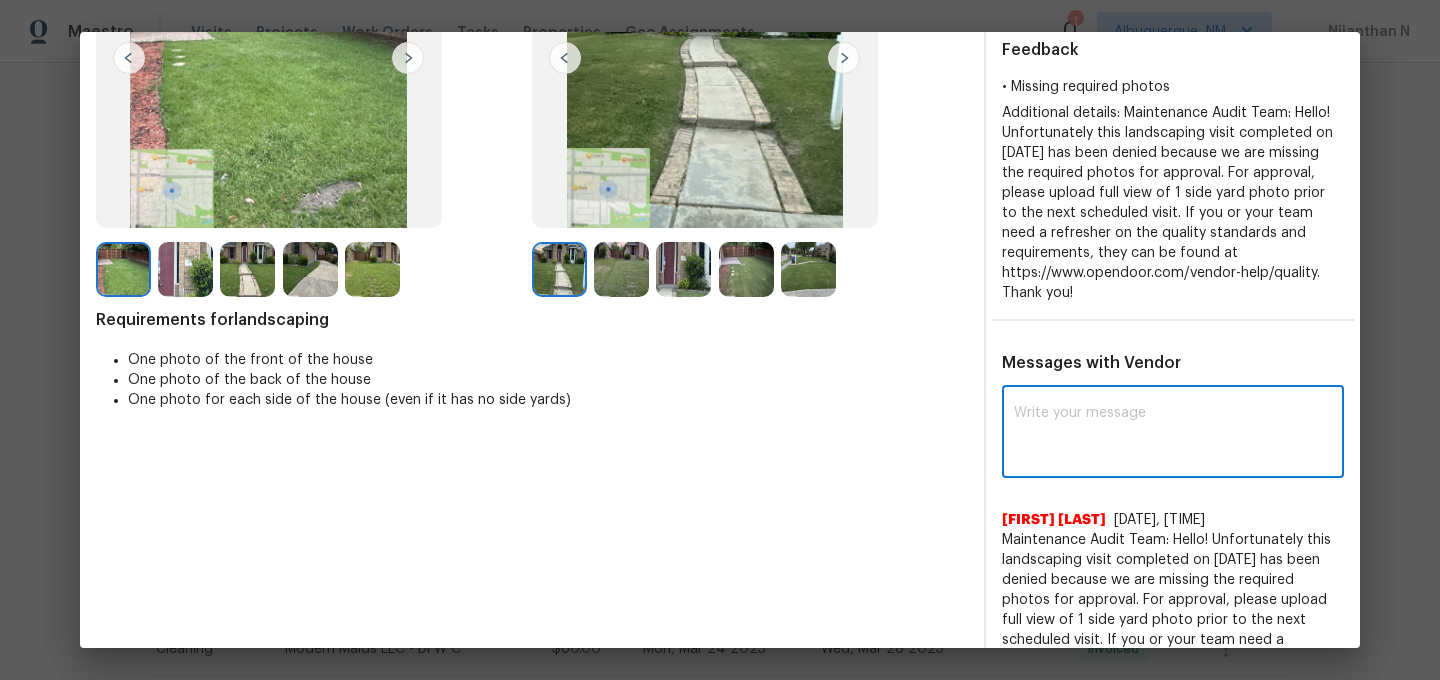 paste on "Maintenance Audit Team: Hello! Thank you for the feedback after further review this visit was approved." 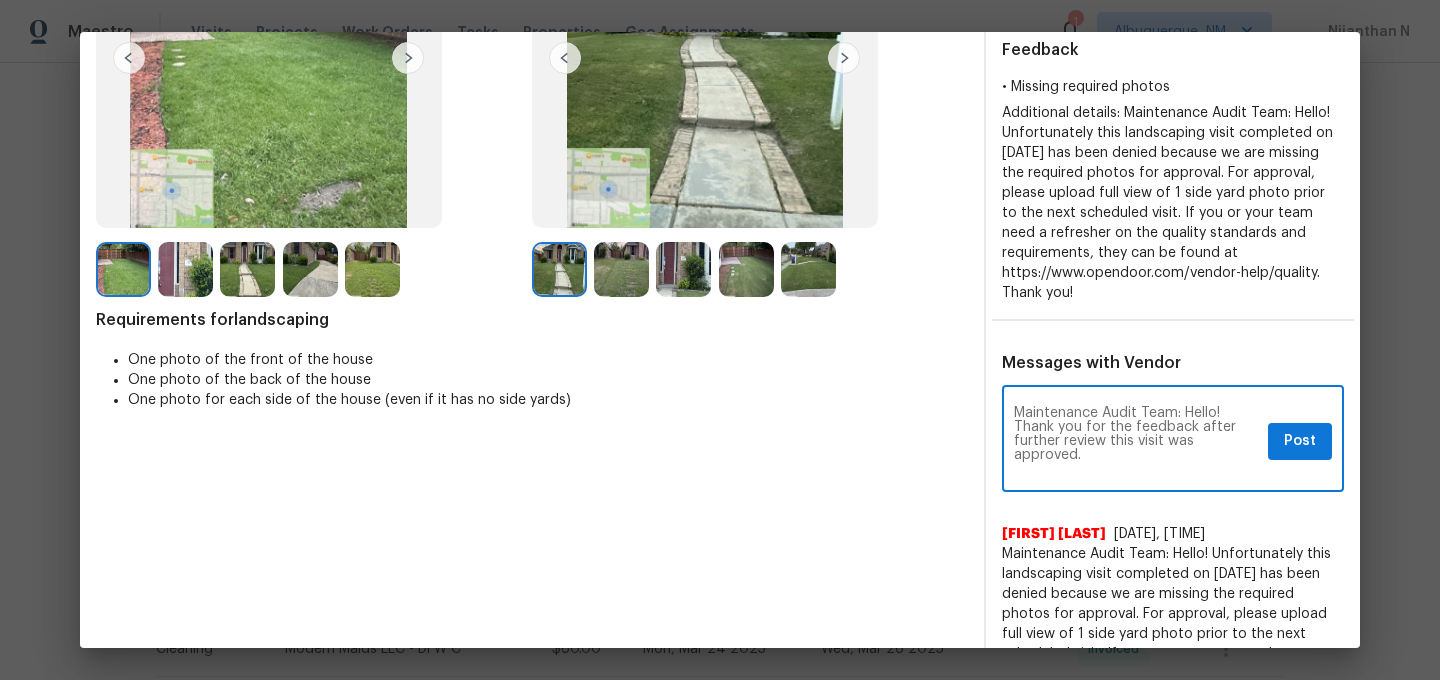 scroll, scrollTop: 0, scrollLeft: 0, axis: both 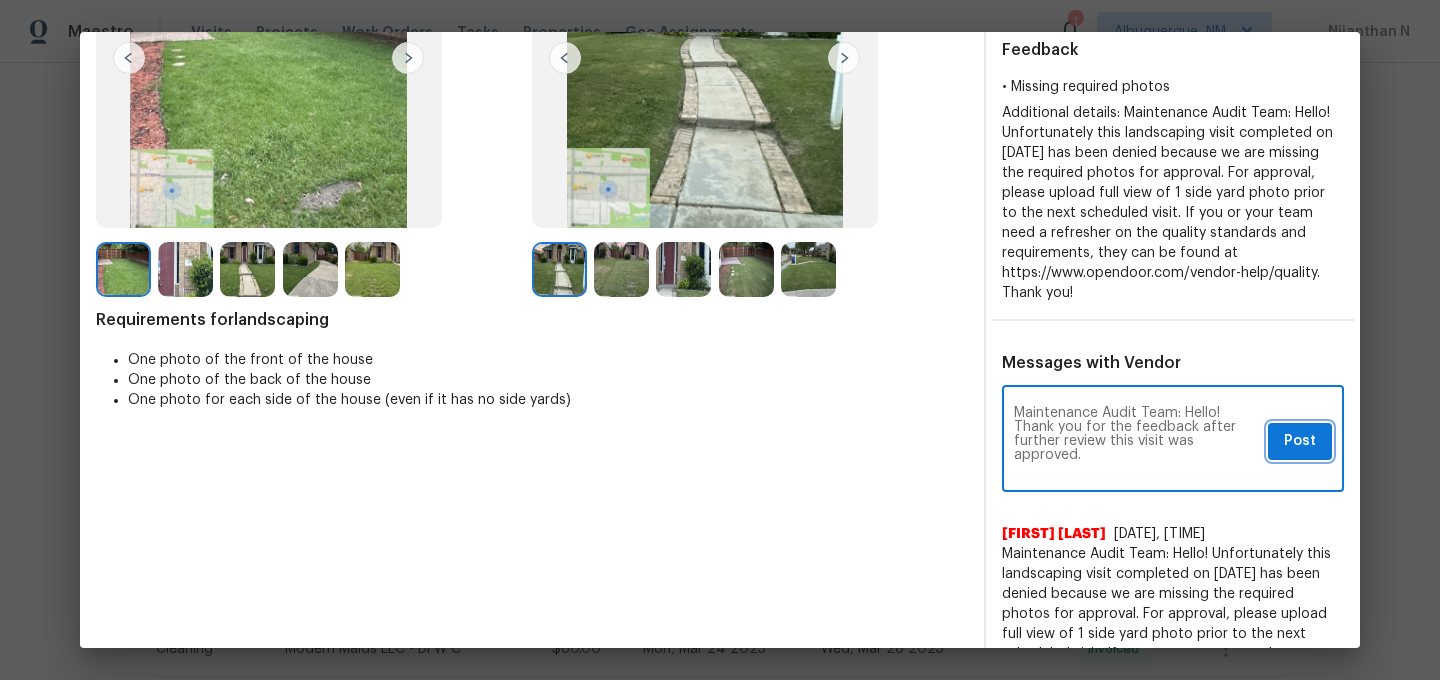 click on "Post" at bounding box center (1300, 441) 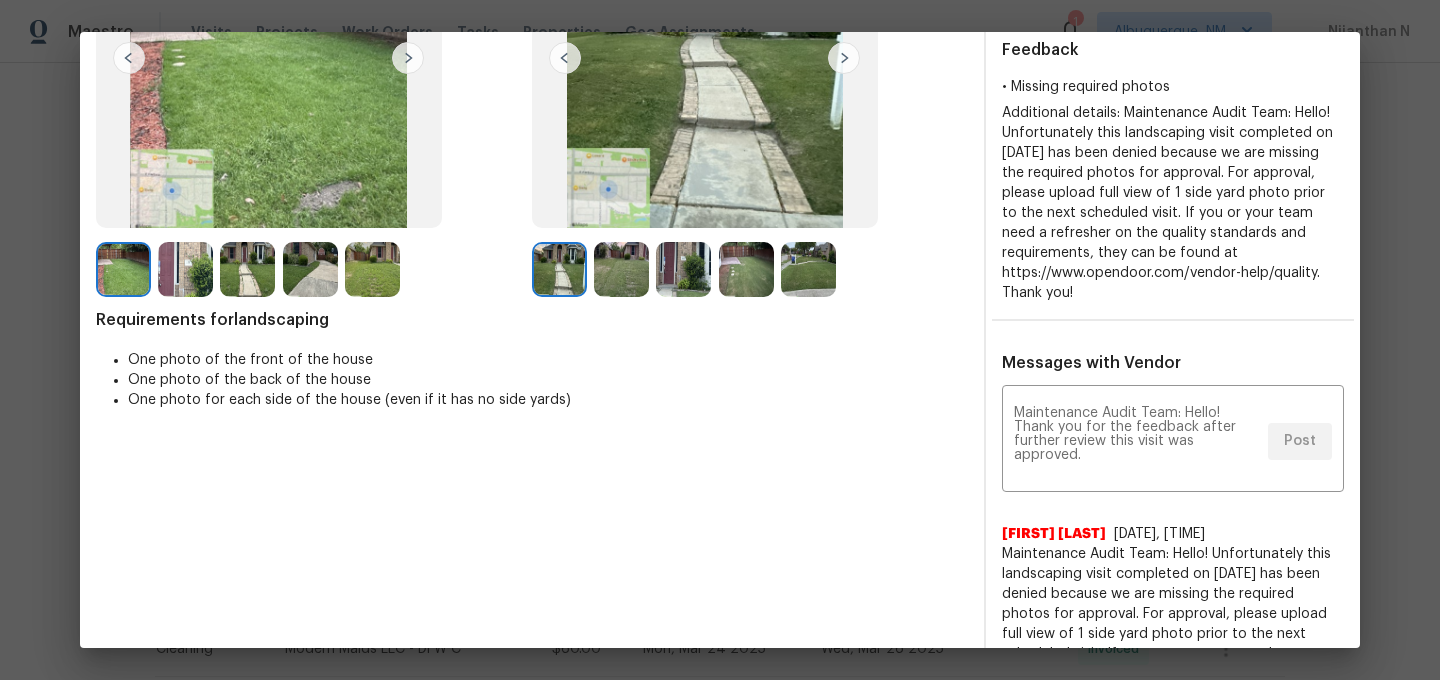 scroll, scrollTop: 0, scrollLeft: 0, axis: both 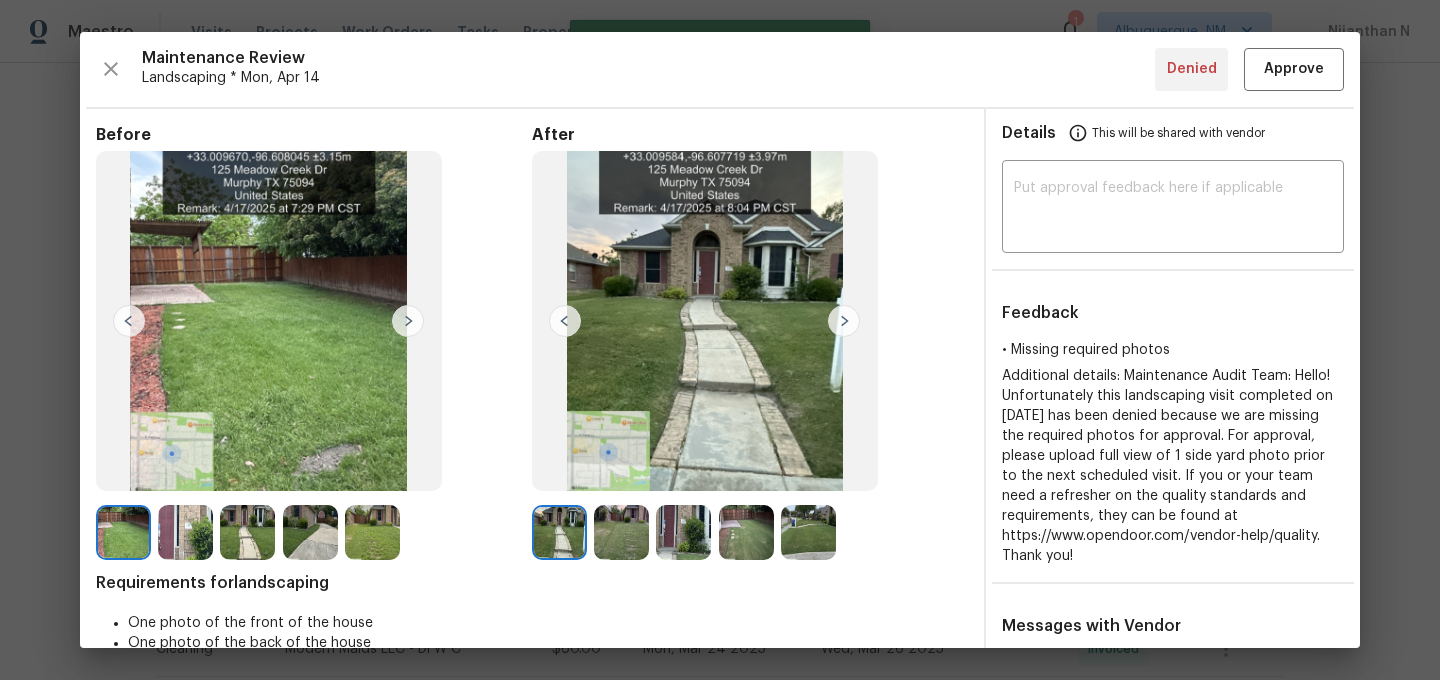 type 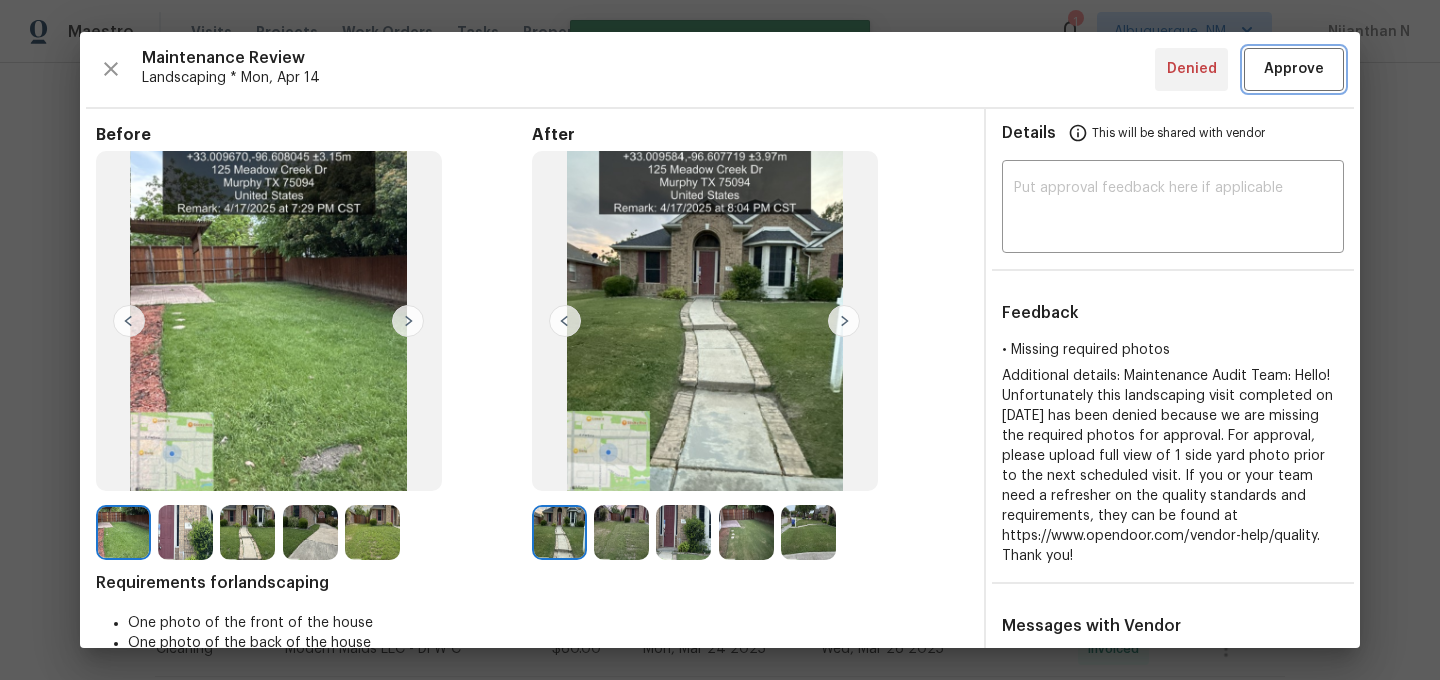 click on "Approve" at bounding box center (1294, 69) 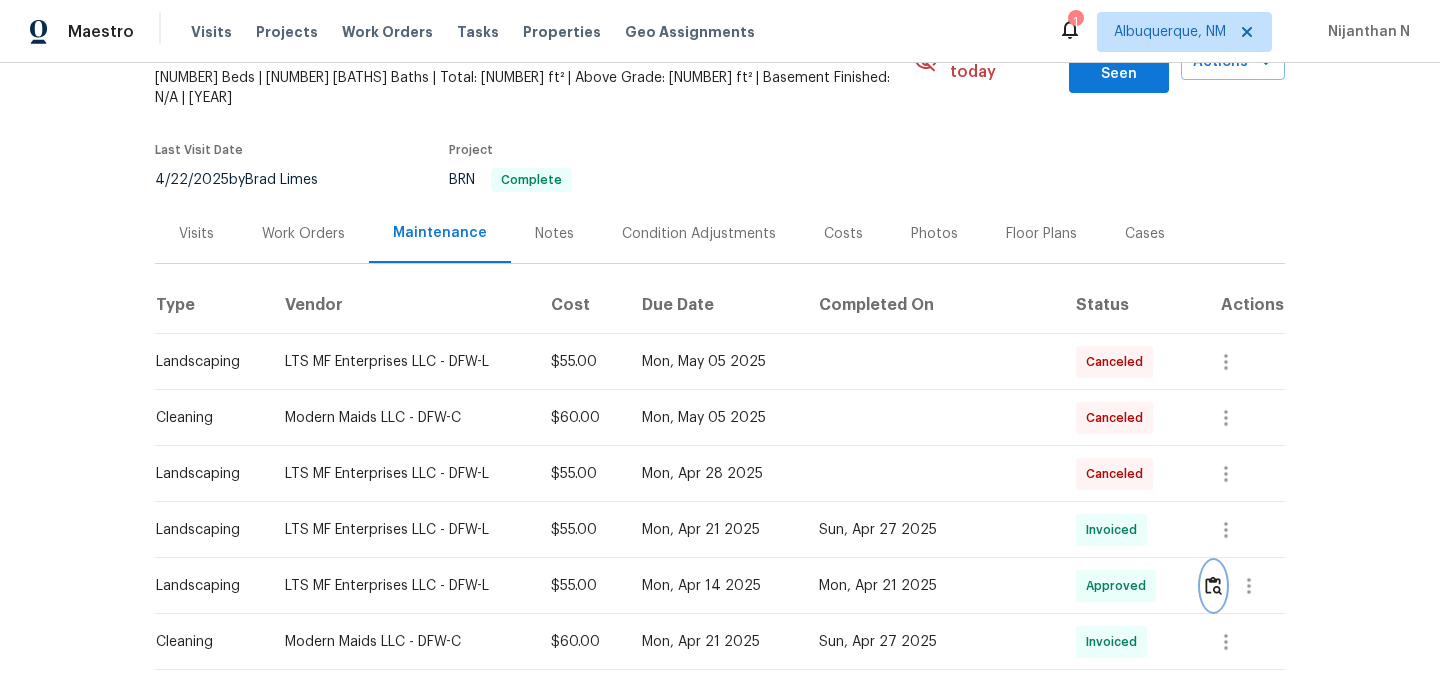 scroll, scrollTop: 0, scrollLeft: 0, axis: both 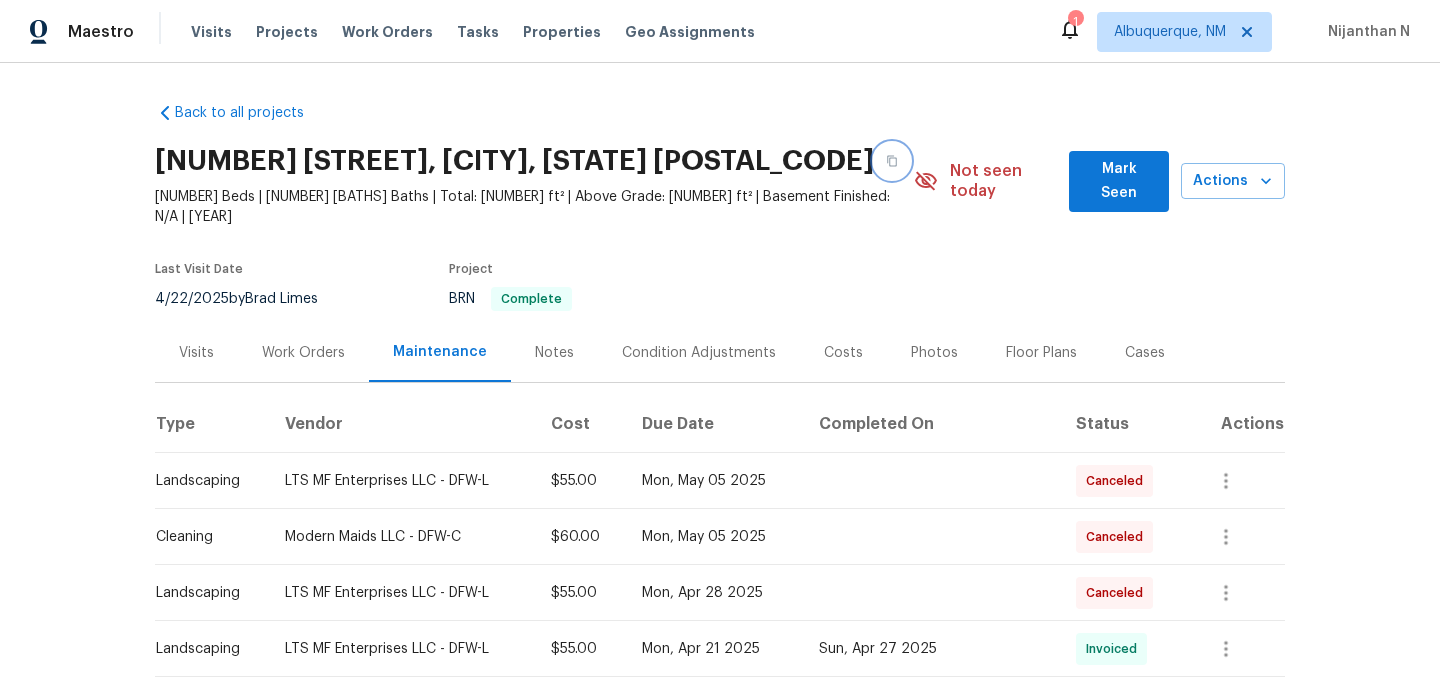 click at bounding box center [892, 161] 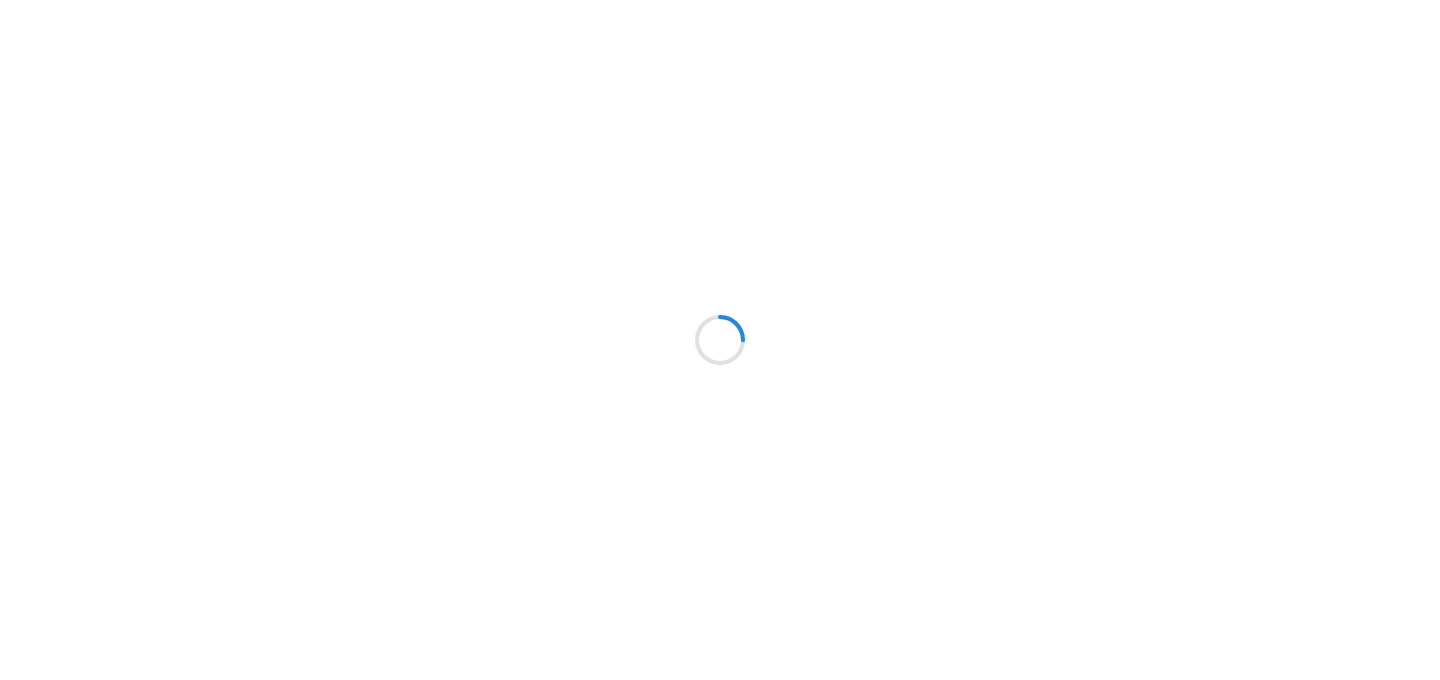 scroll, scrollTop: 0, scrollLeft: 0, axis: both 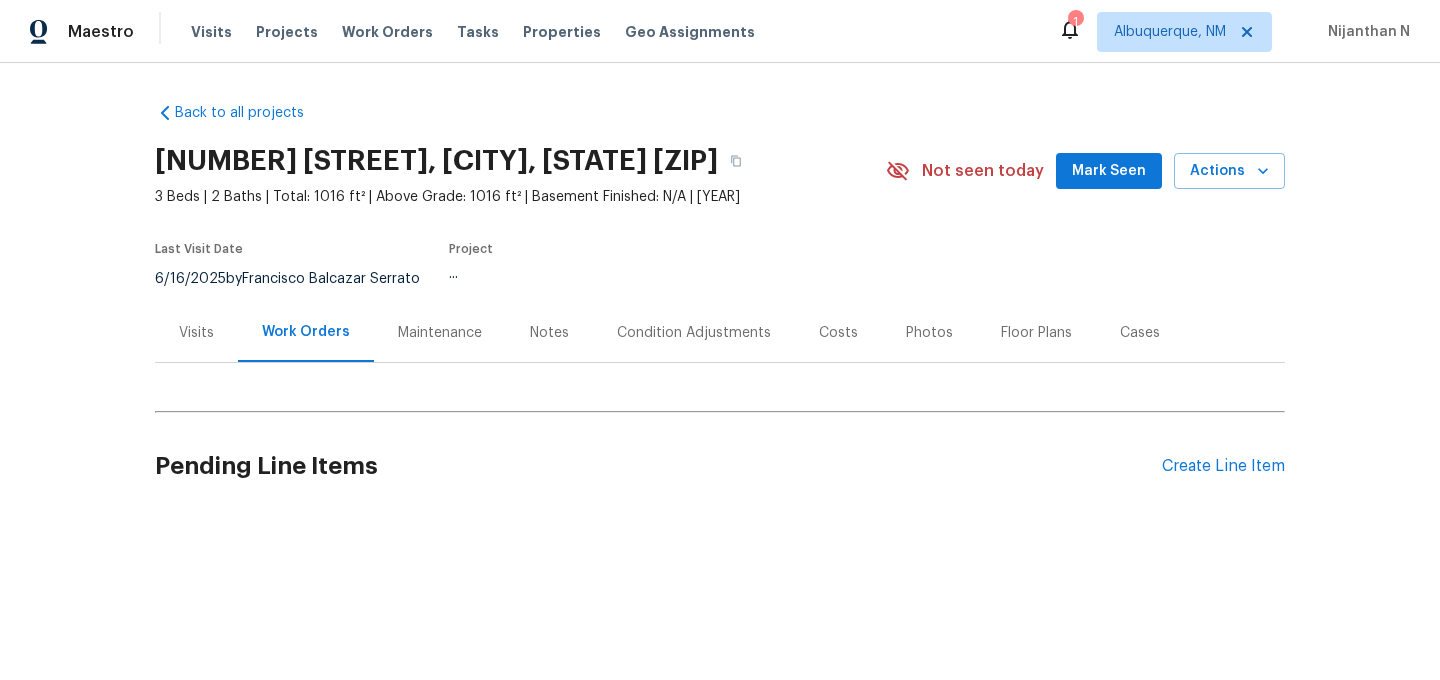 click on "Maintenance" at bounding box center [440, 332] 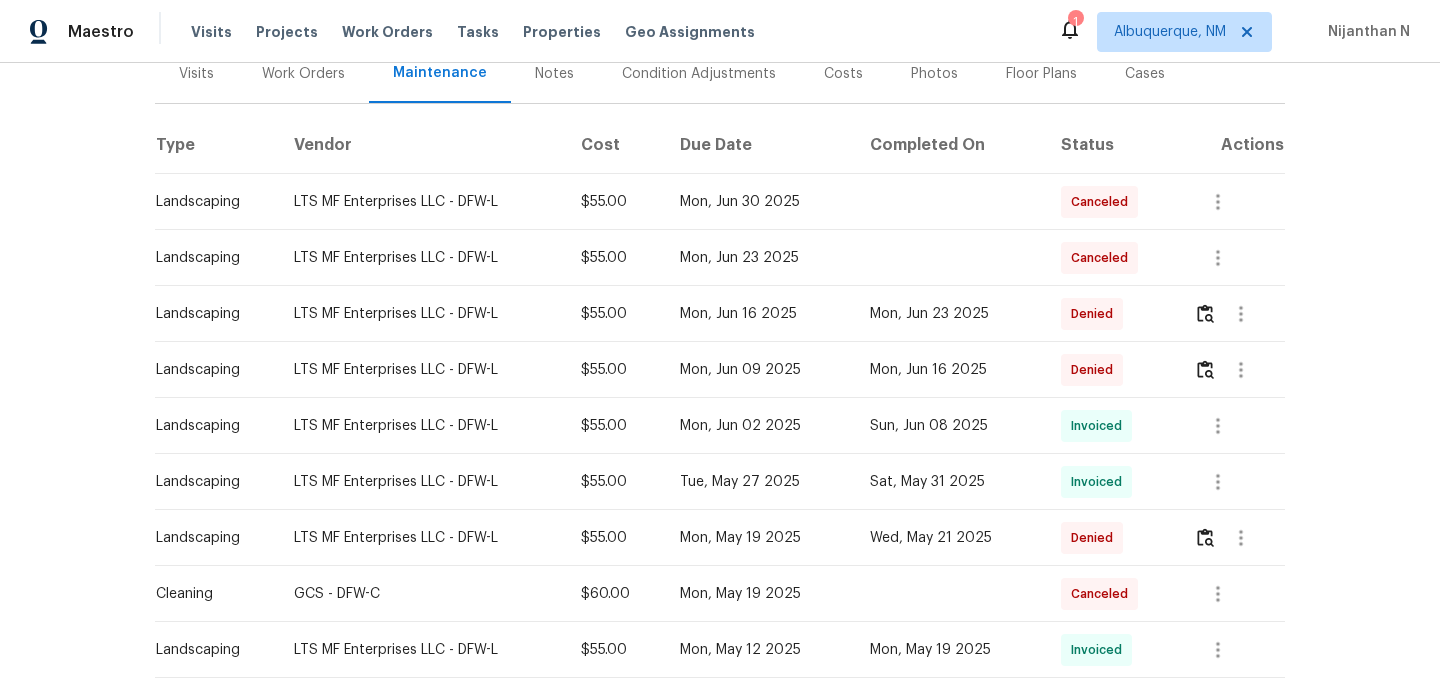 scroll, scrollTop: 350, scrollLeft: 0, axis: vertical 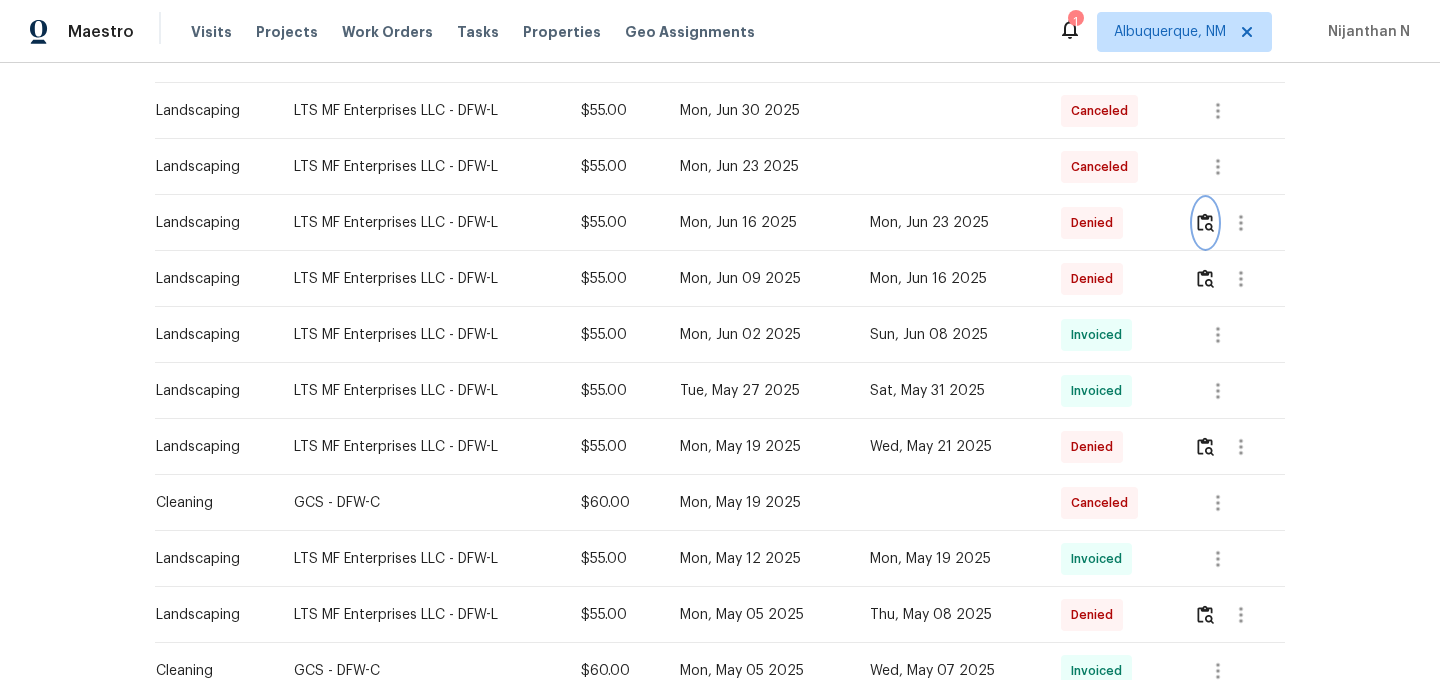 click at bounding box center [1205, 223] 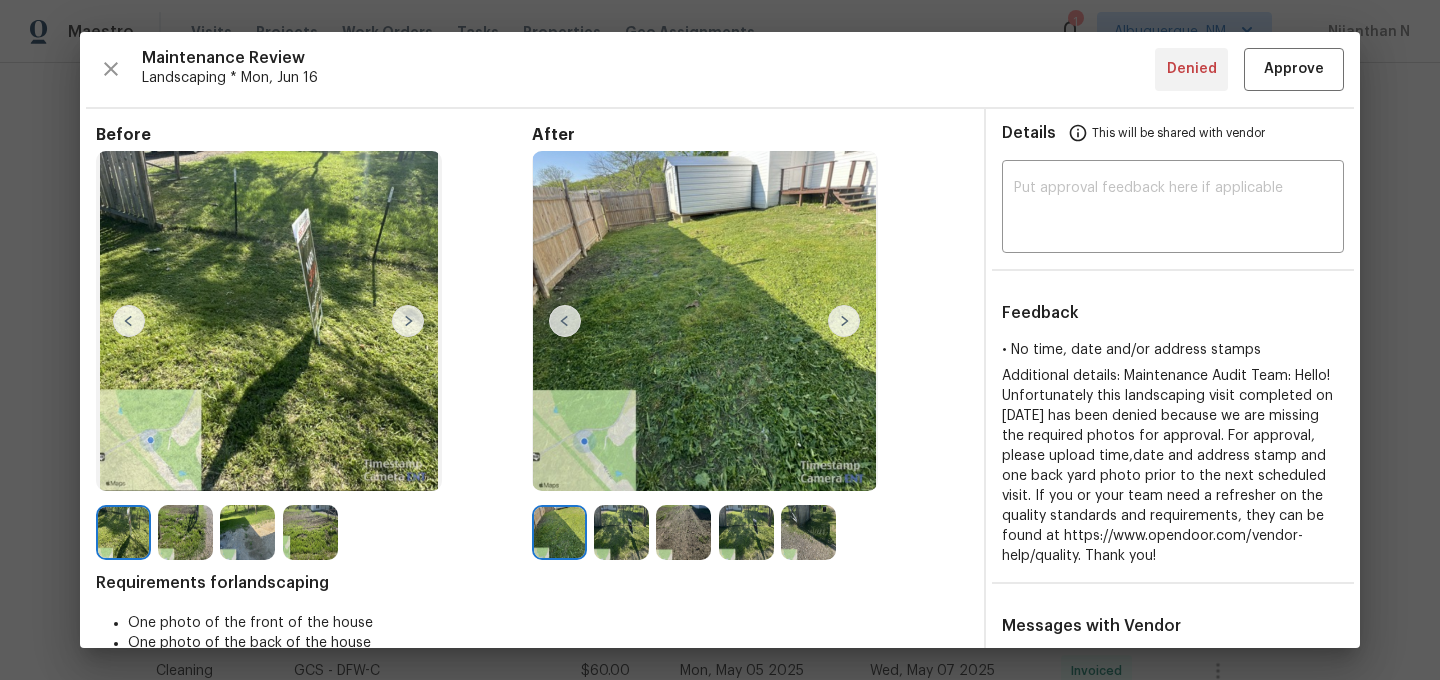 scroll, scrollTop: 235, scrollLeft: 0, axis: vertical 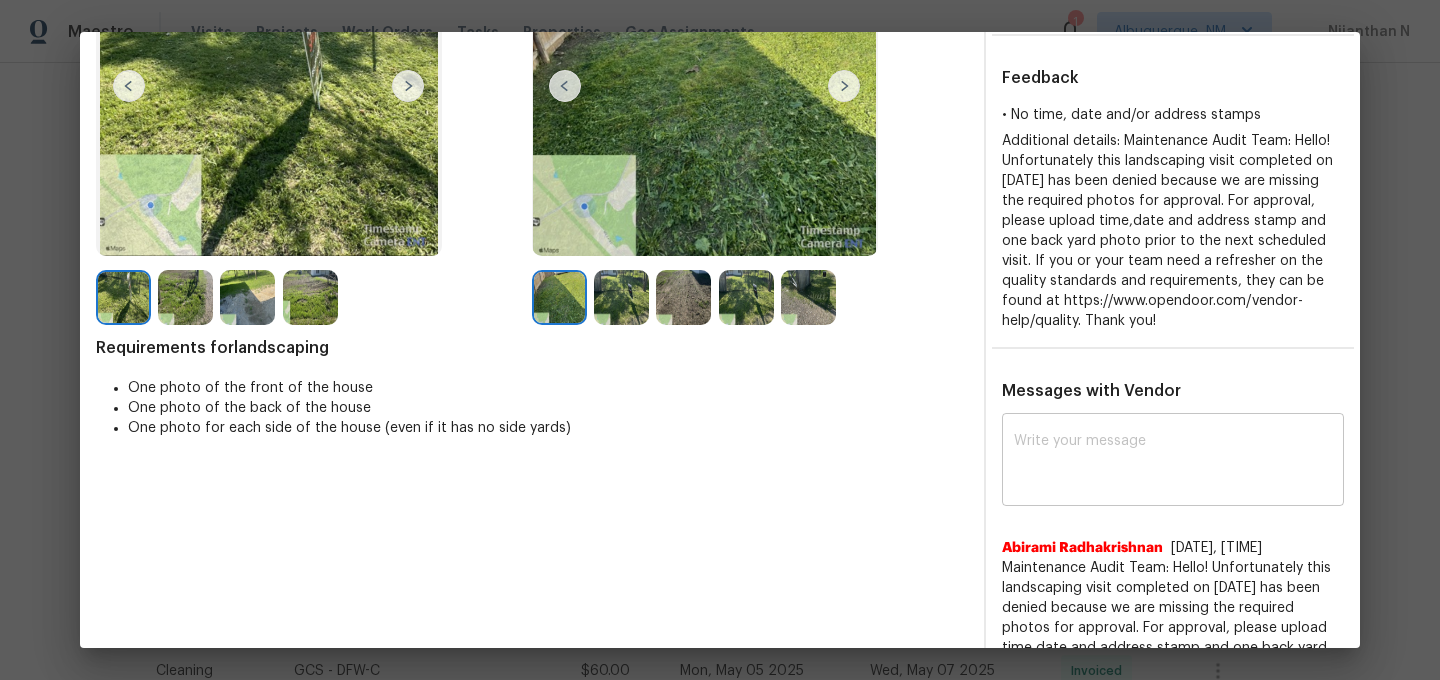 click on "x ​" at bounding box center (1173, 462) 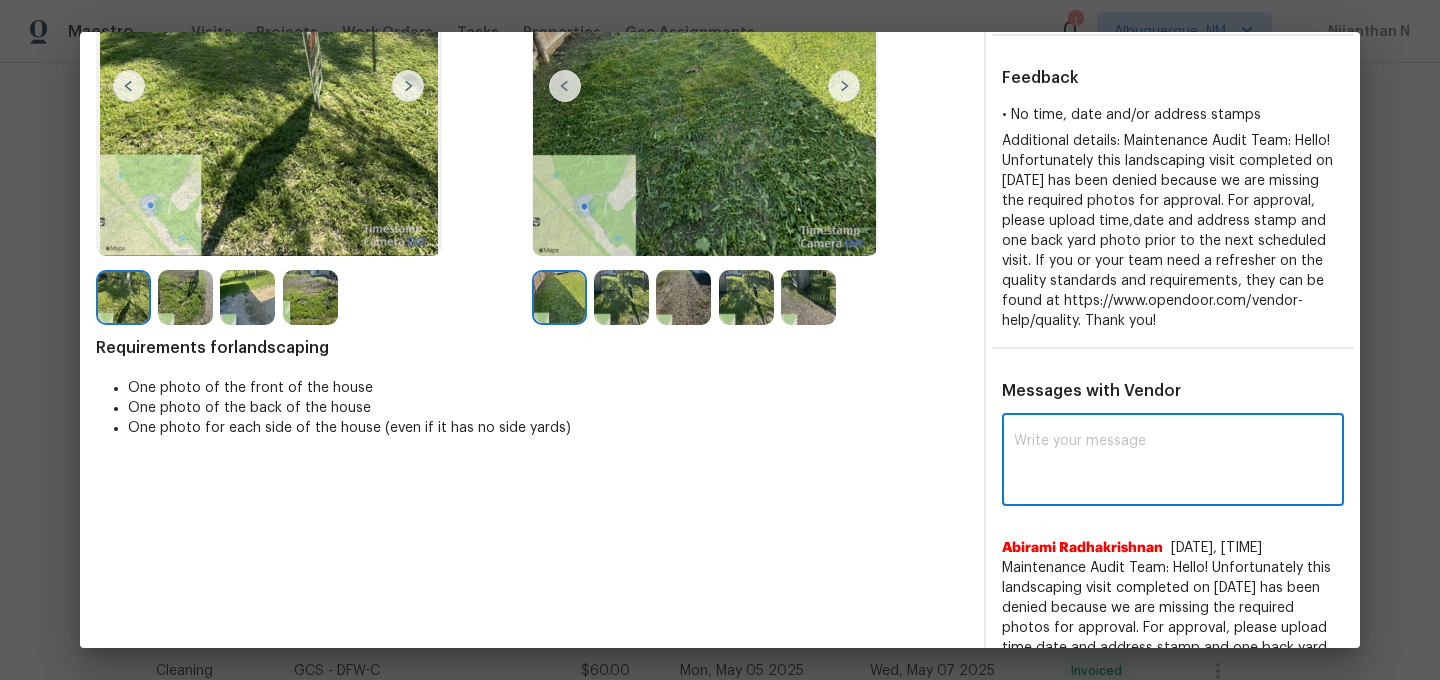 paste on "Maintenance Audit Team: Hello! Thank you for the feedback after further review this visit was approved." 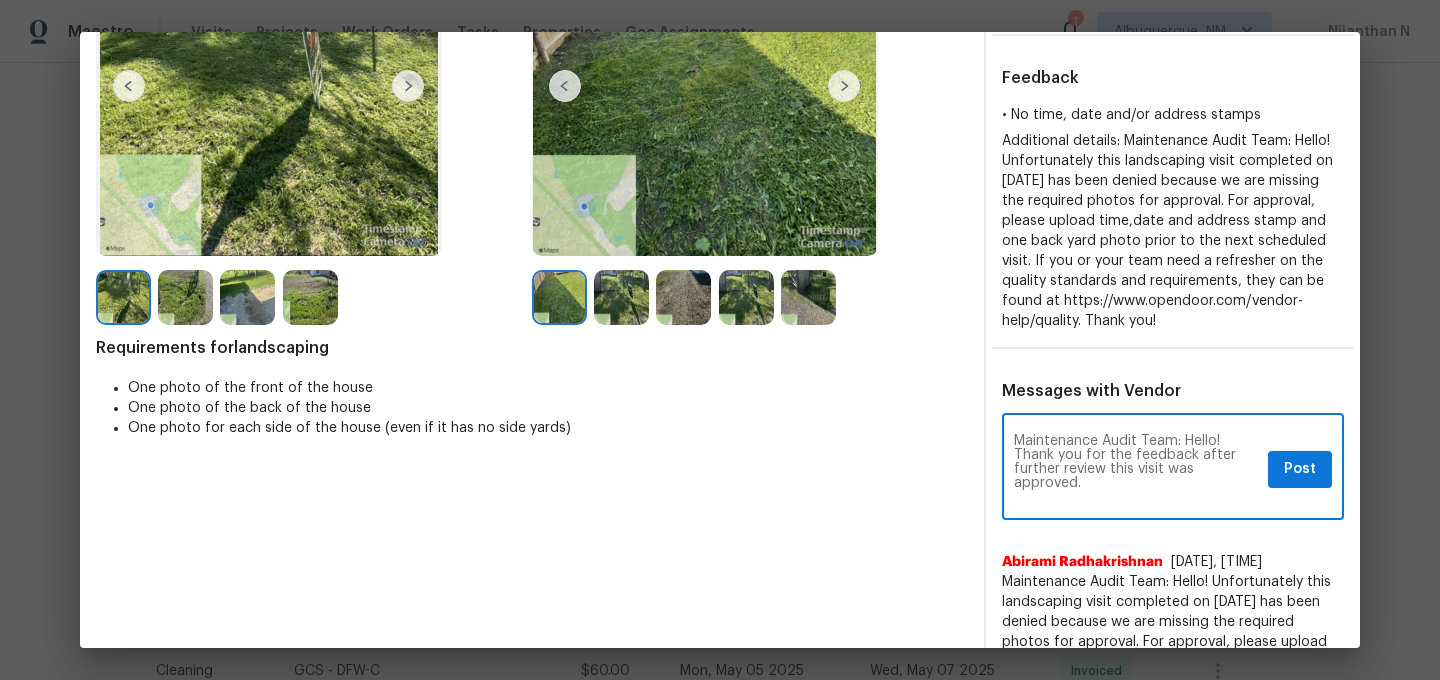 scroll, scrollTop: 0, scrollLeft: 0, axis: both 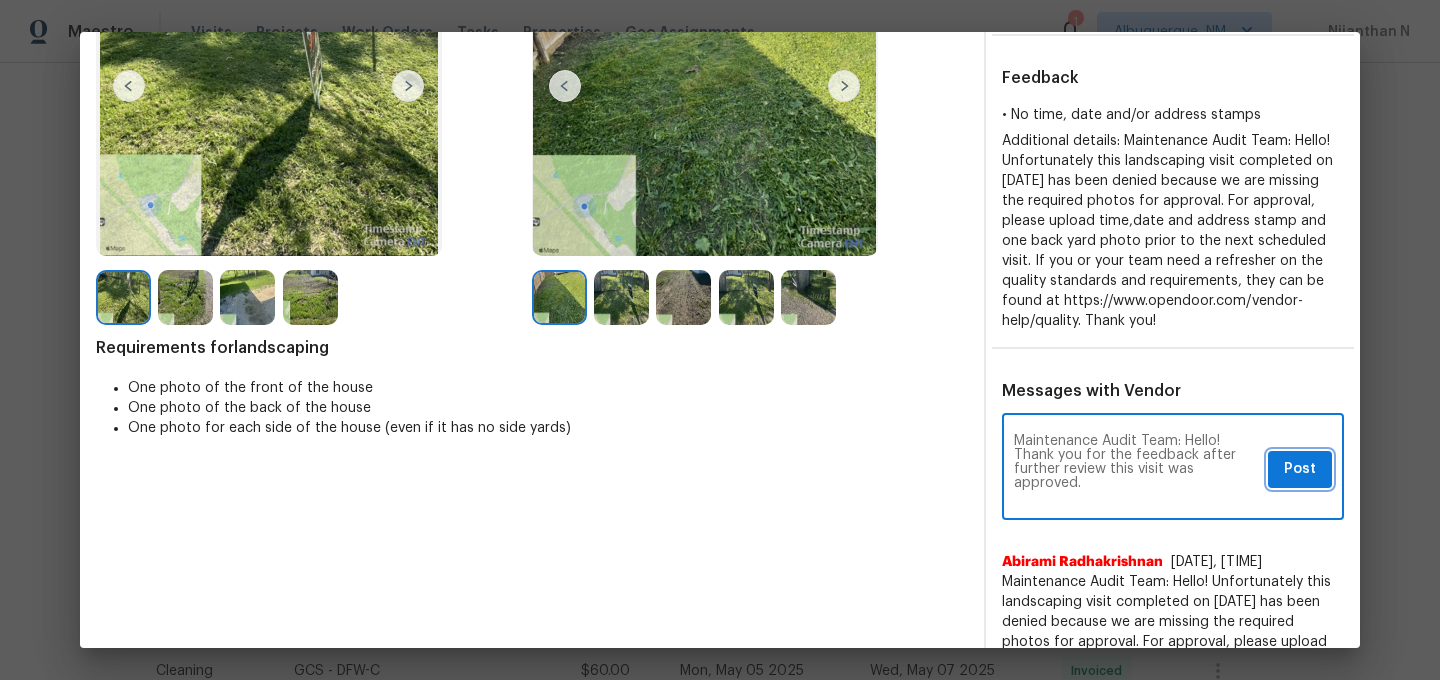 click on "Post" at bounding box center (1300, 469) 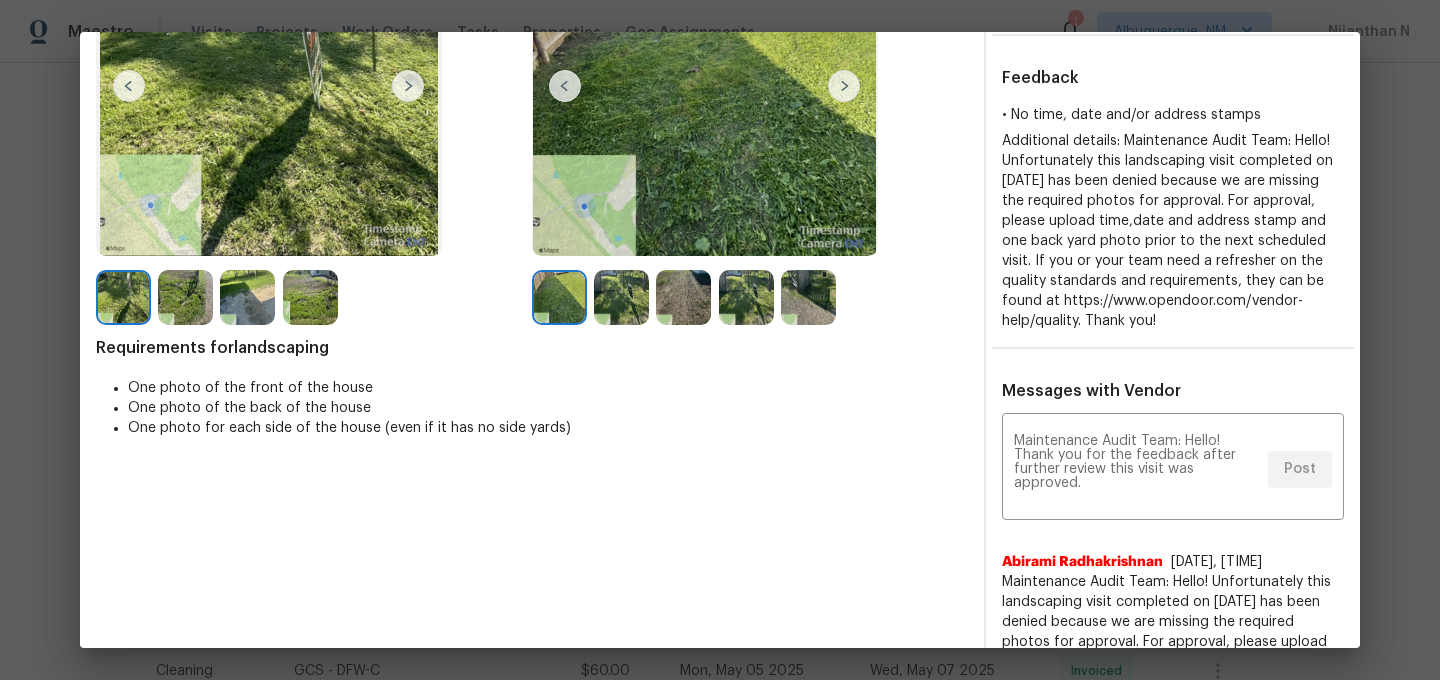 scroll, scrollTop: 0, scrollLeft: 0, axis: both 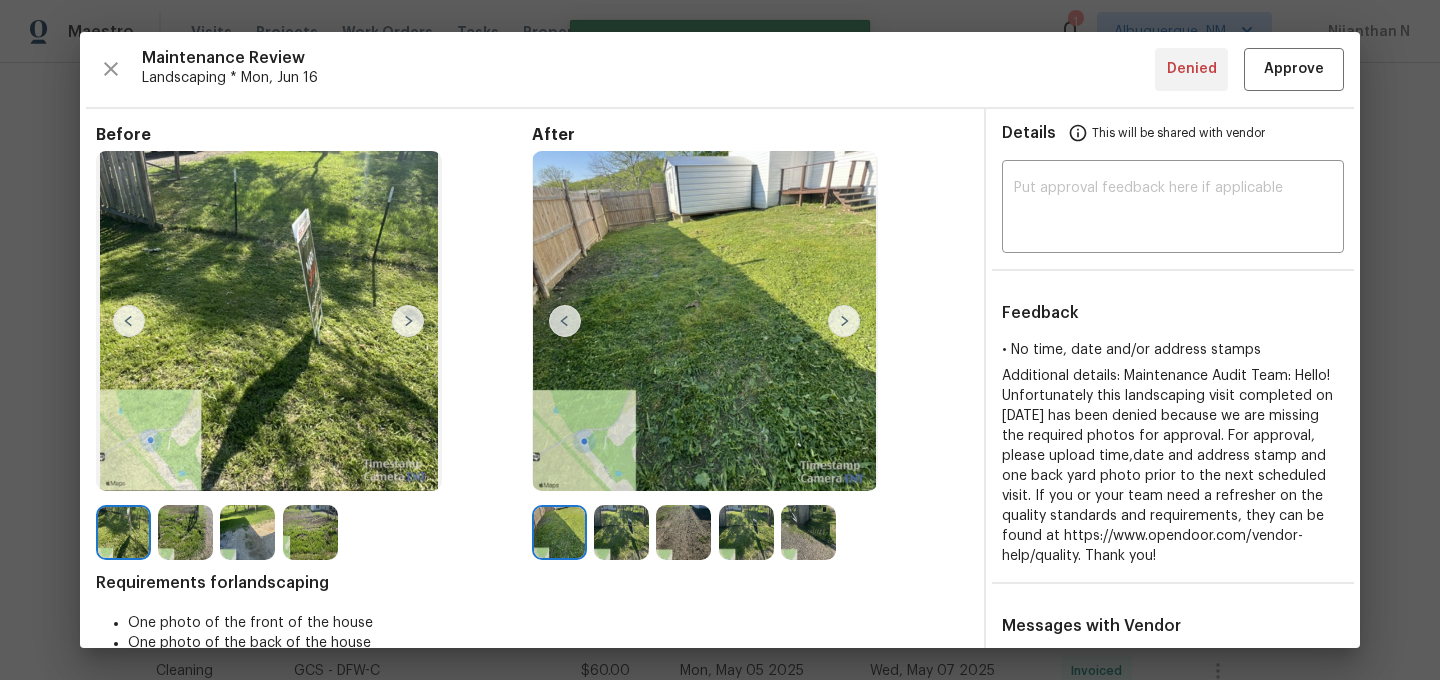 type 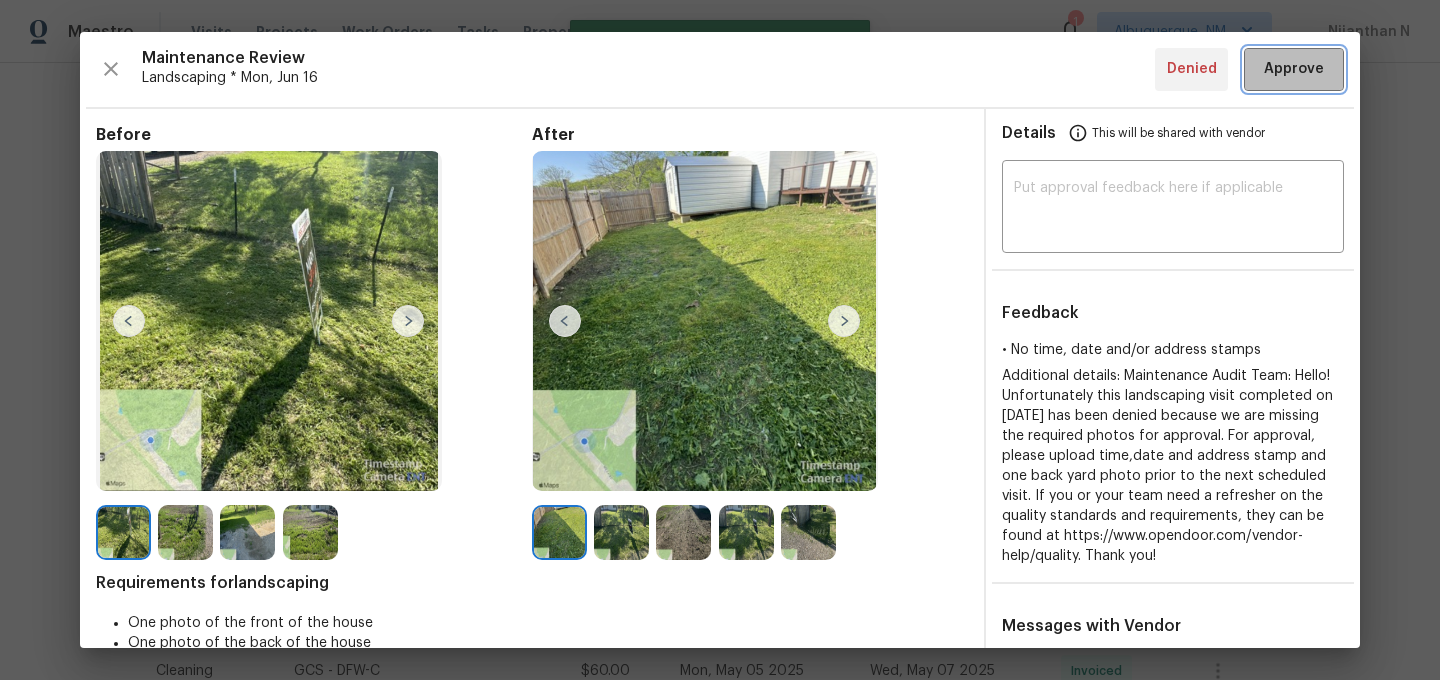 click on "Approve" at bounding box center (1294, 69) 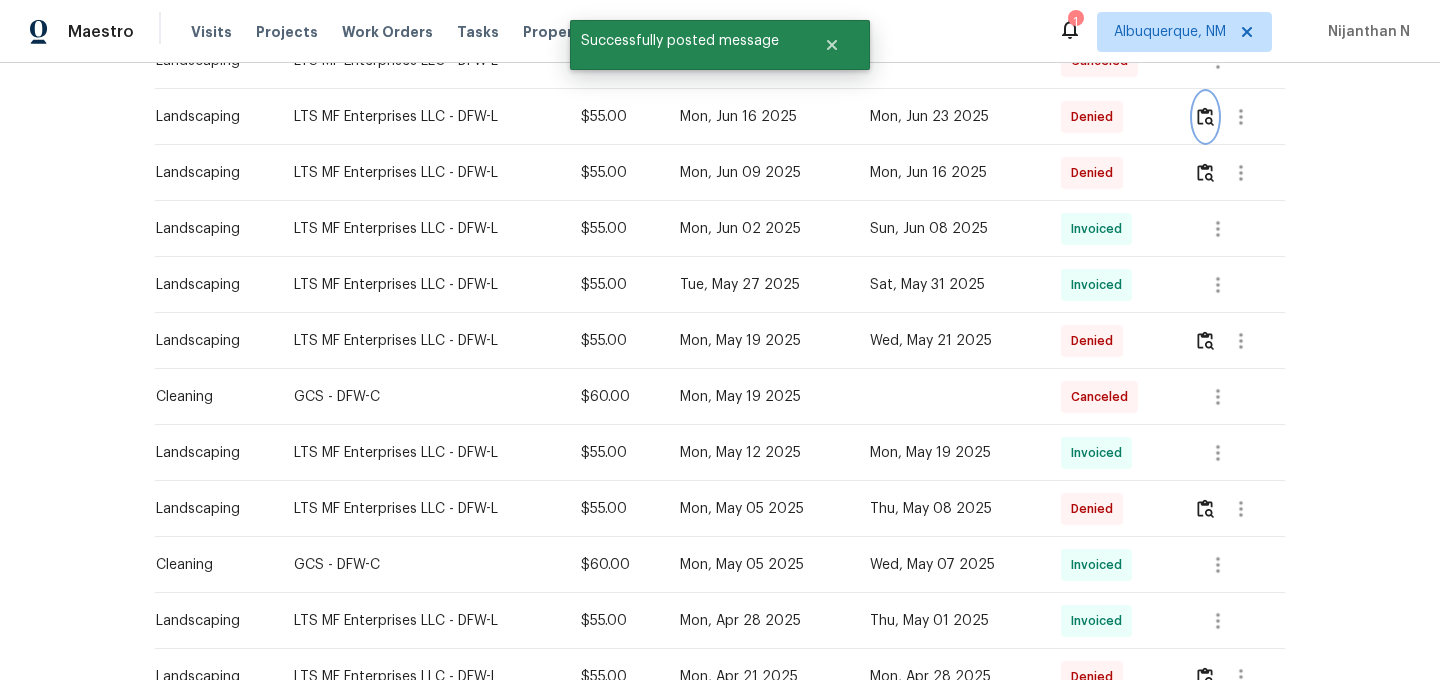 scroll, scrollTop: 470, scrollLeft: 0, axis: vertical 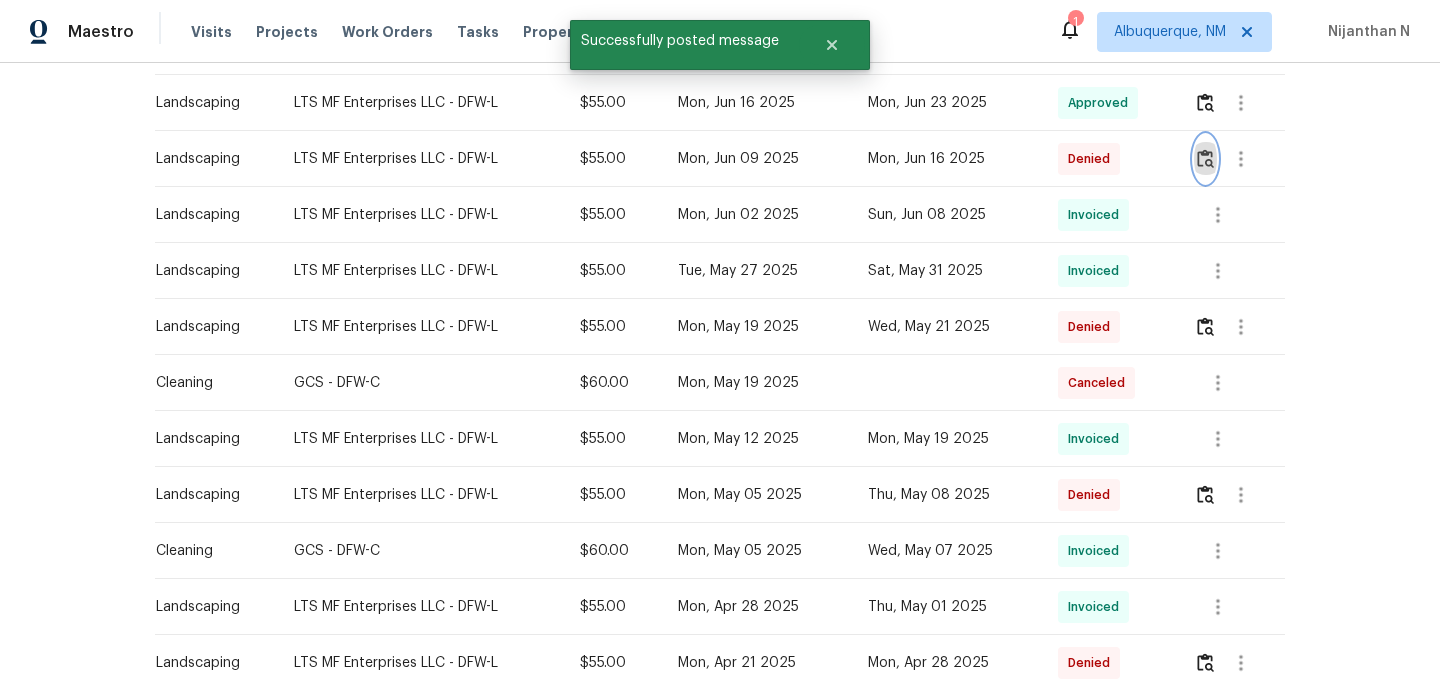 click at bounding box center (1205, 158) 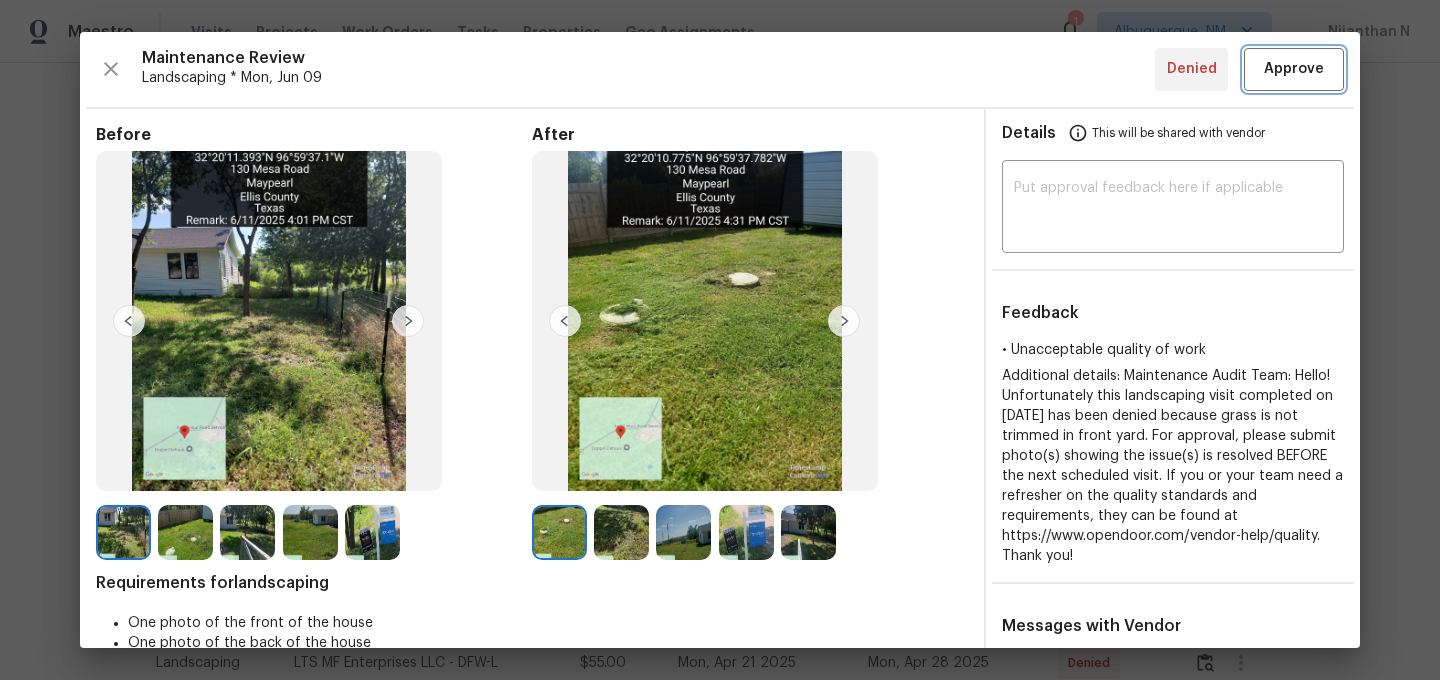 click on "Approve" at bounding box center (1294, 69) 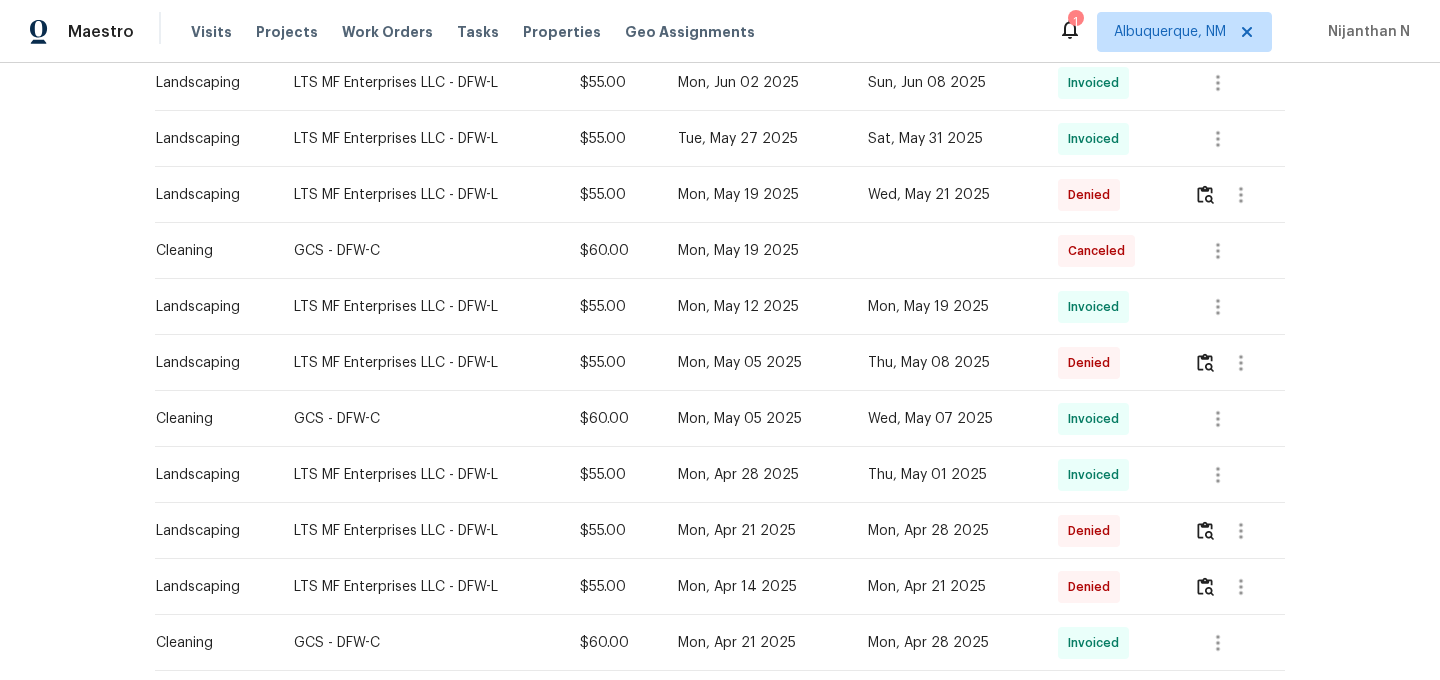 scroll, scrollTop: 621, scrollLeft: 0, axis: vertical 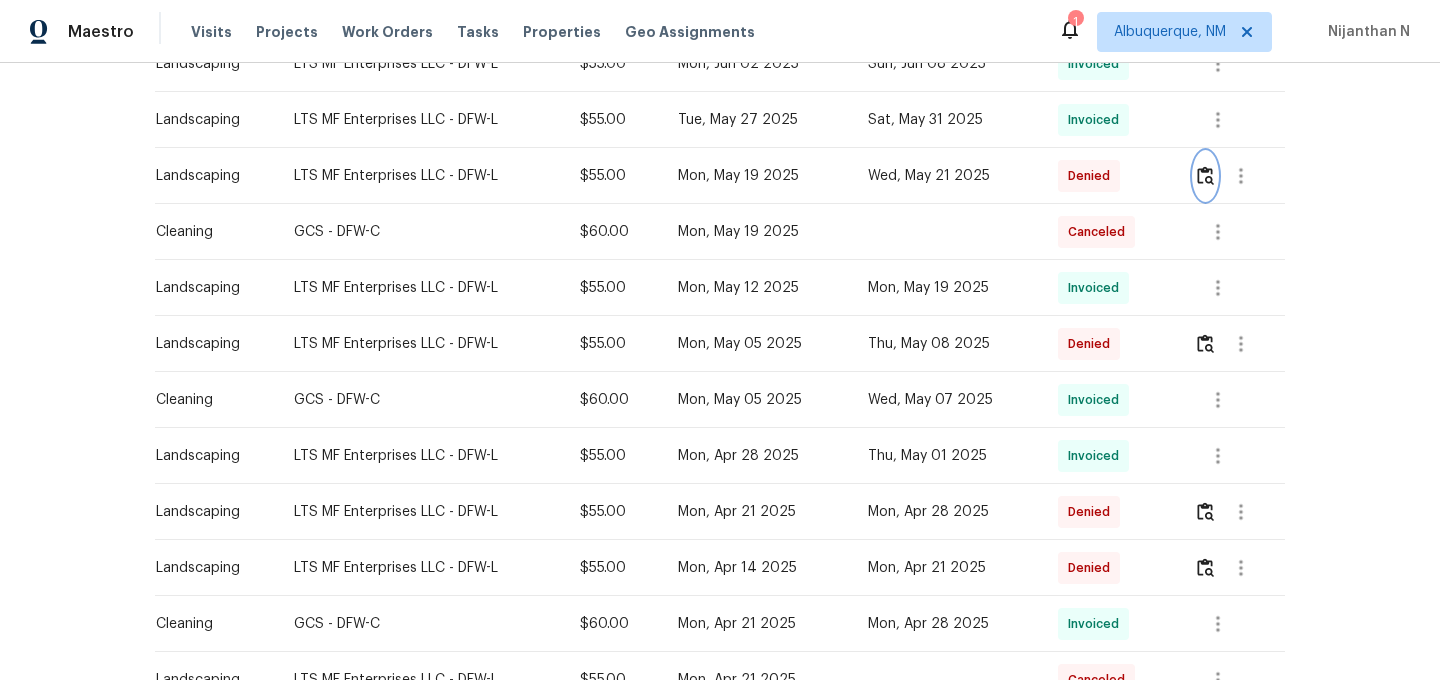 click at bounding box center [1205, 175] 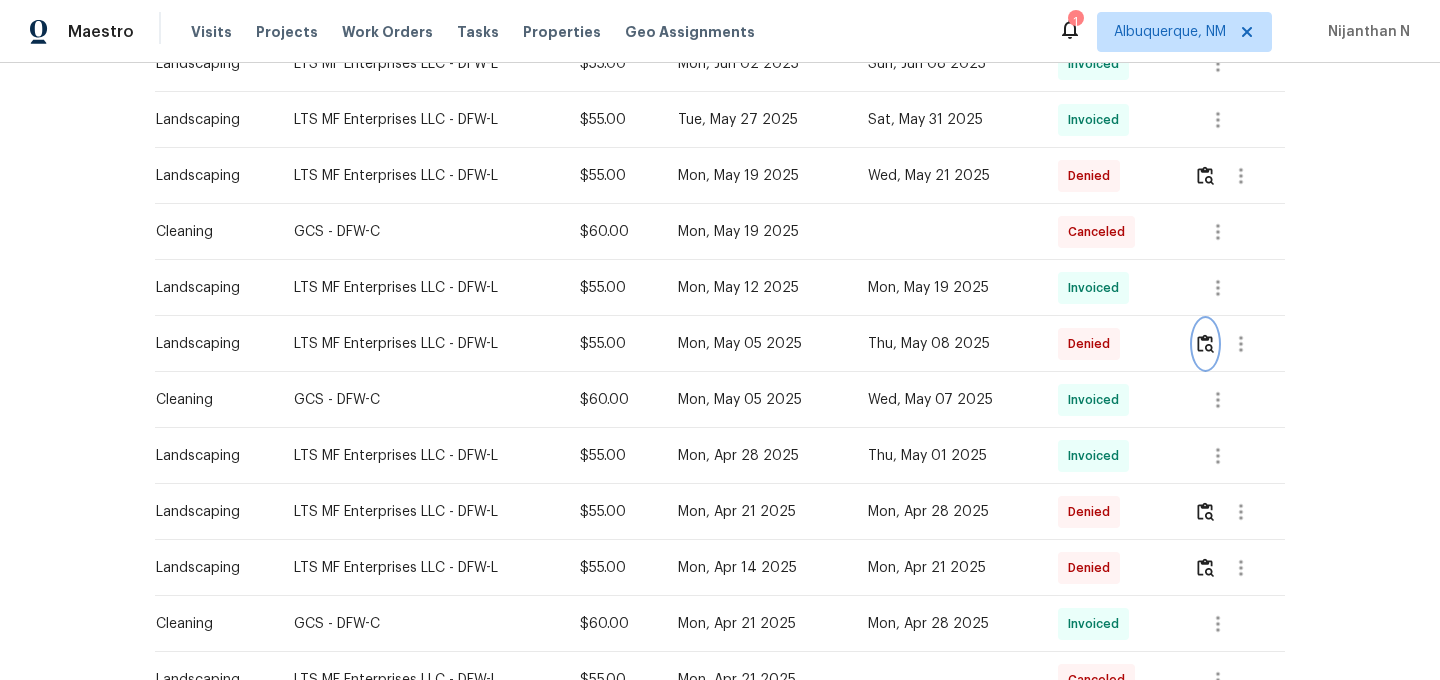 click at bounding box center (1205, 344) 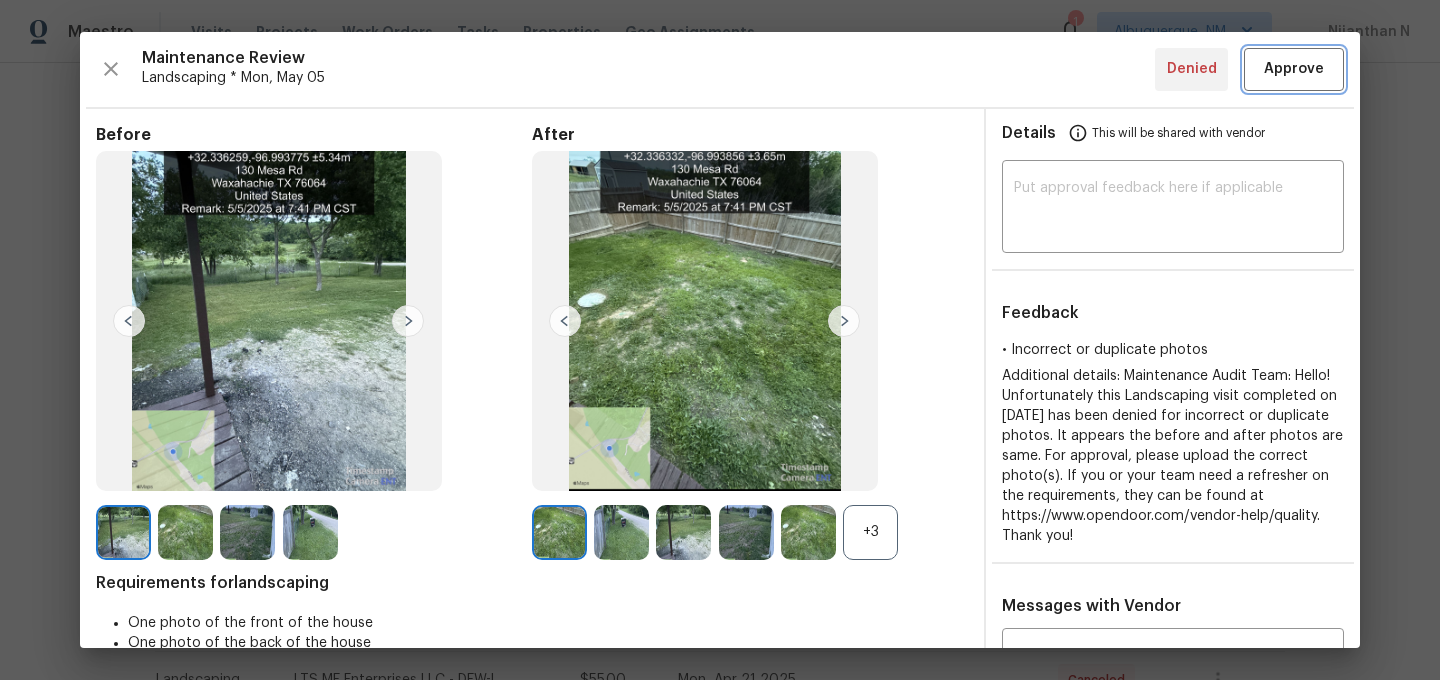 click on "Approve" at bounding box center (1294, 69) 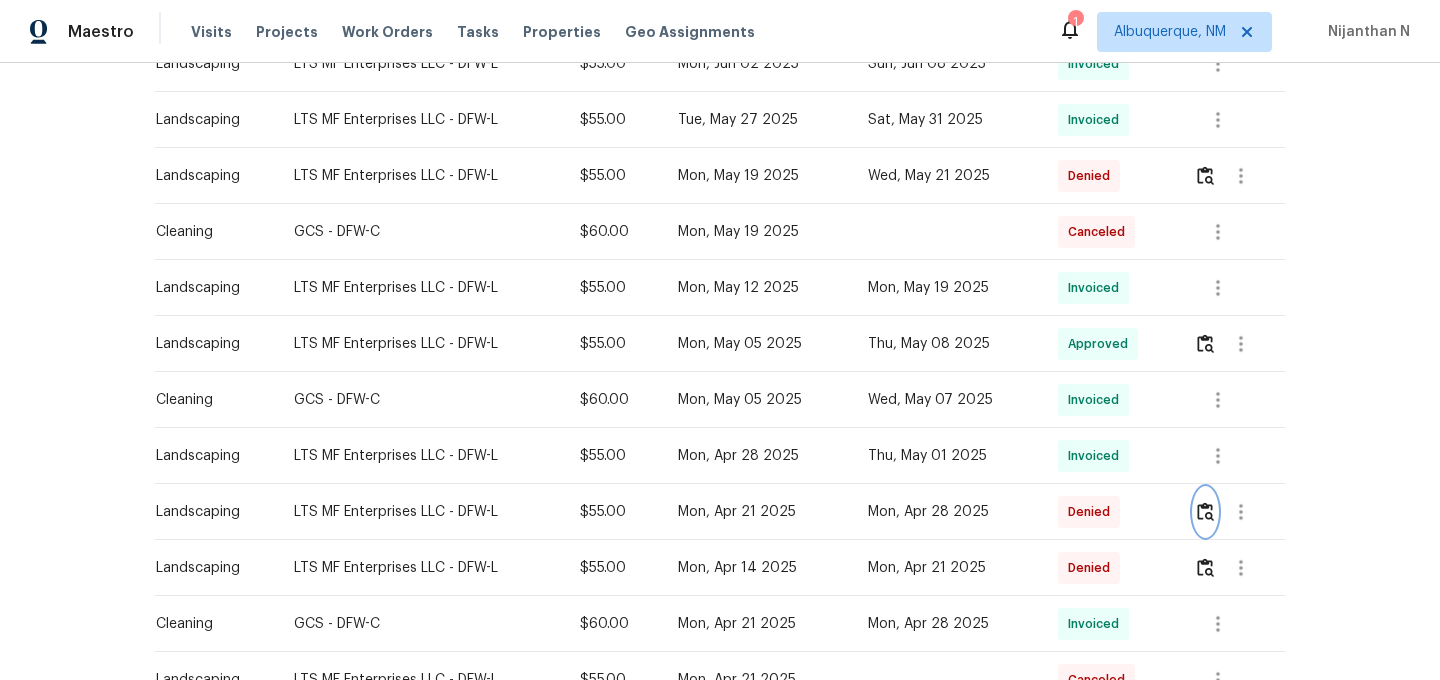 click at bounding box center (1205, 511) 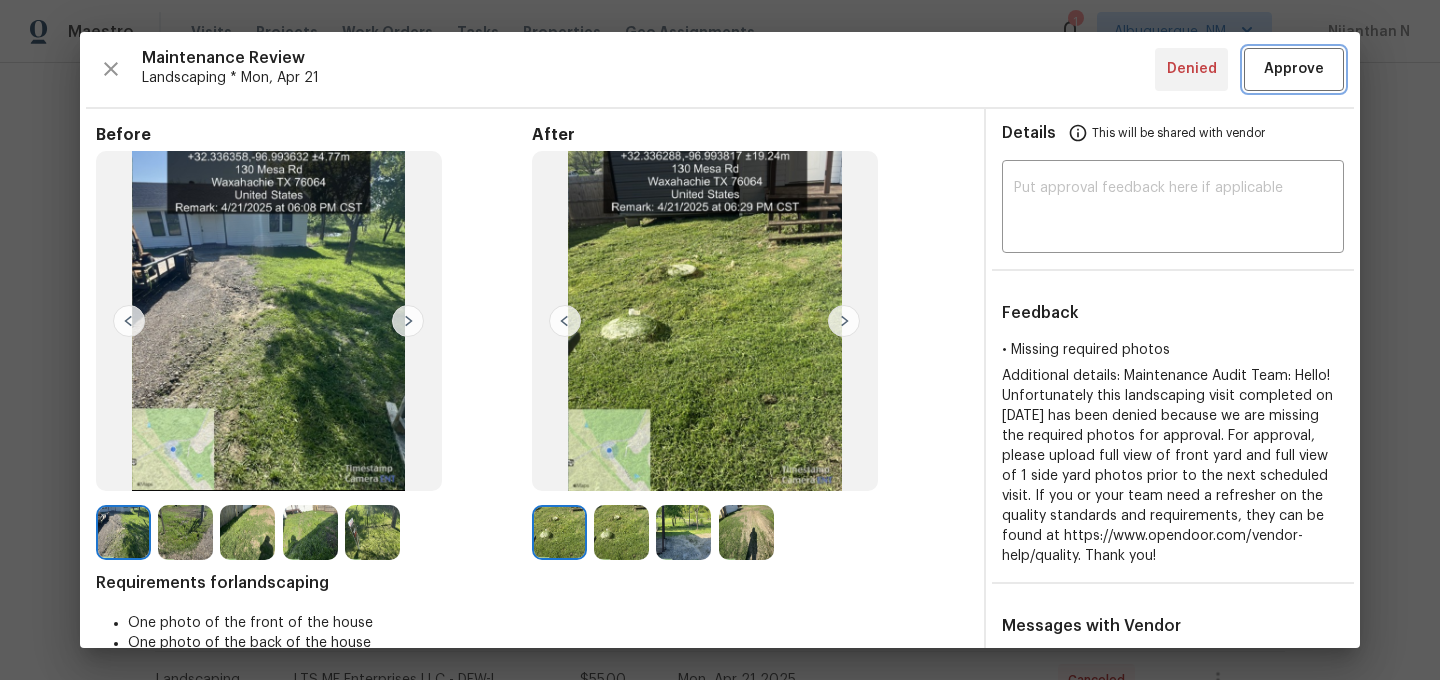 click on "Approve" at bounding box center [1294, 69] 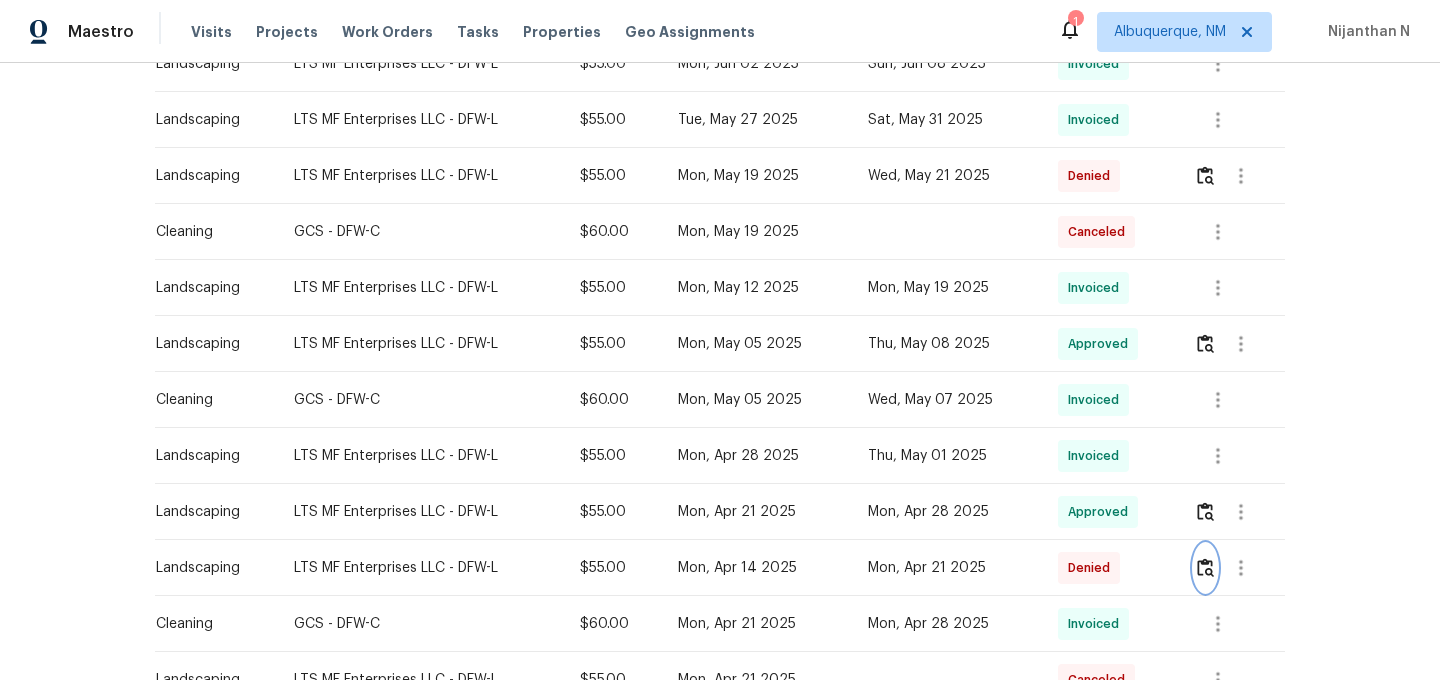 click at bounding box center (1205, 567) 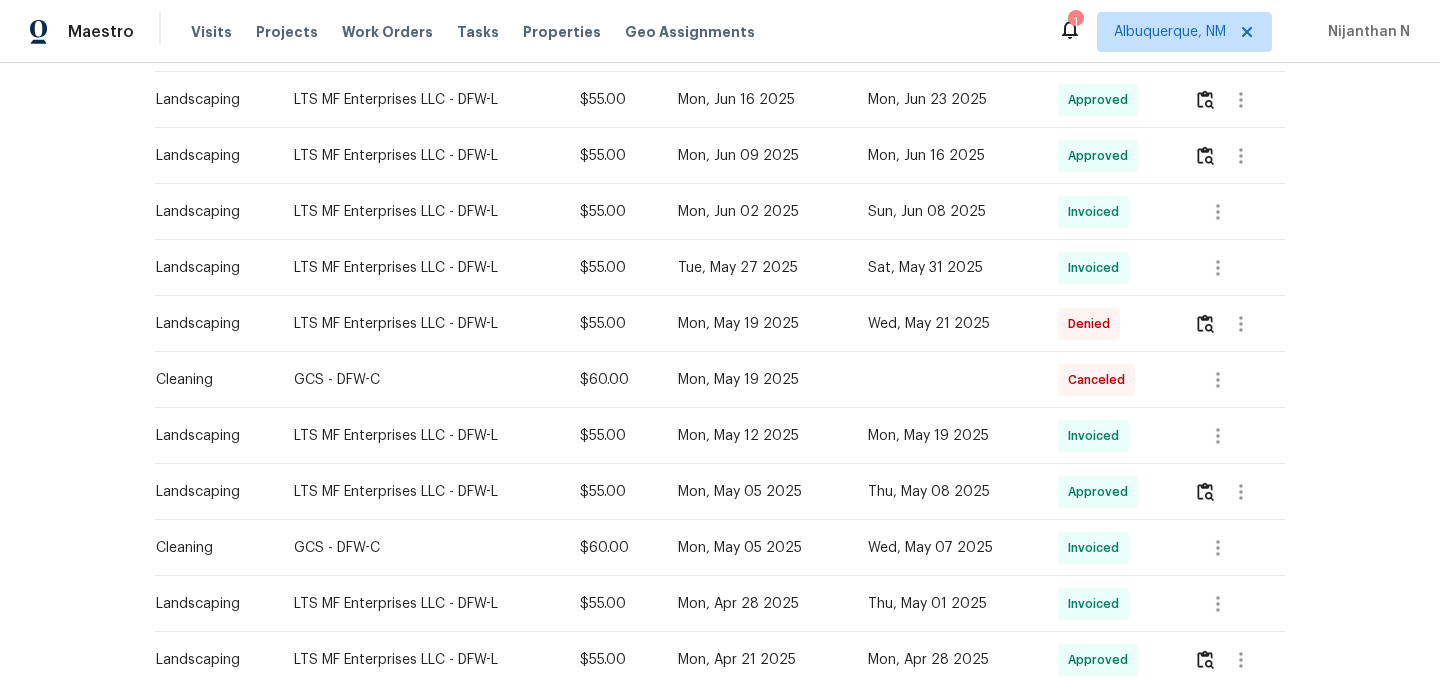 scroll, scrollTop: 0, scrollLeft: 0, axis: both 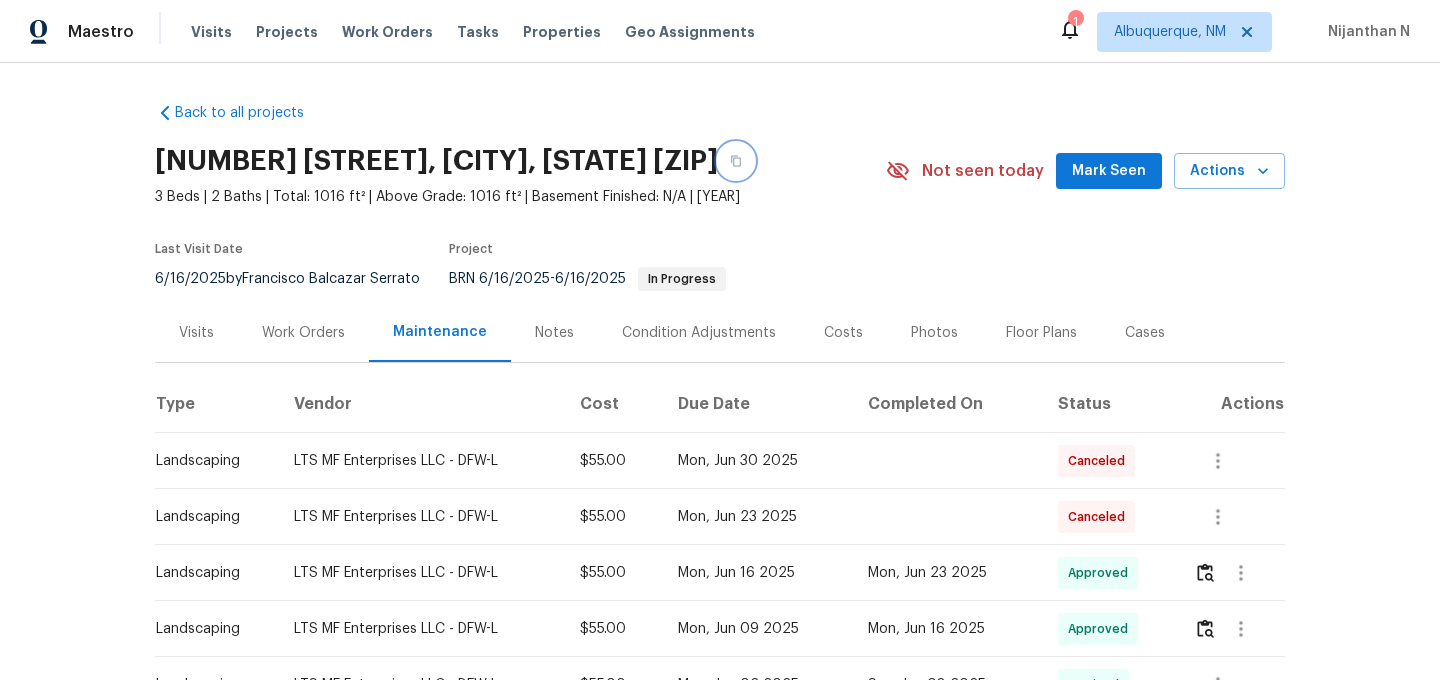 click at bounding box center [736, 161] 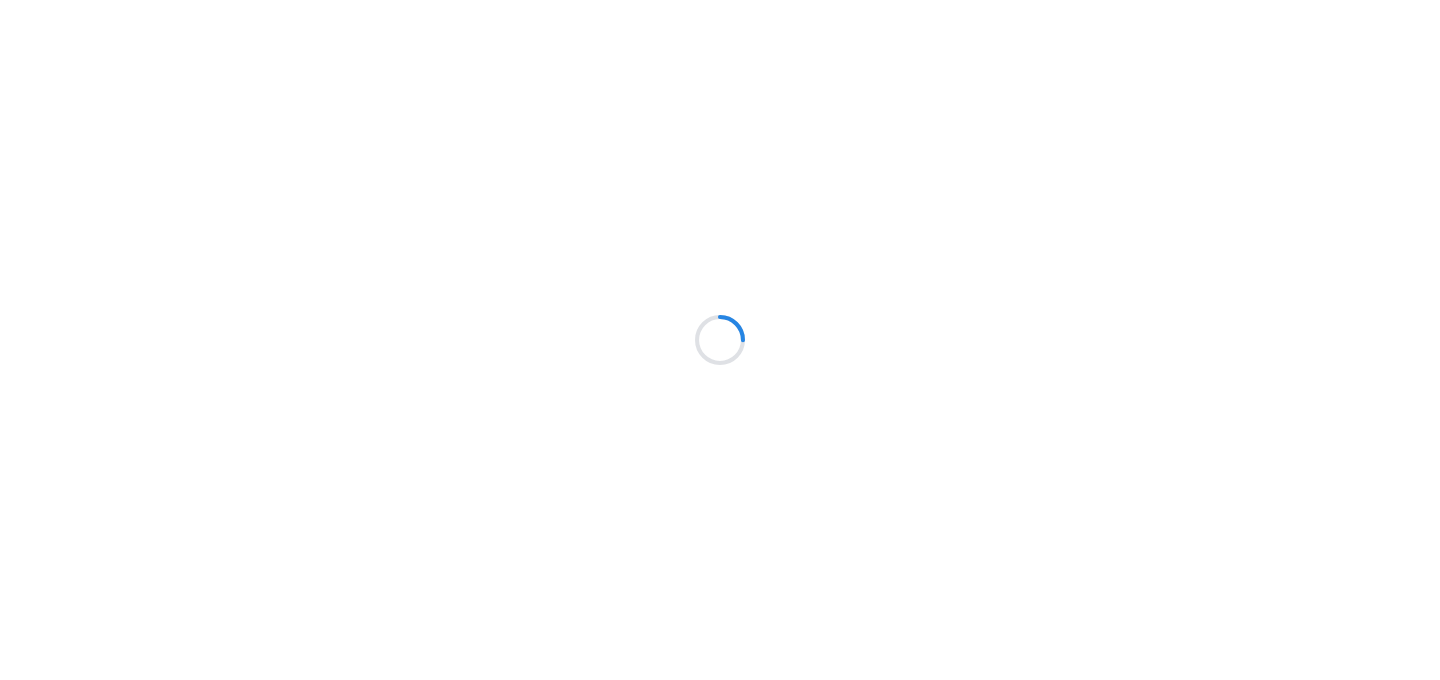 scroll, scrollTop: 0, scrollLeft: 0, axis: both 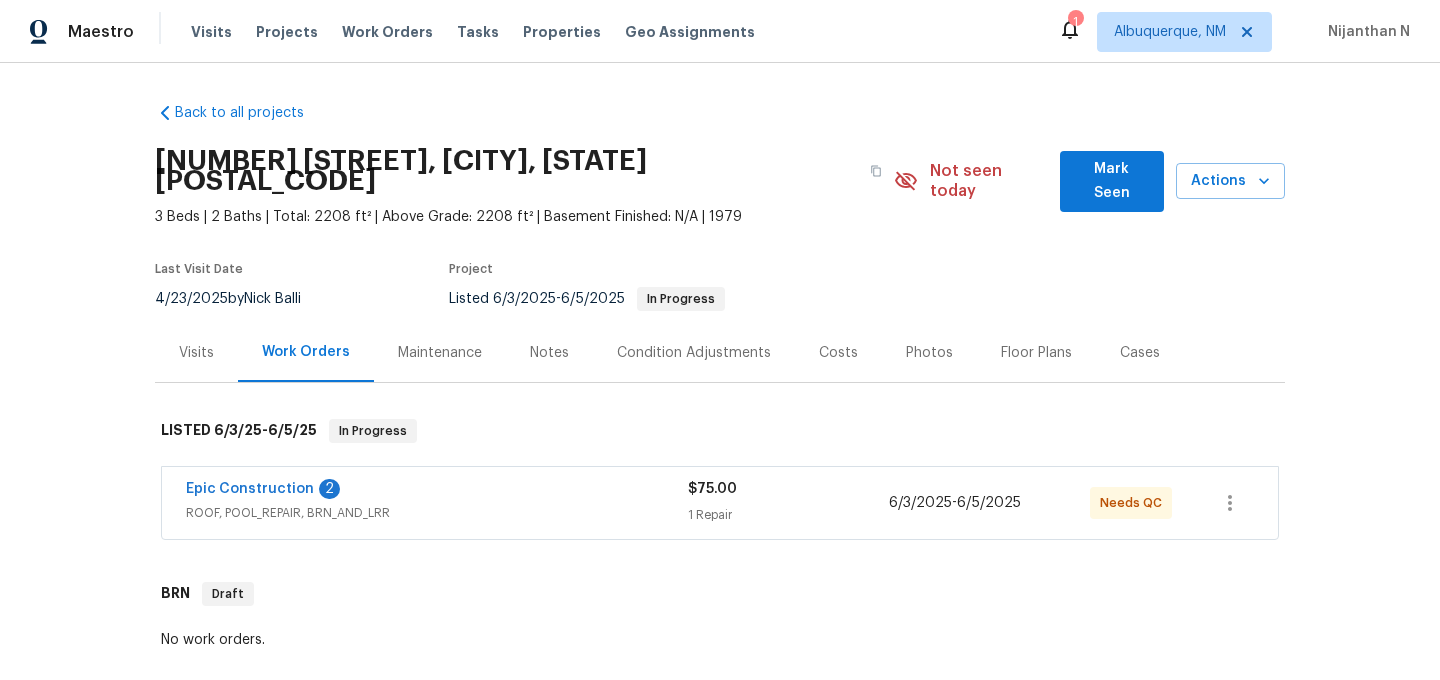 click on "Maintenance" at bounding box center (440, 353) 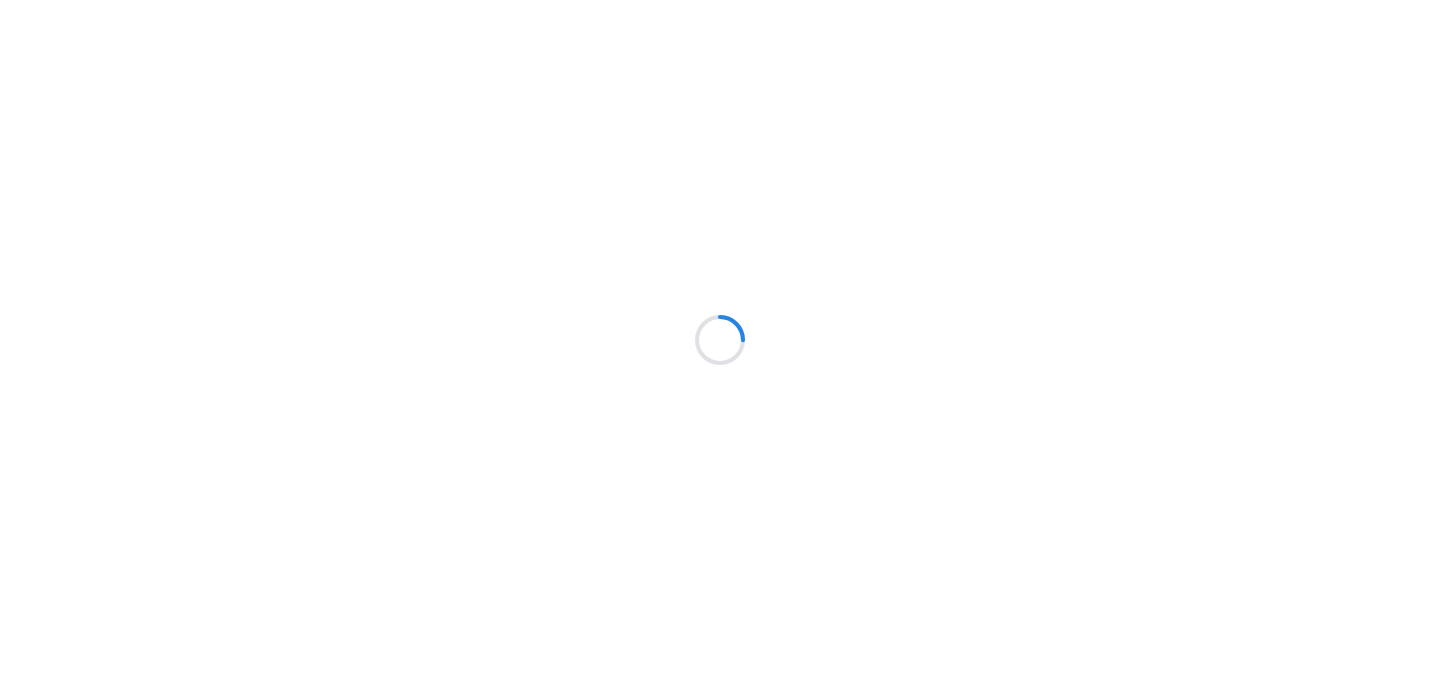 scroll, scrollTop: 0, scrollLeft: 0, axis: both 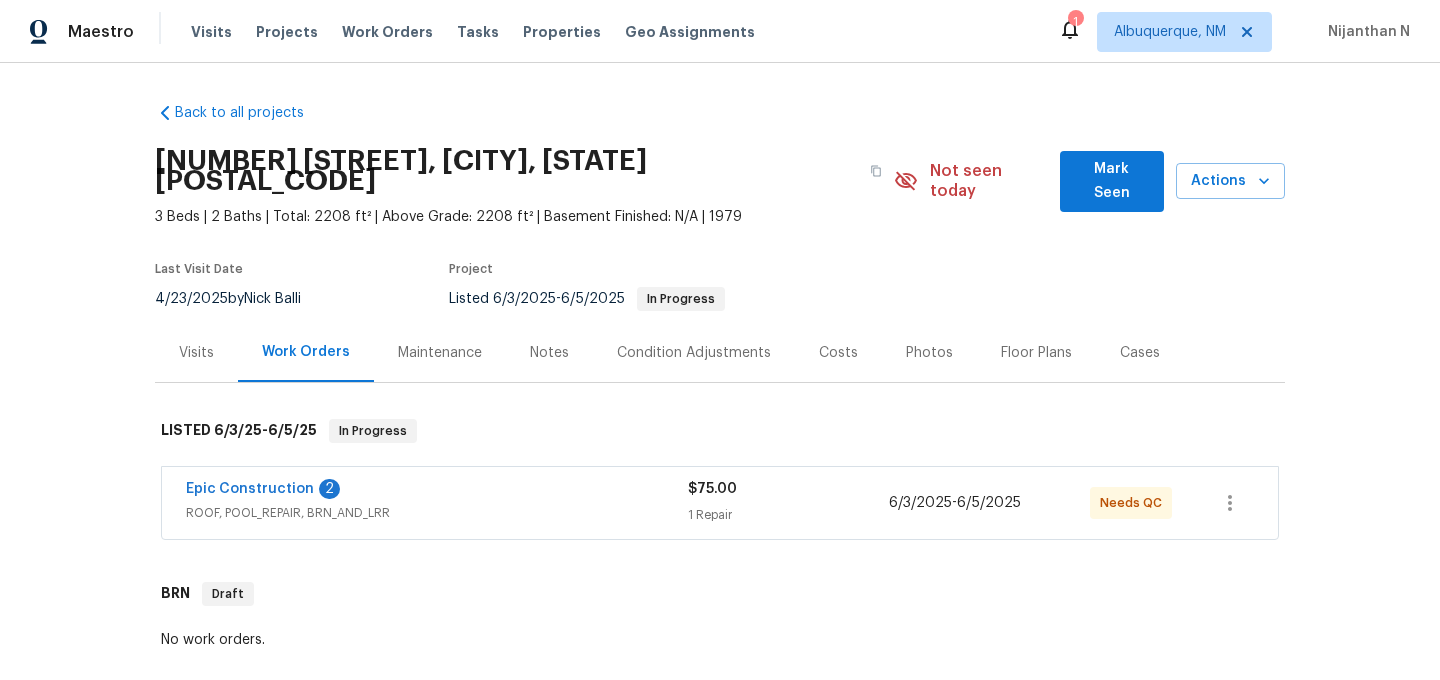 click on "Maintenance" at bounding box center [440, 353] 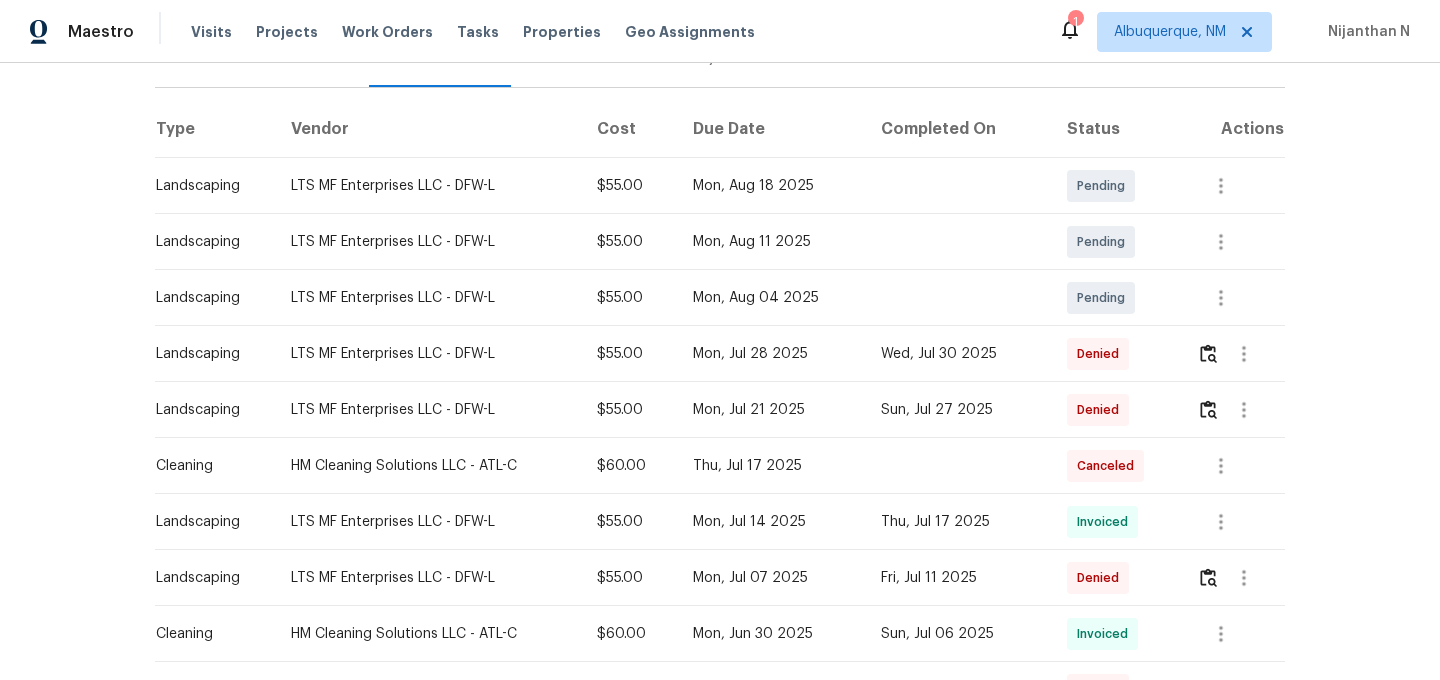 scroll, scrollTop: 341, scrollLeft: 0, axis: vertical 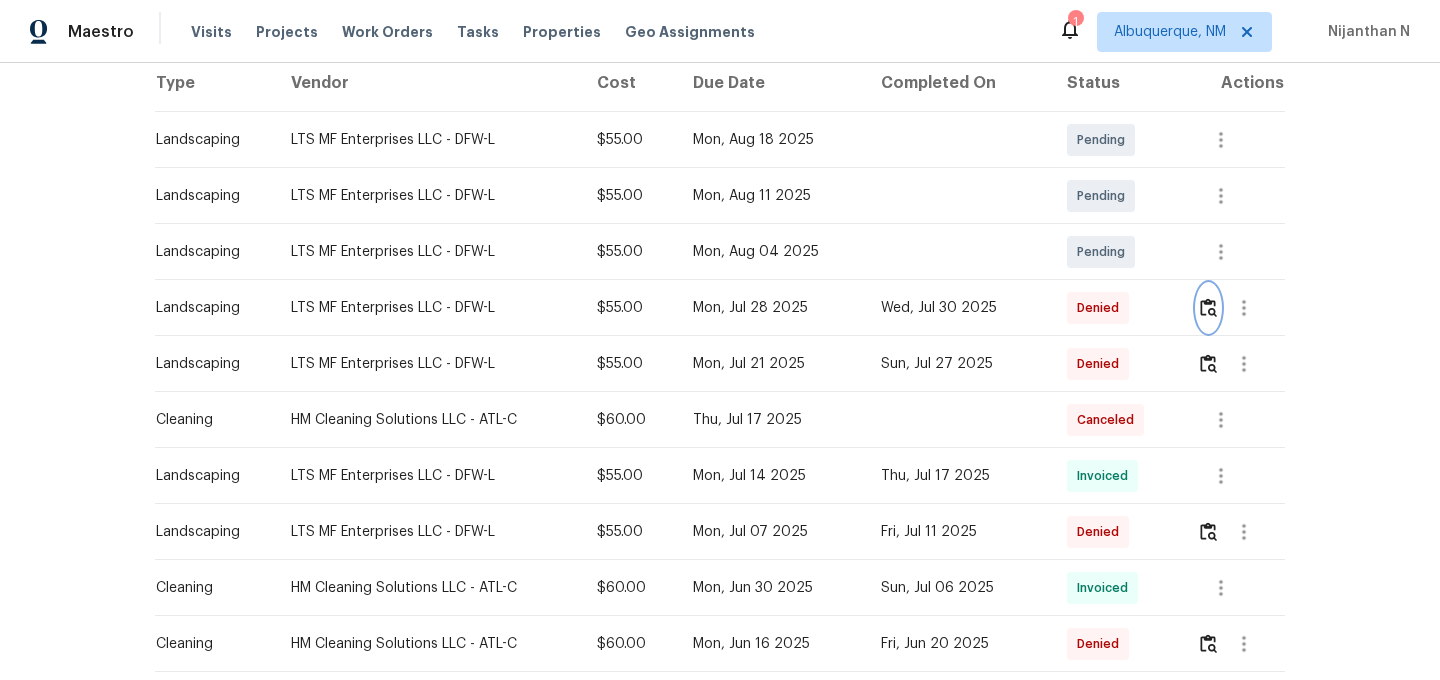 click at bounding box center [1208, 307] 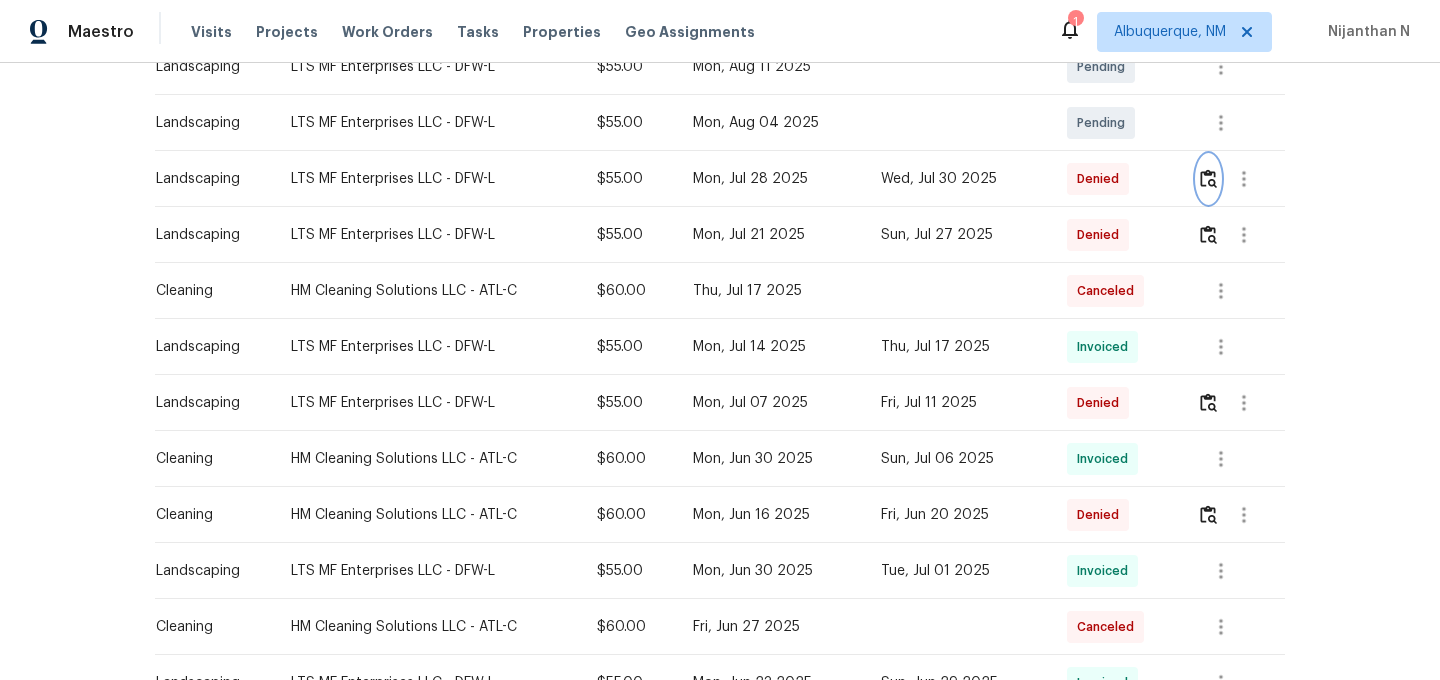 scroll, scrollTop: 493, scrollLeft: 0, axis: vertical 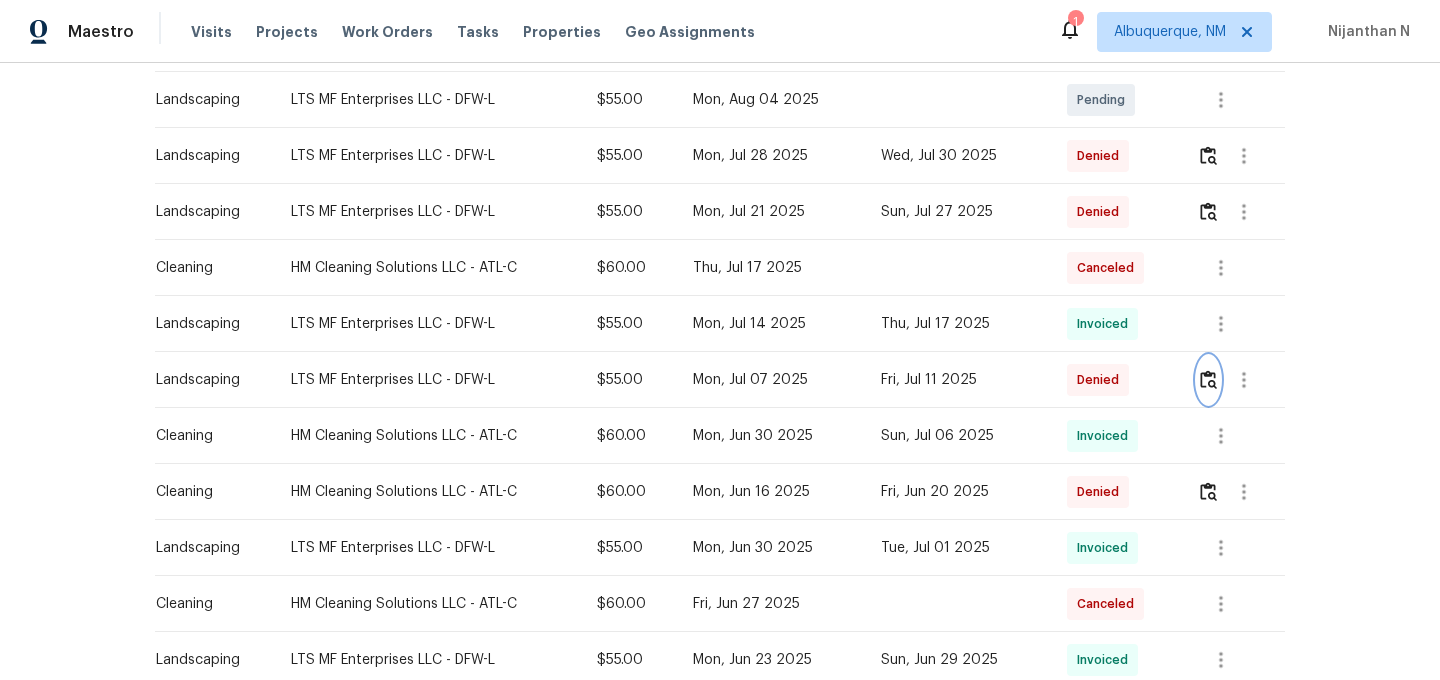 click at bounding box center [1208, 379] 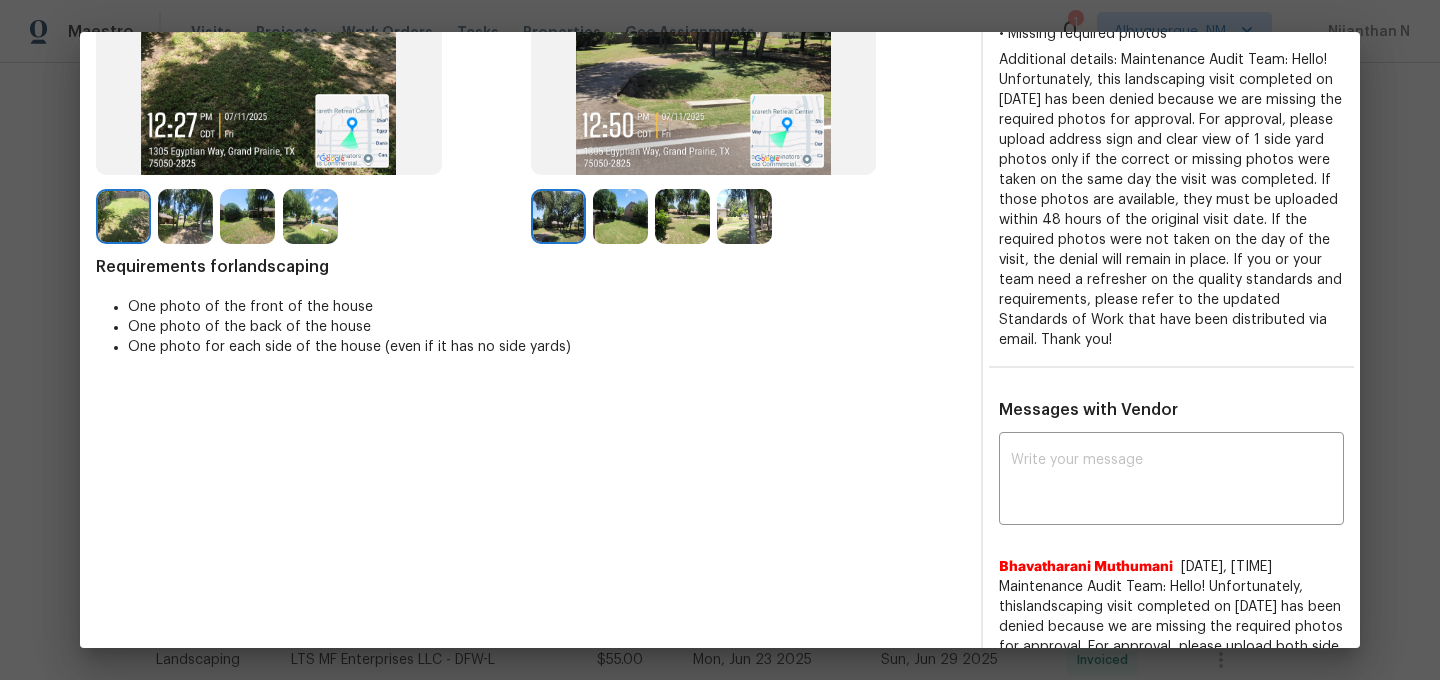 scroll, scrollTop: 401, scrollLeft: 0, axis: vertical 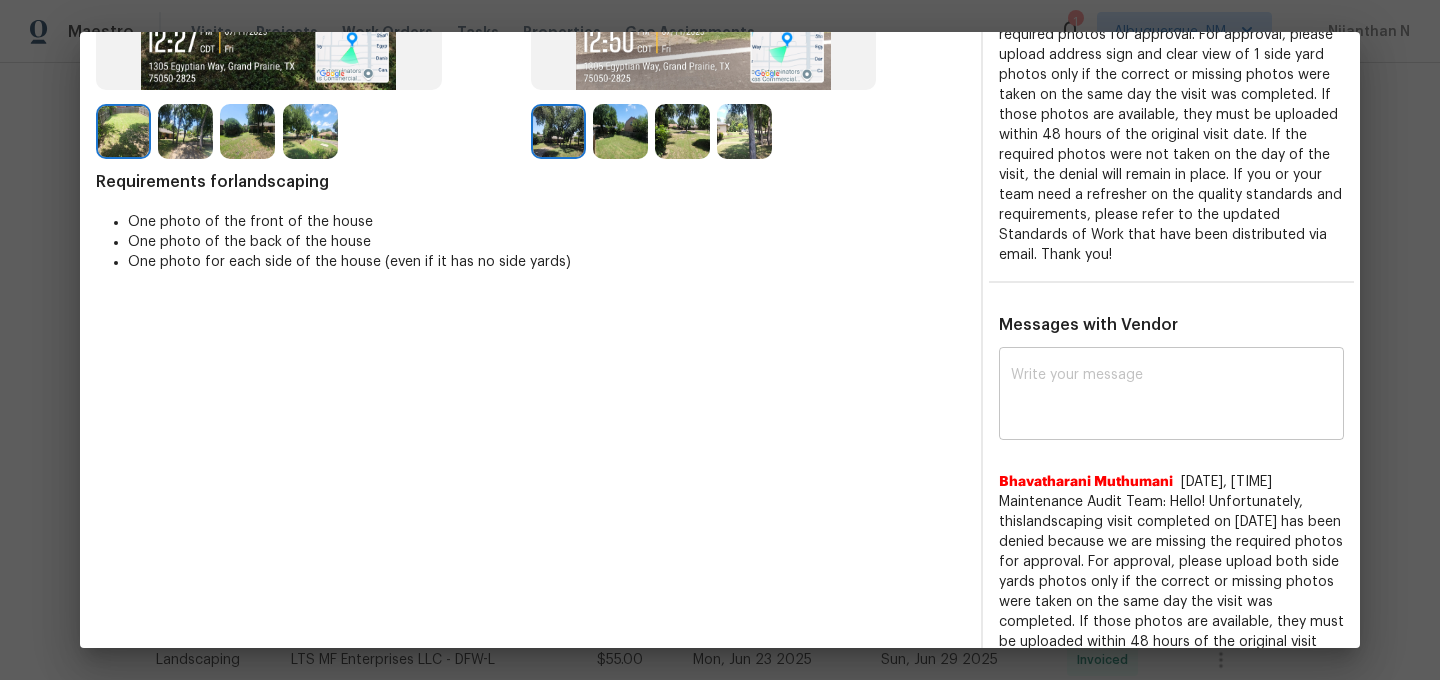 click at bounding box center (1171, 396) 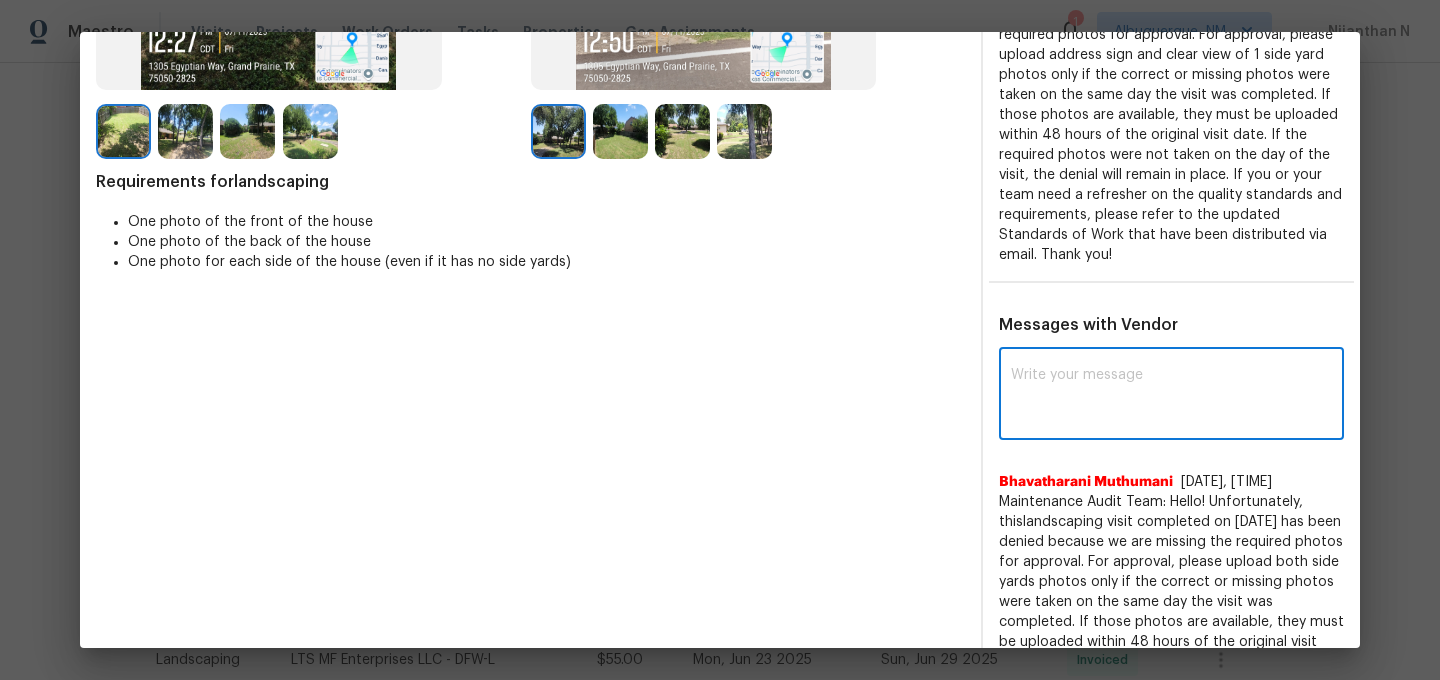 paste on "Maintenance Audit Team: Hello! Thank you for the feedback after further review this visit was approved." 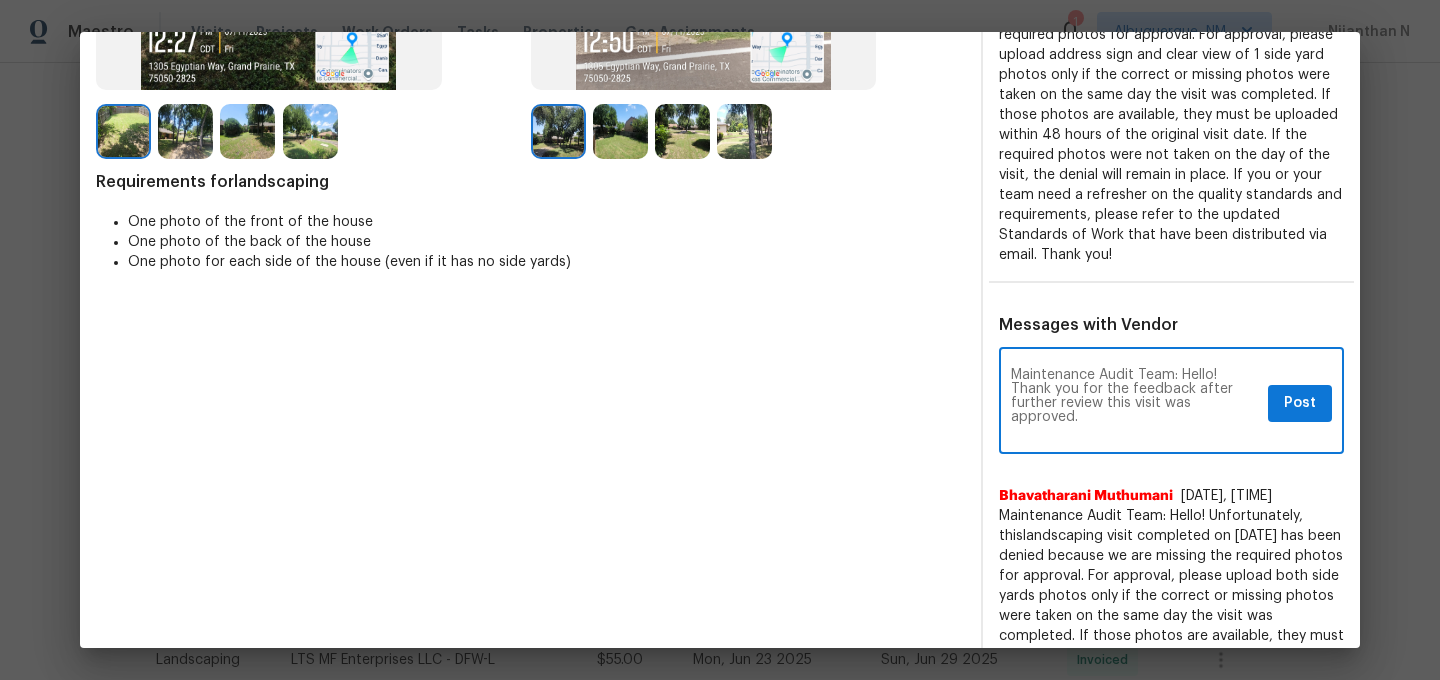 scroll, scrollTop: 0, scrollLeft: 0, axis: both 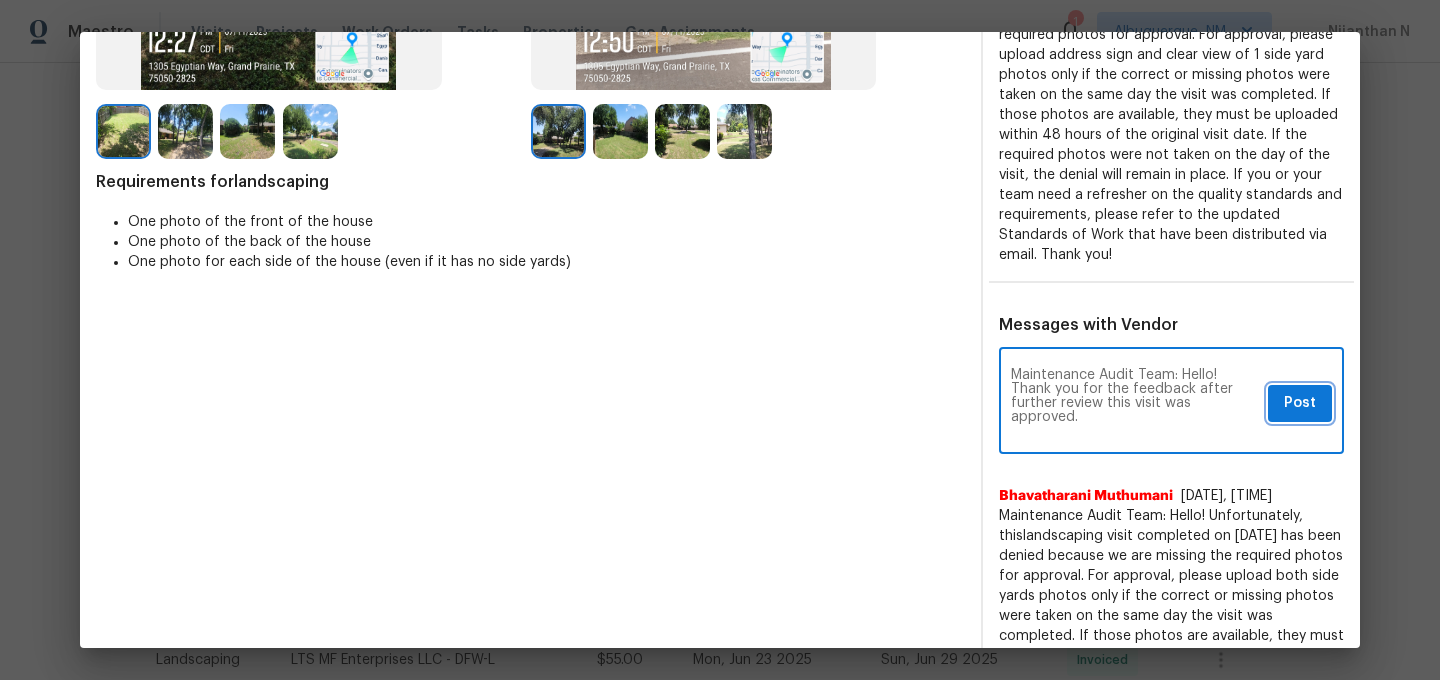 click on "Post" at bounding box center (1300, 403) 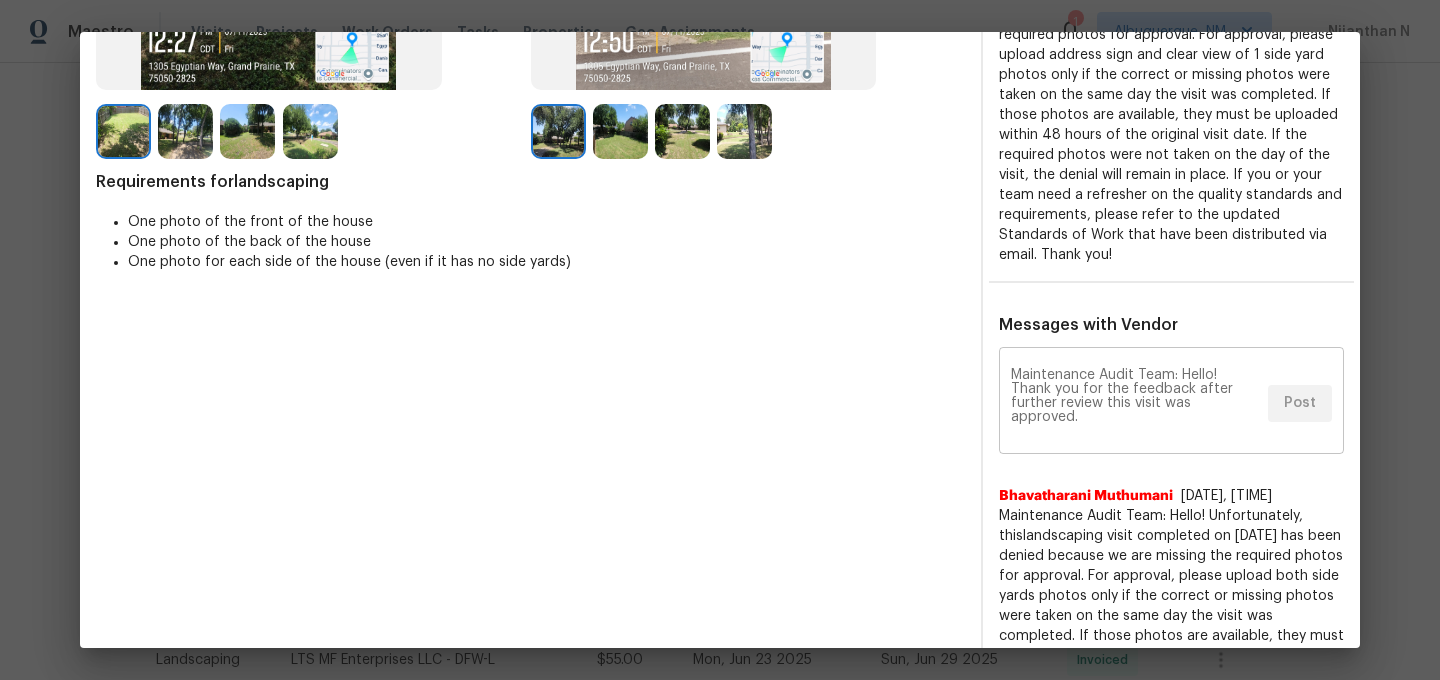 scroll, scrollTop: 0, scrollLeft: 0, axis: both 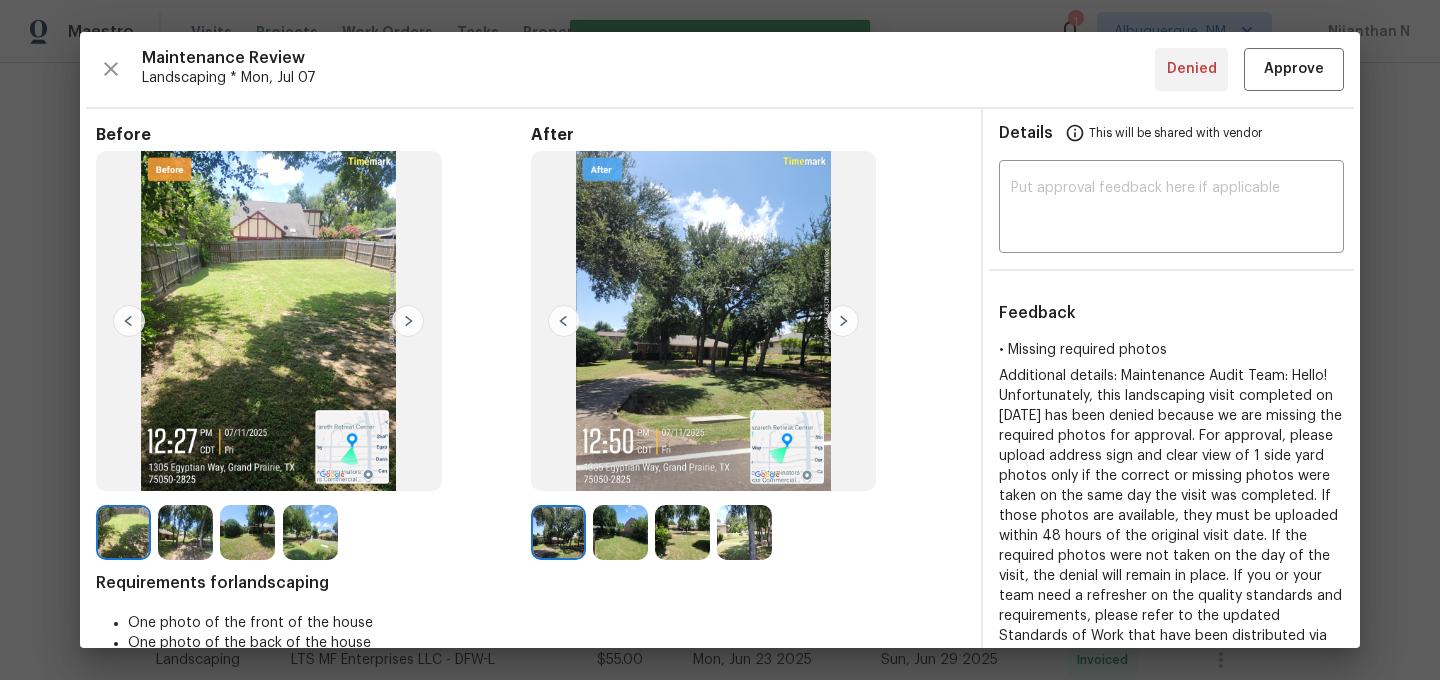 type 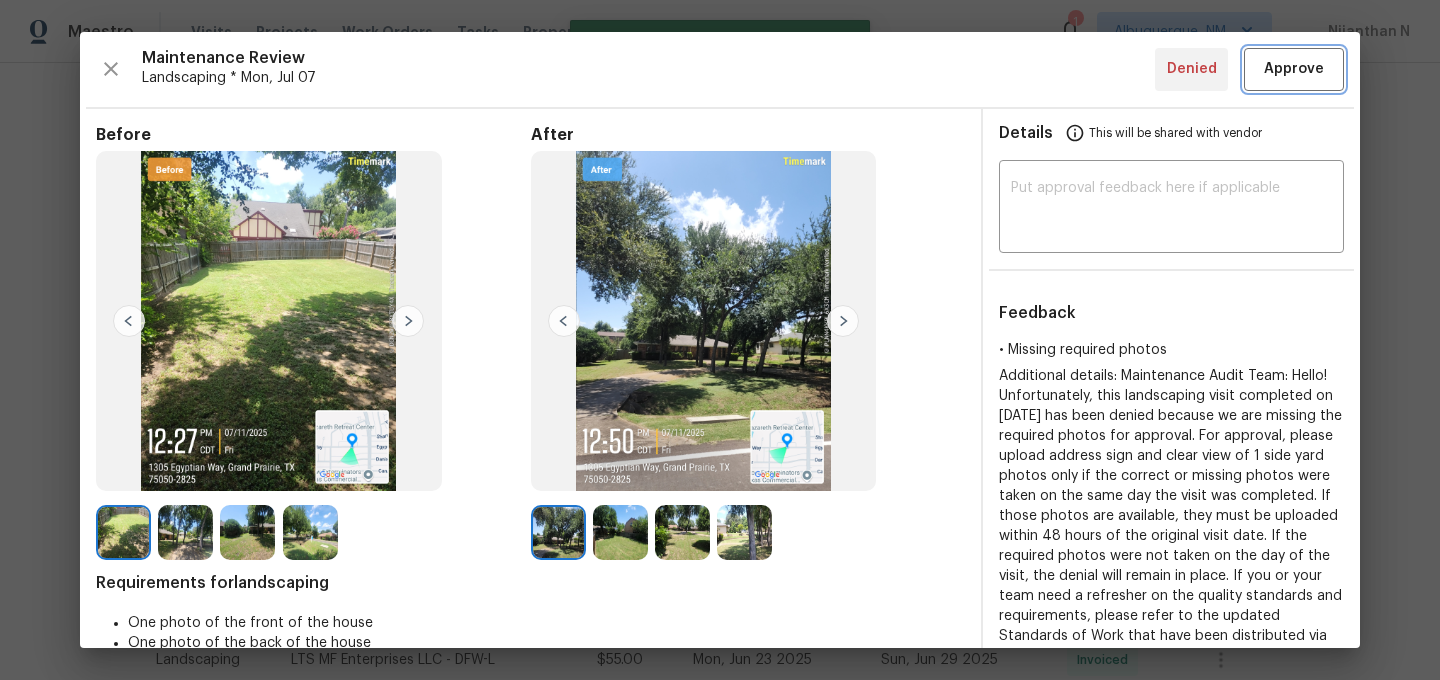 click on "Approve" at bounding box center (1294, 69) 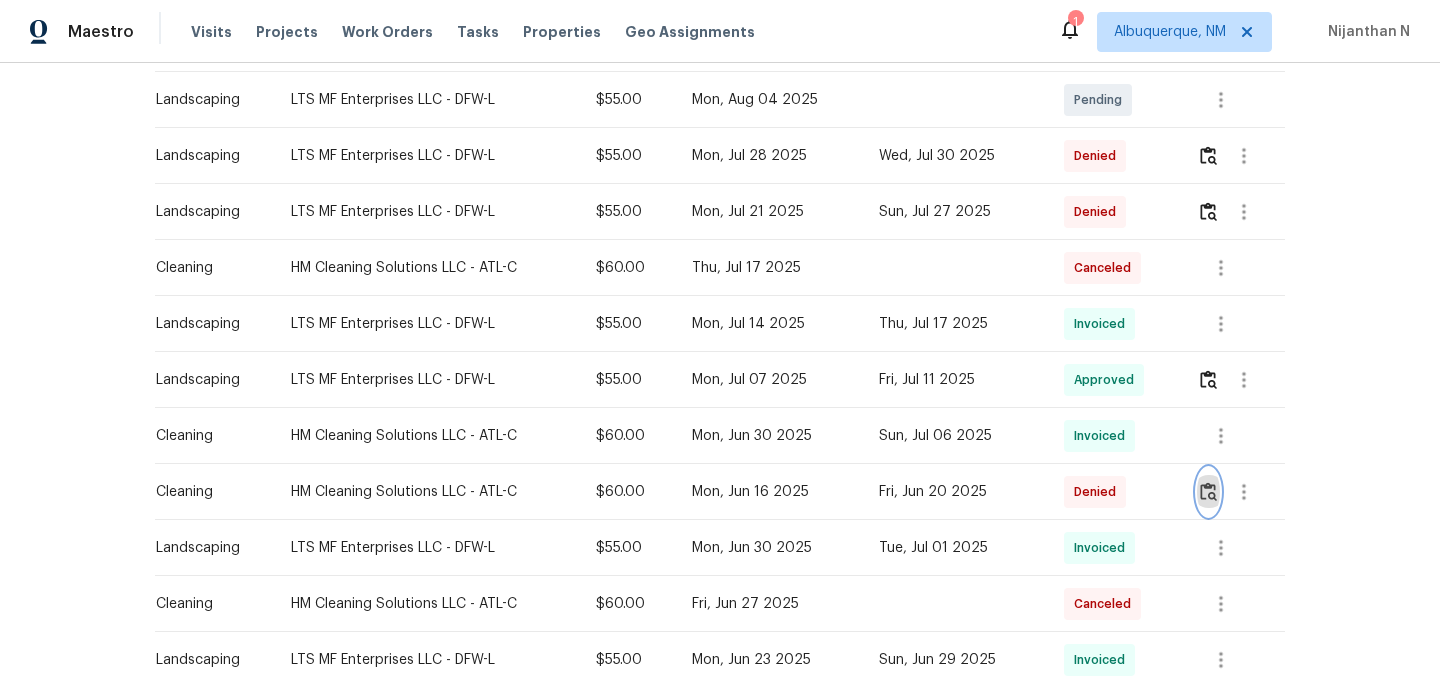 click at bounding box center [1208, 491] 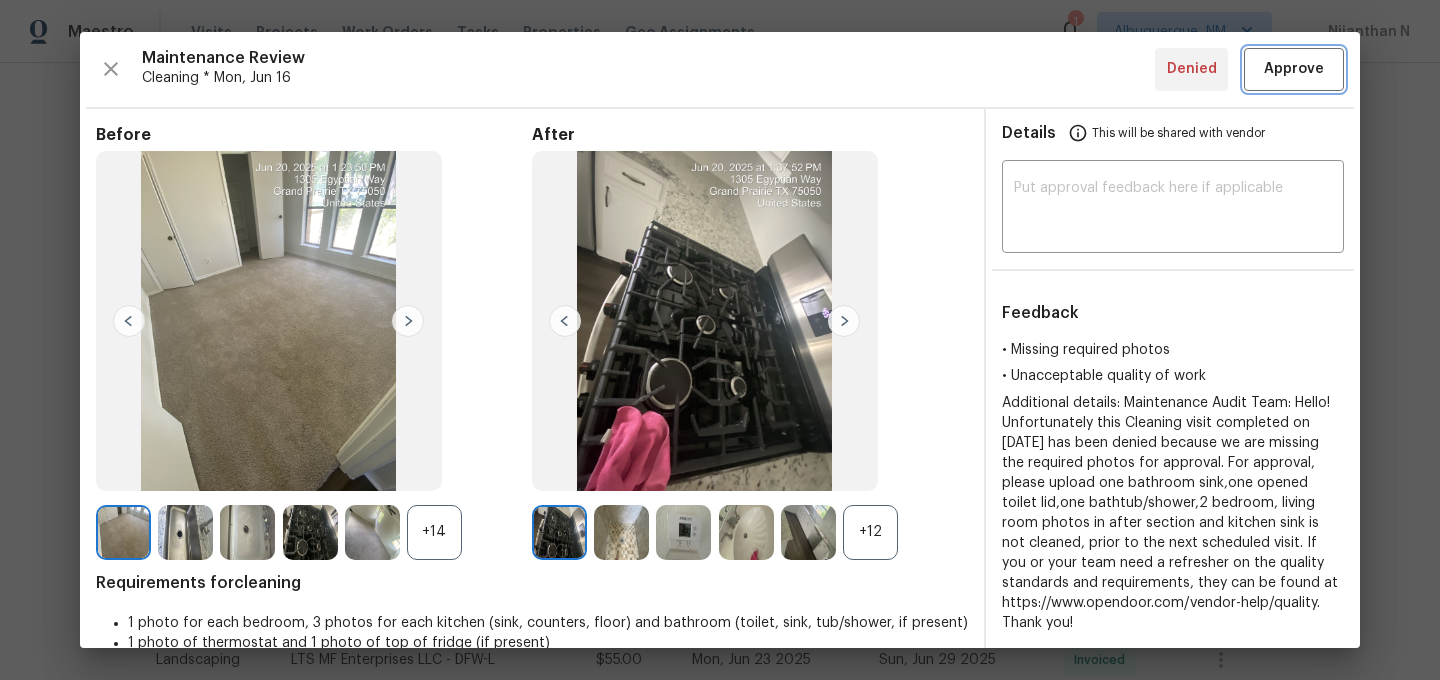 click on "Approve" at bounding box center [1294, 69] 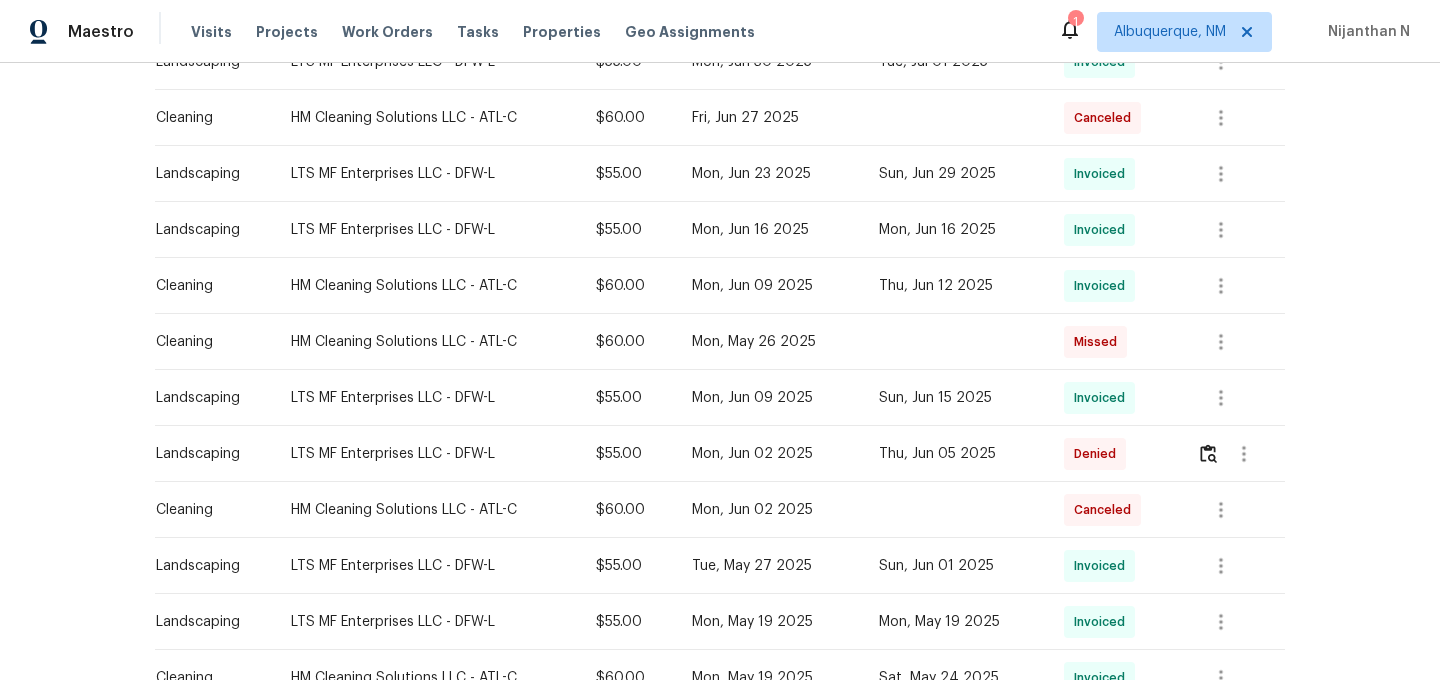 scroll, scrollTop: 983, scrollLeft: 0, axis: vertical 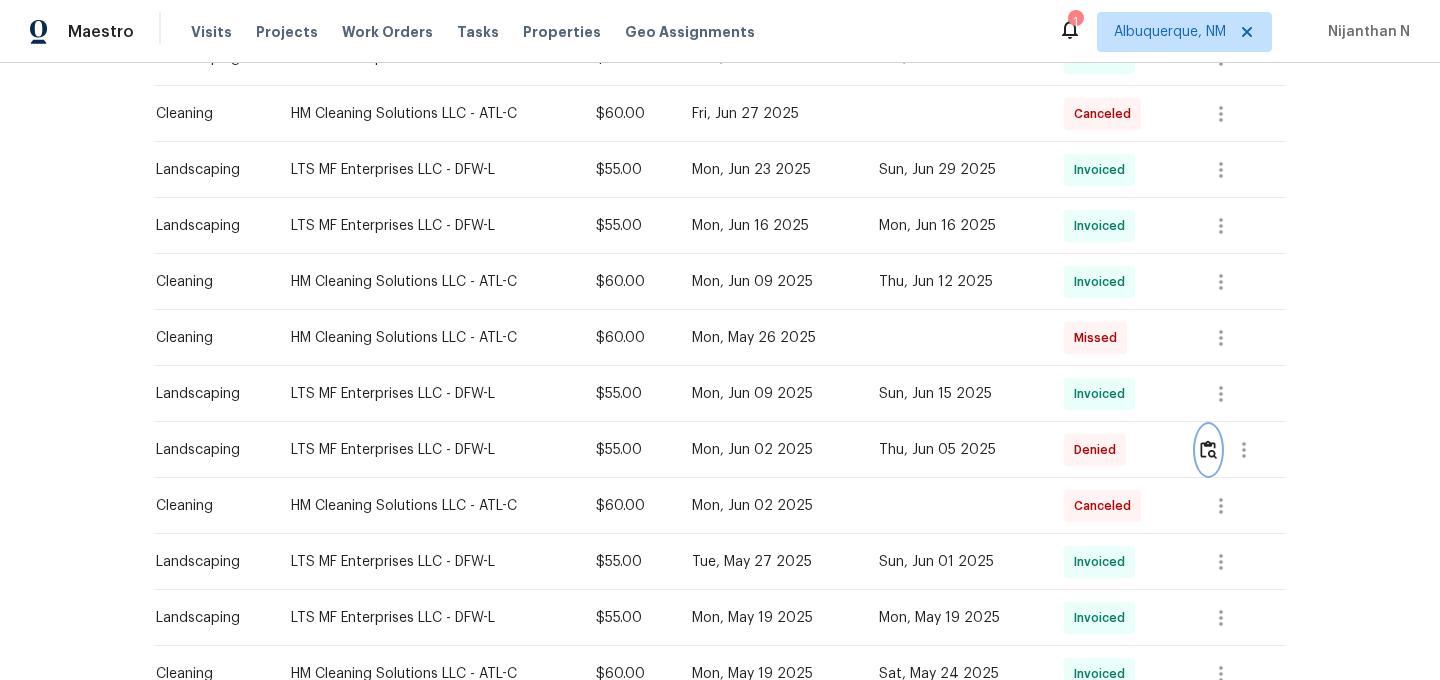 click at bounding box center (1208, 450) 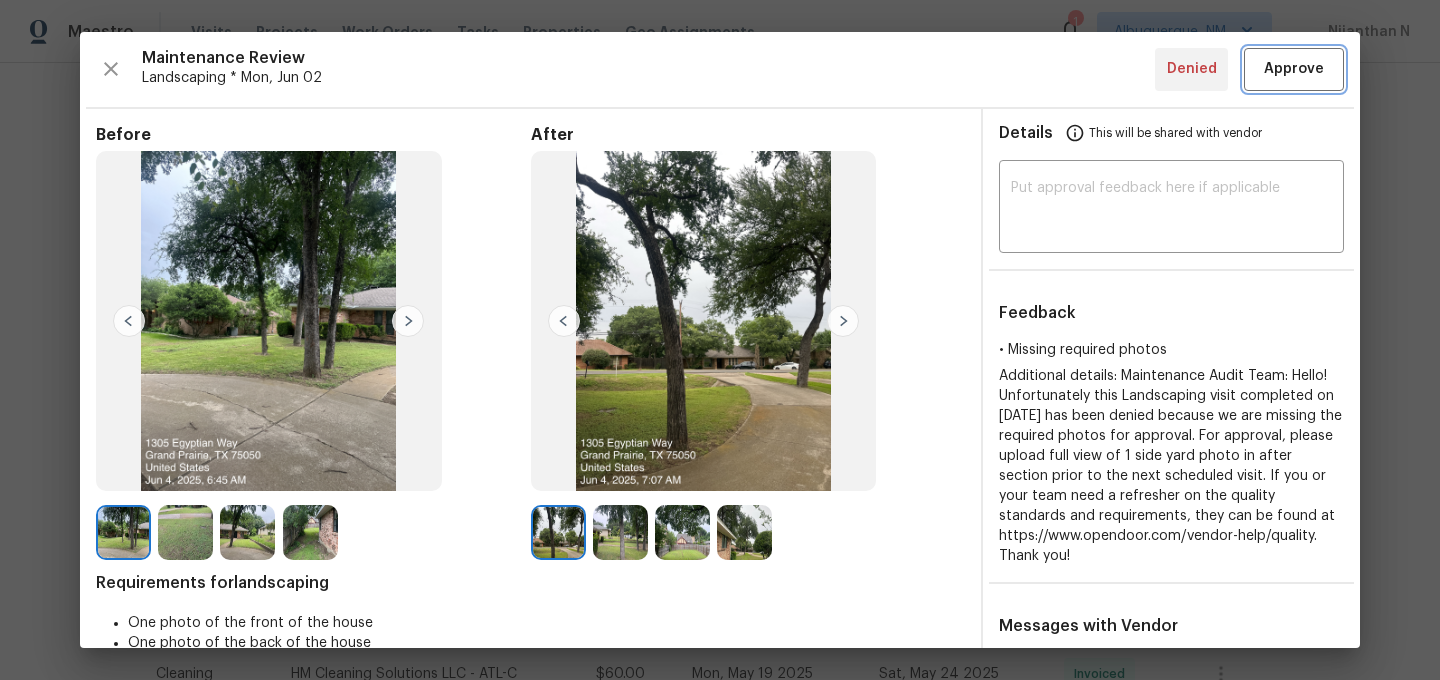 click on "Approve" at bounding box center (1294, 69) 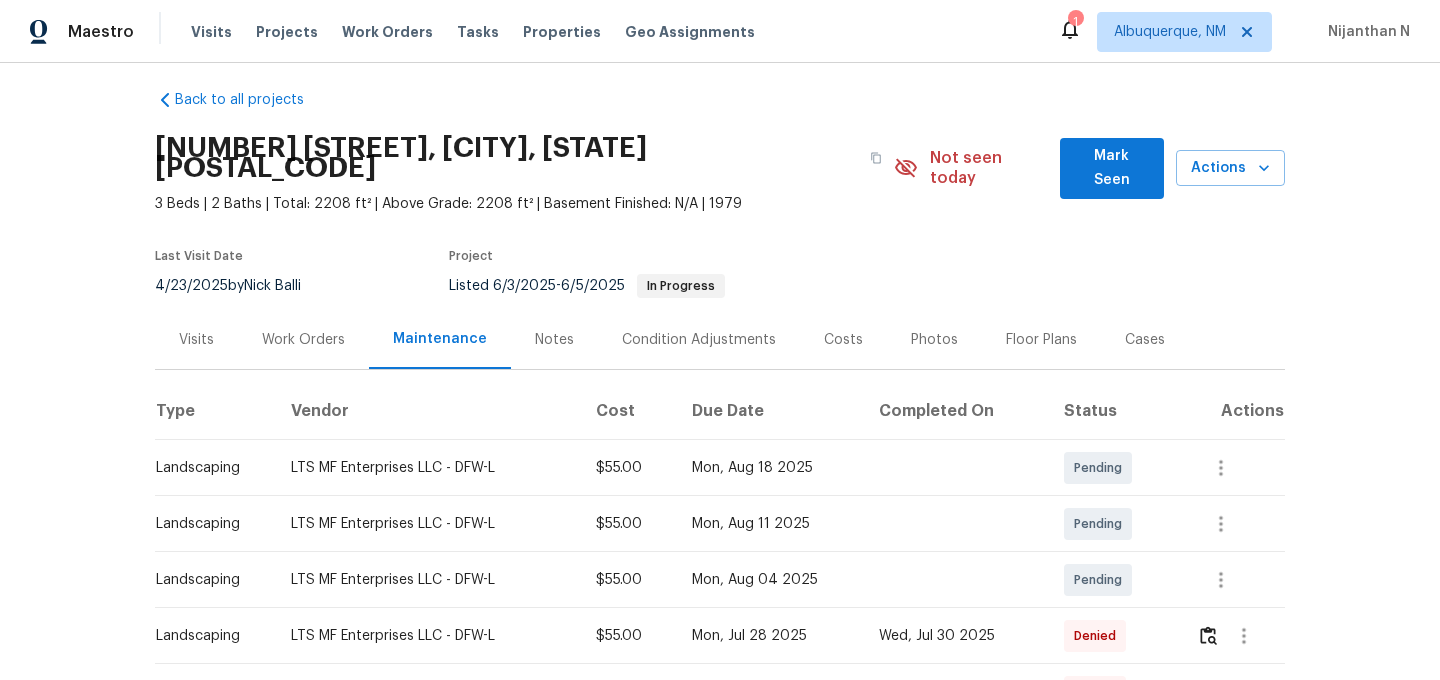 scroll, scrollTop: 0, scrollLeft: 0, axis: both 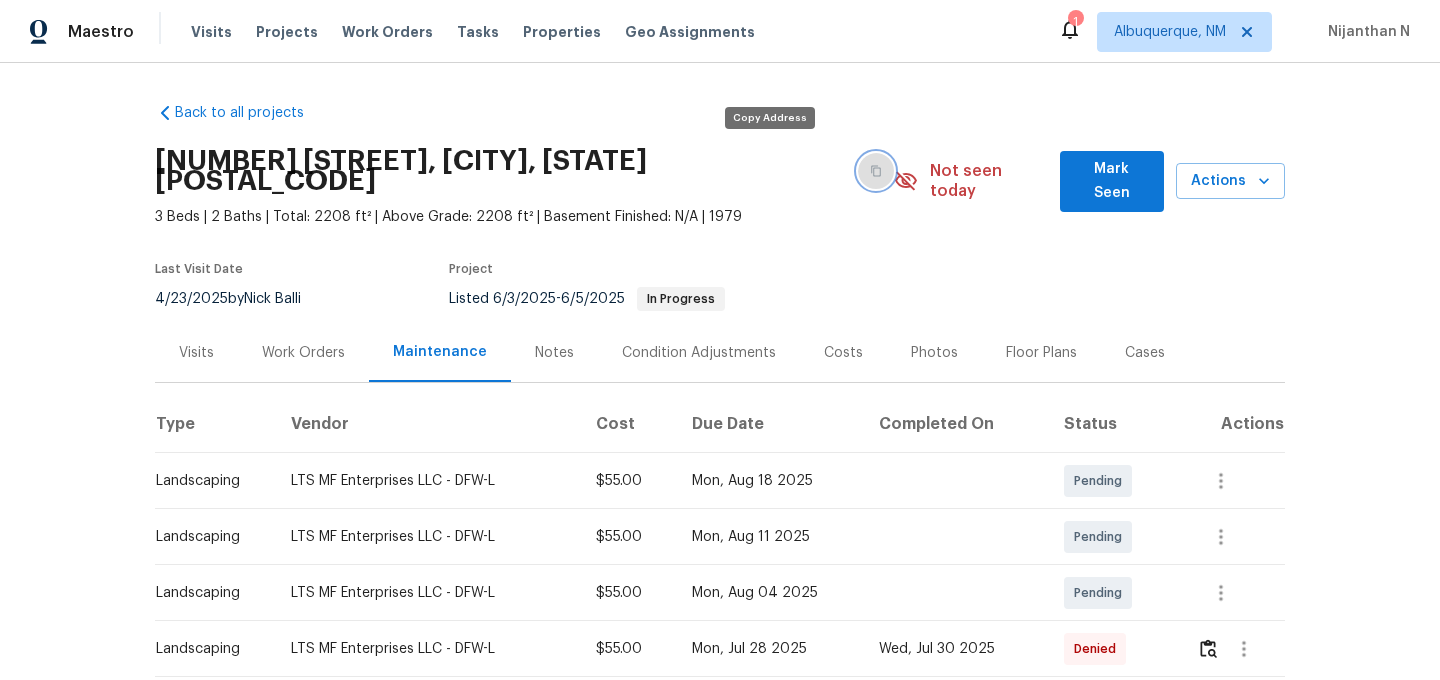 click at bounding box center [876, 171] 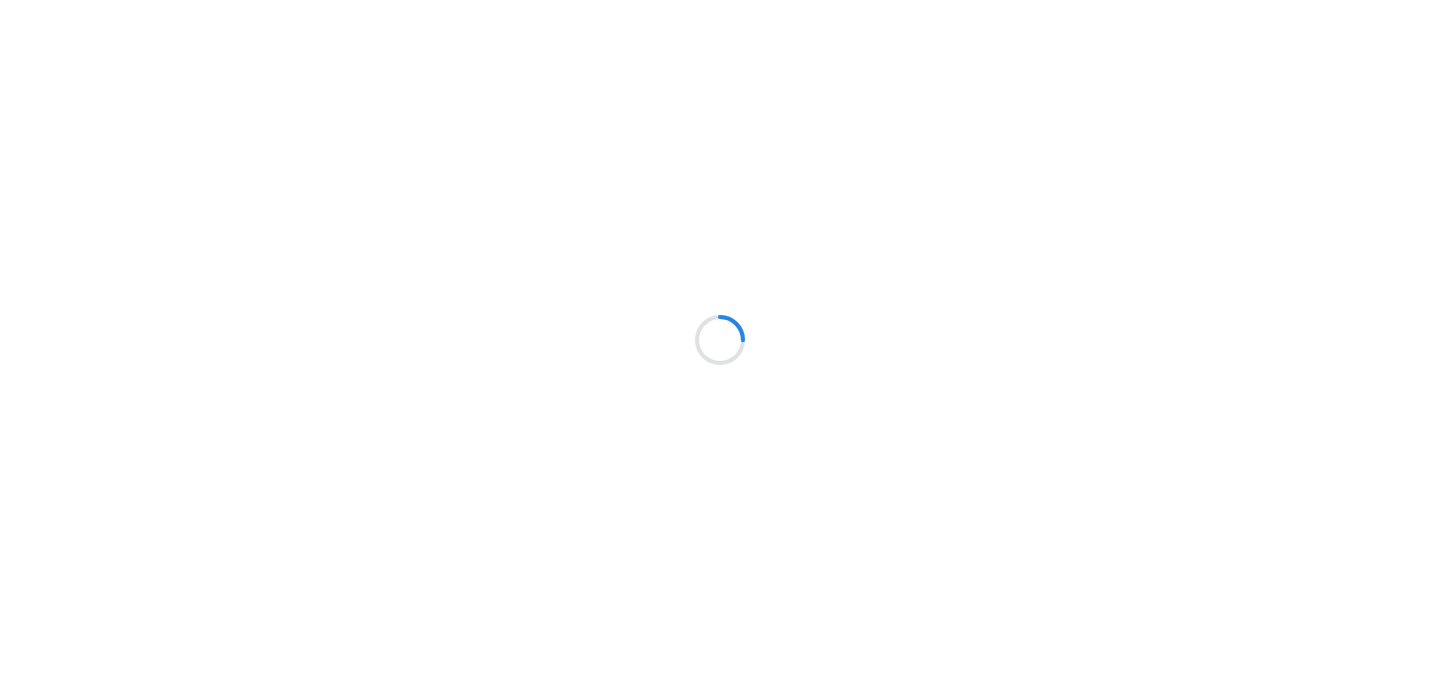 scroll, scrollTop: 0, scrollLeft: 0, axis: both 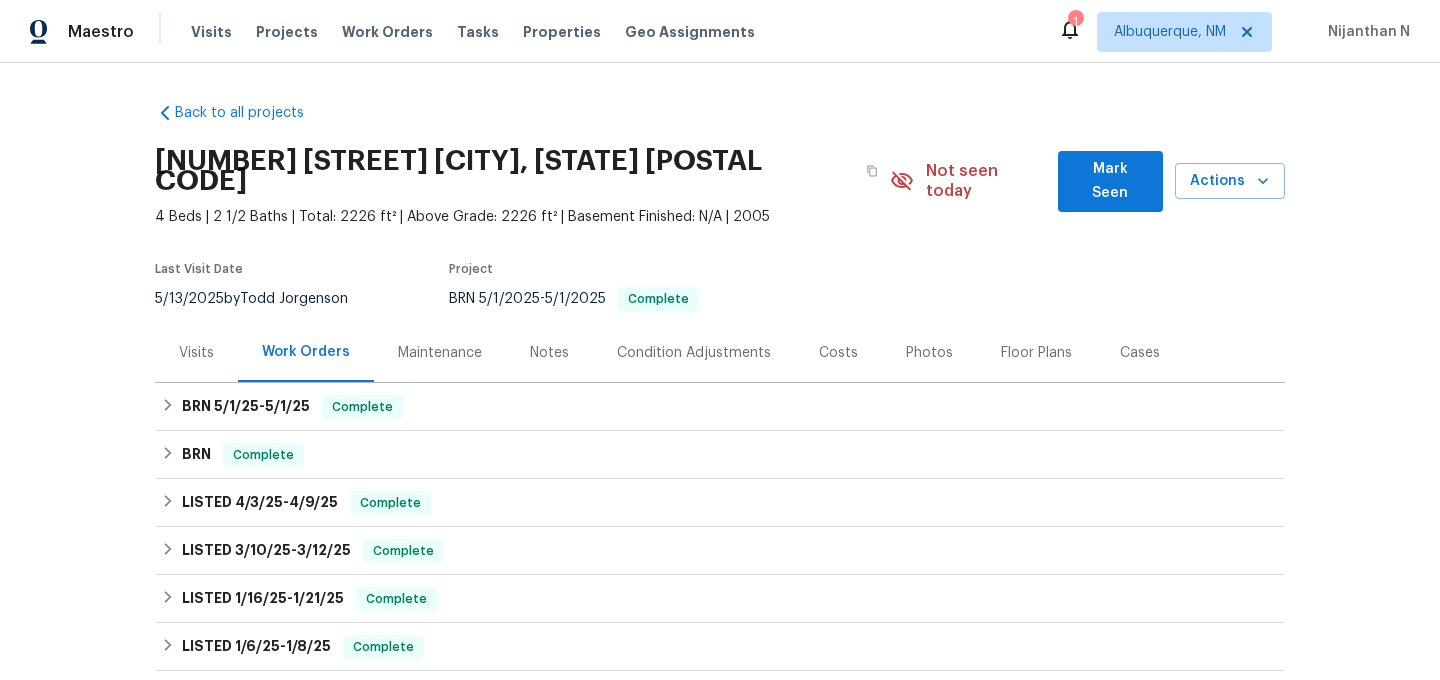 click on "Maintenance" at bounding box center [440, 353] 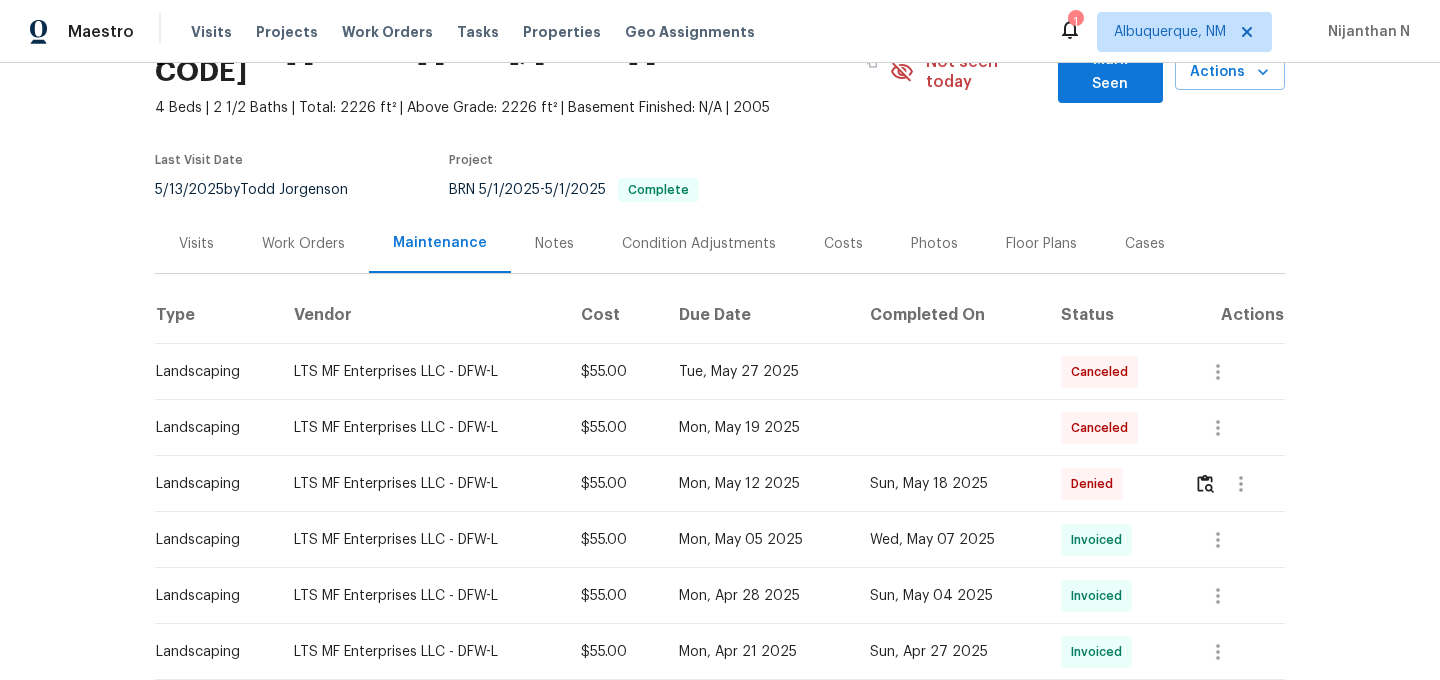 scroll, scrollTop: 220, scrollLeft: 0, axis: vertical 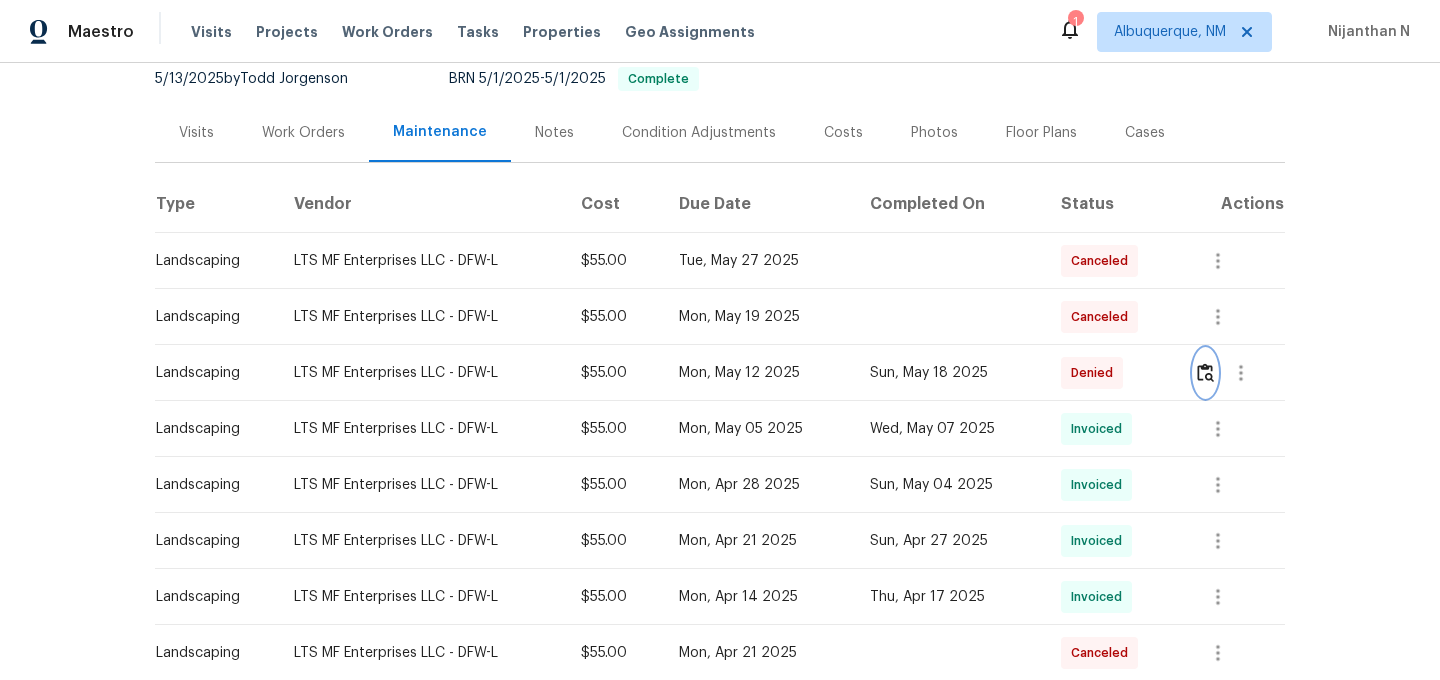 click at bounding box center [1205, 373] 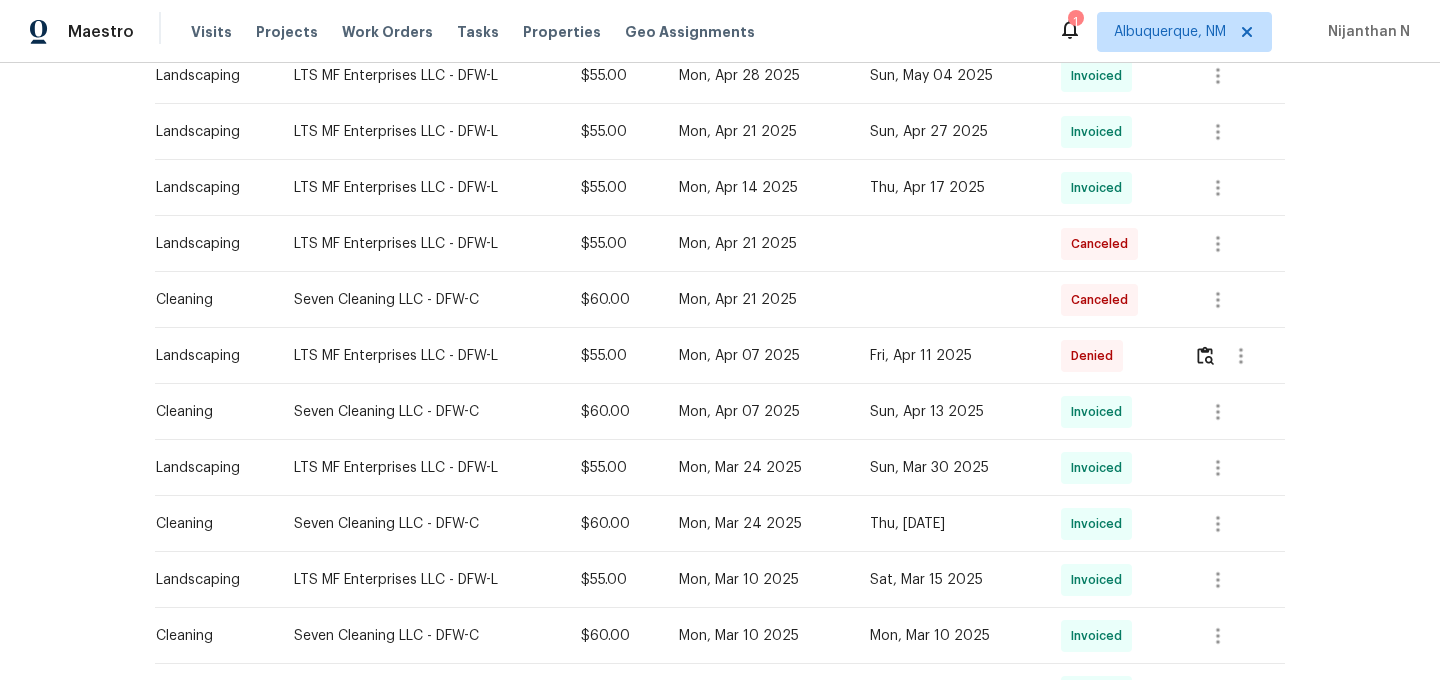 scroll, scrollTop: 677, scrollLeft: 0, axis: vertical 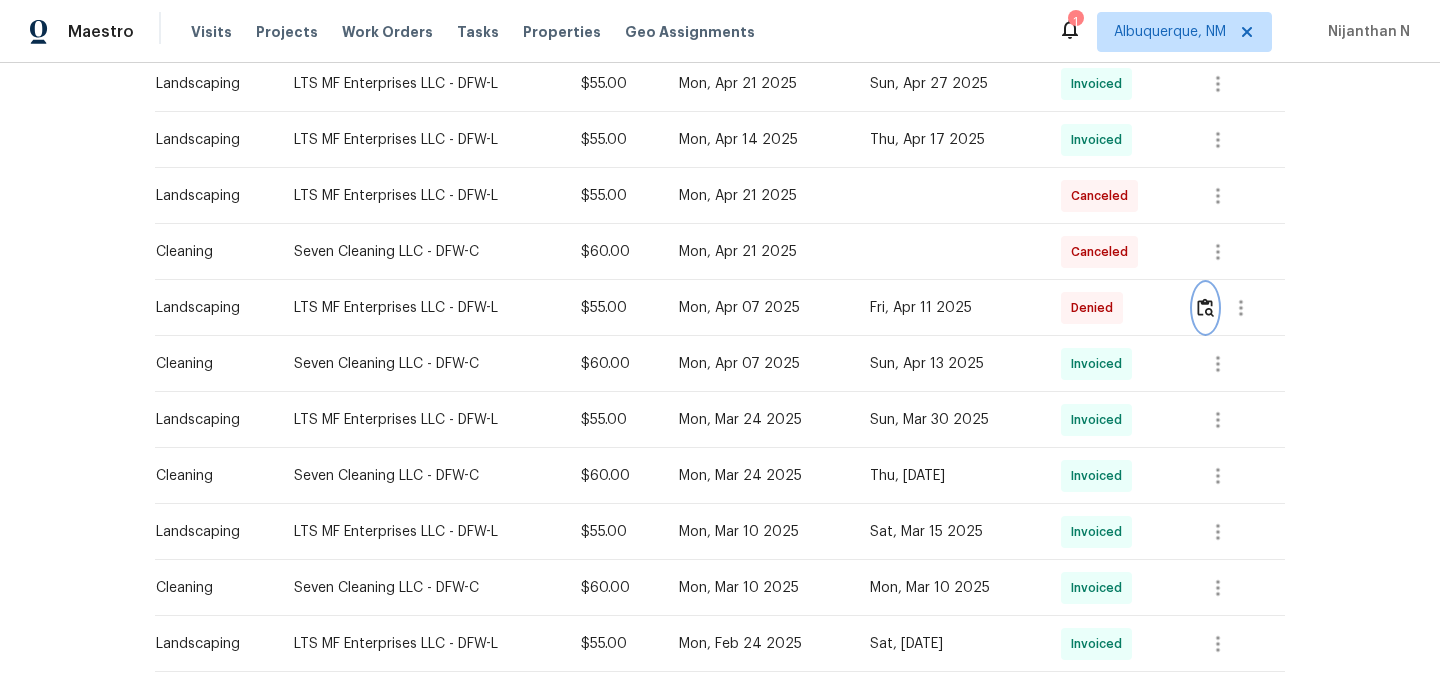 click at bounding box center (1205, 307) 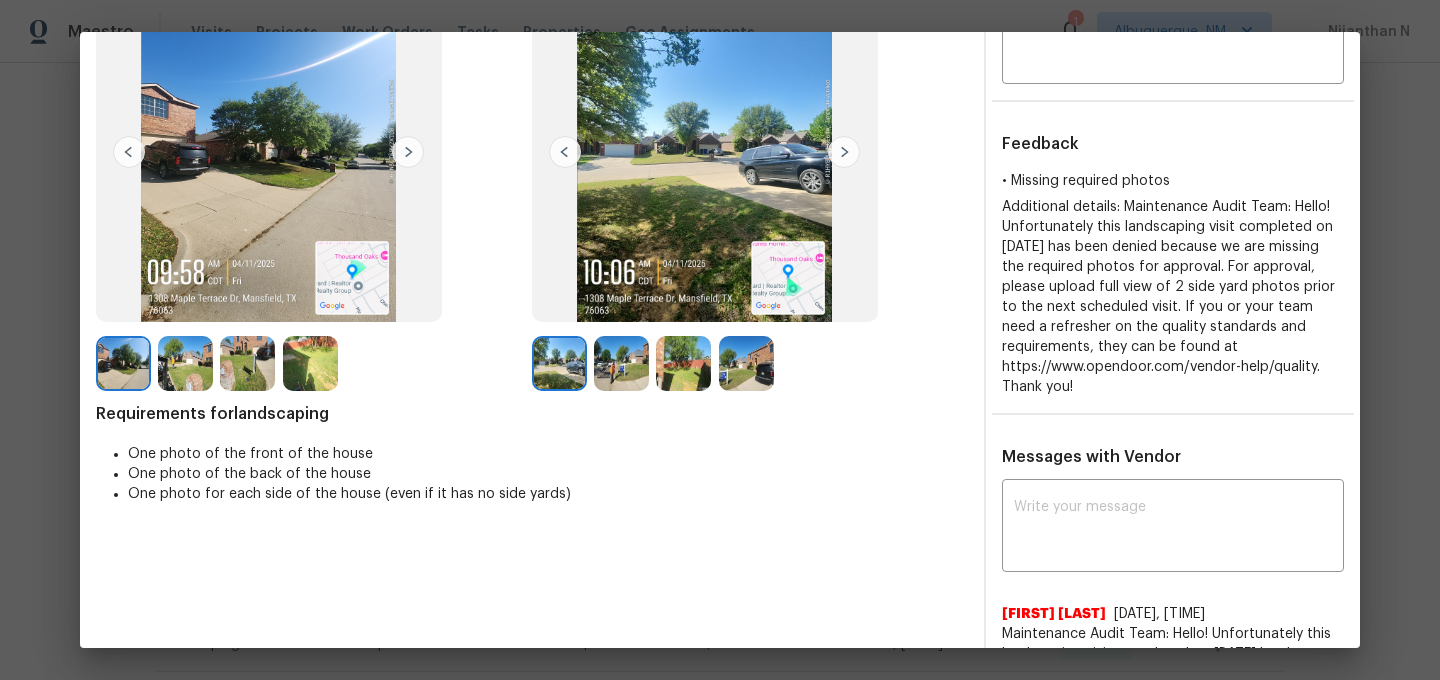 scroll, scrollTop: 0, scrollLeft: 0, axis: both 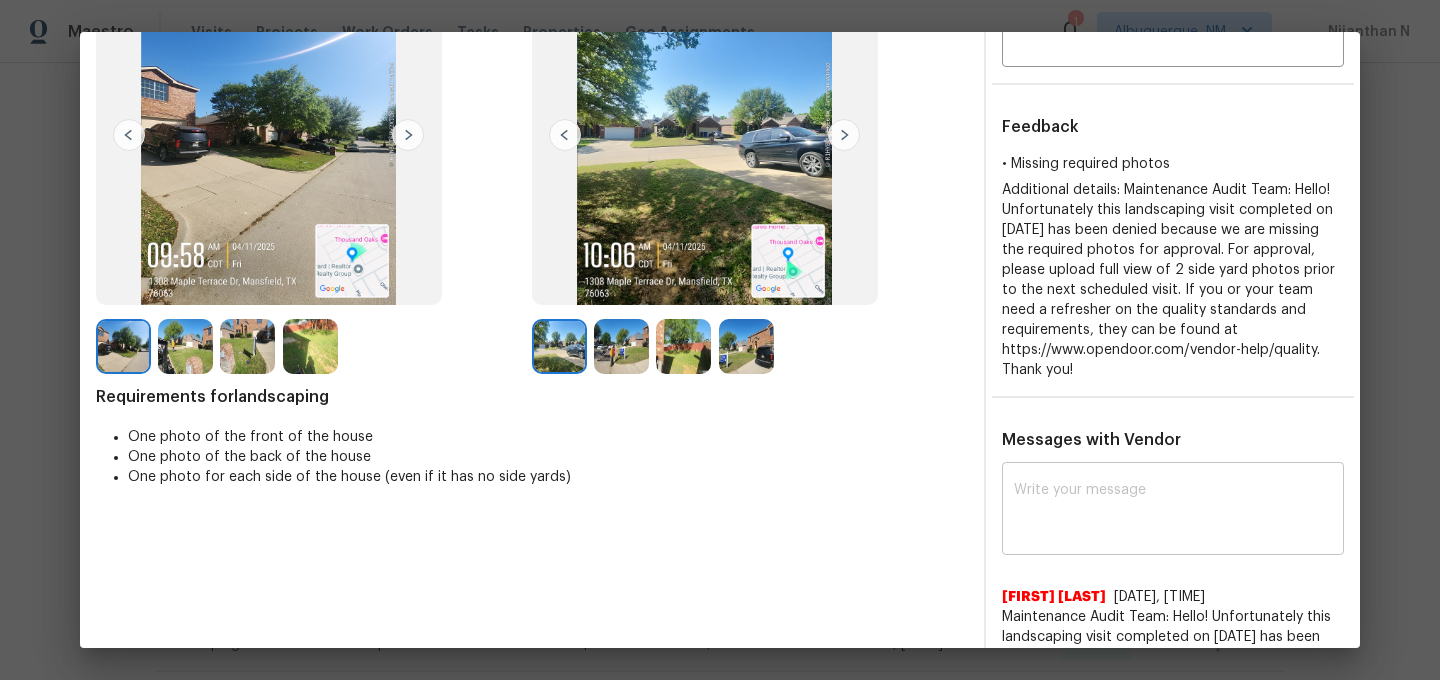 click at bounding box center (1173, 511) 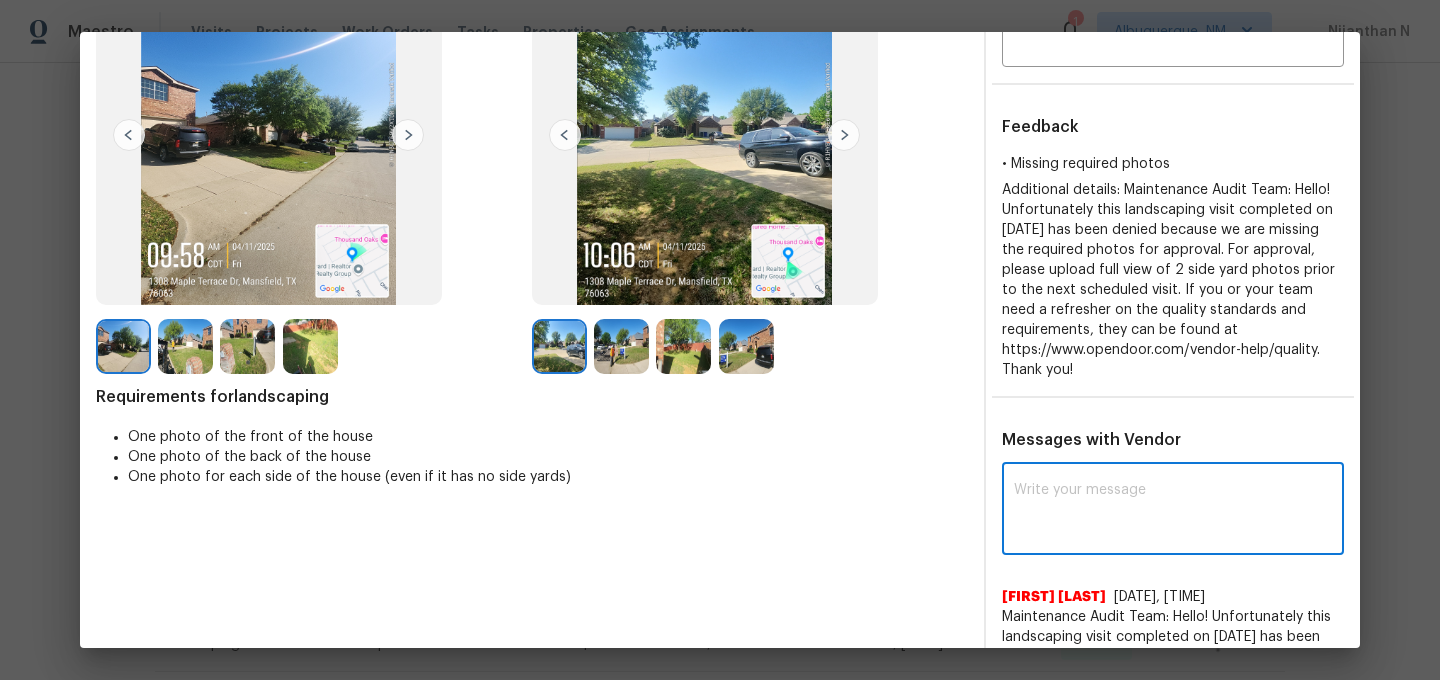 paste on "Maintenance Audit Team: Hello! Thank you for the feedback after further review this visit was approved." 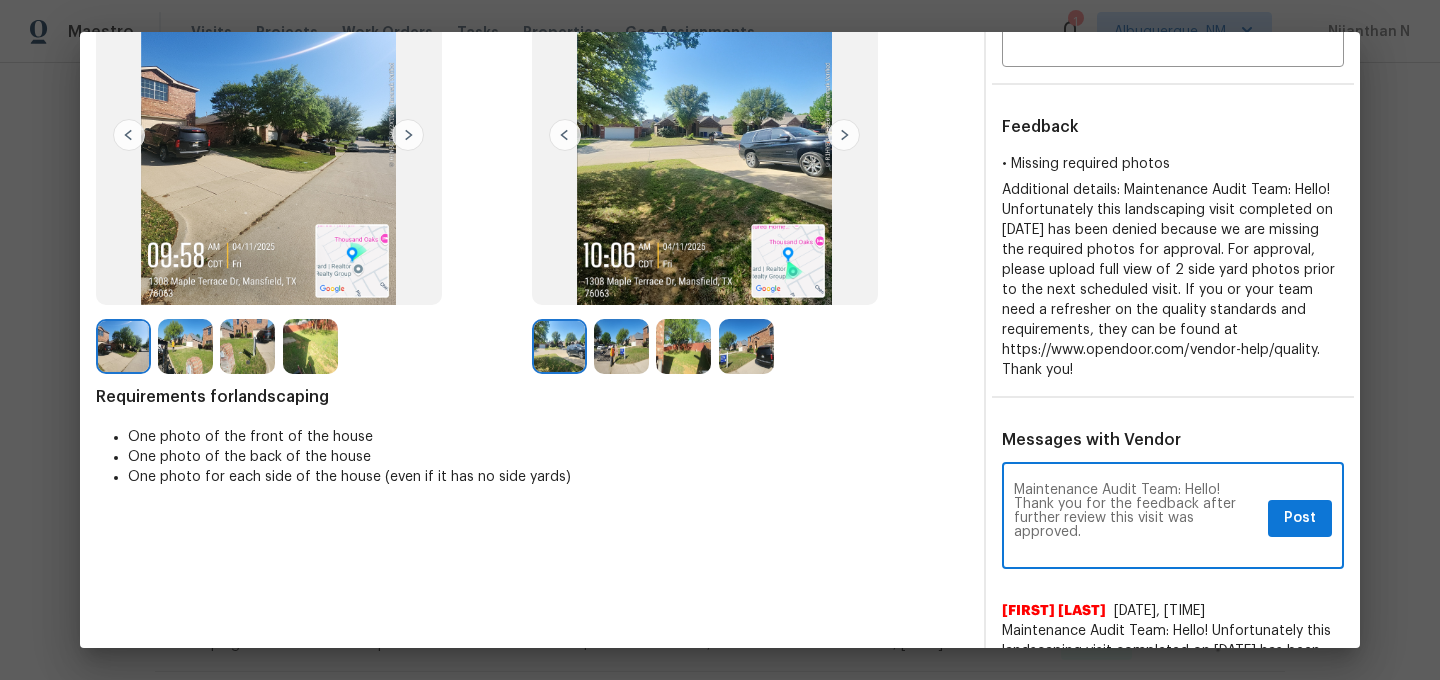 scroll, scrollTop: 0, scrollLeft: 0, axis: both 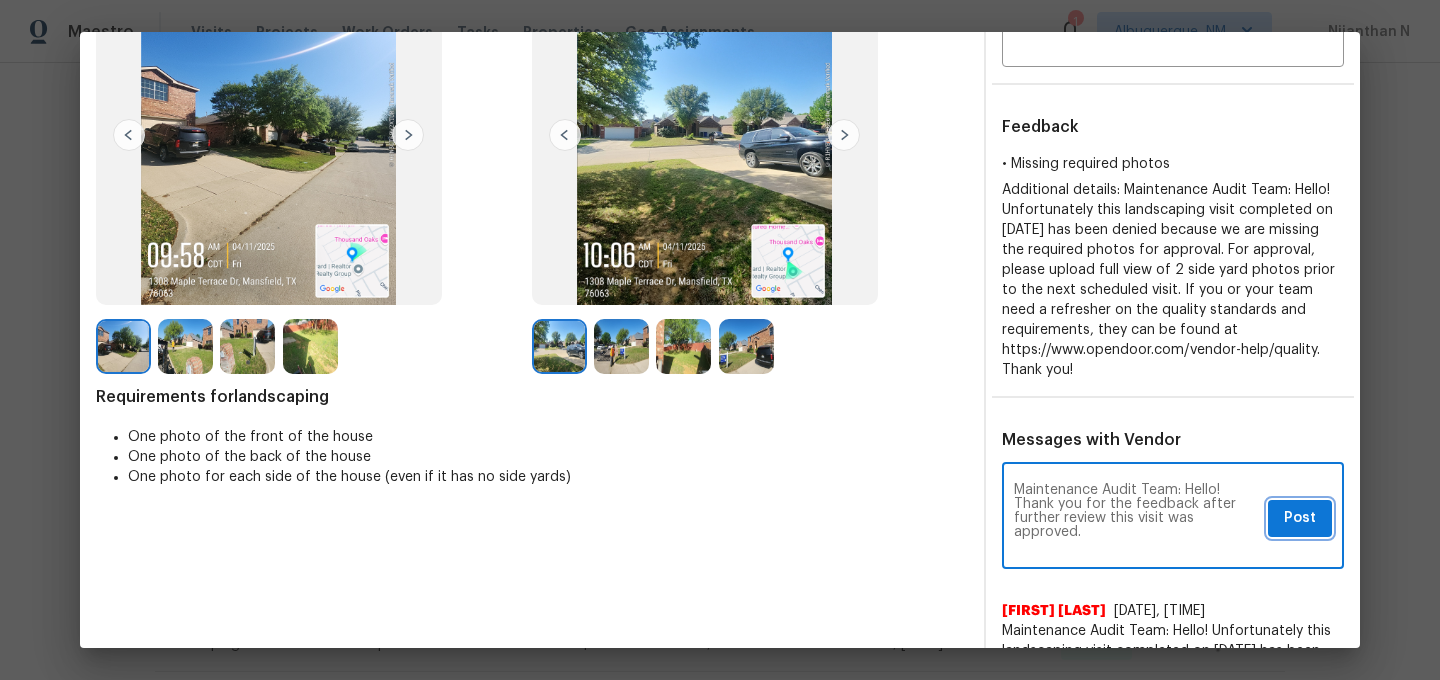 click on "Post" at bounding box center [1300, 518] 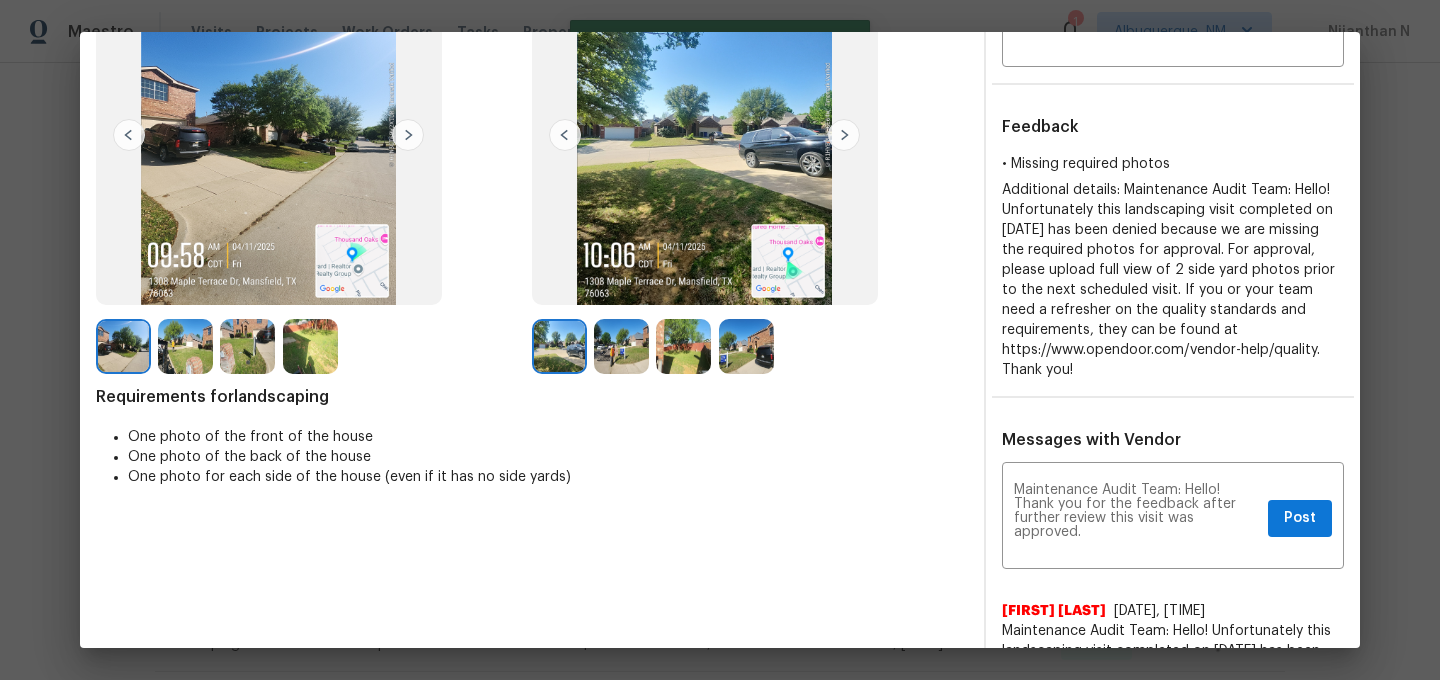 type 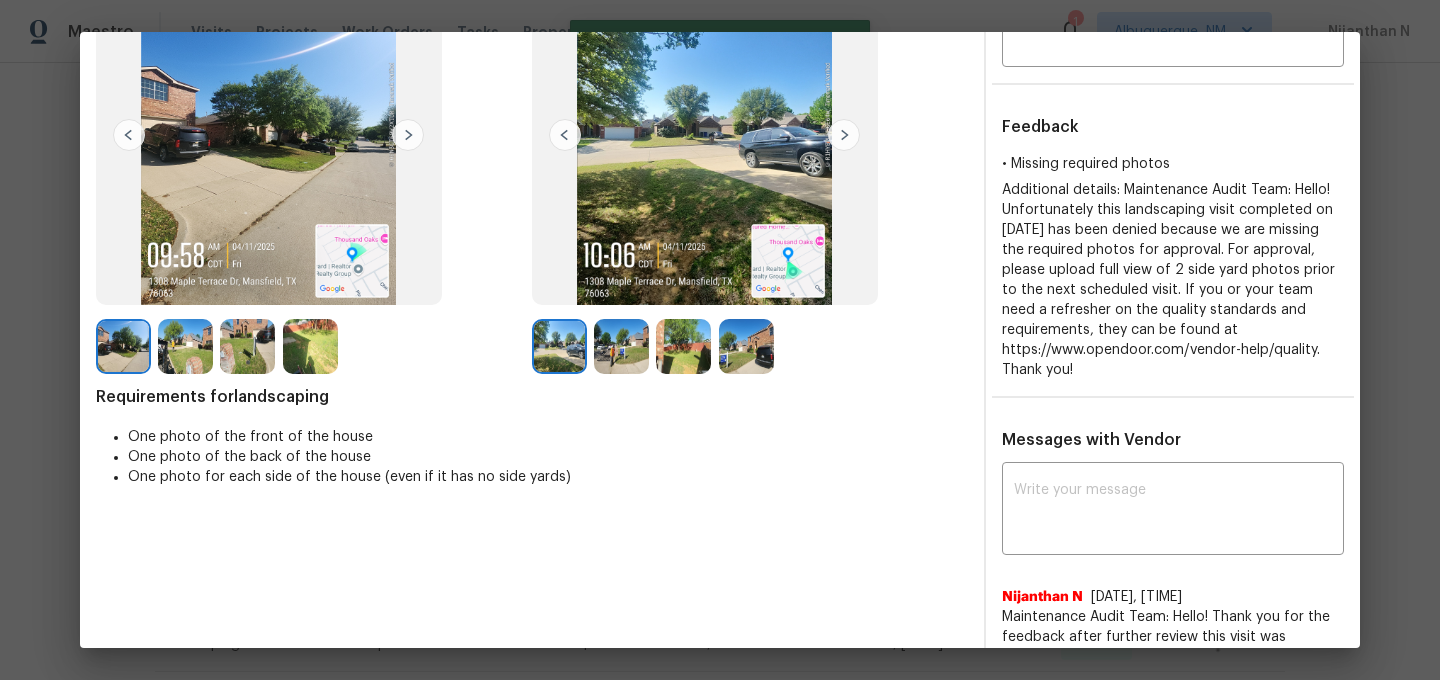 scroll, scrollTop: 0, scrollLeft: 0, axis: both 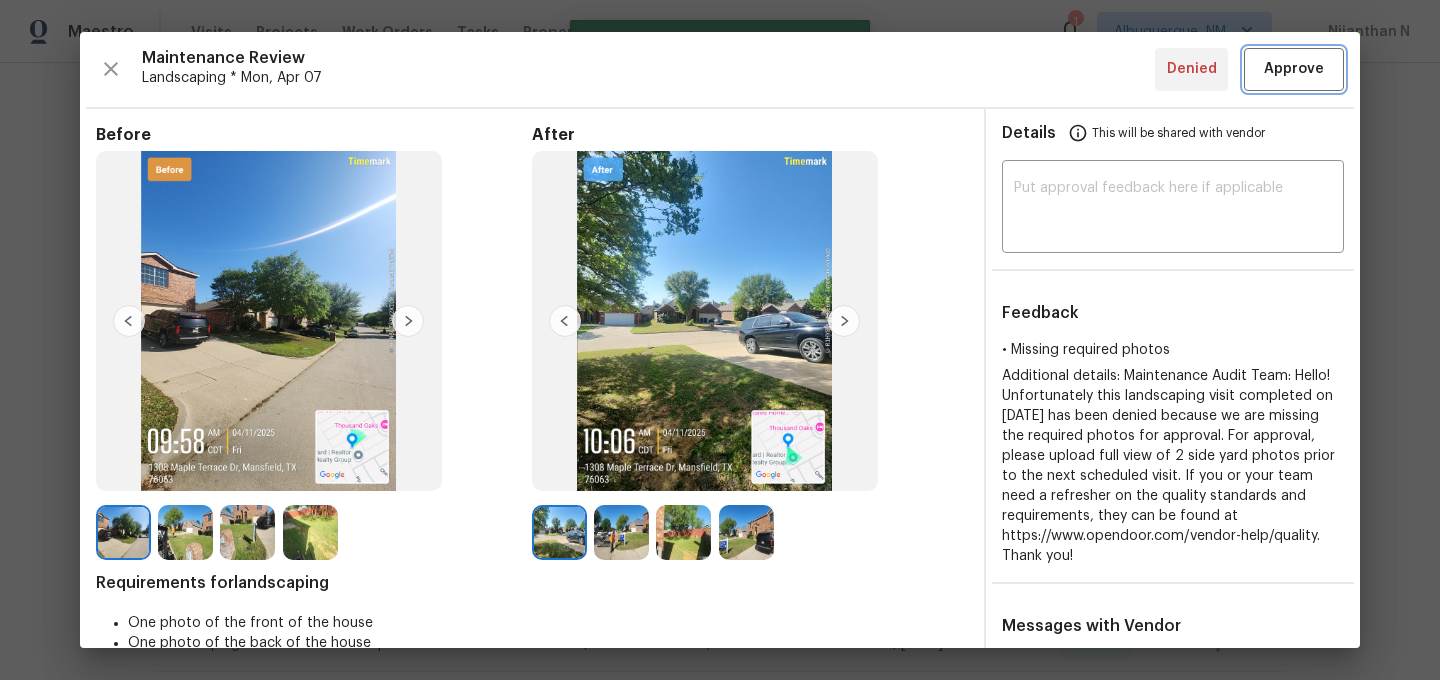 click on "Approve" at bounding box center [1294, 69] 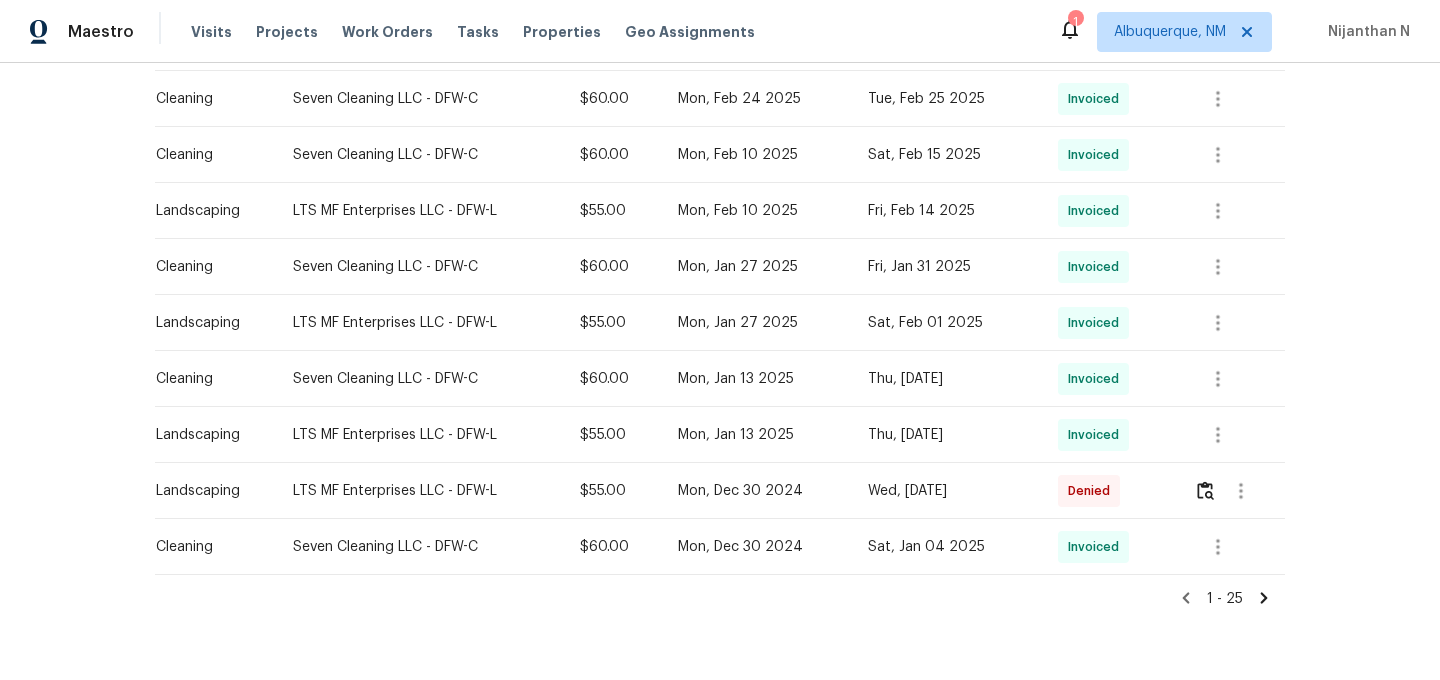 scroll, scrollTop: 1306, scrollLeft: 0, axis: vertical 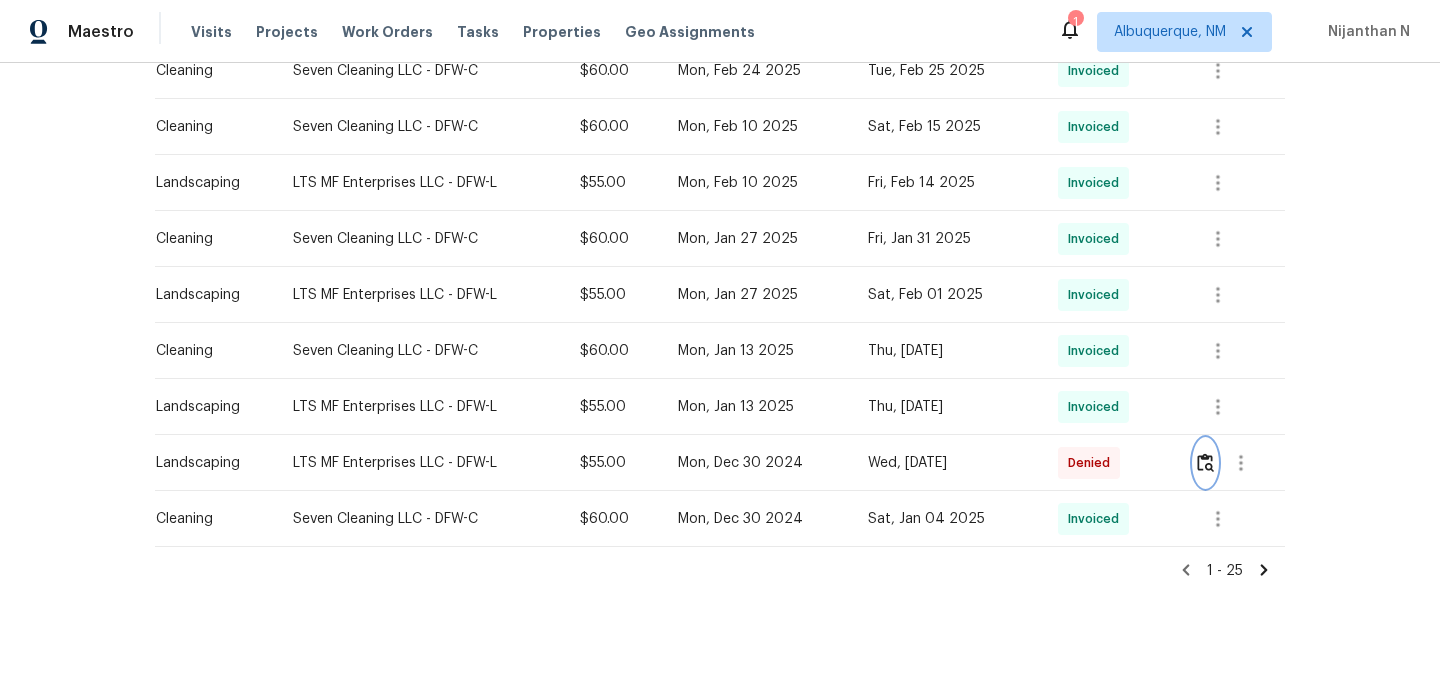 click at bounding box center (1205, 463) 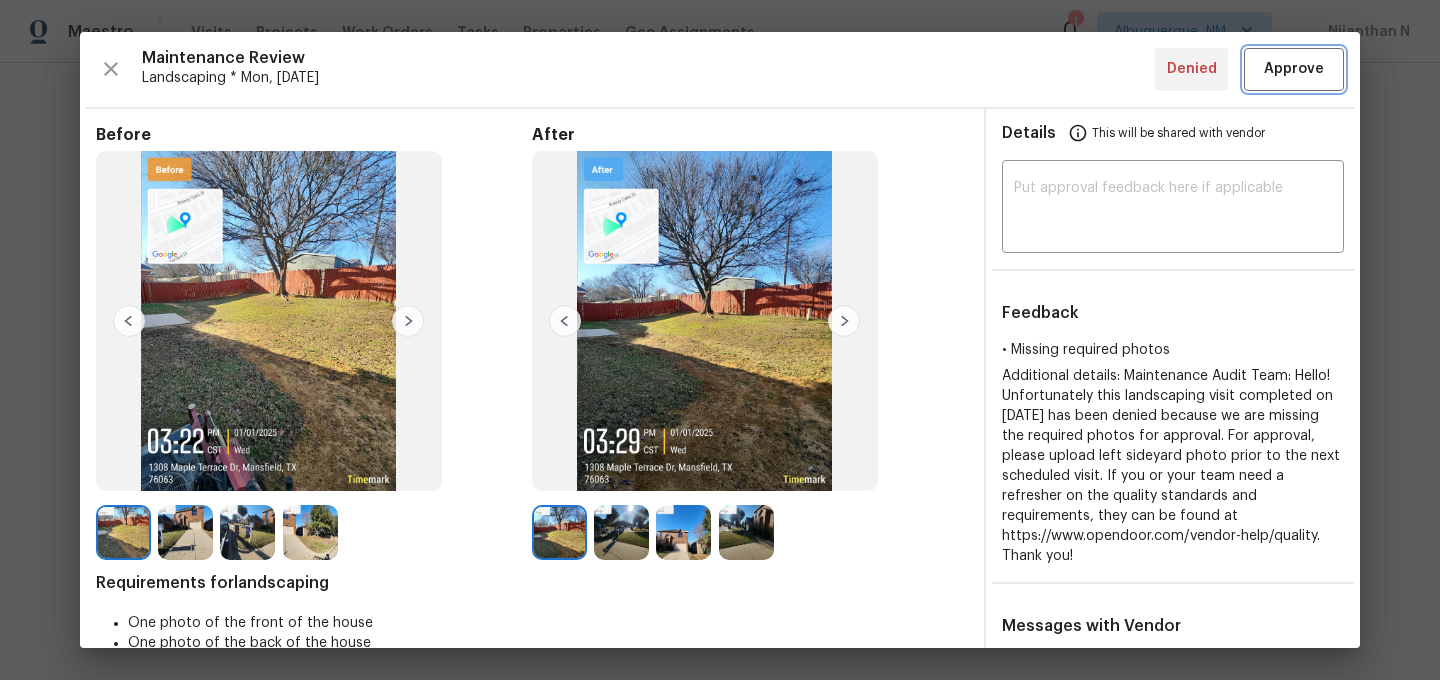 click on "Approve" at bounding box center [1294, 69] 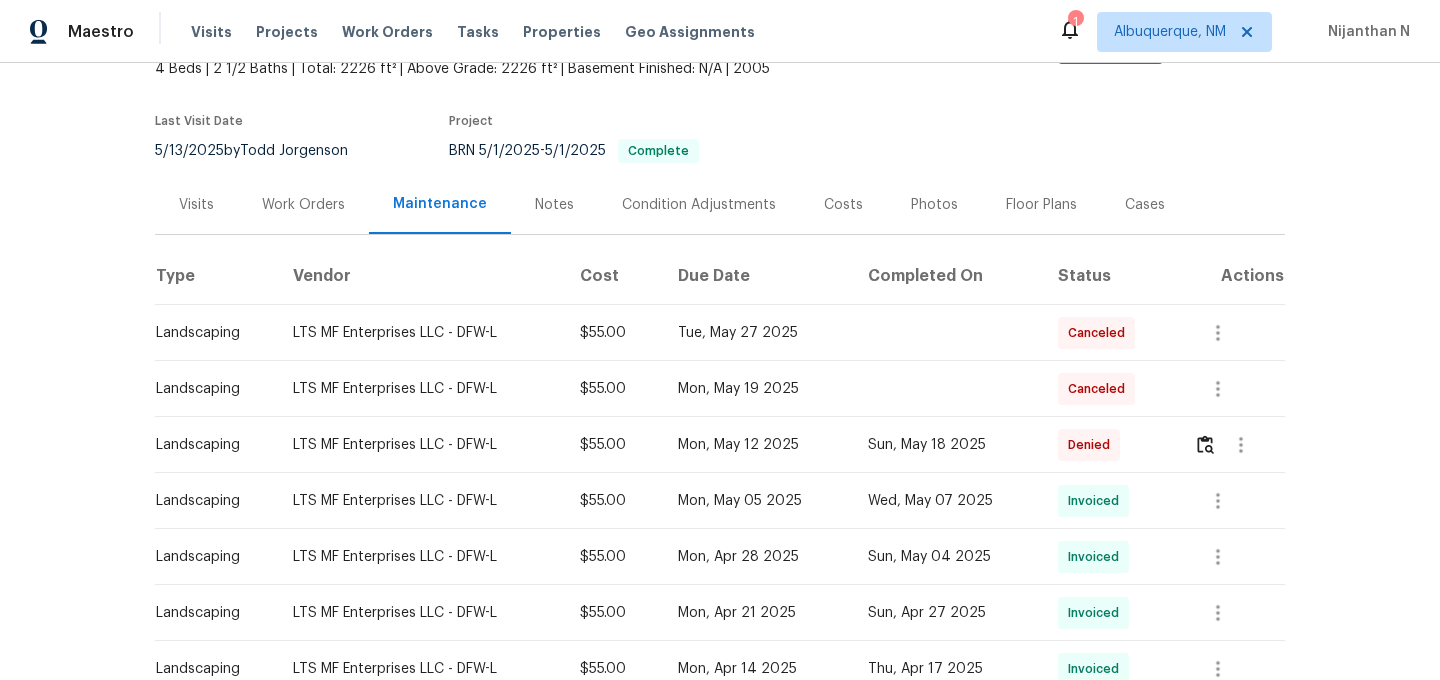scroll, scrollTop: 0, scrollLeft: 0, axis: both 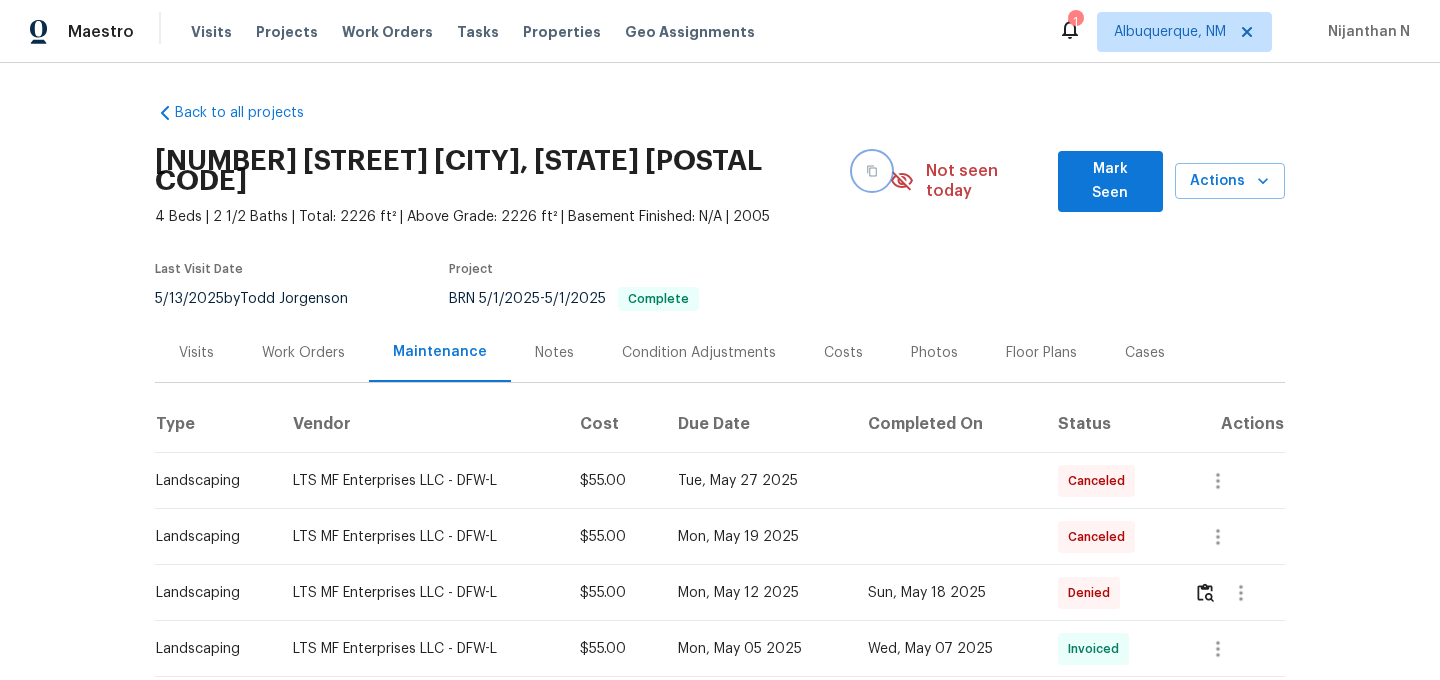 click at bounding box center (872, 171) 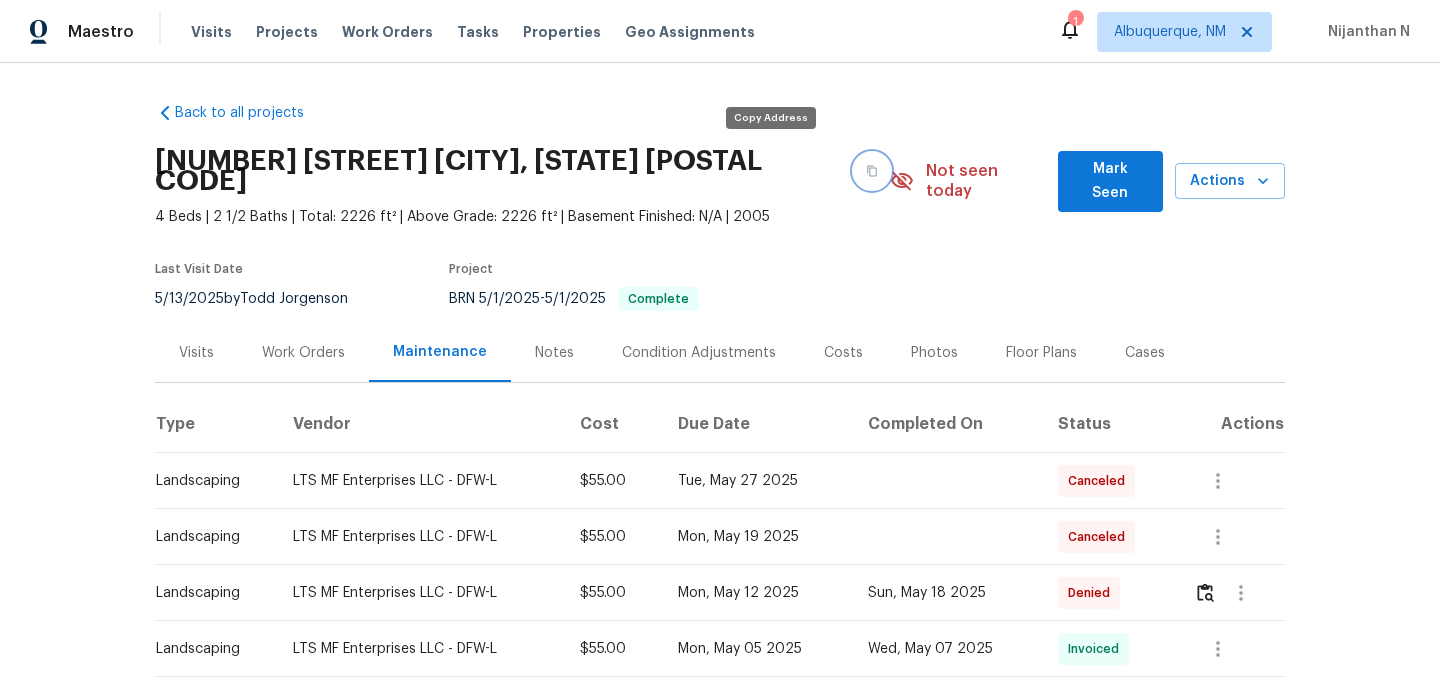 click 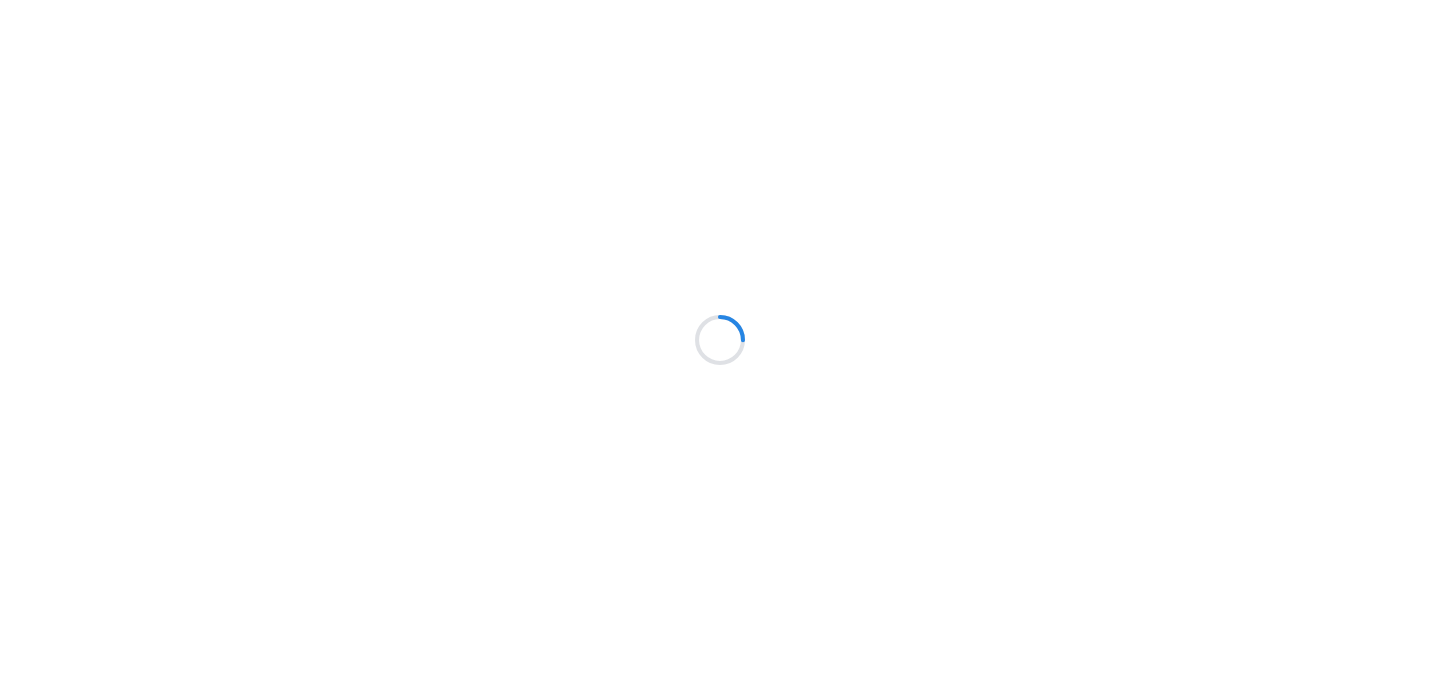 scroll, scrollTop: 0, scrollLeft: 0, axis: both 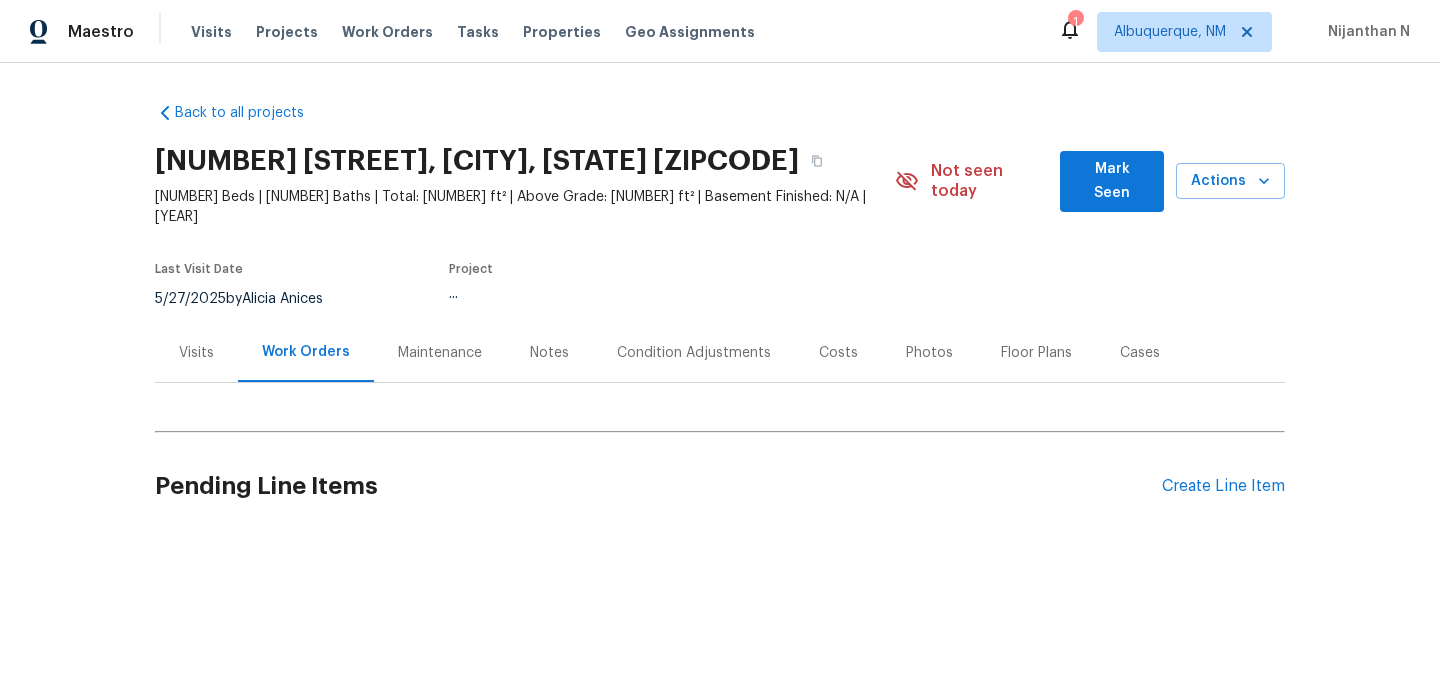 click on "Maintenance" at bounding box center (440, 353) 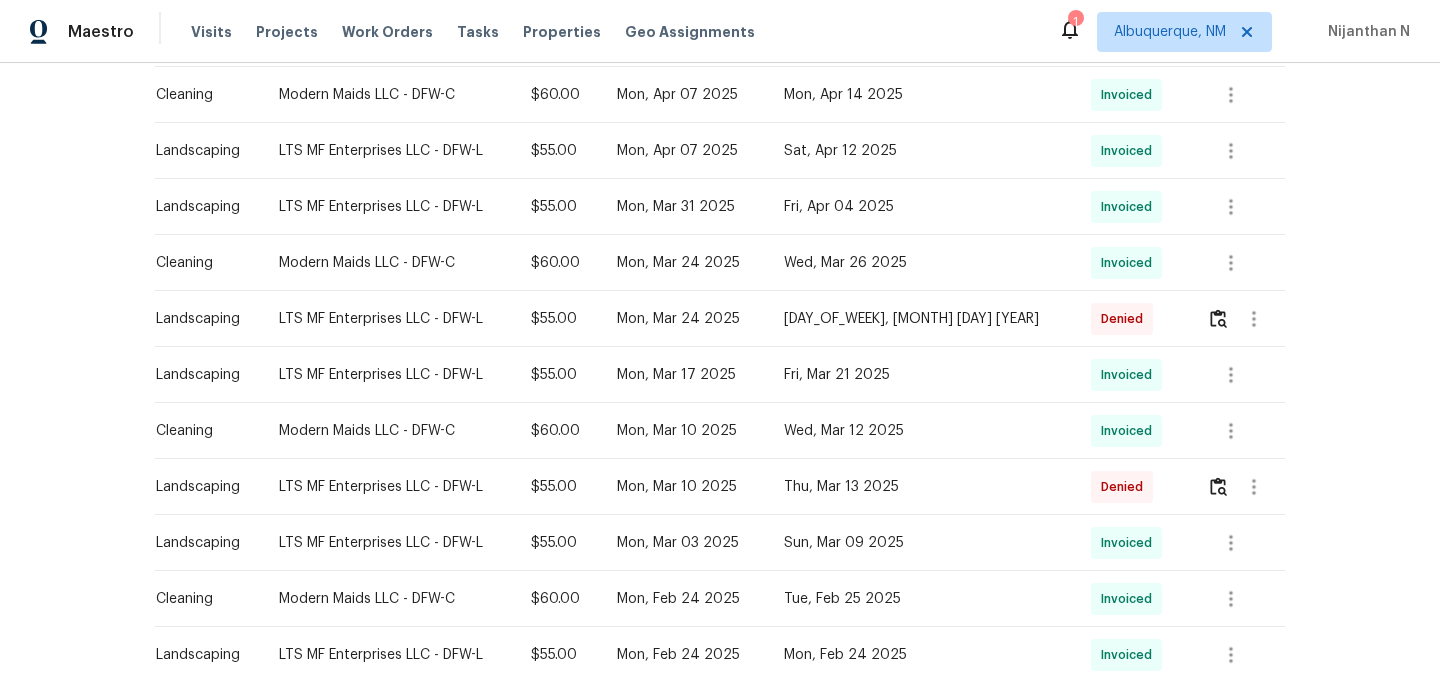 scroll, scrollTop: 1136, scrollLeft: 0, axis: vertical 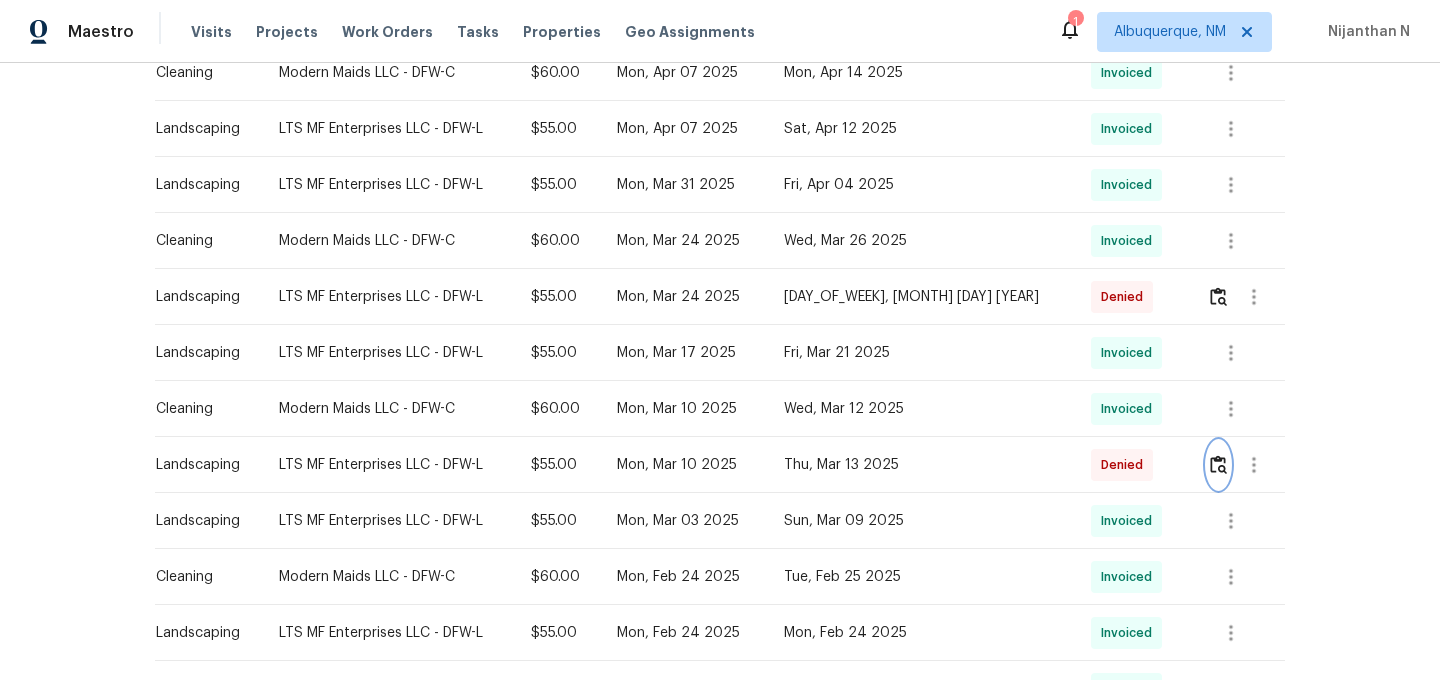 click at bounding box center [1218, 464] 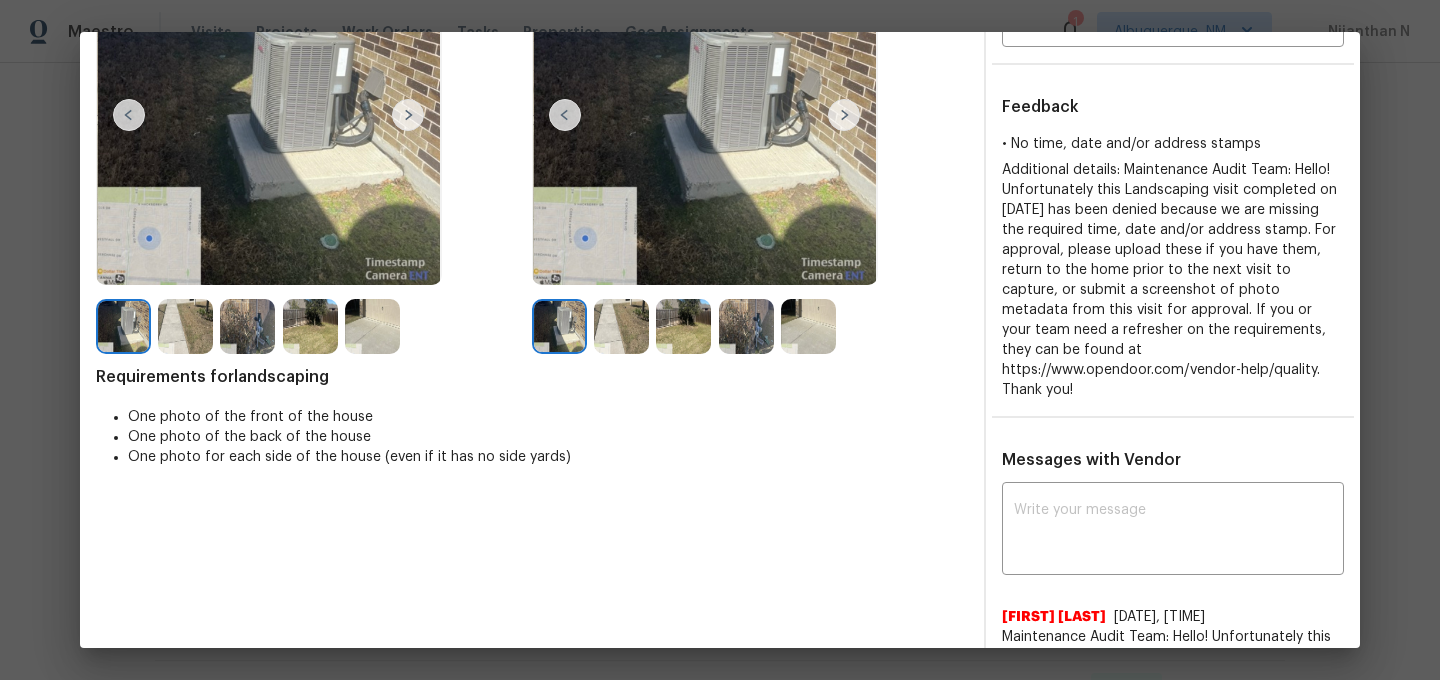 scroll, scrollTop: 352, scrollLeft: 0, axis: vertical 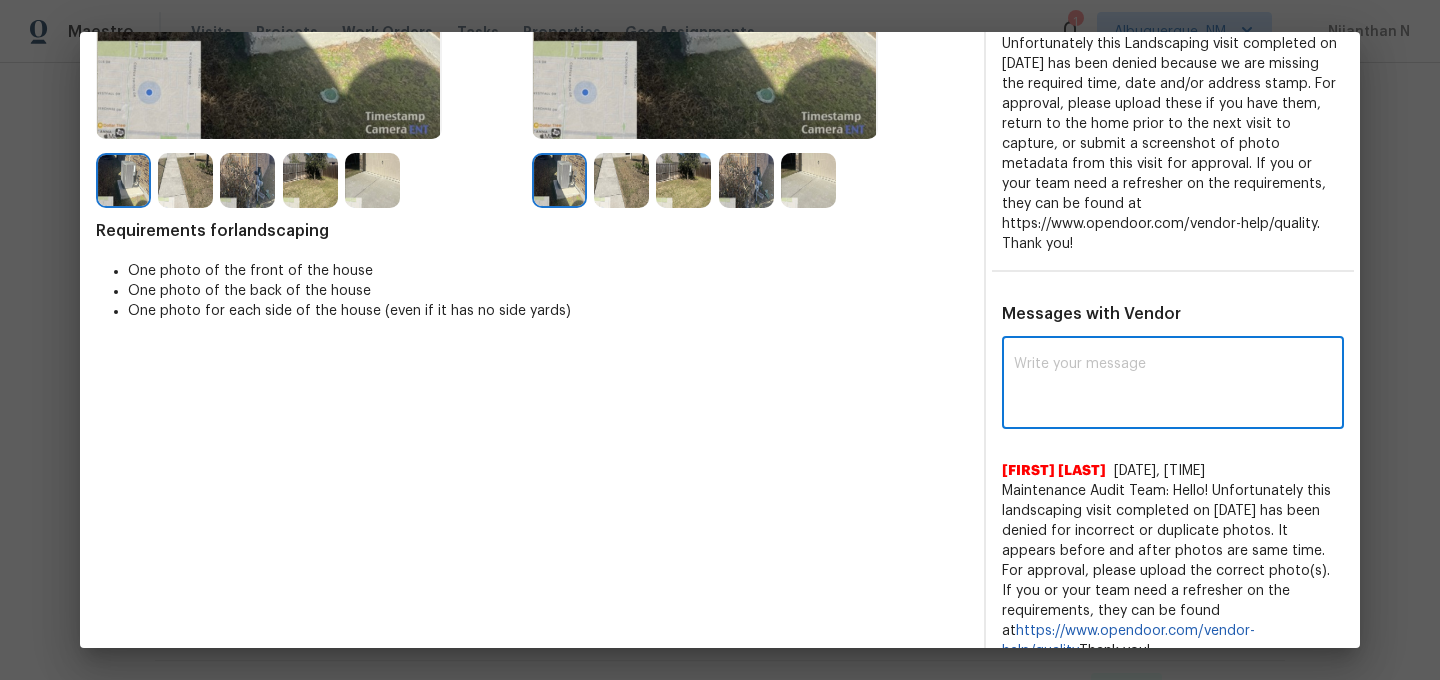 click at bounding box center (1173, 385) 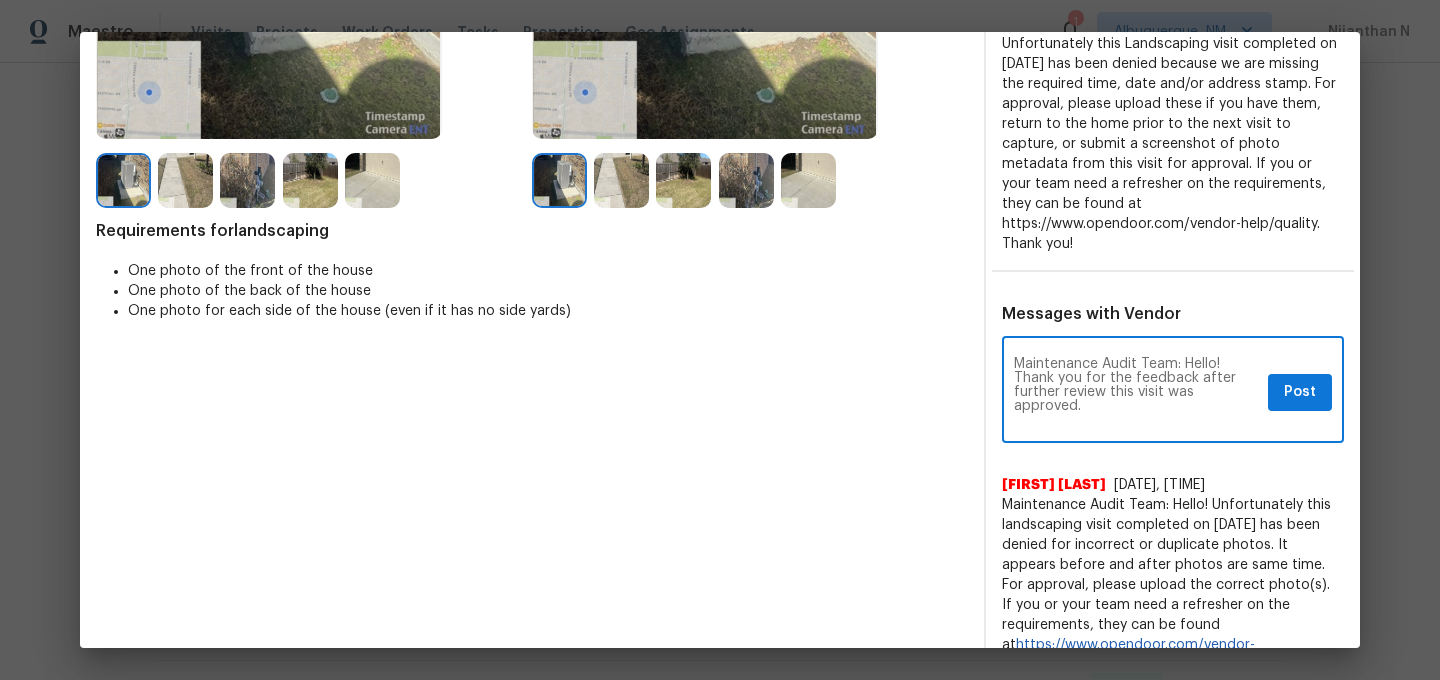 scroll, scrollTop: 0, scrollLeft: 0, axis: both 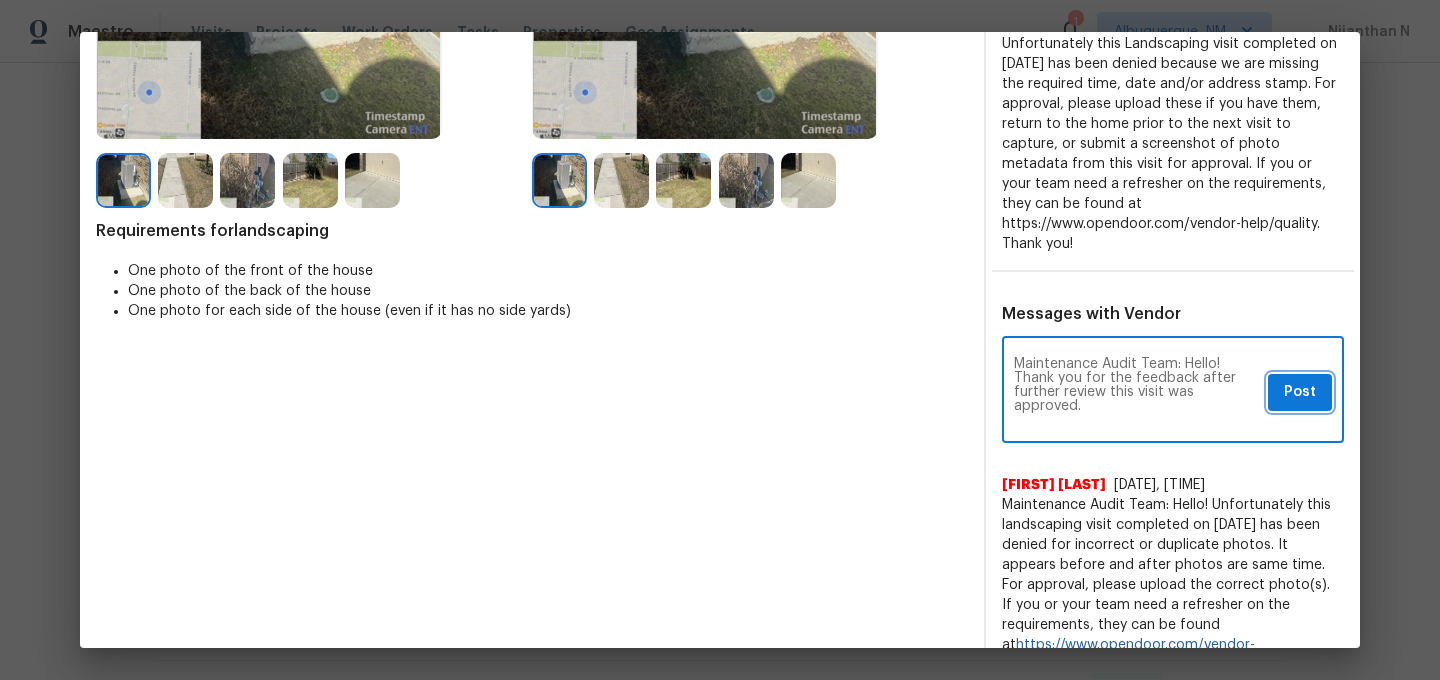 click on "Post" at bounding box center (1300, 392) 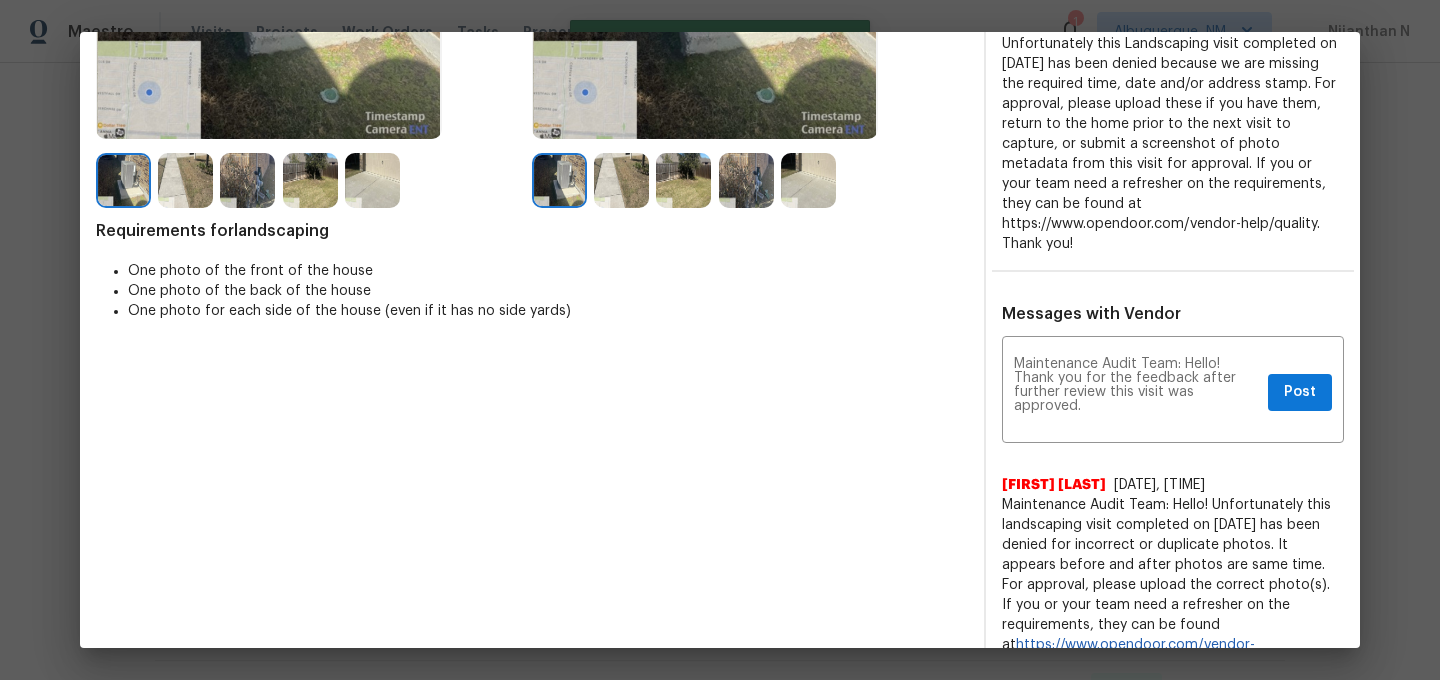 scroll, scrollTop: 0, scrollLeft: 0, axis: both 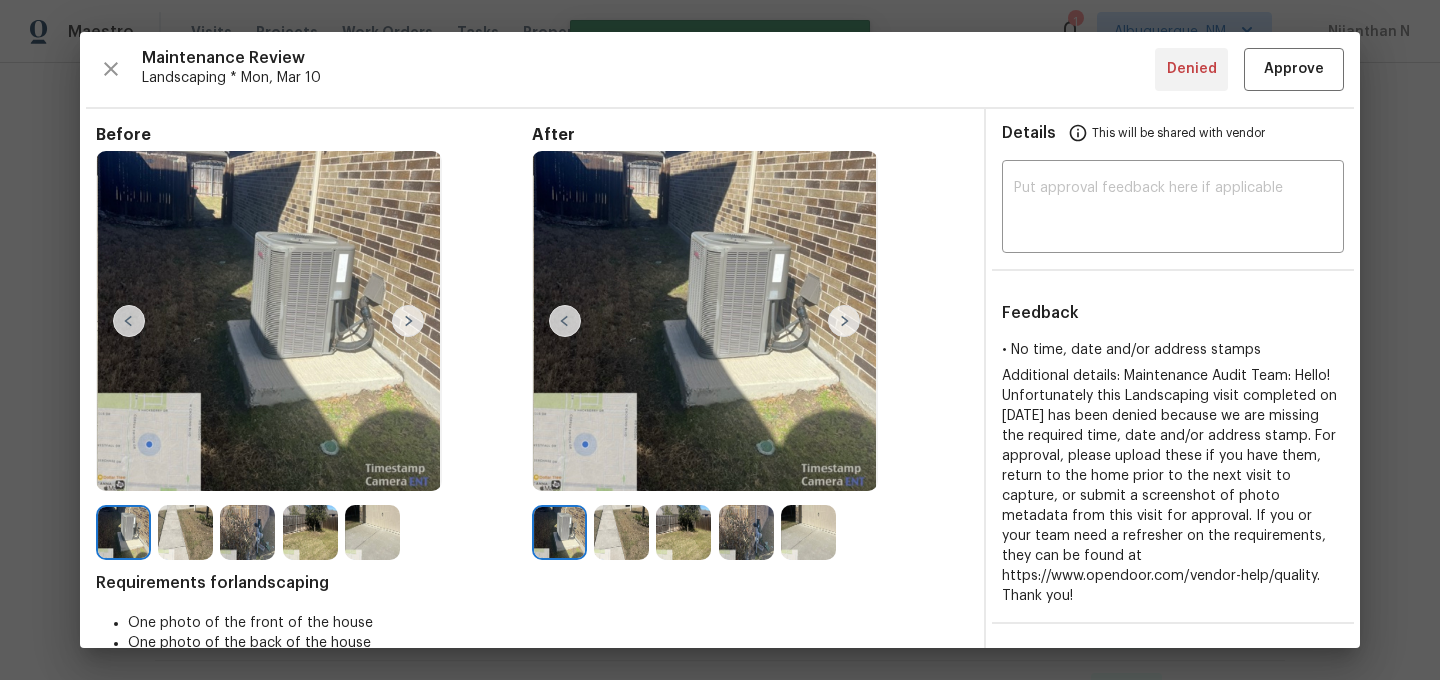 type 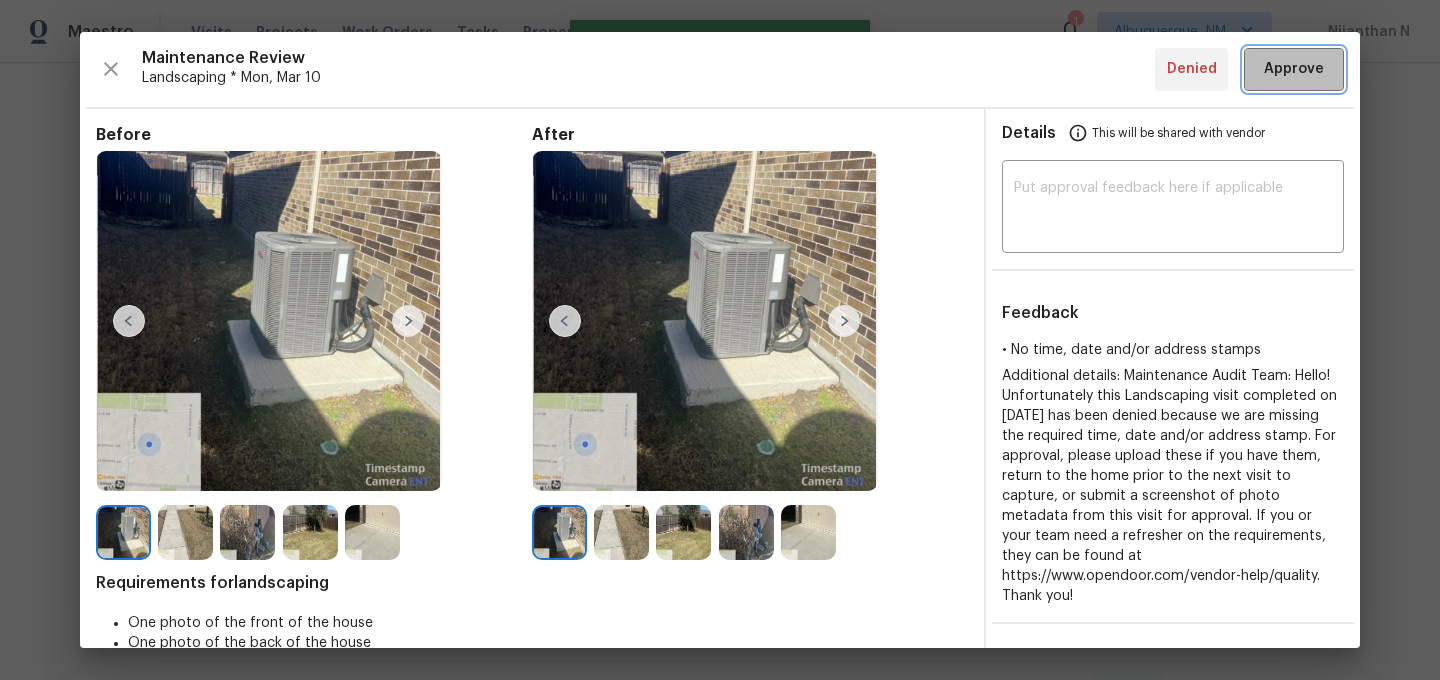 click on "Approve" at bounding box center (1294, 69) 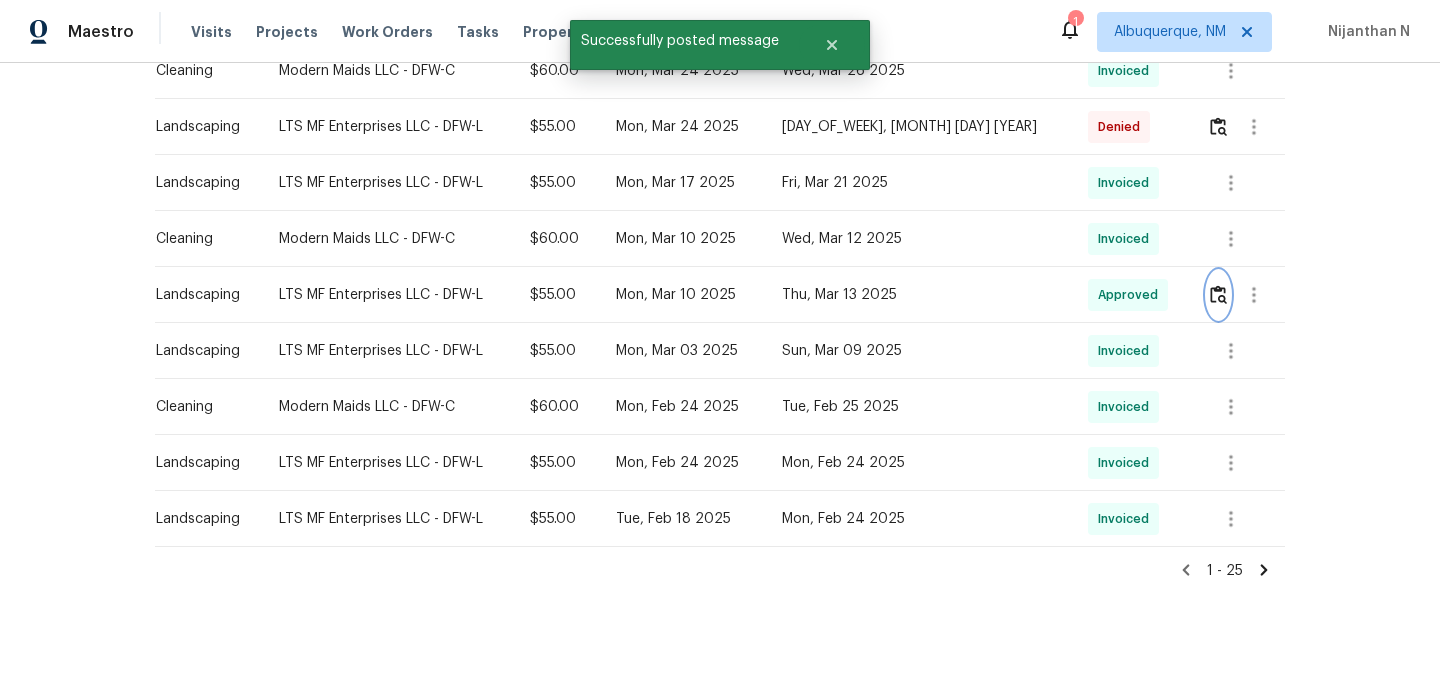 scroll, scrollTop: 0, scrollLeft: 0, axis: both 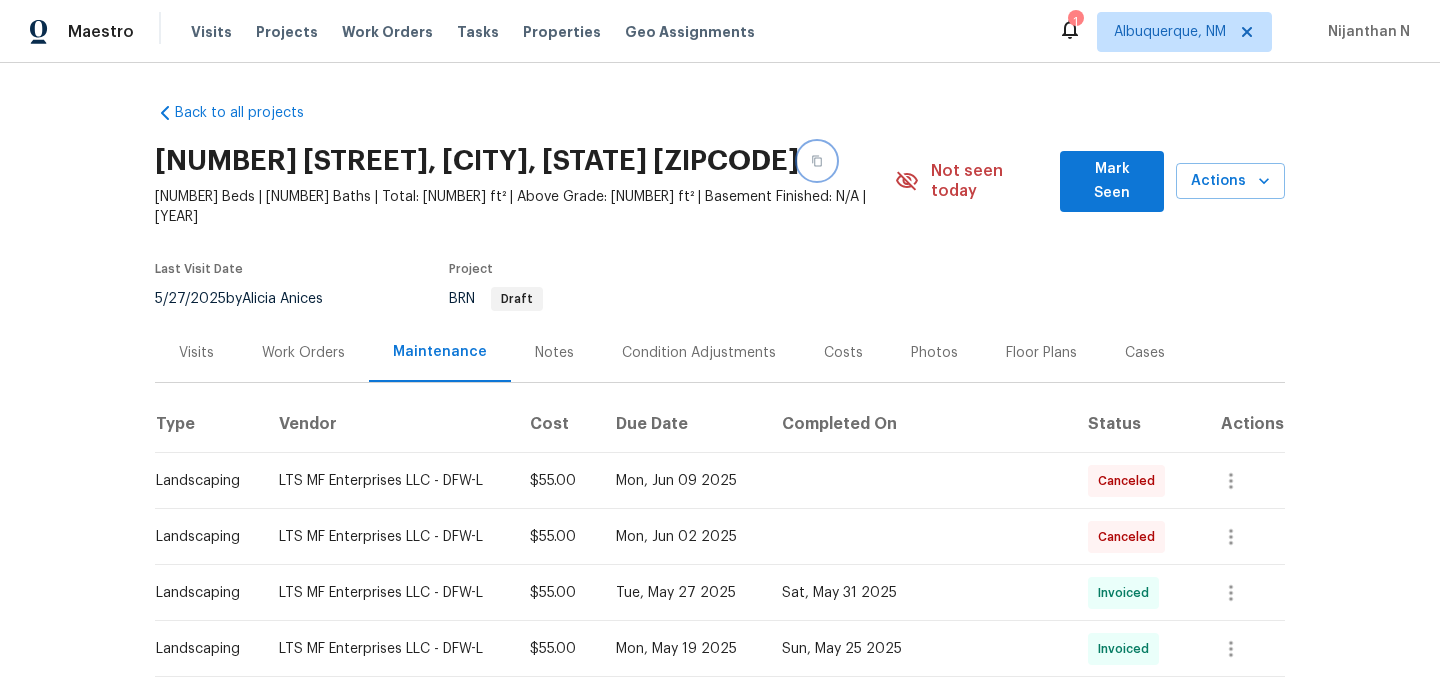 click at bounding box center [817, 161] 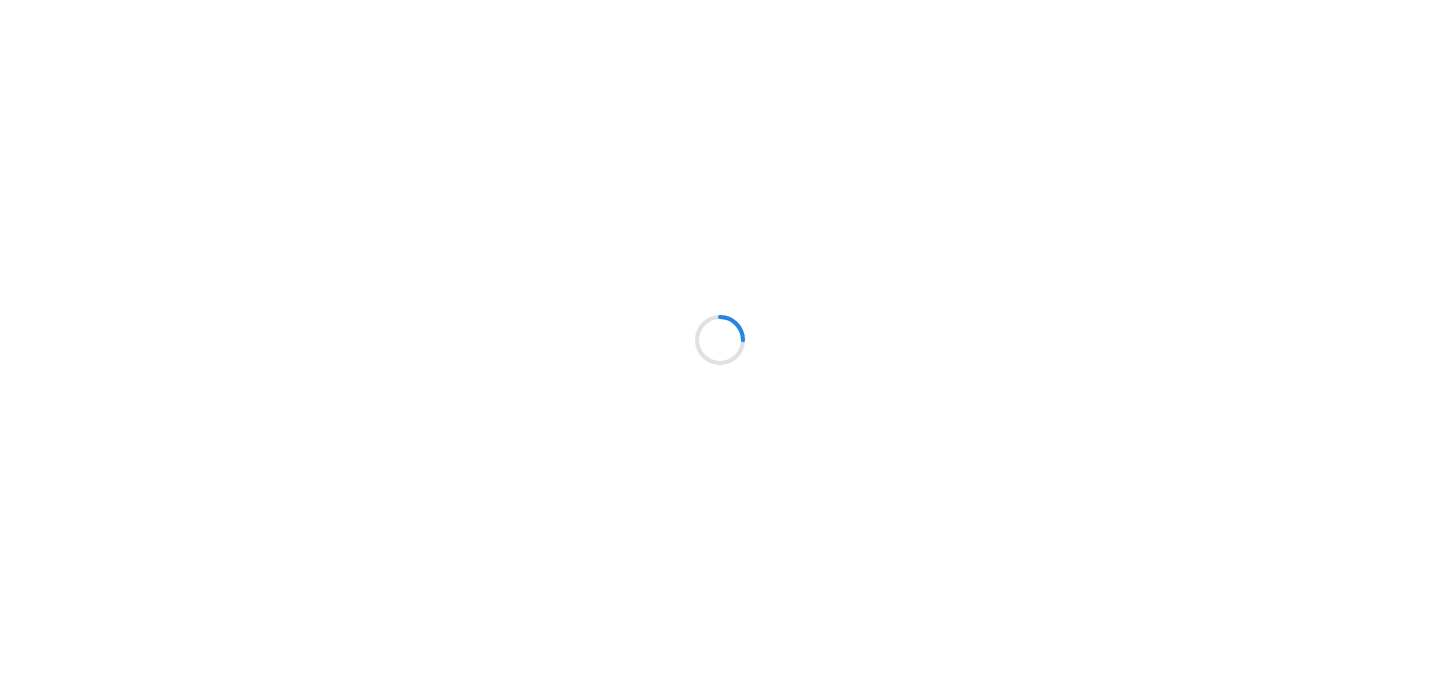 scroll, scrollTop: 0, scrollLeft: 0, axis: both 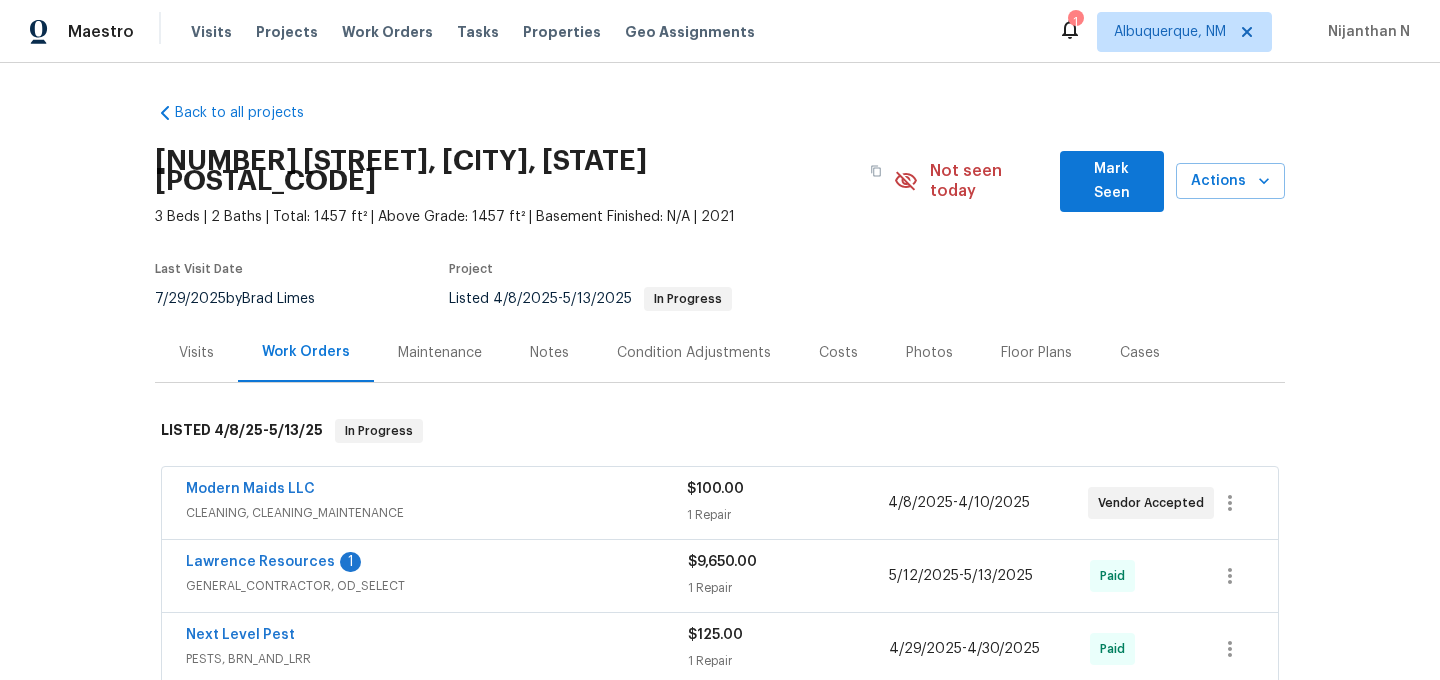 click on "Maintenance" at bounding box center [440, 353] 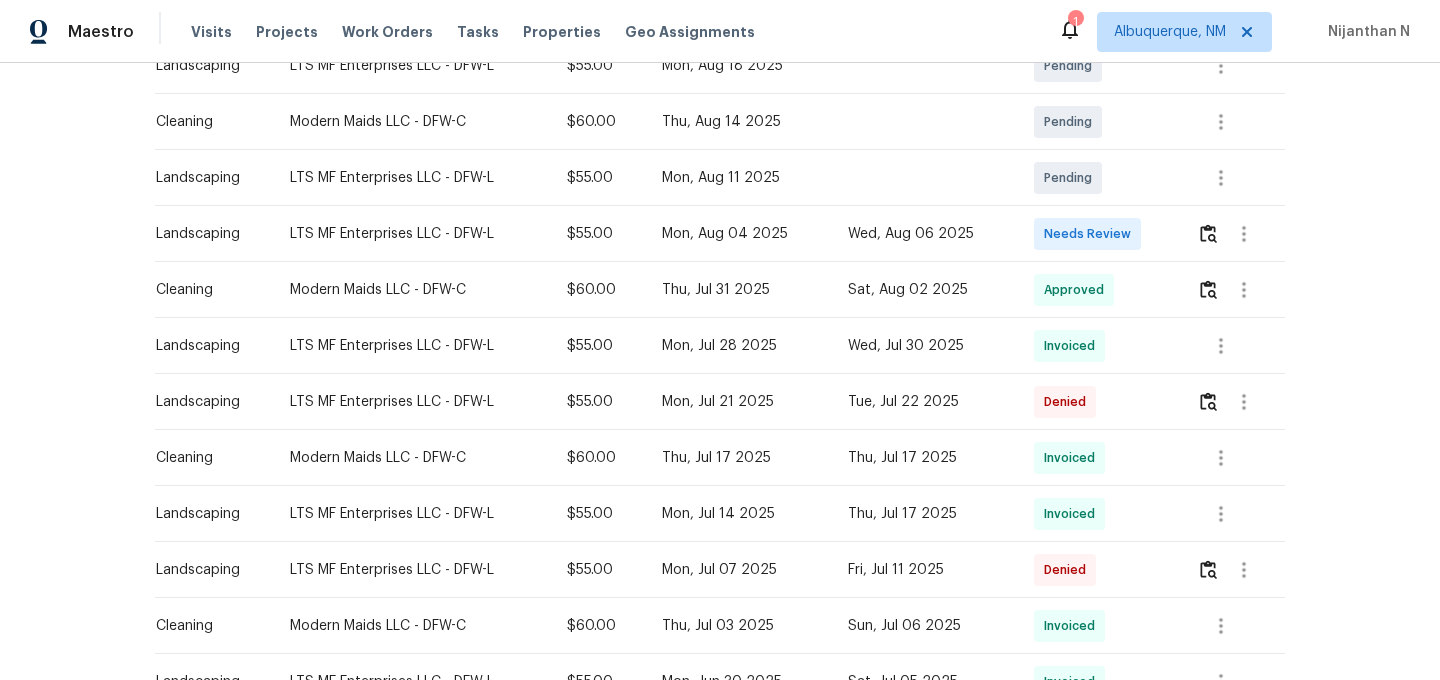 scroll, scrollTop: 444, scrollLeft: 0, axis: vertical 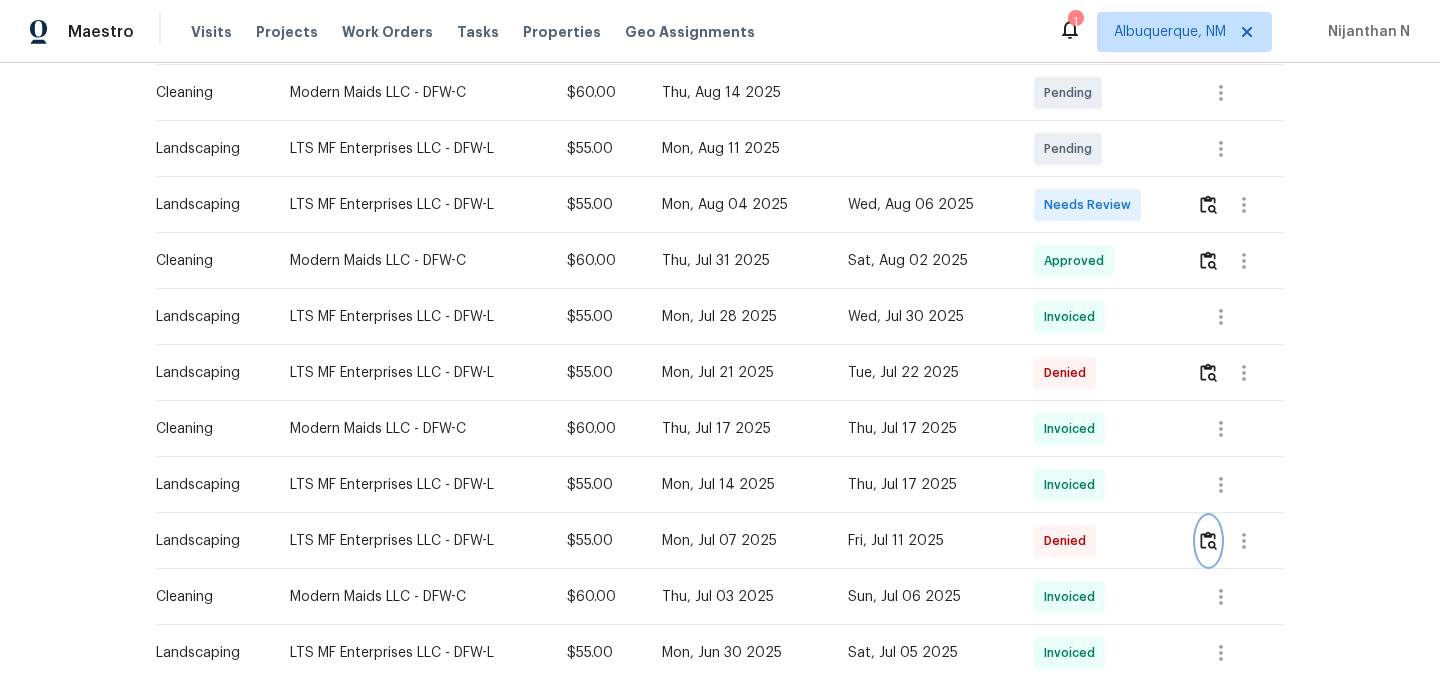 click at bounding box center (1208, 540) 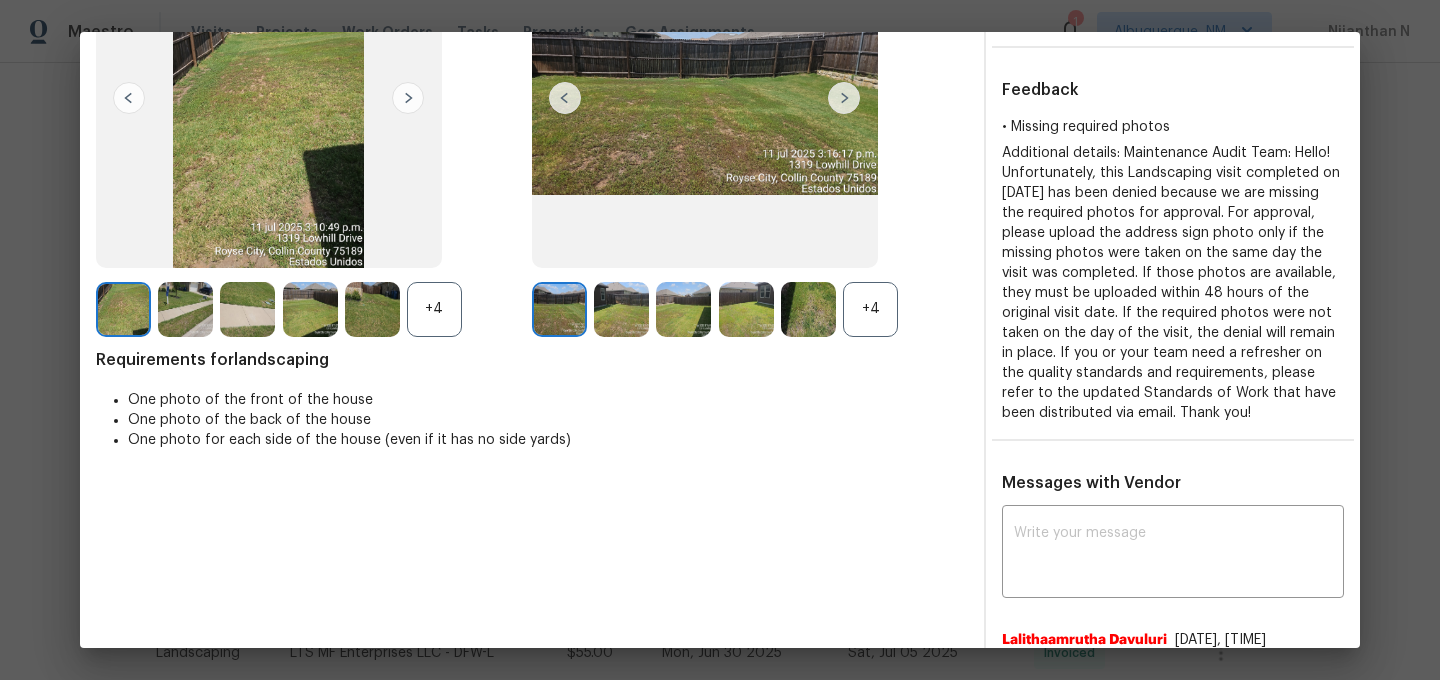 scroll, scrollTop: 253, scrollLeft: 0, axis: vertical 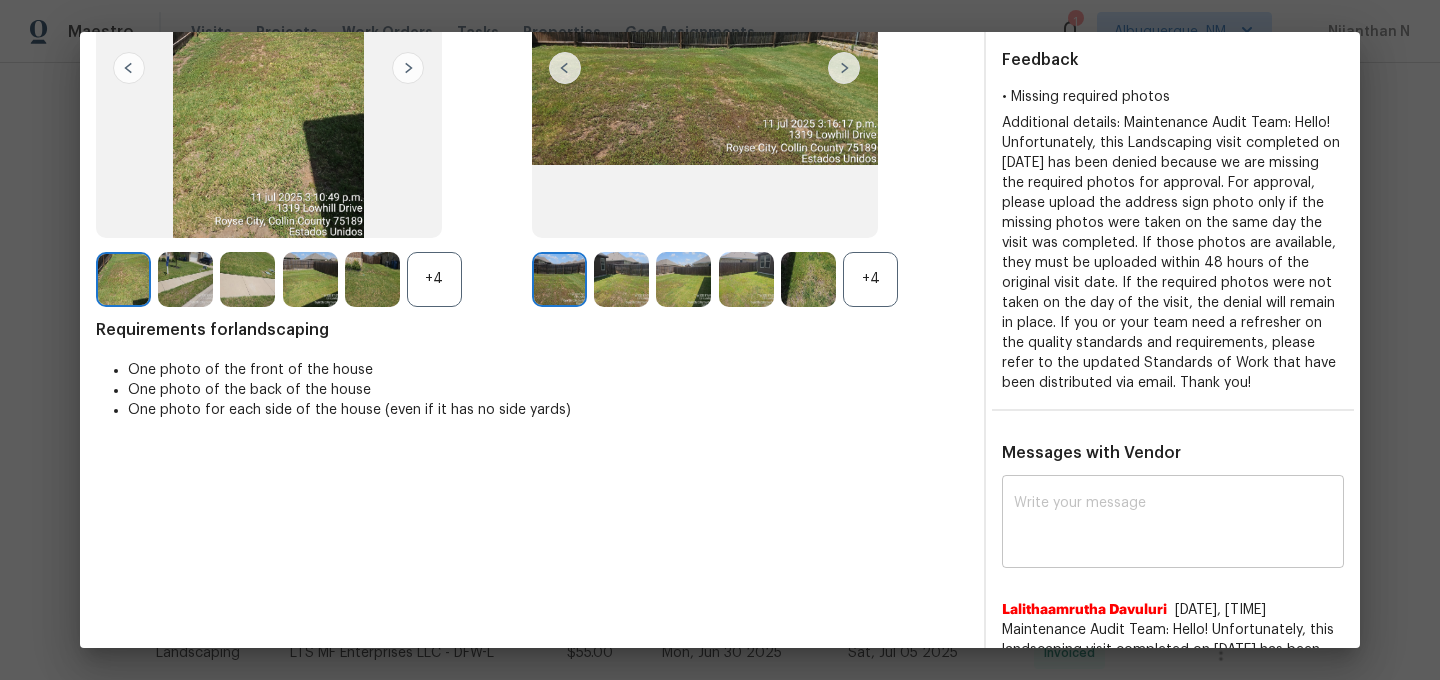 click at bounding box center [1173, 524] 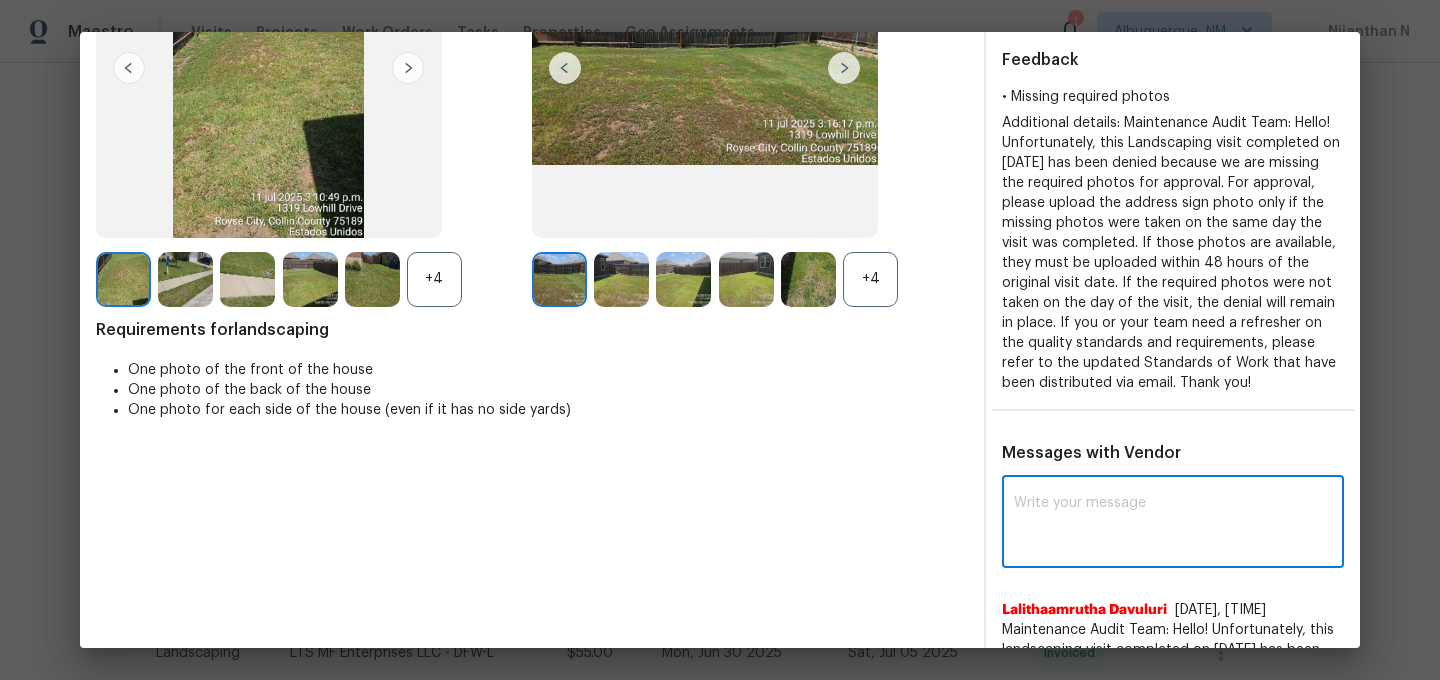 paste on "Maintenance Audit Team: Hello! Thank you for the feedback after further review this visit was approved." 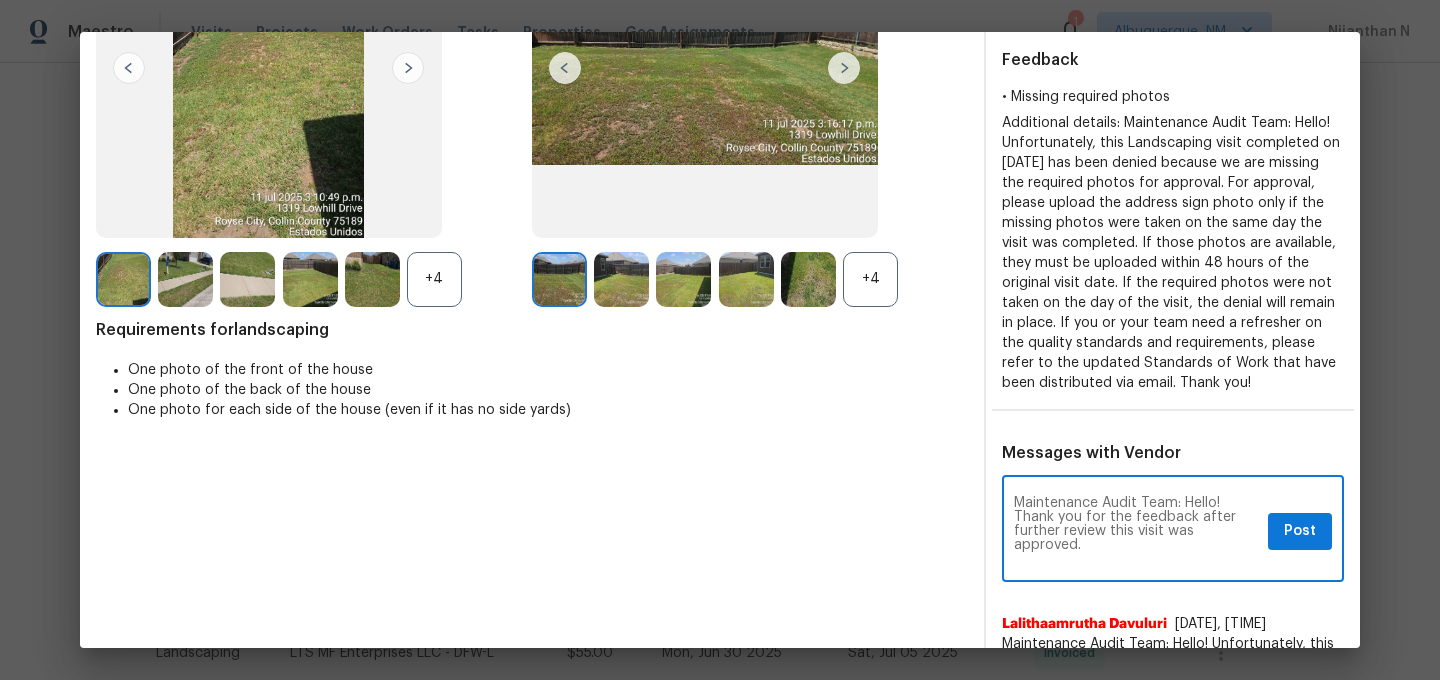 scroll, scrollTop: 0, scrollLeft: 0, axis: both 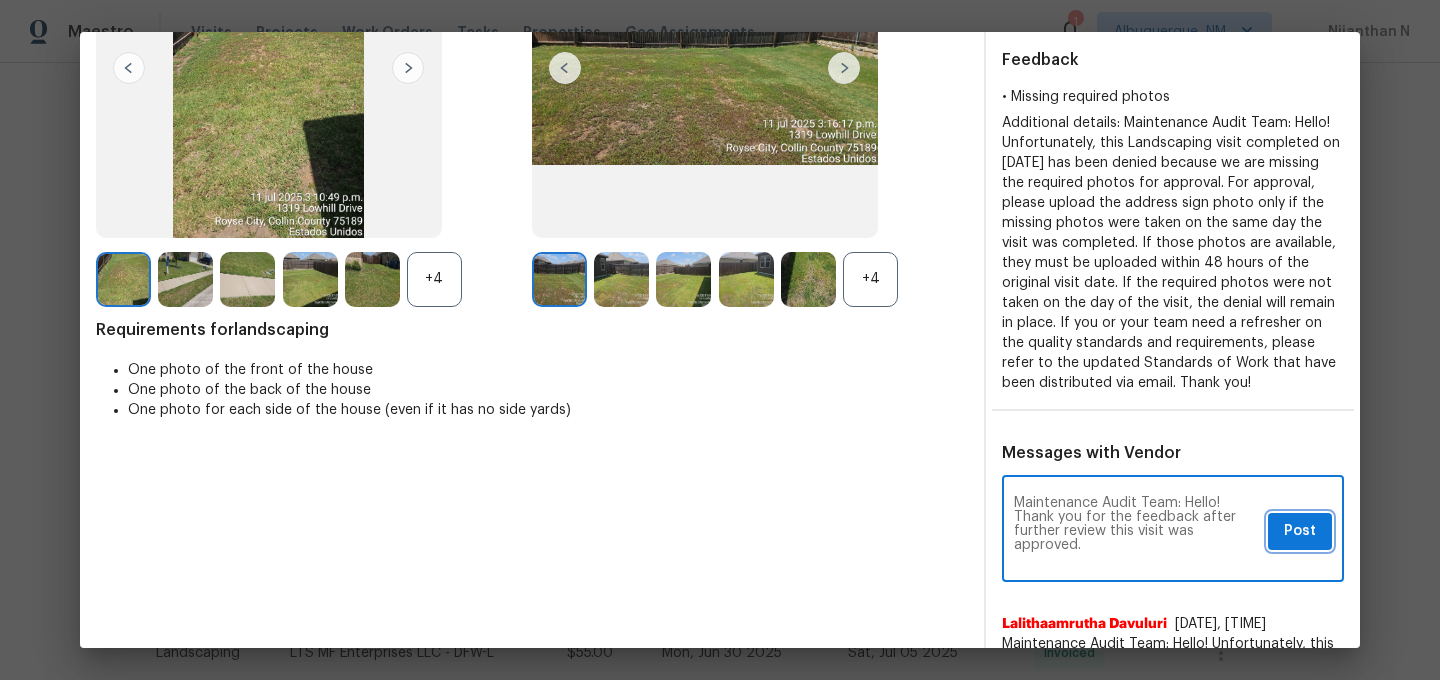 click on "Post" at bounding box center [1300, 531] 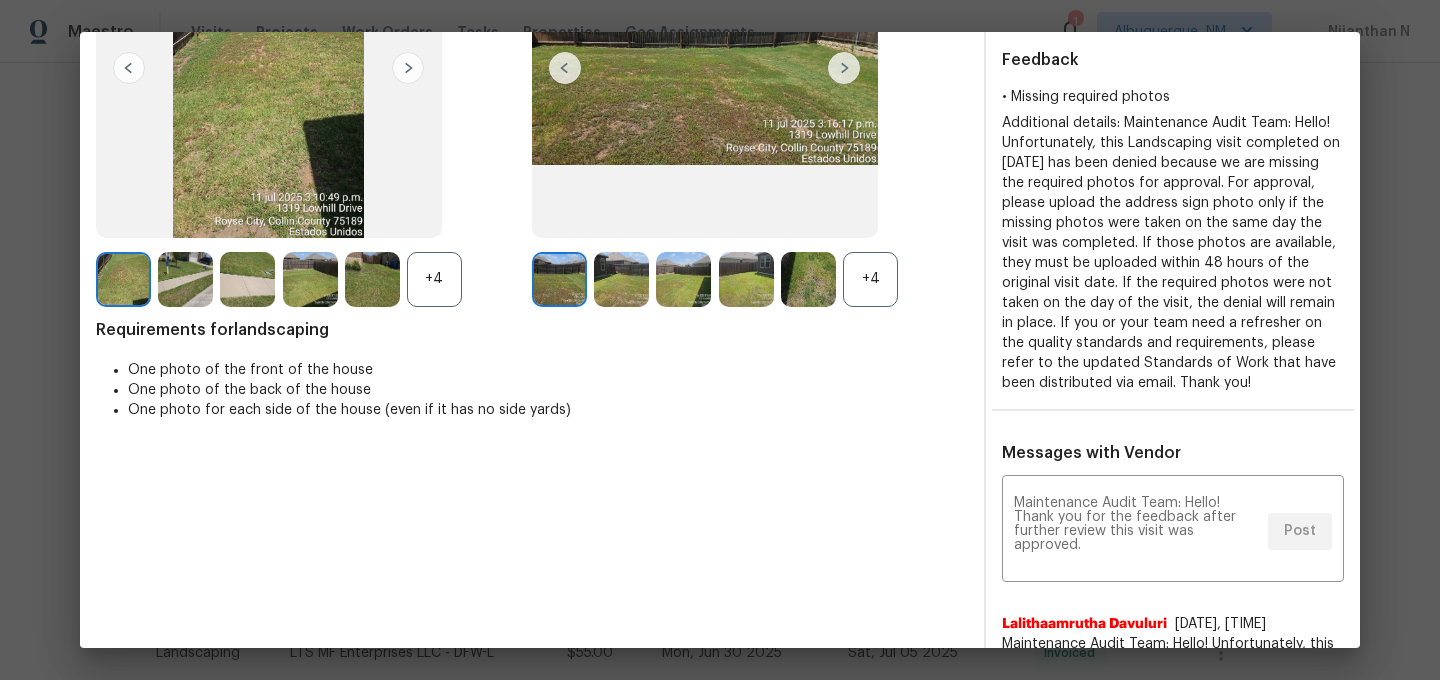 scroll, scrollTop: 0, scrollLeft: 0, axis: both 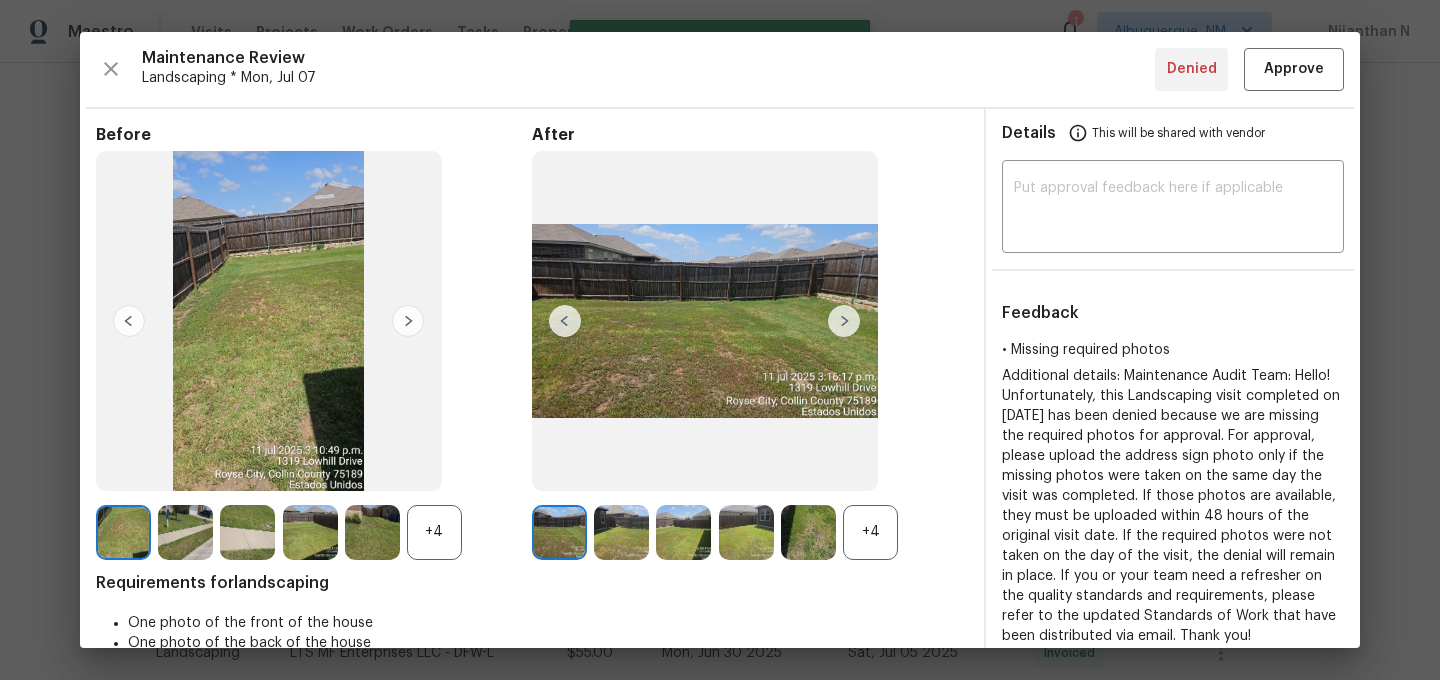 type 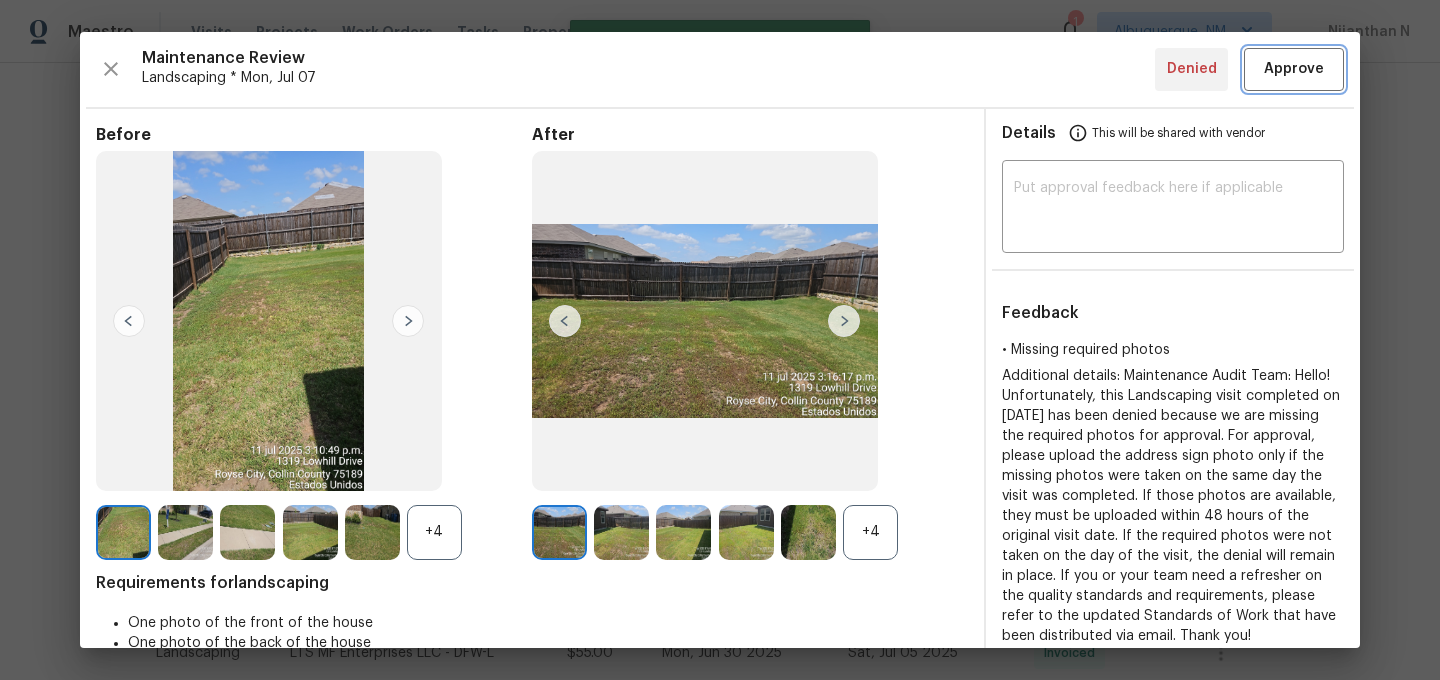 click on "Approve" at bounding box center (1294, 69) 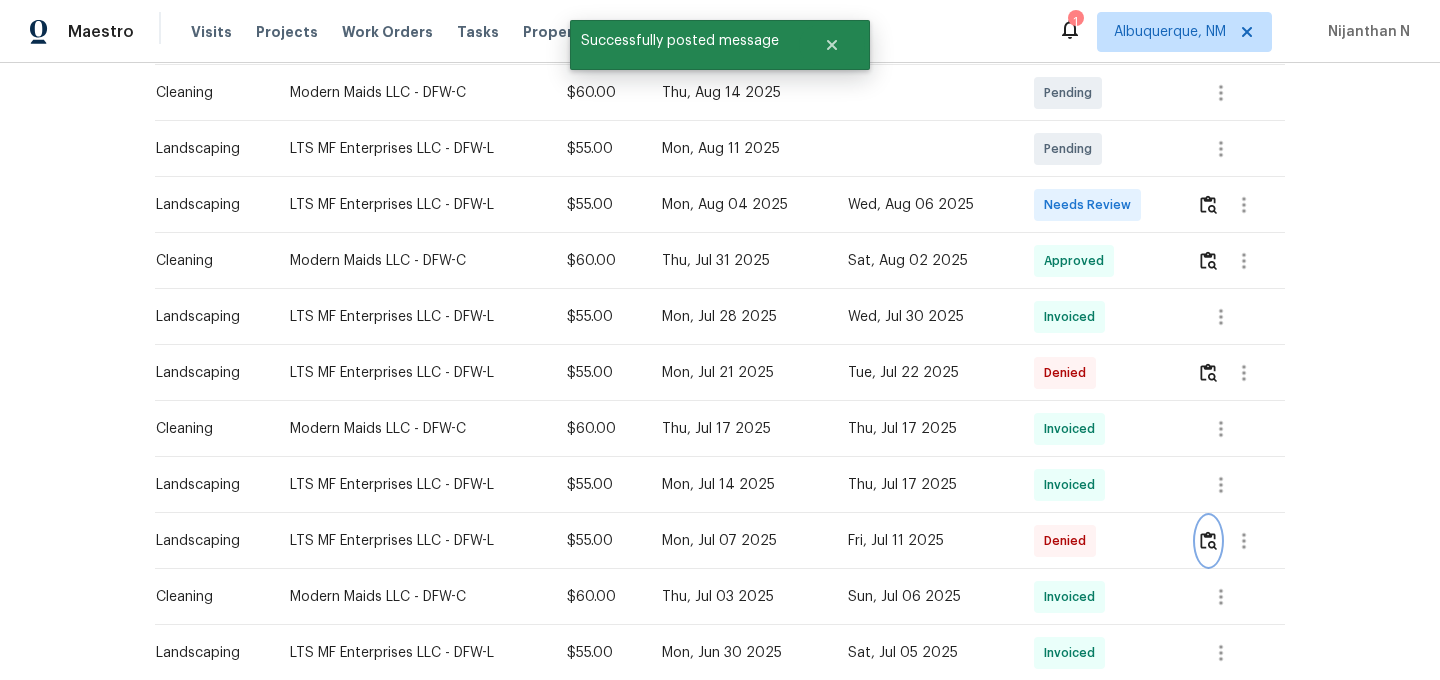 scroll, scrollTop: 0, scrollLeft: 0, axis: both 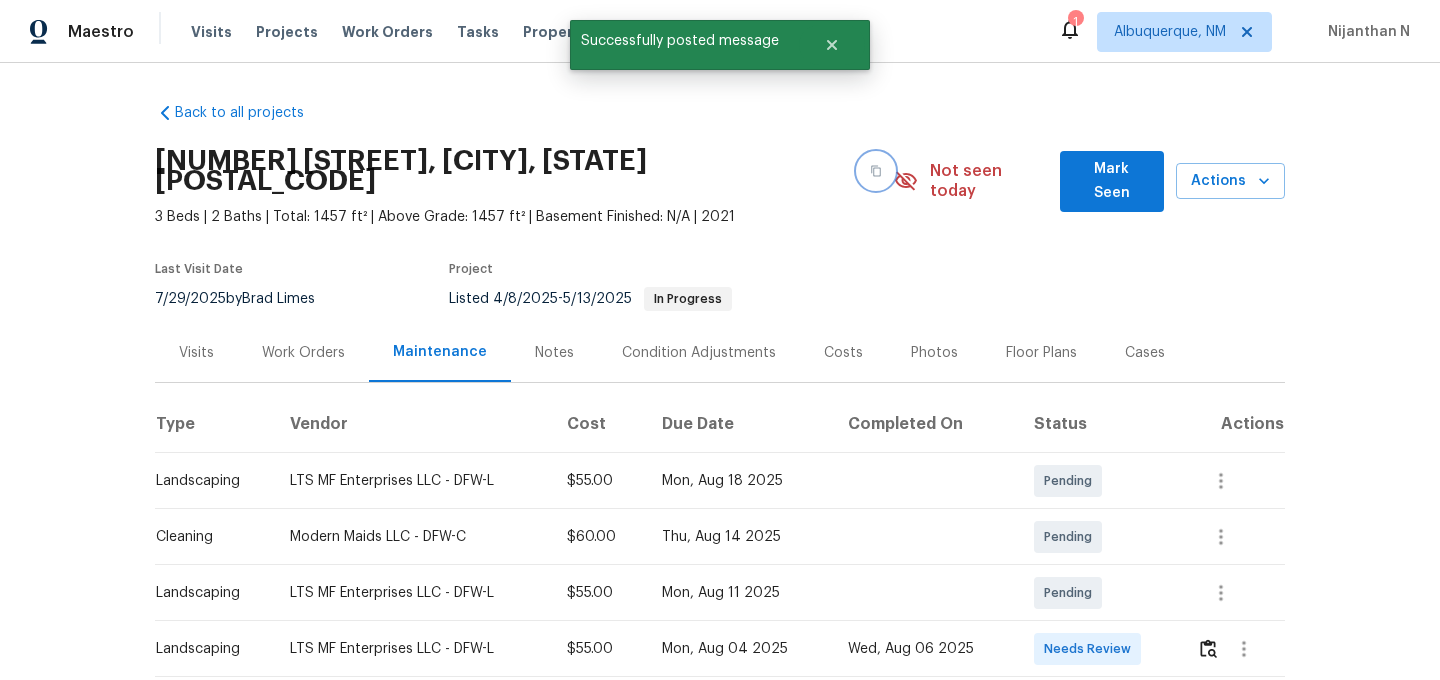 click 